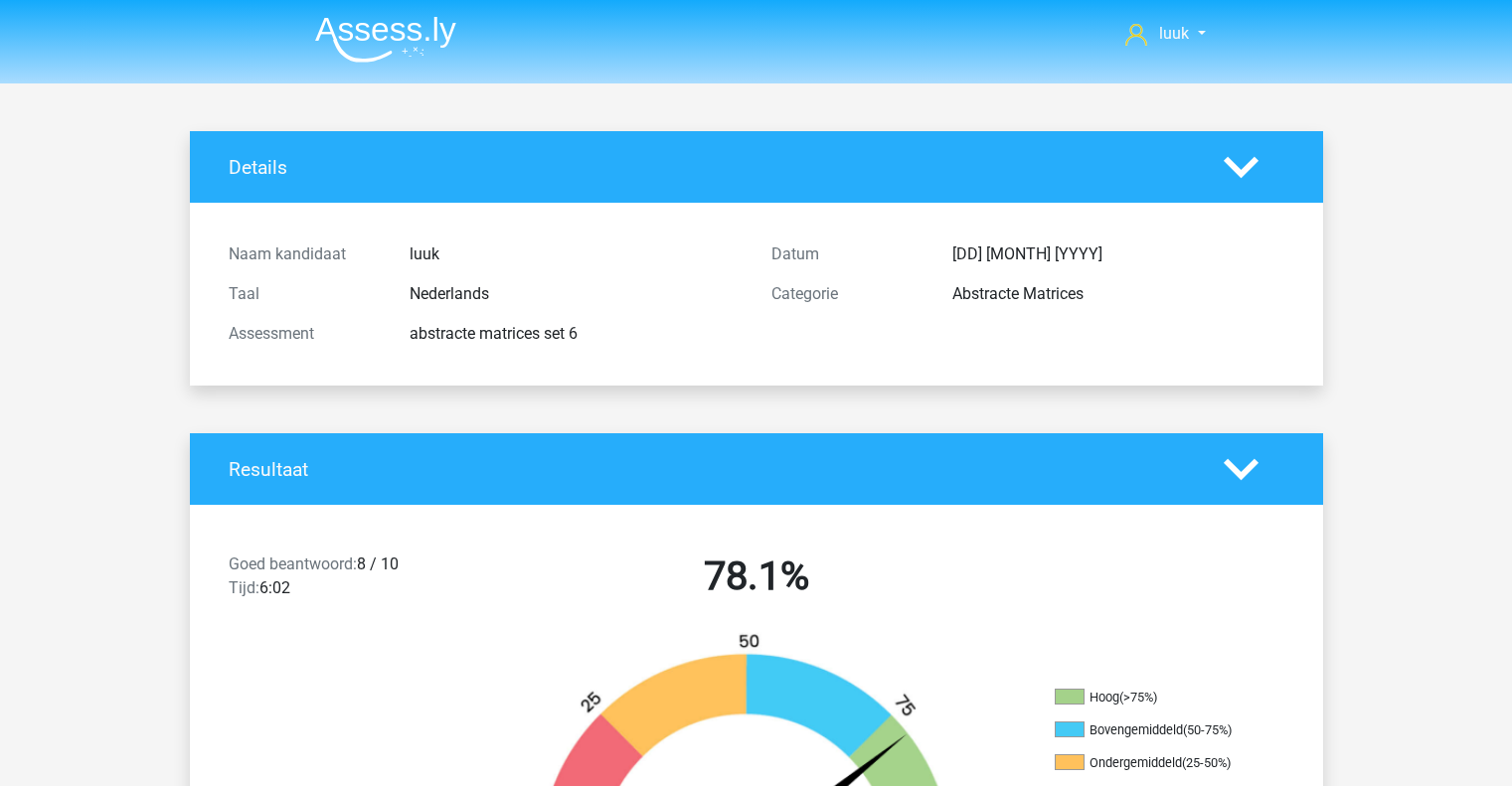 scroll, scrollTop: 3096, scrollLeft: 0, axis: vertical 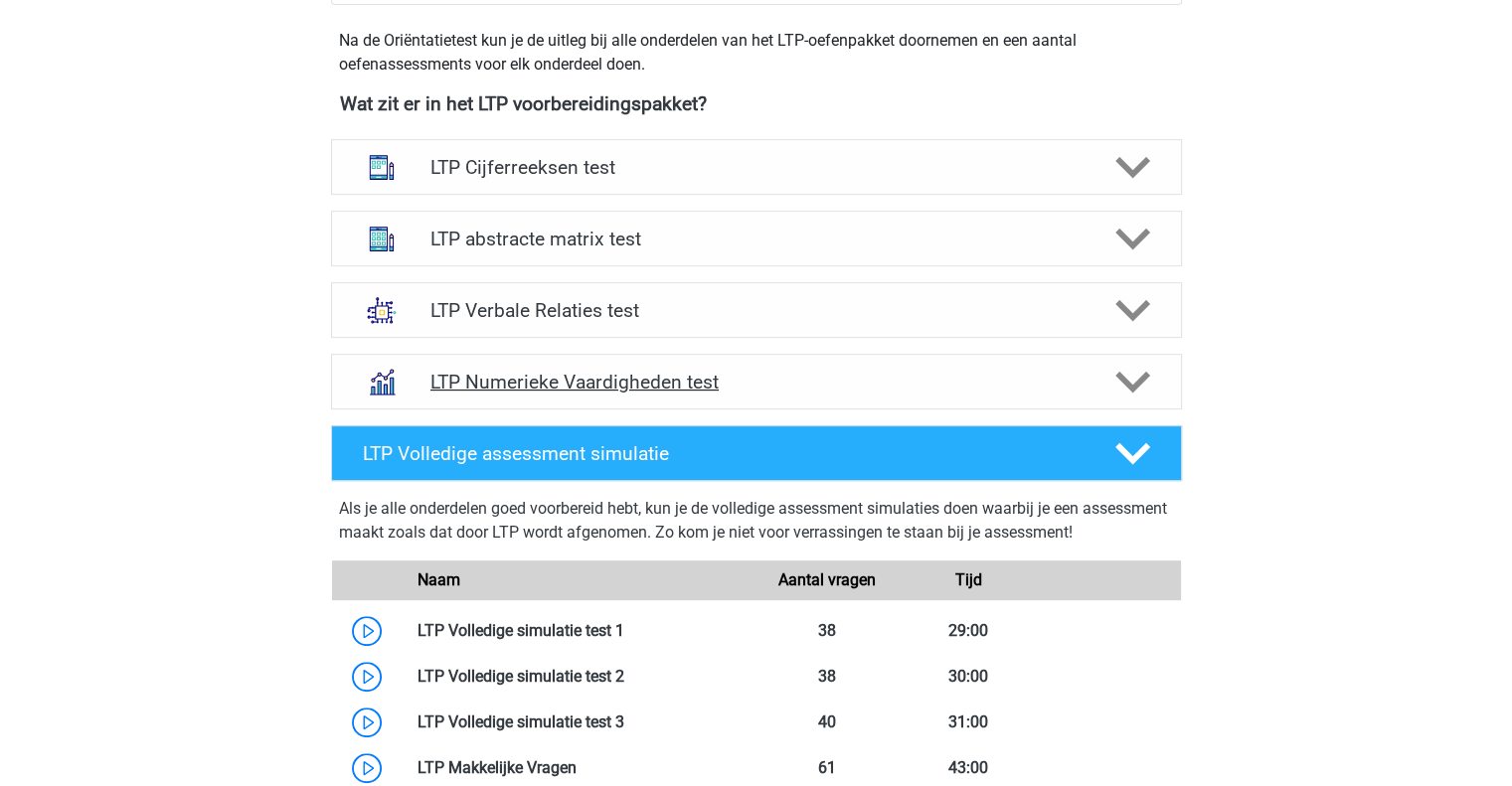 click on "LTP Numerieke Vaardigheden test" at bounding box center (756, 382) 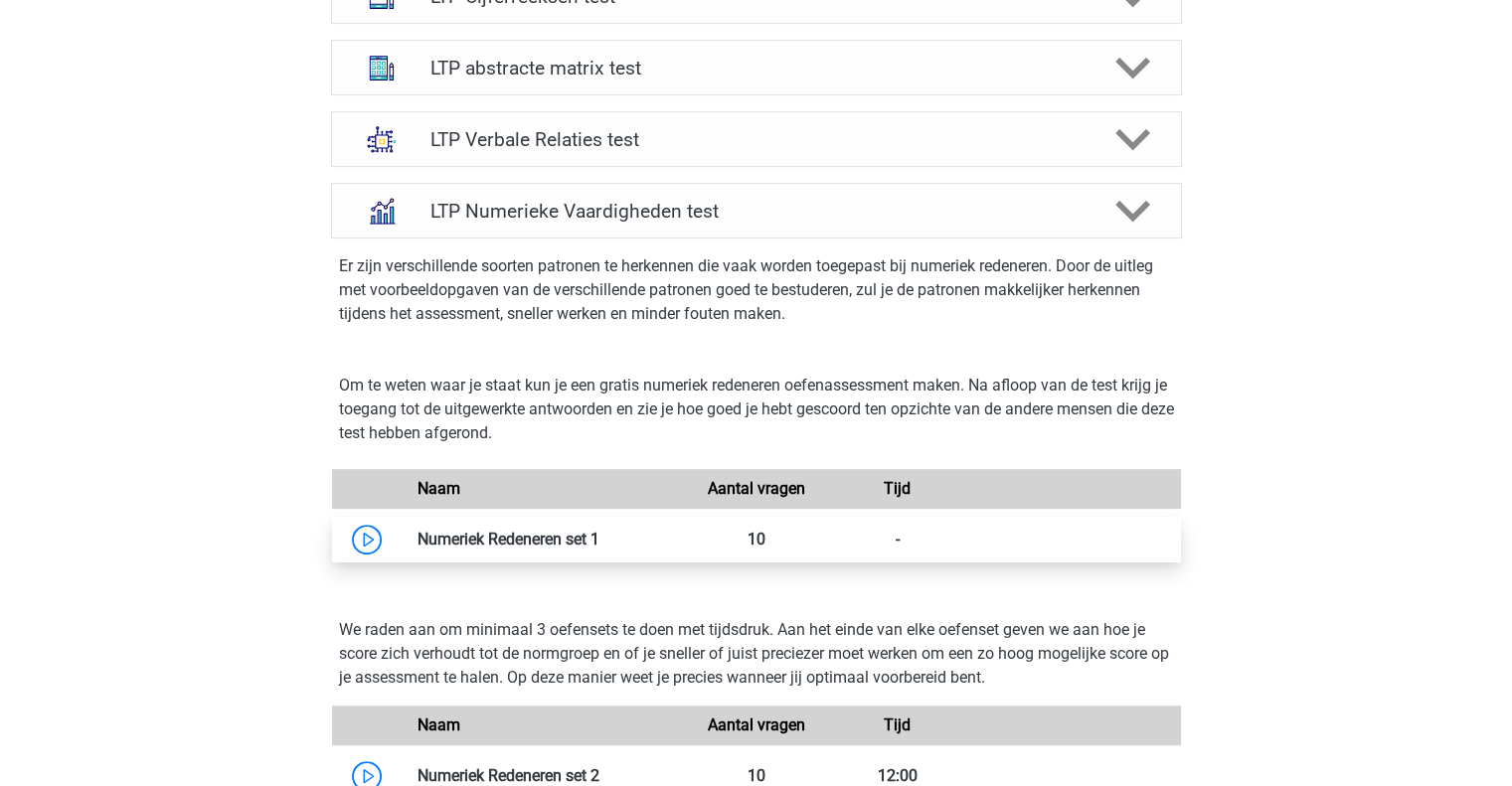 scroll, scrollTop: 878, scrollLeft: 0, axis: vertical 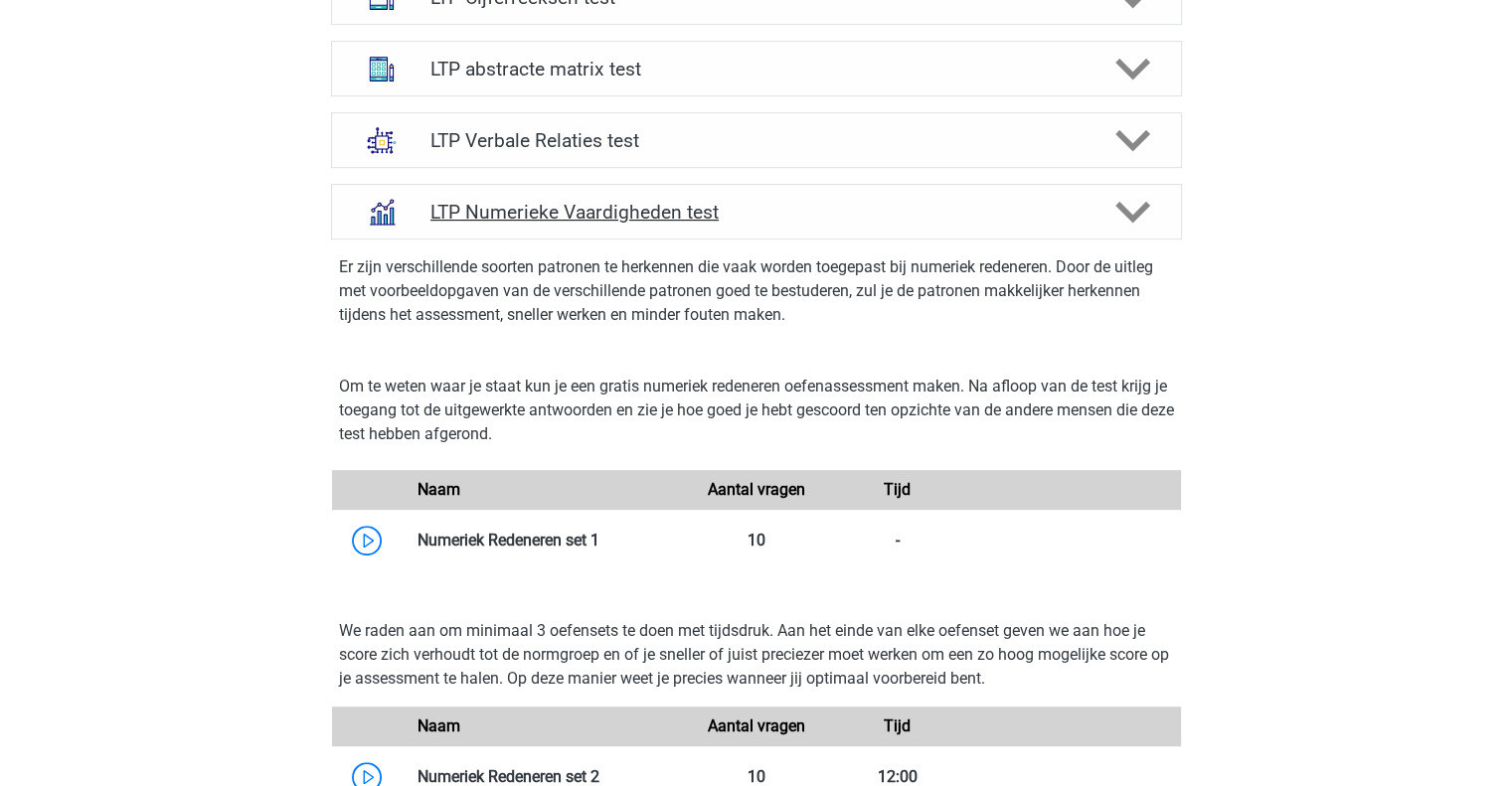 click 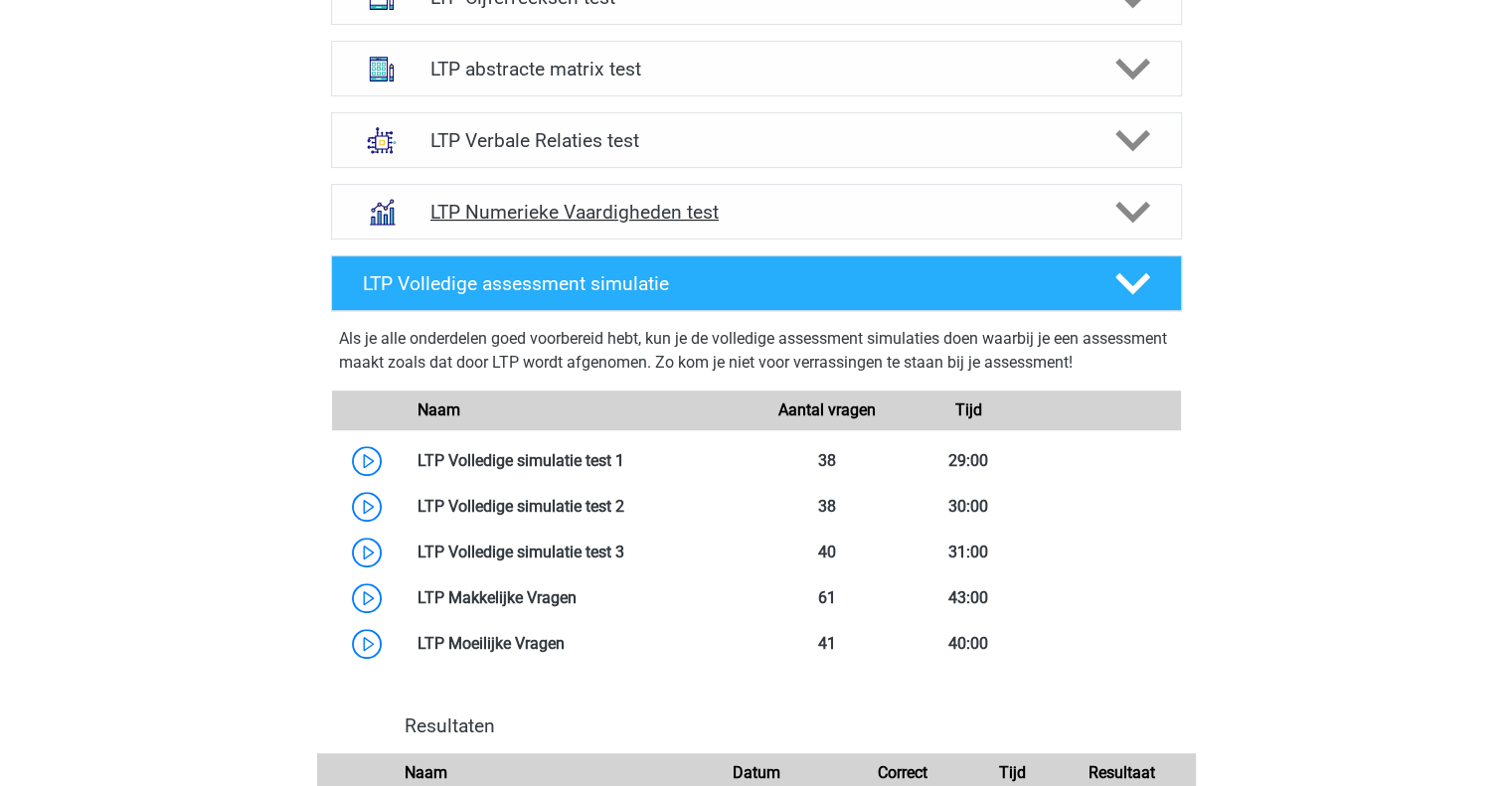 click 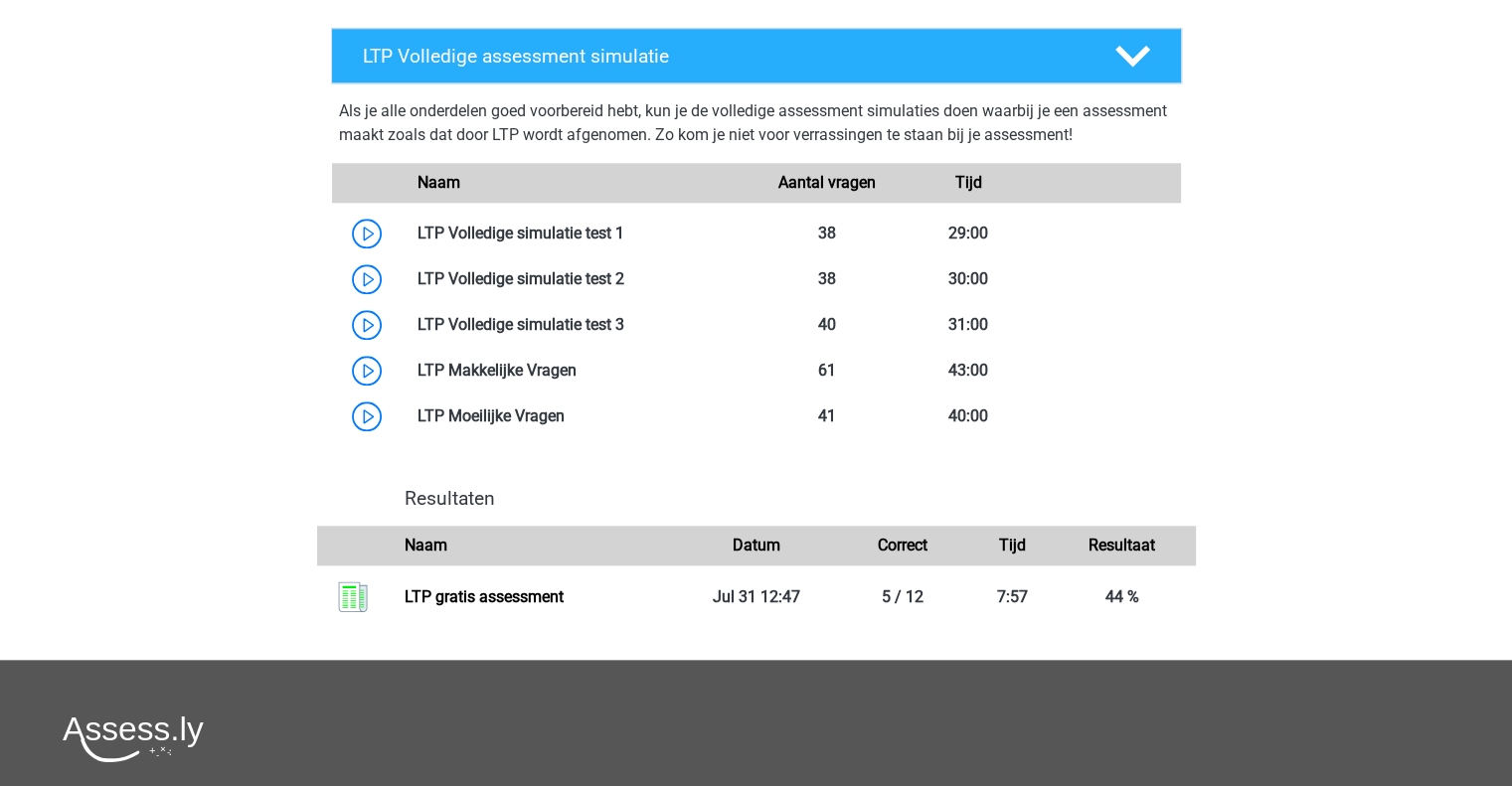 scroll, scrollTop: 1948, scrollLeft: 0, axis: vertical 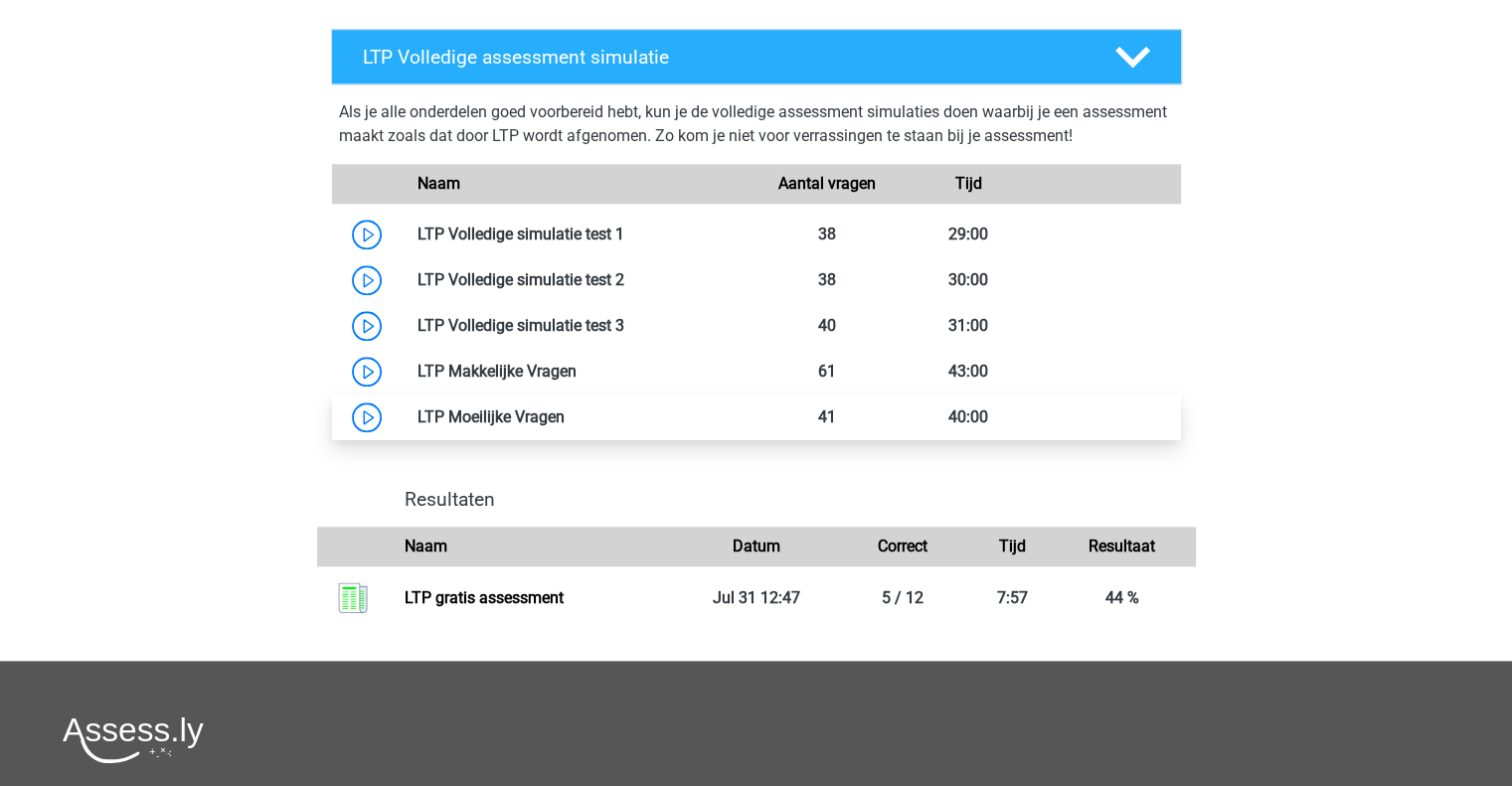 click at bounding box center (565, 416) 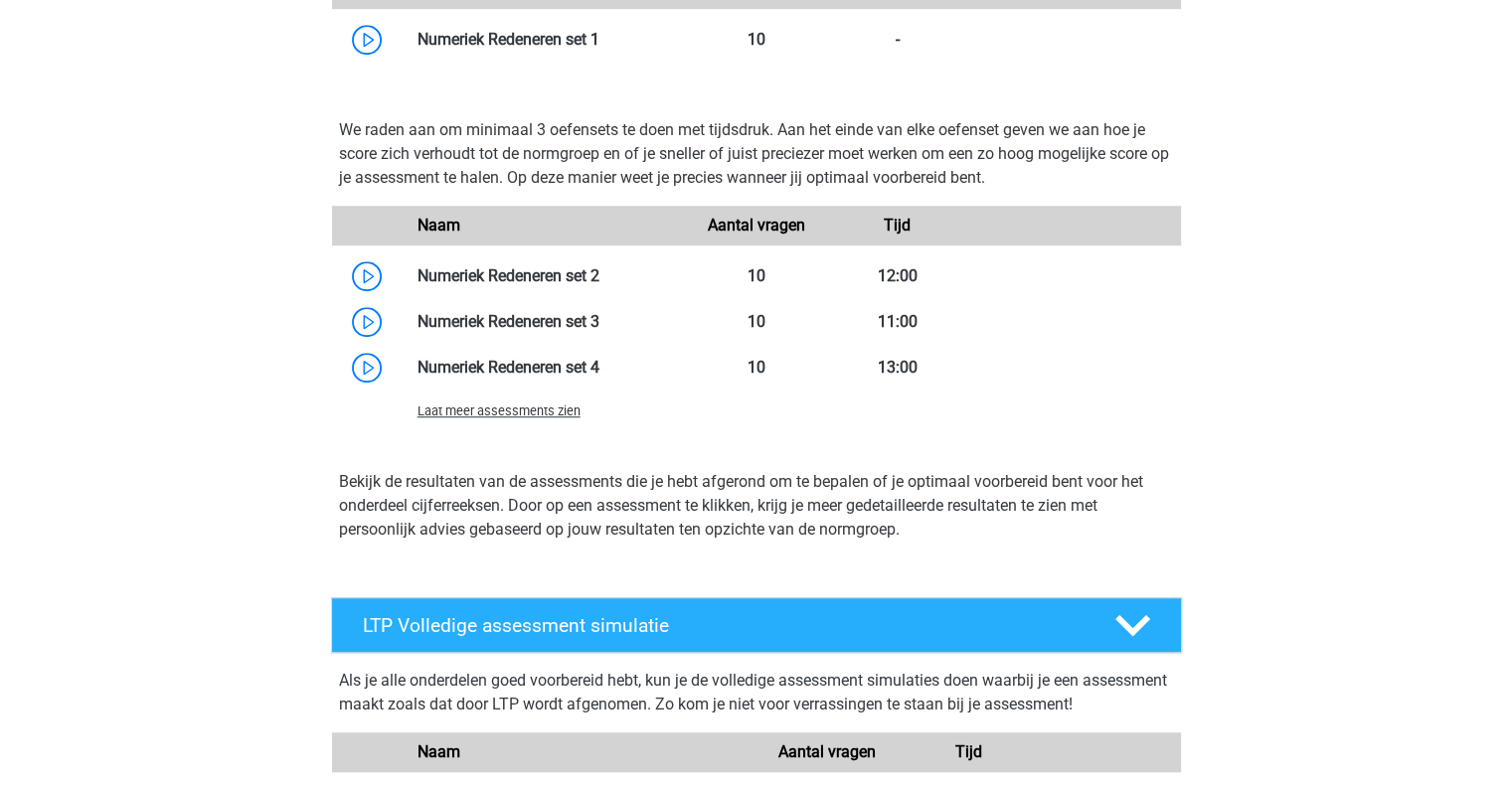 scroll, scrollTop: 1375, scrollLeft: 0, axis: vertical 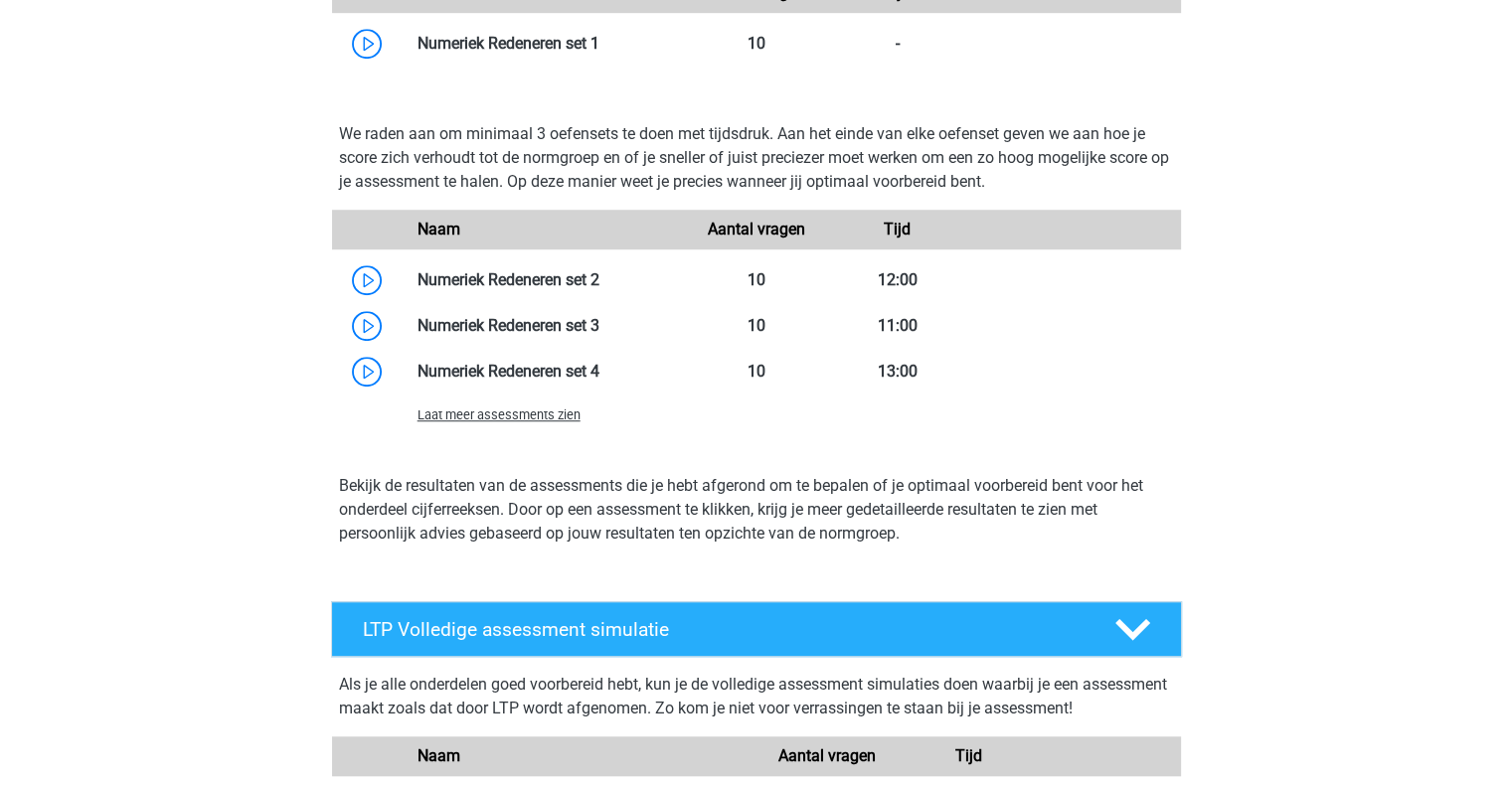 click on "Laat meer assessments zien" at bounding box center [499, 414] 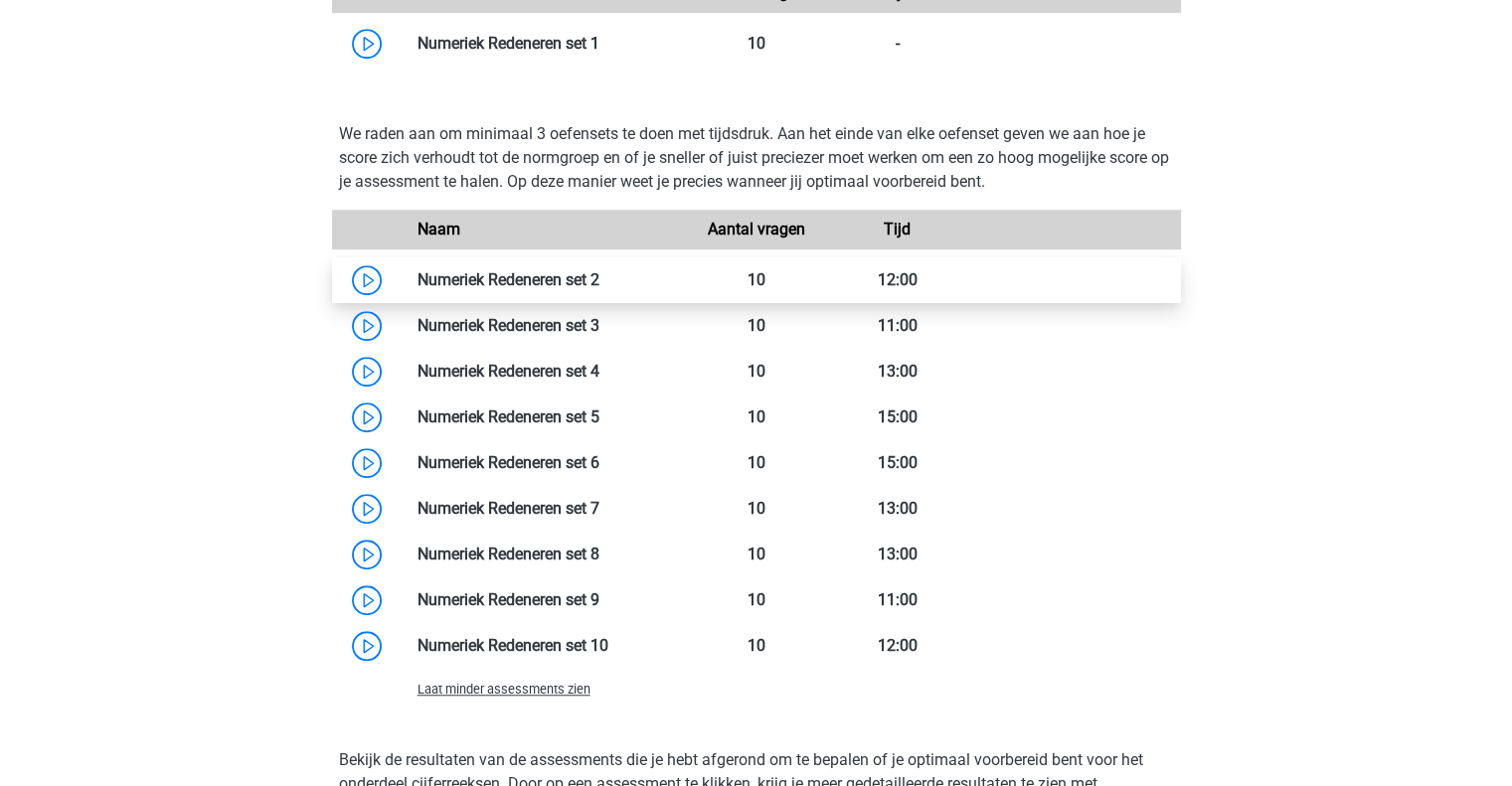 scroll, scrollTop: 1153, scrollLeft: 0, axis: vertical 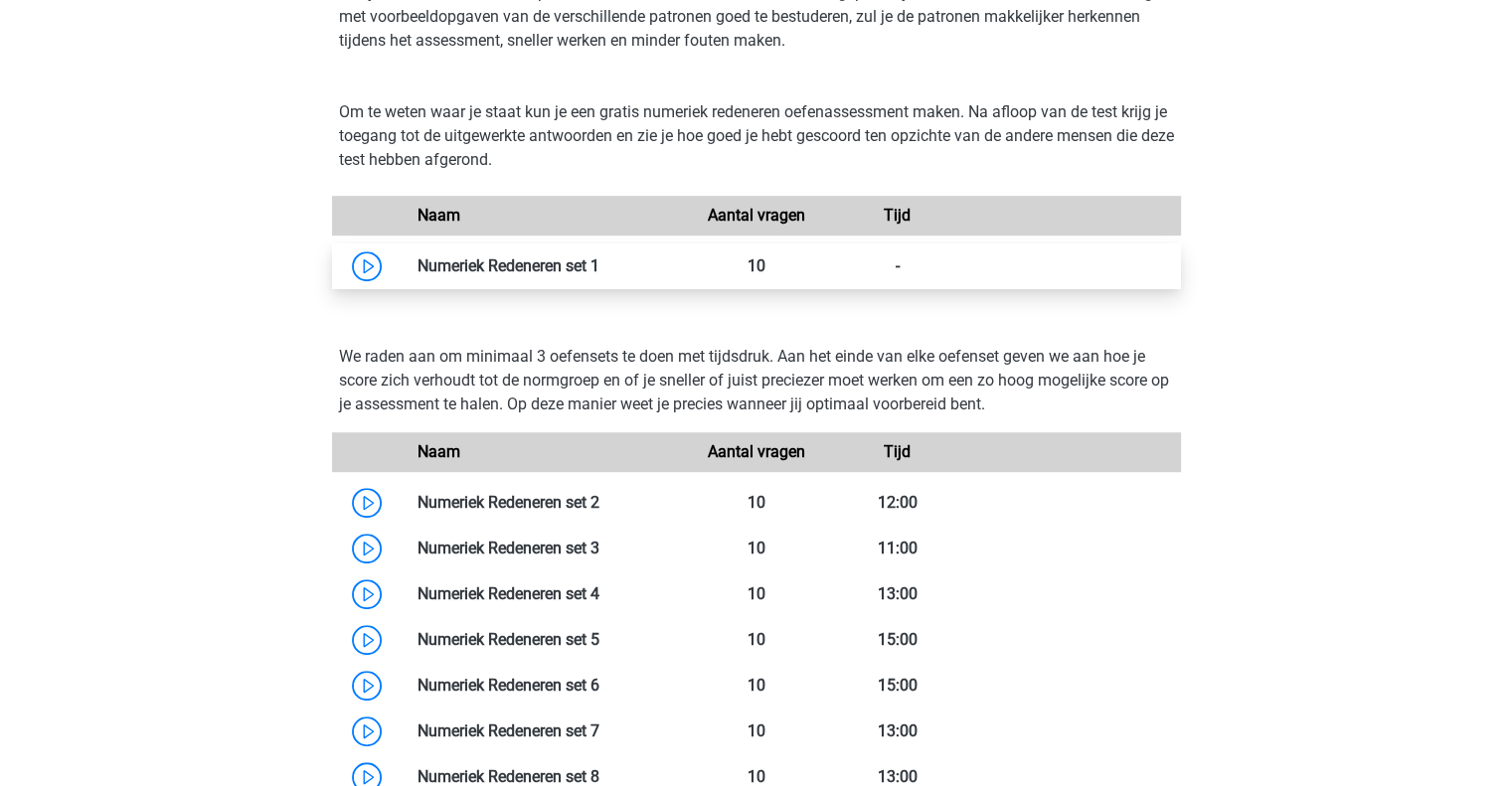 click at bounding box center [599, 265] 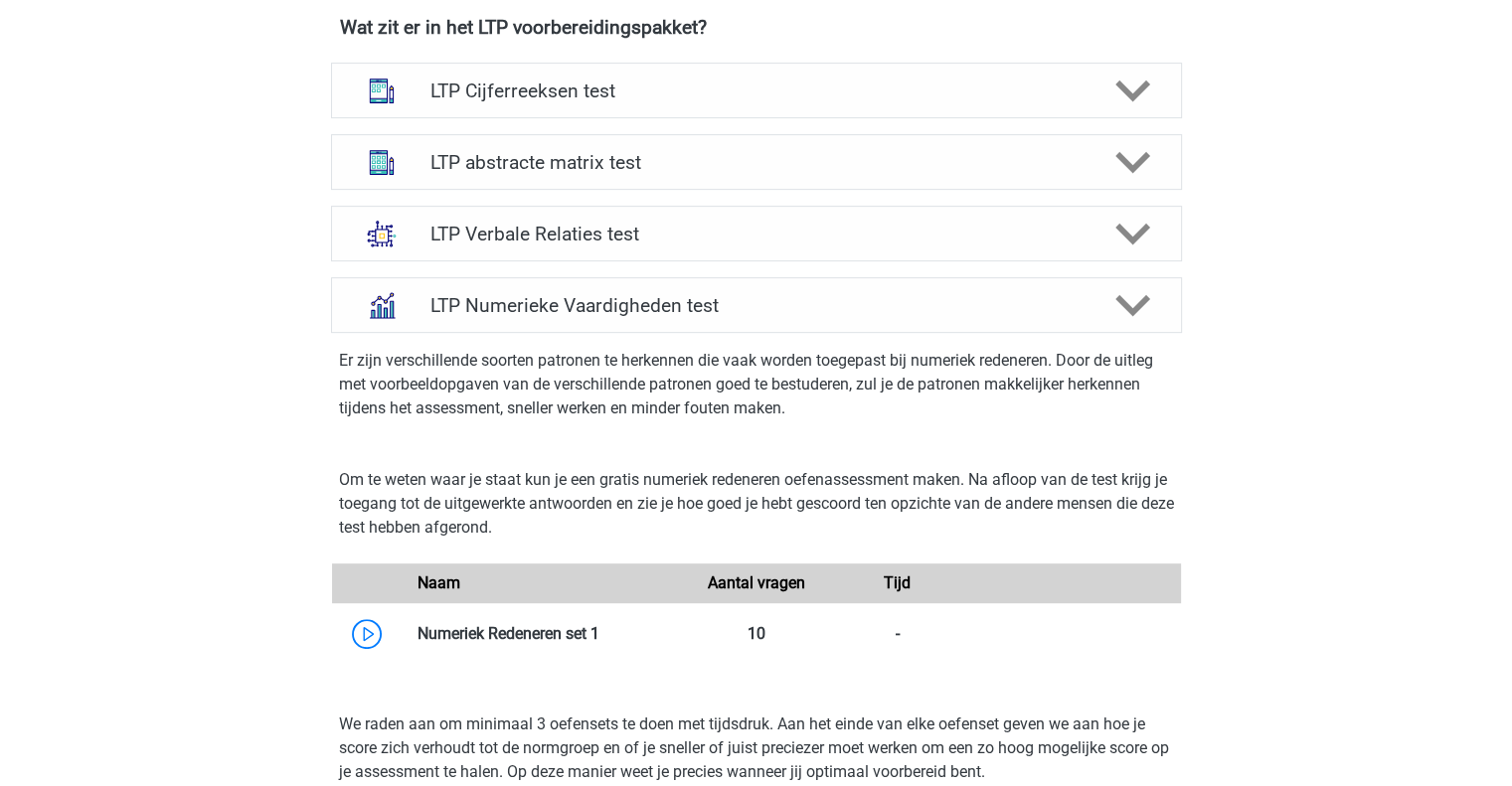 scroll, scrollTop: 784, scrollLeft: 0, axis: vertical 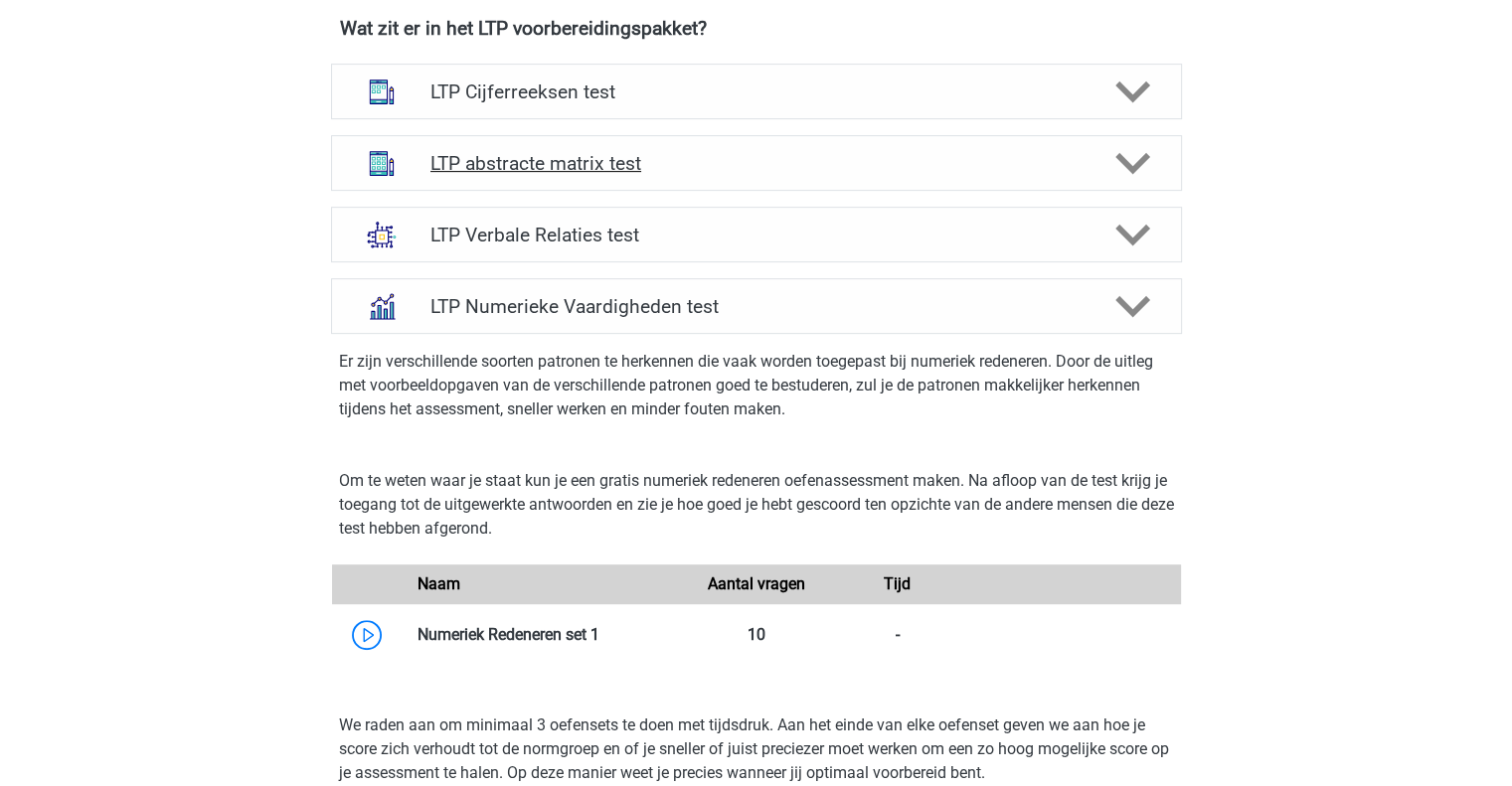 click 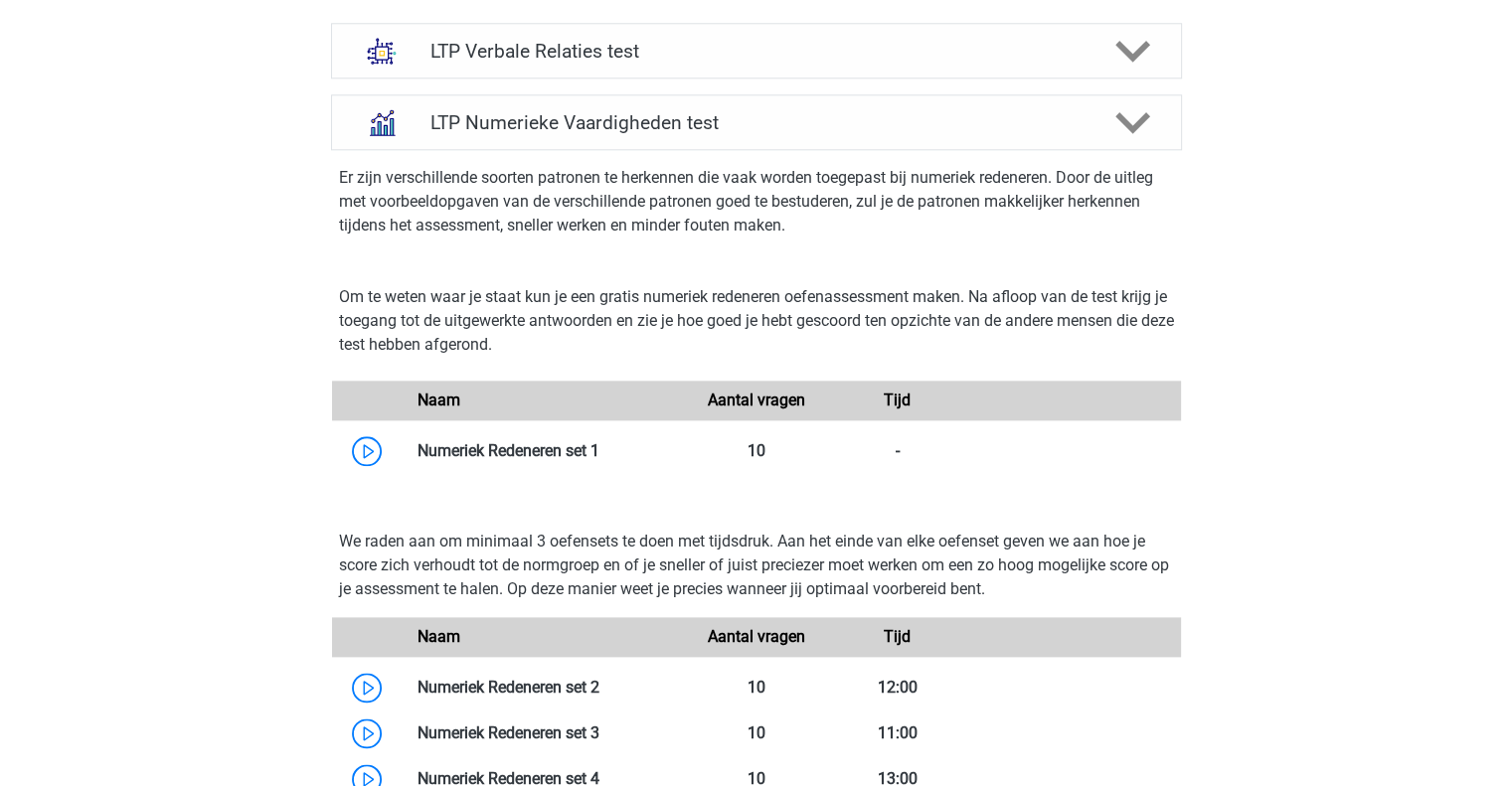 scroll, scrollTop: 2325, scrollLeft: 0, axis: vertical 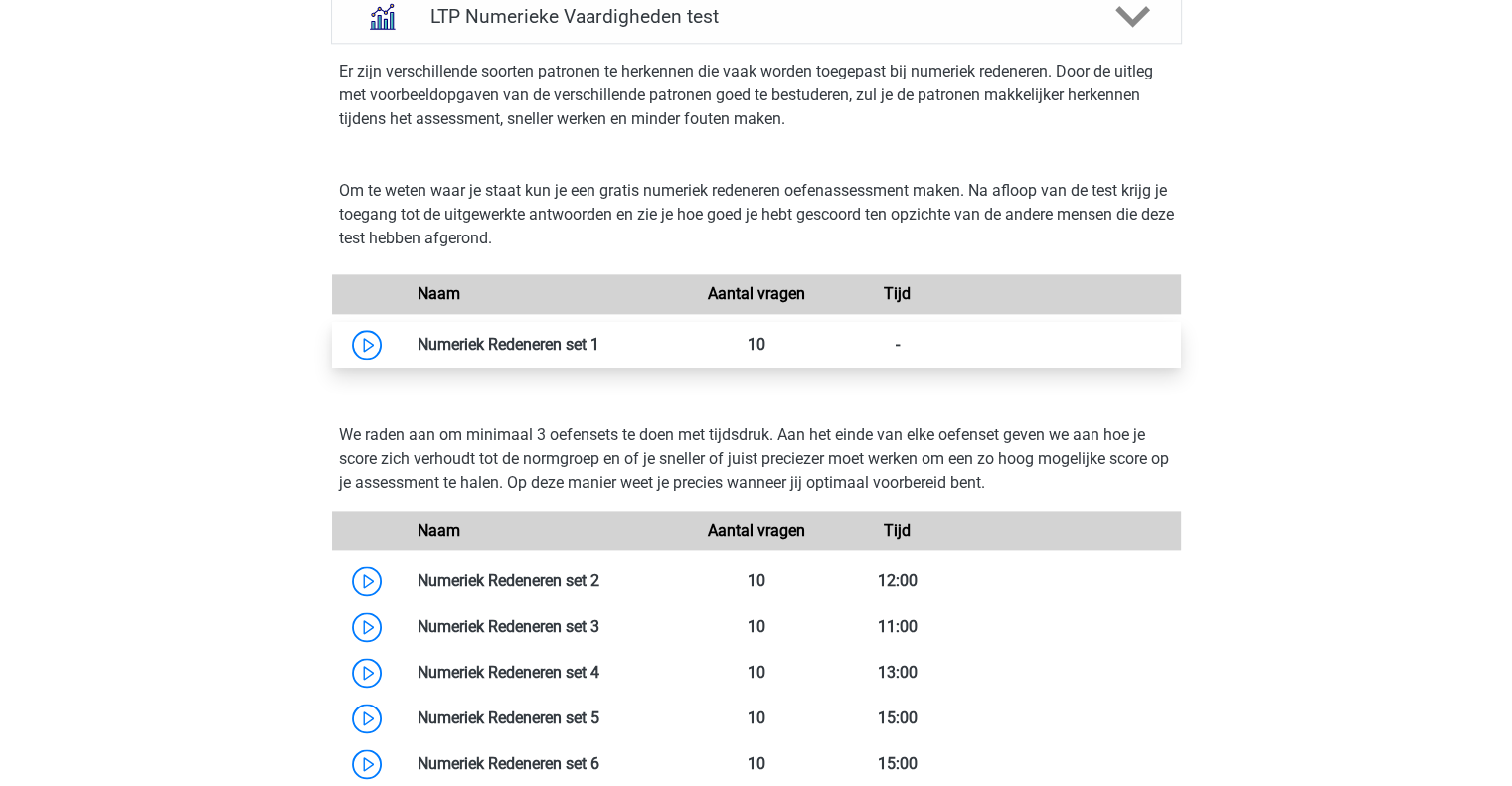click at bounding box center [599, 344] 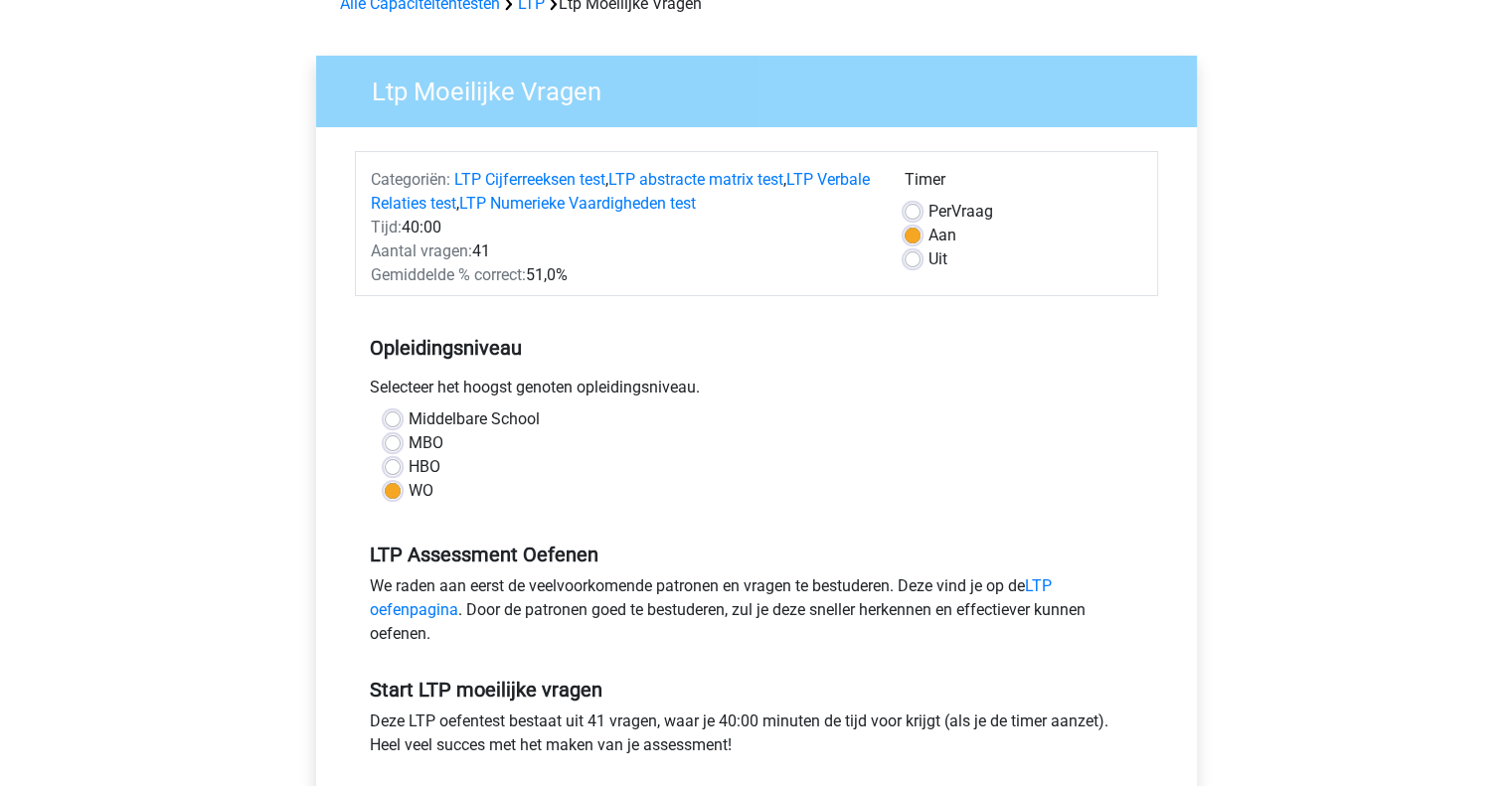 scroll, scrollTop: 0, scrollLeft: 0, axis: both 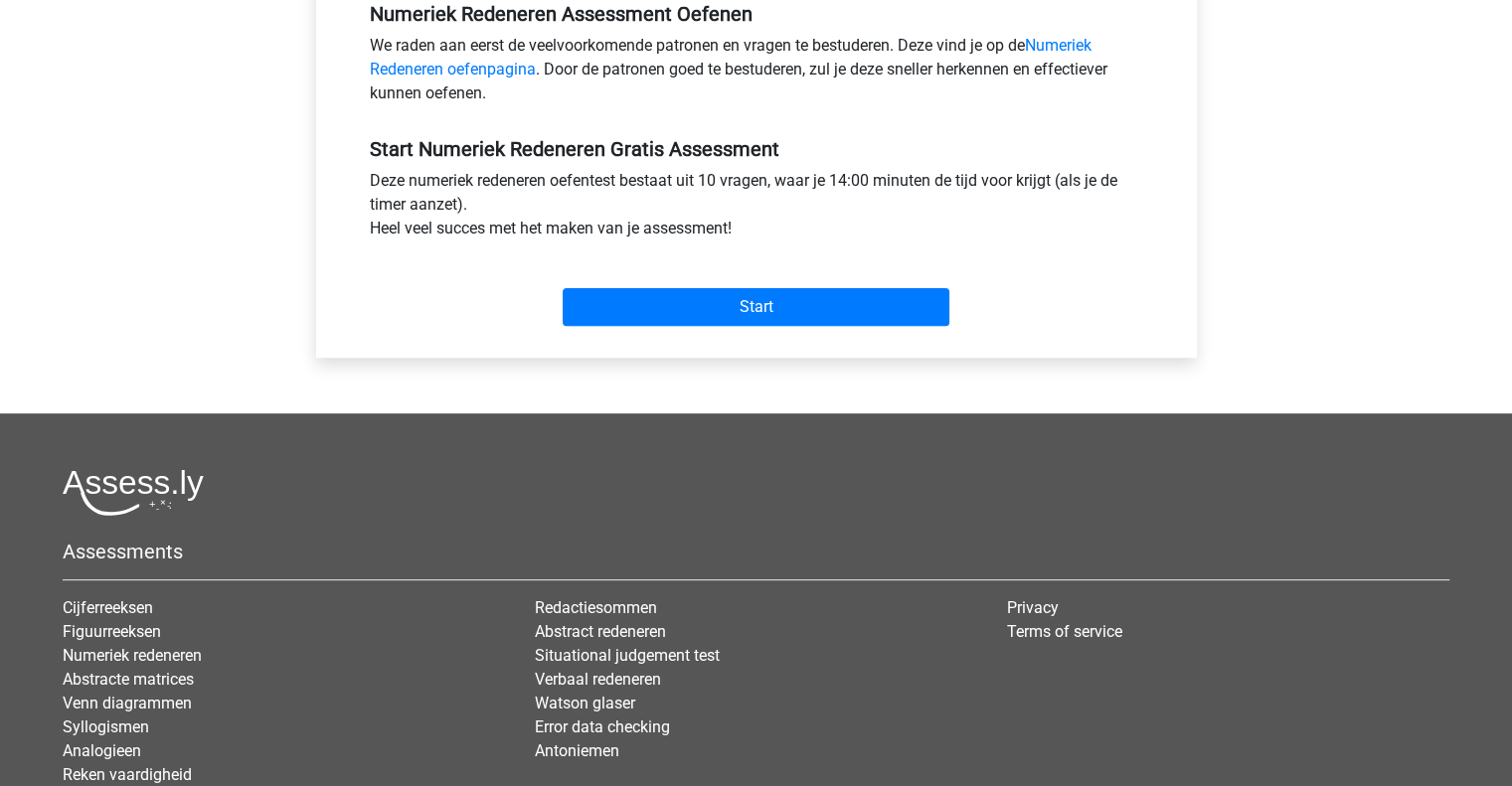 click on "Start" at bounding box center [756, 291] 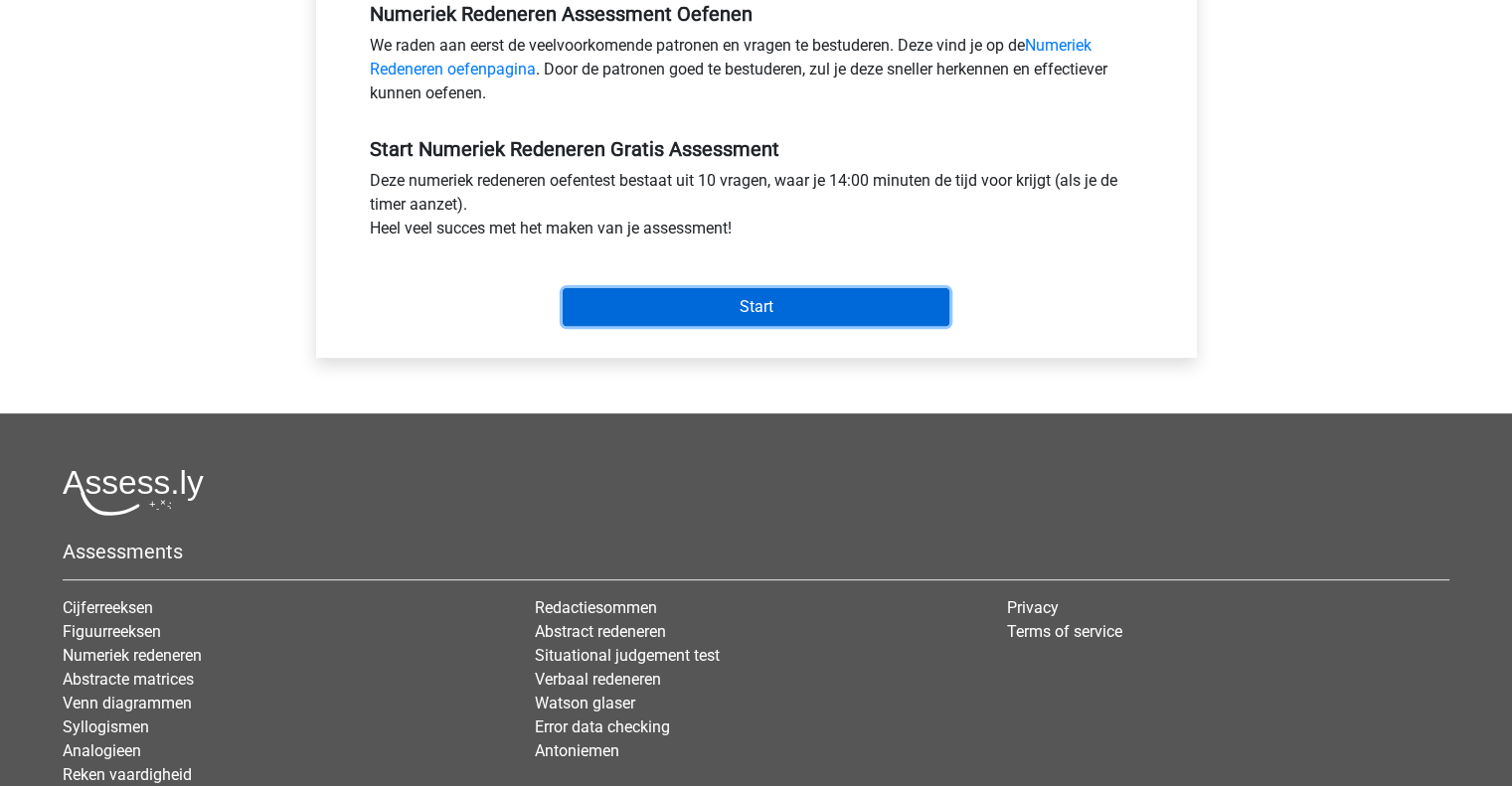 click on "Start" at bounding box center [756, 307] 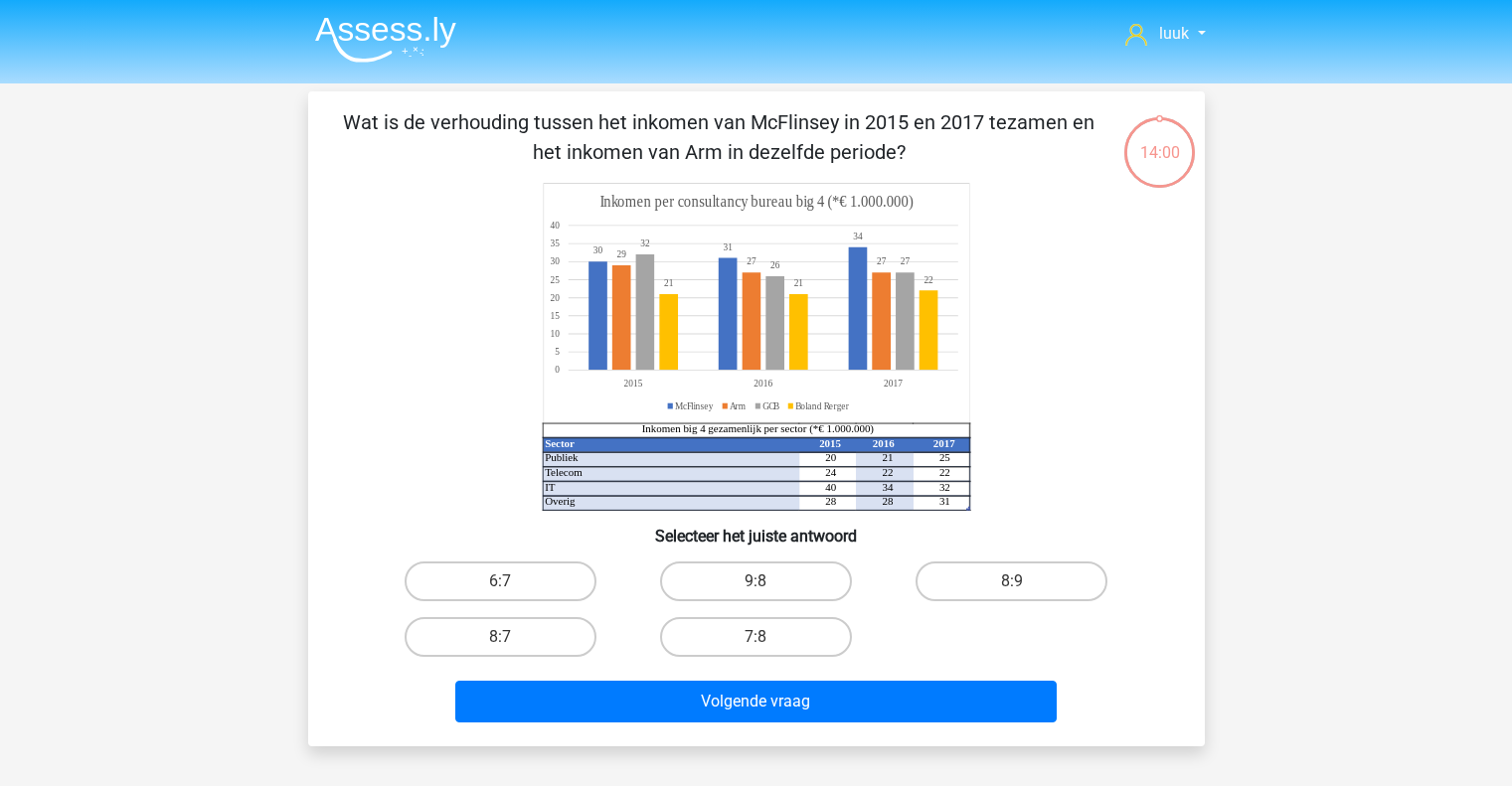 scroll, scrollTop: 0, scrollLeft: 0, axis: both 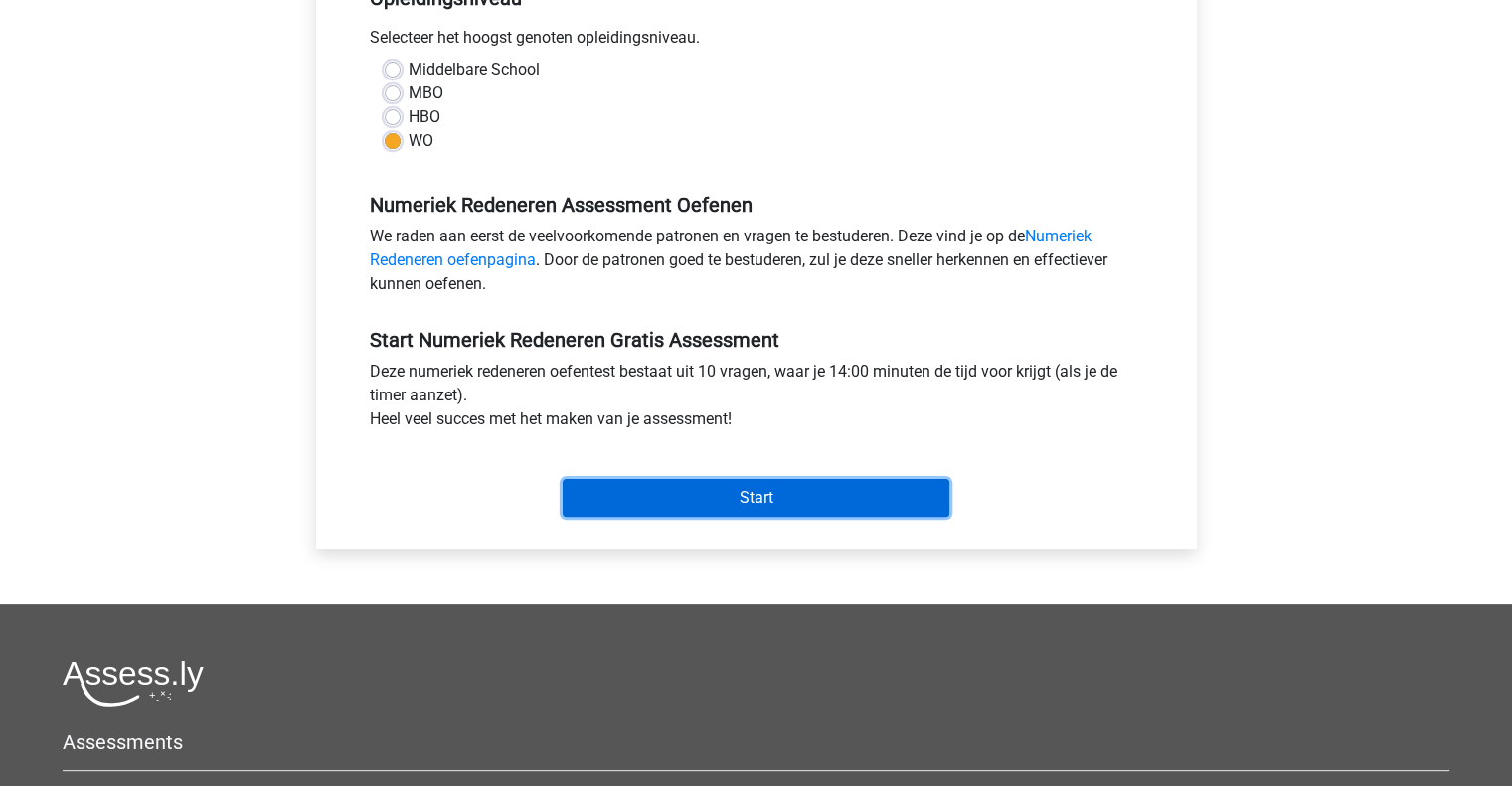 click on "Start" at bounding box center (756, 498) 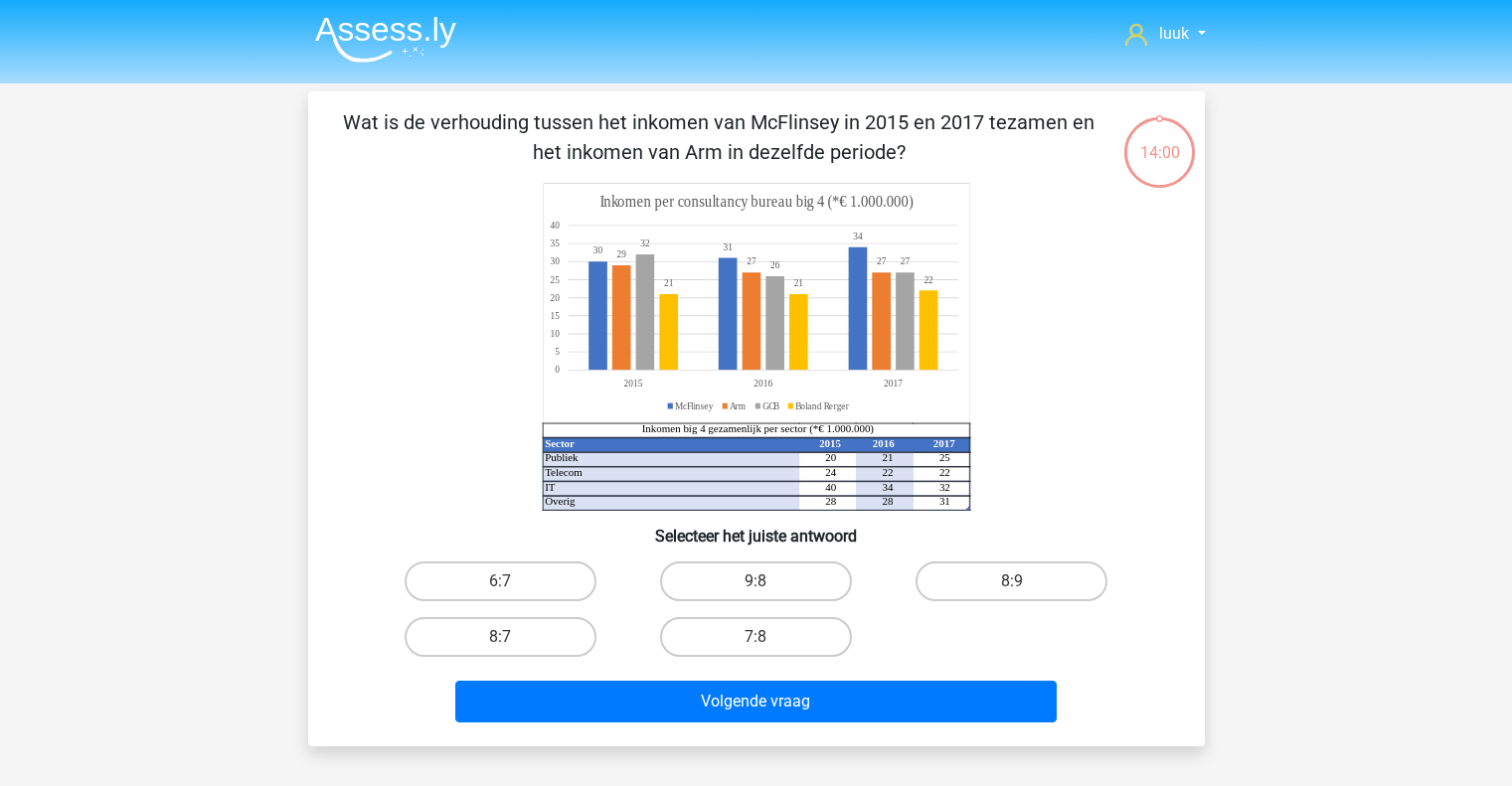 scroll, scrollTop: 0, scrollLeft: 0, axis: both 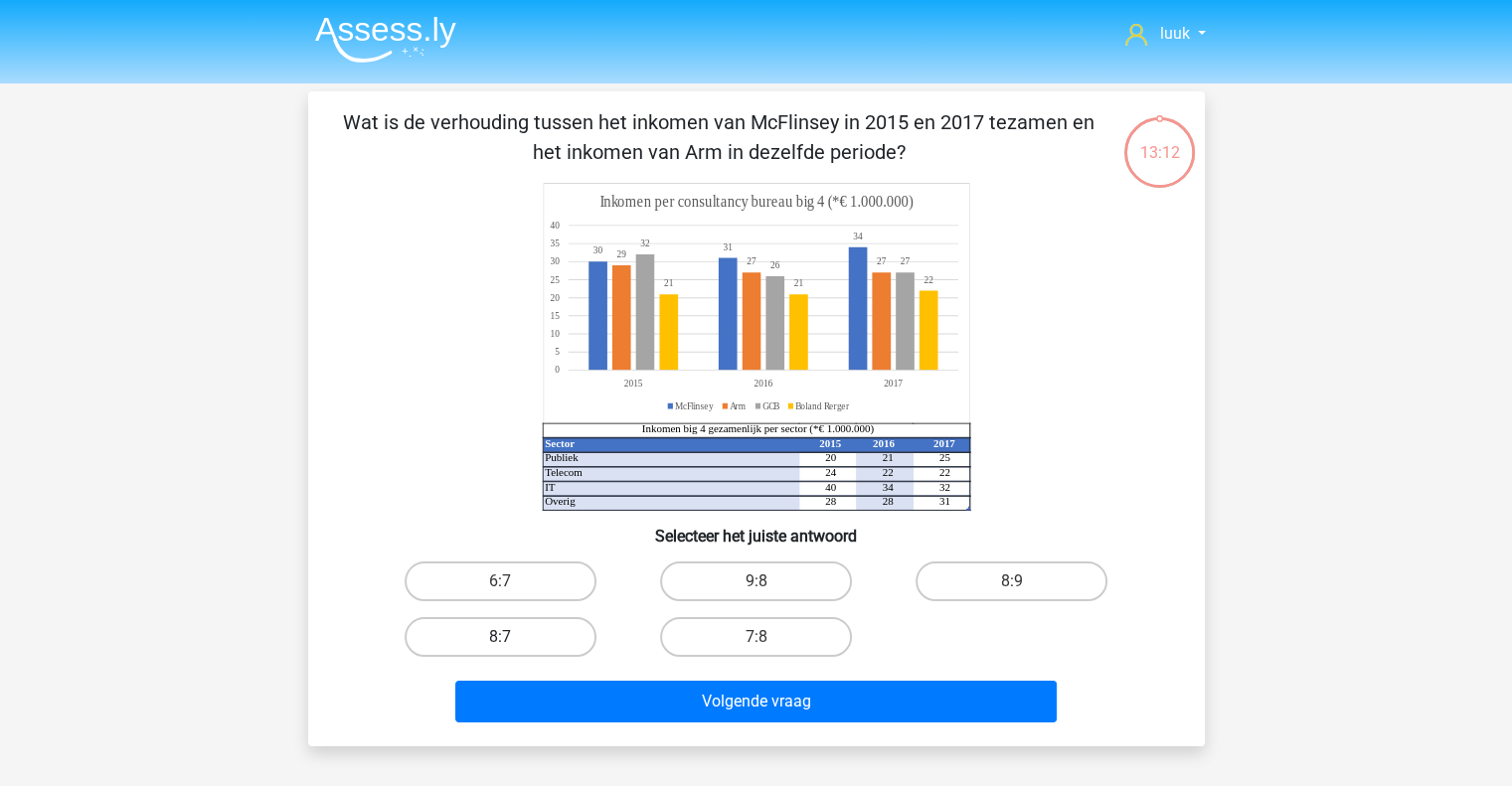 click on "8:7" at bounding box center [500, 637] 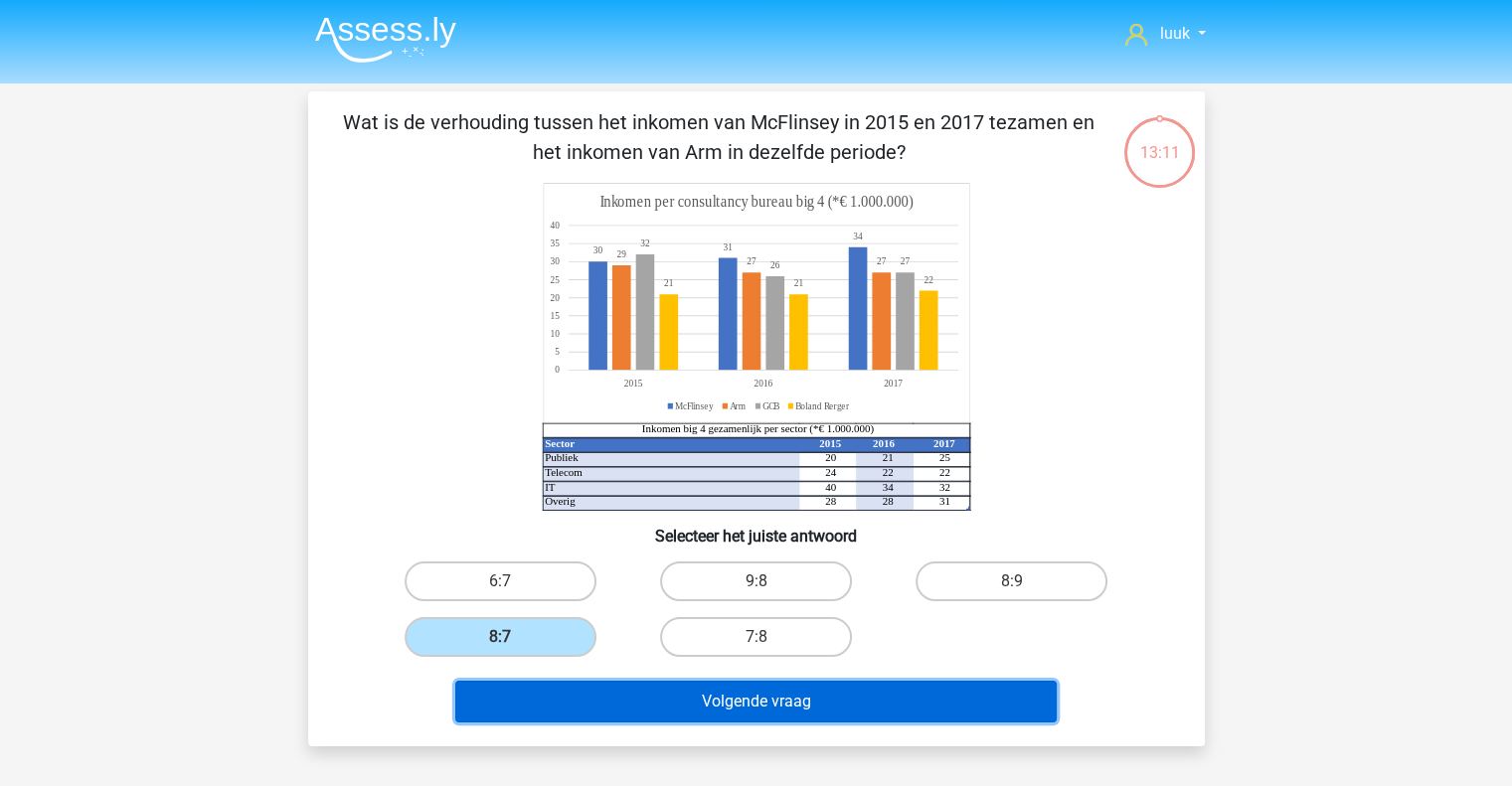 click on "Volgende vraag" at bounding box center (756, 702) 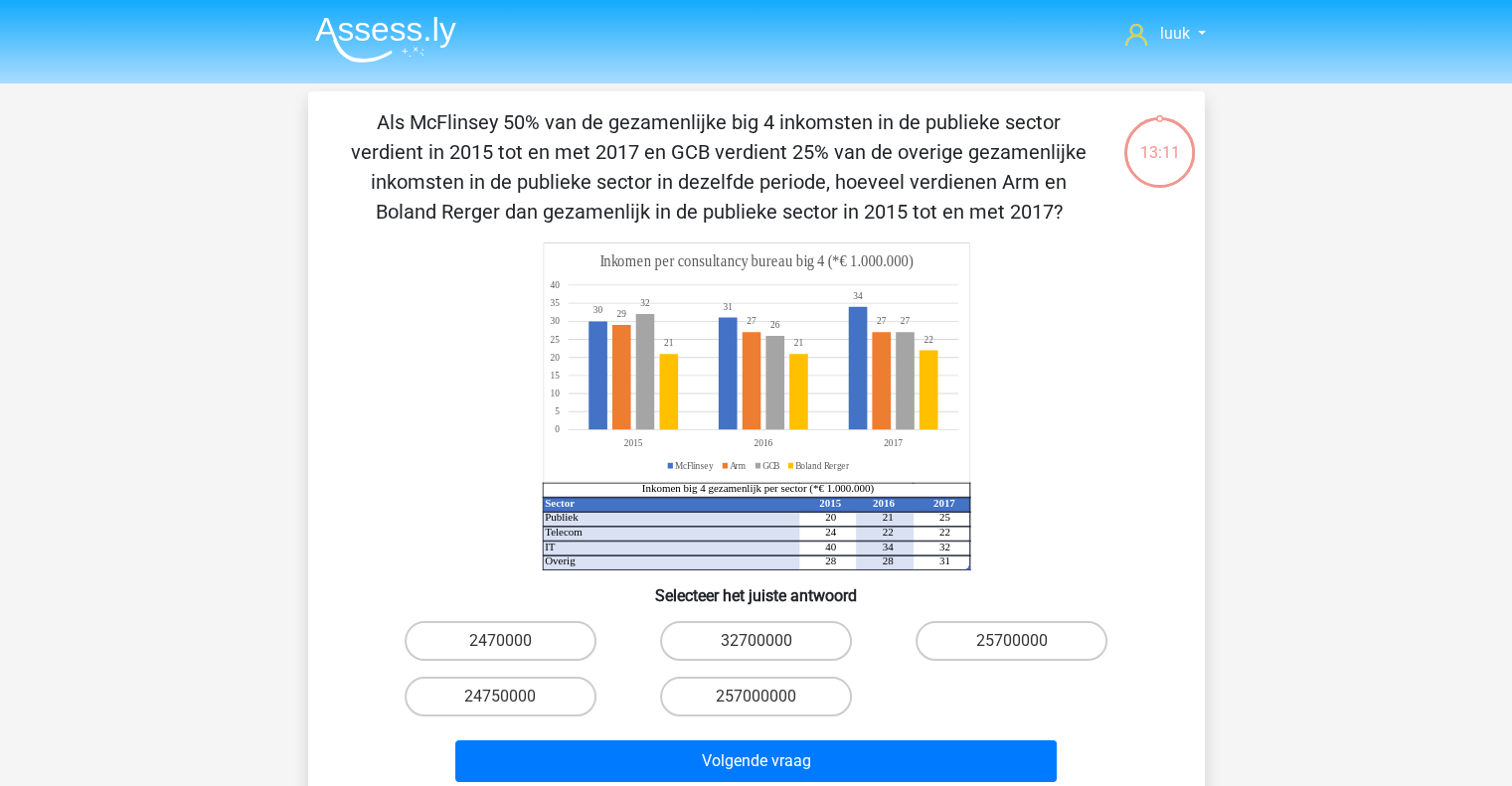 scroll, scrollTop: 91, scrollLeft: 0, axis: vertical 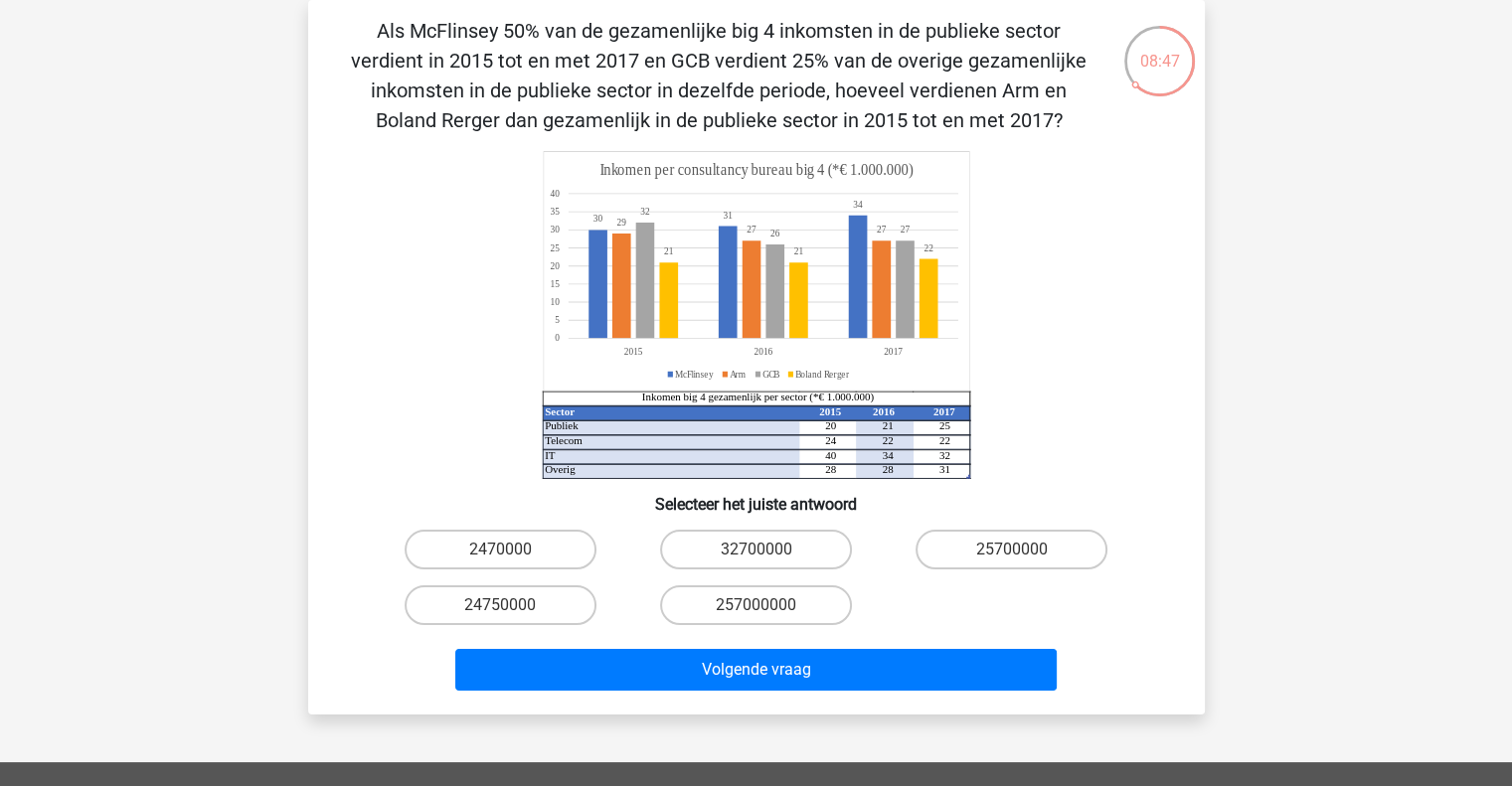 click on "Als McFlinsey 50% van de gezamenlijke big 4 inkomsten in de publieke sector verdient in 2015 tot en met 2017 en GCB verdient 25% van de overige gezamenlijke inkomsten in de publieke sector in dezelfde periode, hoeveel verdienen Arm en Boland Rerger dan gezamenlijk in de publieke sector in 2015 tot en met 2017?
Sector 2015 2016 2017 Publiek 20 21 25 Telecom 24 22 22 IT 40 34 32 Overig 28 28 31 Inkomen big 4 gezamenlijk per sector (*€ 1.000.000) 30   31   34   29   2727   32   26   27   2121   22   0   5   10   15   20   25   30   35   40   201520162017 Inkomen per consultancy bureau big 4 (*€ 1.000.000) McFlinsey Arm GCB Boland Rerger
Selecteer het juiste antwoord" at bounding box center [756, 357] 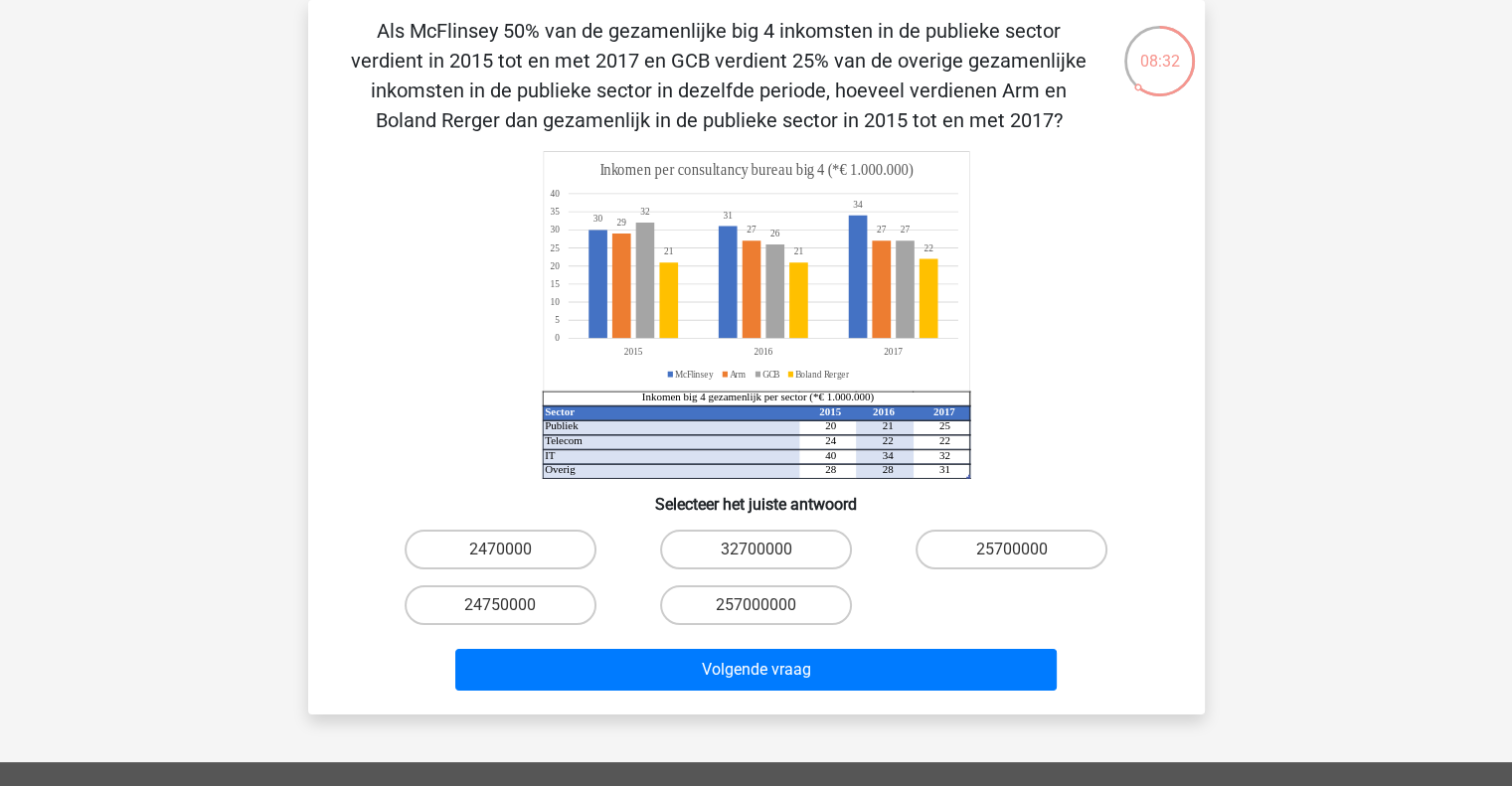 click on "Sector 2015 2016 2017 Publiek 20 21 25 Telecom 24 22 22 IT 40 34 32 Overig 28 28 31 Inkomen big 4 gezamenlijk per sector (*€ 1.000.000) 30   31   34   29   2727   32   26   27   2121   22   0   5   10   15   20   25   30   35   40   201520162017 Inkomen per consultancy bureau big 4 (*€ 1.000.000) McFlinsey Arm GCB Boland Rerger" at bounding box center [756, 315] 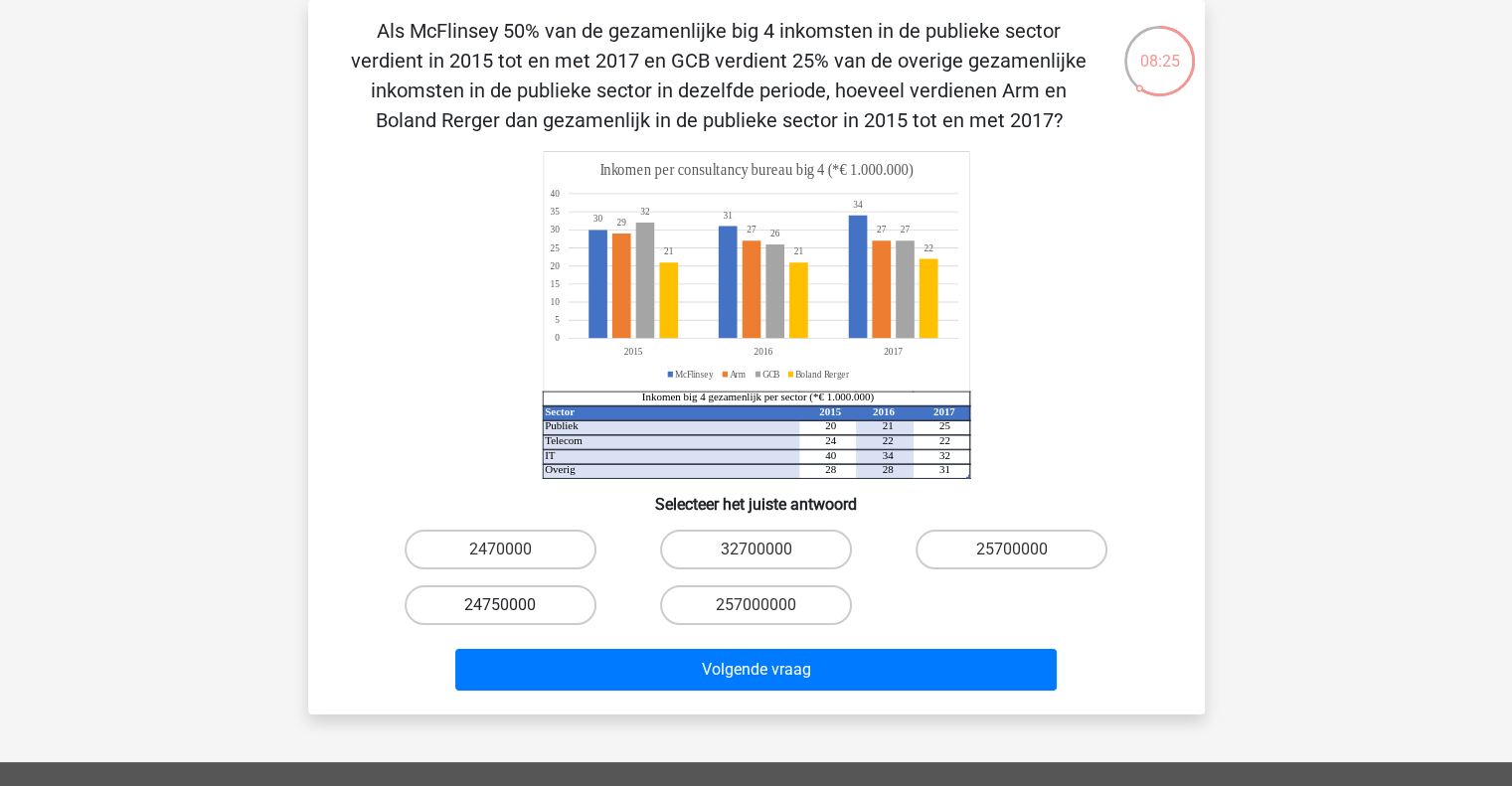click on "24750000" at bounding box center [500, 605] 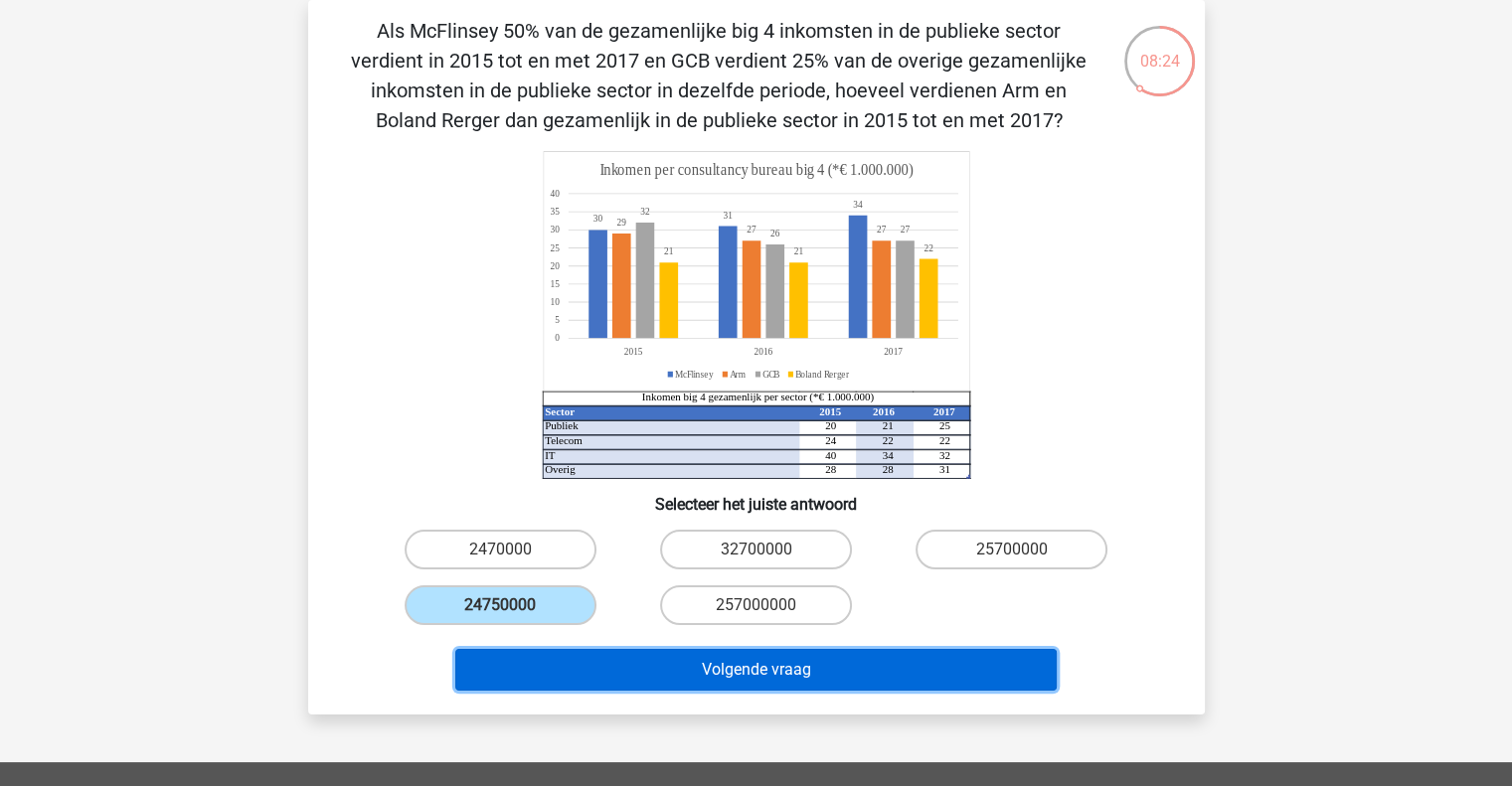 click on "Volgende vraag" at bounding box center (756, 670) 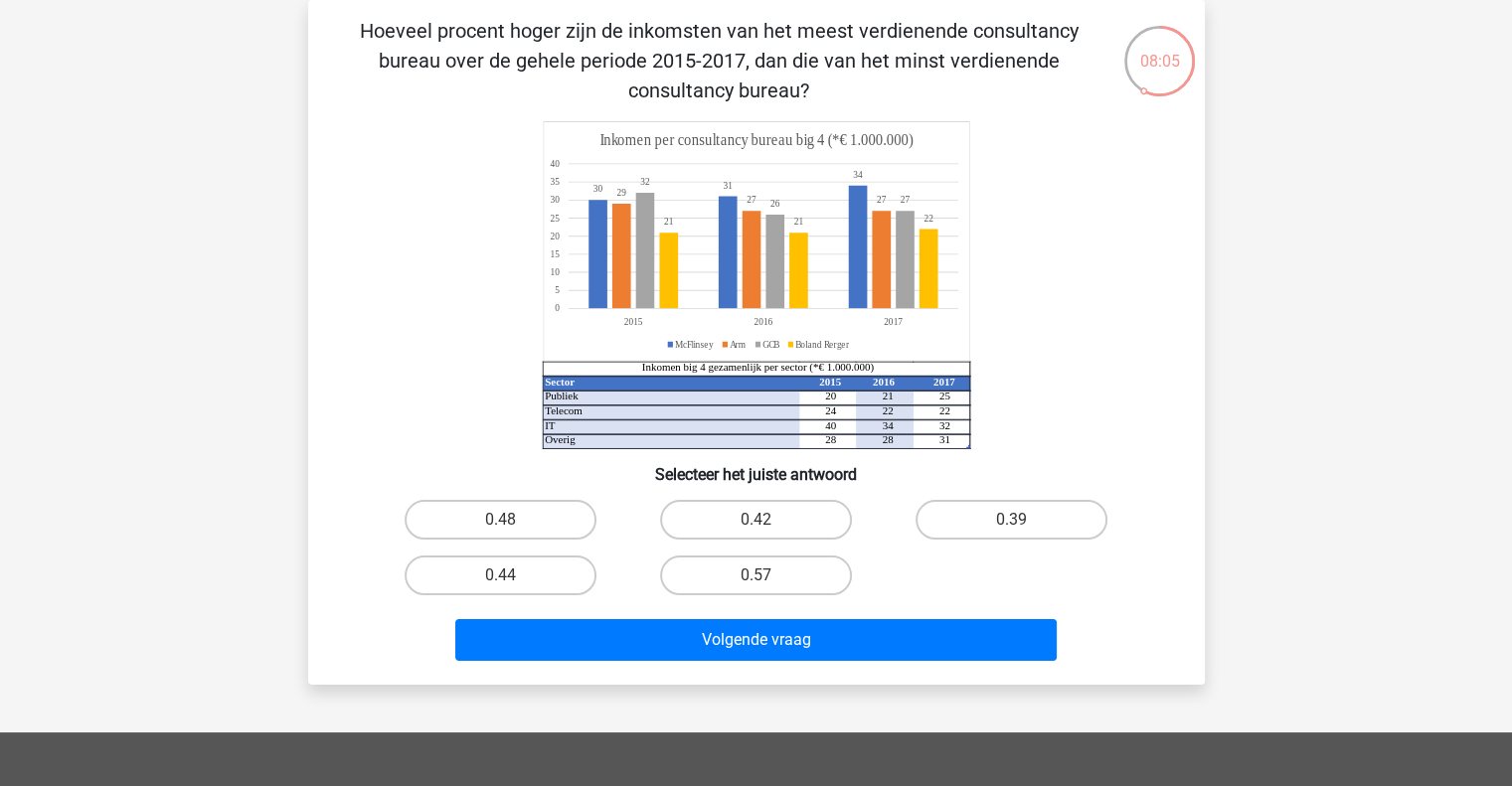 click on "Sector 2015 2016 2017 Publiek 20 21 25 Telecom 24 22 22 IT 40 34 32 Overig 28 28 31 Inkomen big 4 gezamenlijk per sector (*€ 1.000.000) 30   31   34   29   2727   32   26   27   2121   22   0   5   10   15   20   25   30   35   40   201520162017 Inkomen per consultancy bureau big 4 (*€ 1.000.000) McFlinsey Arm GCB Boland Rerger" 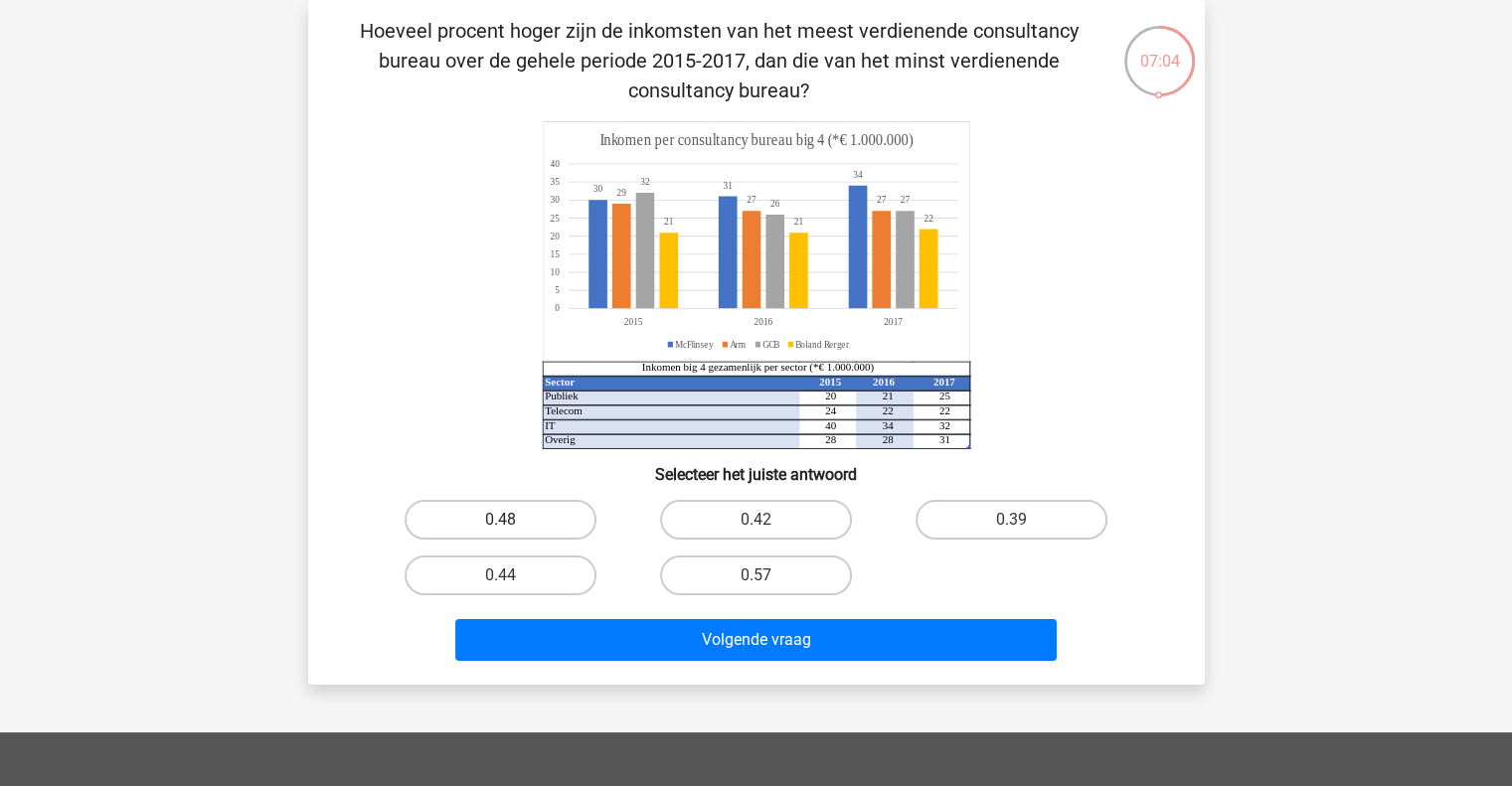 click on "0.48" at bounding box center (500, 520) 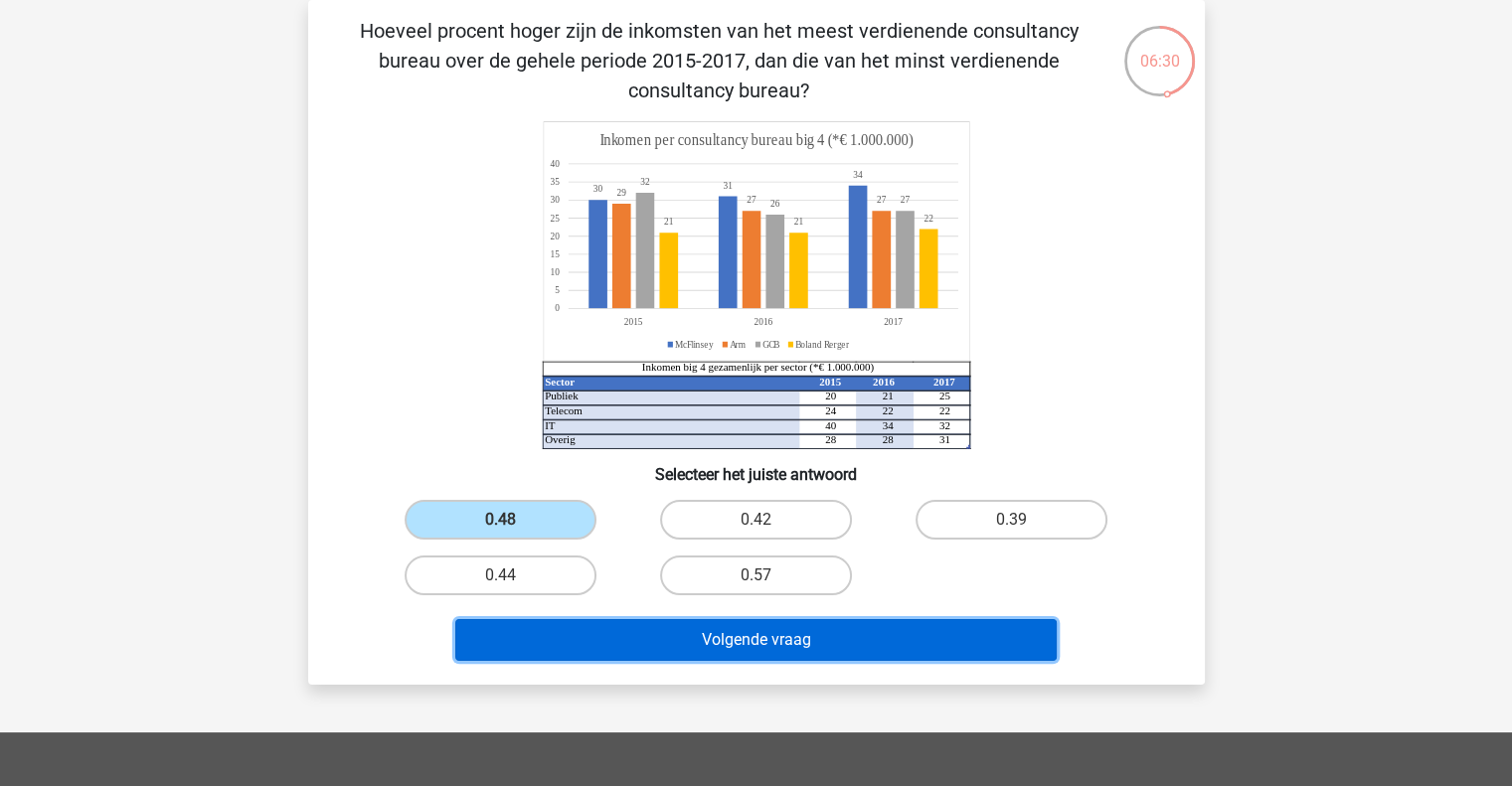 click on "Volgende vraag" at bounding box center [756, 640] 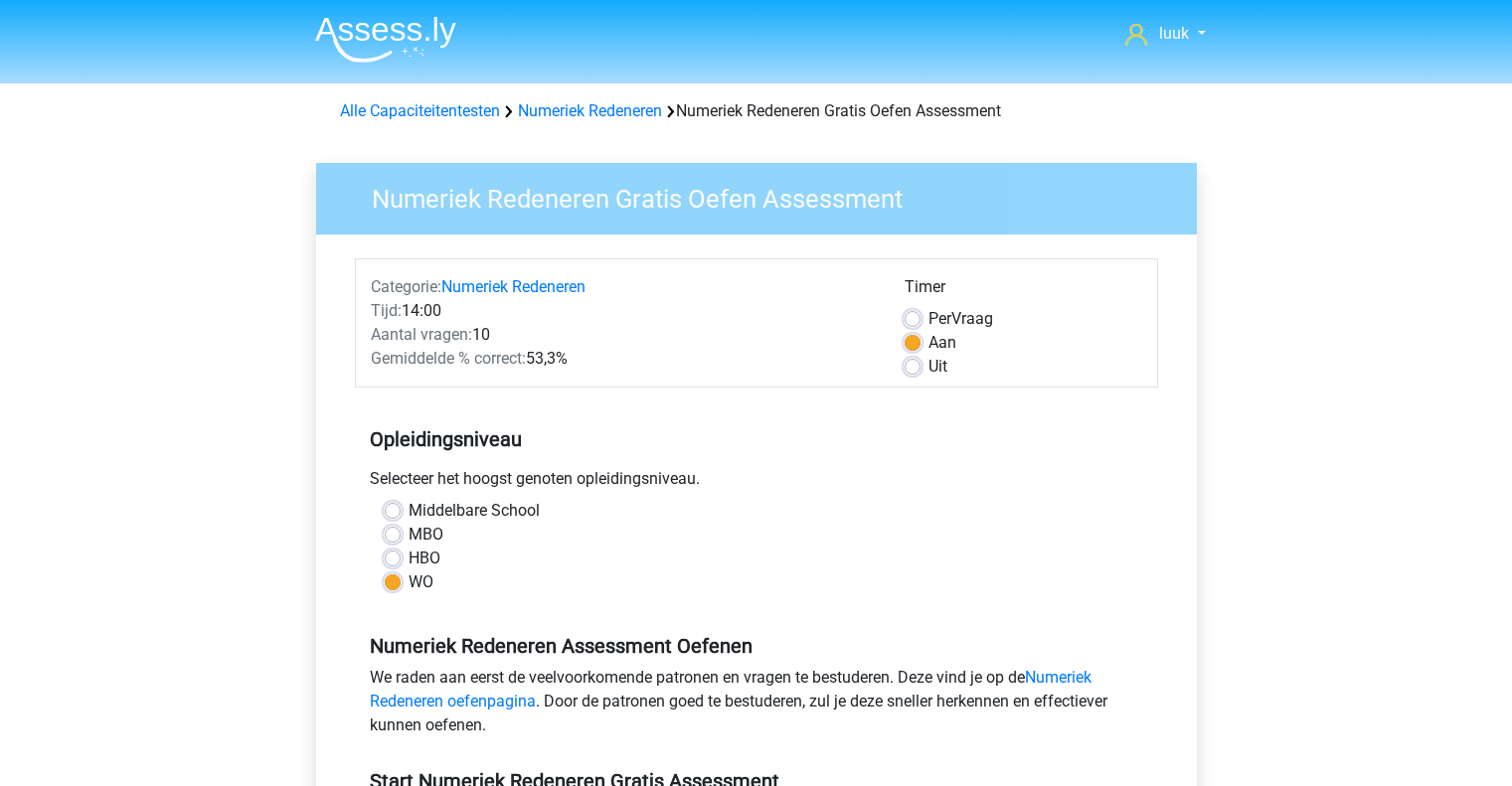 scroll, scrollTop: 441, scrollLeft: 0, axis: vertical 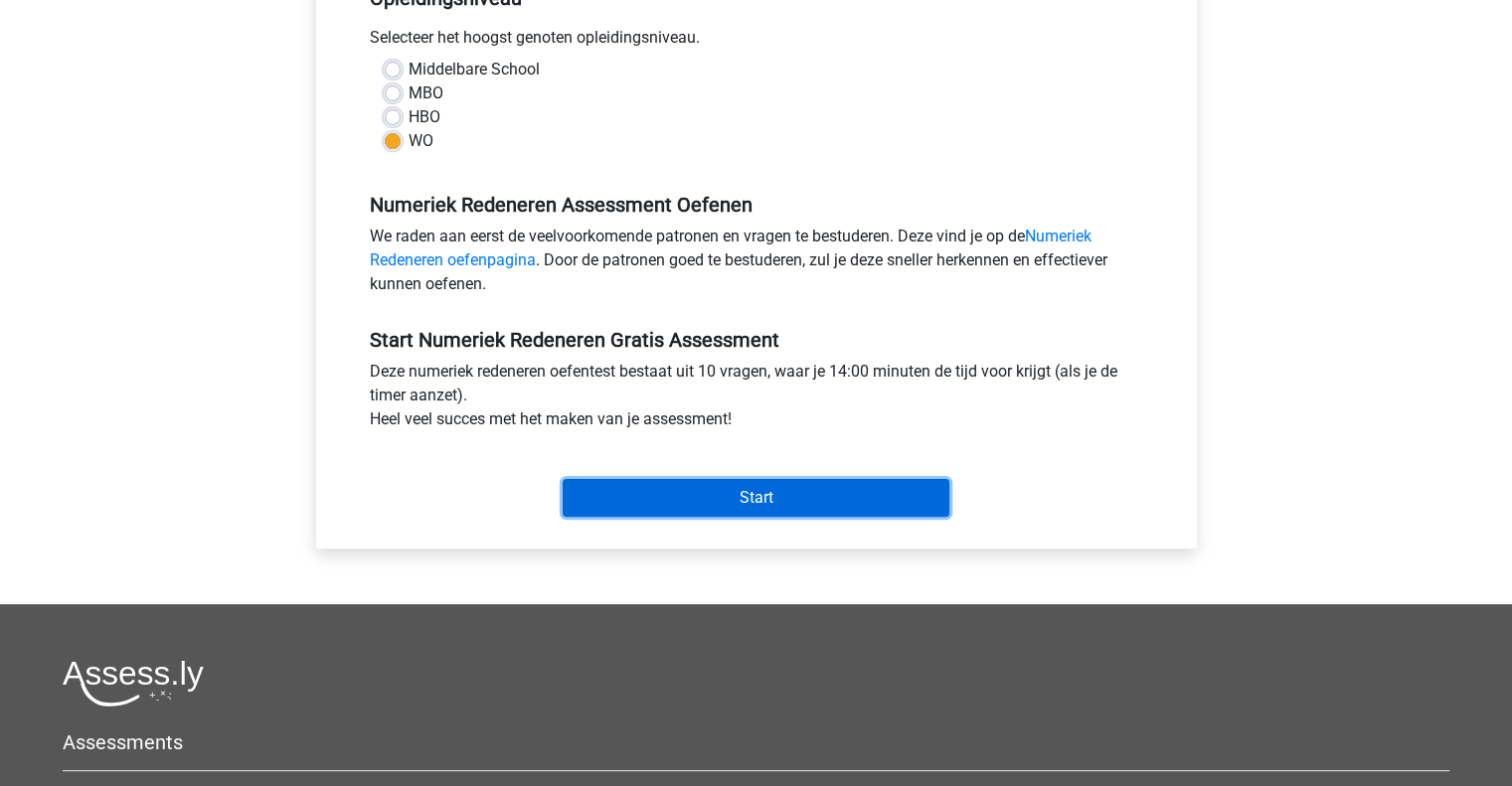 click on "Start" at bounding box center (756, 498) 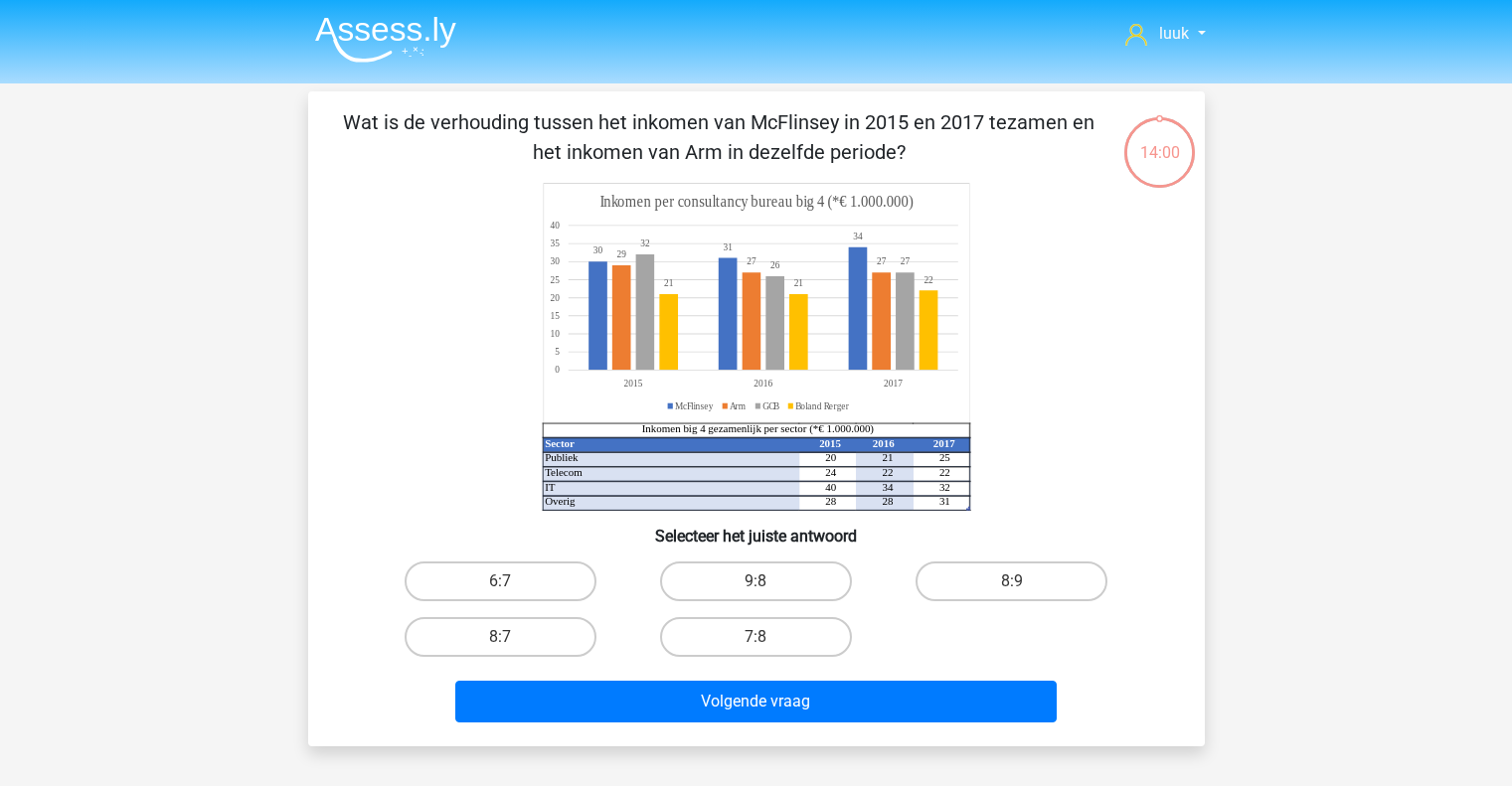 scroll, scrollTop: 0, scrollLeft: 0, axis: both 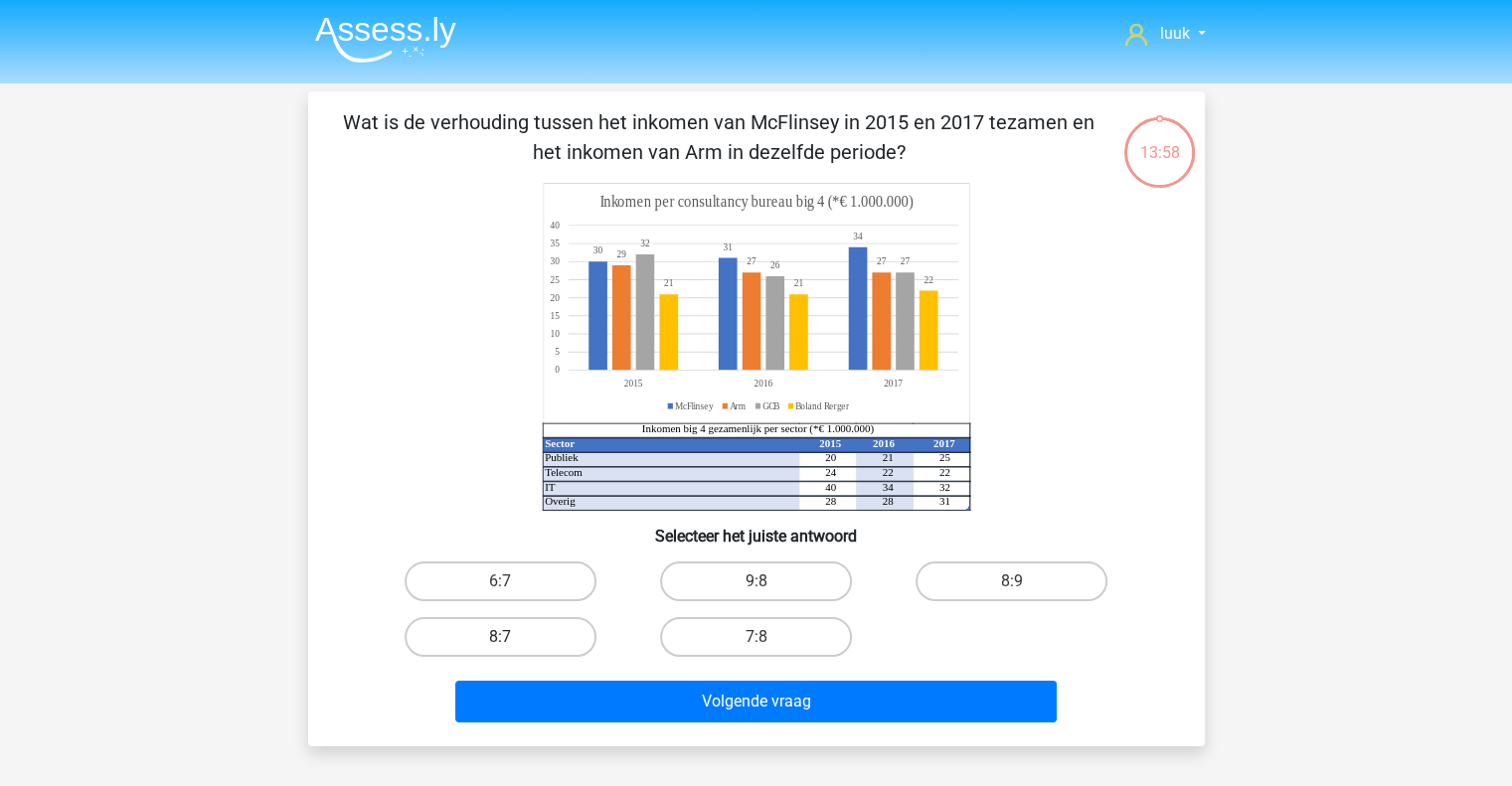 click on "8:7" at bounding box center (500, 637) 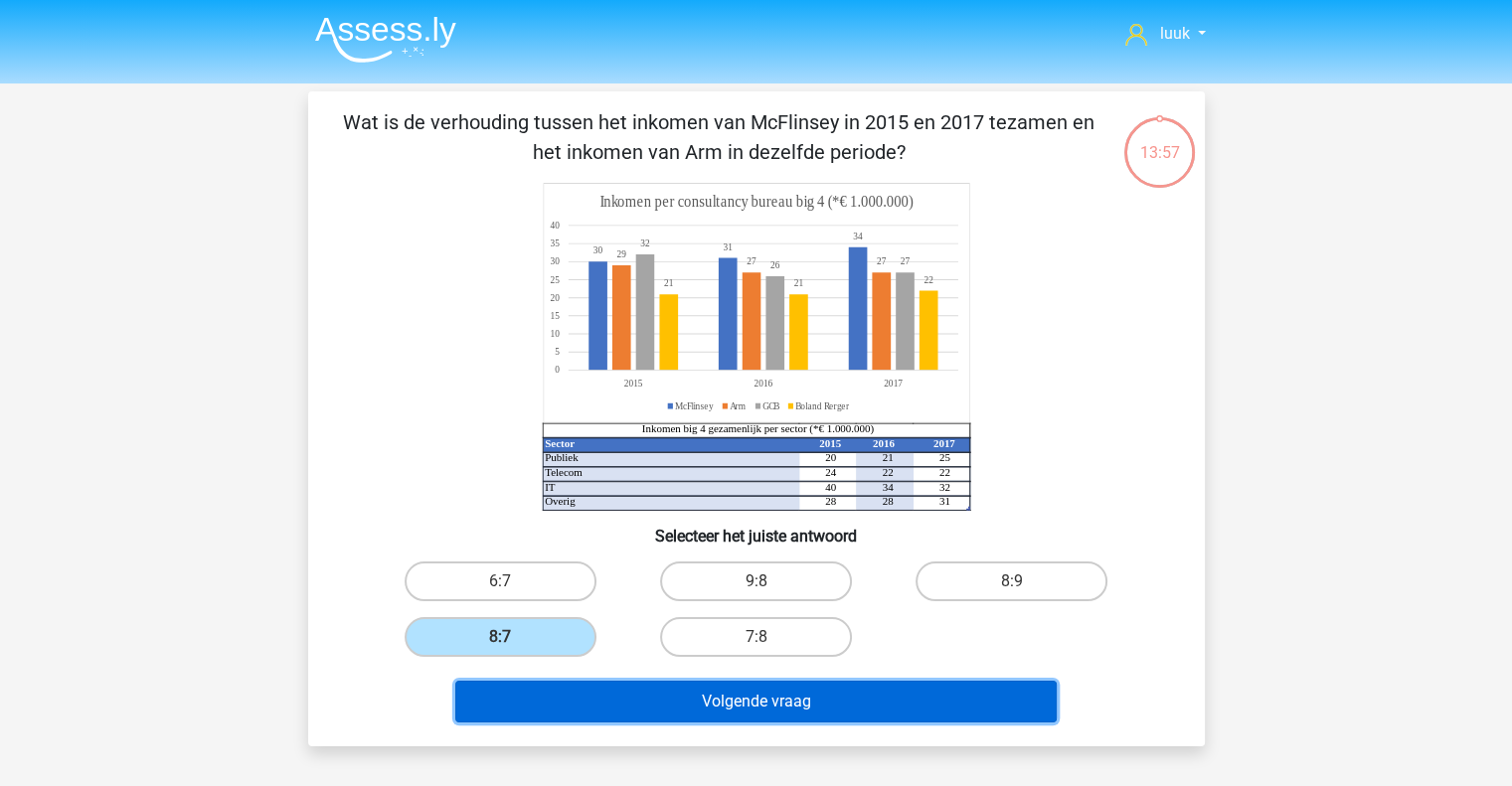 click on "Volgende vraag" at bounding box center [756, 702] 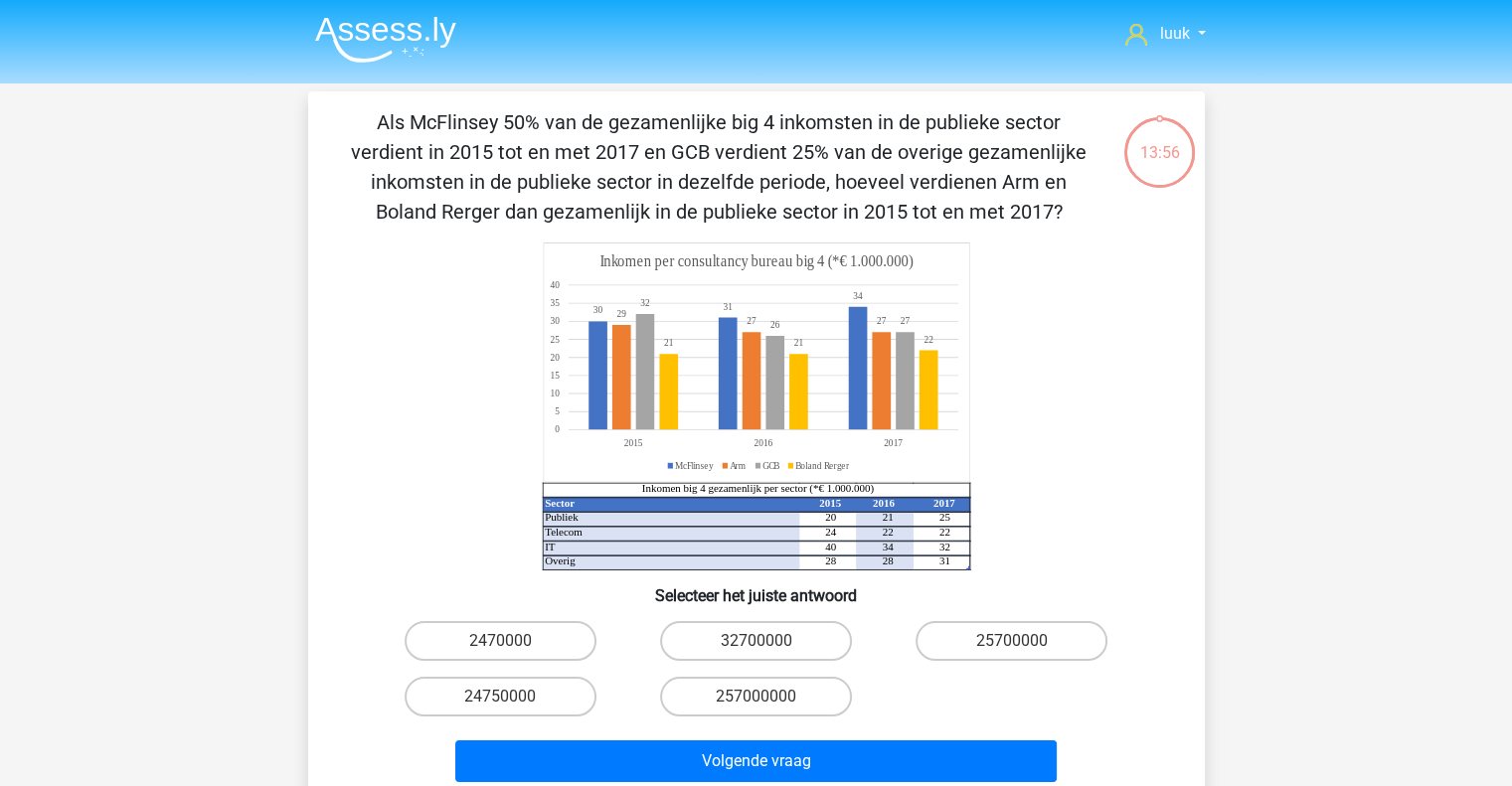 scroll, scrollTop: 91, scrollLeft: 0, axis: vertical 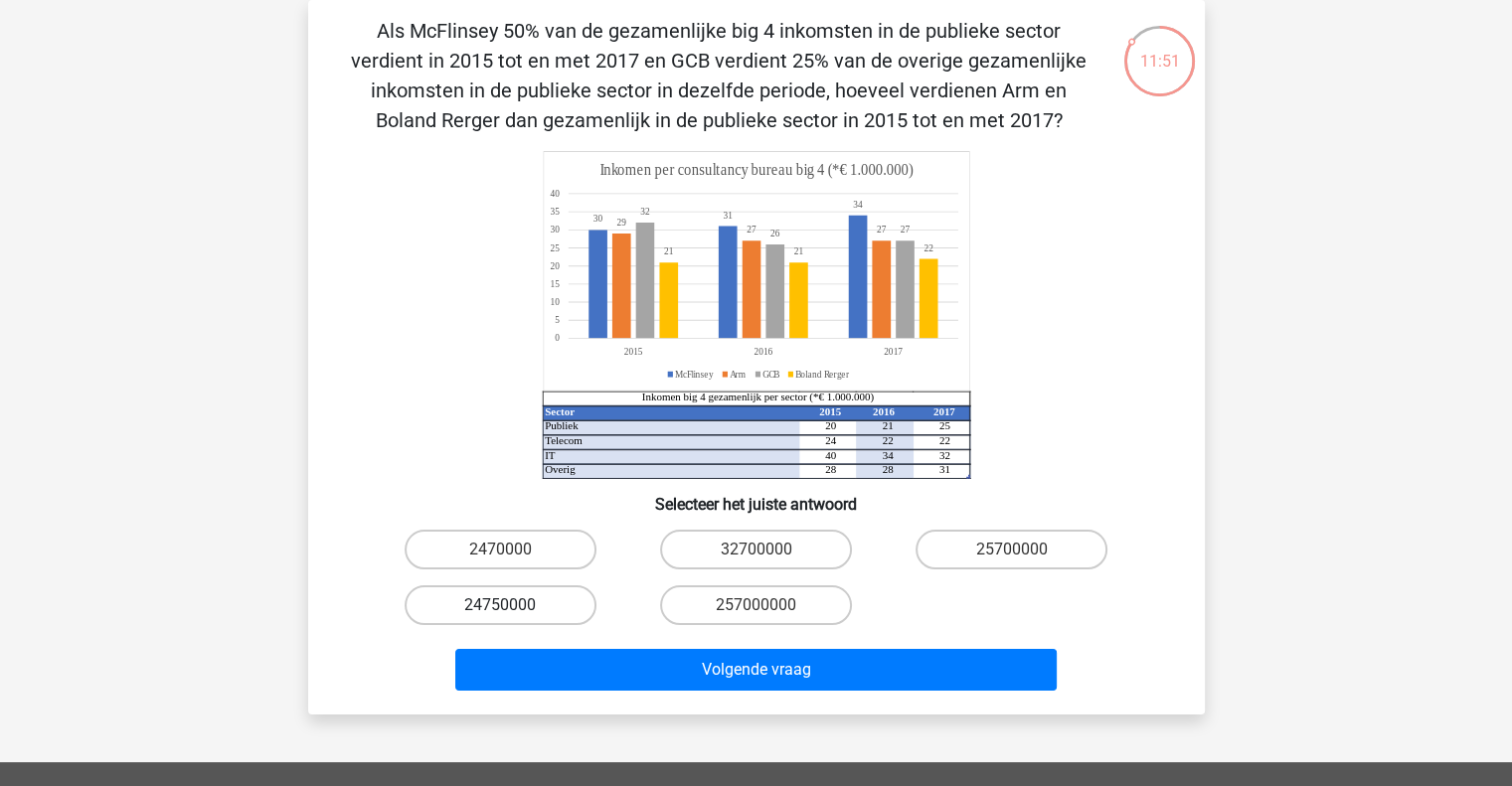 click on "24750000" at bounding box center (500, 605) 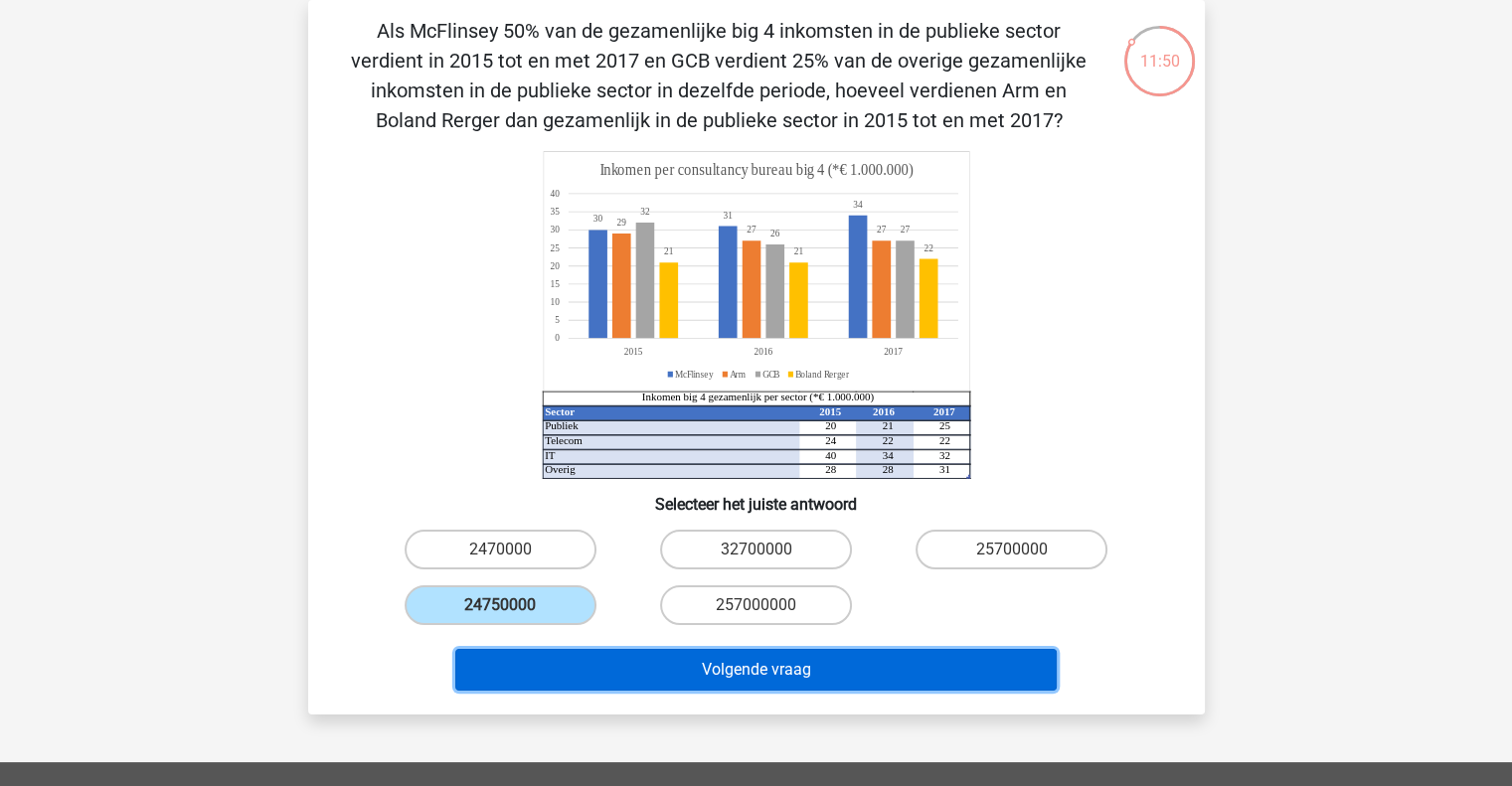 click on "Volgende vraag" at bounding box center (756, 670) 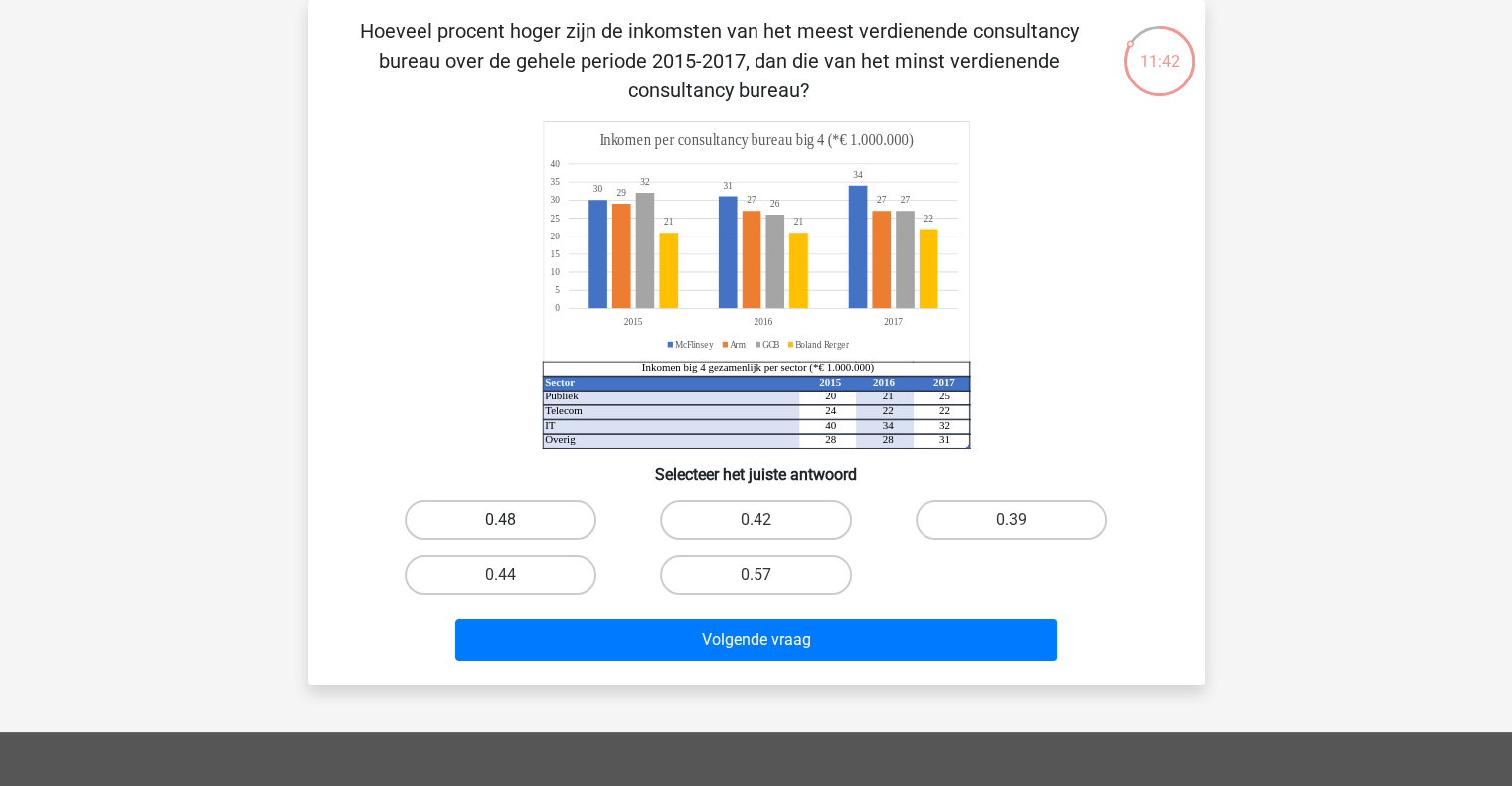click on "0.48" at bounding box center [500, 520] 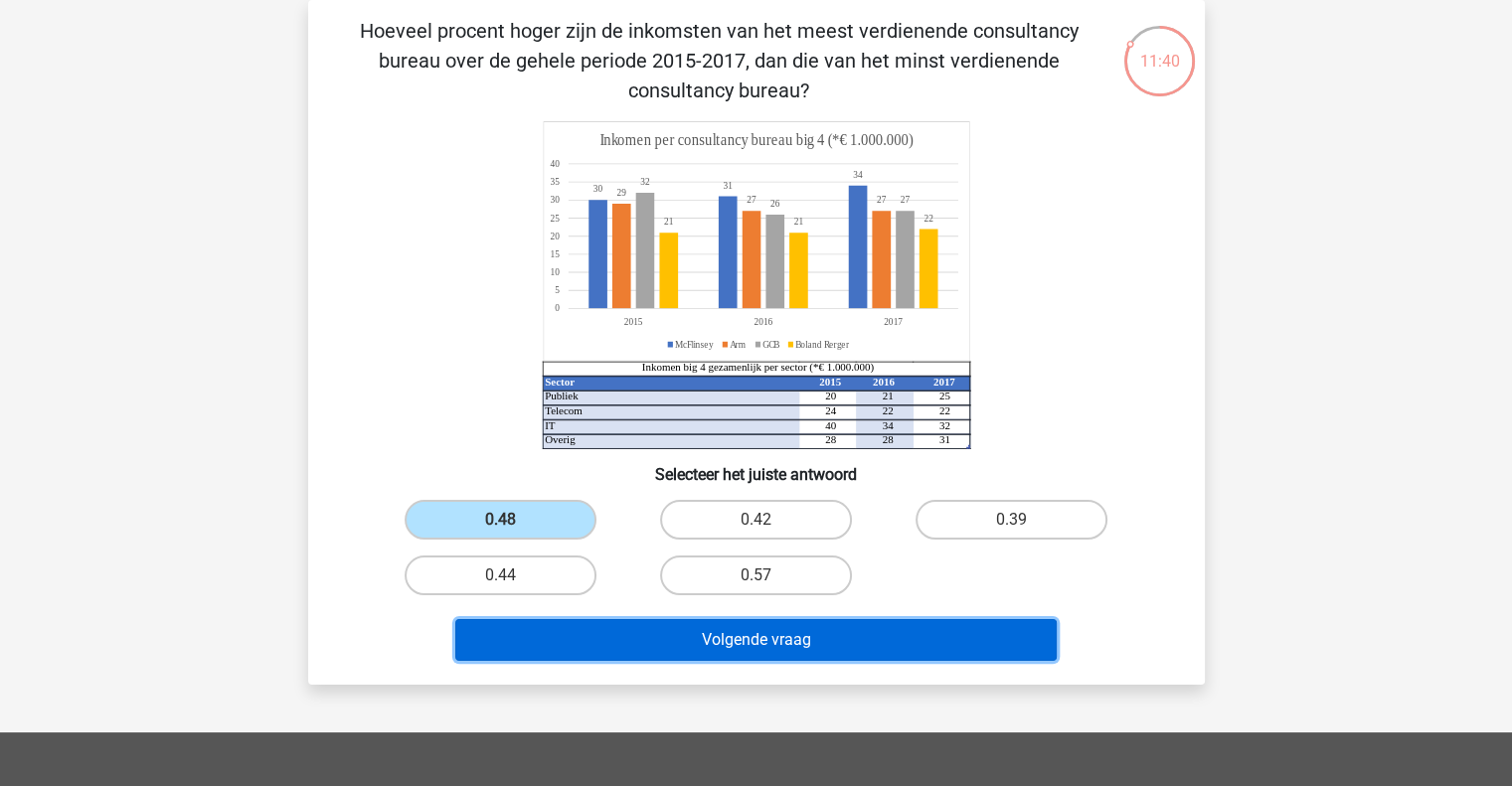 click on "Volgende vraag" at bounding box center (756, 640) 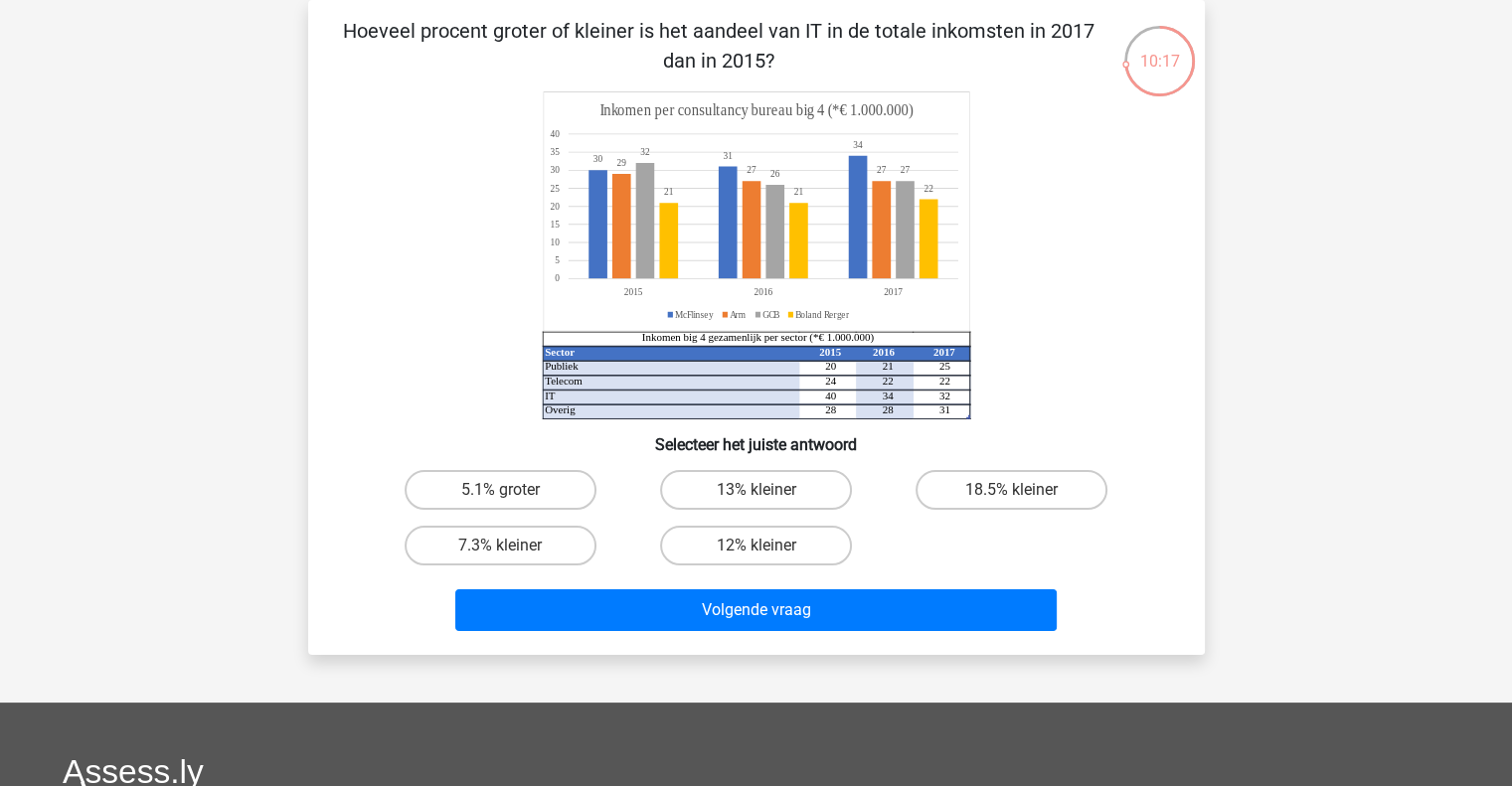 click on "18.5% kleiner" at bounding box center [1011, 490] 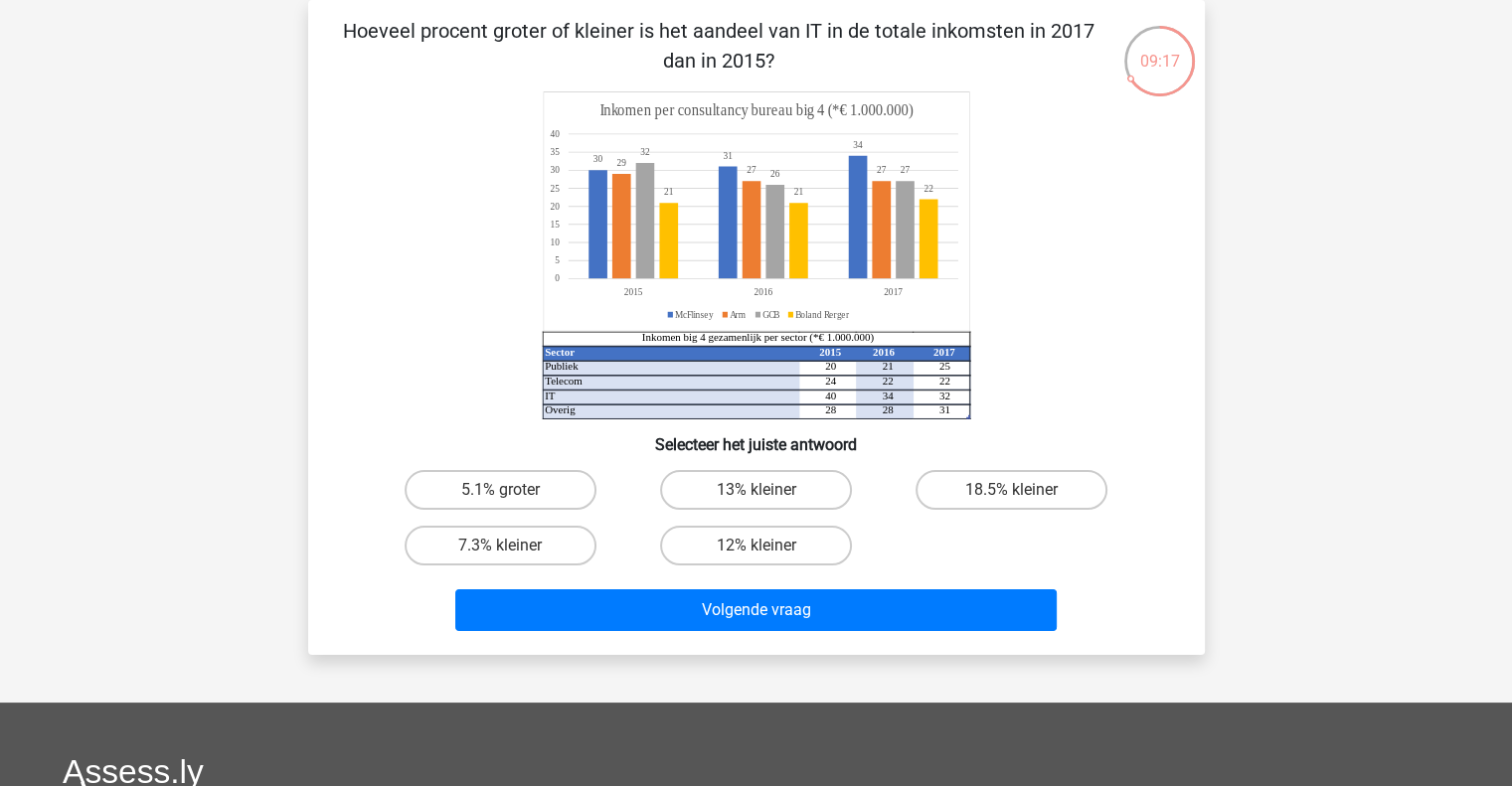 click on "7.3% kleiner" at bounding box center [506, 551] 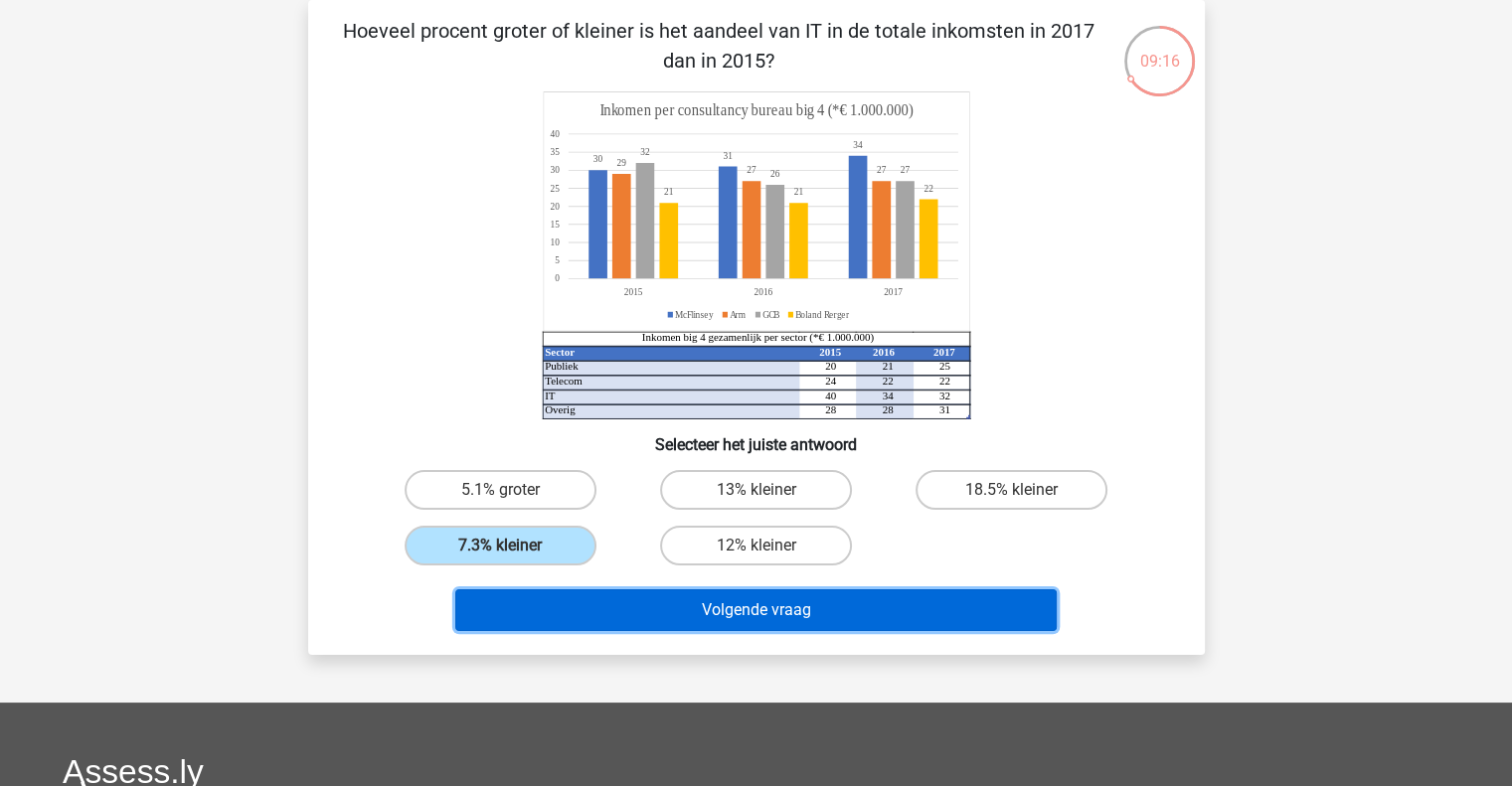 click on "Volgende vraag" at bounding box center (756, 610) 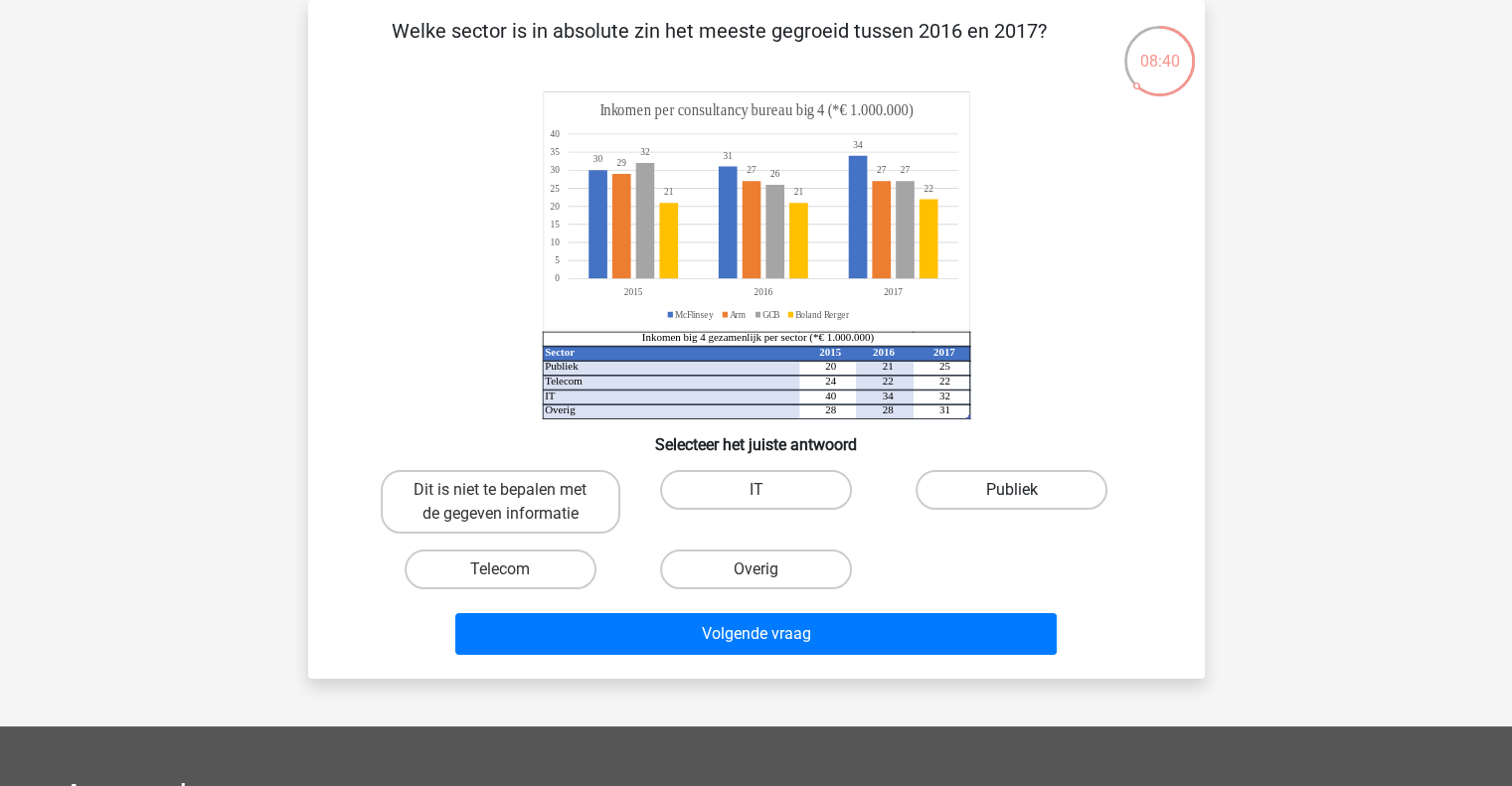 click on "Publiek" at bounding box center (1011, 490) 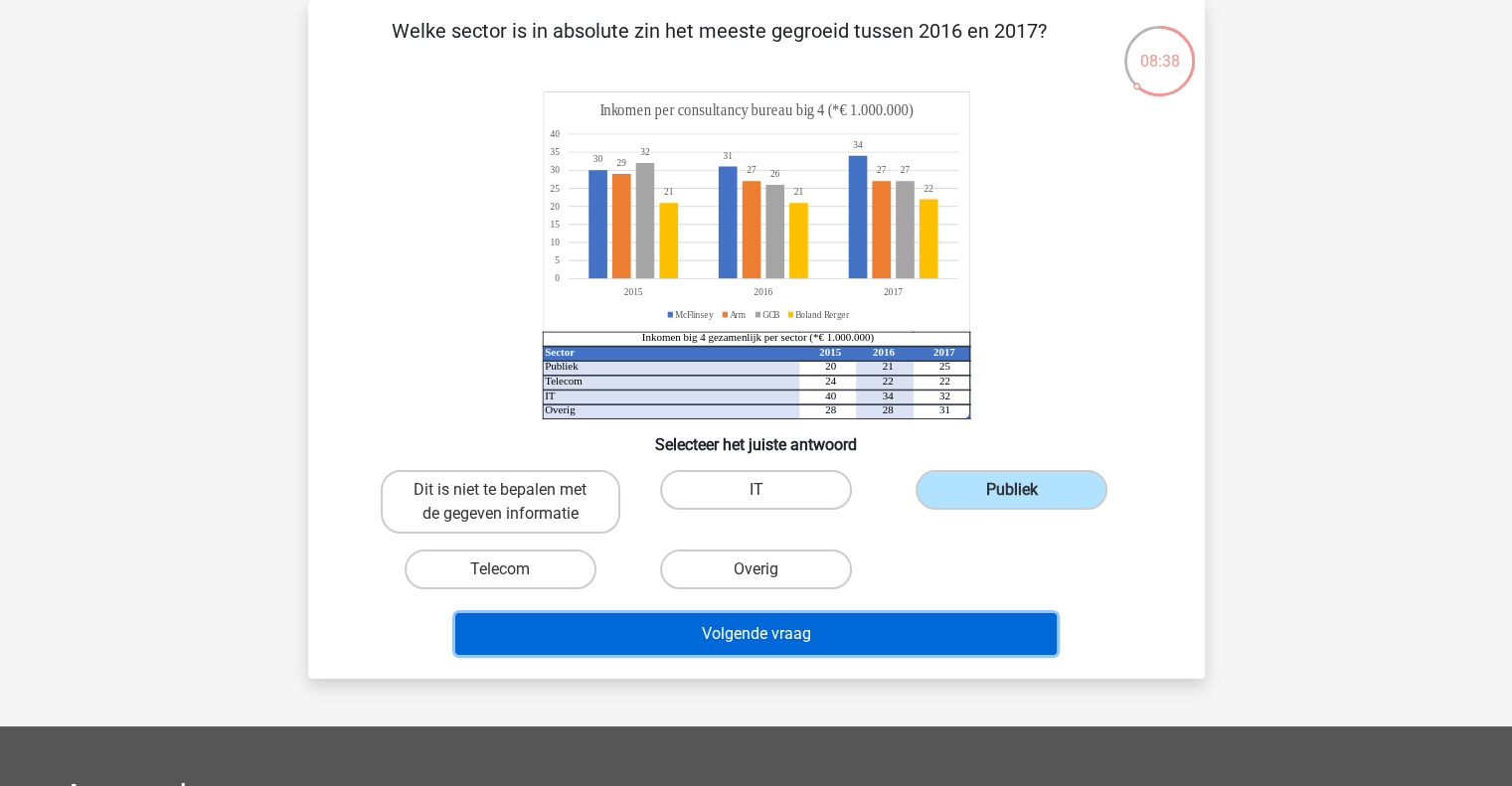 click on "Volgende vraag" at bounding box center [756, 634] 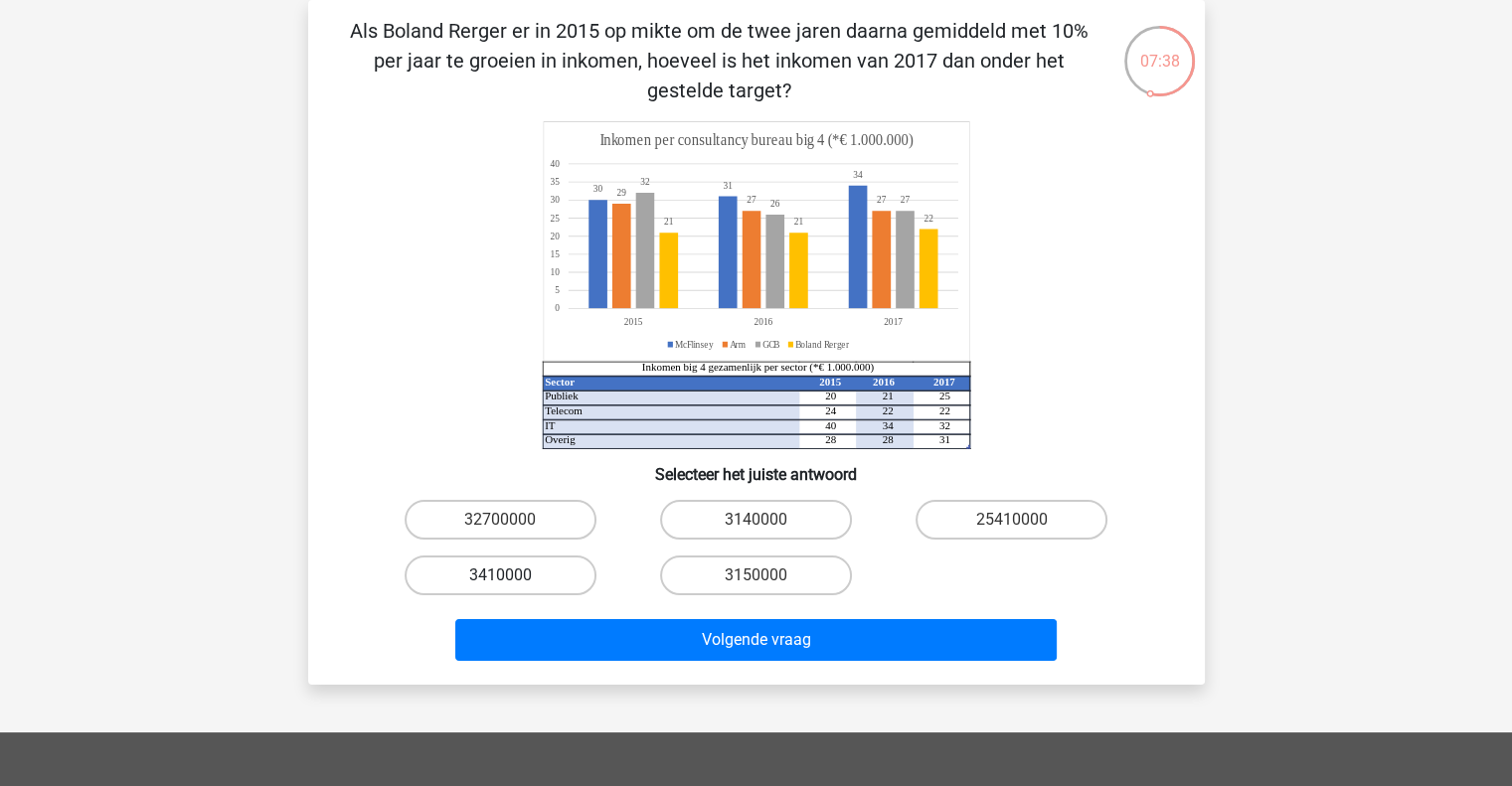 click on "3410000" at bounding box center (500, 575) 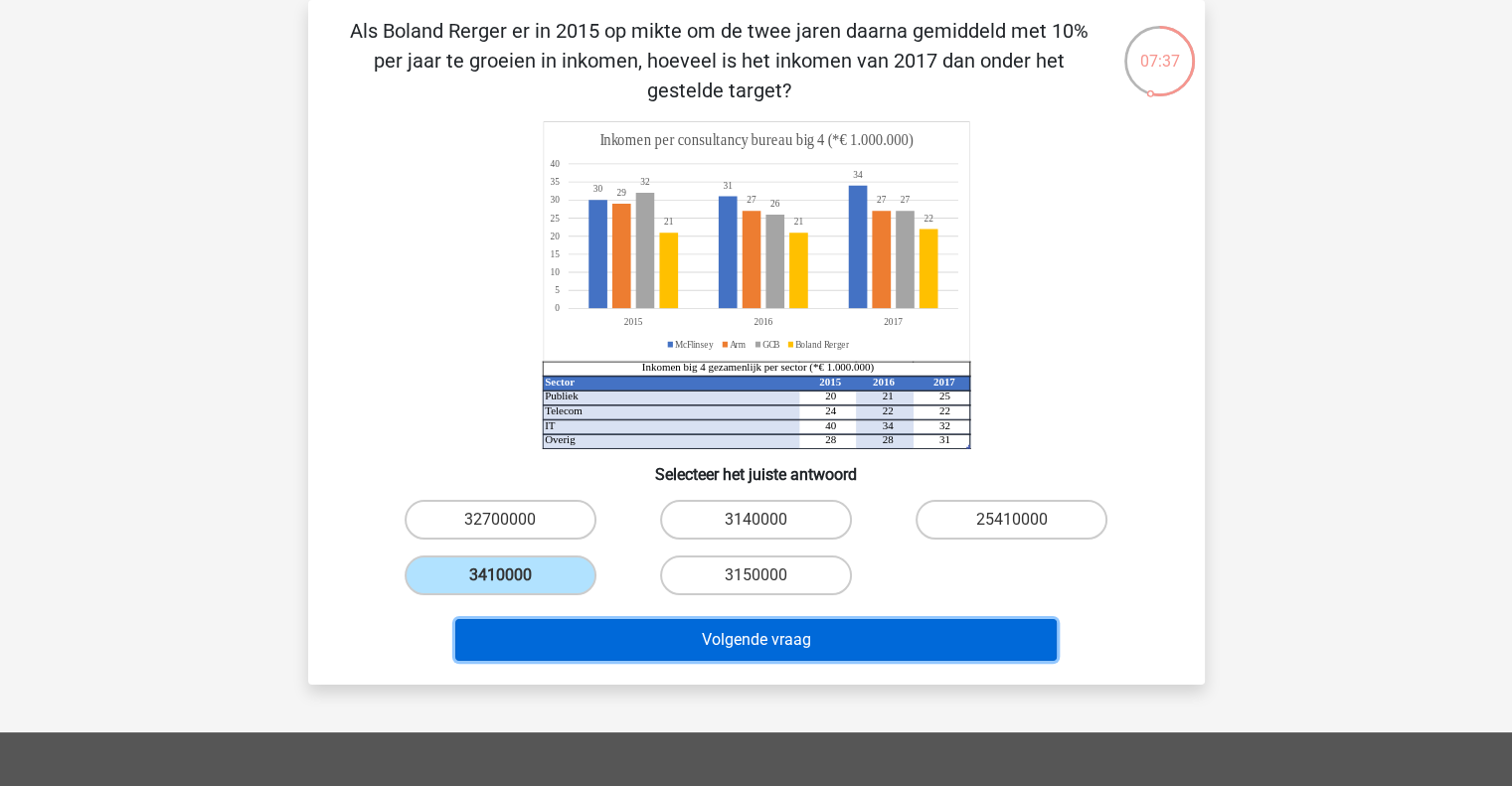 click on "Volgende vraag" at bounding box center (756, 640) 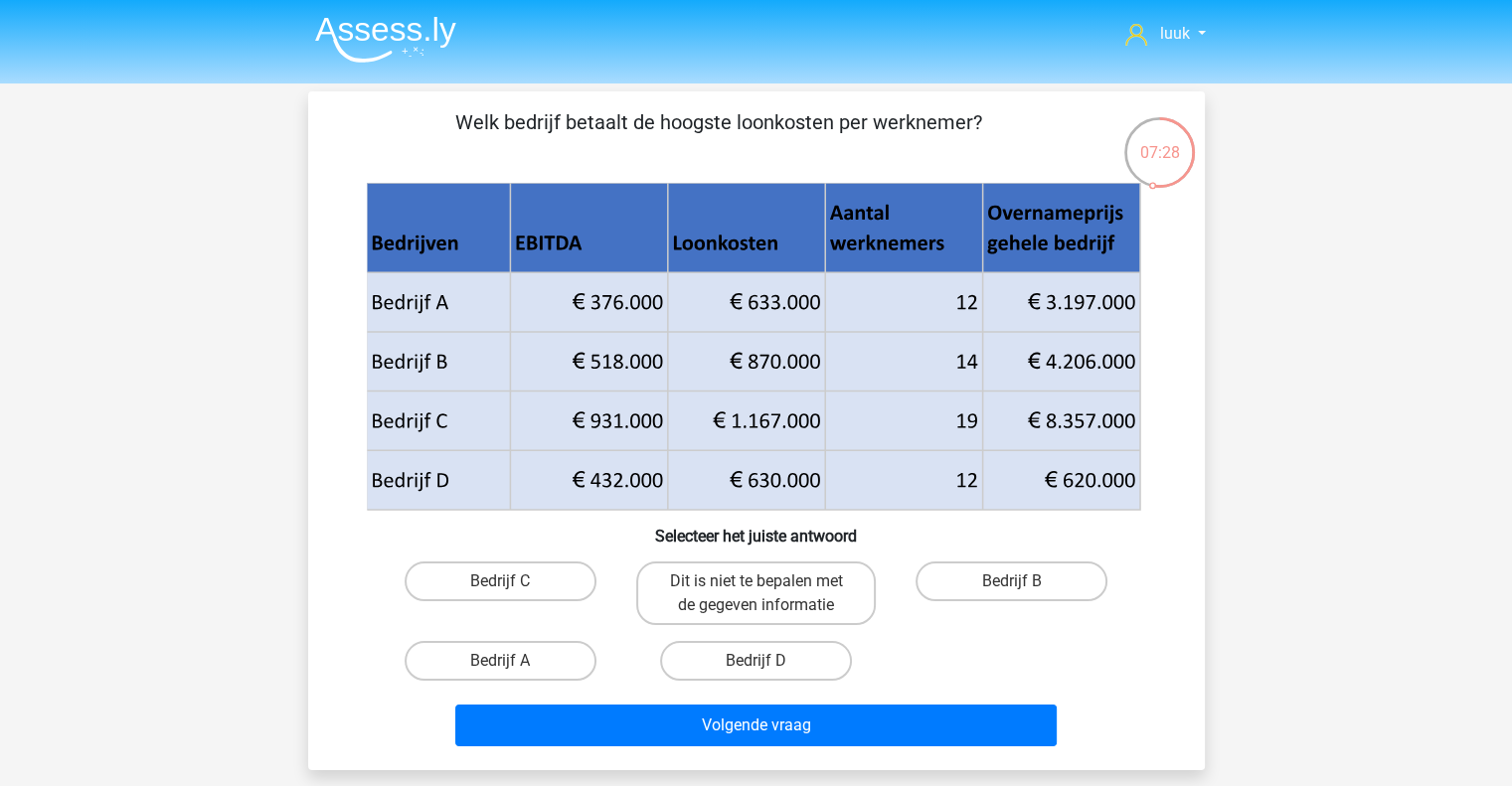 scroll, scrollTop: 90, scrollLeft: 0, axis: vertical 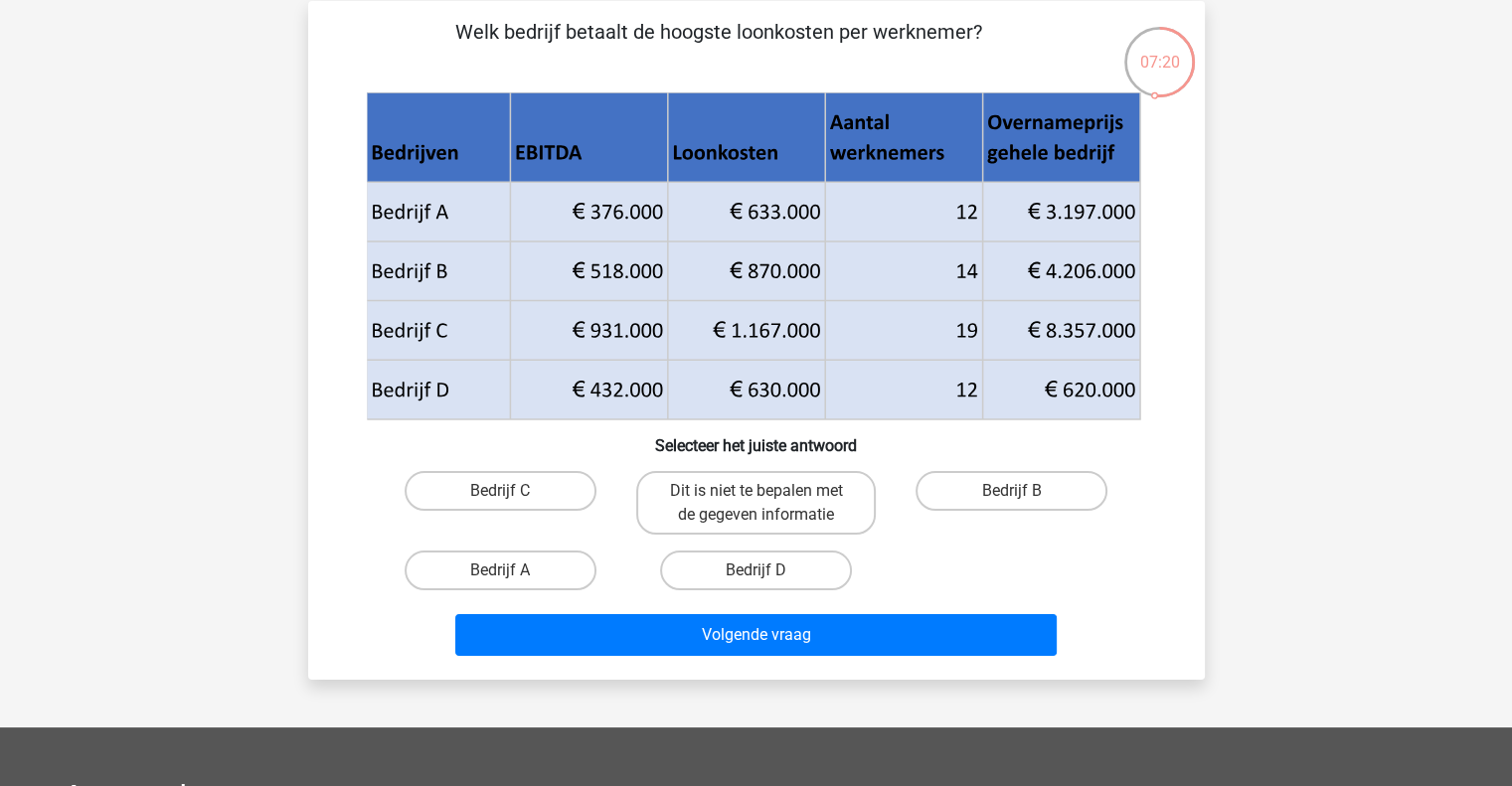 click on "luuk
ltmoonen@gmail.com
Nederlands
English" at bounding box center (756, 580) 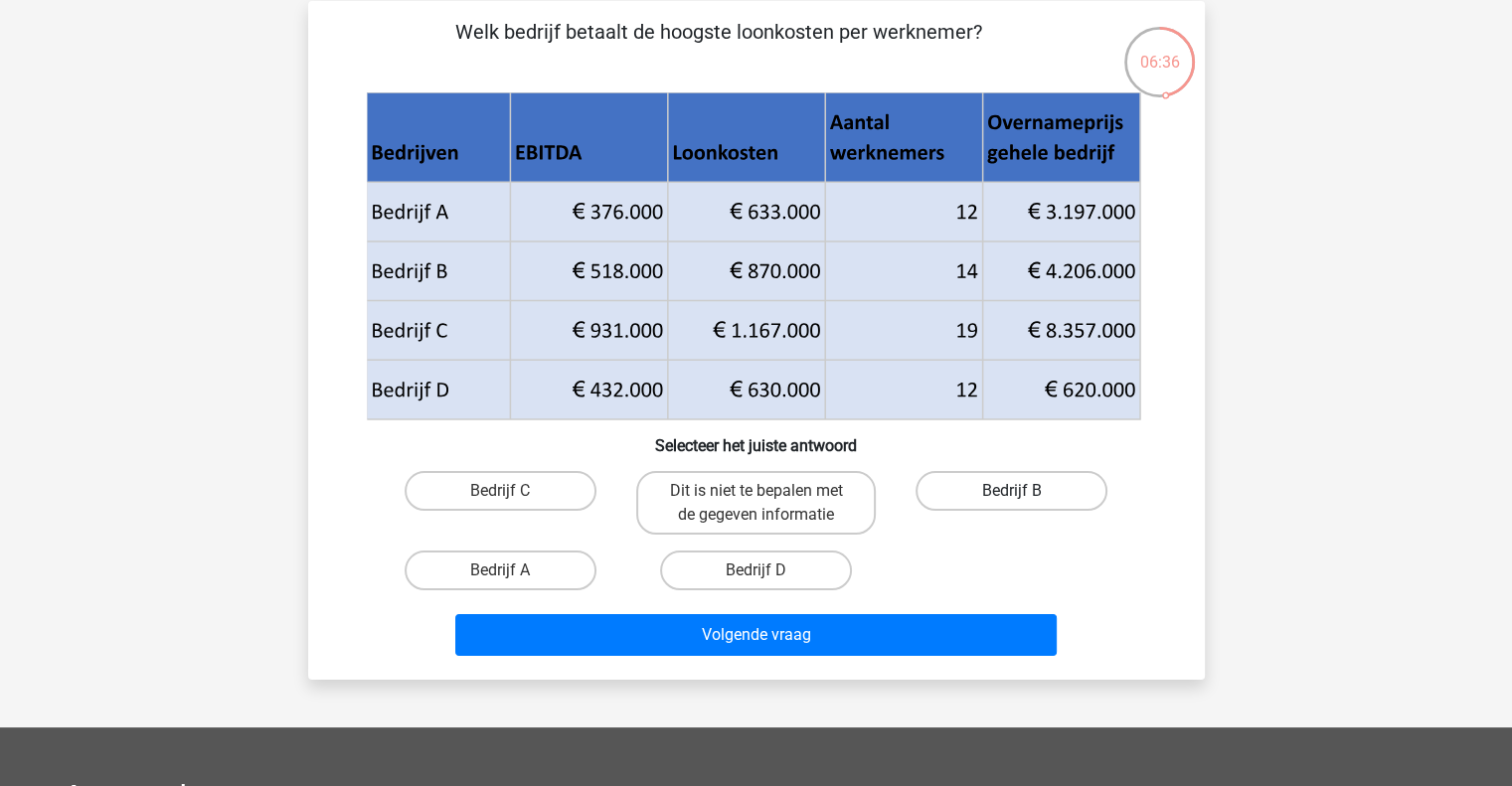click on "Bedrijf B" at bounding box center [1011, 491] 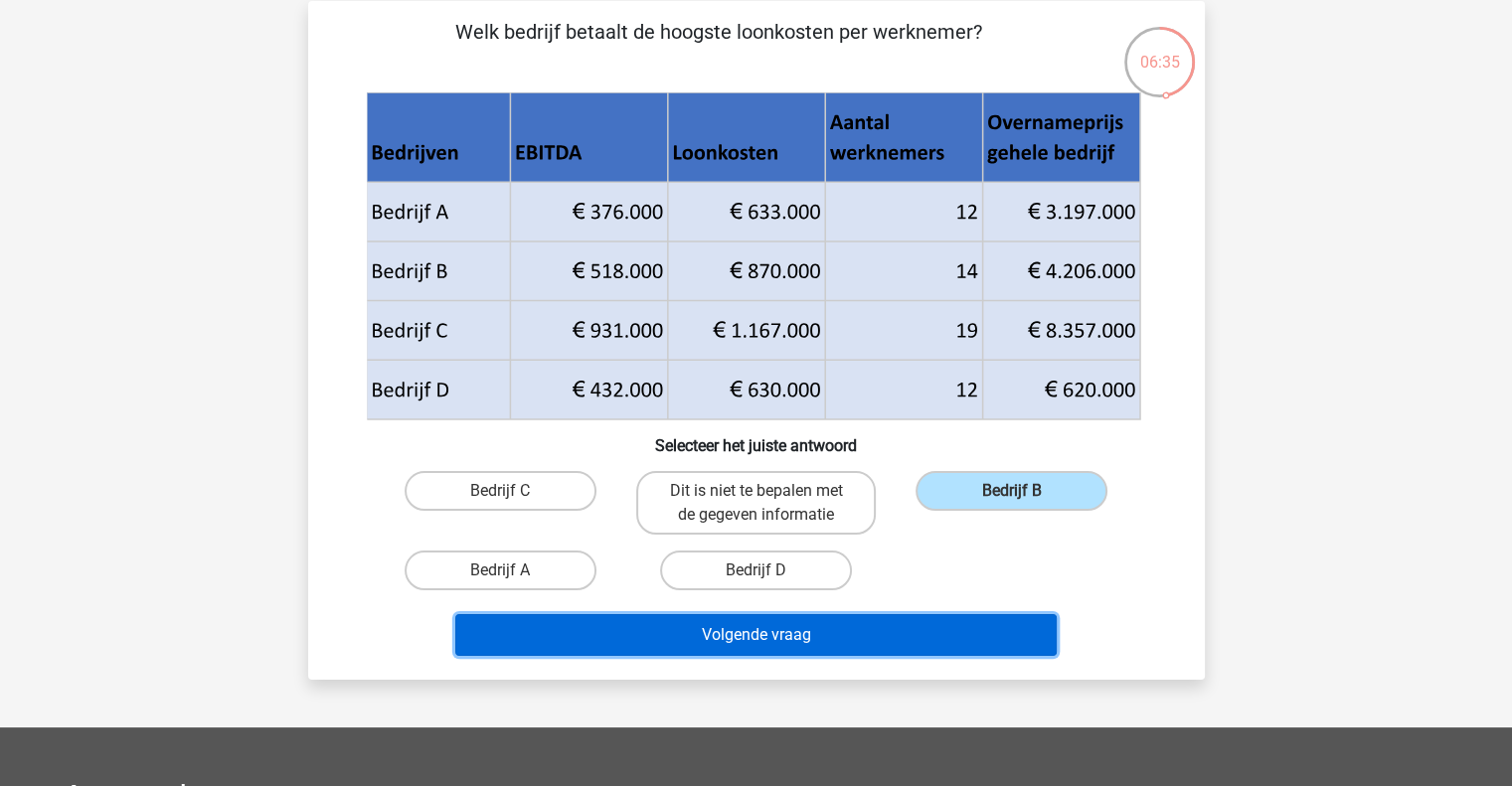 click on "Volgende vraag" at bounding box center (756, 635) 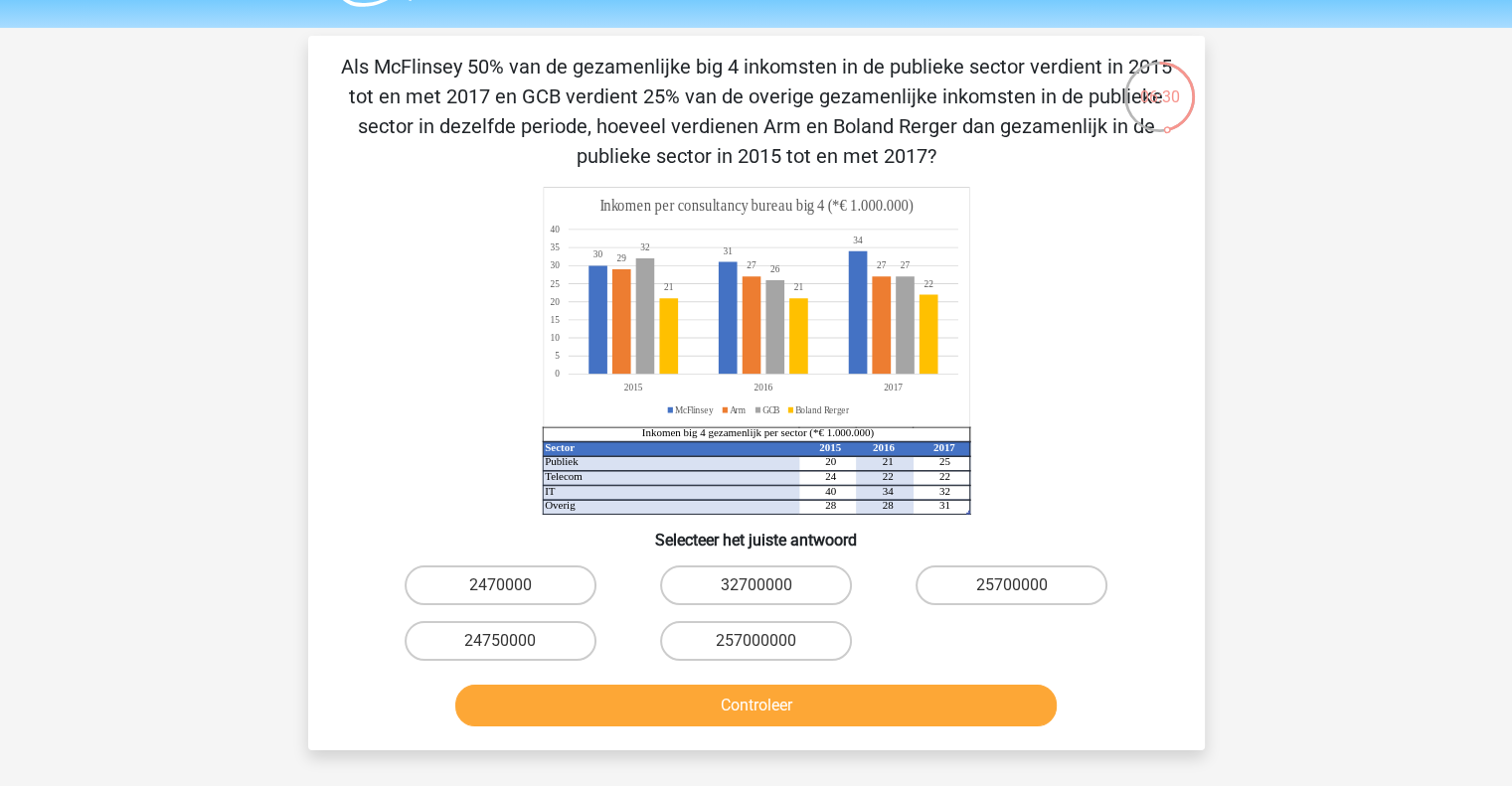 scroll, scrollTop: 56, scrollLeft: 0, axis: vertical 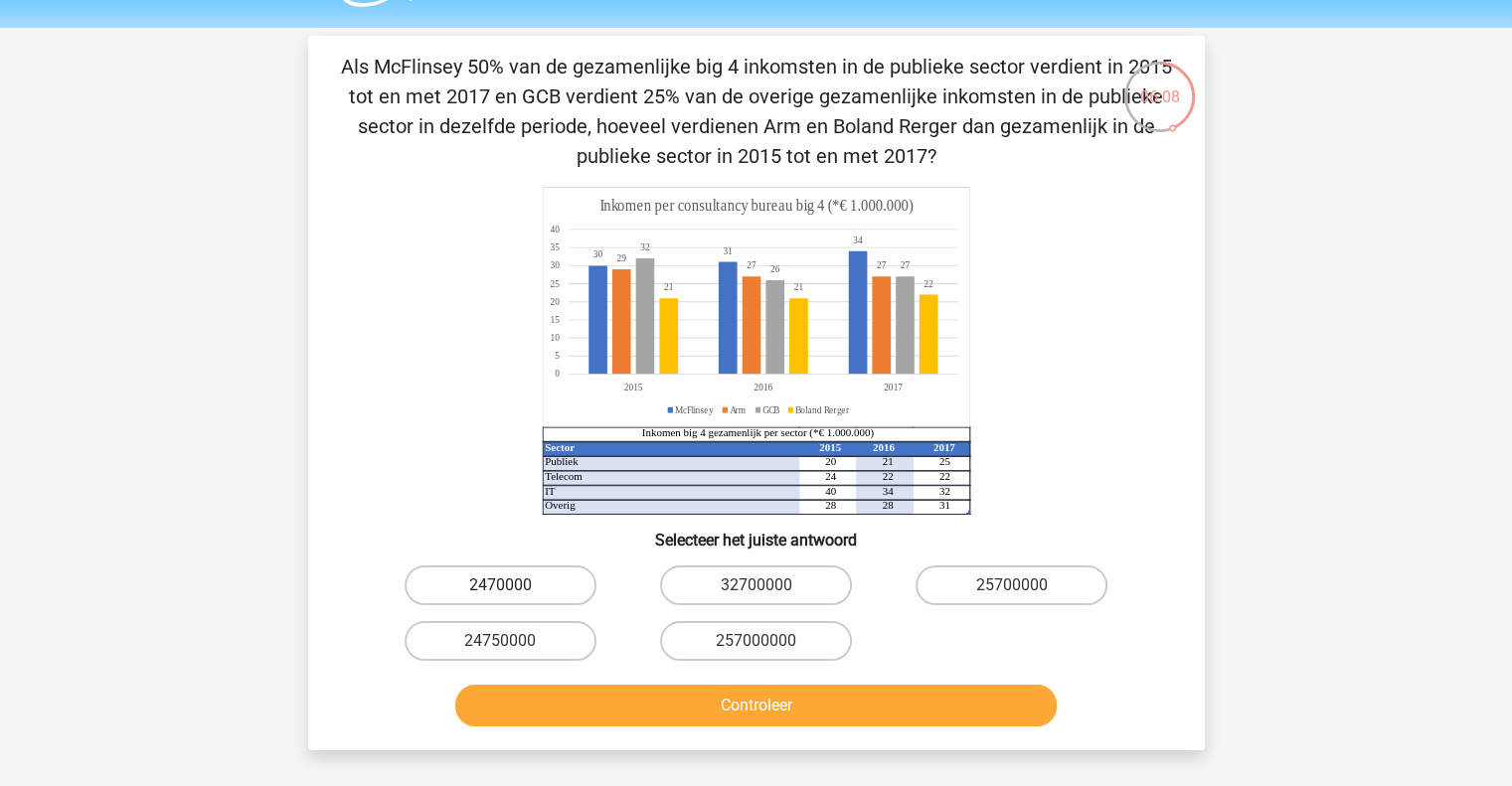 click on "2470000" at bounding box center (500, 585) 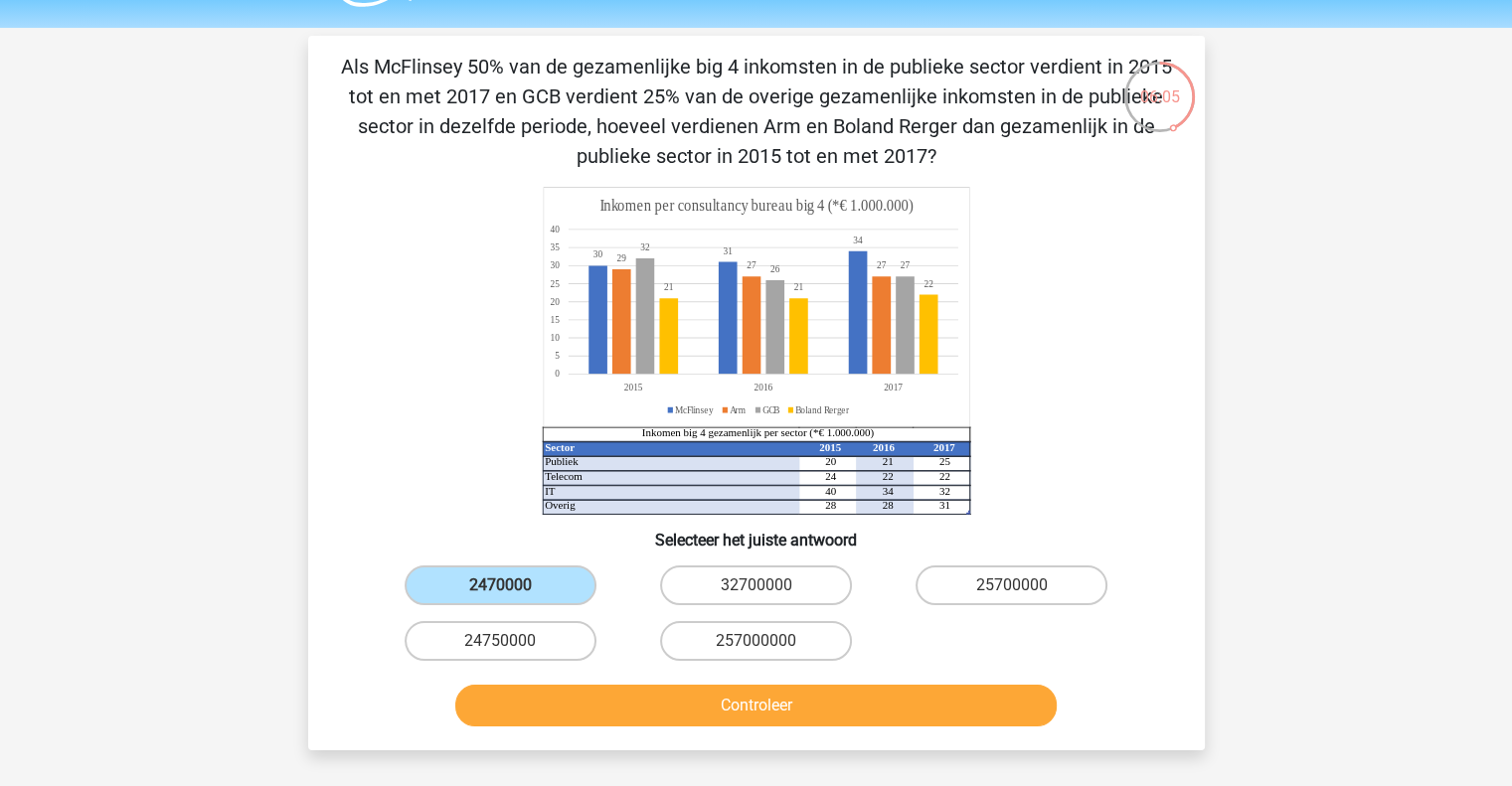 drag, startPoint x: 522, startPoint y: 639, endPoint x: 605, endPoint y: 699, distance: 102.415819 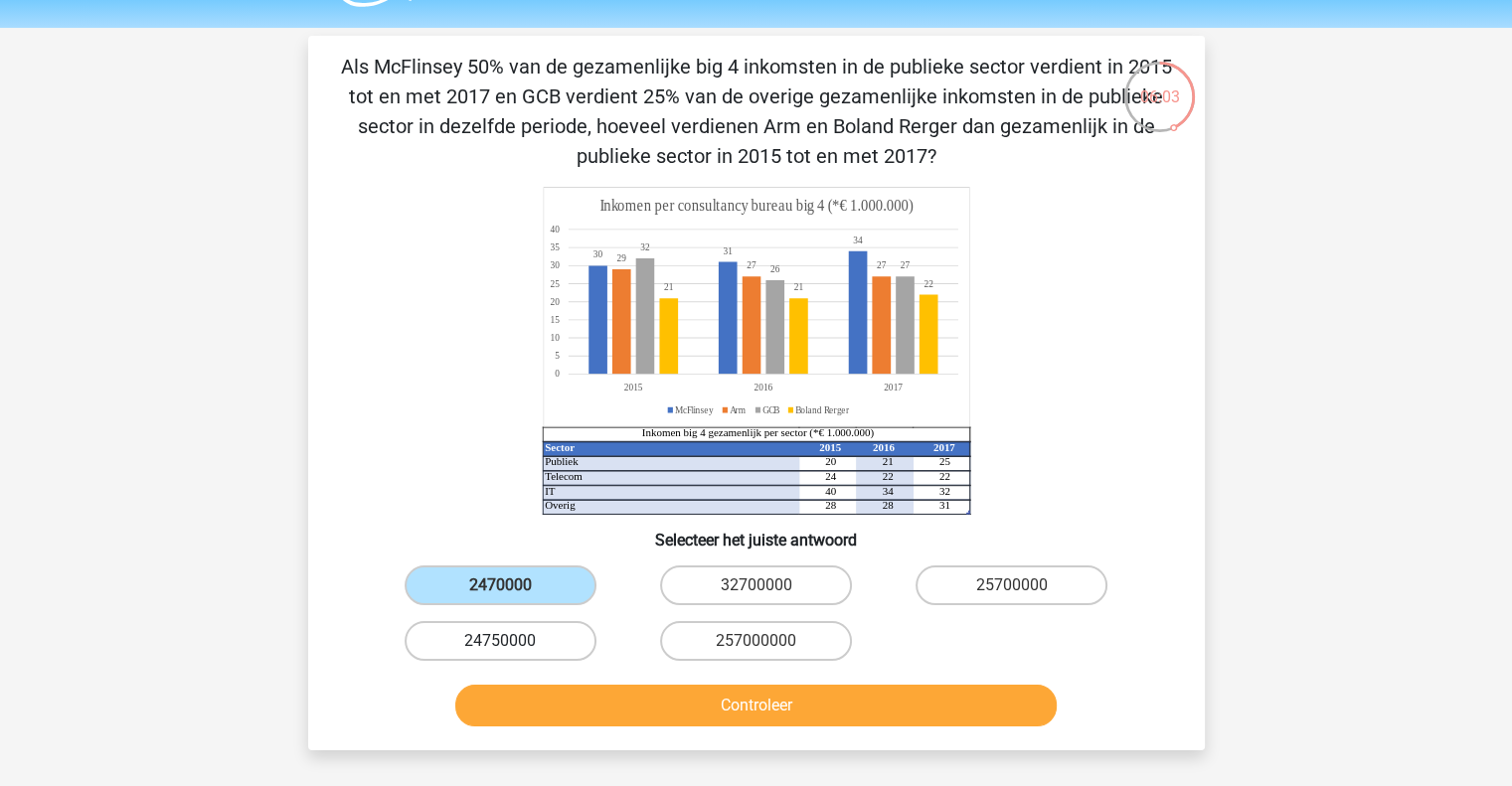 drag, startPoint x: 545, startPoint y: 642, endPoint x: 556, endPoint y: 641, distance: 11.045361 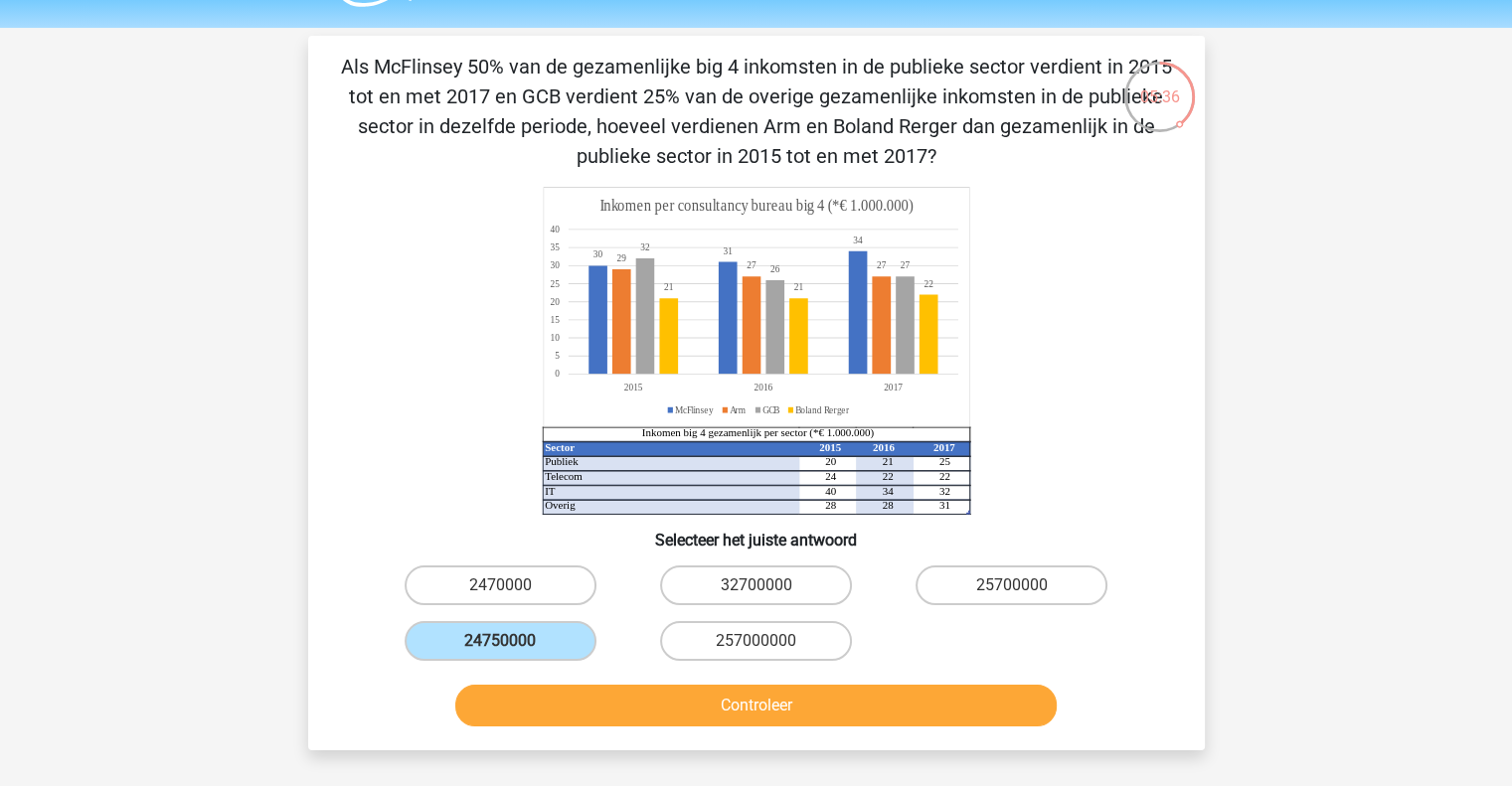 click on "Sector 2015 2016 2017 Publiek 20 21 25 Telecom 24 22 22 IT 40 34 32 Overig 28 28 31 Inkomen big 4 gezamenlijk per sector (*€ 1.000.000) 30   31   34   29   2727   32   26   27   2121   22   0   5   10   15   20   25   30   35   40   201520162017 Inkomen per consultancy bureau big 4 (*€ 1.000.000) McFlinsey Arm GCB Boland Rerger" 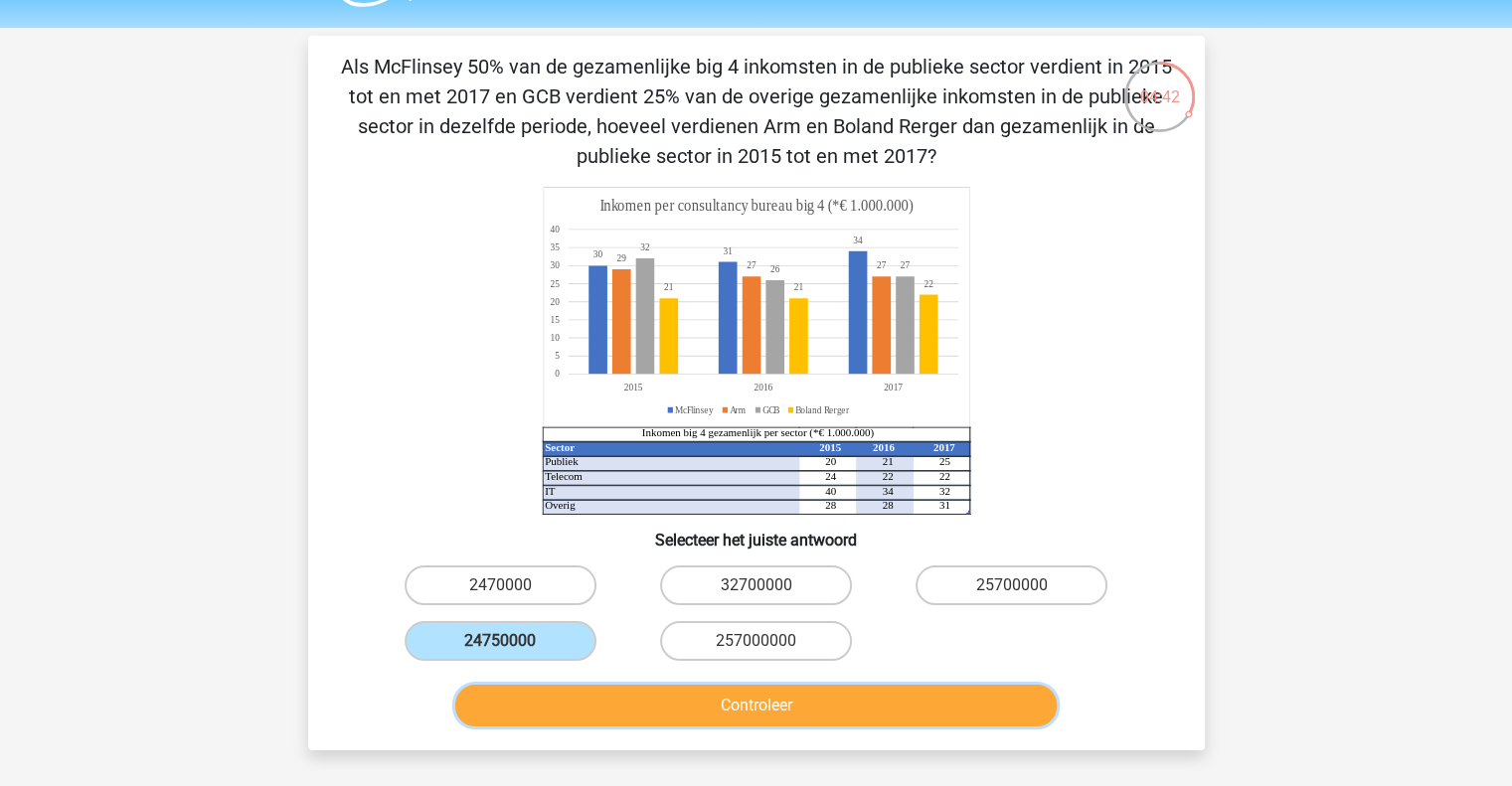 click on "Controleer" at bounding box center (756, 706) 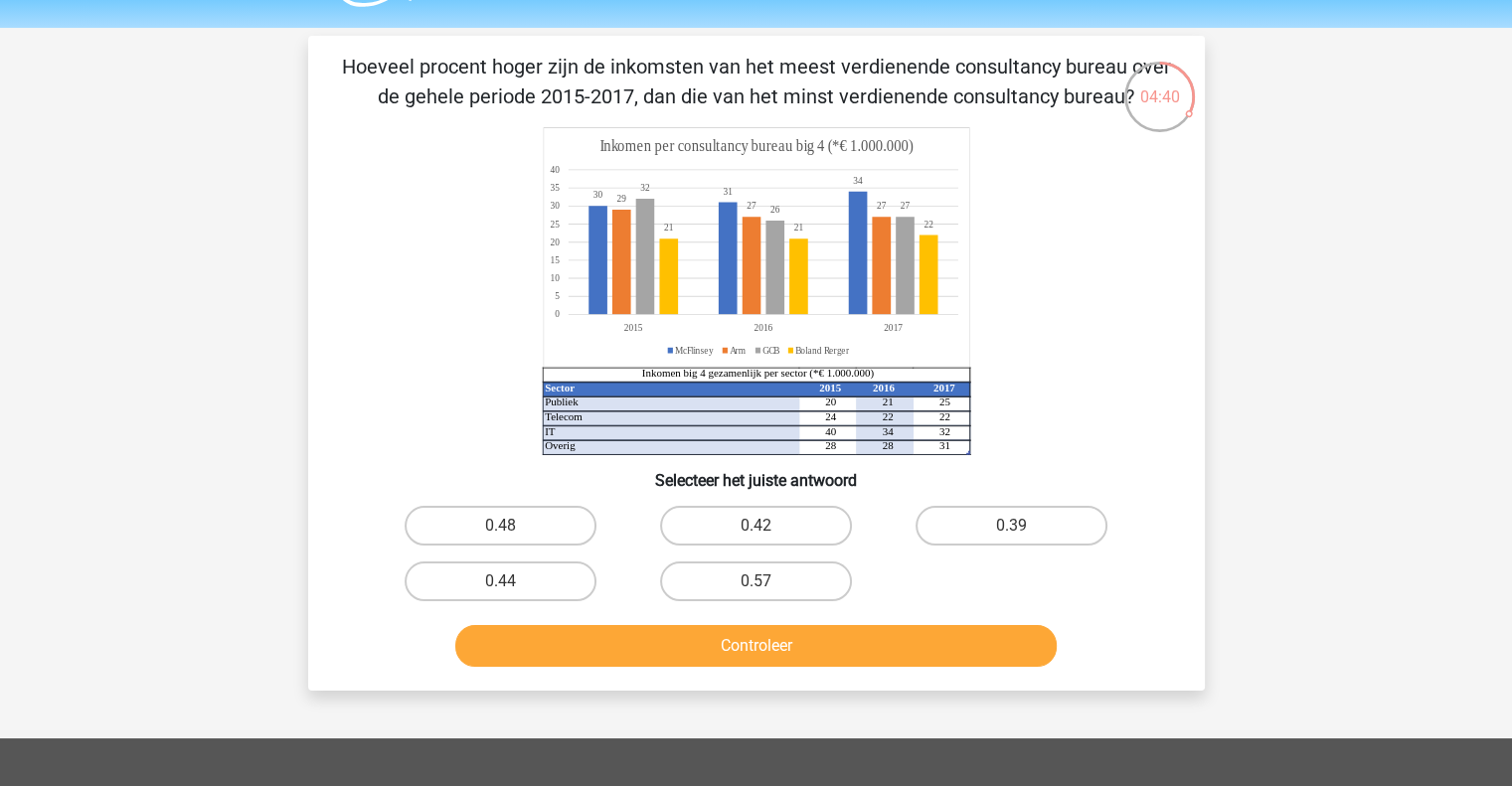 scroll, scrollTop: 0, scrollLeft: 0, axis: both 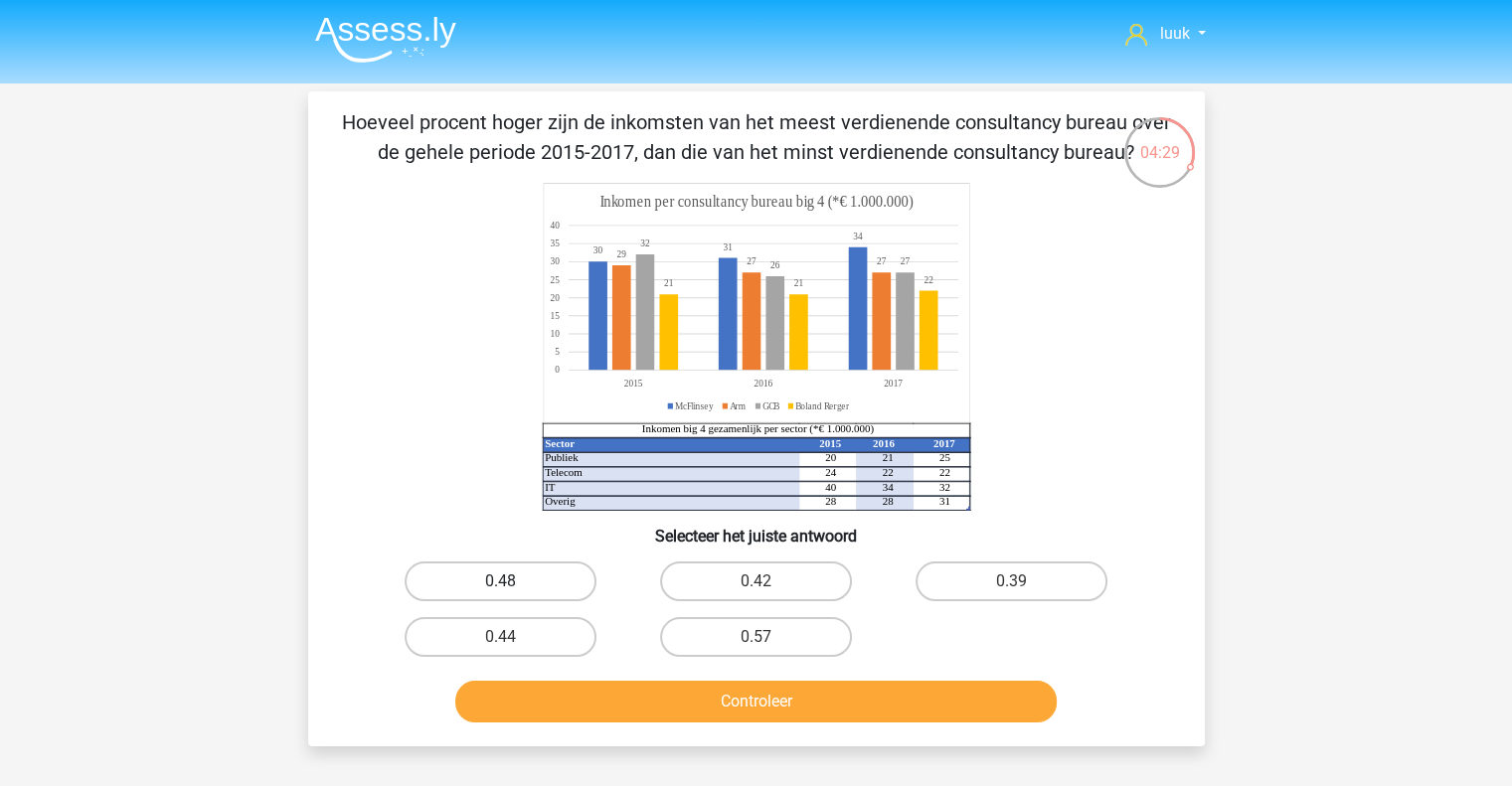click on "0.48" at bounding box center [500, 581] 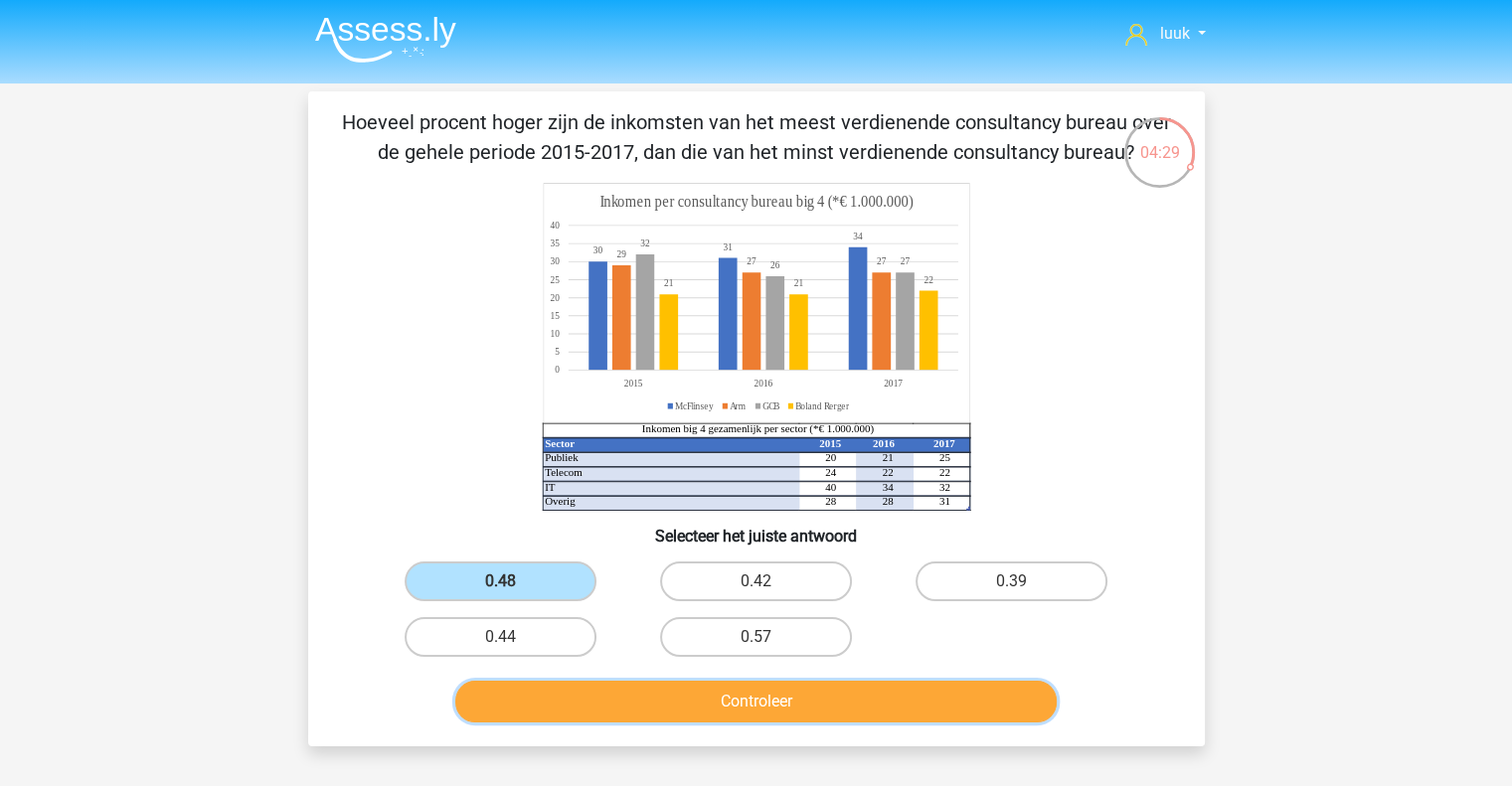 click on "Controleer" at bounding box center (756, 702) 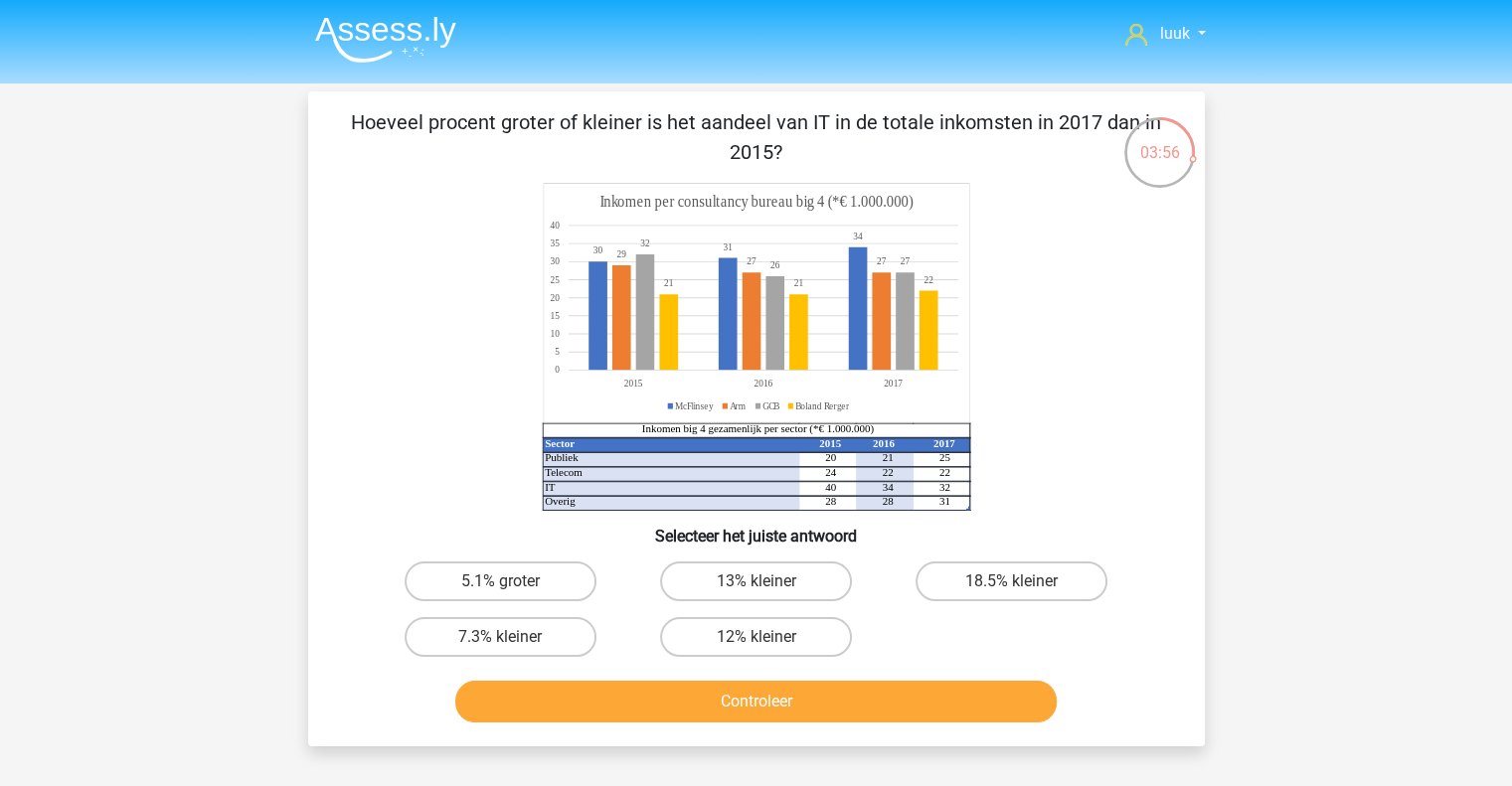 scroll, scrollTop: 531, scrollLeft: 0, axis: vertical 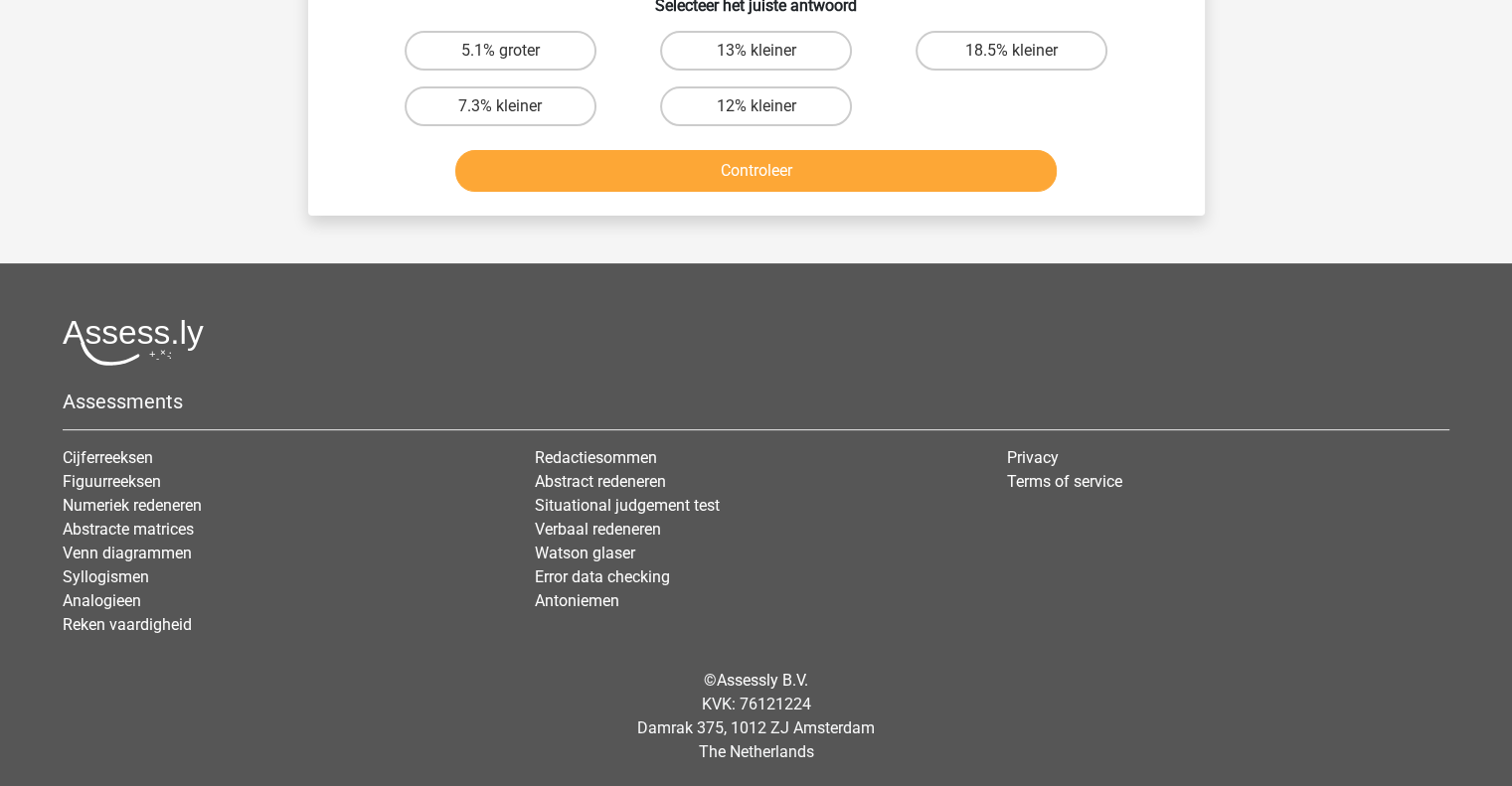 drag, startPoint x: 837, startPoint y: 692, endPoint x: 48, endPoint y: 271, distance: 894.29414 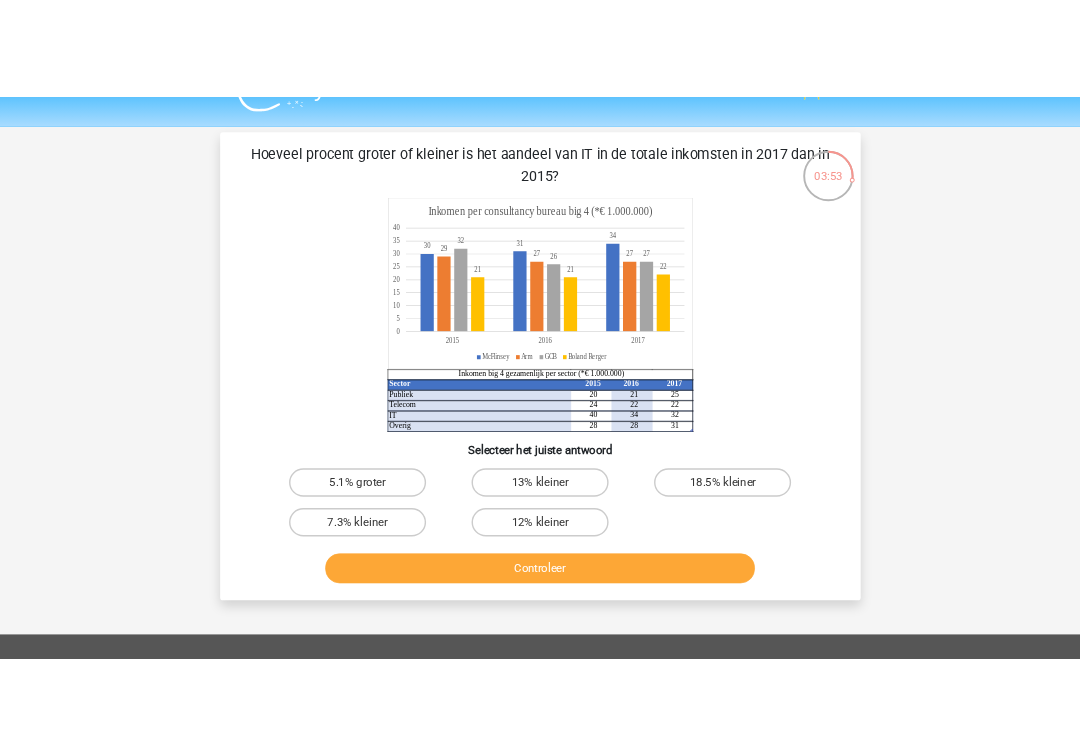 scroll, scrollTop: 39, scrollLeft: 0, axis: vertical 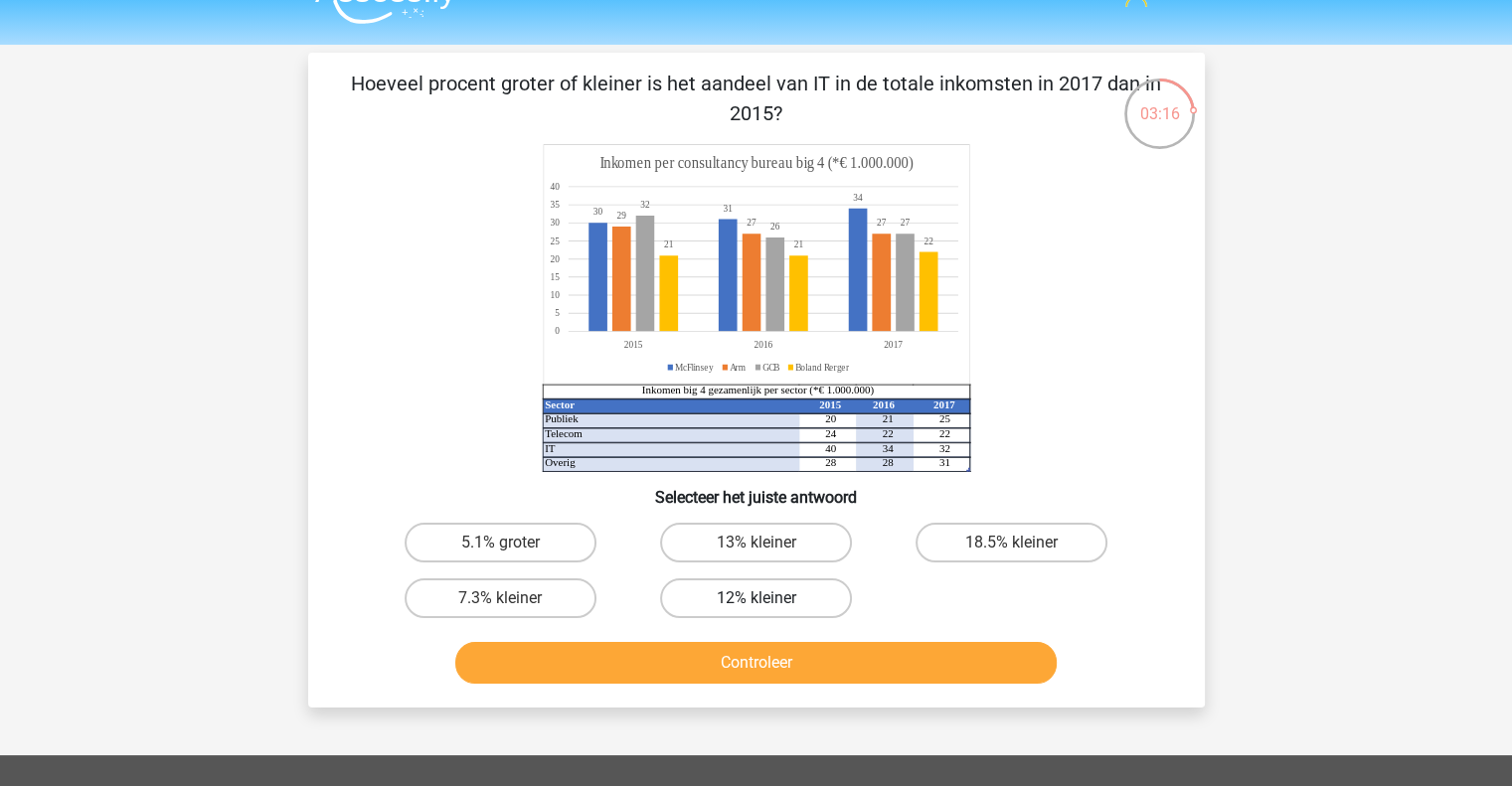 click on "12% kleiner" at bounding box center (756, 598) 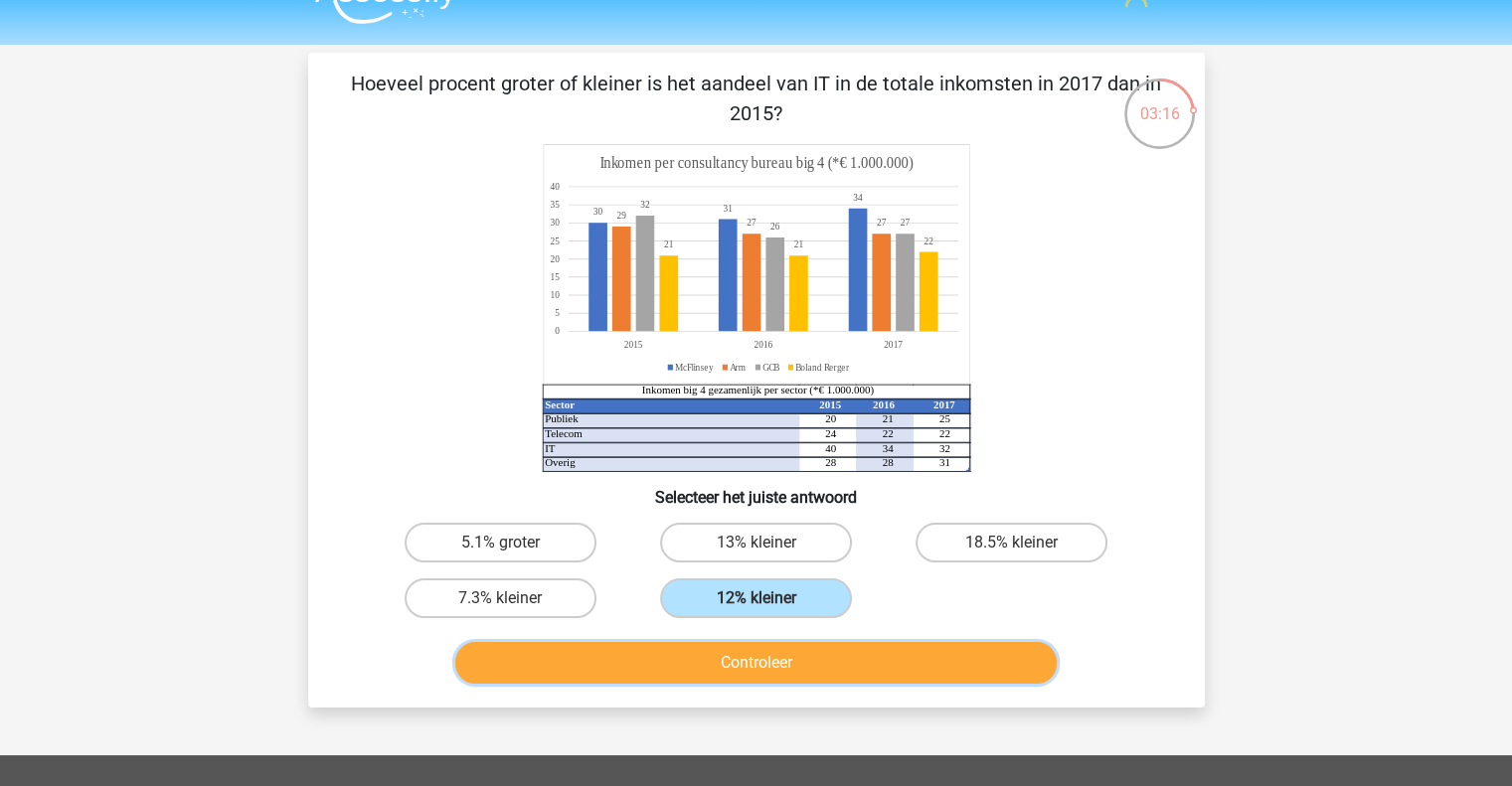 click on "Controleer" at bounding box center (756, 663) 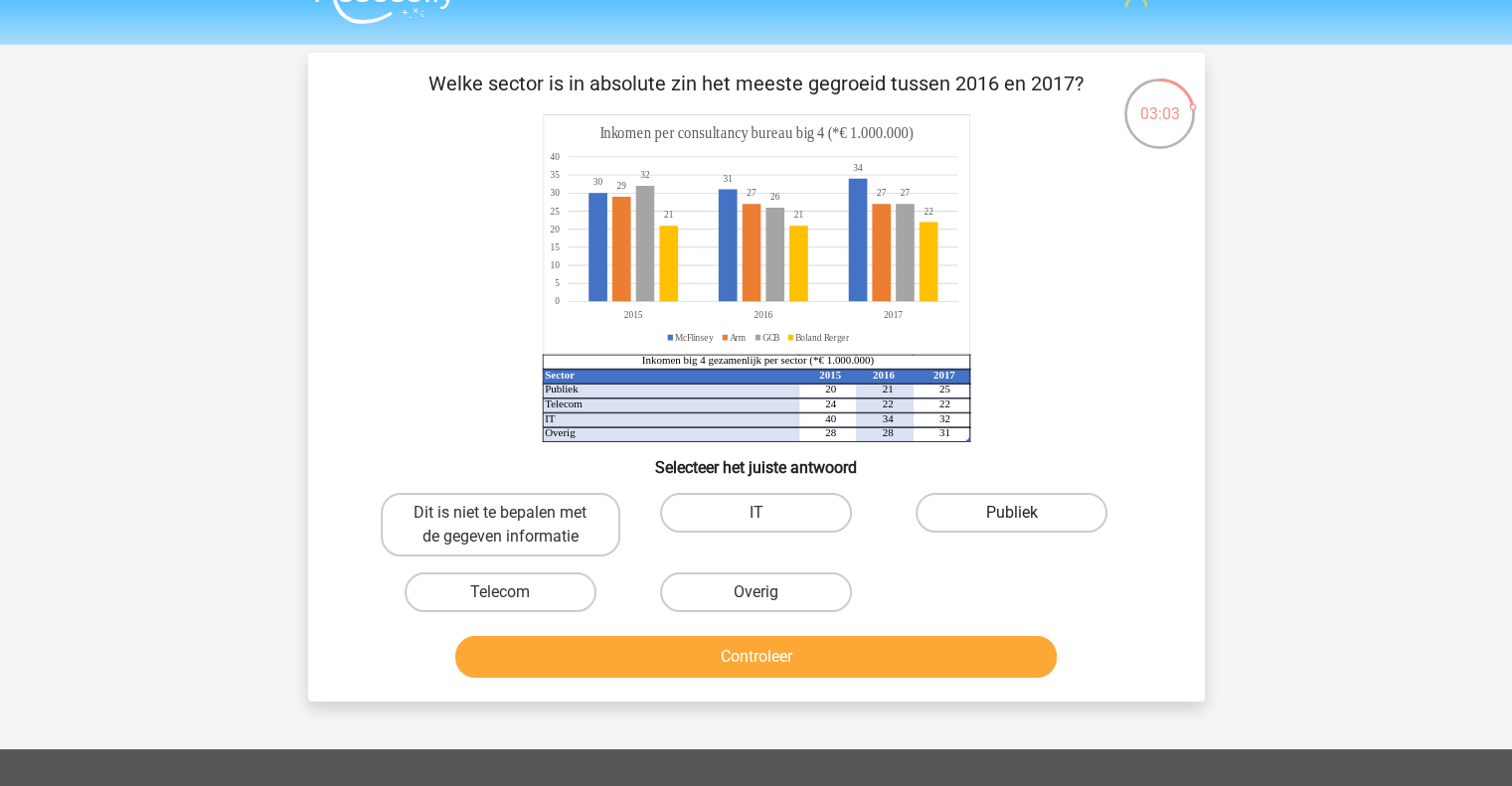 click on "Publiek" at bounding box center (1011, 513) 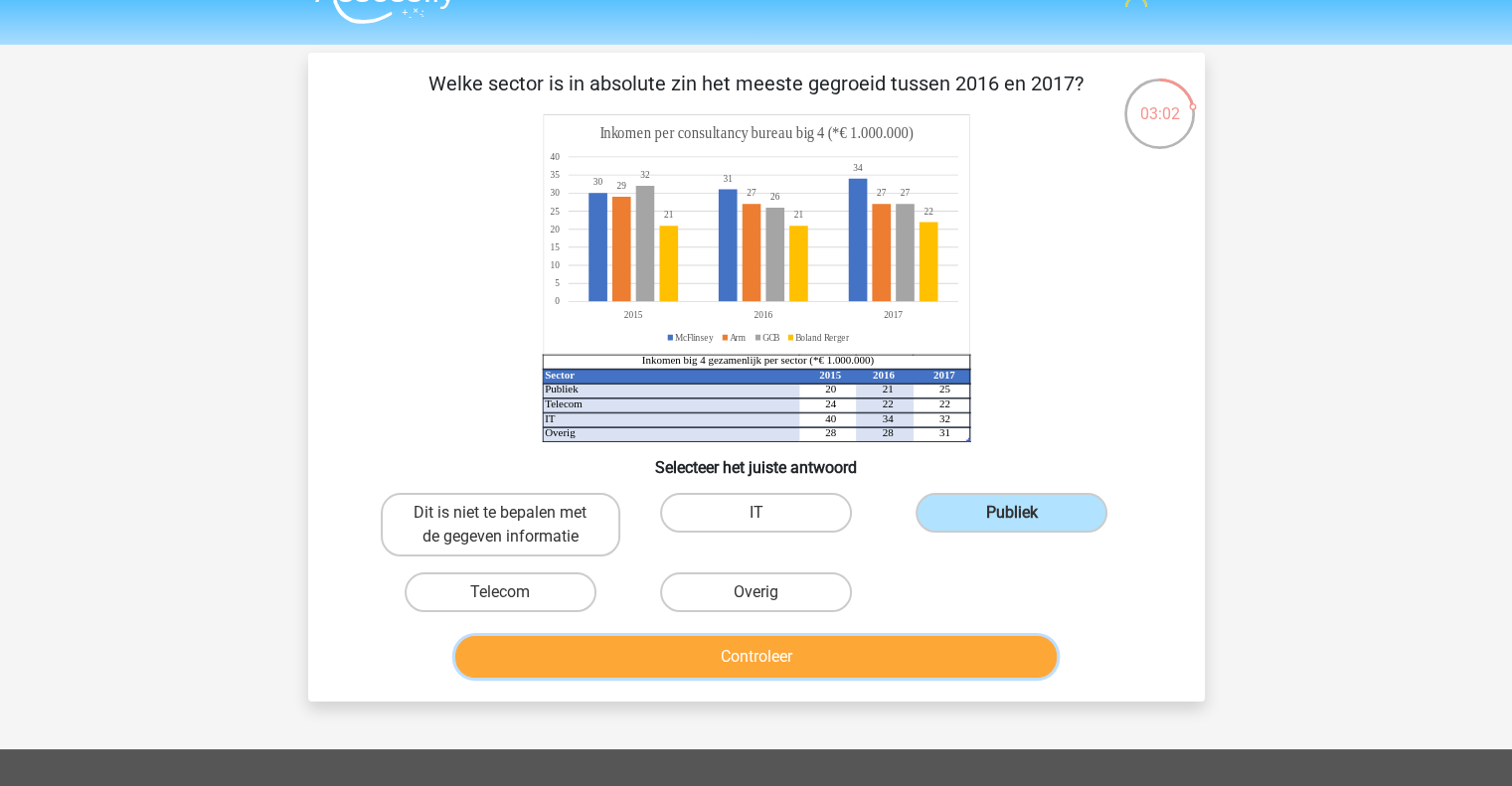 click on "Controleer" at bounding box center (756, 657) 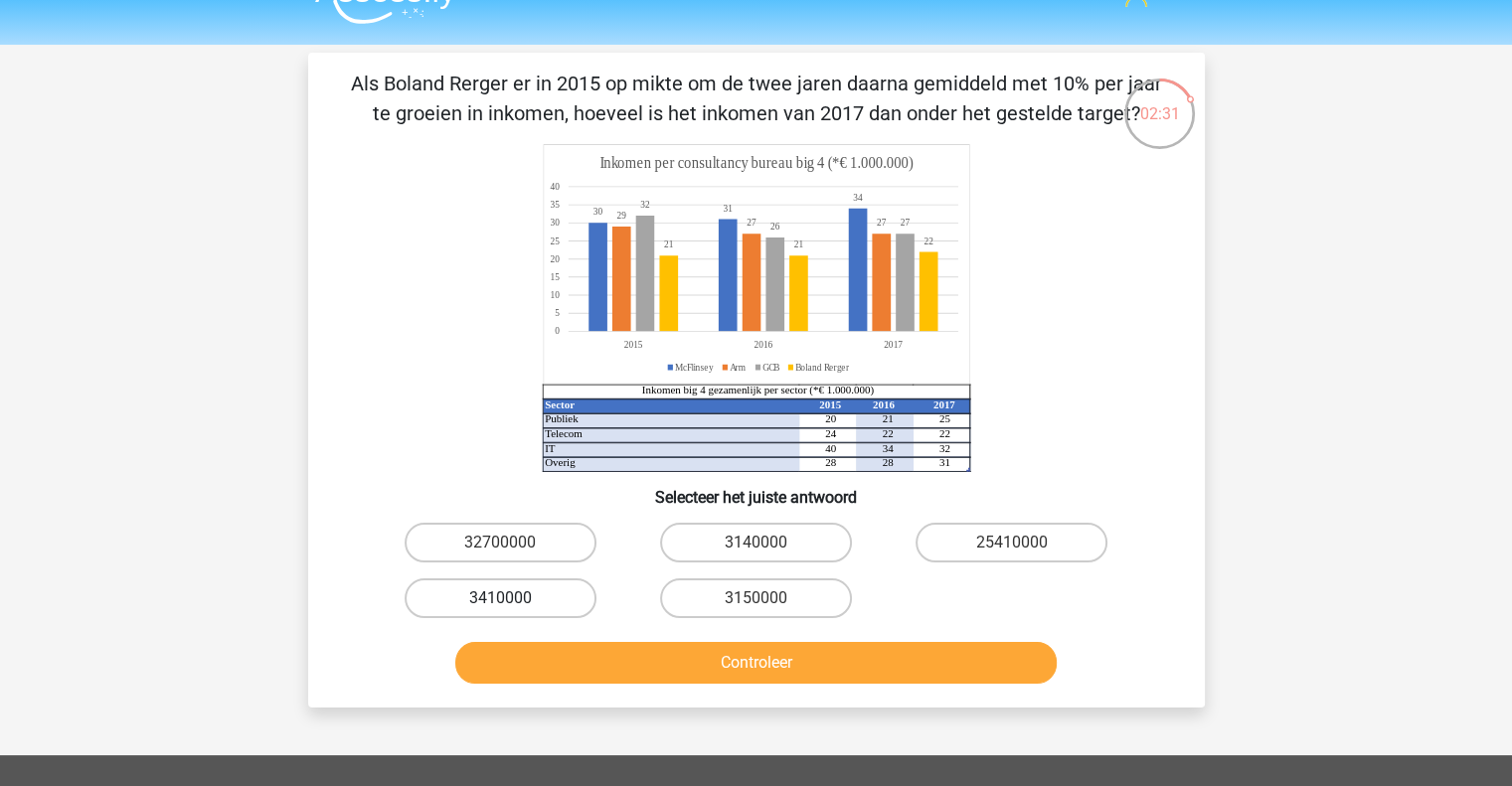 click on "3410000" at bounding box center (500, 598) 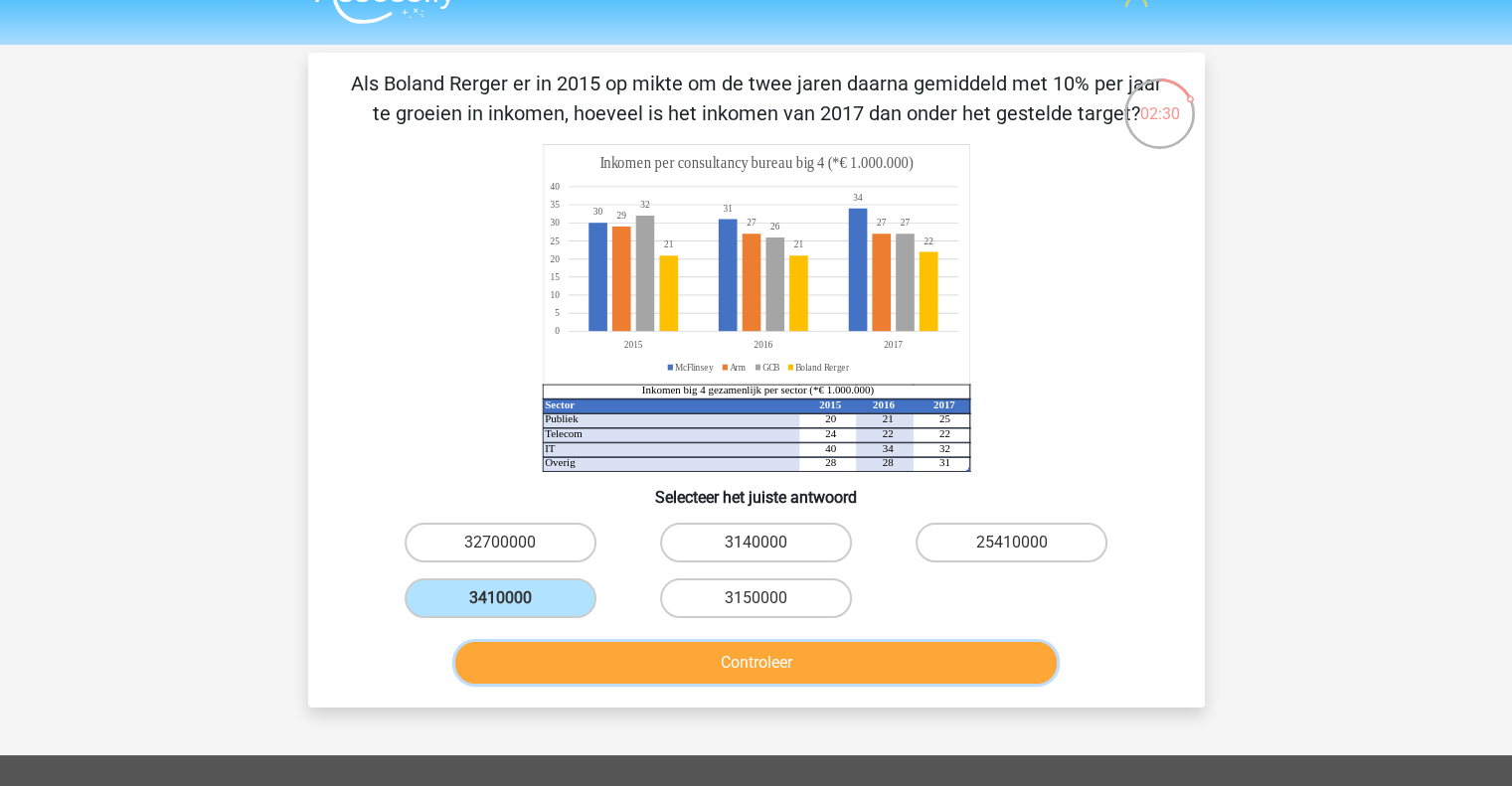 click on "Controleer" at bounding box center [756, 663] 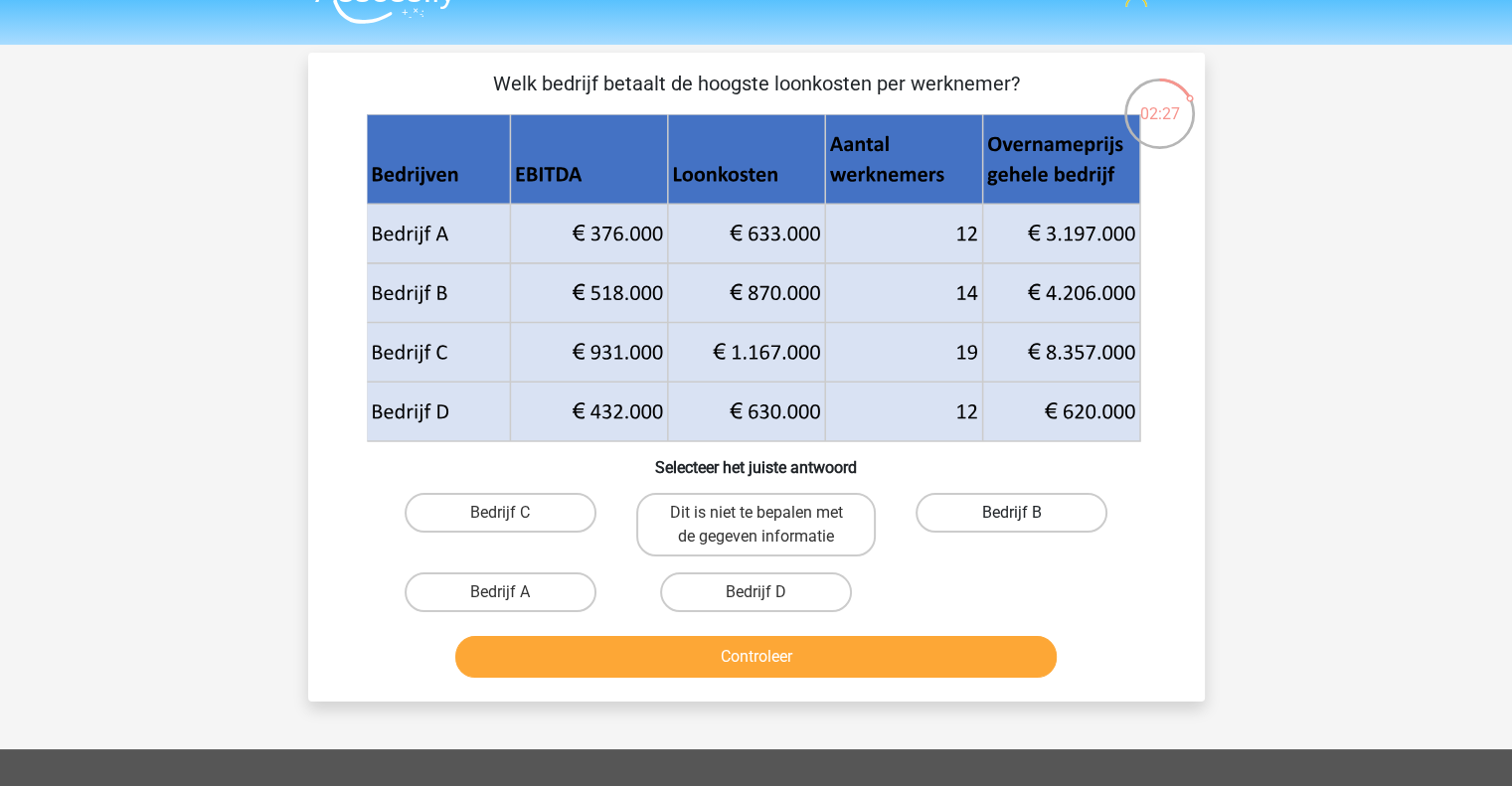 click on "Bedrijf B" at bounding box center [1011, 513] 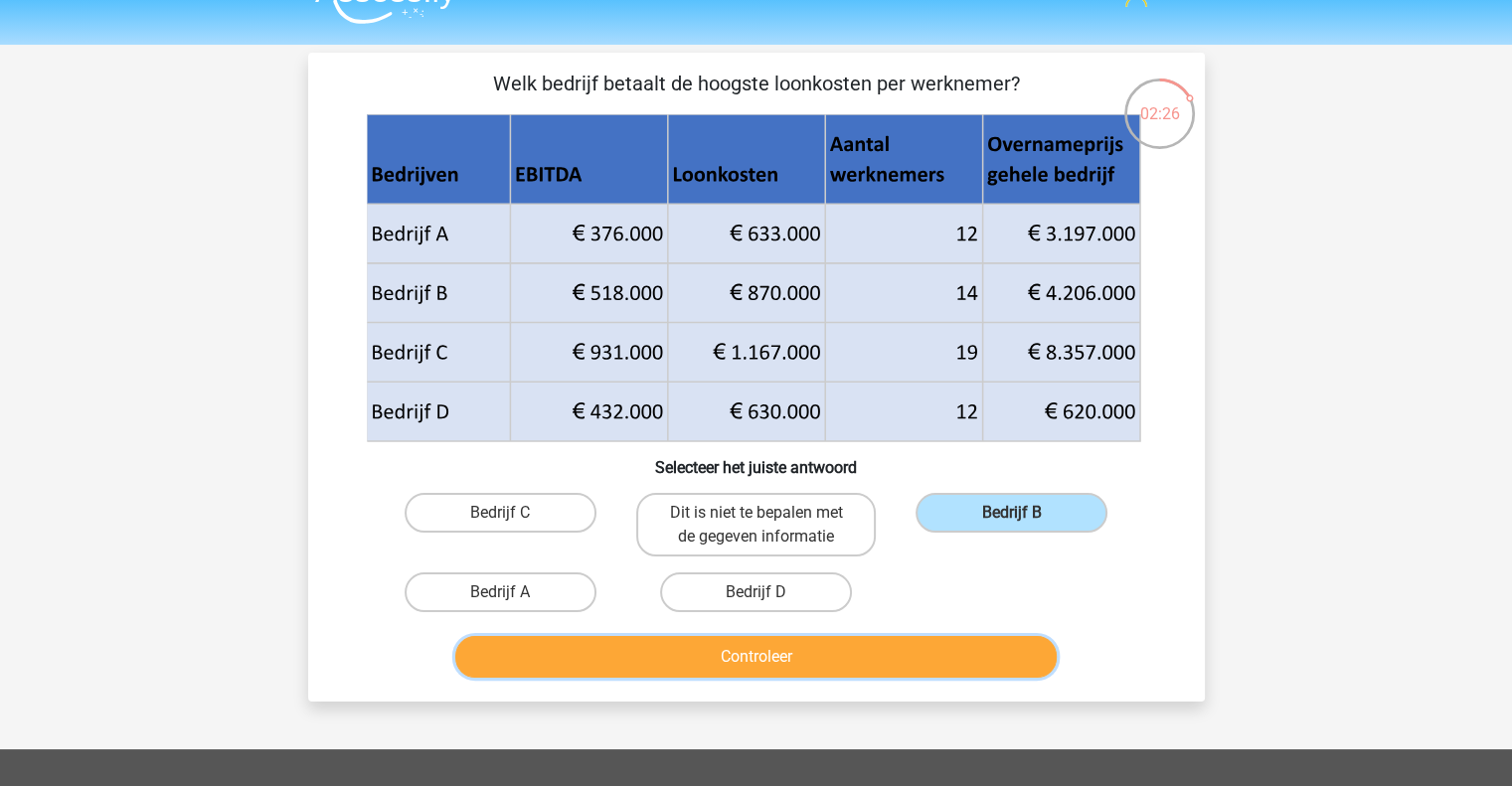 click on "Controleer" at bounding box center (756, 657) 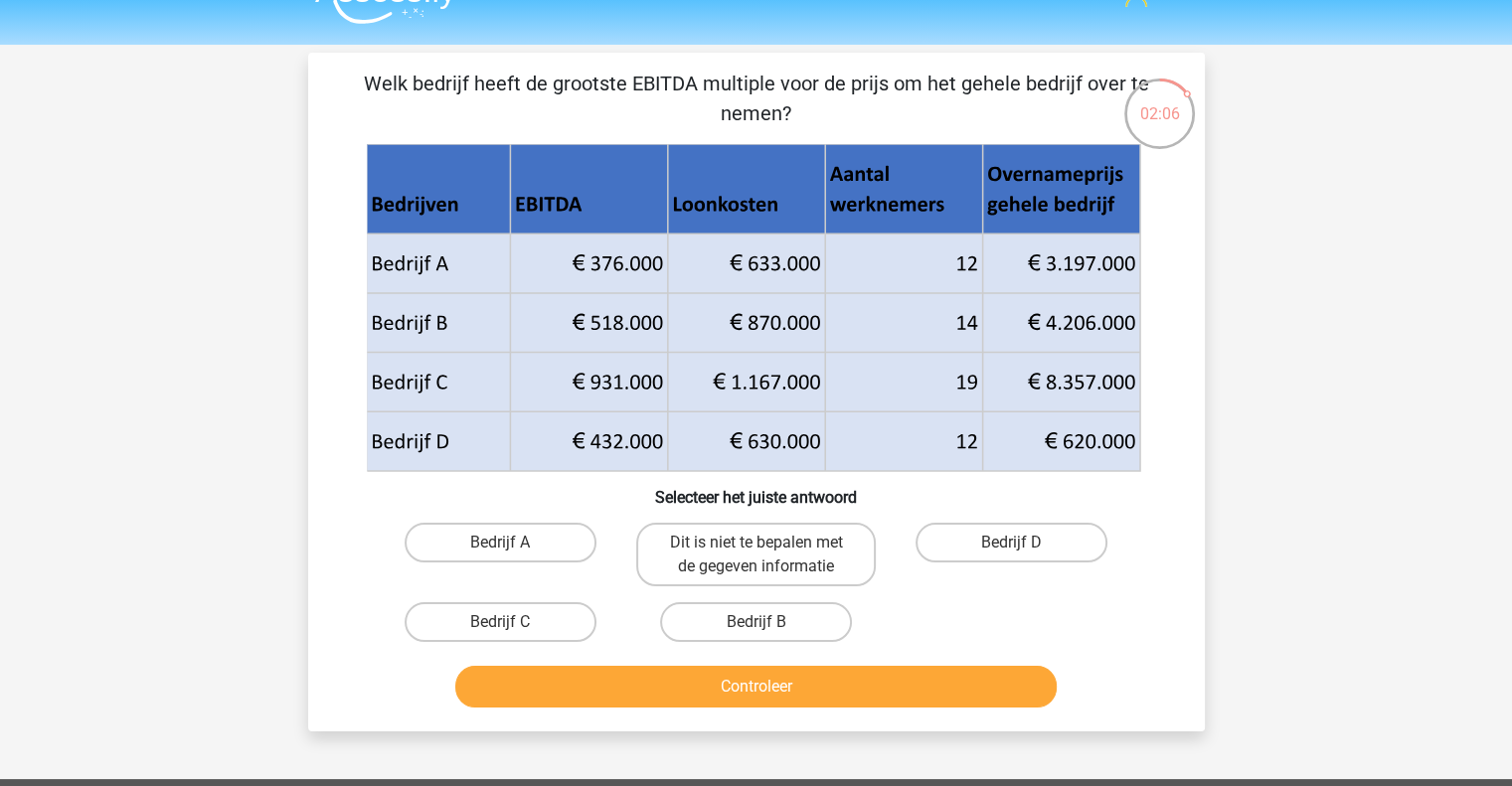 drag, startPoint x: 1012, startPoint y: 537, endPoint x: 967, endPoint y: 631, distance: 104.21612 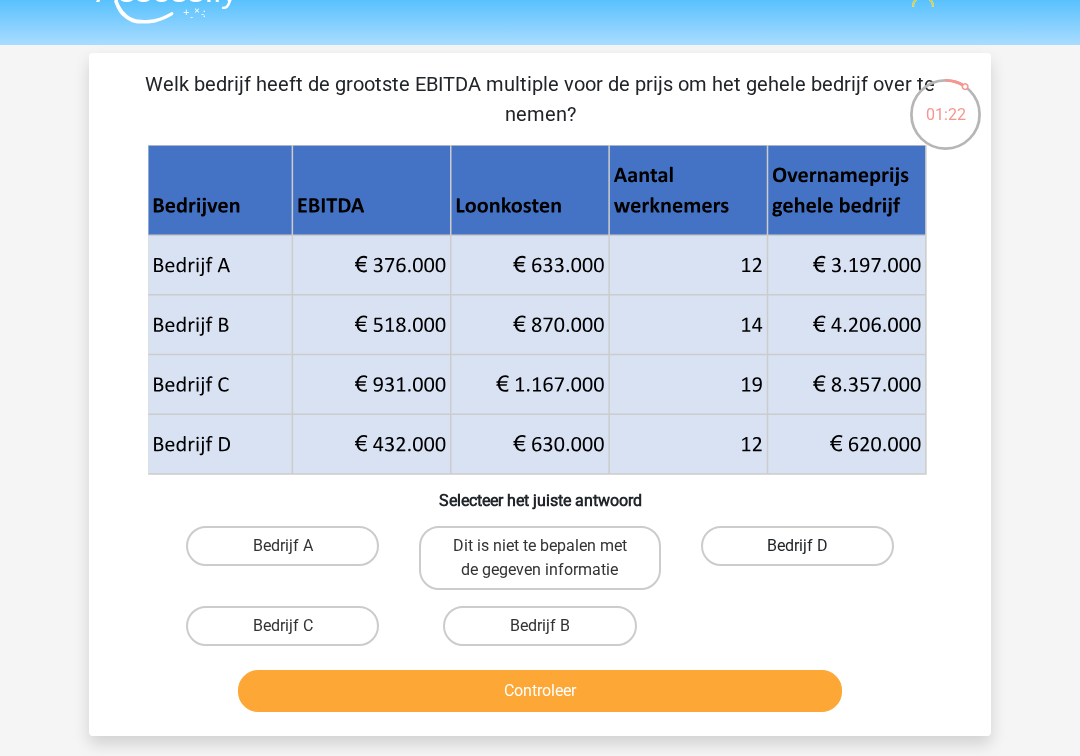 click on "Bedrijf D" at bounding box center (797, 546) 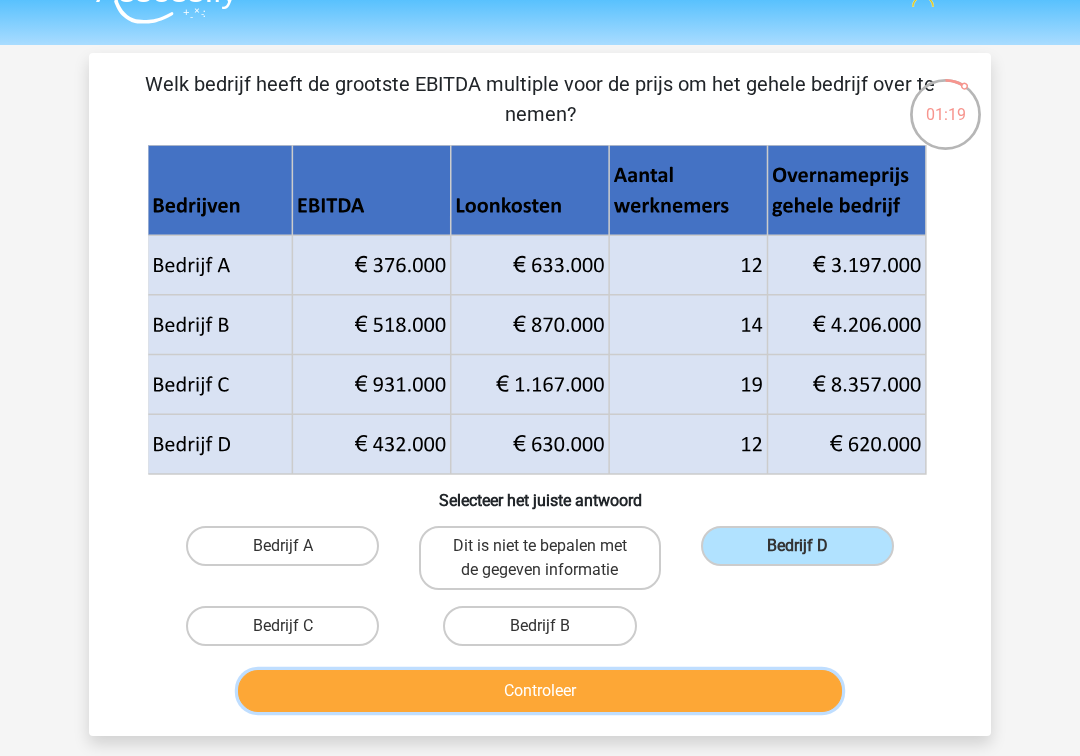 click on "Controleer" at bounding box center [540, 691] 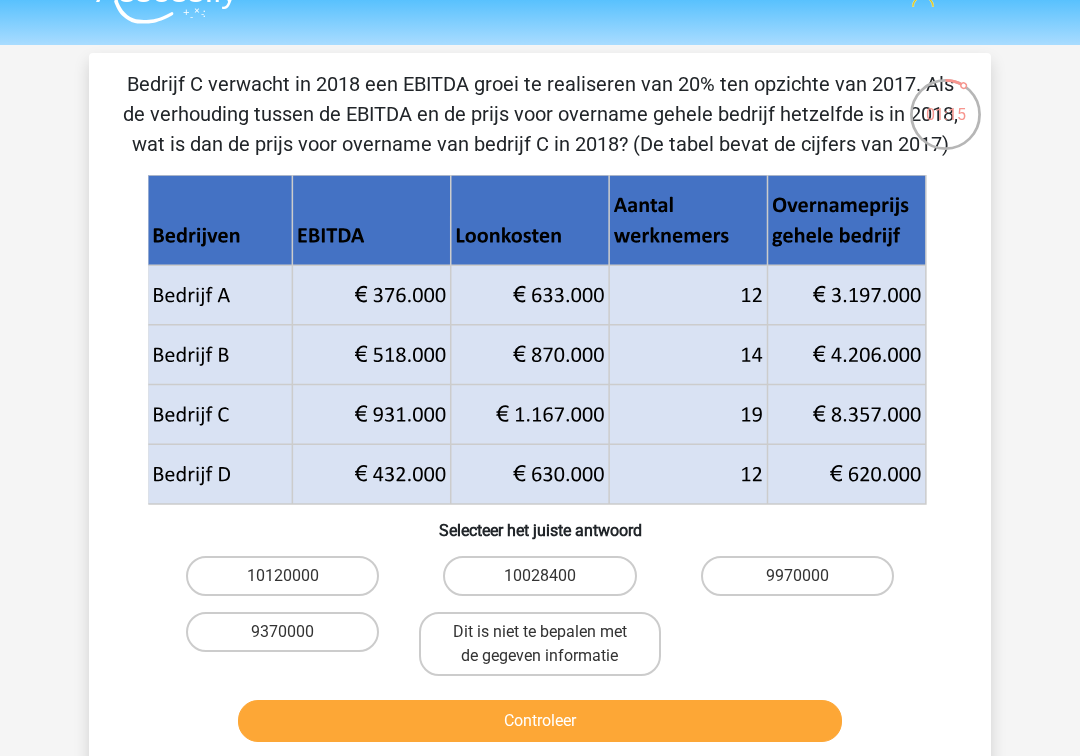 click 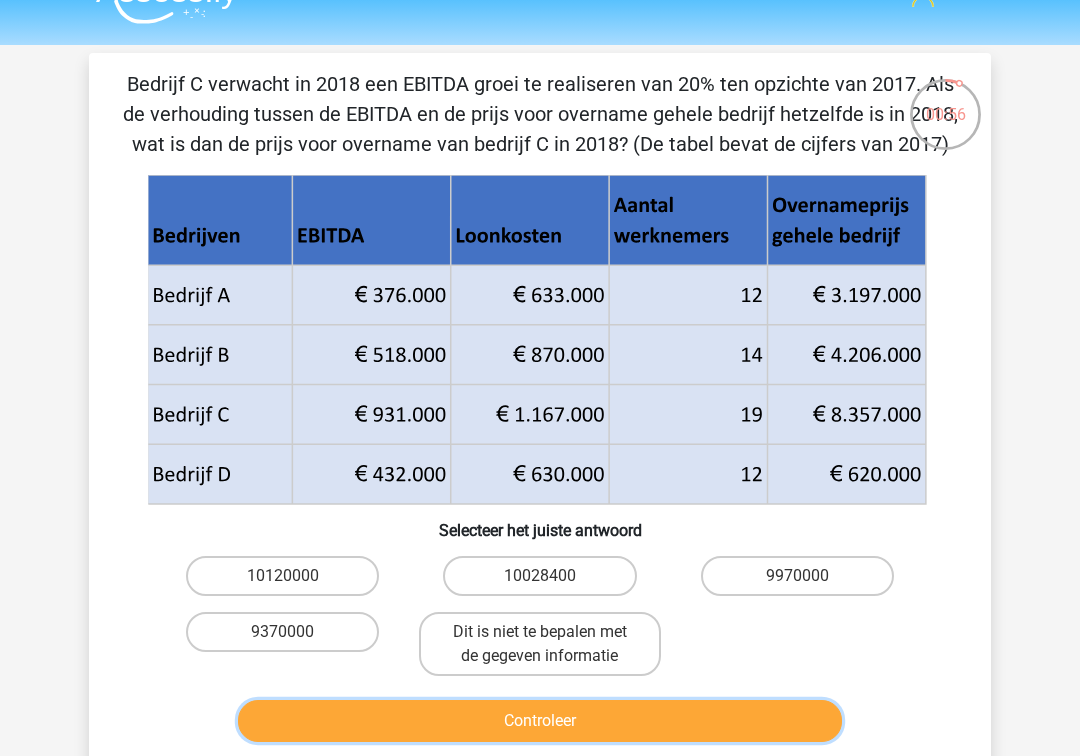 click on "Controleer" at bounding box center [540, 721] 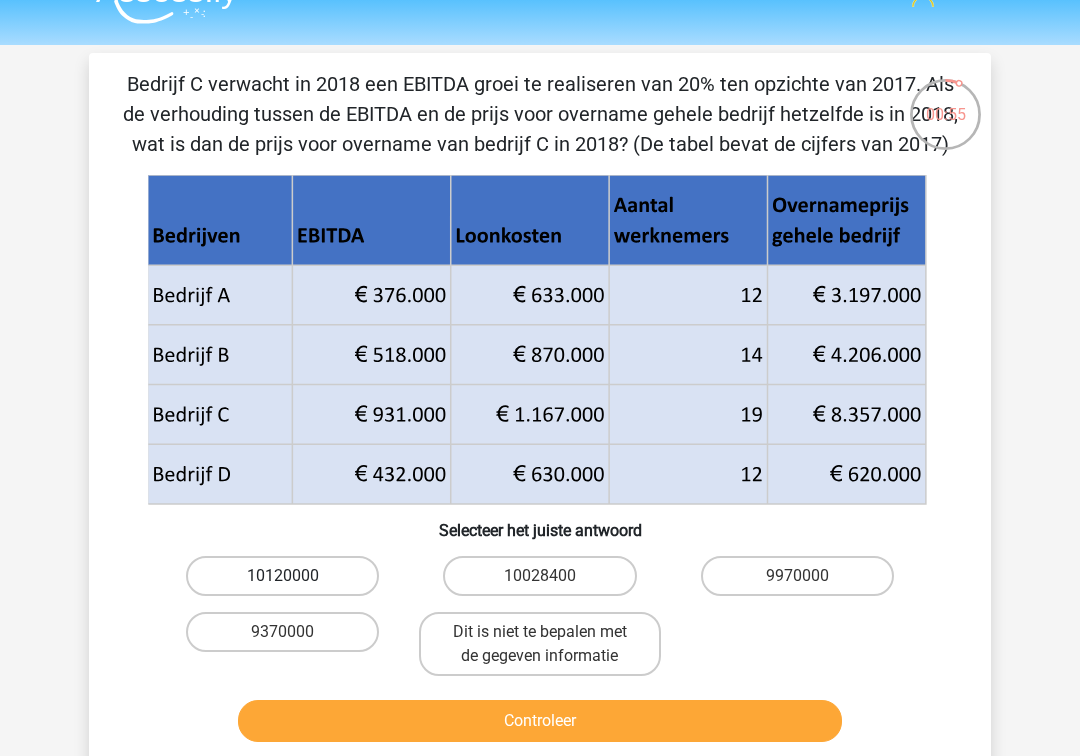 click on "10120000" at bounding box center (282, 576) 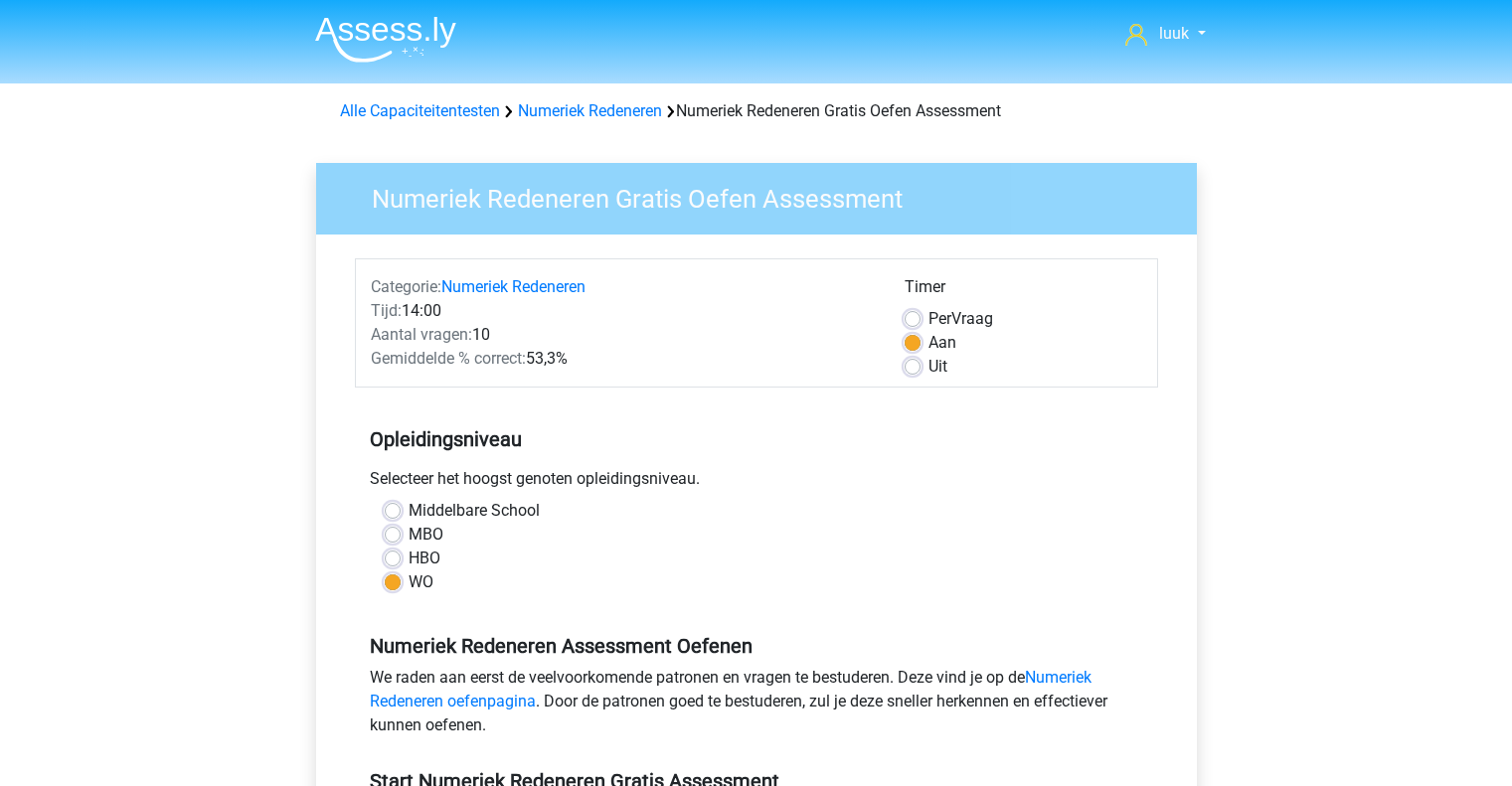 scroll, scrollTop: 441, scrollLeft: 0, axis: vertical 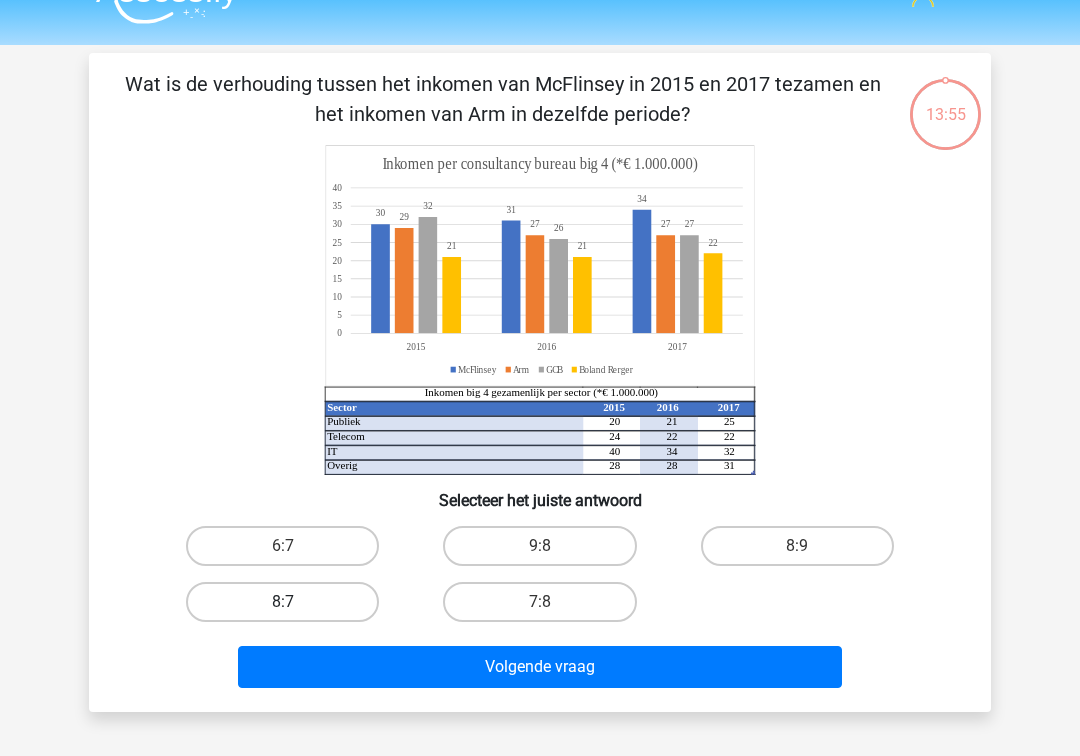click on "8:7" at bounding box center [282, 602] 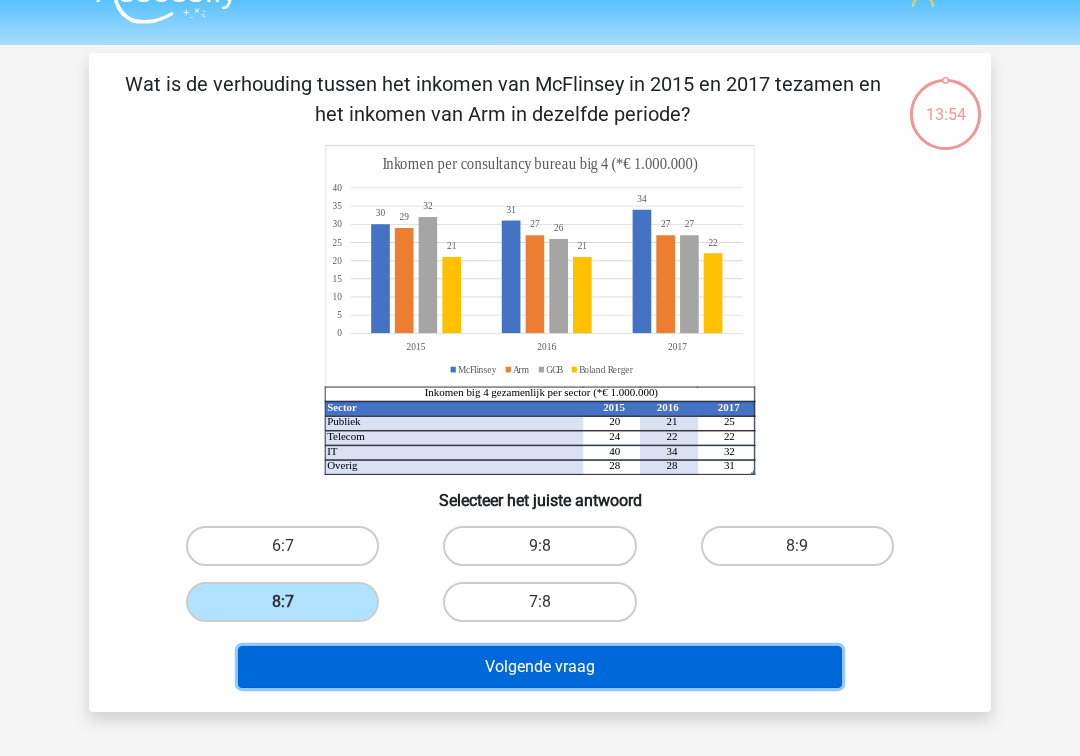 click on "Volgende vraag" at bounding box center (540, 667) 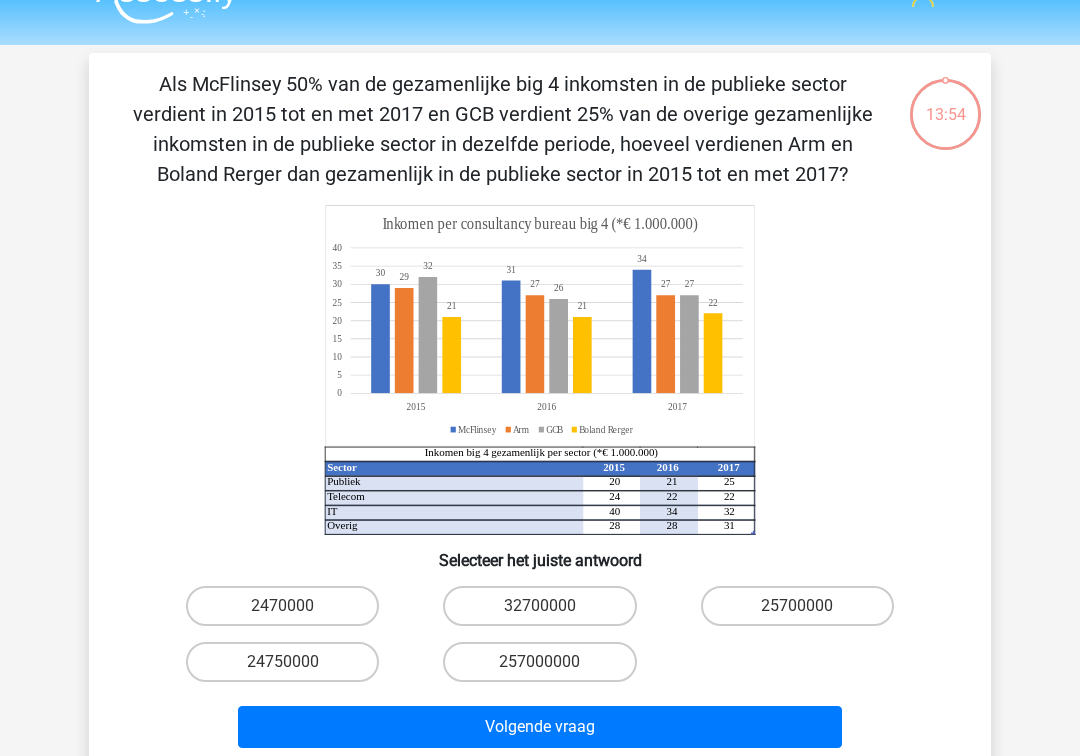 scroll, scrollTop: 92, scrollLeft: 0, axis: vertical 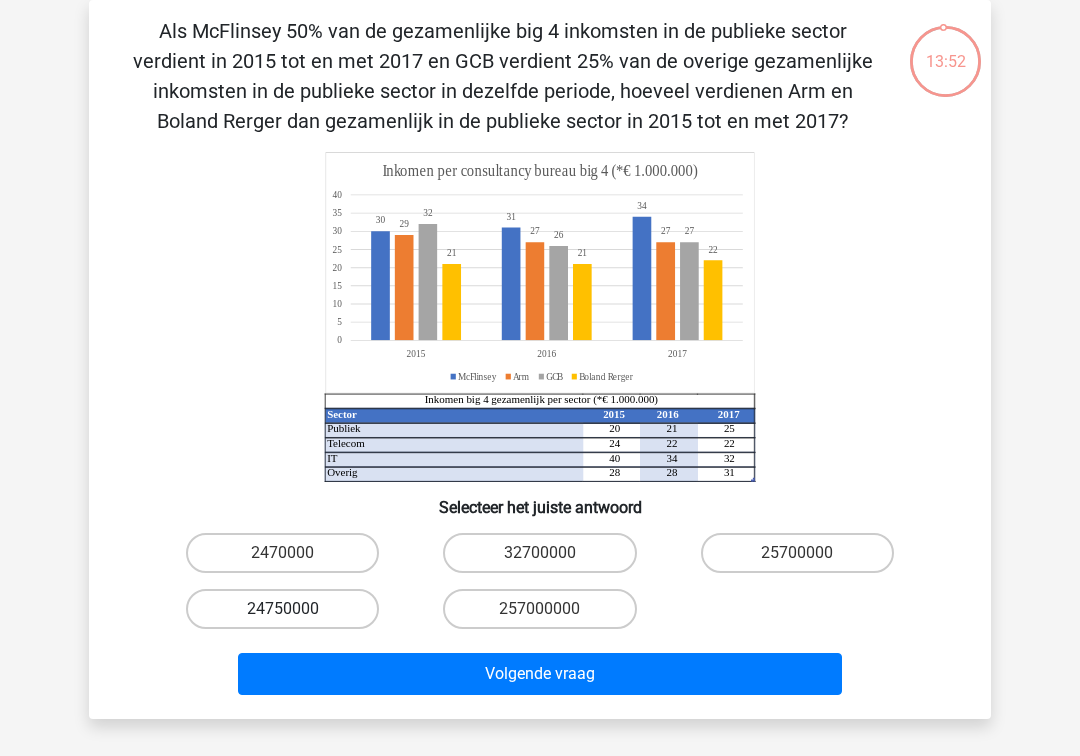 click on "24750000" at bounding box center (282, 609) 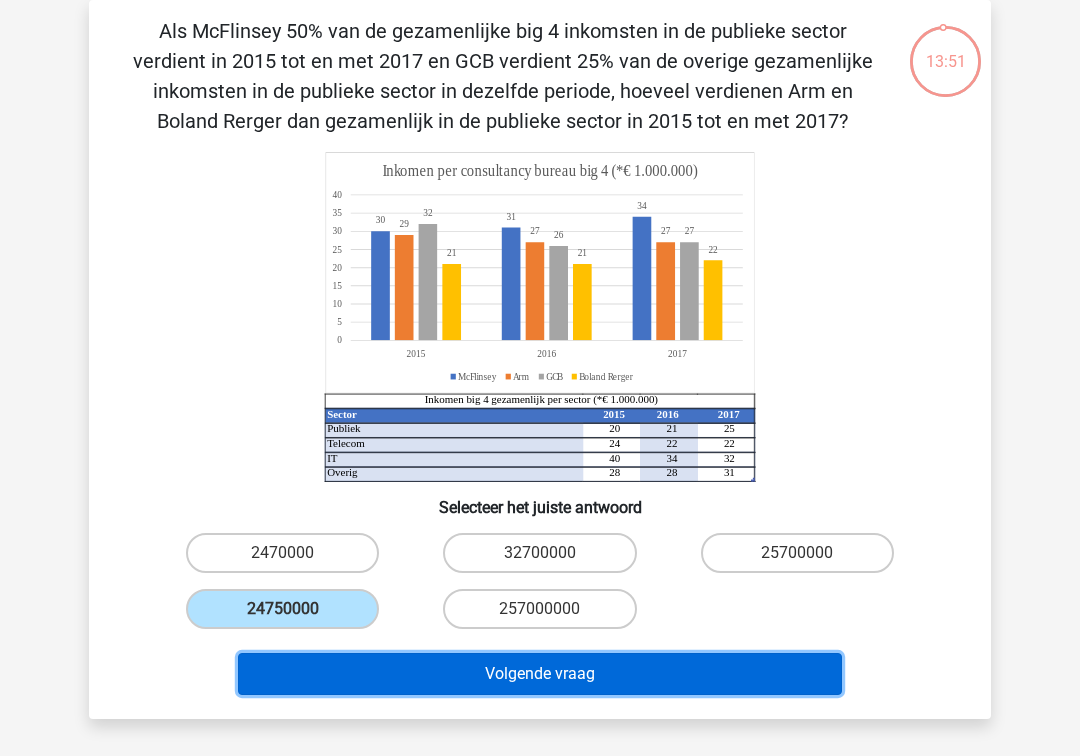 click on "Volgende vraag" at bounding box center [540, 674] 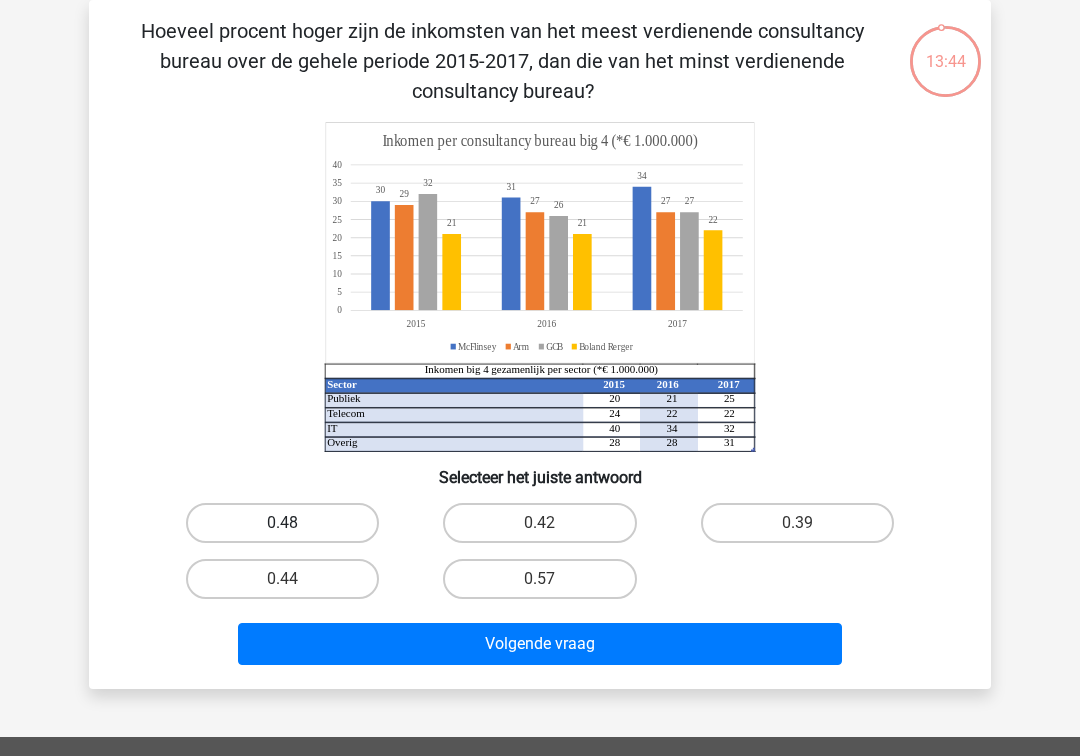 click on "0.48" at bounding box center [282, 523] 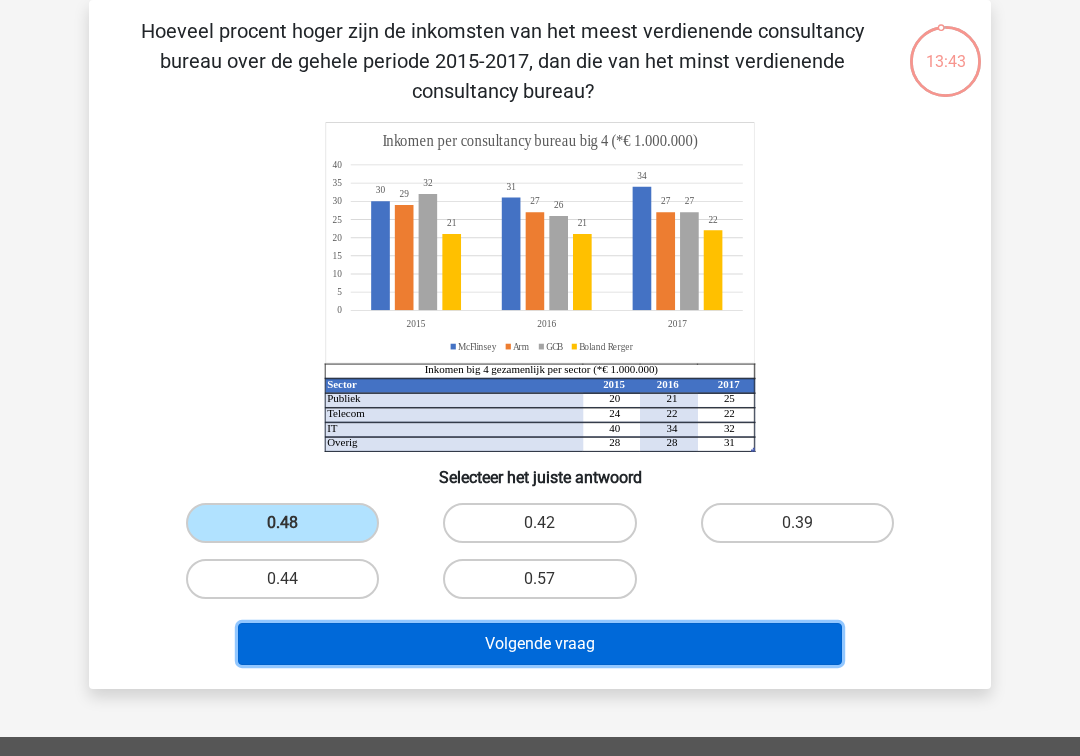 click on "Volgende vraag" at bounding box center (540, 644) 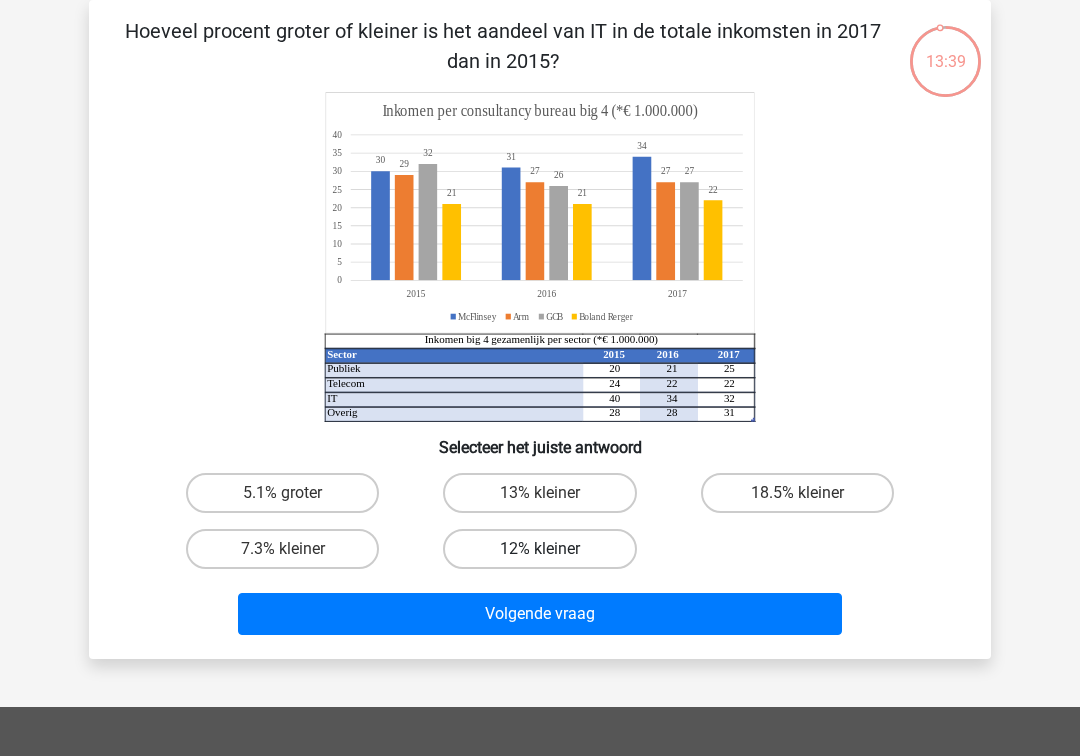 click on "12% kleiner" at bounding box center (539, 549) 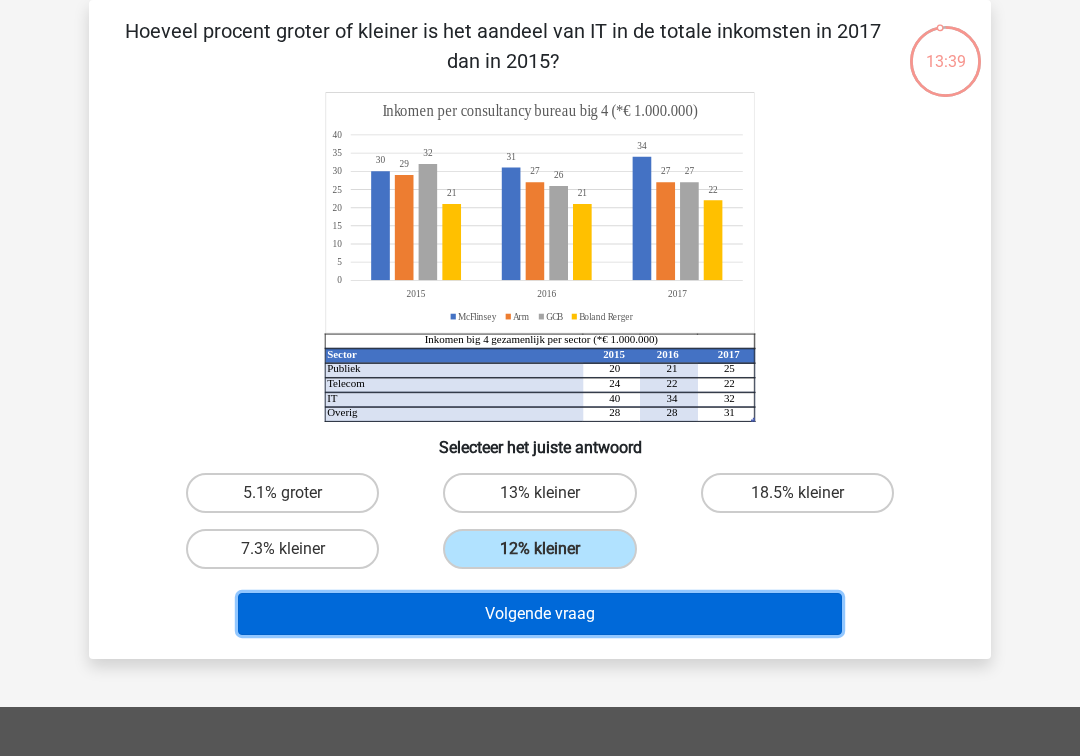 click on "Volgende vraag" at bounding box center (540, 614) 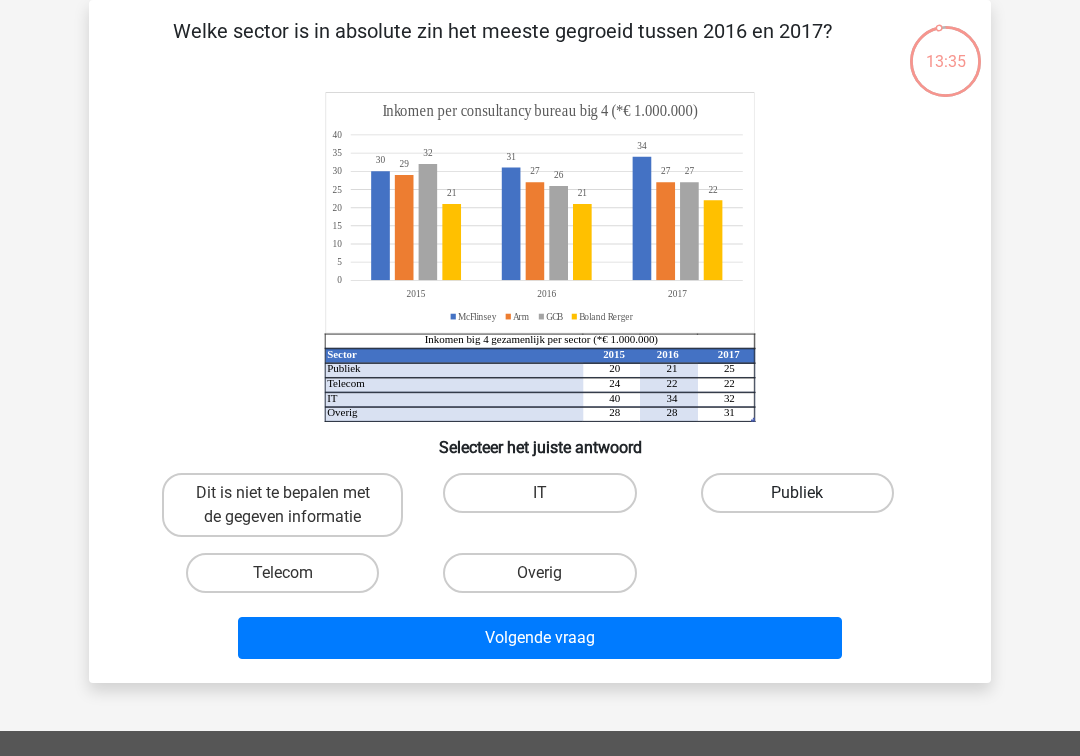 click on "Publiek" at bounding box center [797, 493] 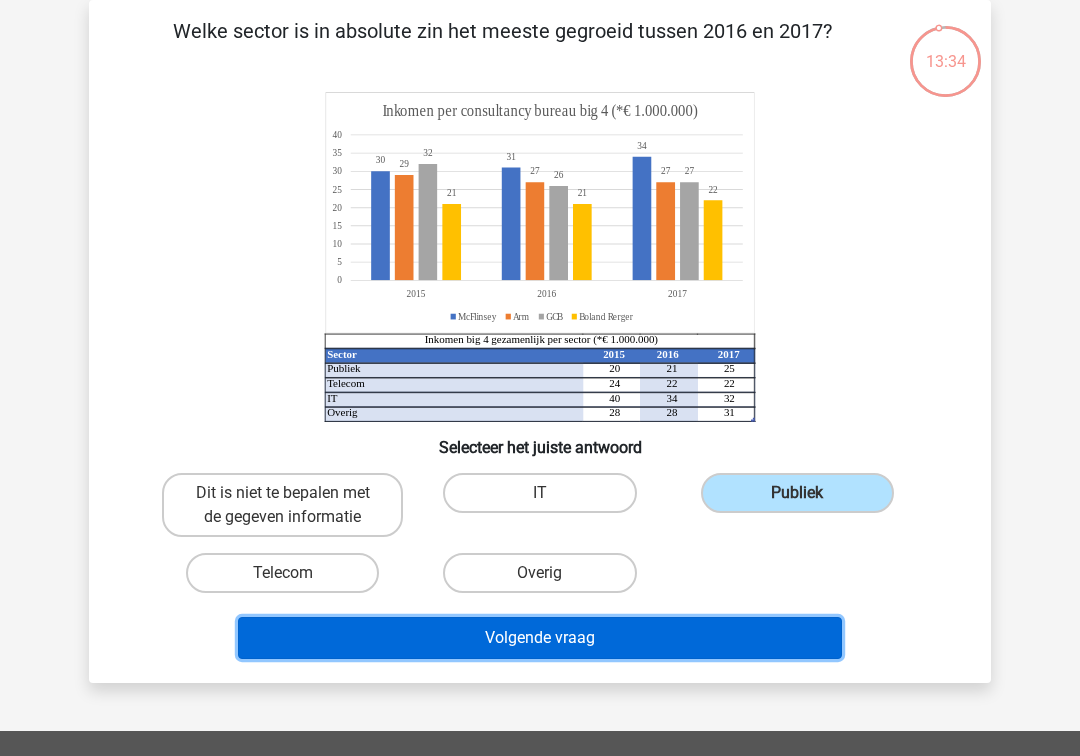click on "Volgende vraag" at bounding box center [540, 638] 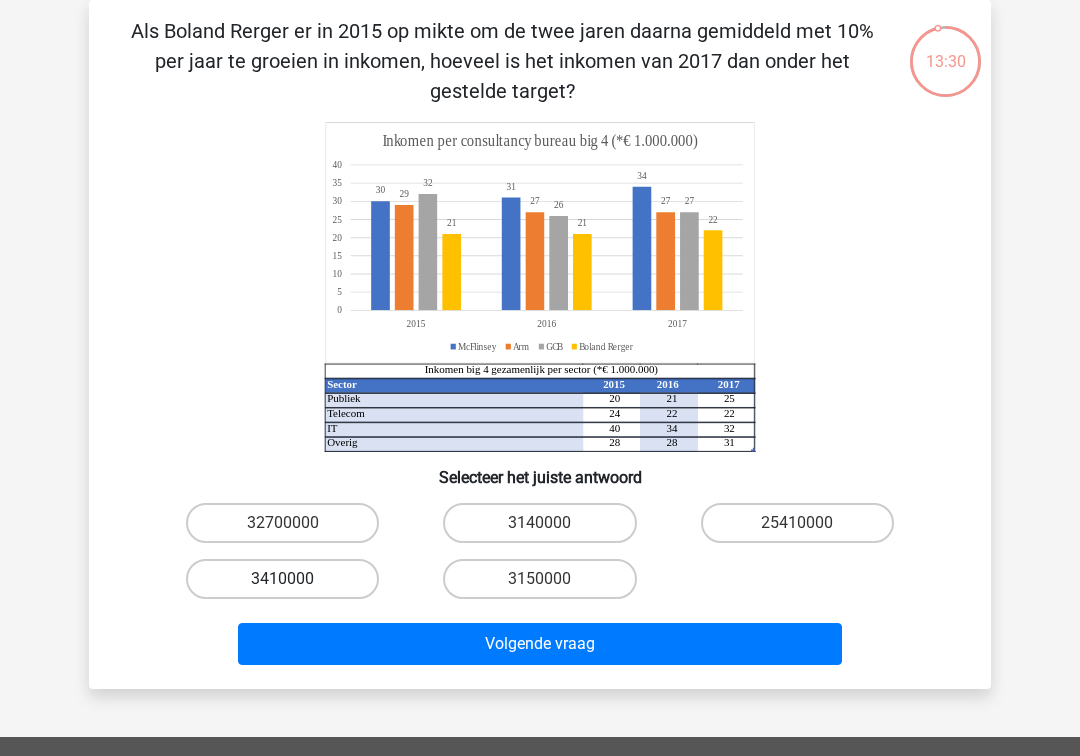 click on "3410000" at bounding box center (282, 579) 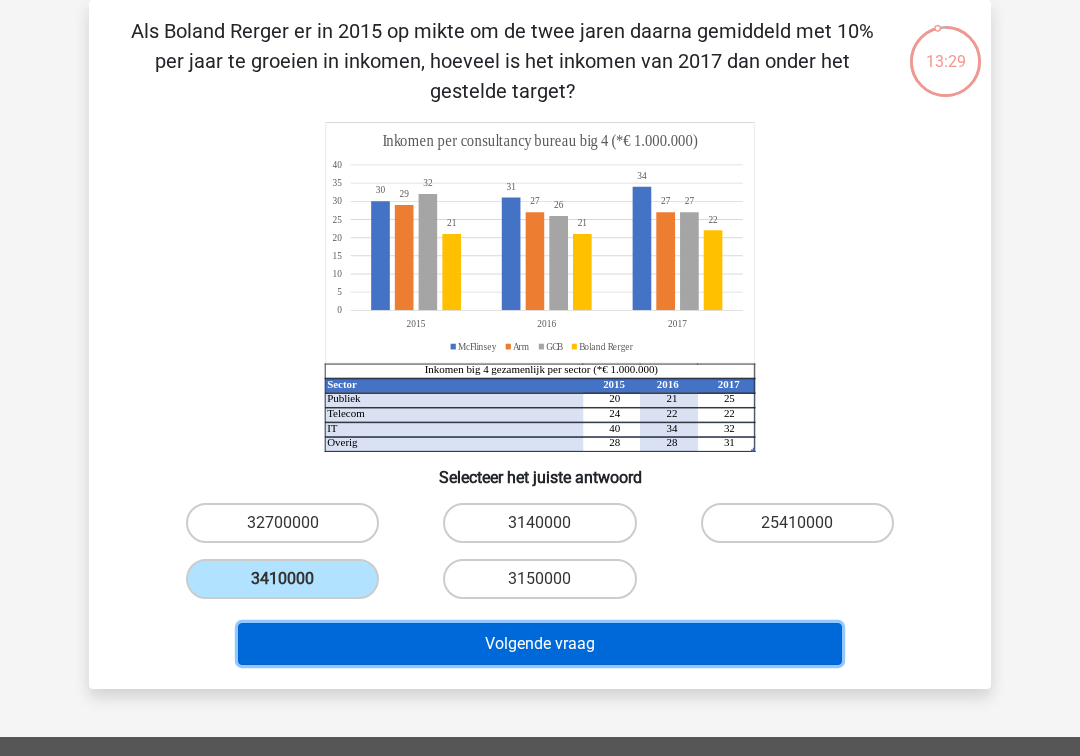 click on "Volgende vraag" at bounding box center [540, 644] 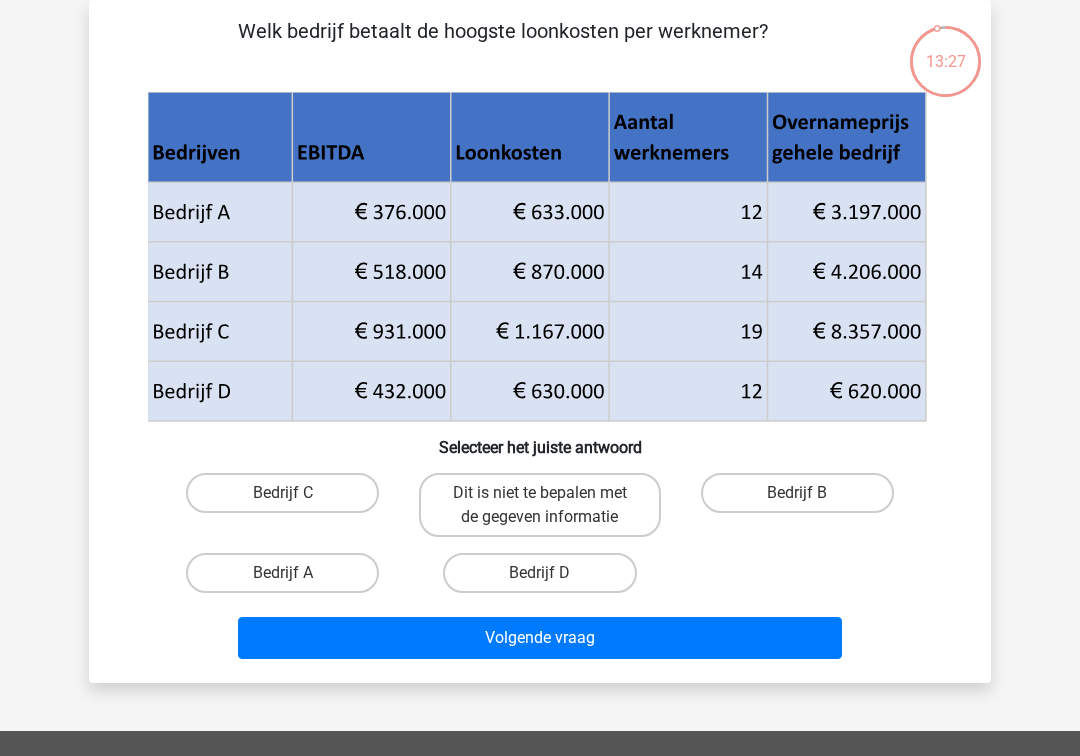 click on "Bedrijf B" at bounding box center (803, 499) 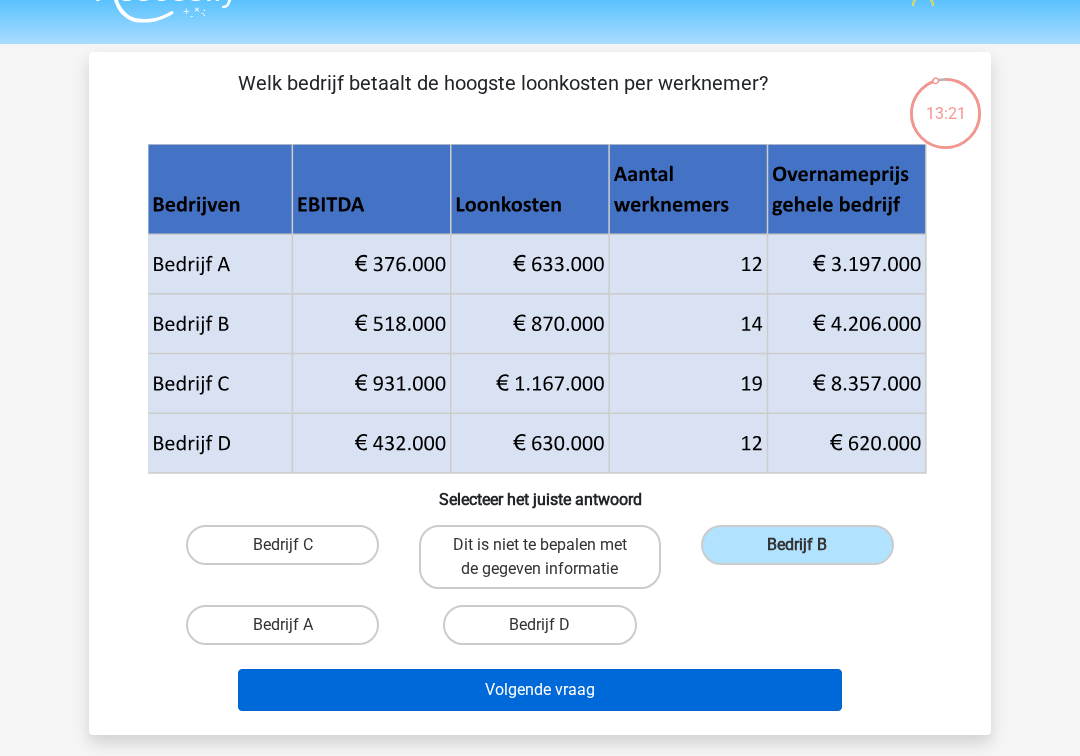 scroll, scrollTop: 41, scrollLeft: 0, axis: vertical 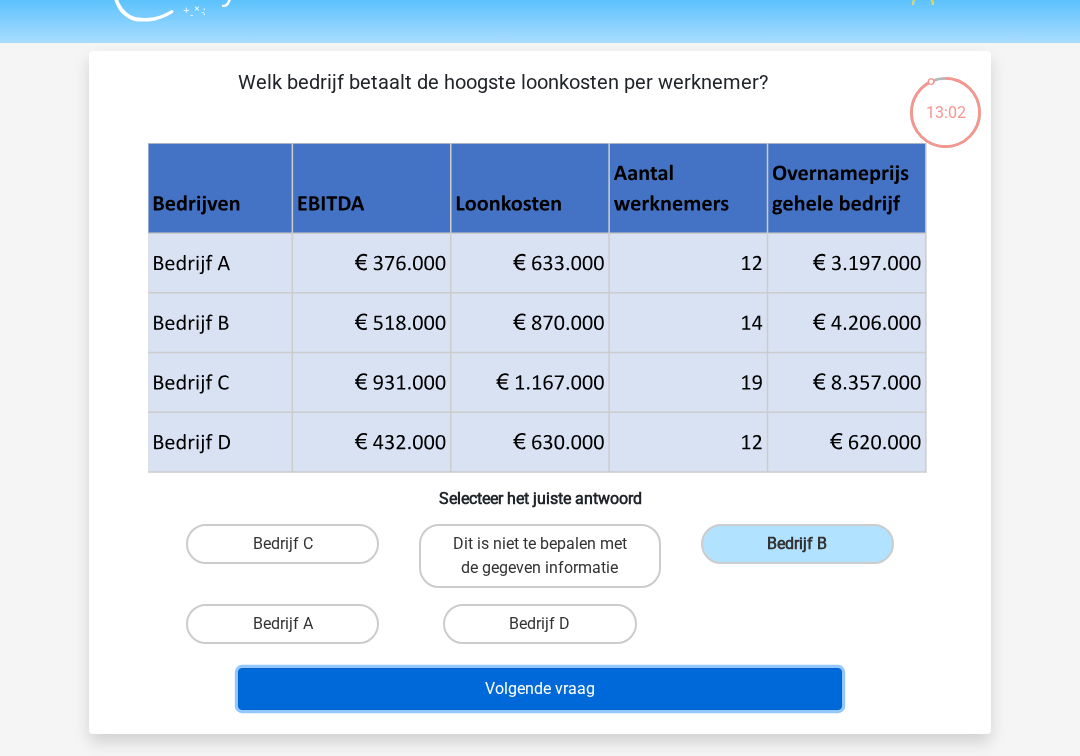 click on "Volgende vraag" at bounding box center (540, 689) 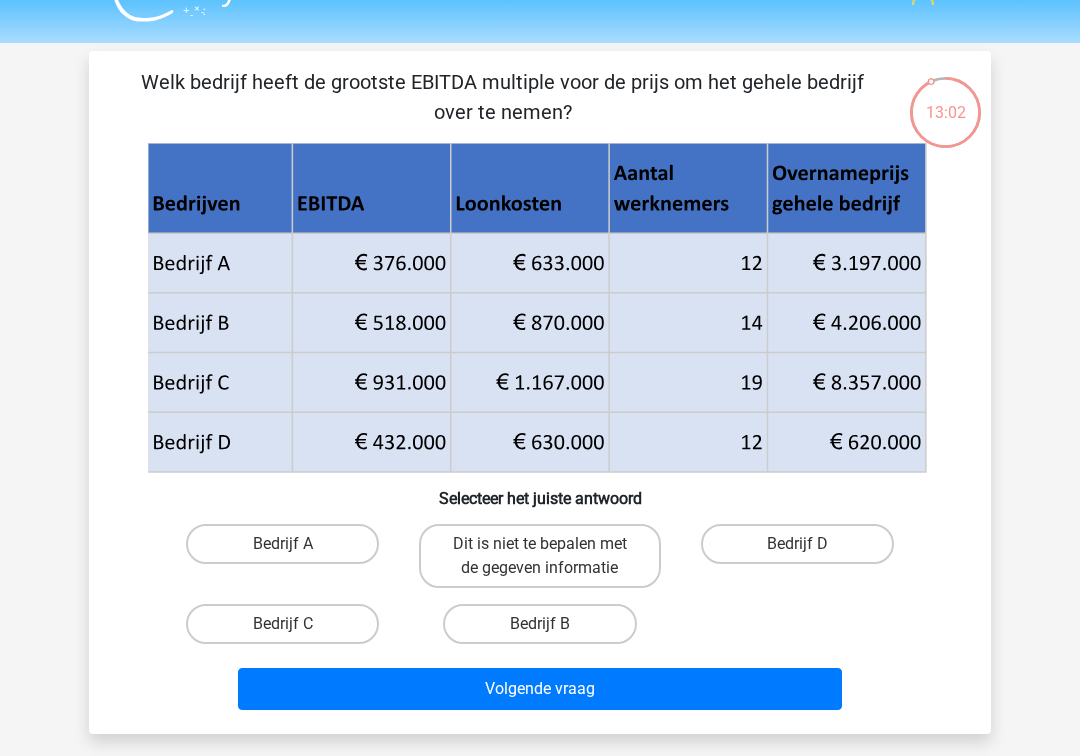 scroll, scrollTop: 92, scrollLeft: 0, axis: vertical 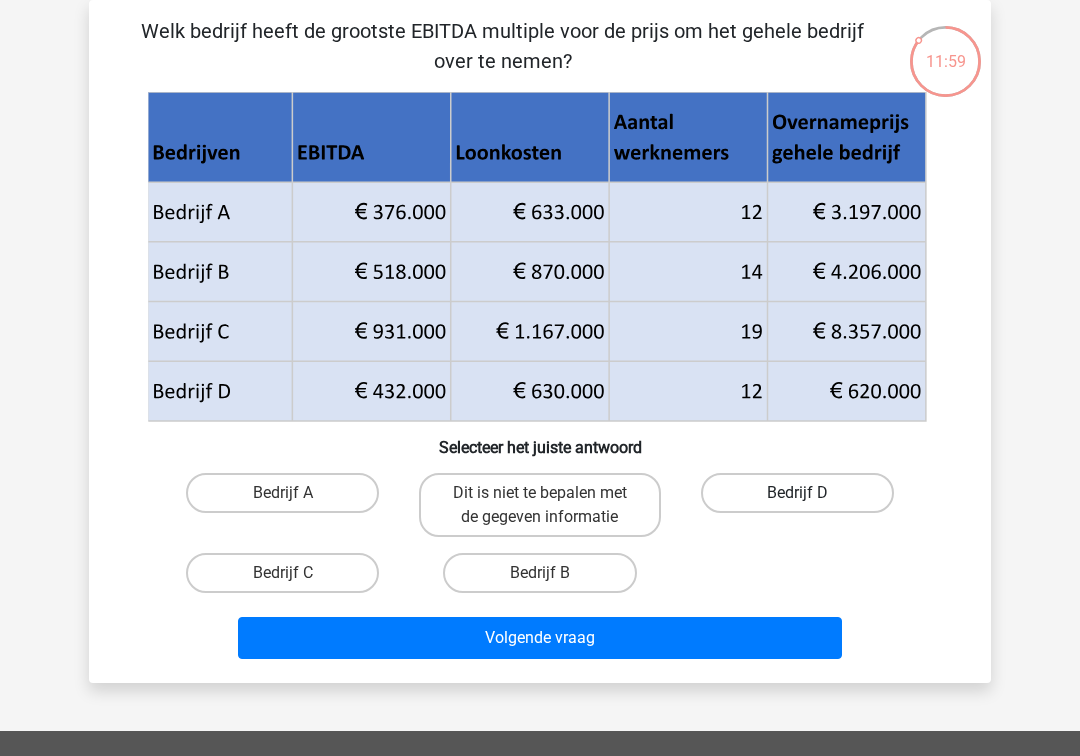 click on "Bedrijf D" at bounding box center [797, 493] 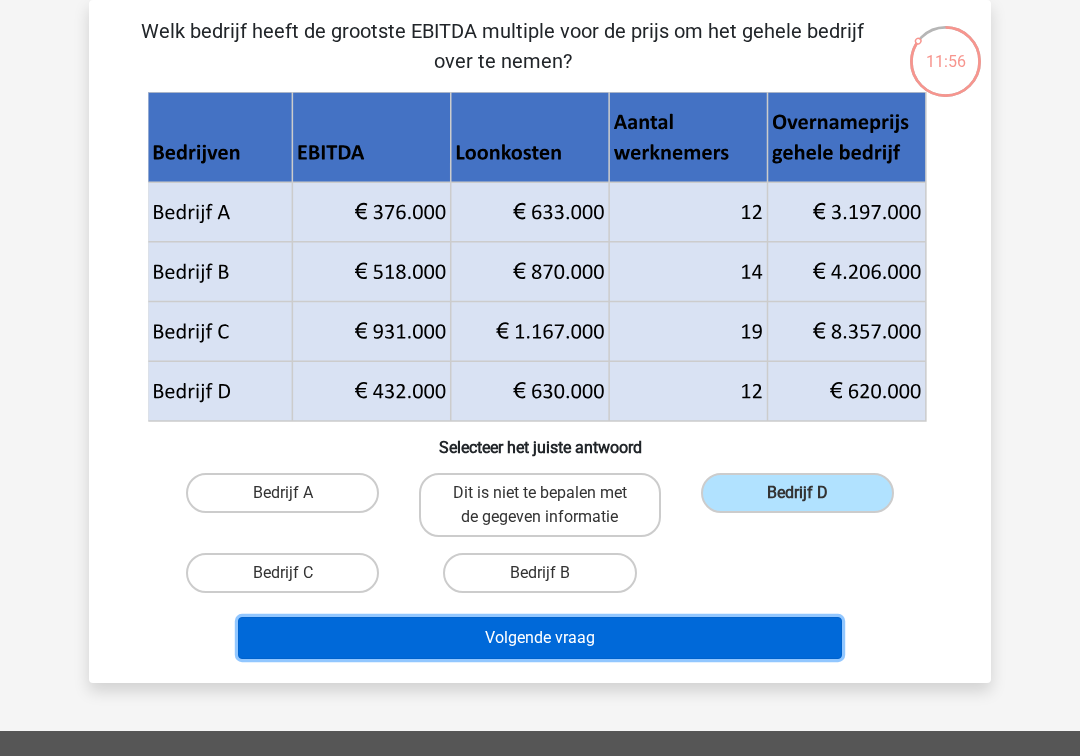 click on "Volgende vraag" at bounding box center (540, 638) 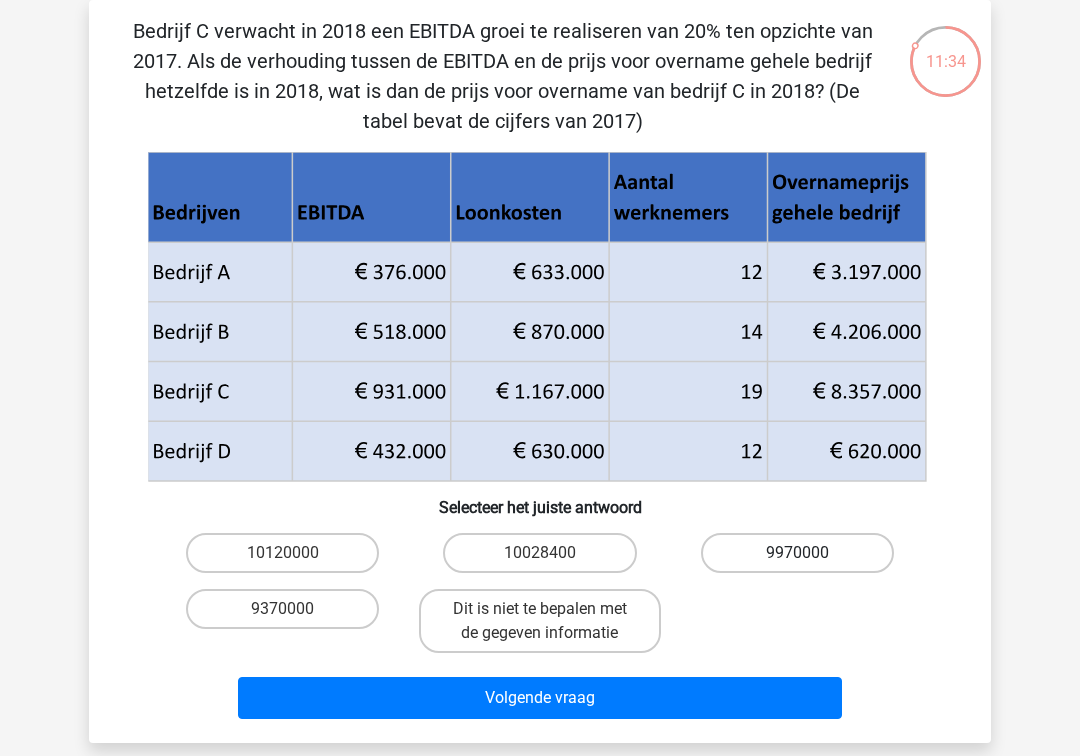 click on "9970000" at bounding box center [797, 553] 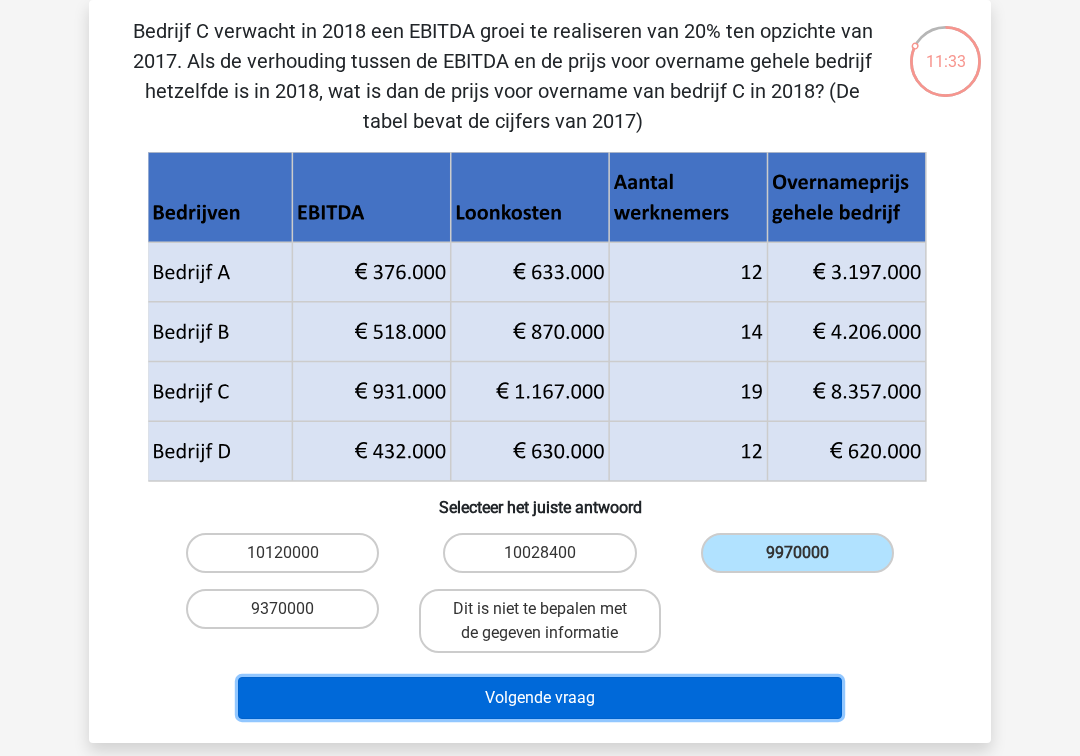 click on "Volgende vraag" at bounding box center (540, 698) 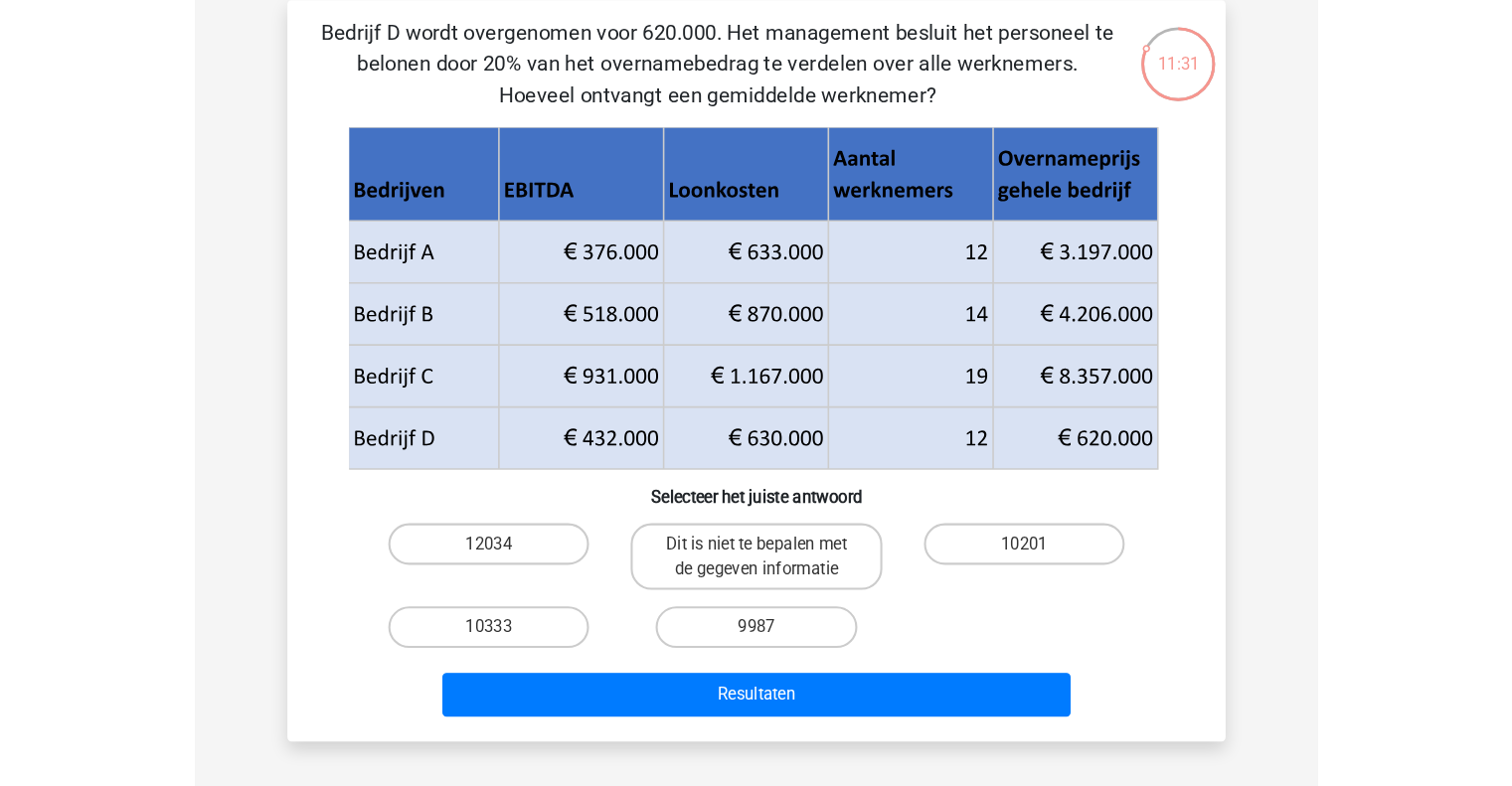 scroll, scrollTop: 24, scrollLeft: 0, axis: vertical 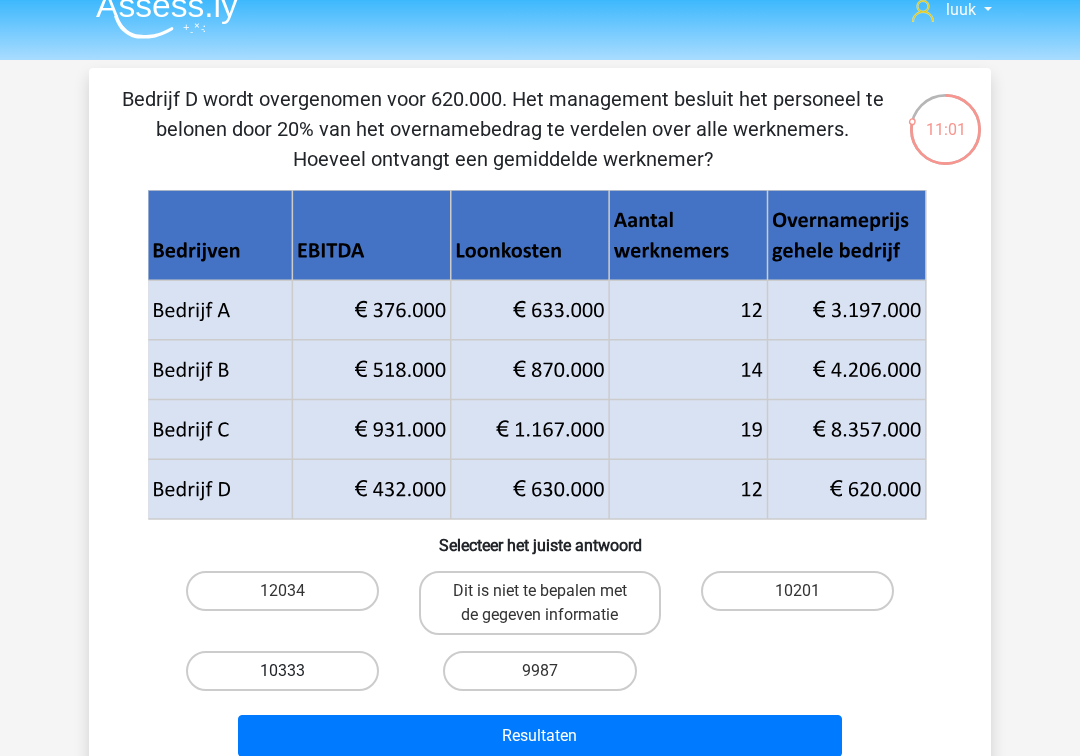 click on "10333" at bounding box center (282, 671) 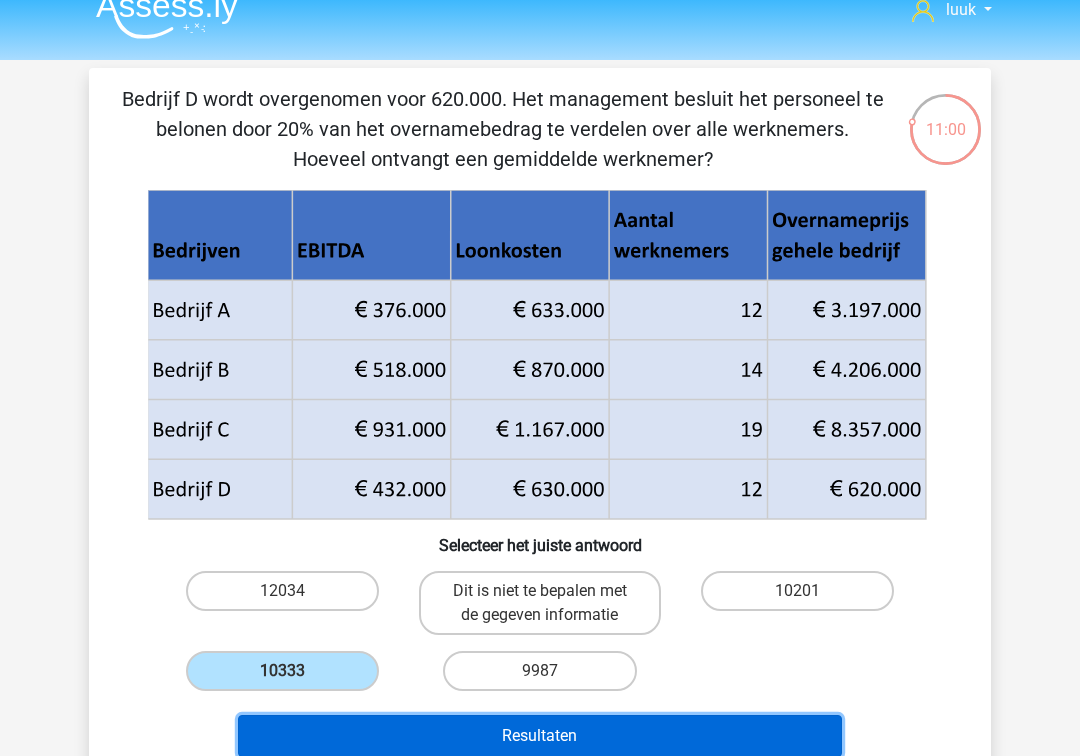 click on "Resultaten" at bounding box center [540, 736] 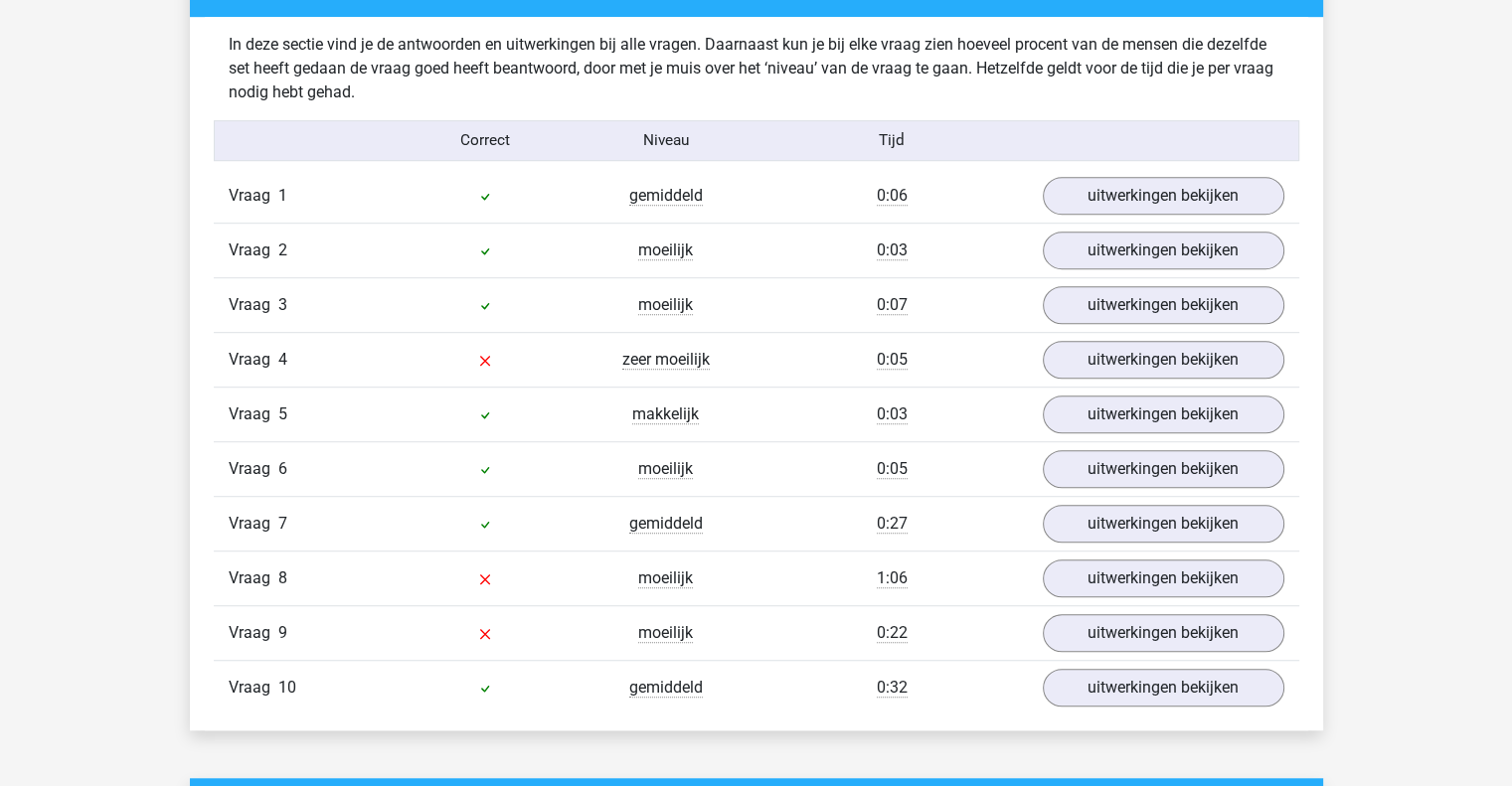 scroll, scrollTop: 1156, scrollLeft: 0, axis: vertical 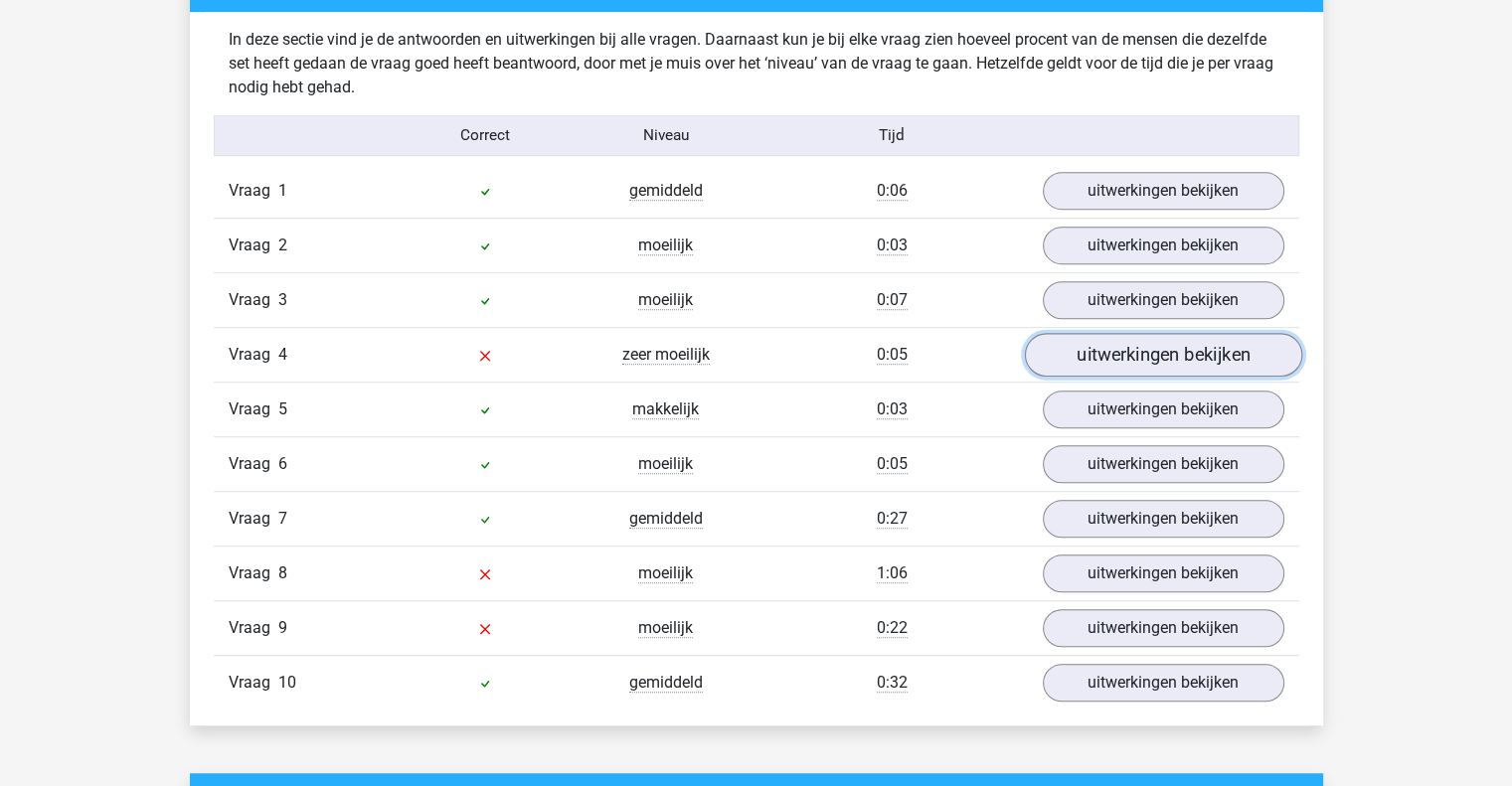 click on "uitwerkingen bekijken" at bounding box center [1162, 355] 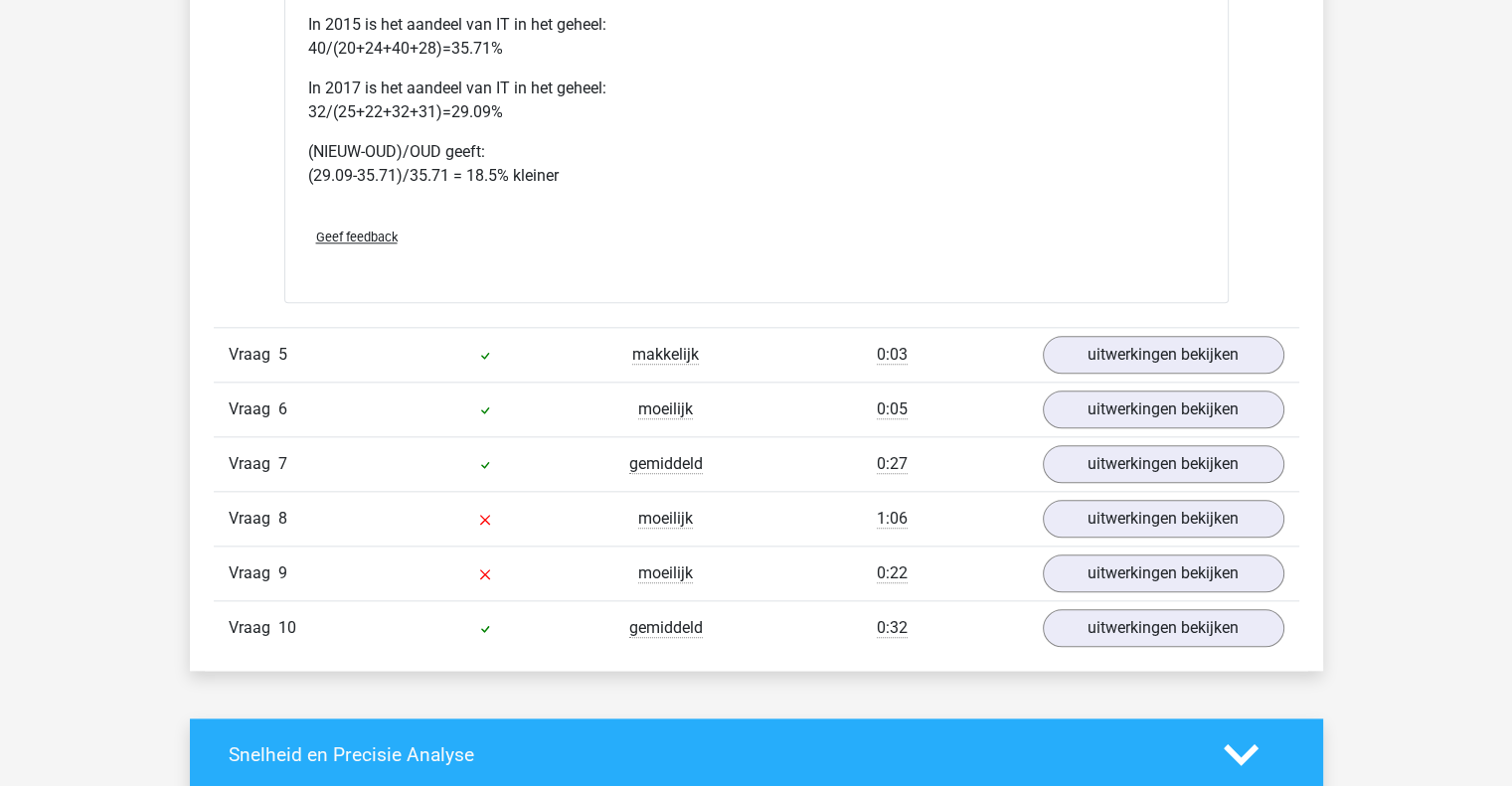 scroll, scrollTop: 2133, scrollLeft: 0, axis: vertical 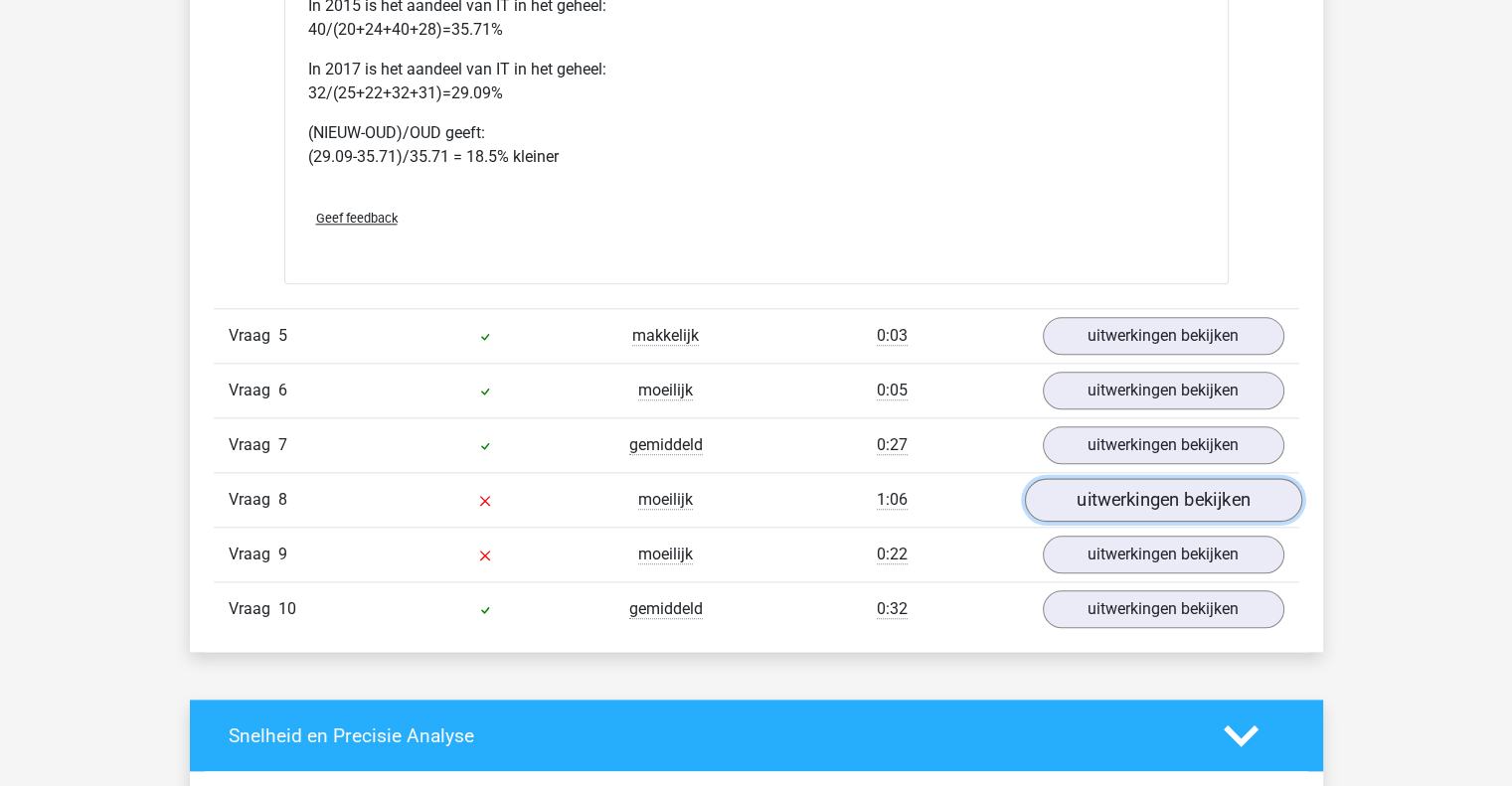 click on "uitwerkingen bekijken" at bounding box center [1162, 500] 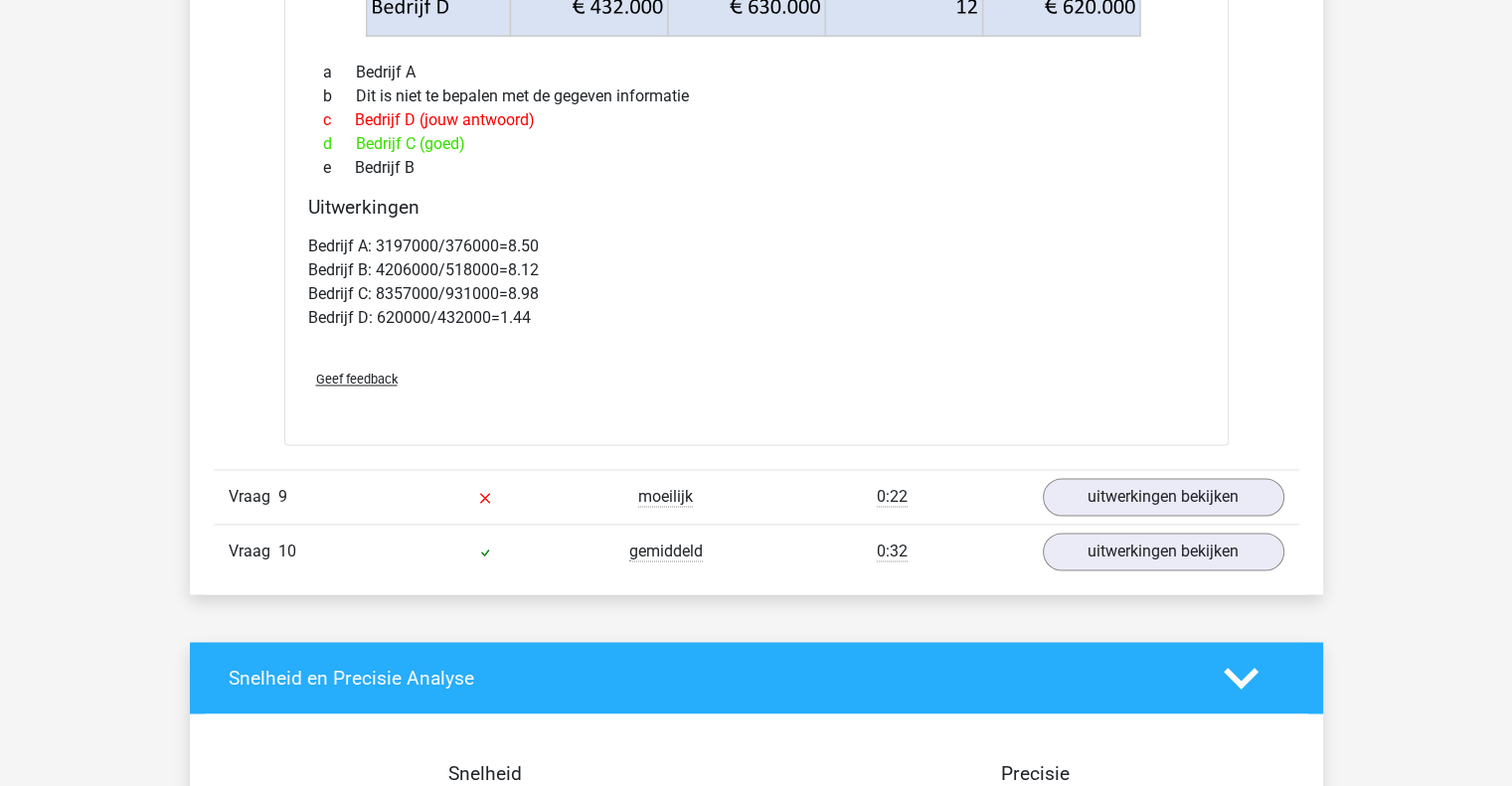 scroll, scrollTop: 3049, scrollLeft: 0, axis: vertical 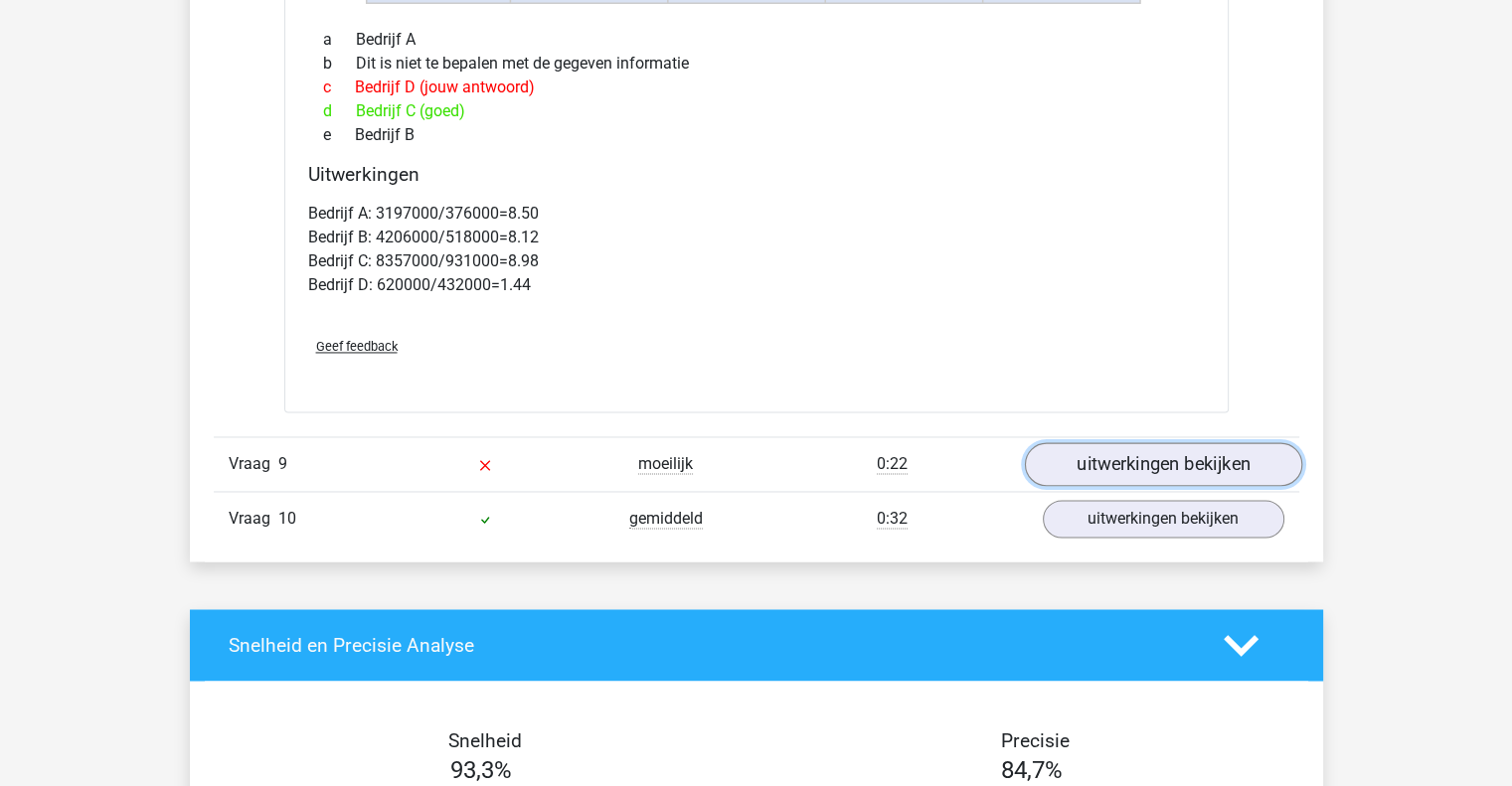 click on "uitwerkingen bekijken" at bounding box center [1162, 464] 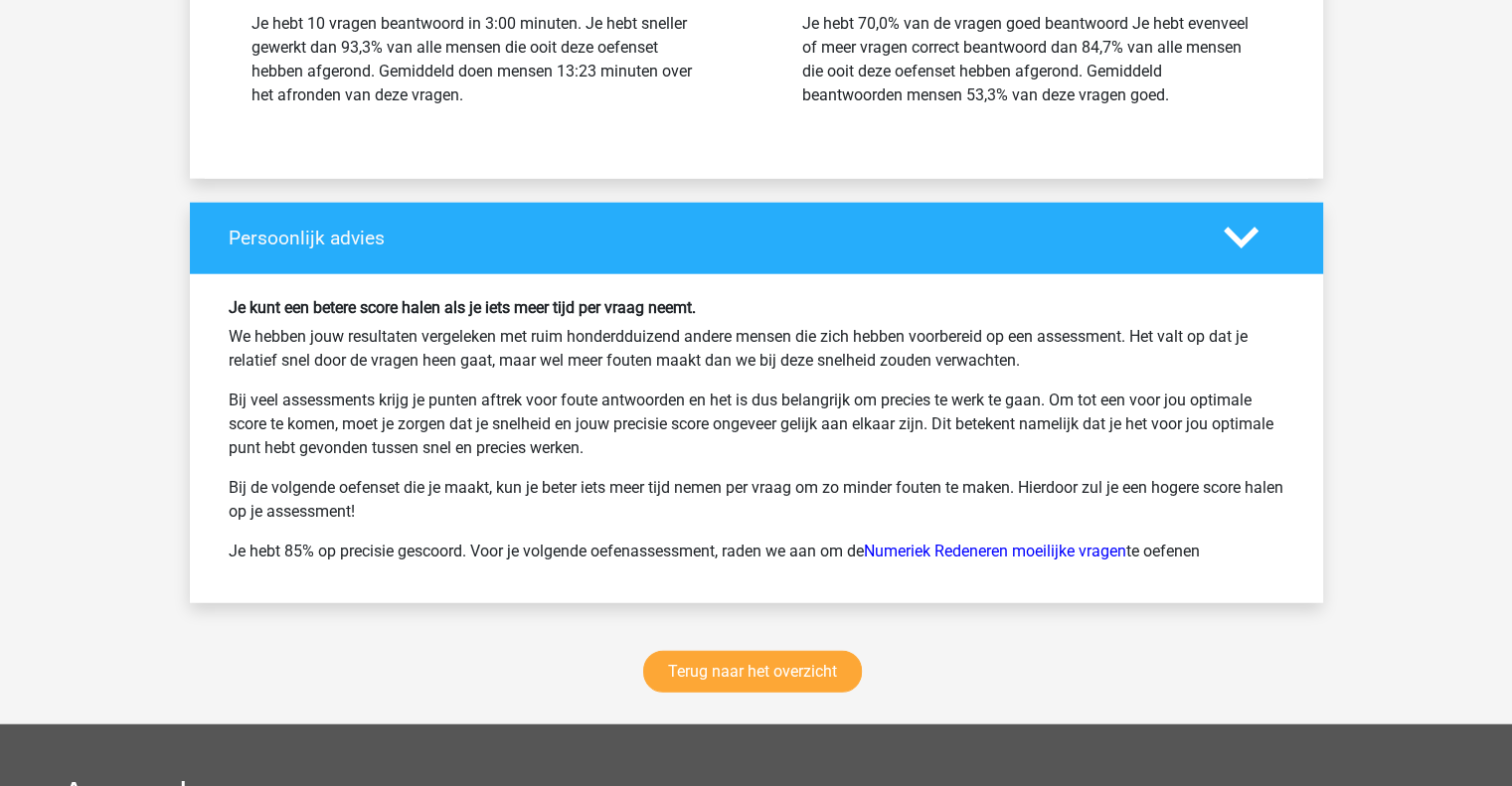 scroll, scrollTop: 4949, scrollLeft: 0, axis: vertical 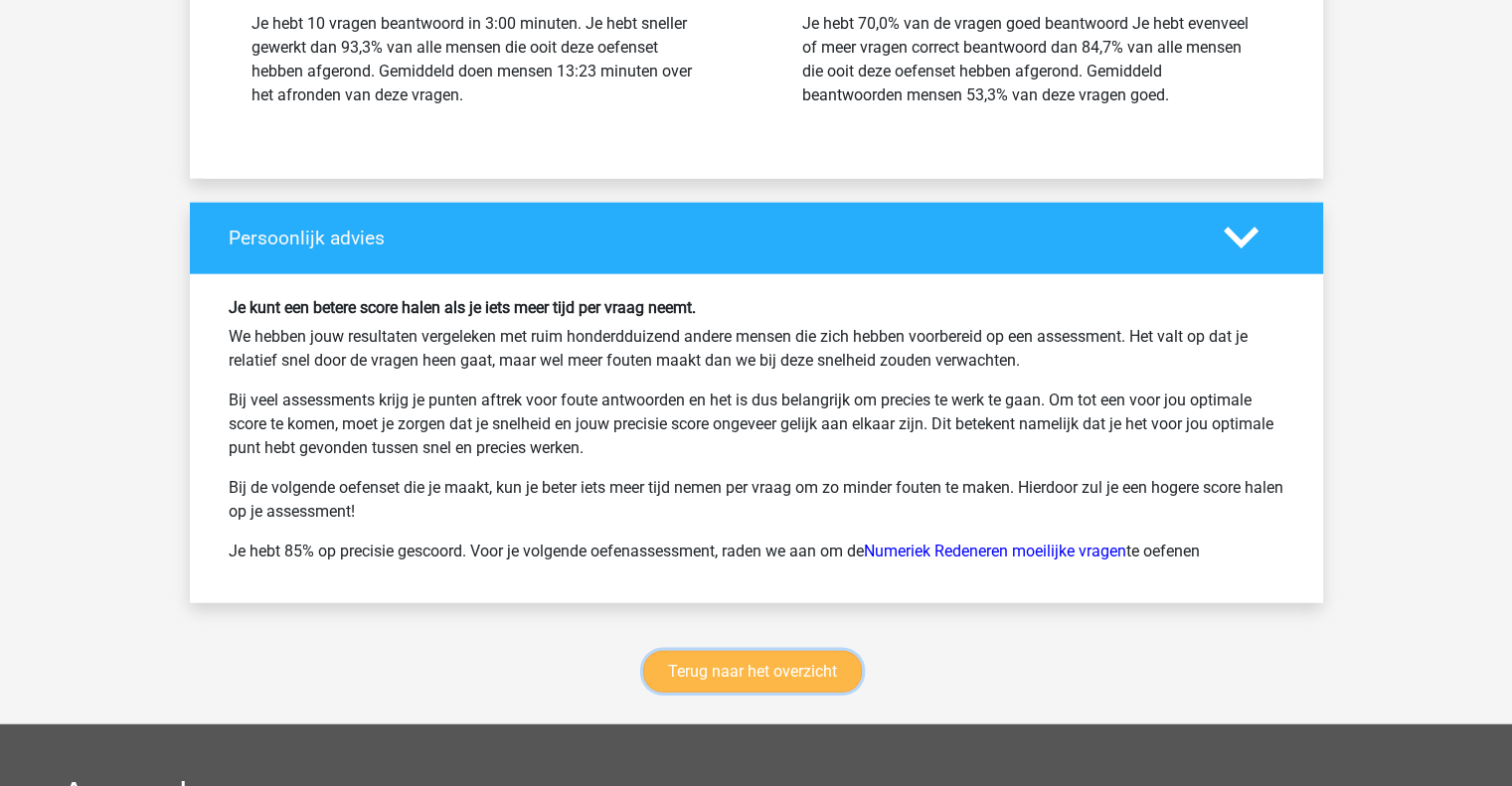 click on "Terug naar het overzicht" at bounding box center [753, 672] 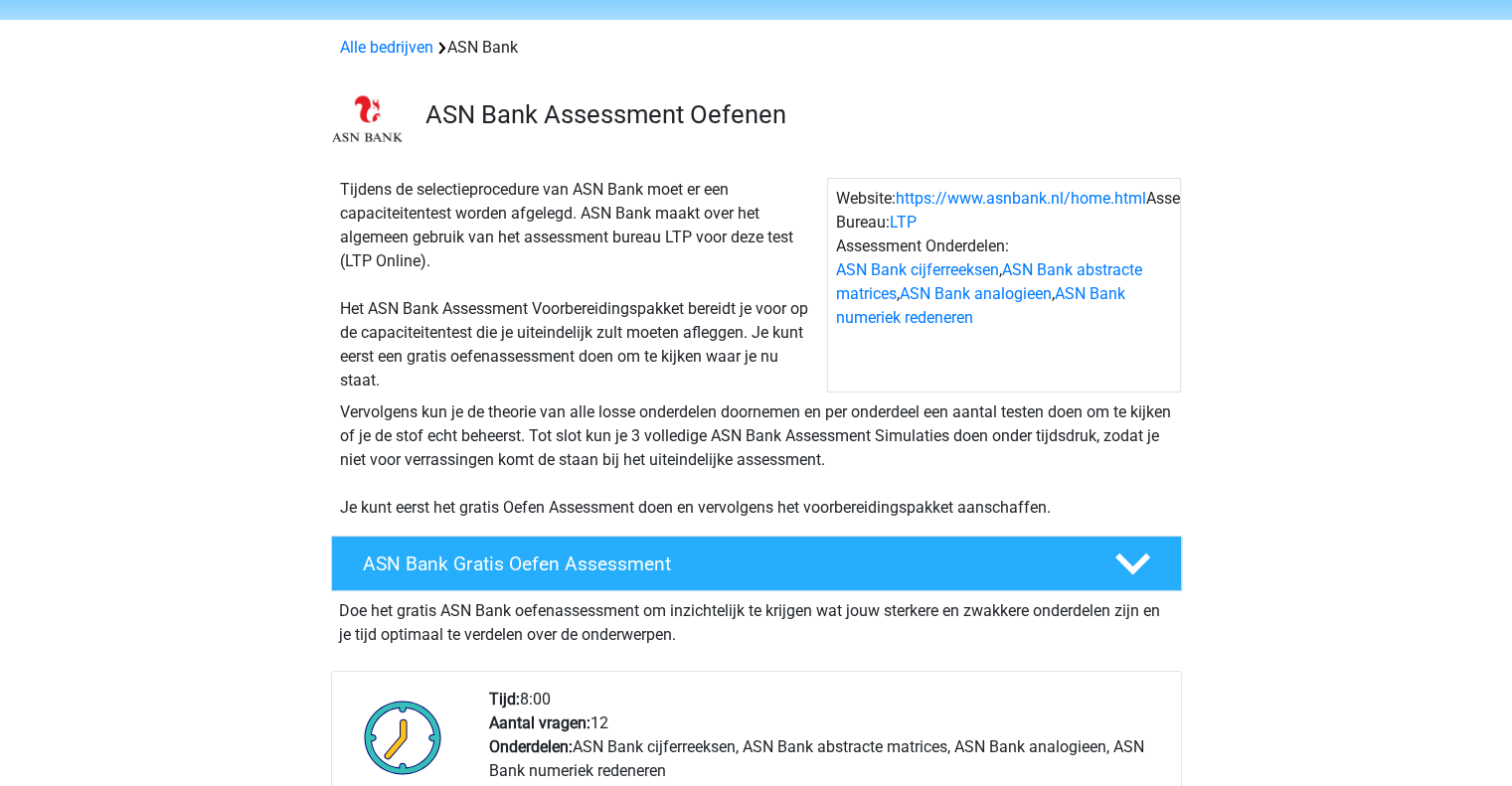 scroll, scrollTop: 27, scrollLeft: 0, axis: vertical 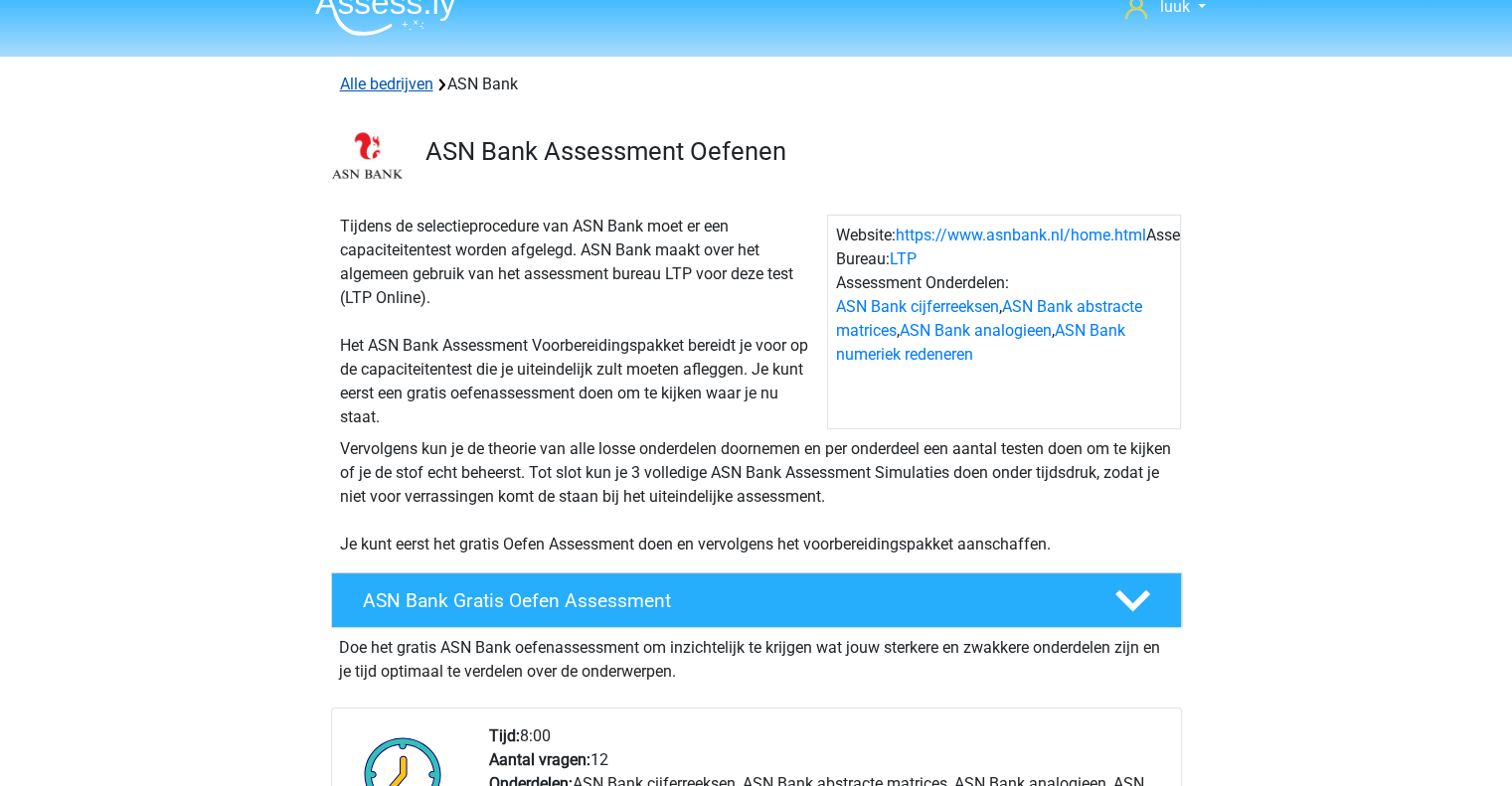 click on "Alle bedrijven" at bounding box center [387, 83] 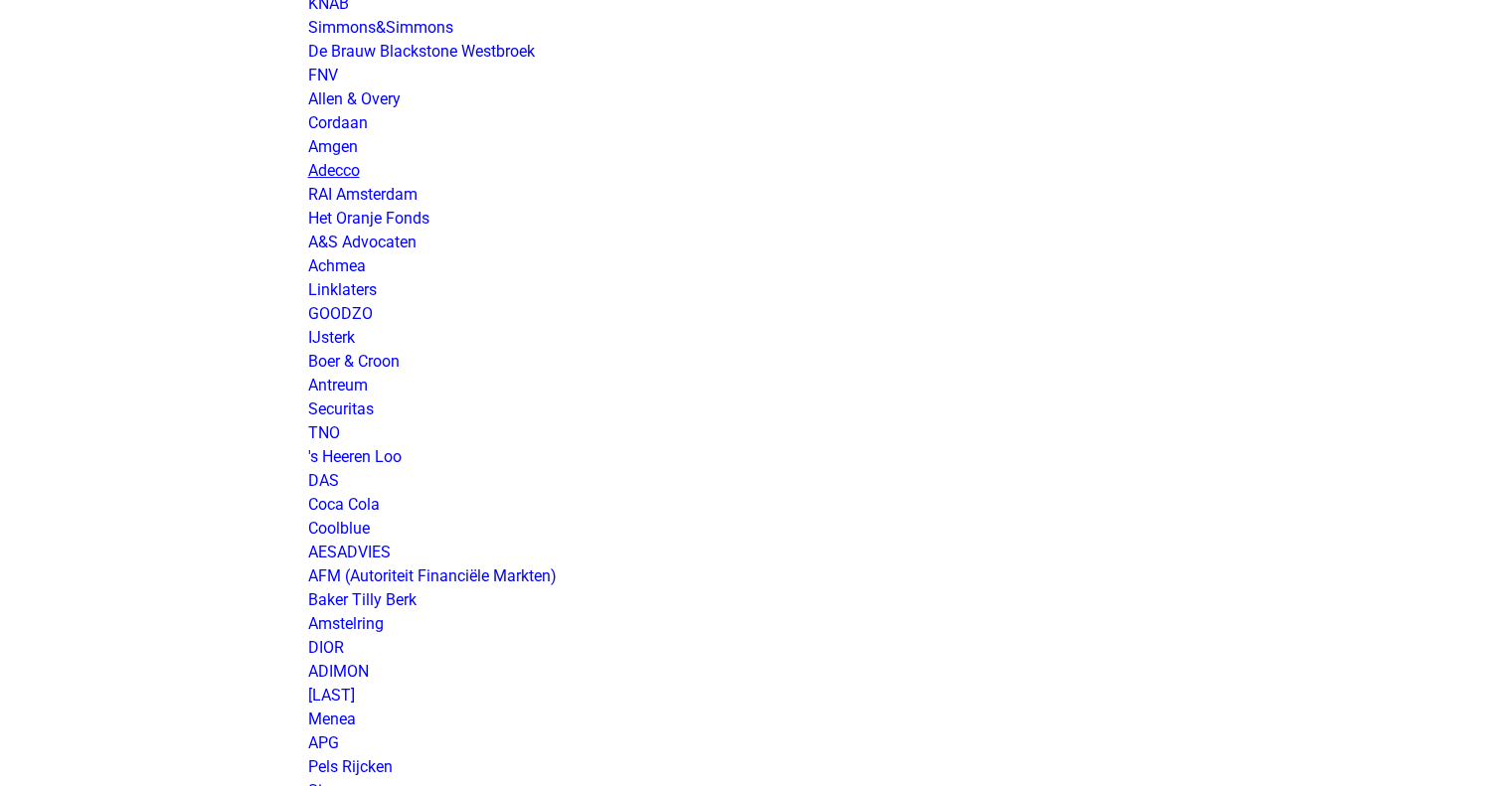 scroll, scrollTop: 2087, scrollLeft: 0, axis: vertical 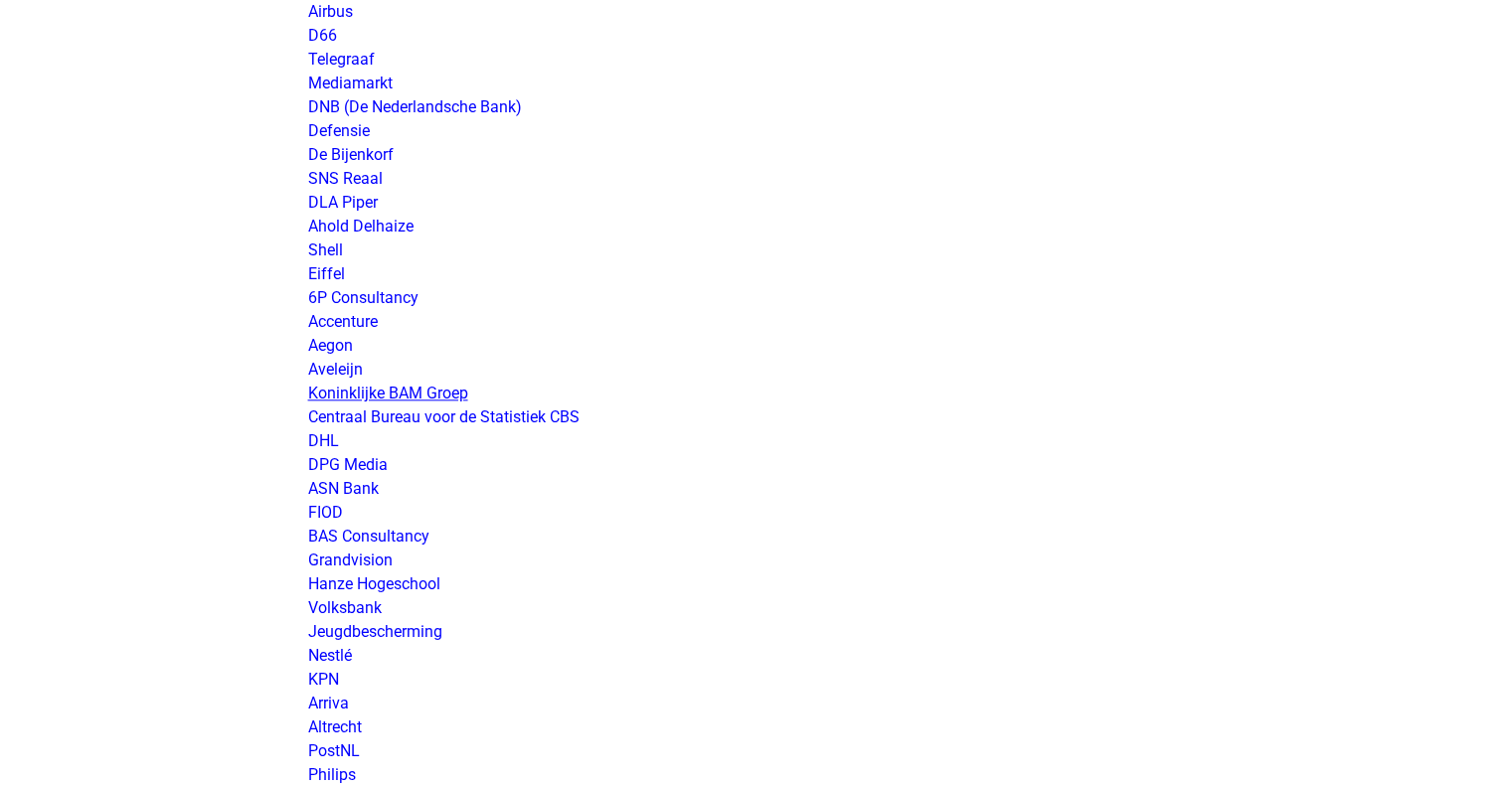 click on "Koninklijke BAM Groep" at bounding box center [388, 393] 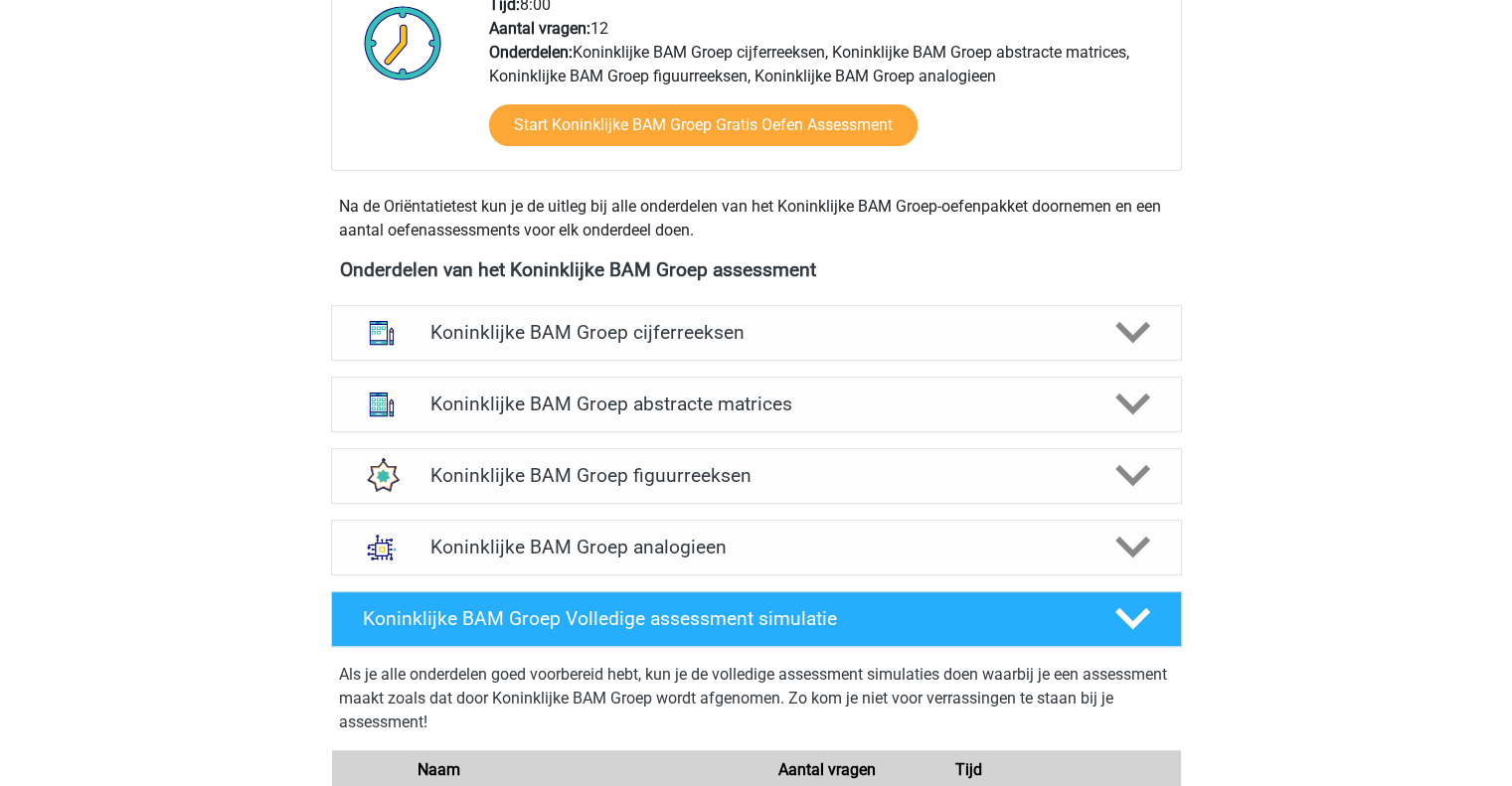scroll, scrollTop: 727, scrollLeft: 0, axis: vertical 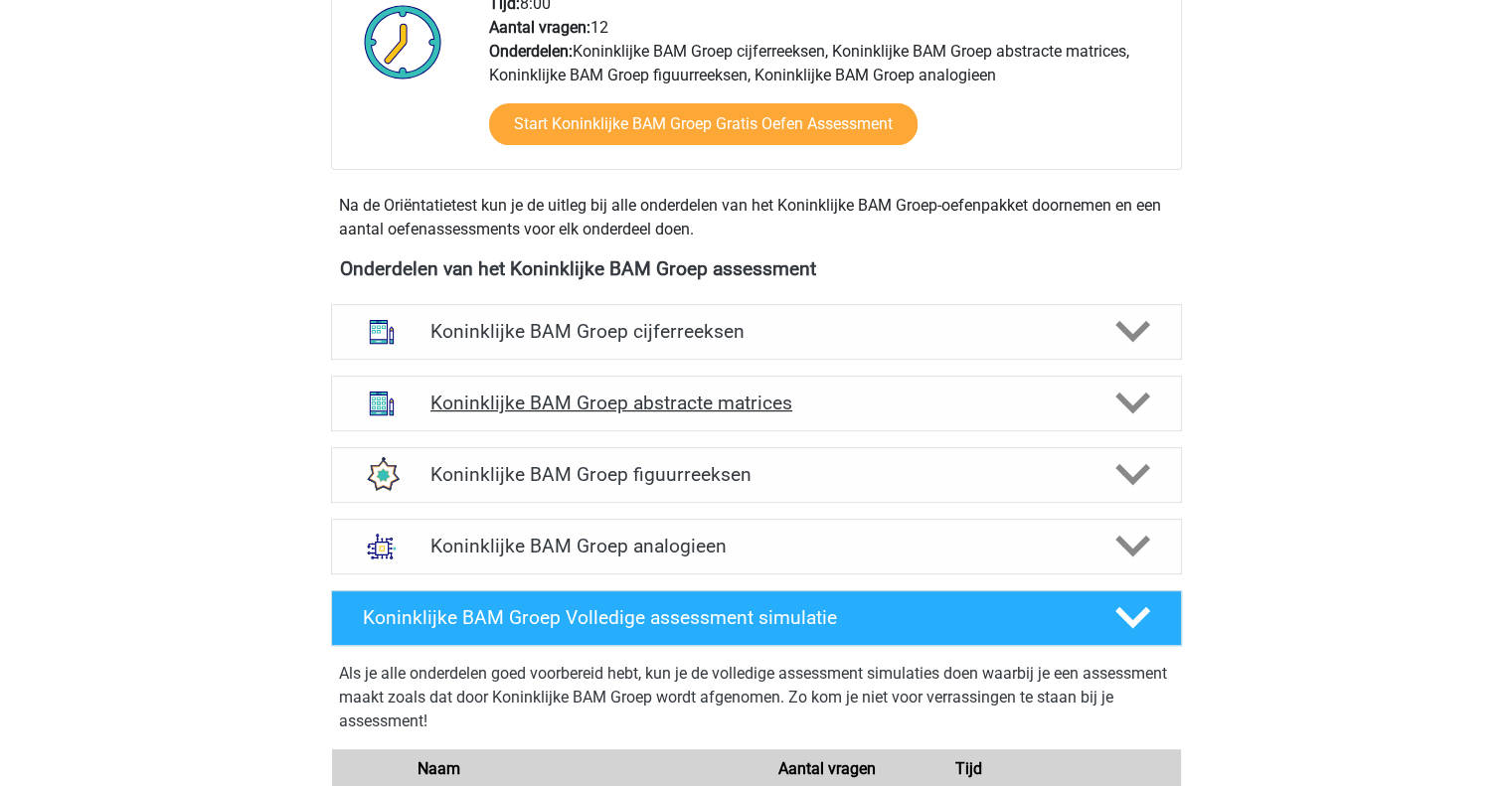 click on "Koninklijke BAM Groep abstracte matrices" at bounding box center [756, 403] 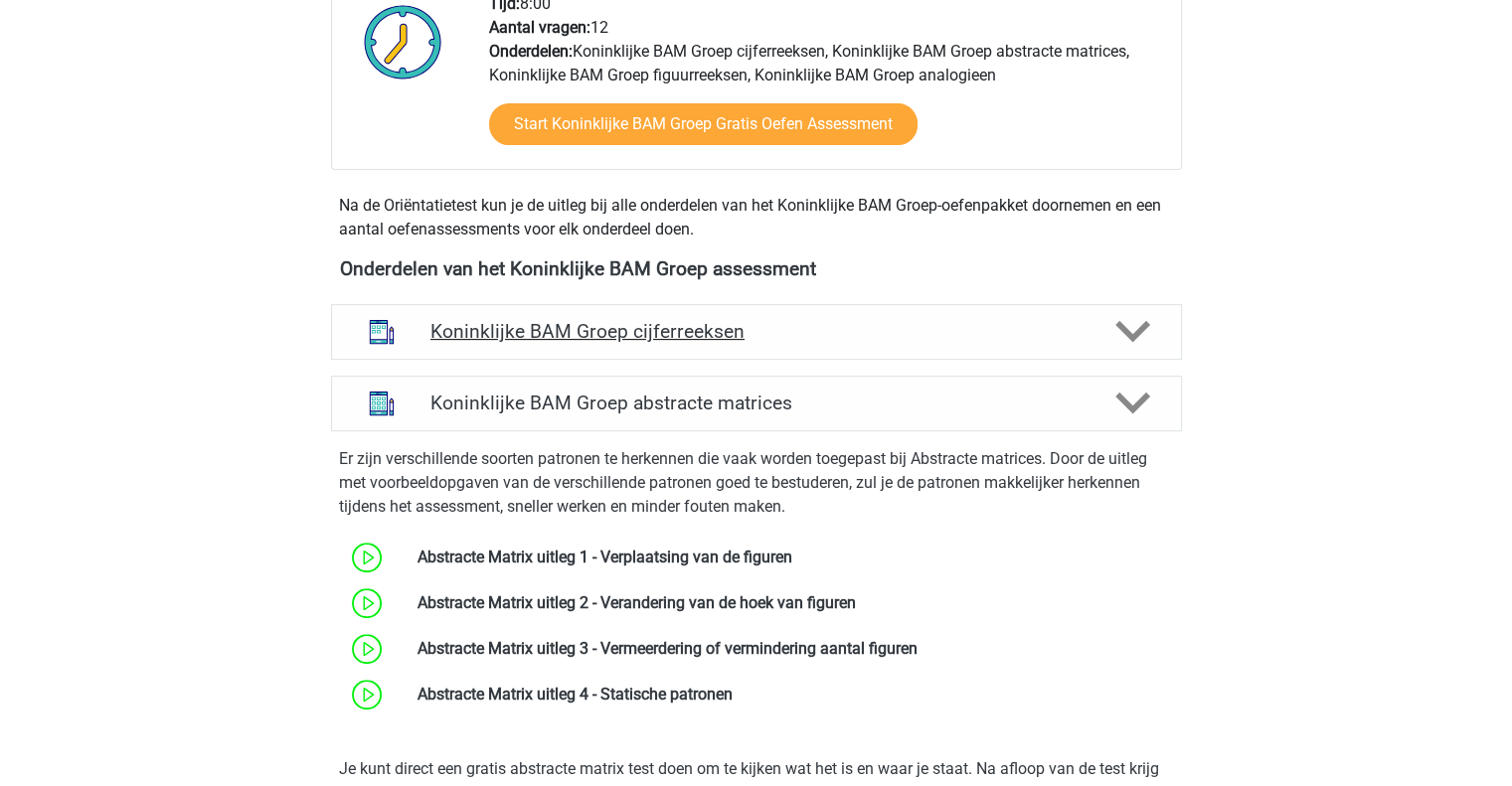 drag, startPoint x: 891, startPoint y: 377, endPoint x: 864, endPoint y: 315, distance: 67.62396 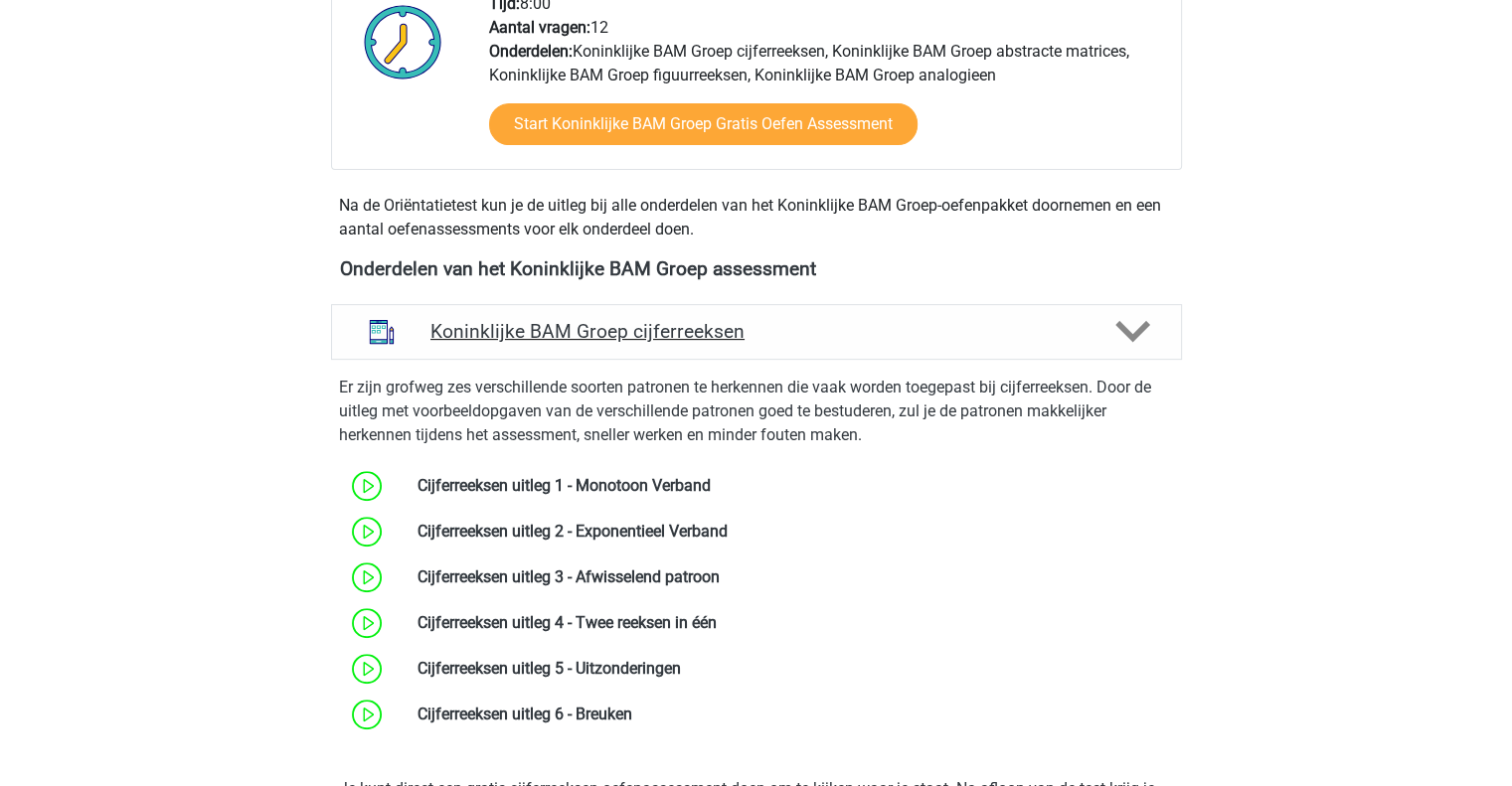 click on "Koninklijke BAM Groep cijferreeksen" at bounding box center [756, 331] 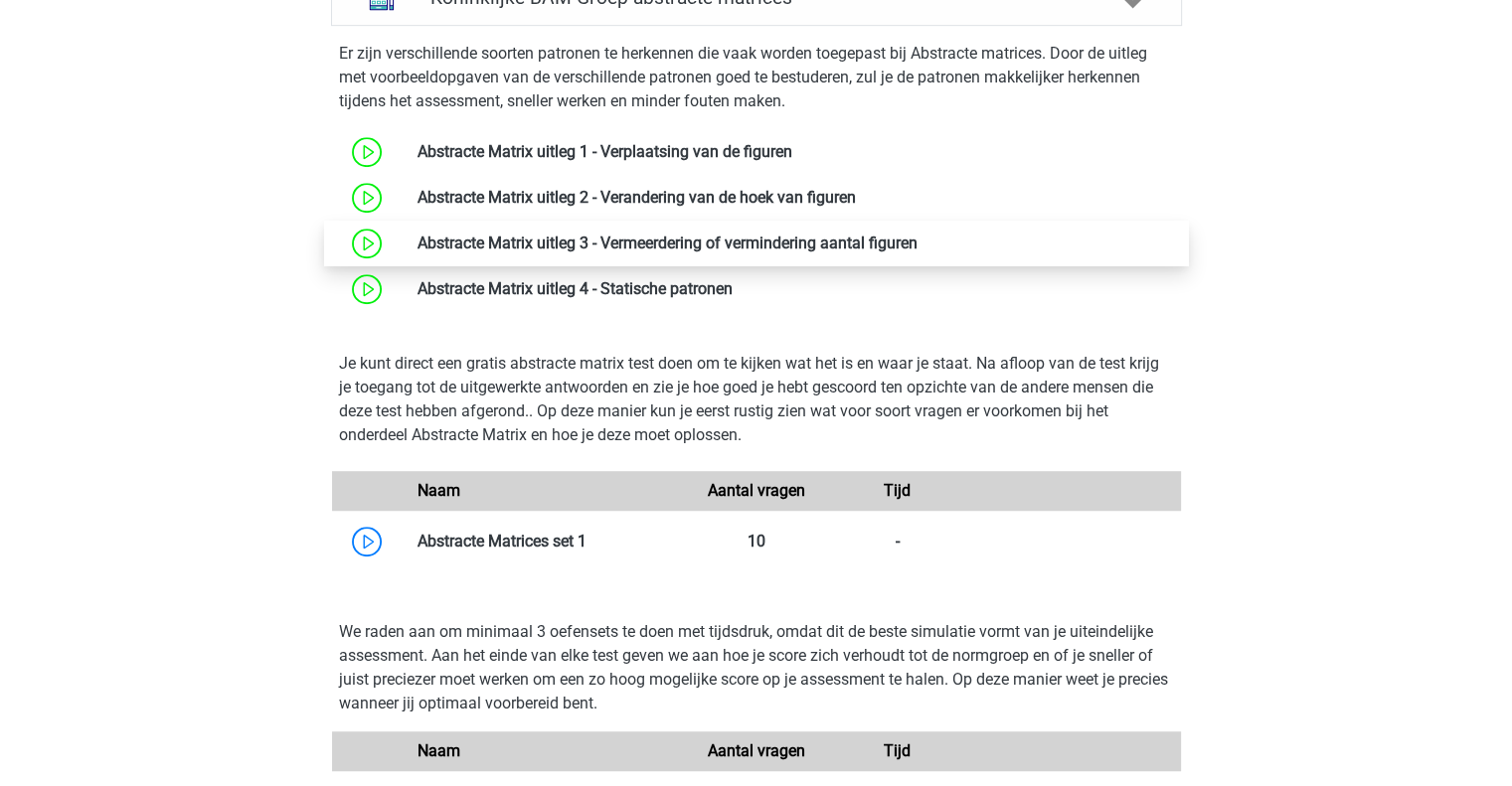 scroll, scrollTop: 793, scrollLeft: 0, axis: vertical 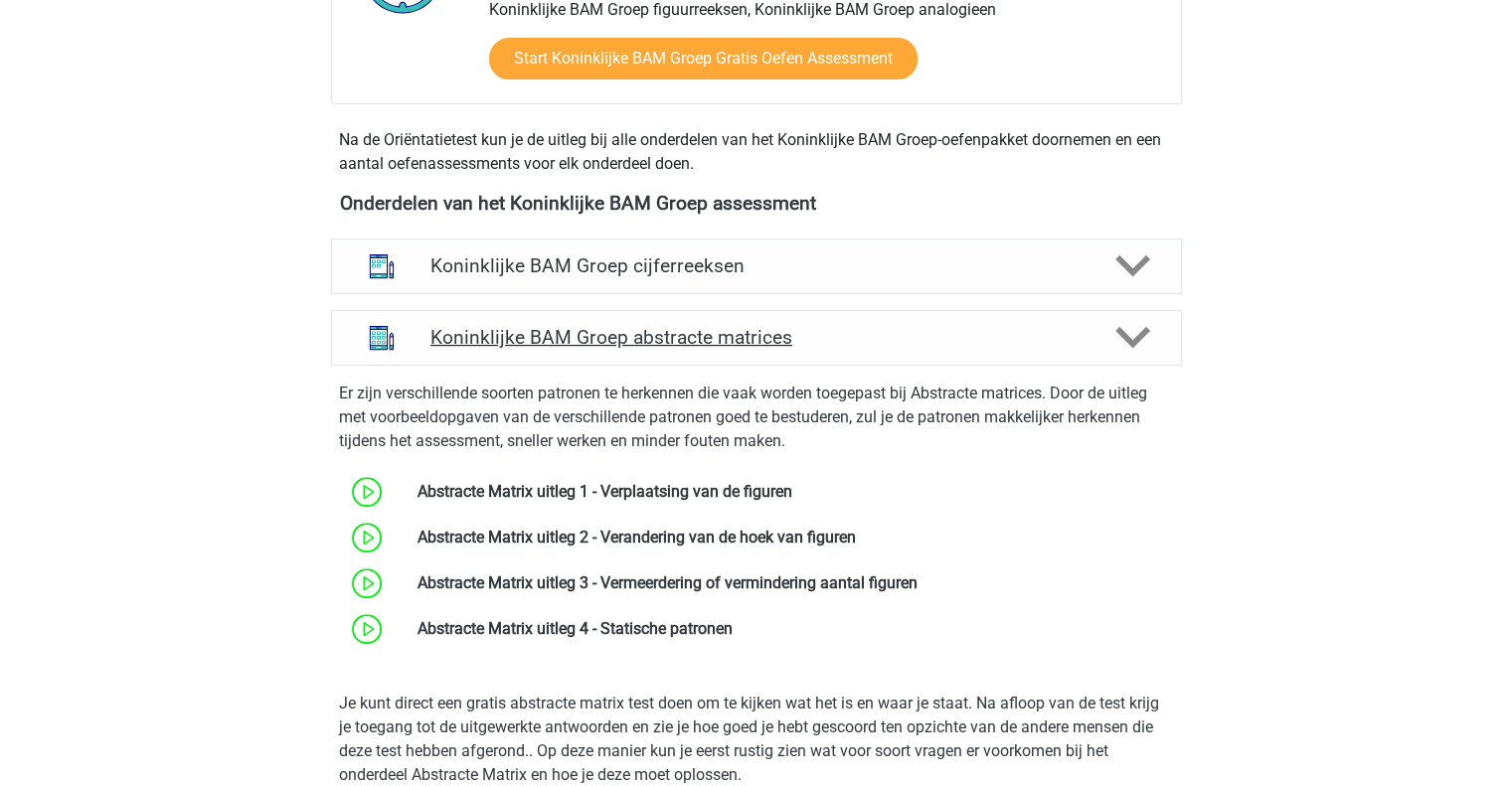 click 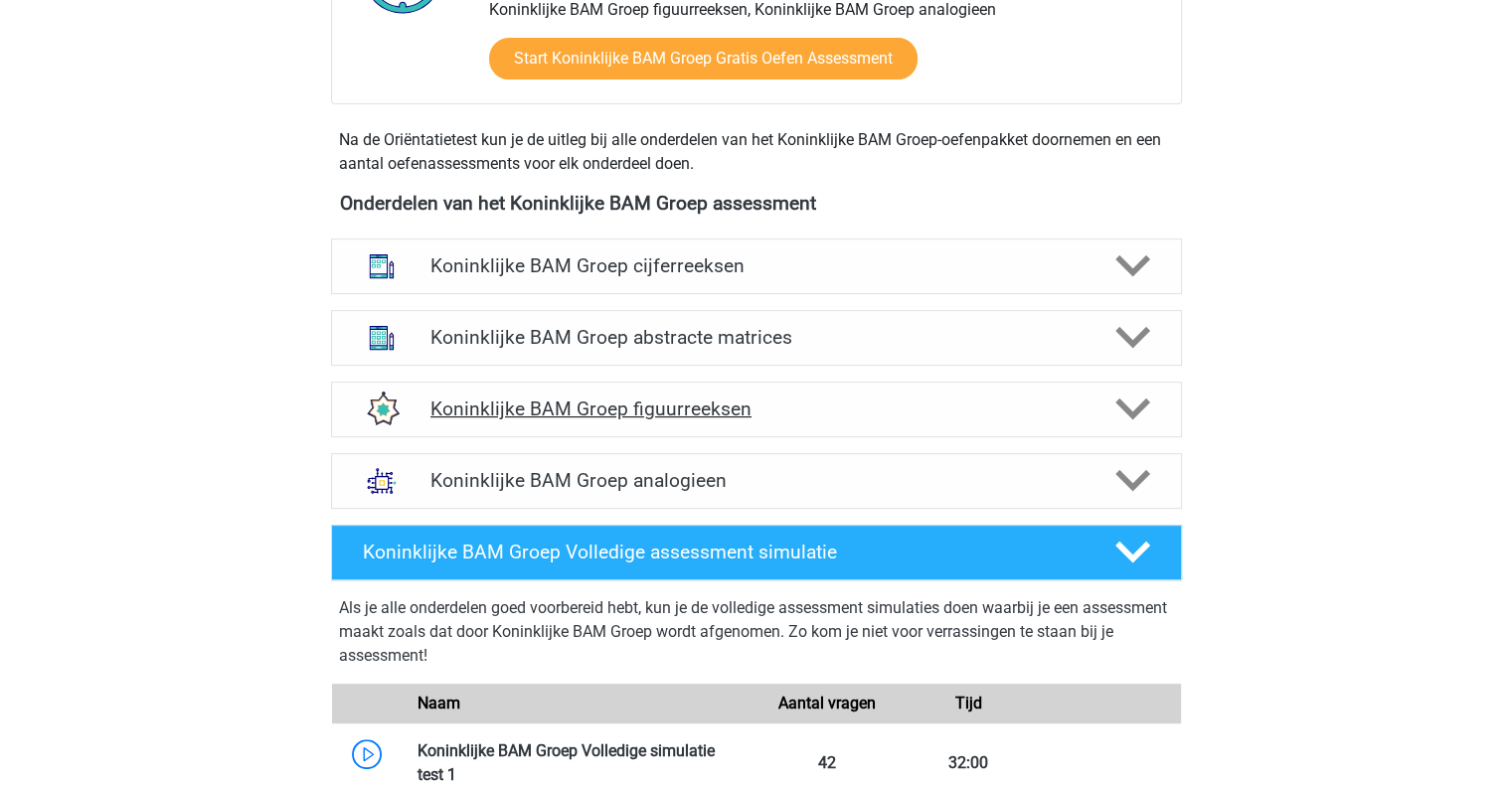click on "Koninklijke BAM Groep figuurreeksen" at bounding box center (756, 409) 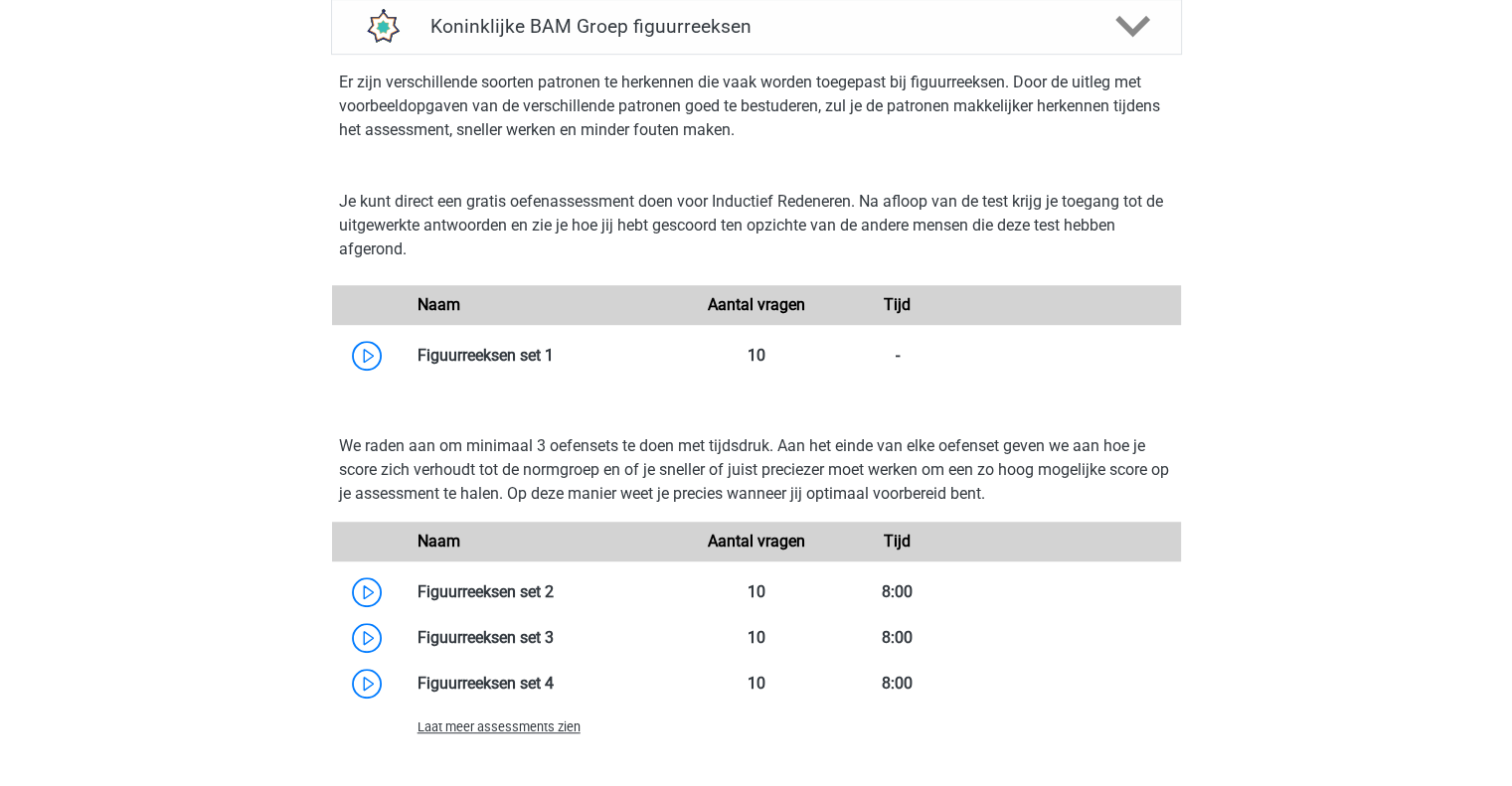 scroll, scrollTop: 1177, scrollLeft: 0, axis: vertical 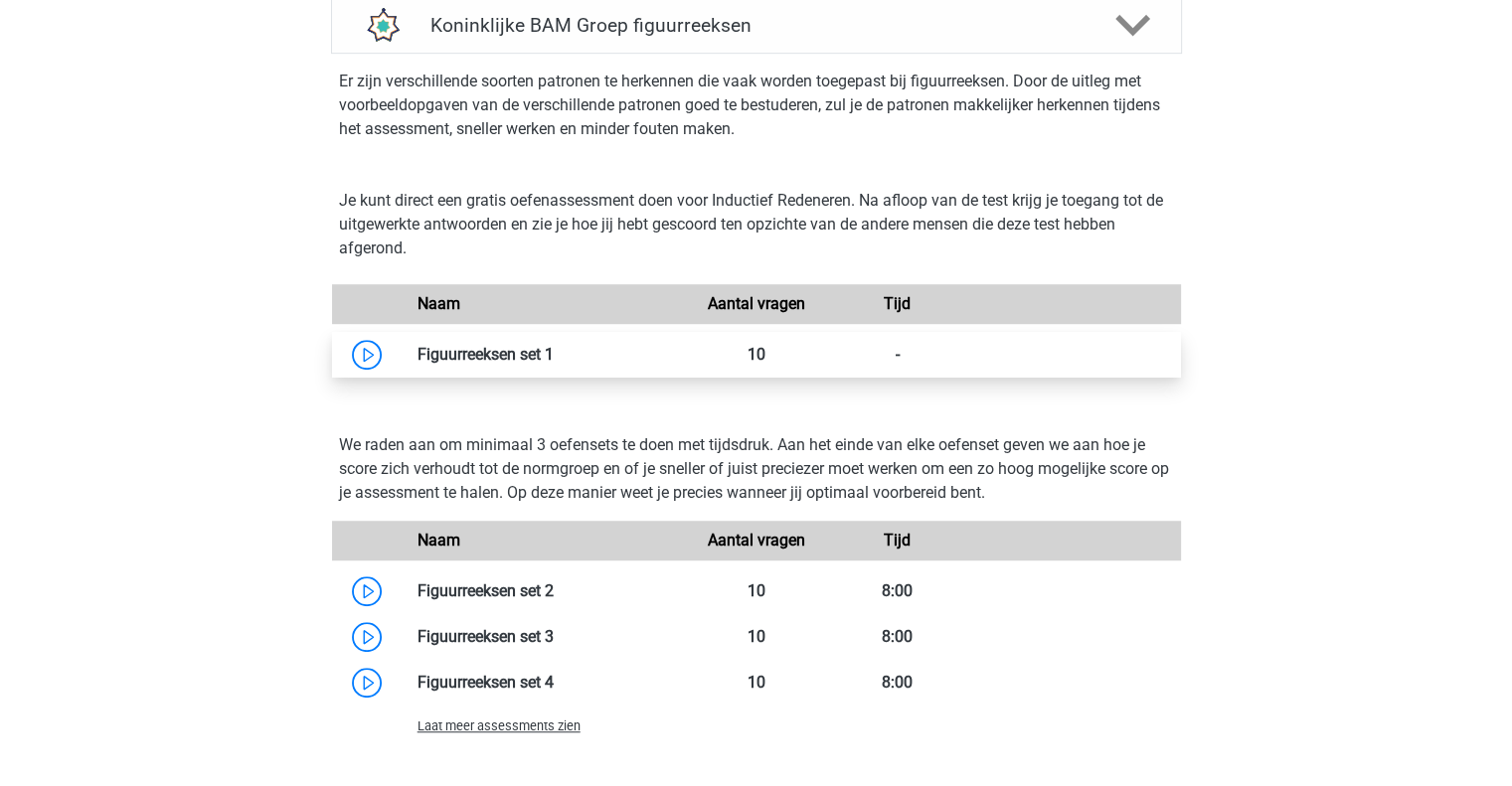click at bounding box center [554, 354] 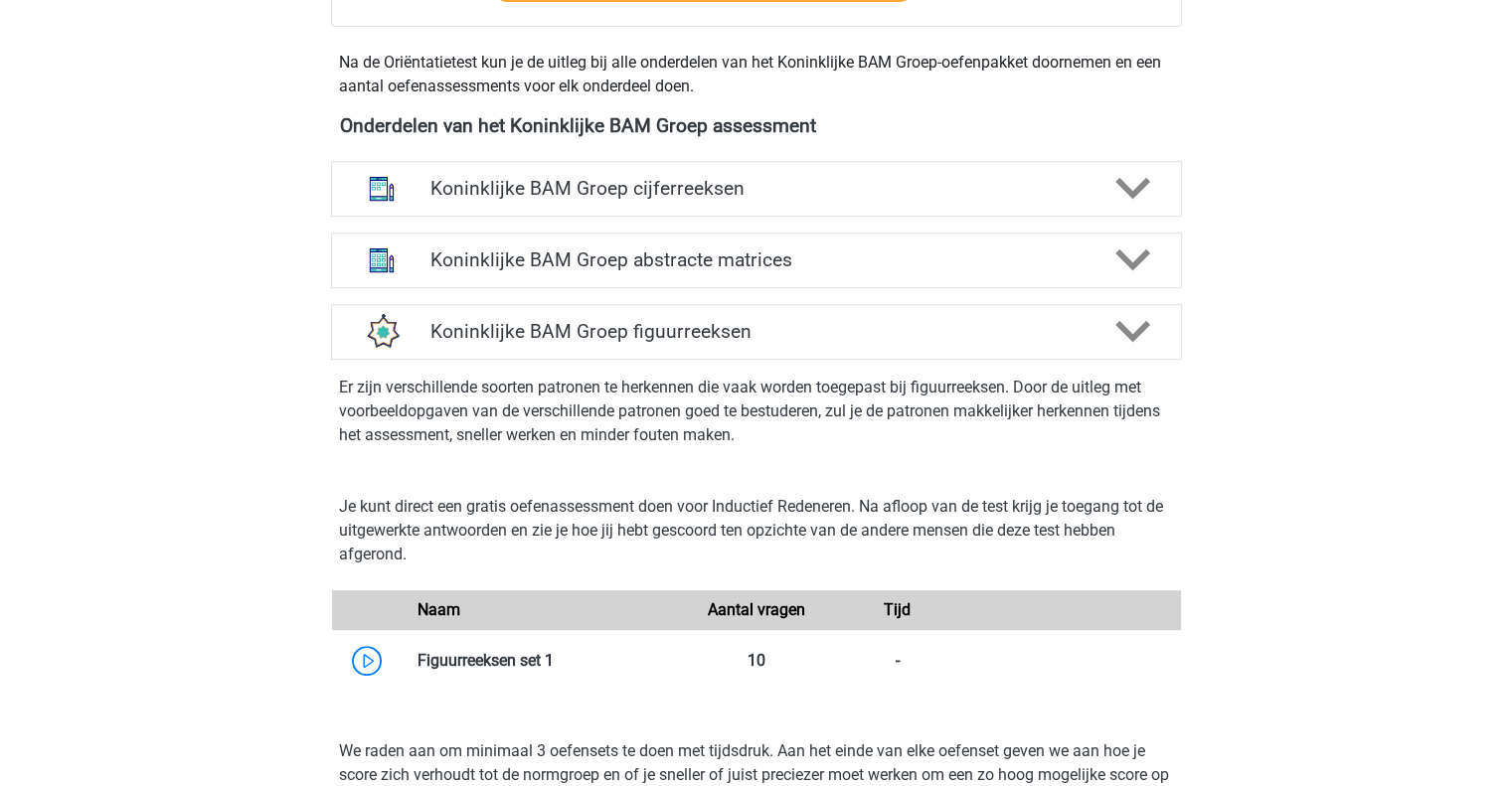 scroll, scrollTop: 870, scrollLeft: 0, axis: vertical 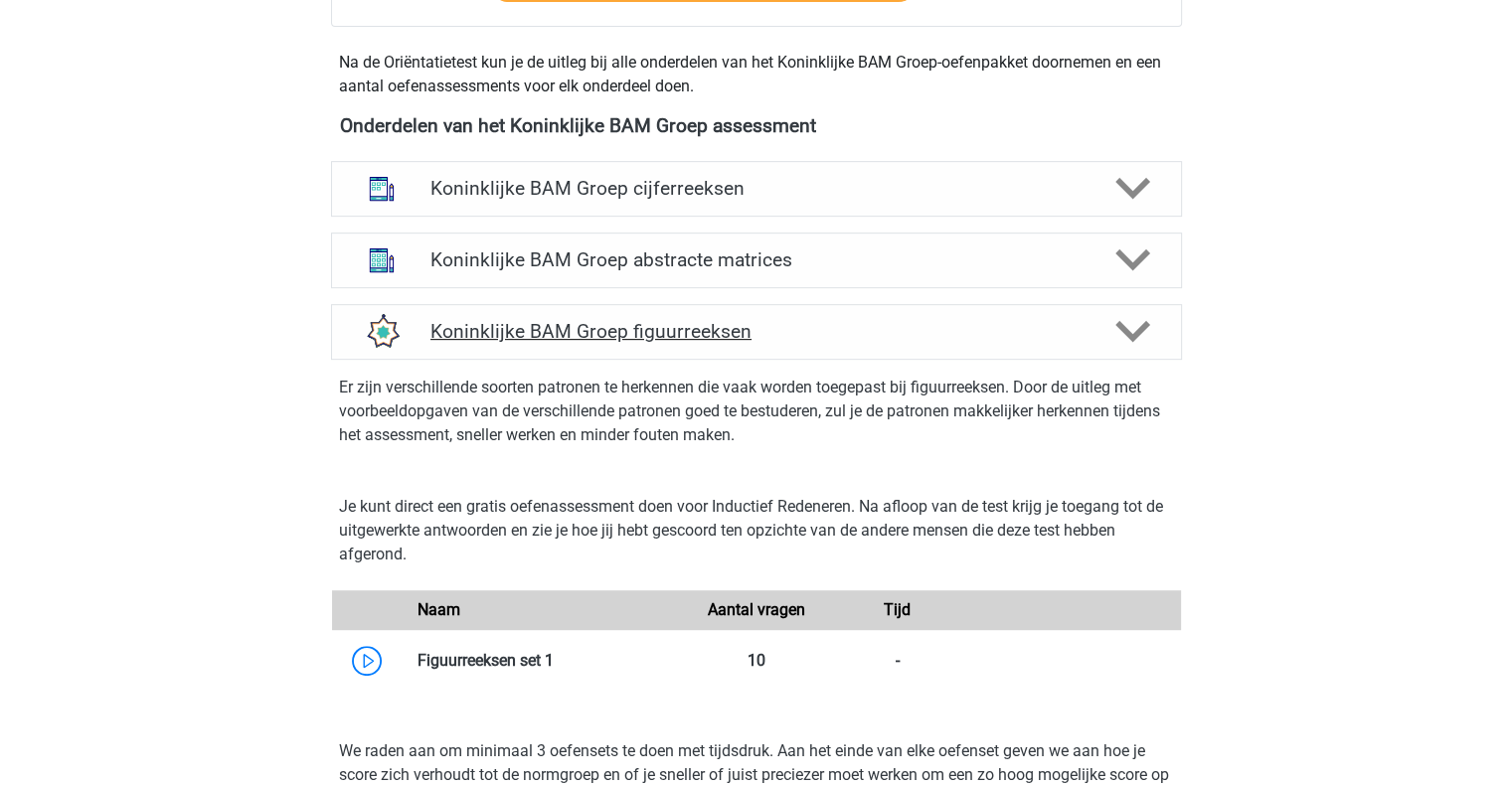 click 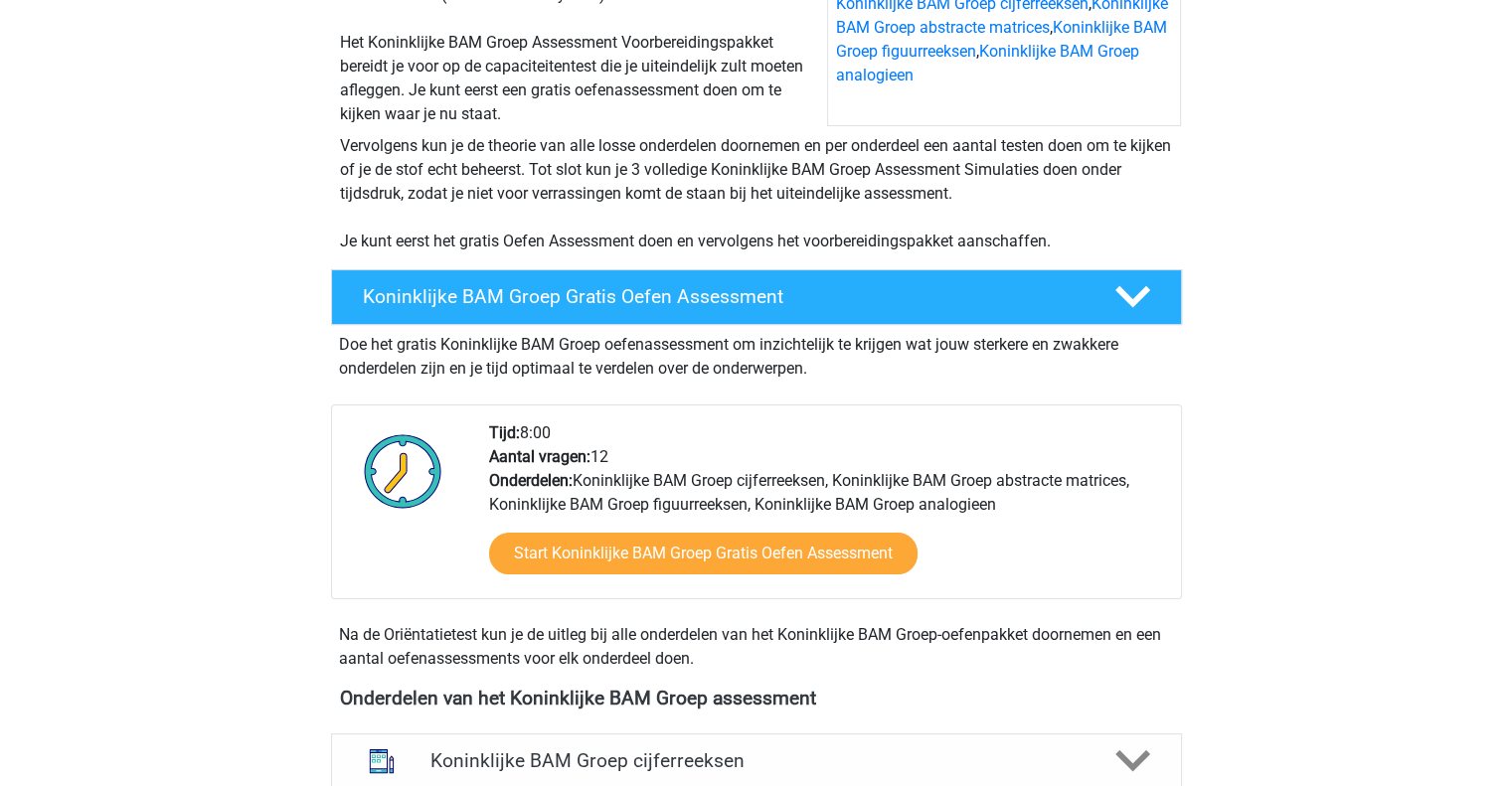 scroll, scrollTop: 0, scrollLeft: 0, axis: both 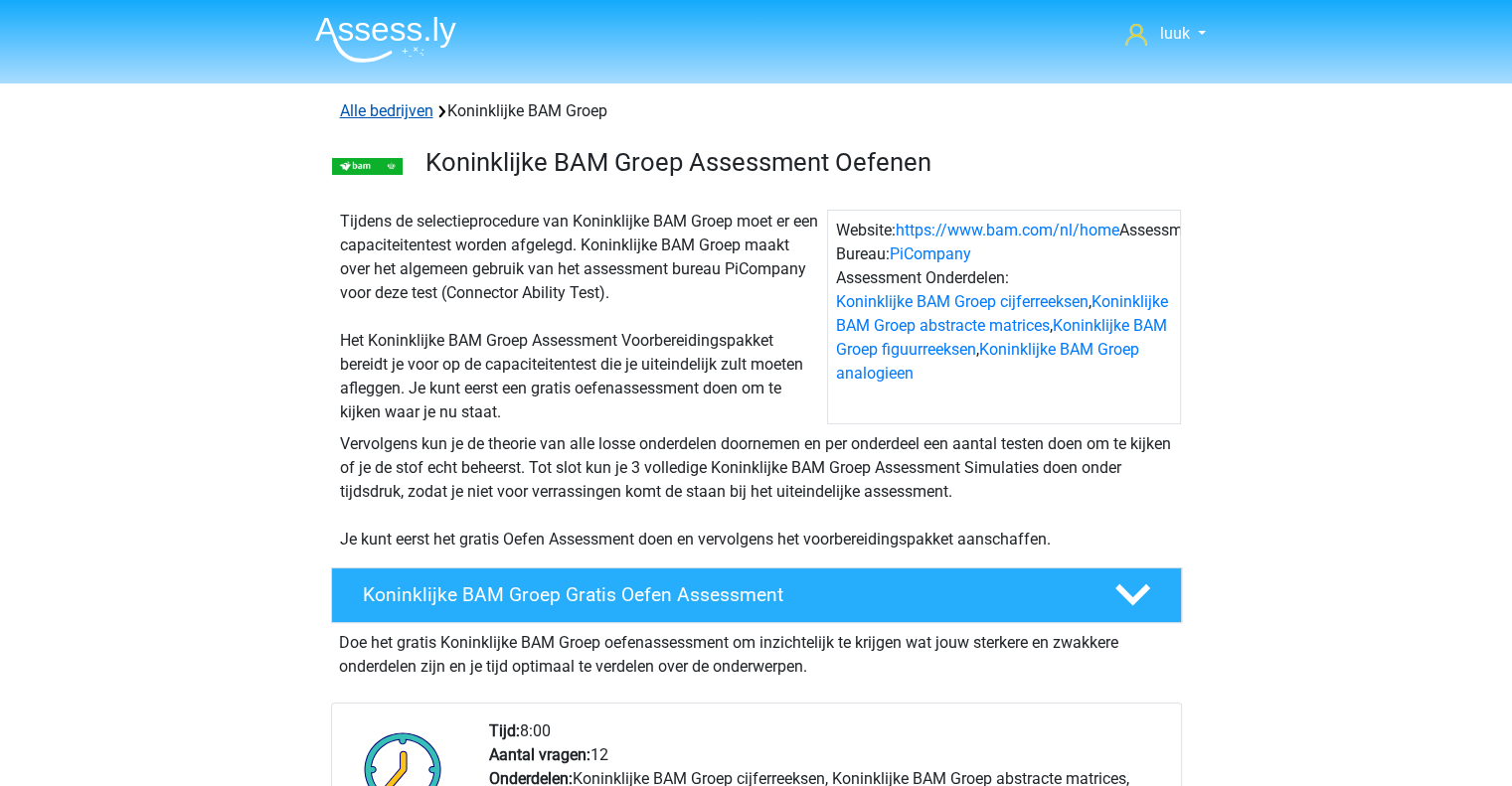 click on "Alle bedrijven" at bounding box center [387, 110] 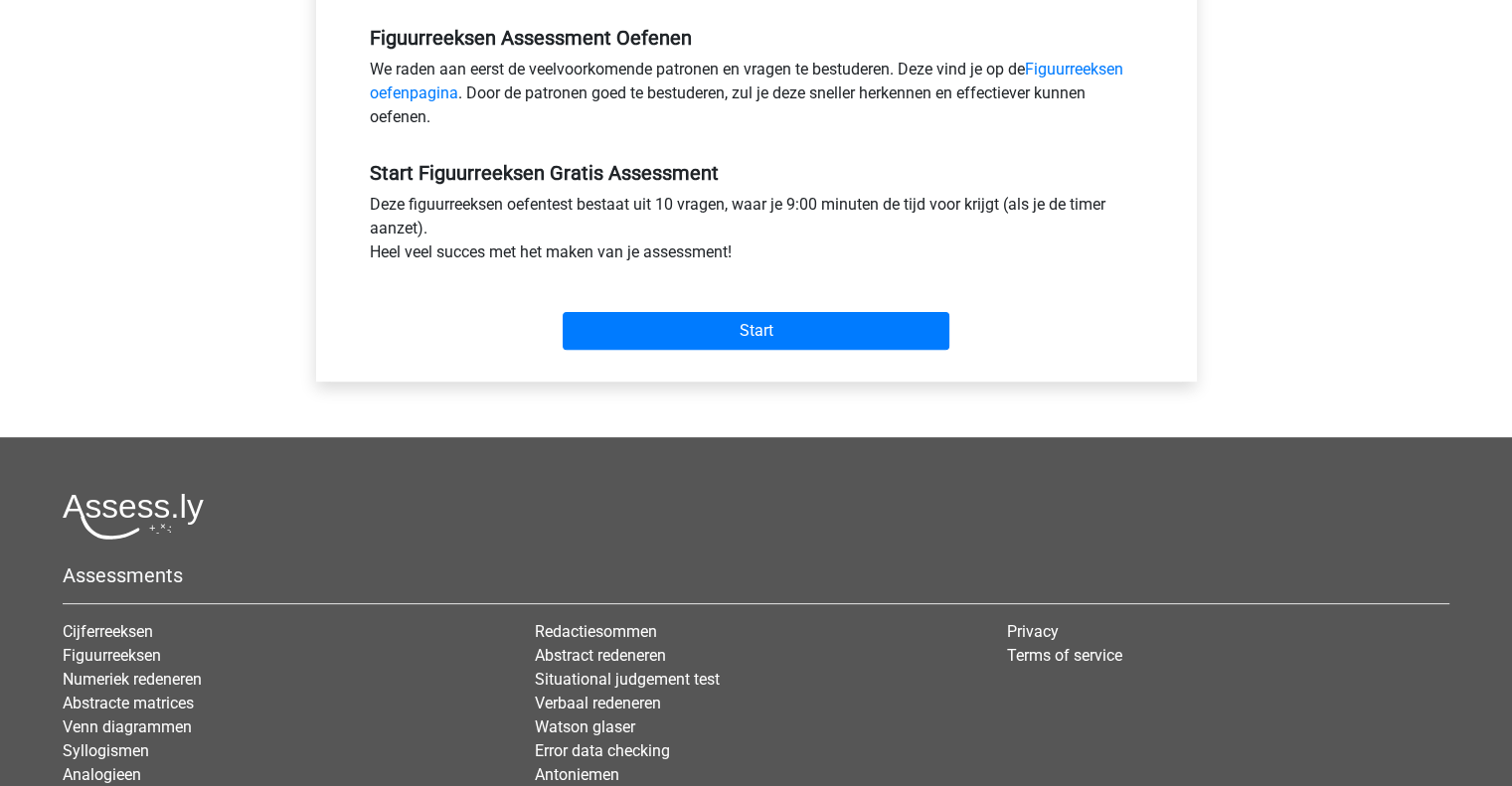 scroll, scrollTop: 612, scrollLeft: 0, axis: vertical 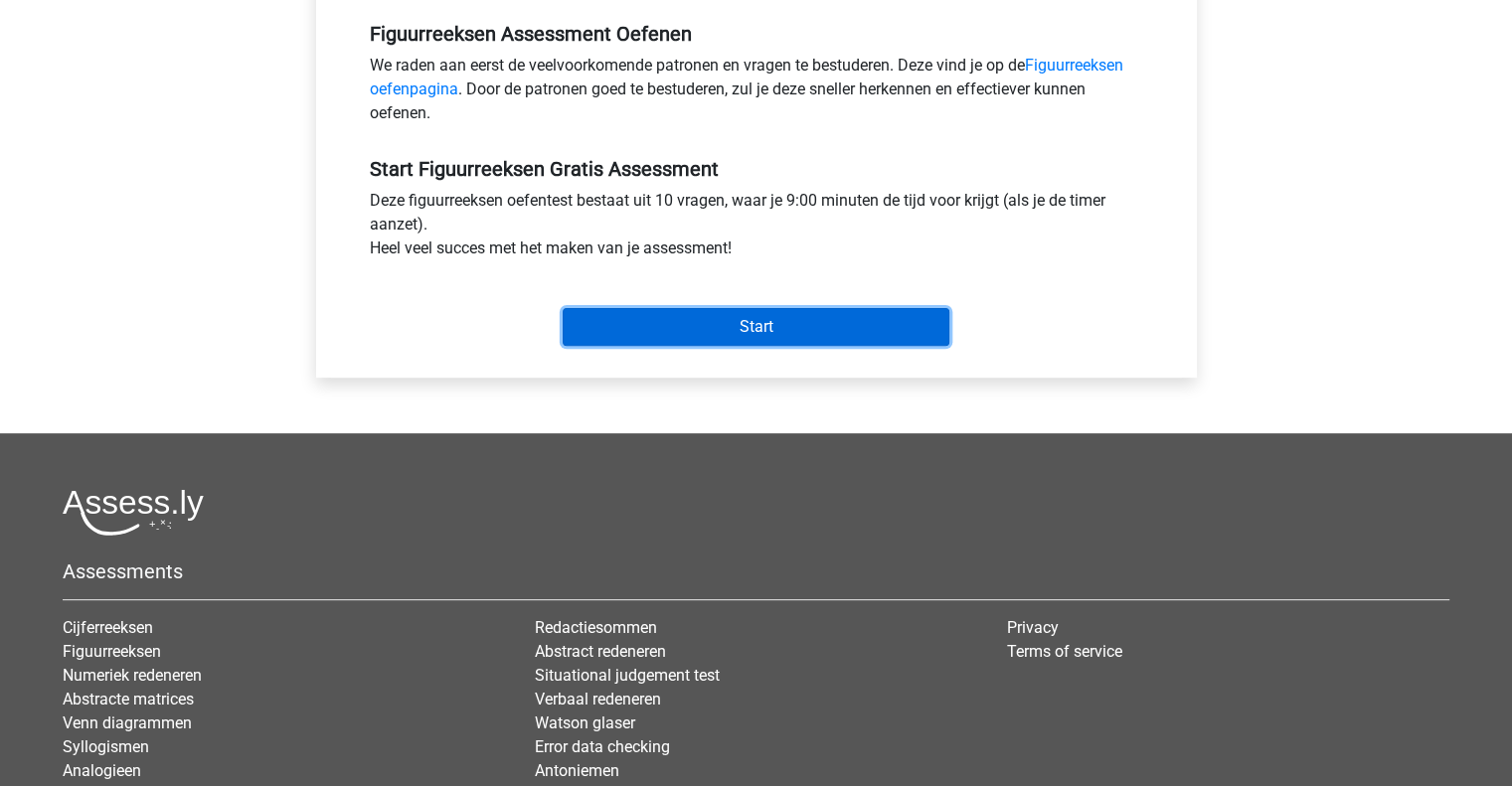 click on "Start" at bounding box center [756, 327] 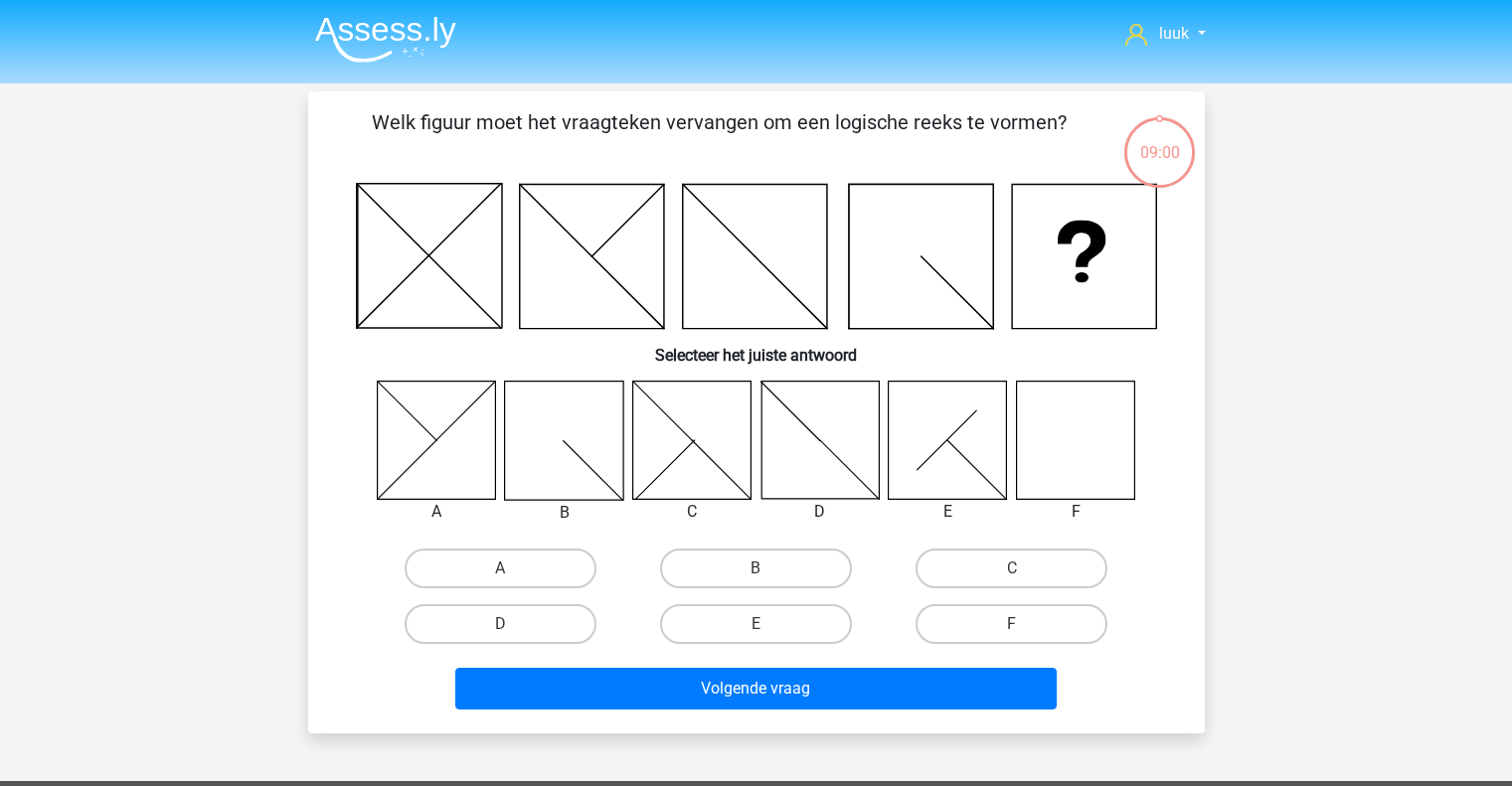 scroll, scrollTop: 0, scrollLeft: 0, axis: both 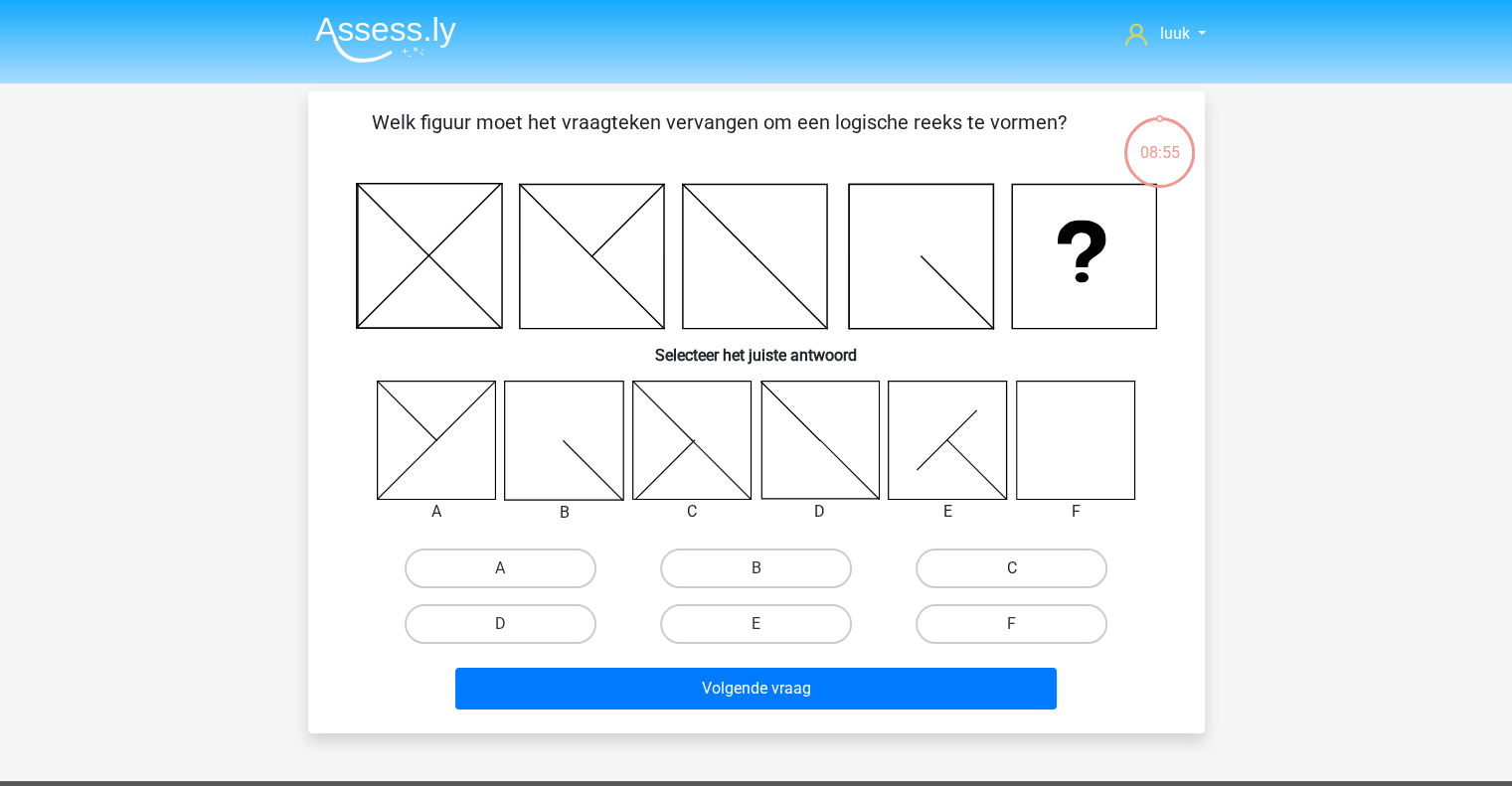 click on "C" at bounding box center (1011, 568) 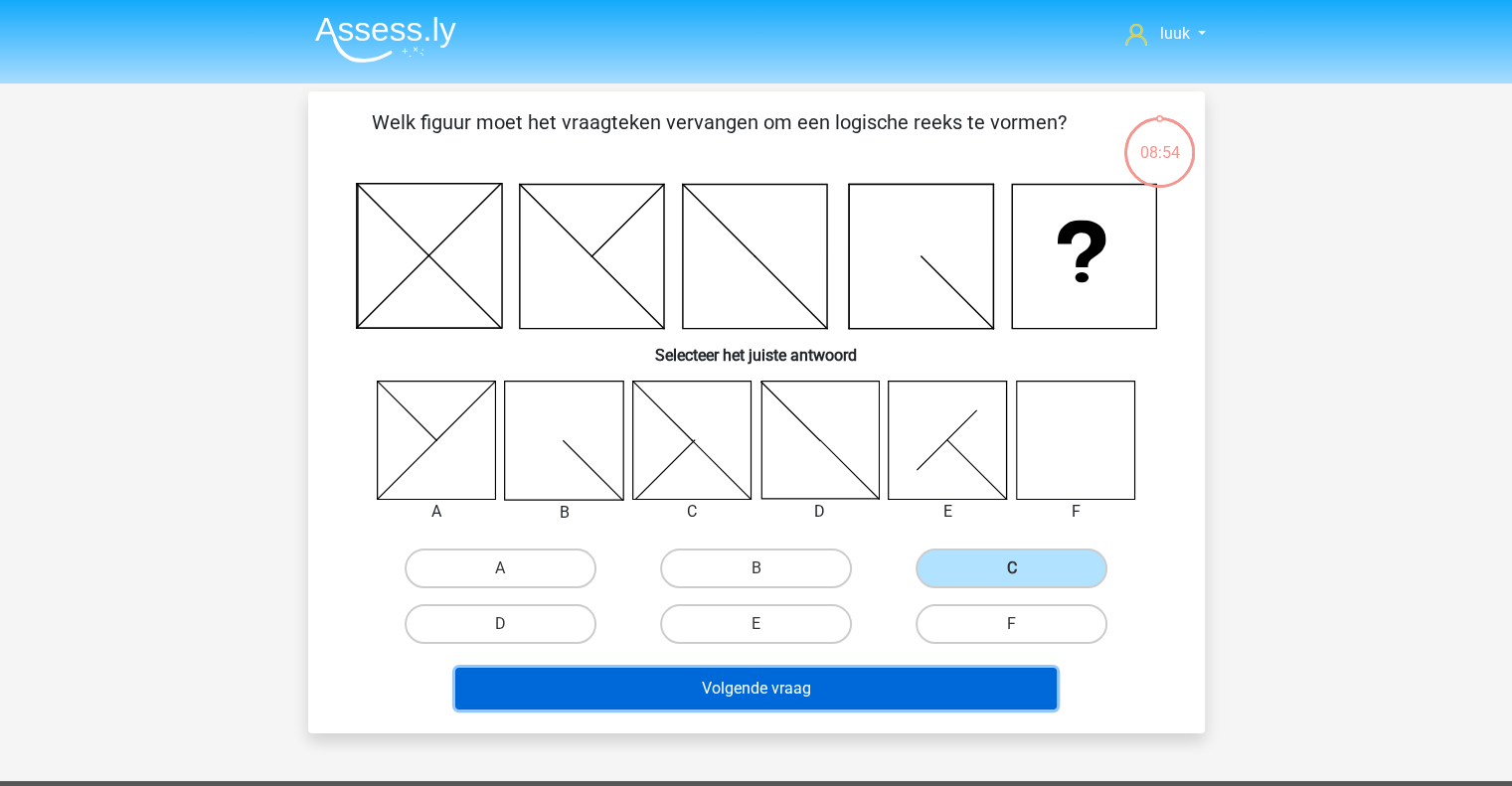 click on "Volgende vraag" at bounding box center [756, 689] 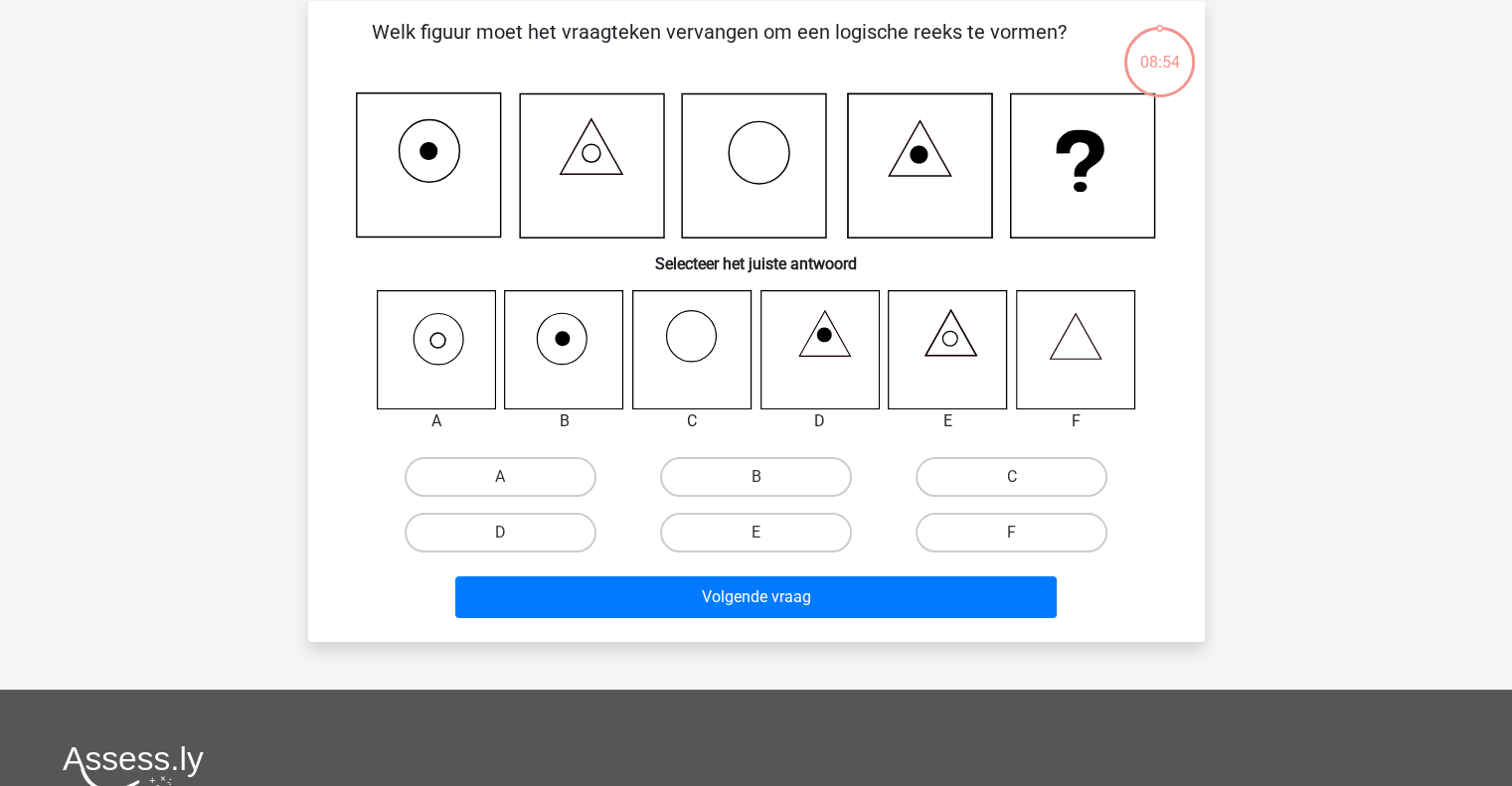 scroll, scrollTop: 91, scrollLeft: 0, axis: vertical 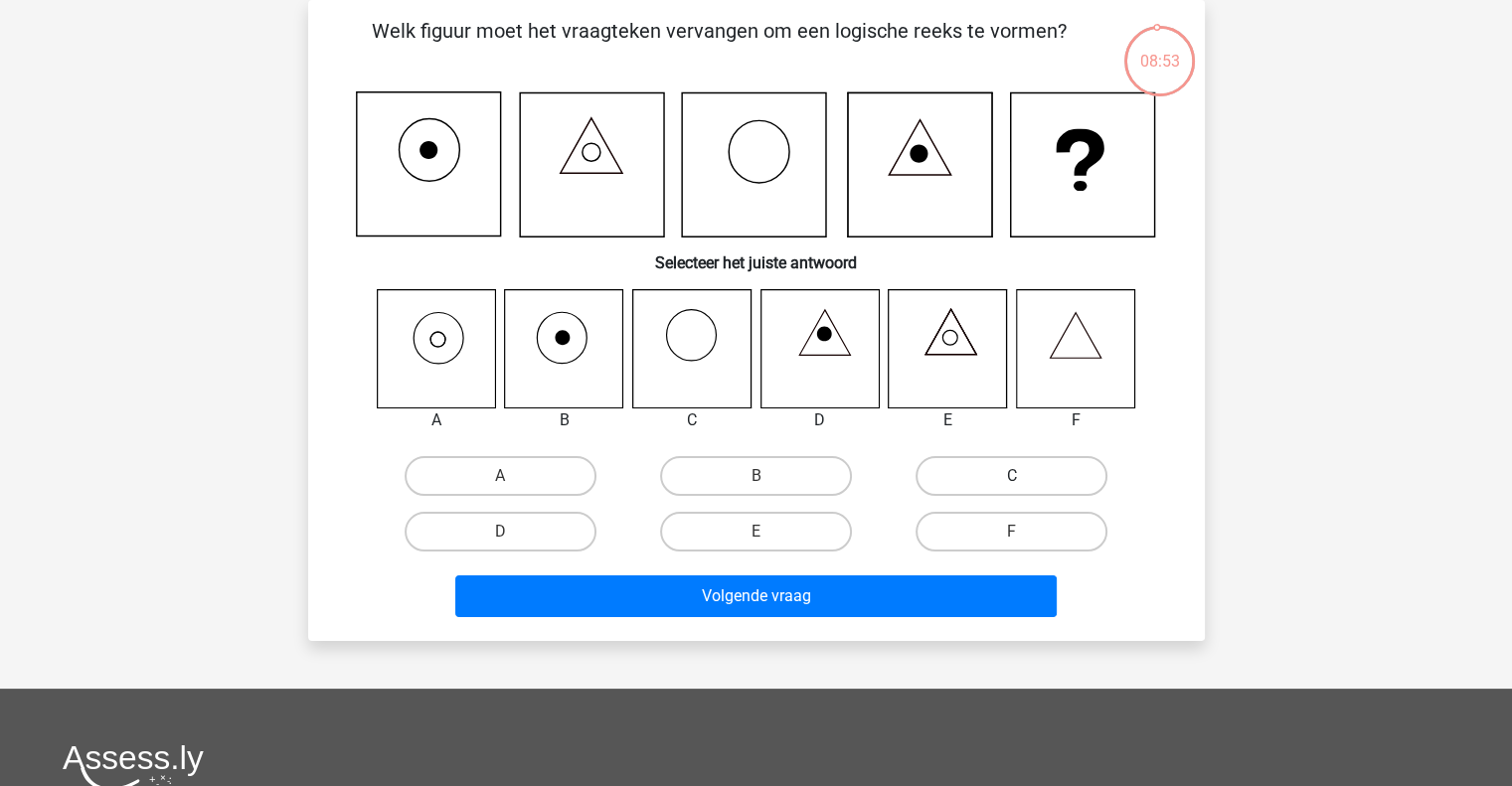 click on "C" at bounding box center (1011, 476) 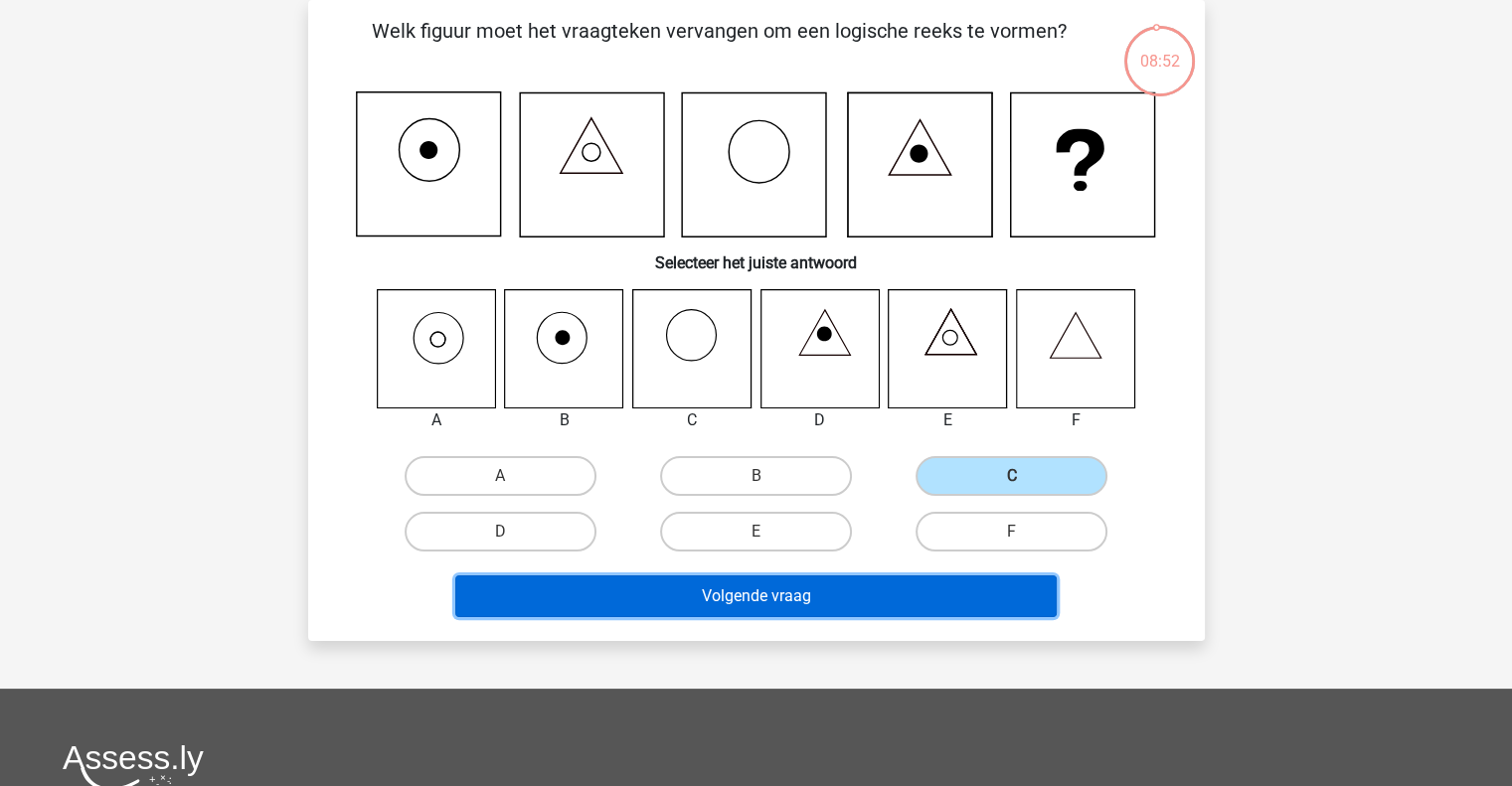 click on "Volgende vraag" at bounding box center [756, 596] 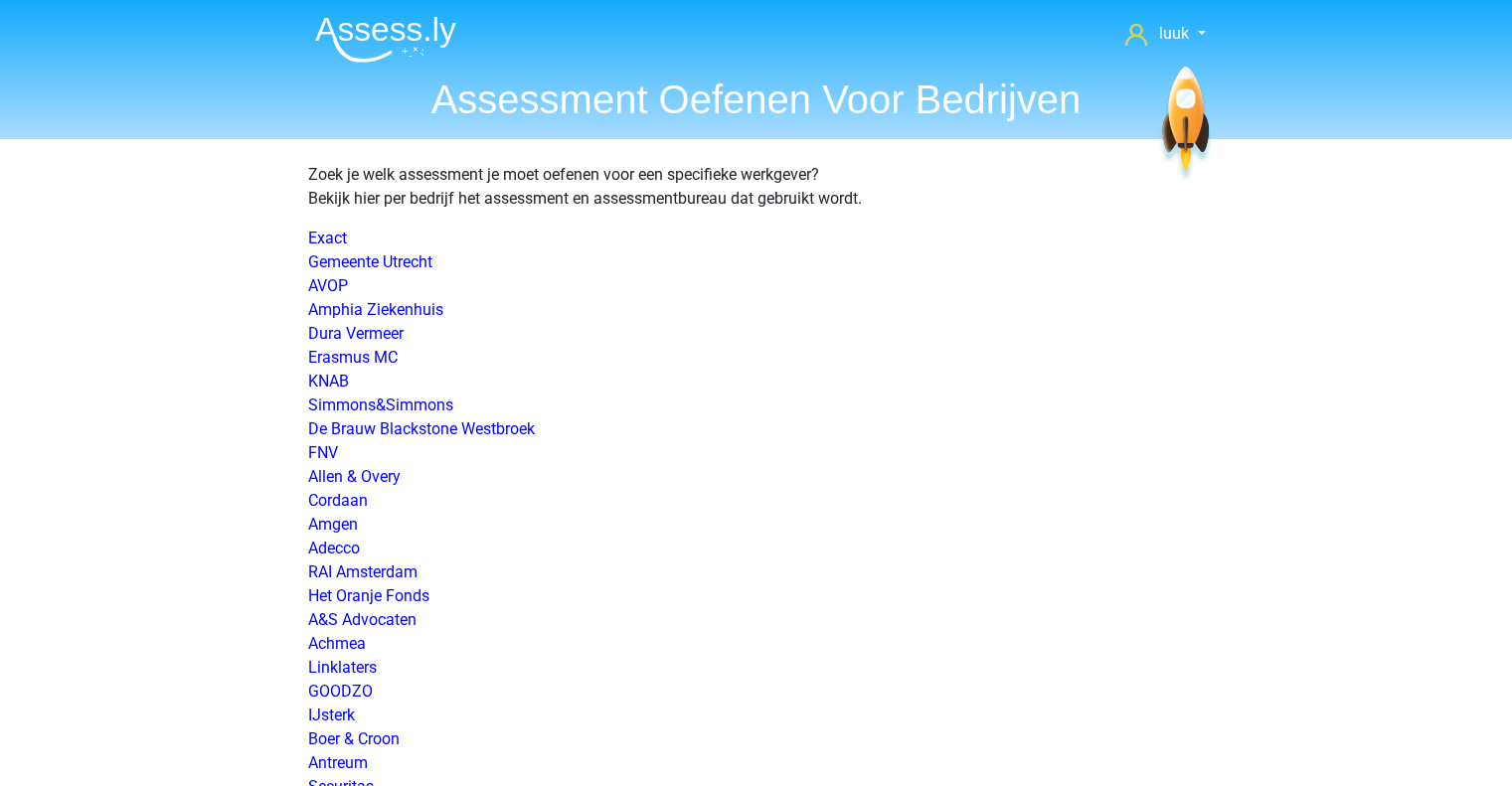 scroll, scrollTop: 0, scrollLeft: 0, axis: both 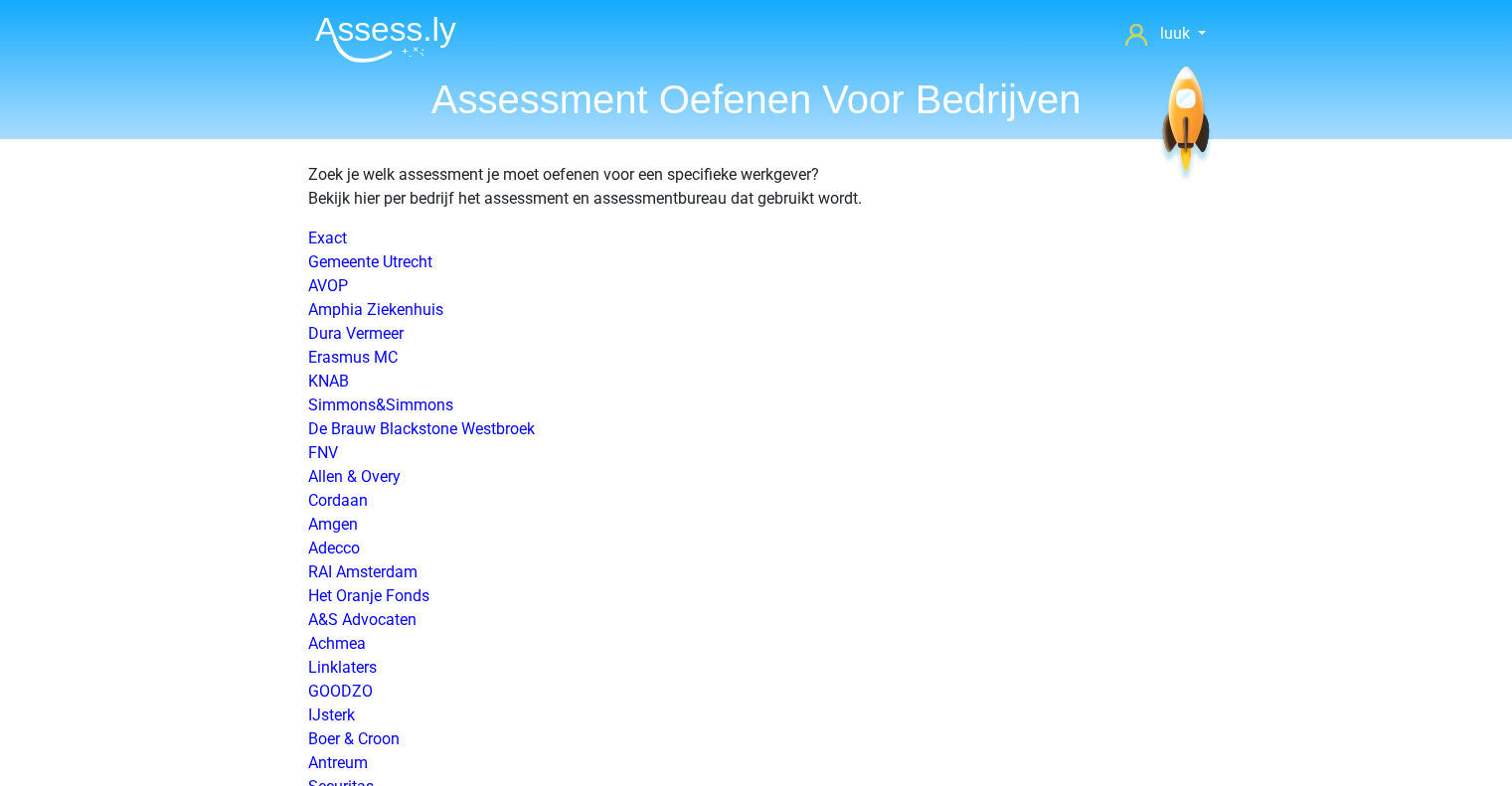click at bounding box center [386, 39] 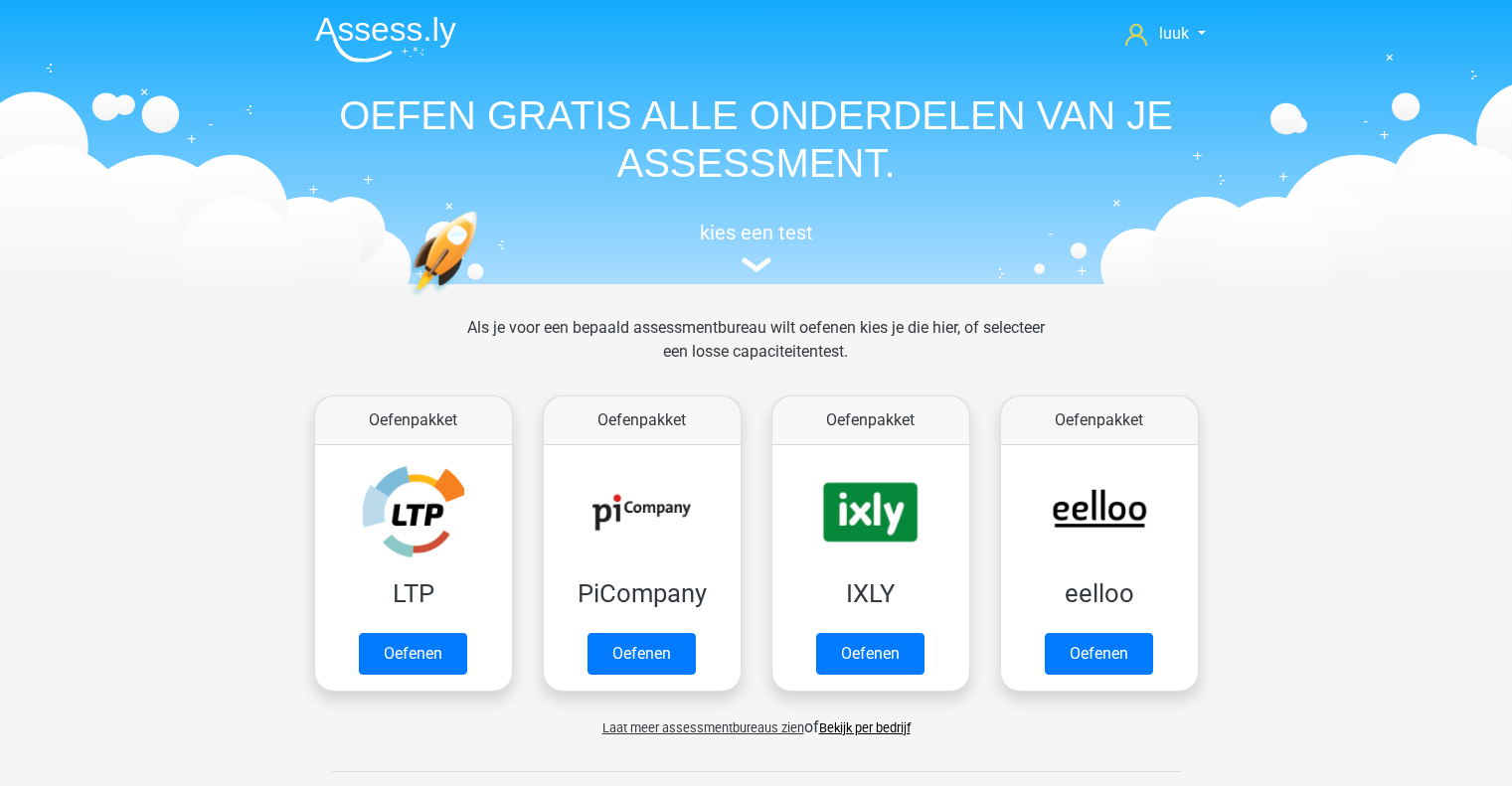scroll, scrollTop: 0, scrollLeft: 0, axis: both 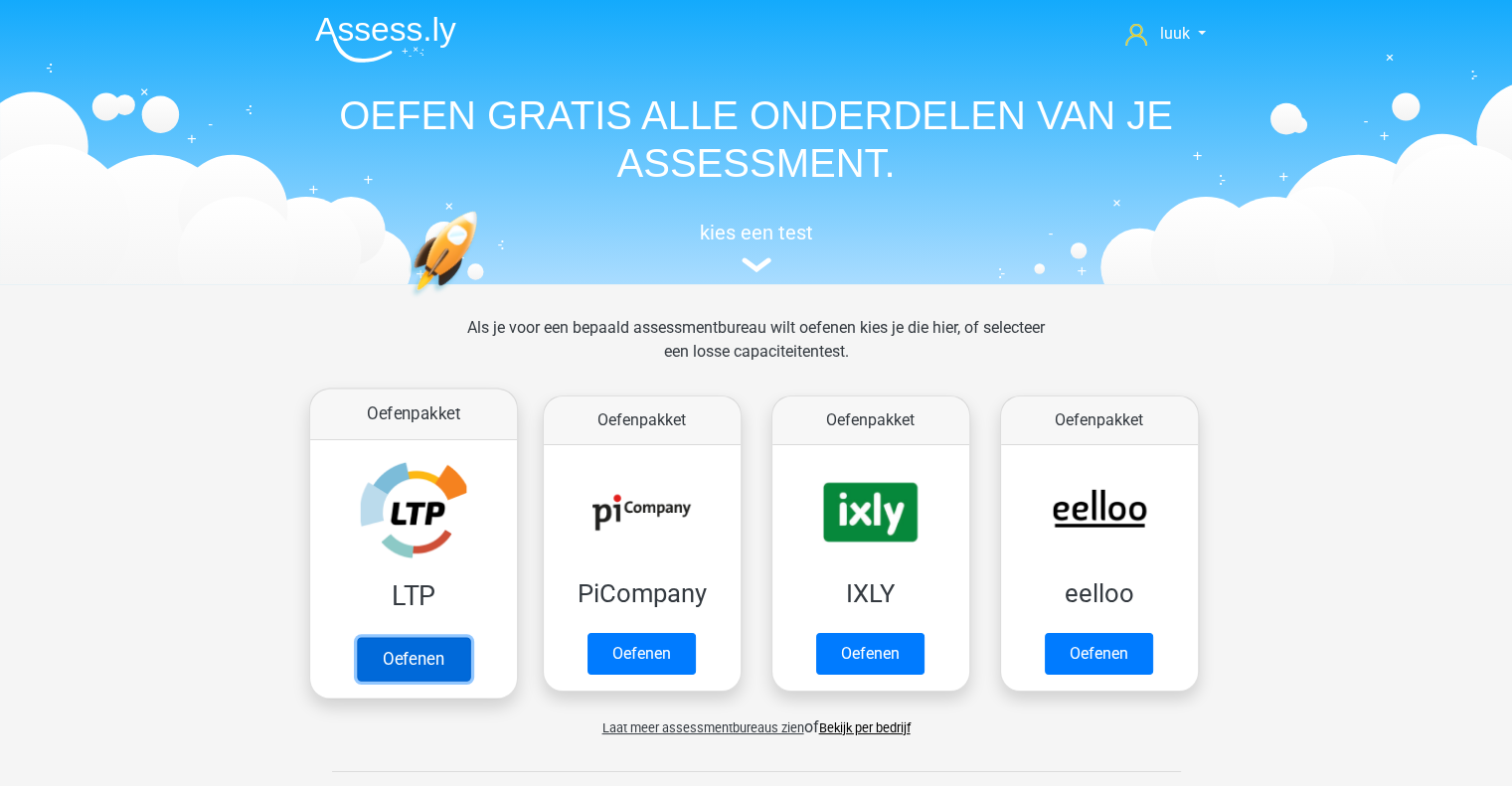 click on "Oefenen" at bounding box center [413, 659] 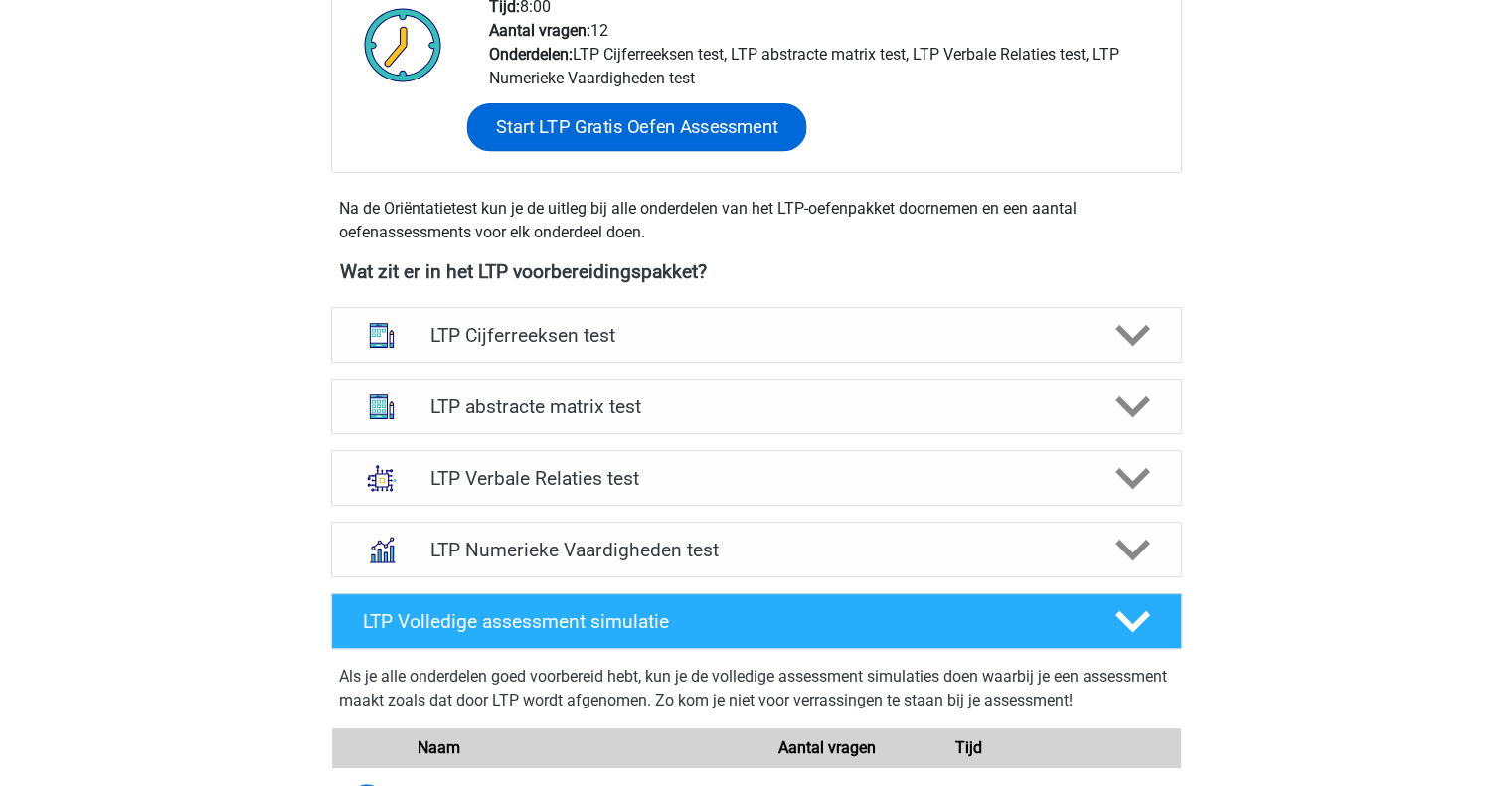 scroll, scrollTop: 556, scrollLeft: 0, axis: vertical 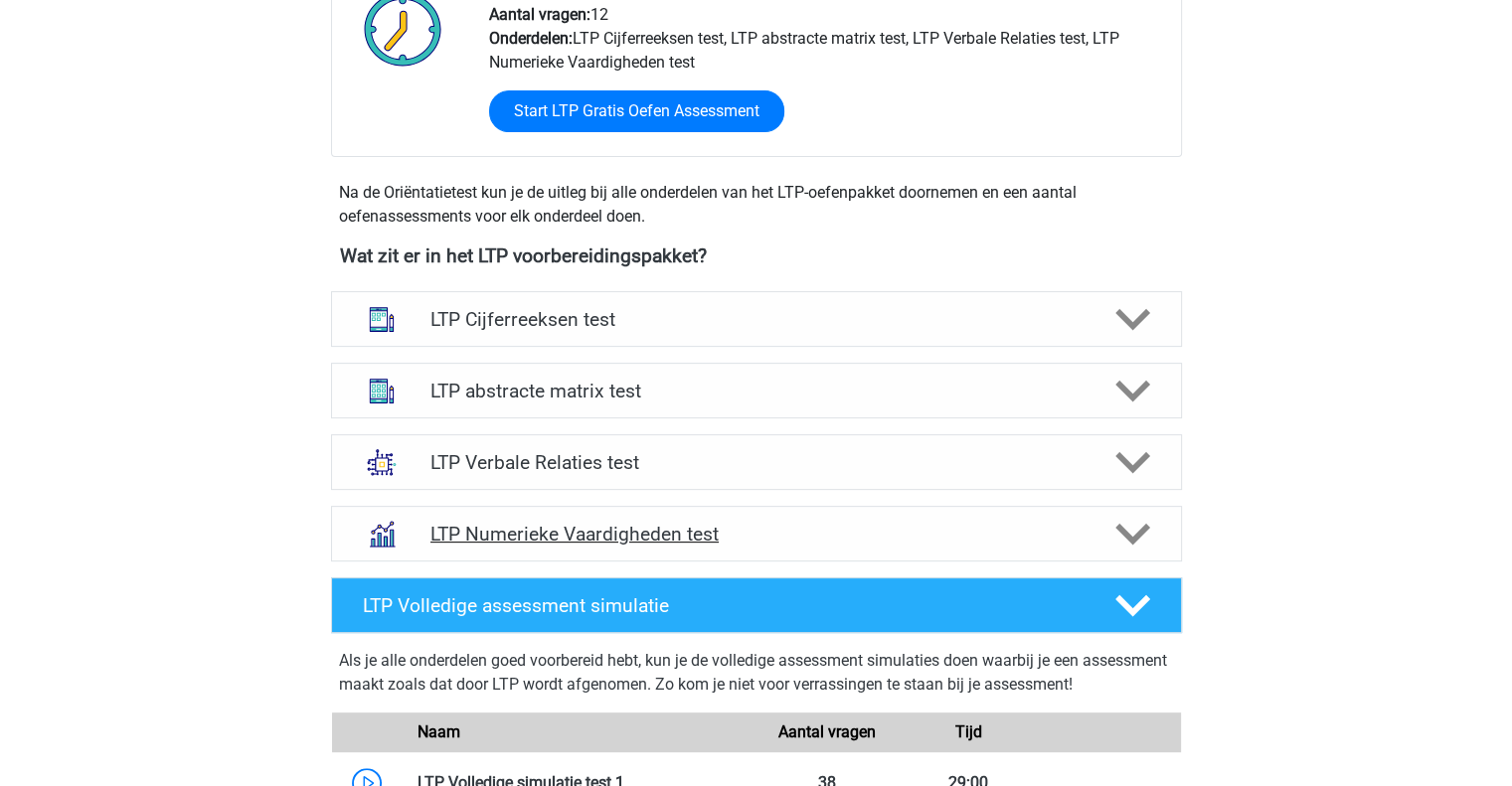click on "LTP Numerieke Vaardigheden test" at bounding box center [756, 534] 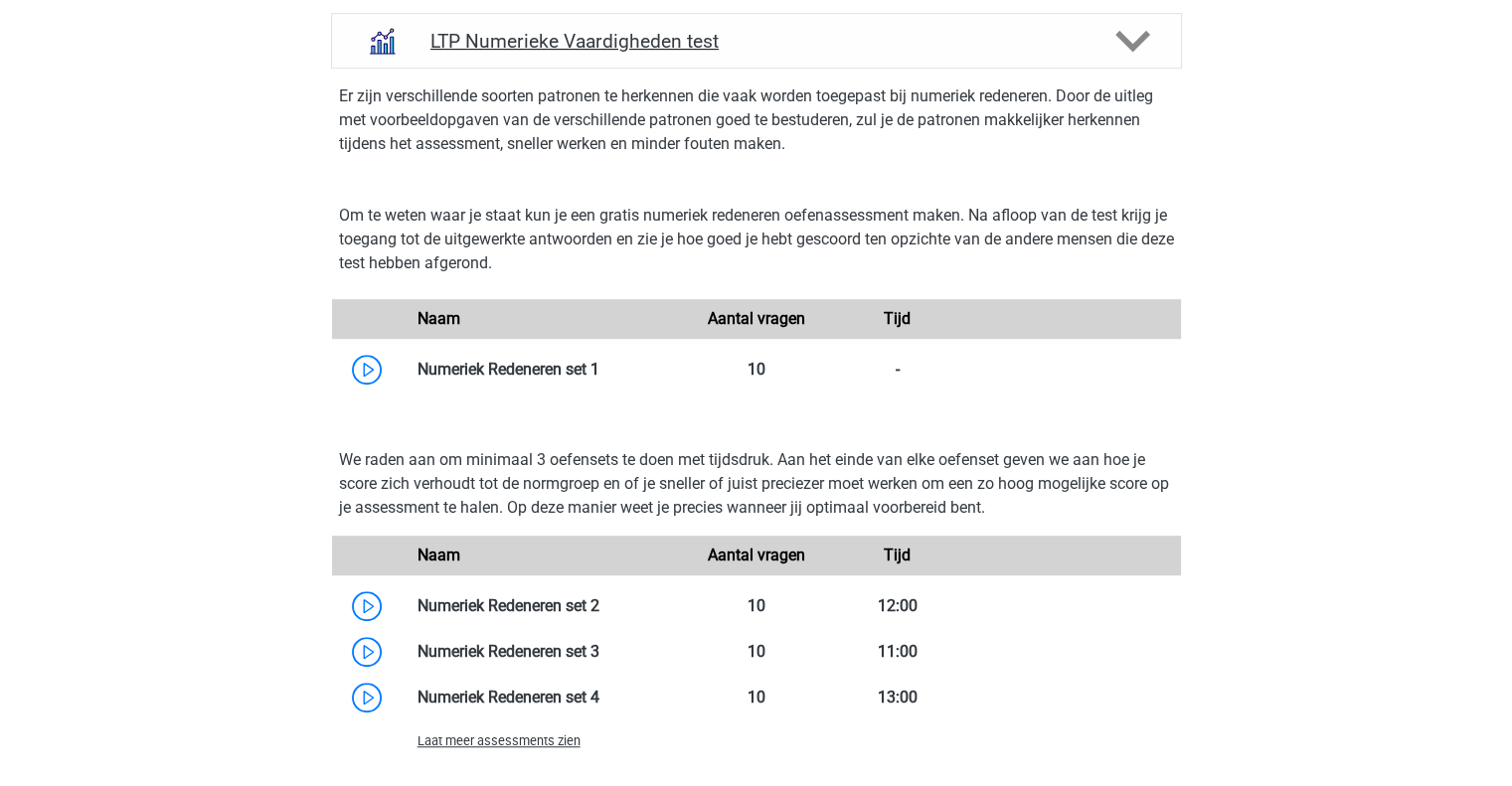 scroll, scrollTop: 1312, scrollLeft: 0, axis: vertical 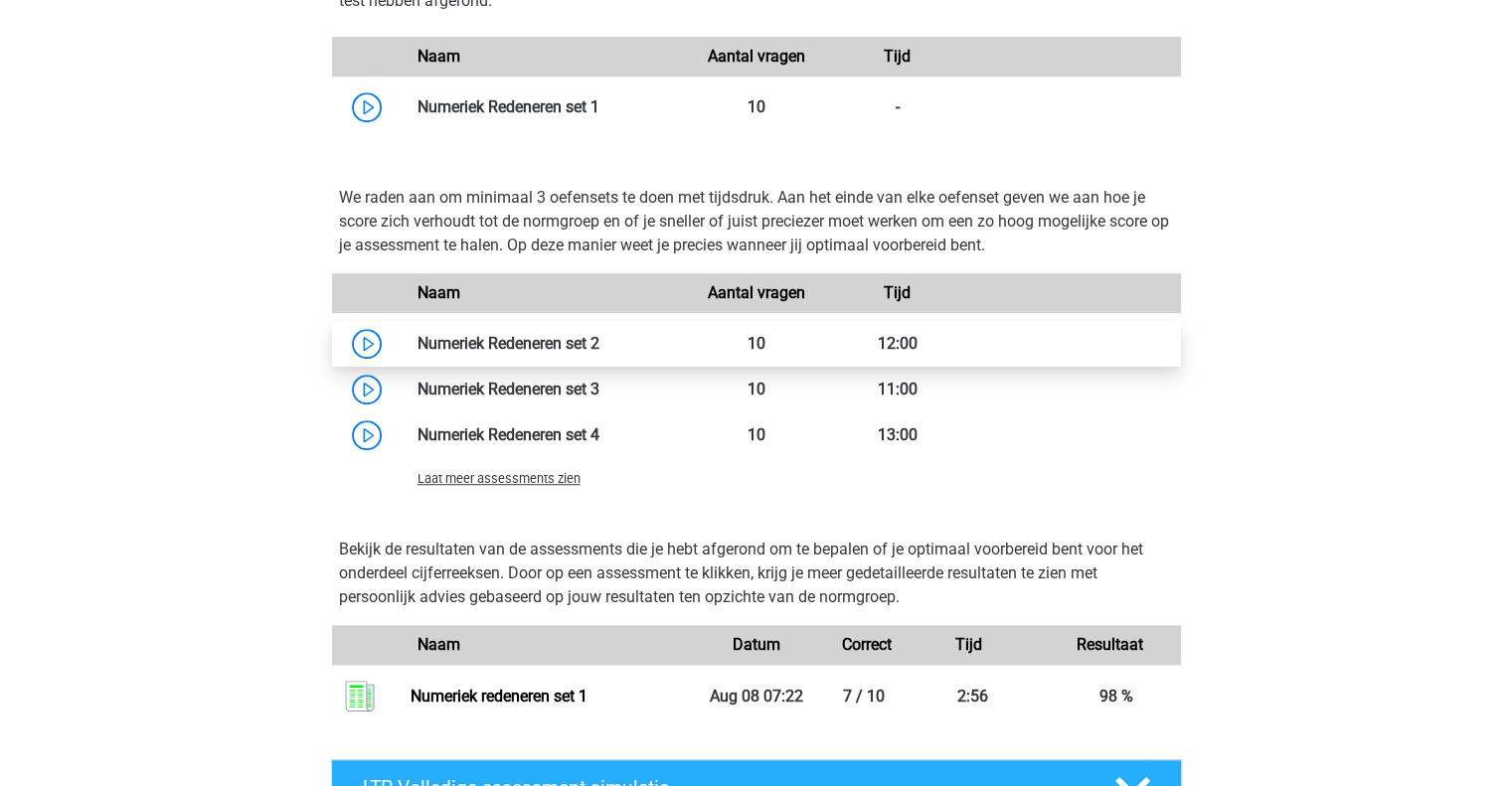 click at bounding box center [599, 343] 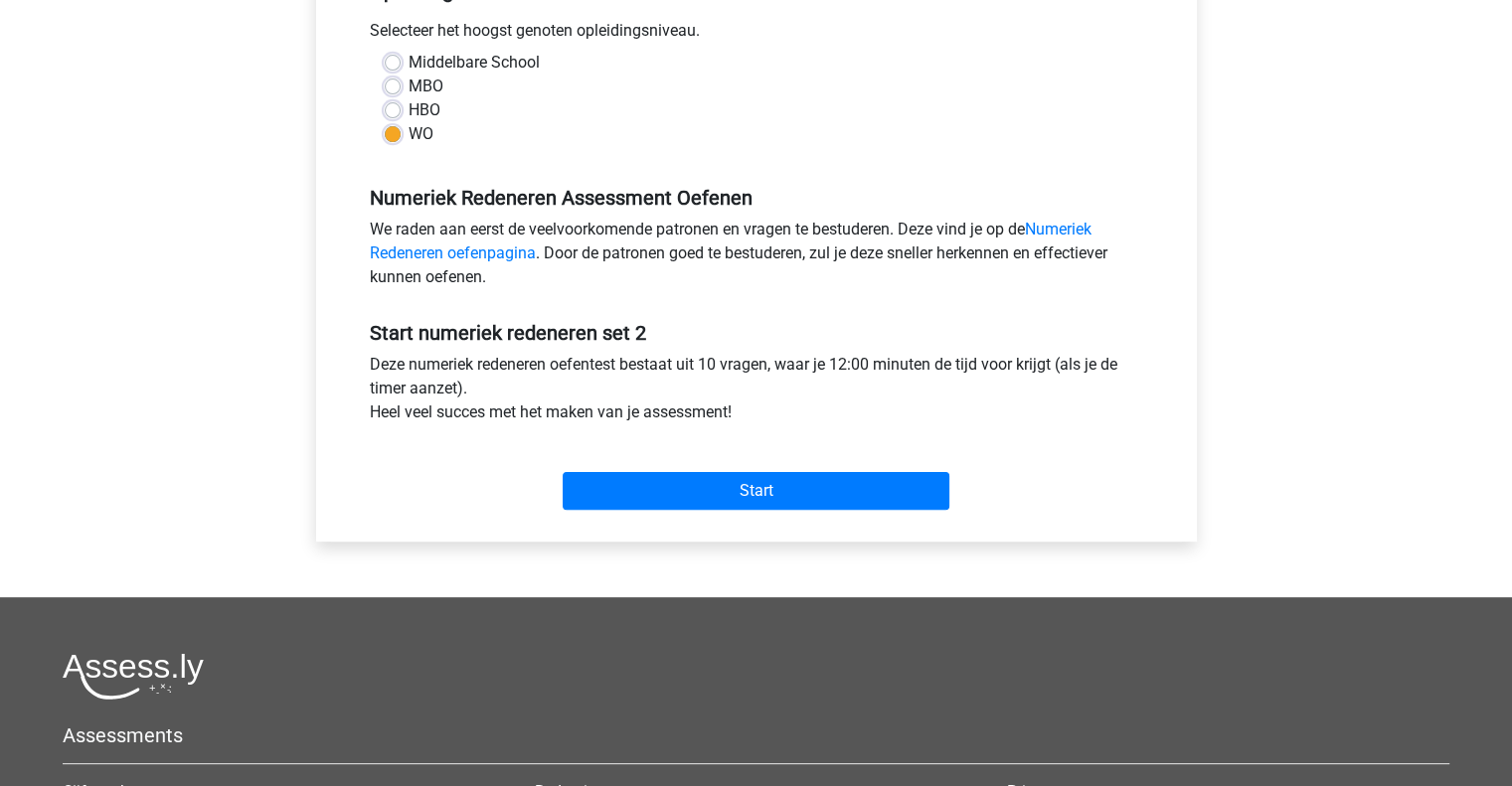 scroll, scrollTop: 473, scrollLeft: 0, axis: vertical 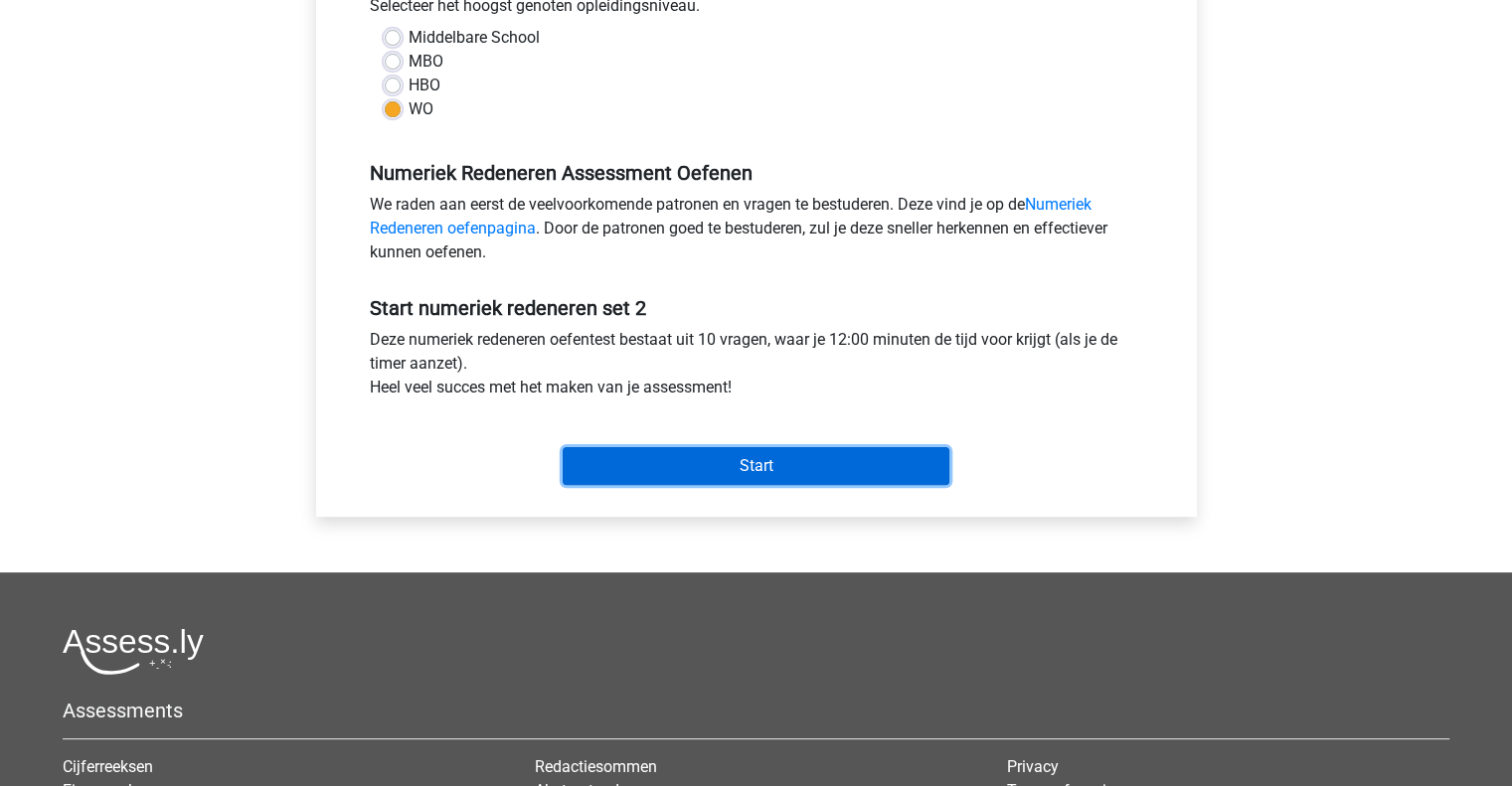 click on "Start" at bounding box center (756, 466) 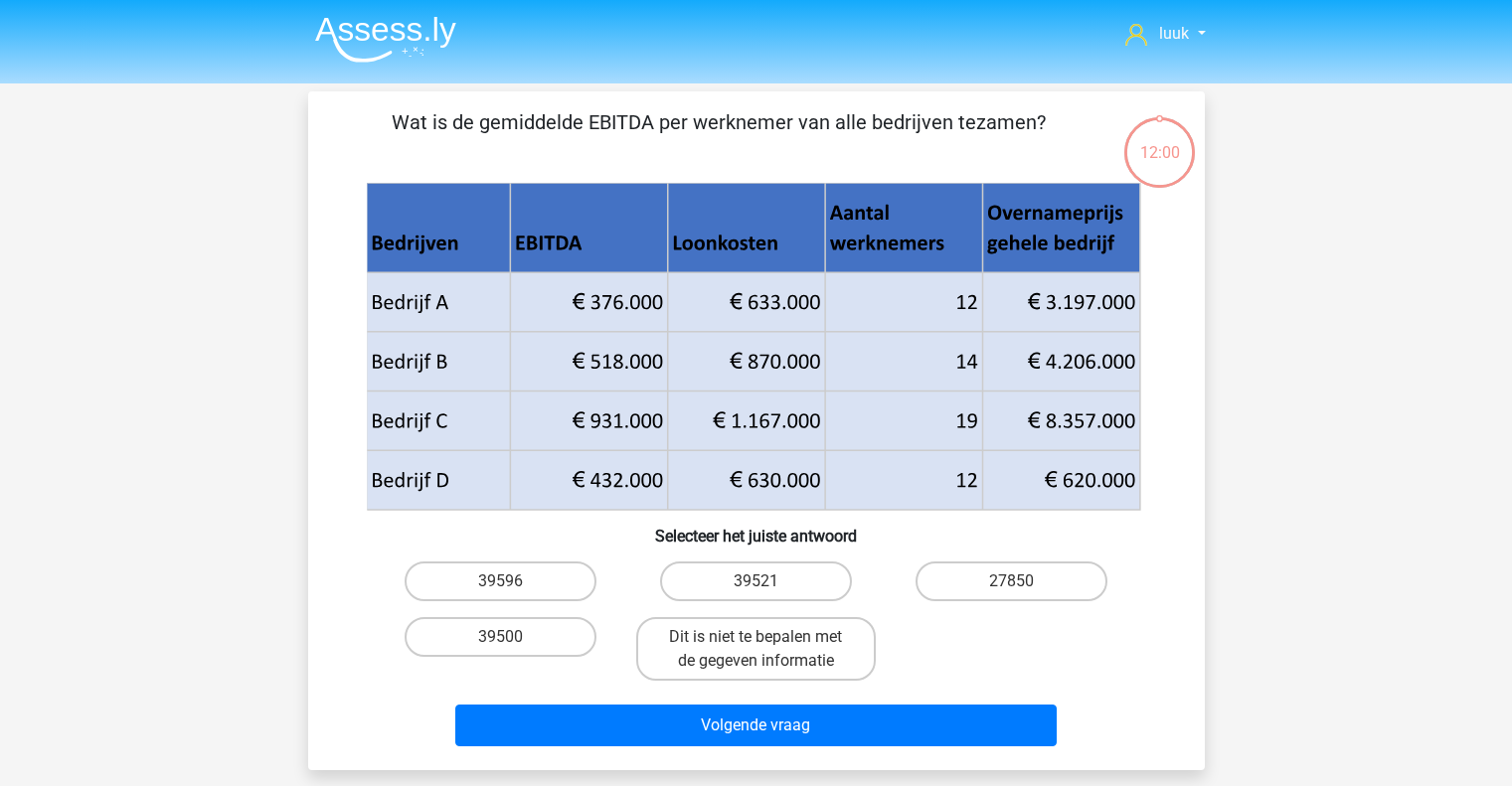 scroll, scrollTop: 0, scrollLeft: 0, axis: both 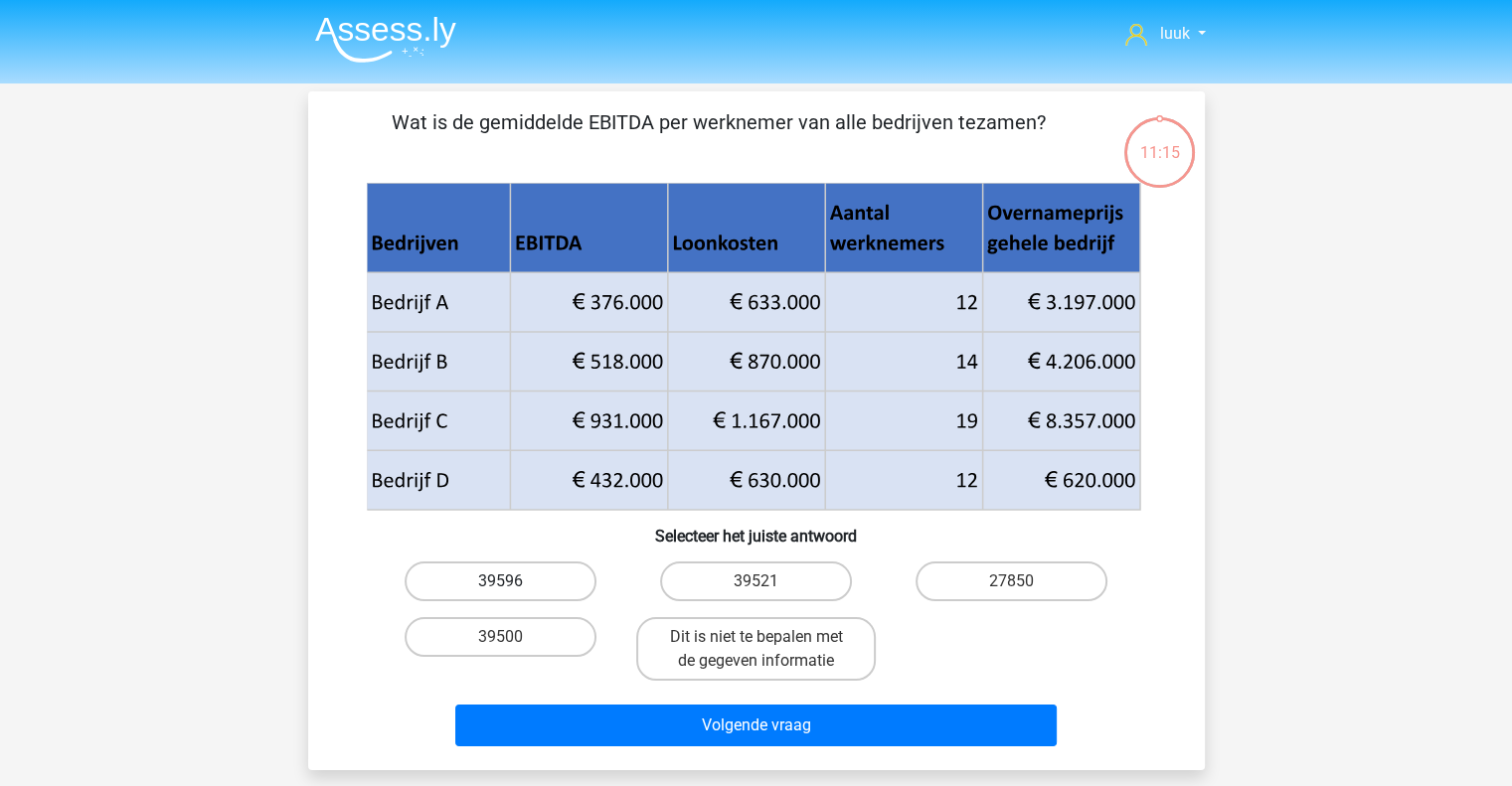click on "39596" at bounding box center [500, 581] 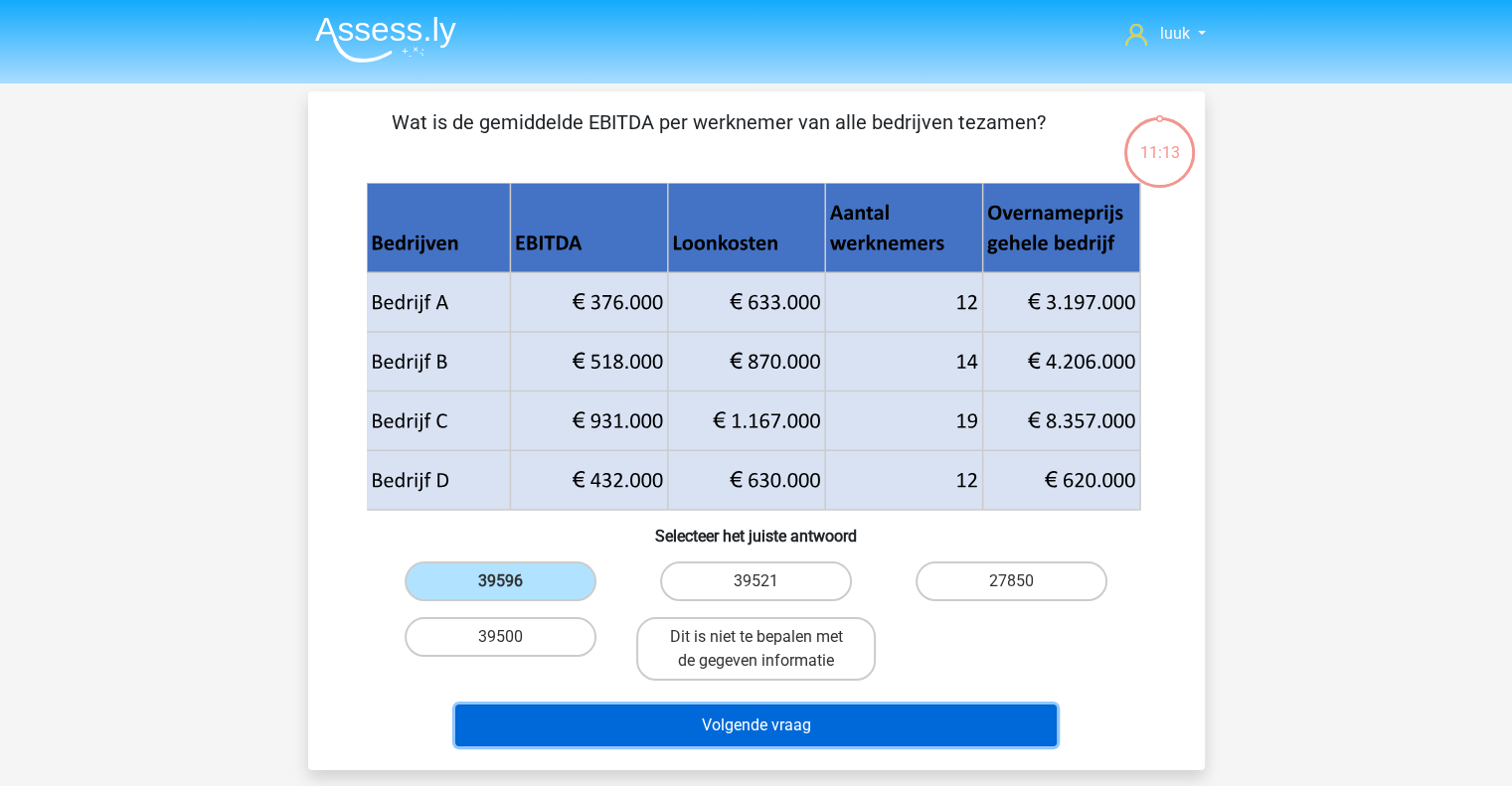 click on "Volgende vraag" at bounding box center (756, 725) 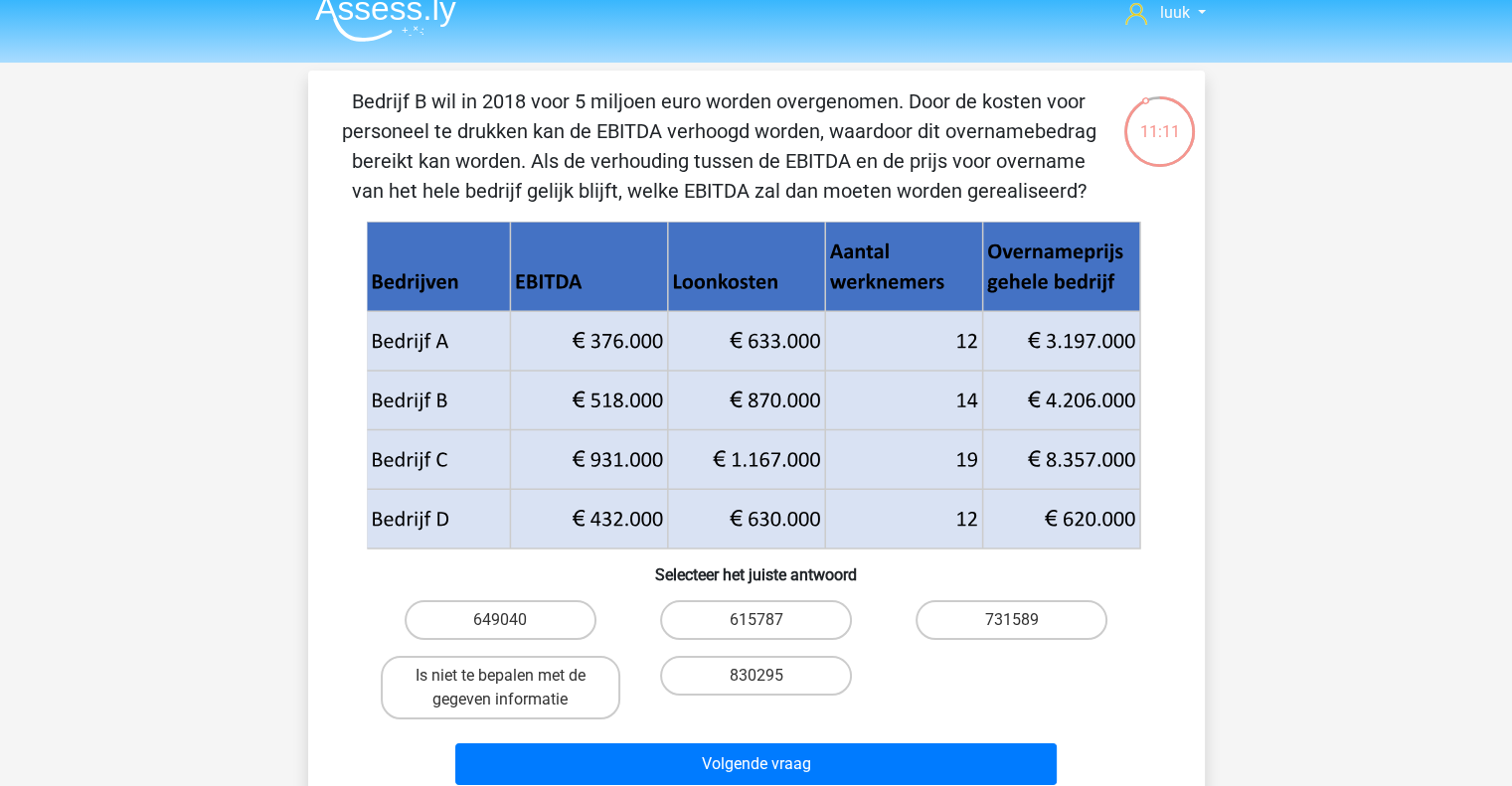 scroll, scrollTop: 0, scrollLeft: 0, axis: both 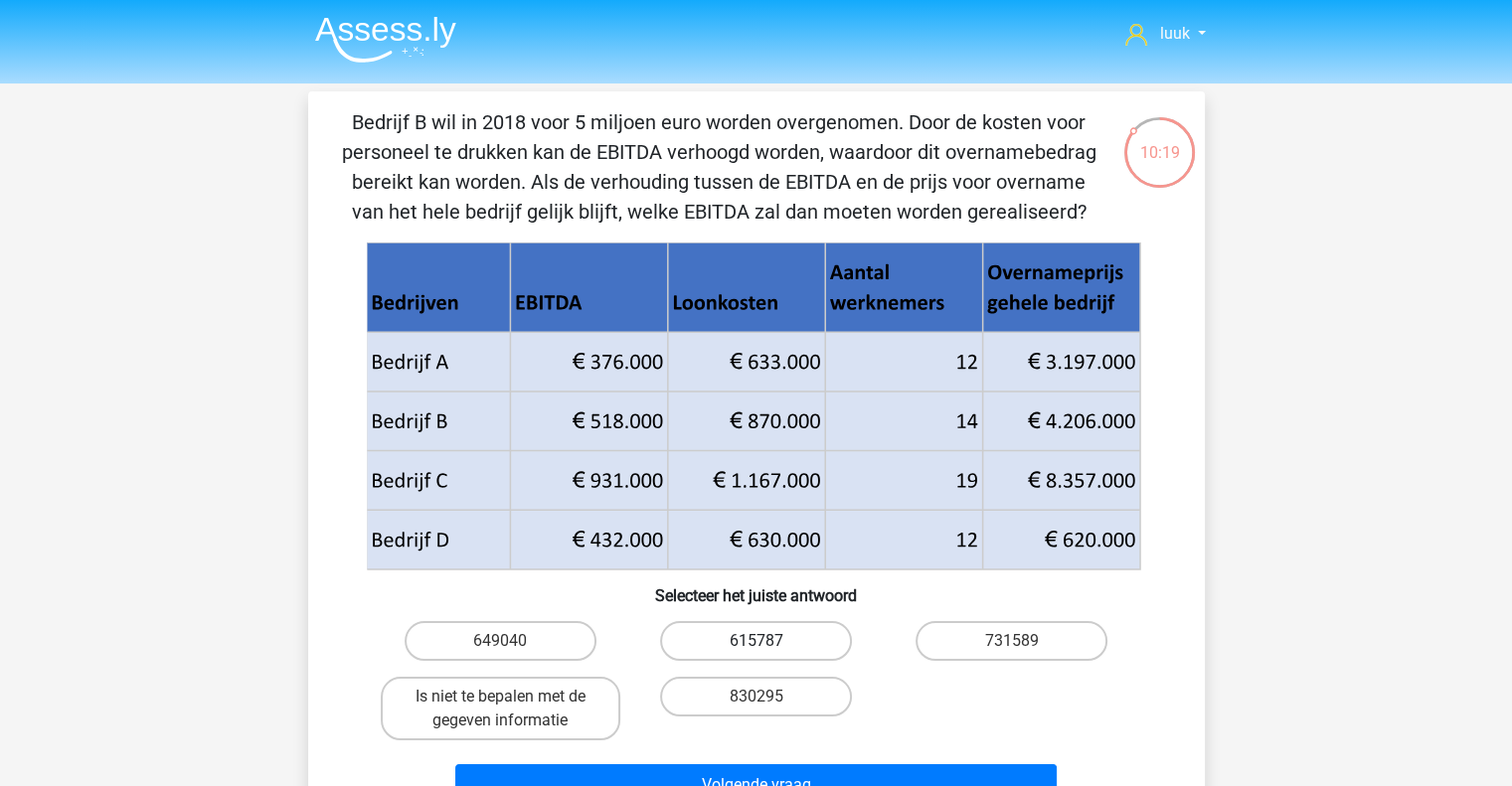 click on "615787" at bounding box center (756, 641) 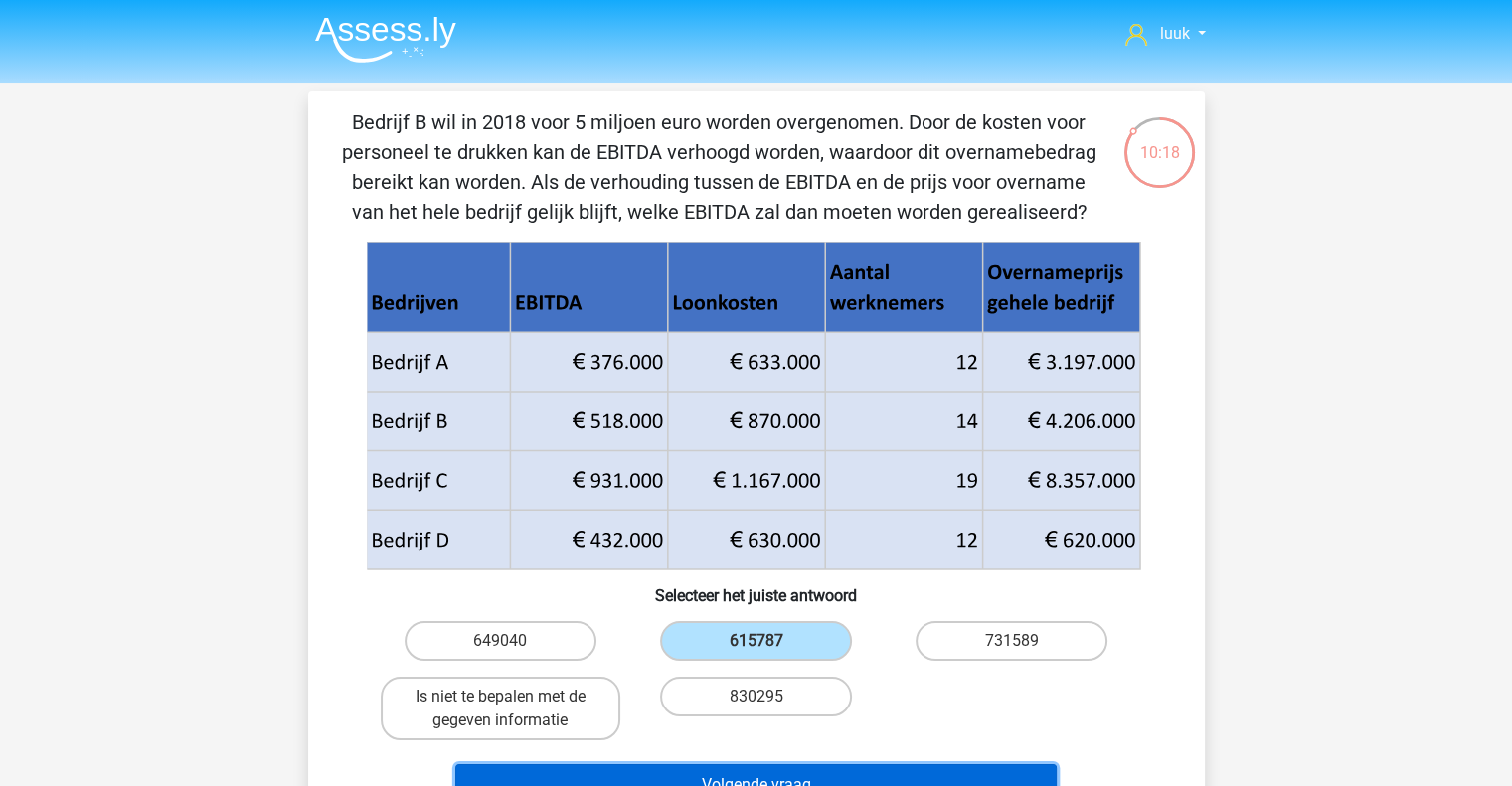 click on "Volgende vraag" at bounding box center (756, 785) 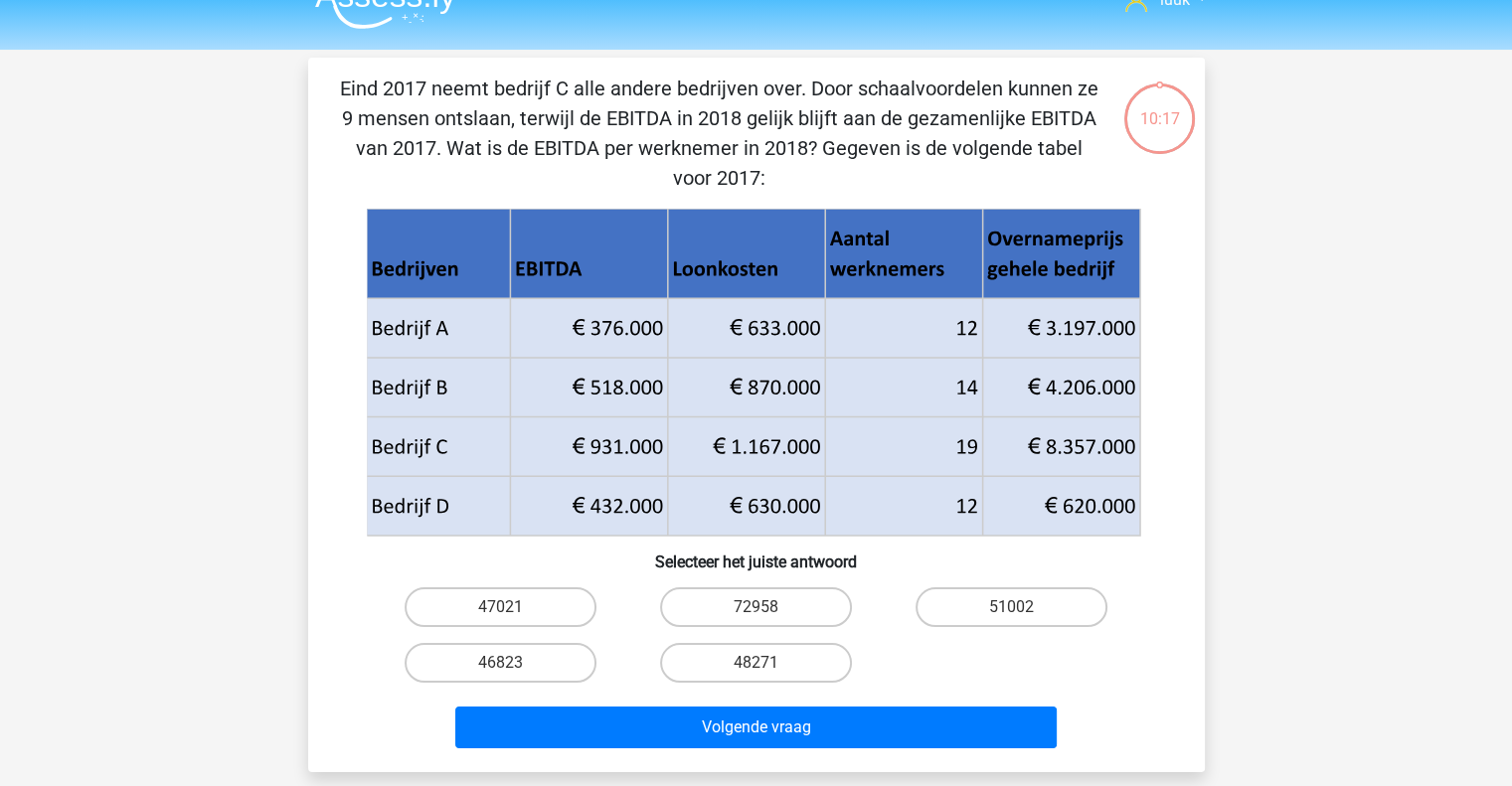 scroll, scrollTop: 24, scrollLeft: 0, axis: vertical 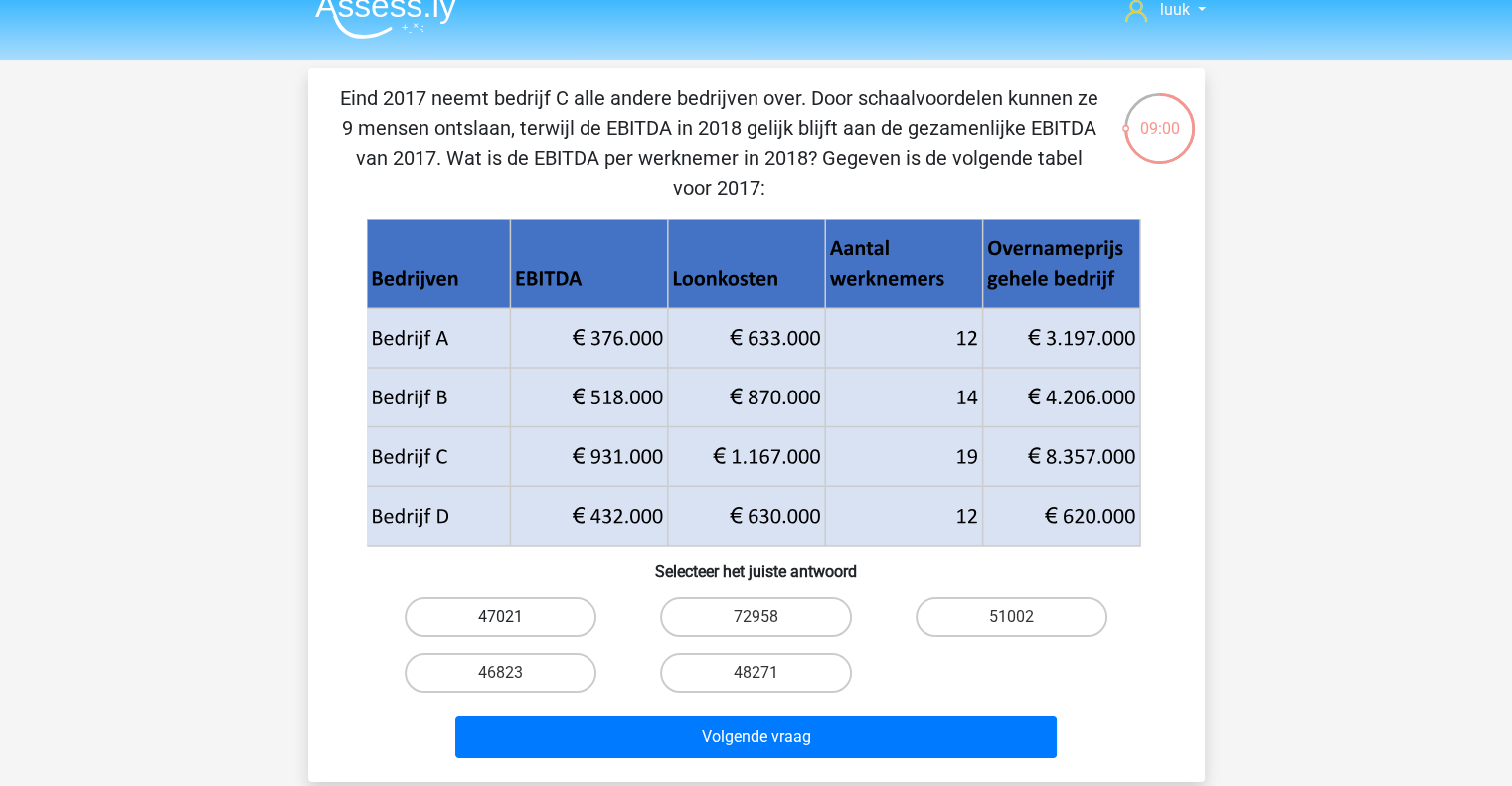 click on "47021" at bounding box center (500, 617) 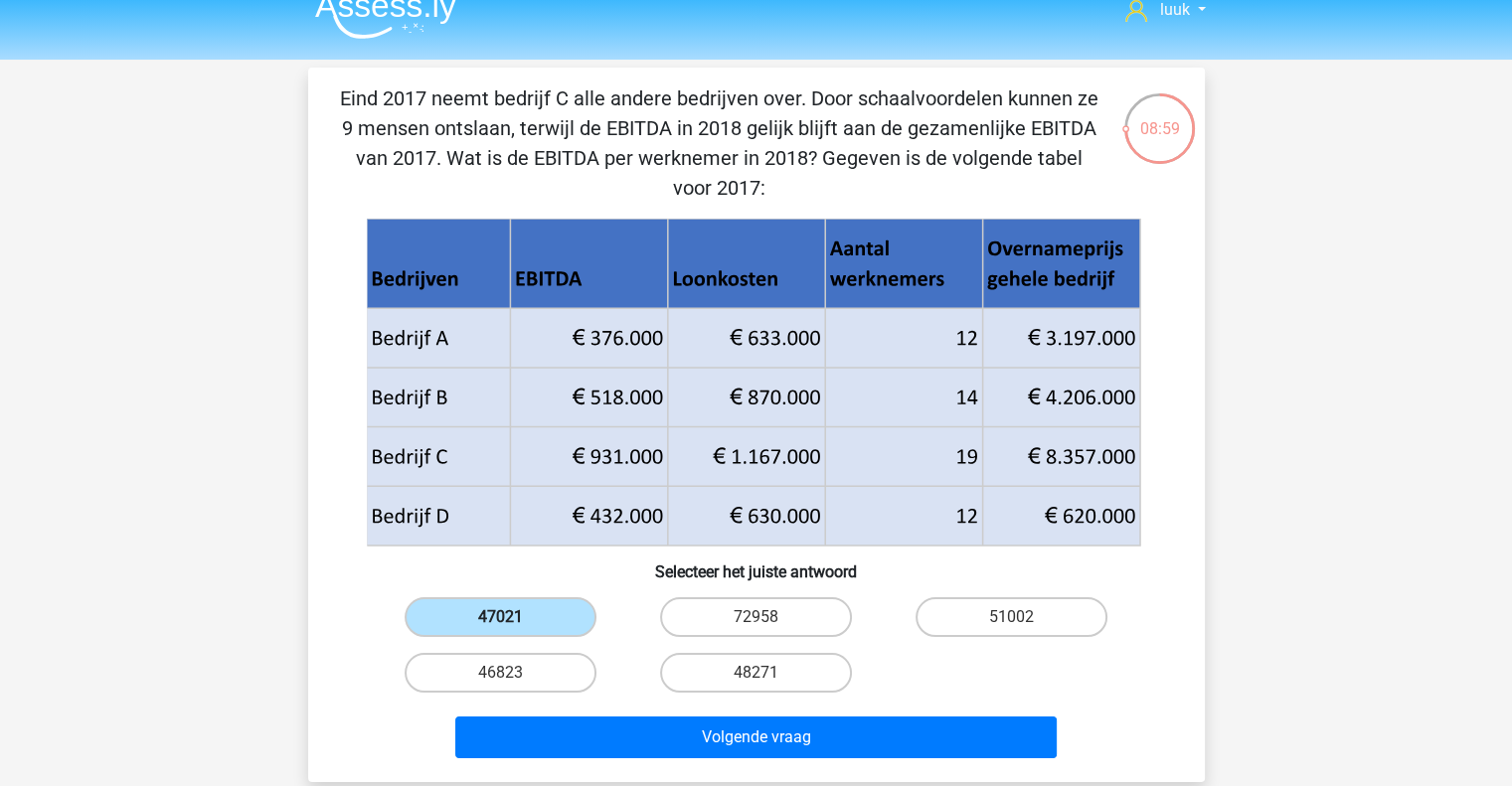 click on "47021" at bounding box center (500, 617) 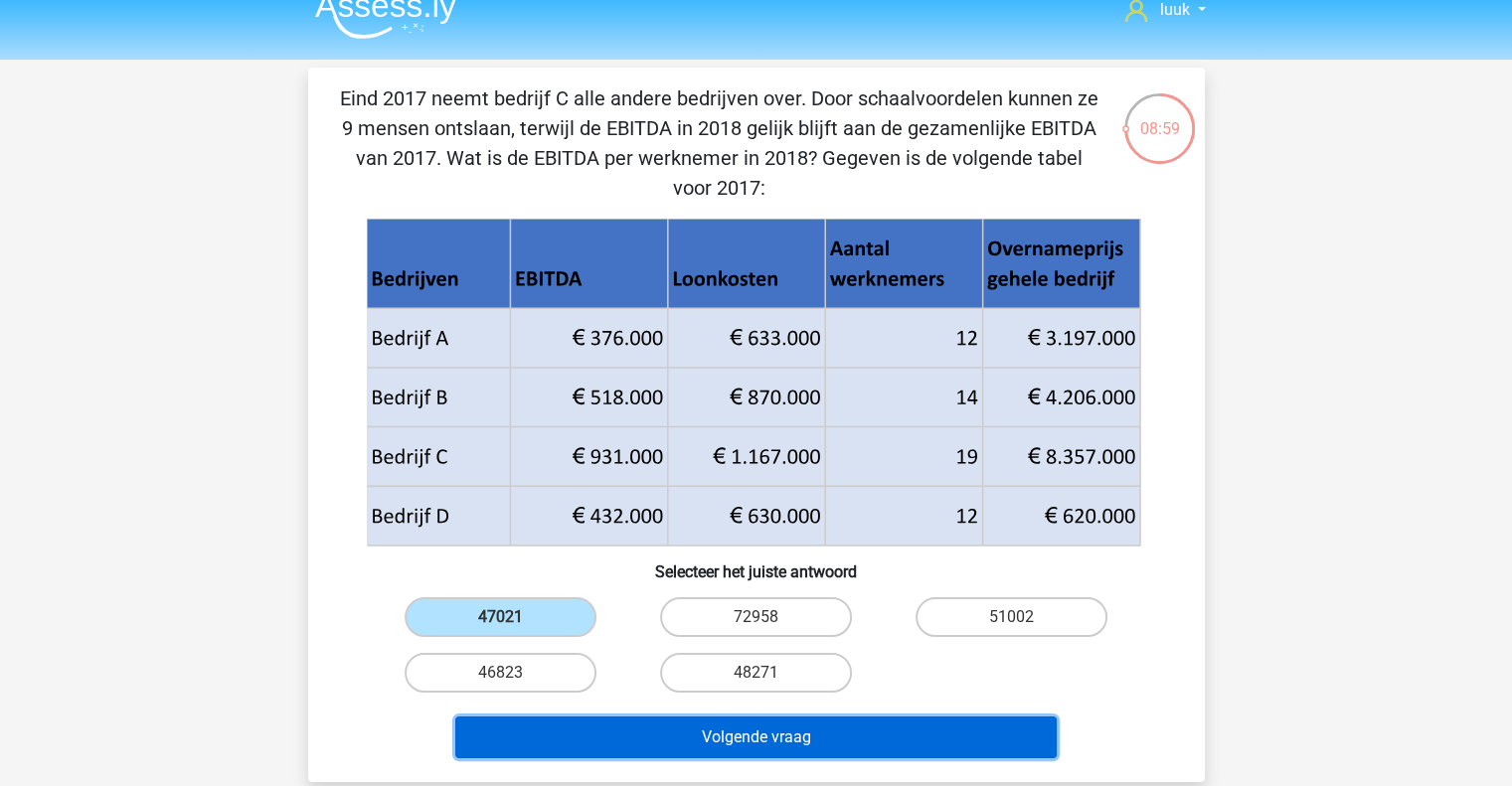 click on "Volgende vraag" at bounding box center [756, 737] 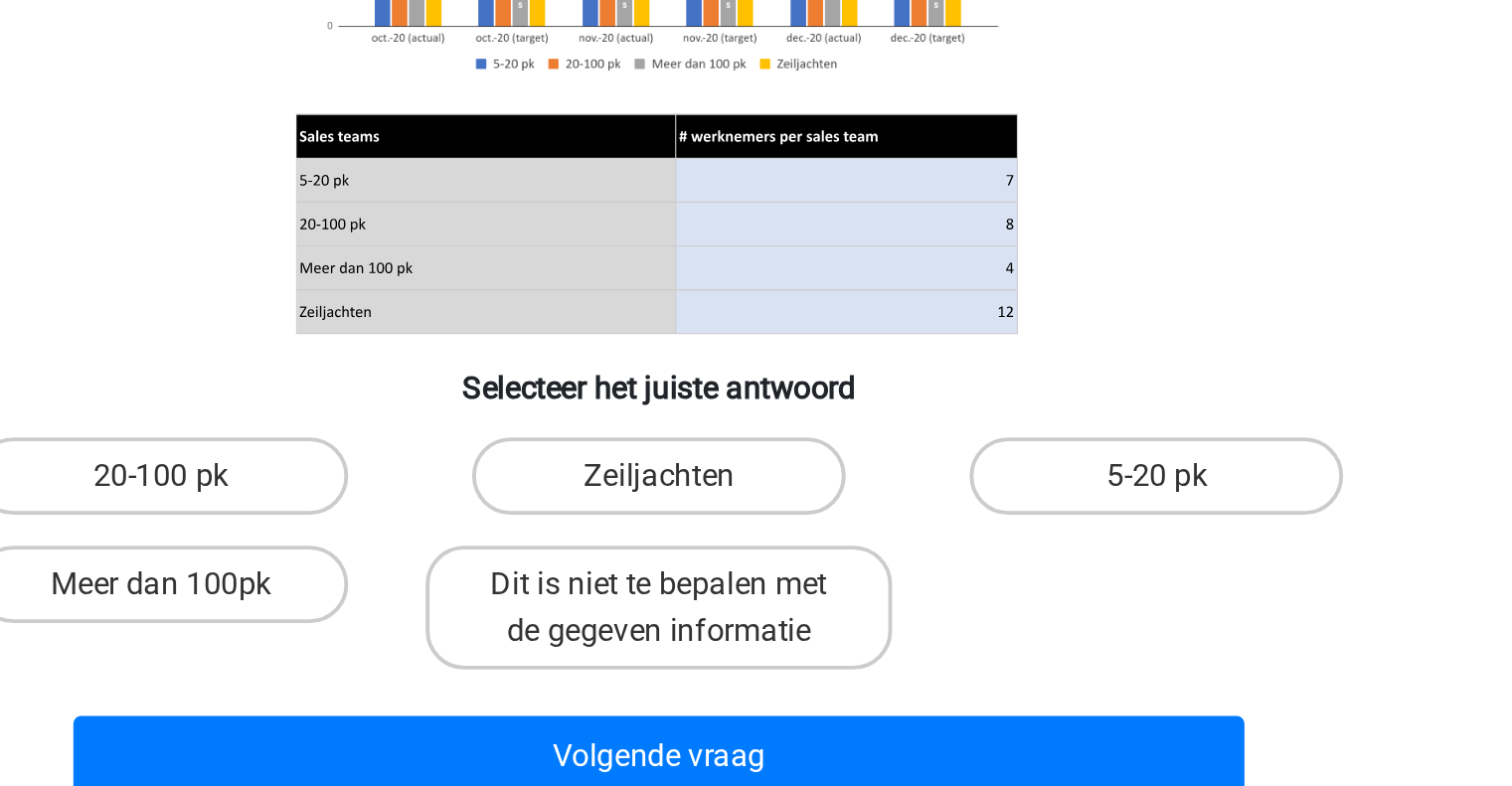 scroll, scrollTop: 91, scrollLeft: 0, axis: vertical 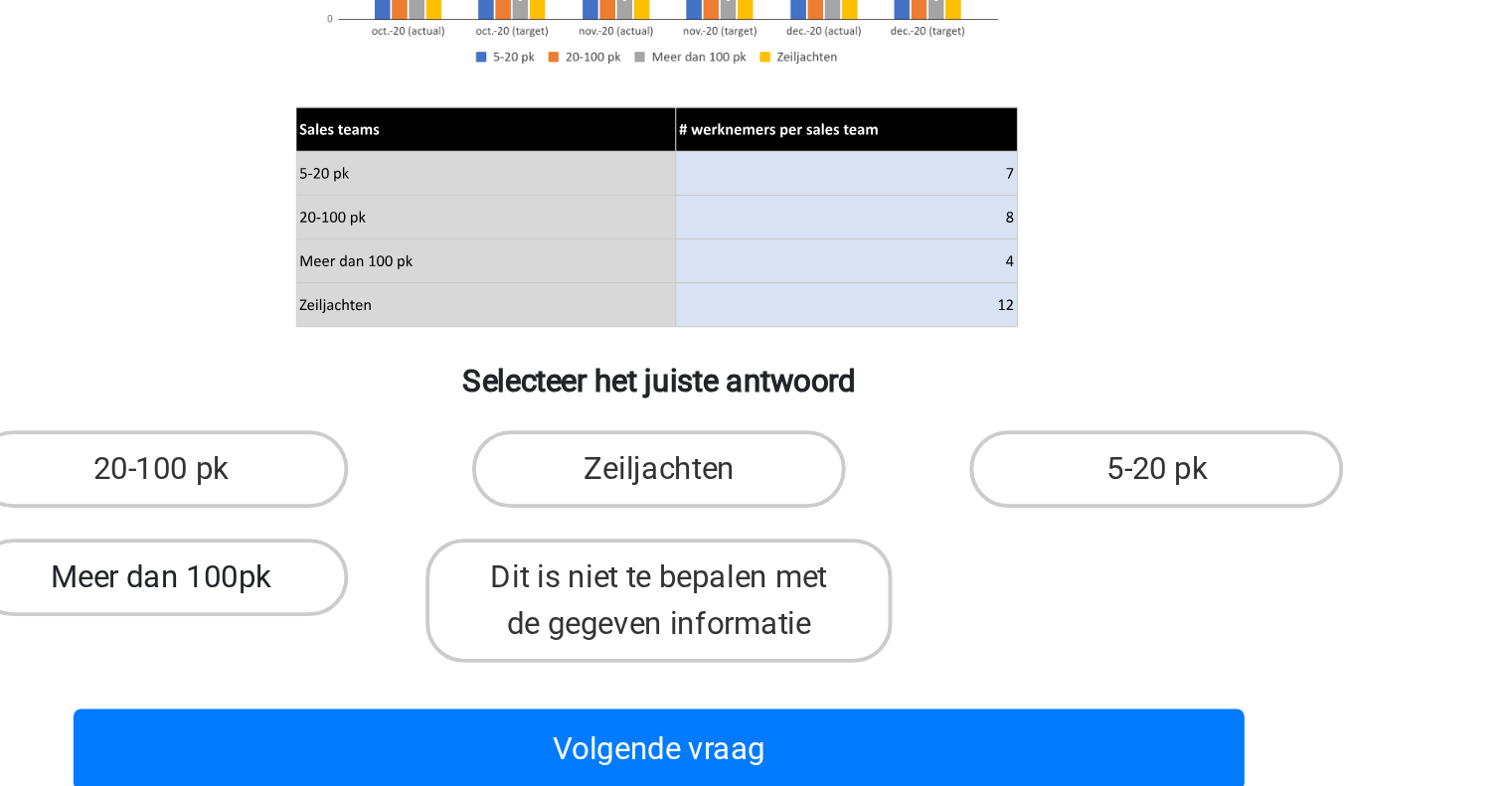 click on "Meer dan 100pk" at bounding box center (500, 546) 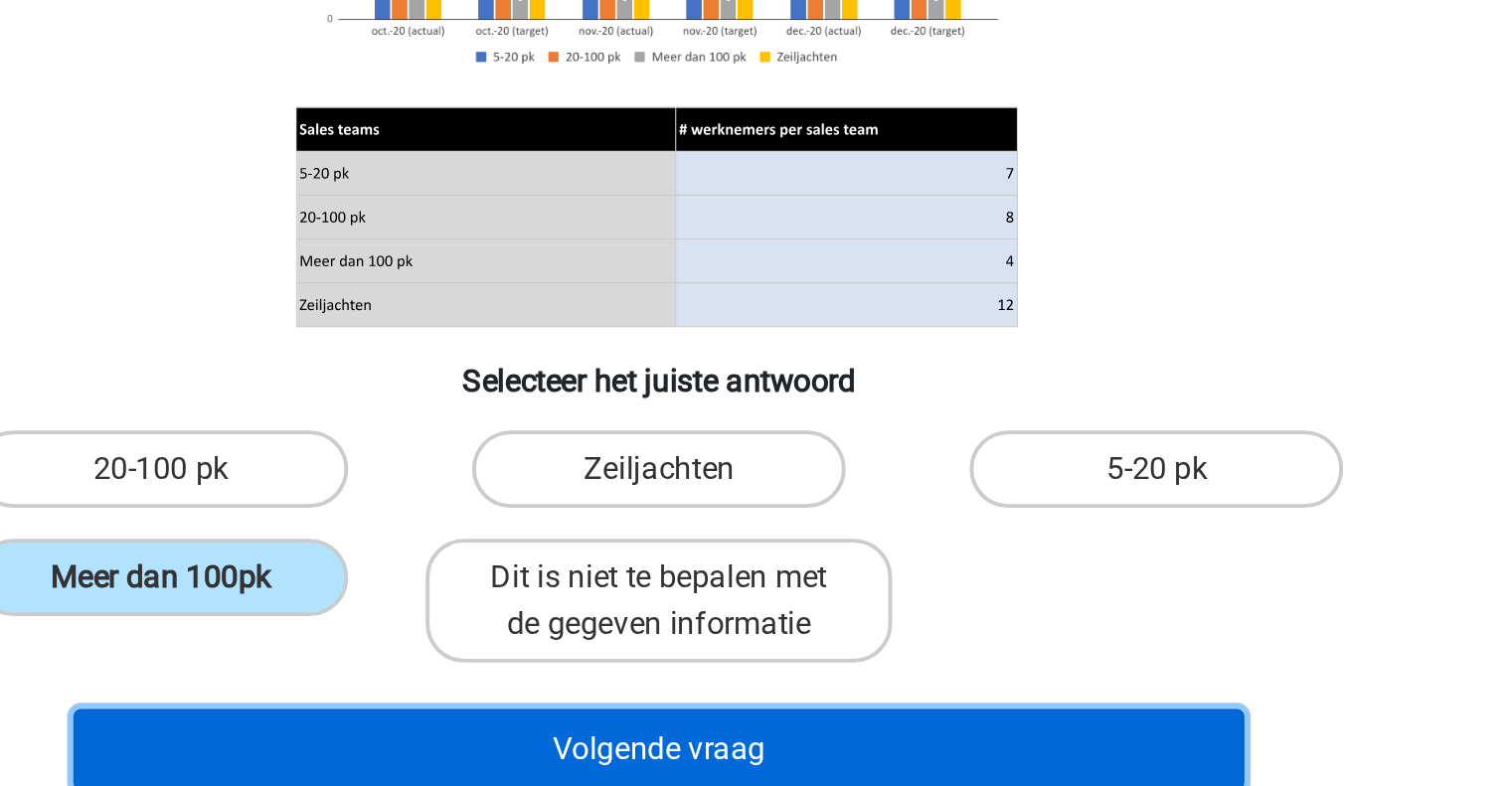 click on "Volgende vraag" at bounding box center (756, 634) 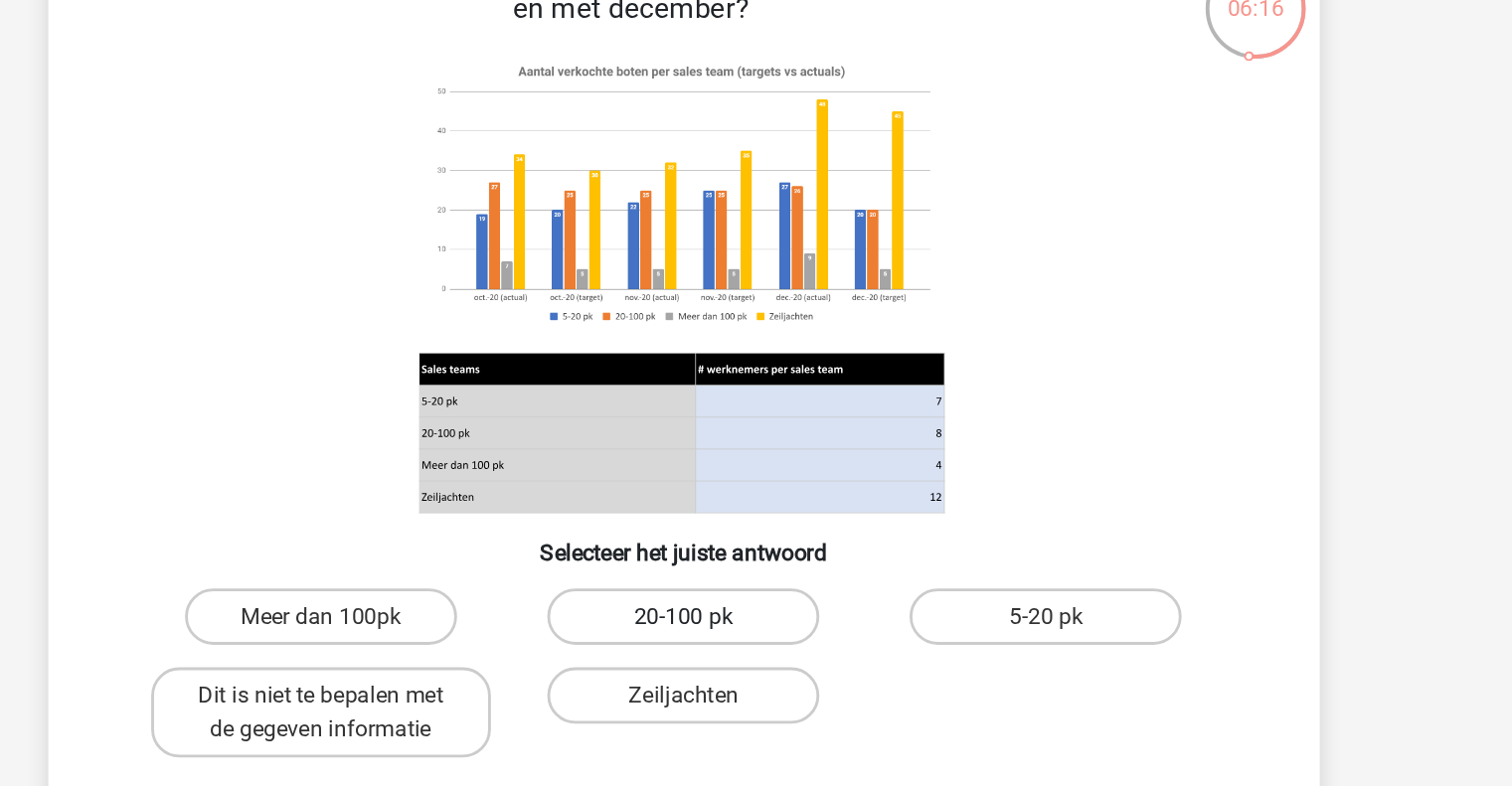 scroll, scrollTop: 77, scrollLeft: 0, axis: vertical 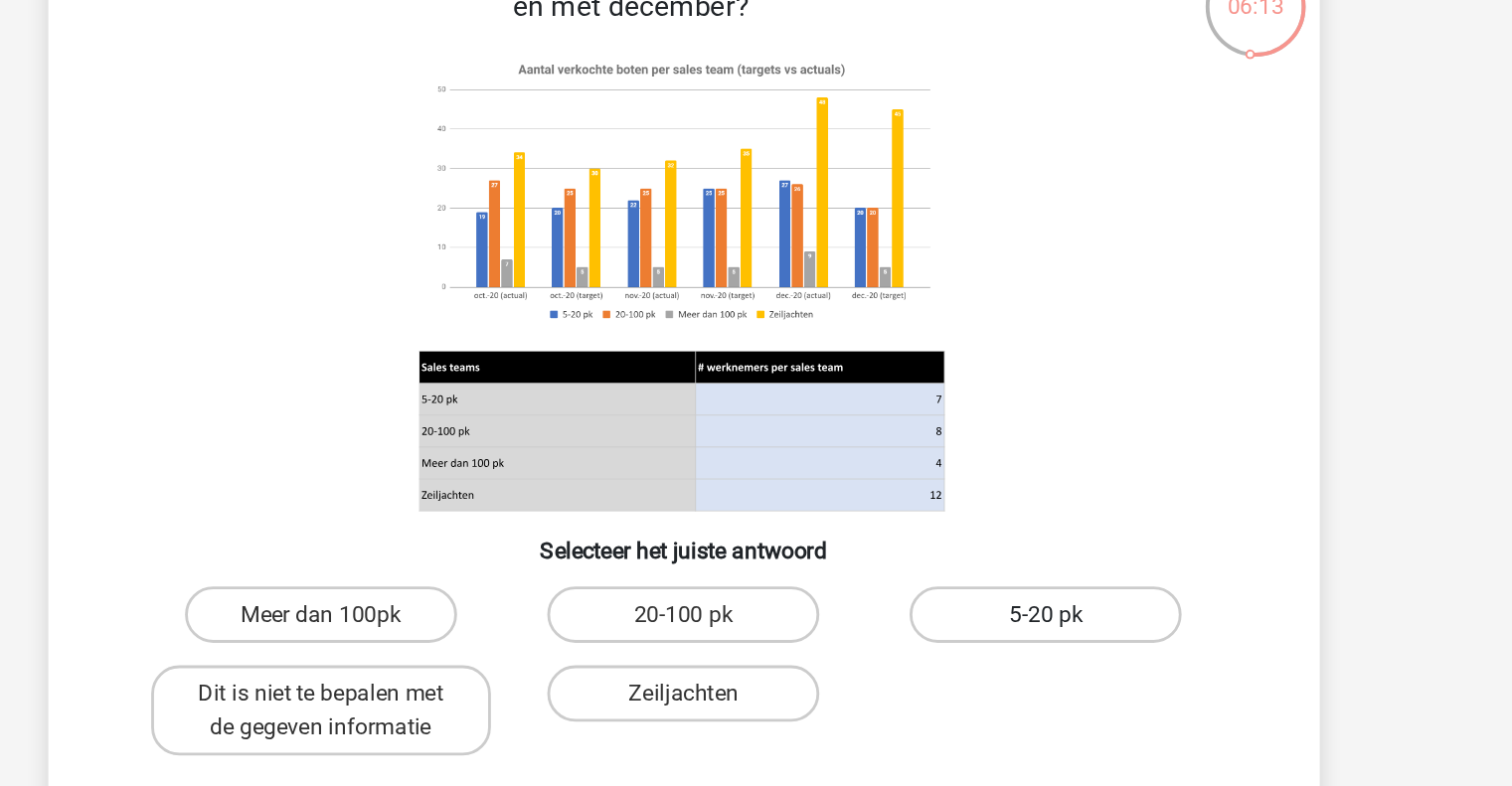 click on "5-20 pk" at bounding box center [1011, 505] 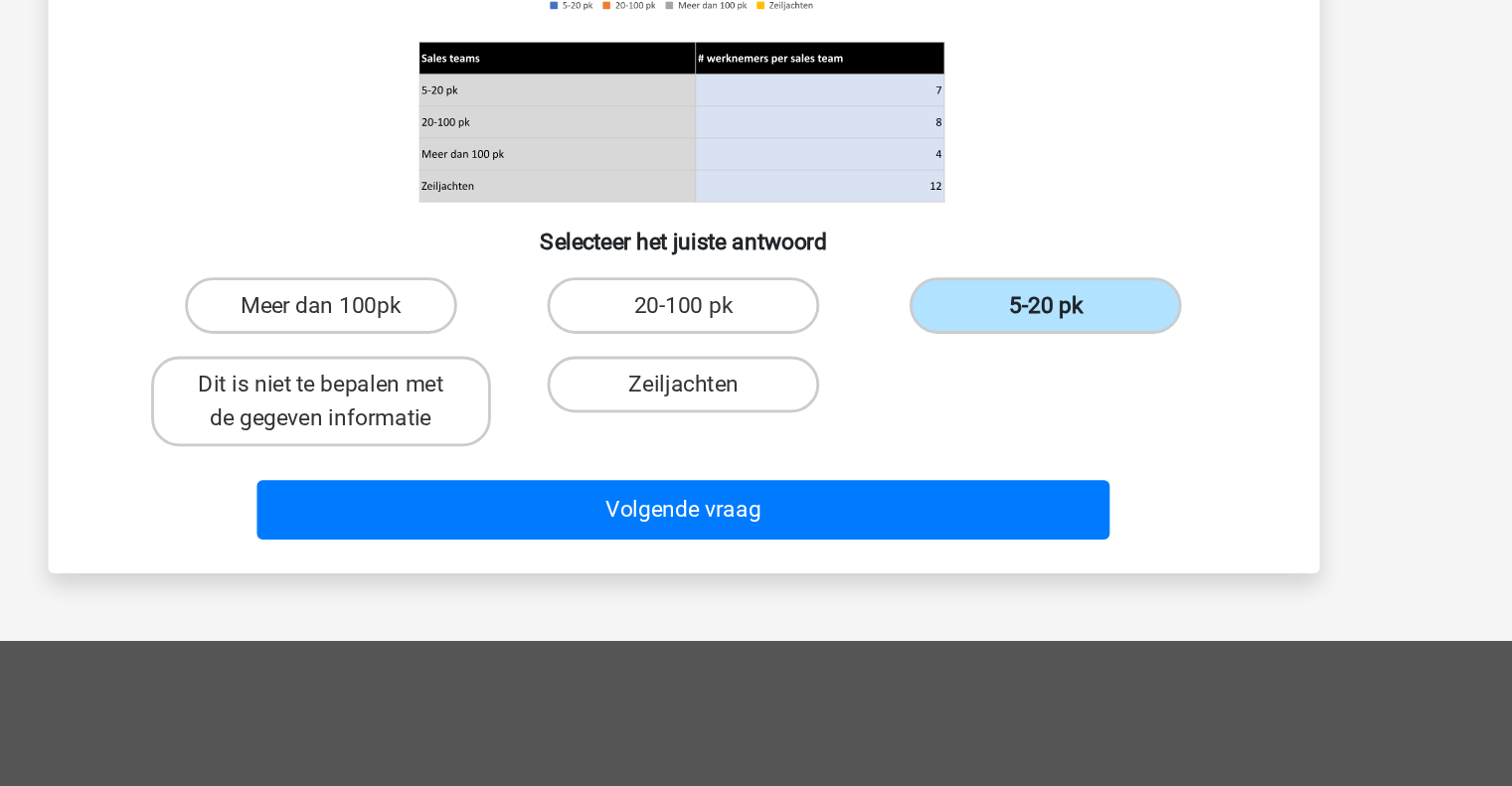 scroll, scrollTop: 182, scrollLeft: 0, axis: vertical 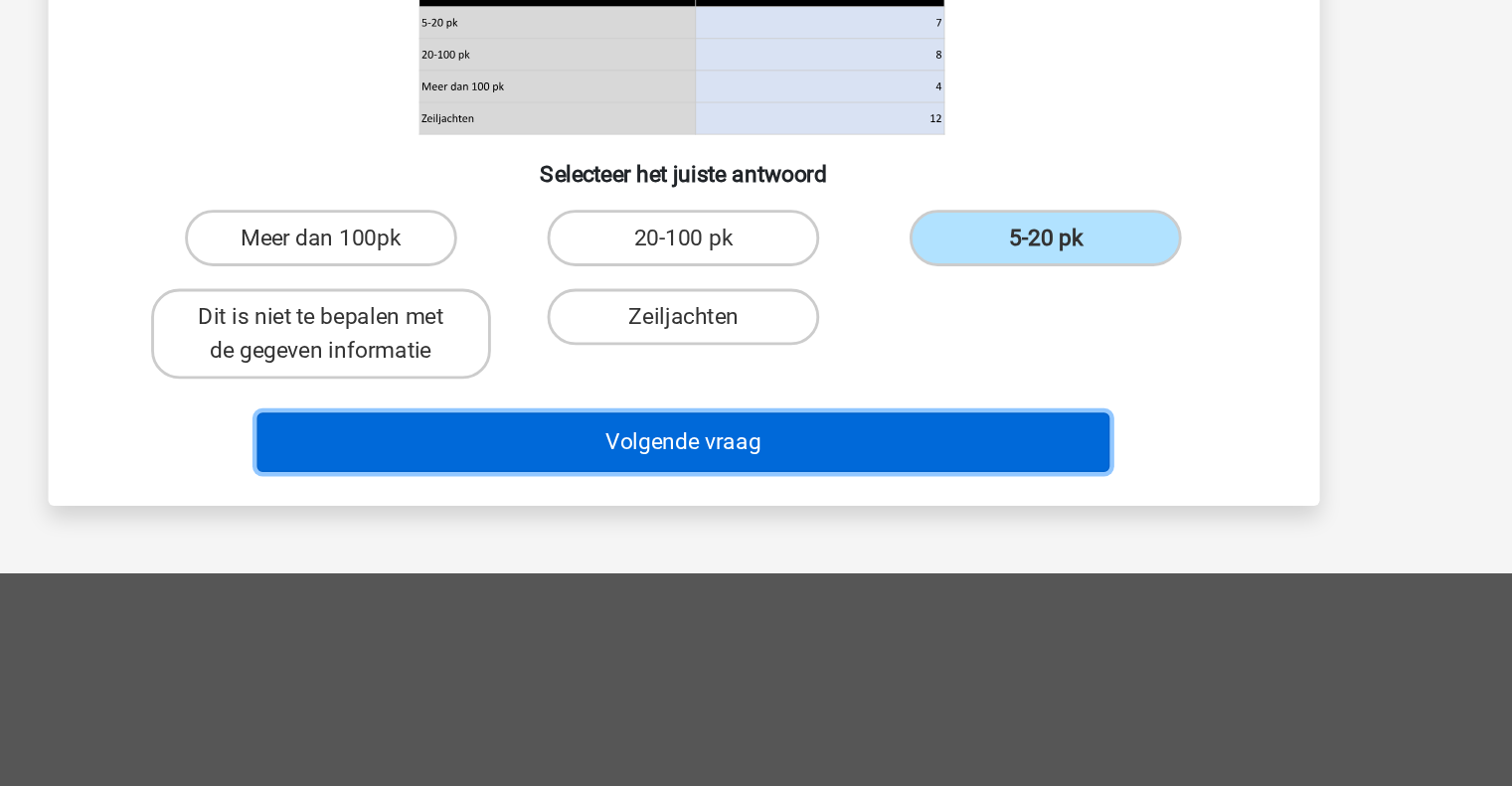 click on "Volgende vraag" at bounding box center (756, 544) 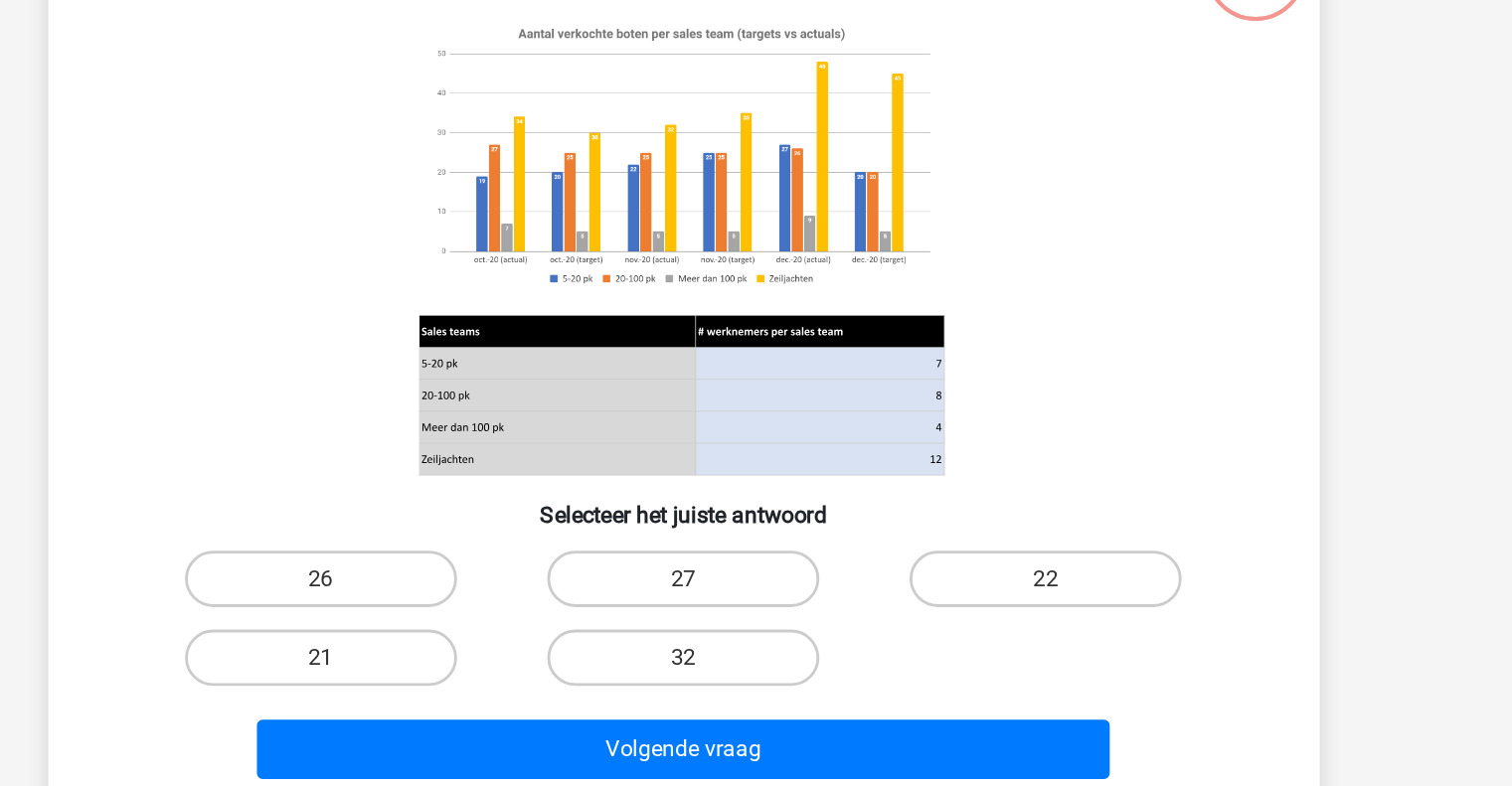 scroll, scrollTop: 91, scrollLeft: 0, axis: vertical 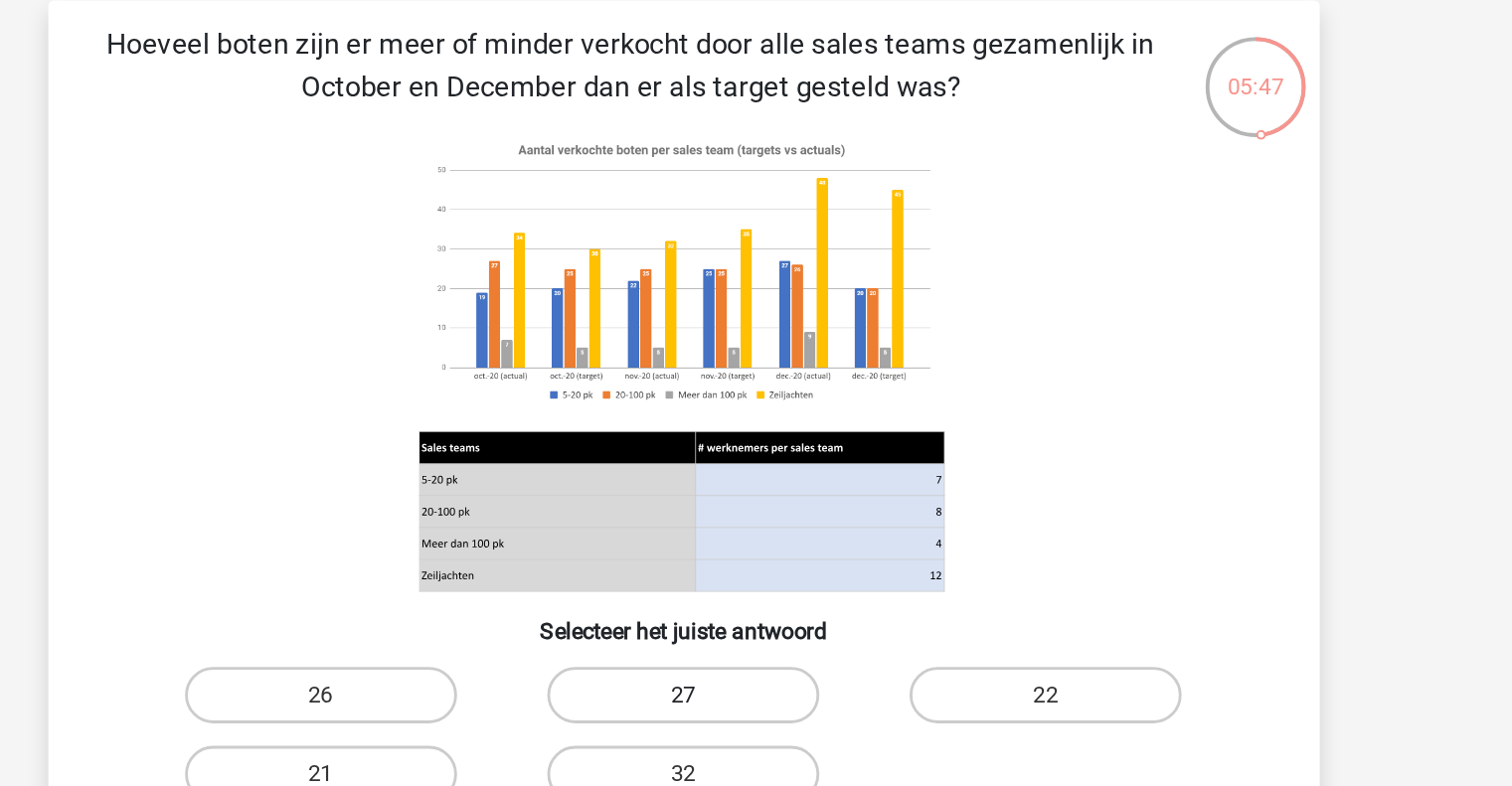 click on "27" at bounding box center [756, 490] 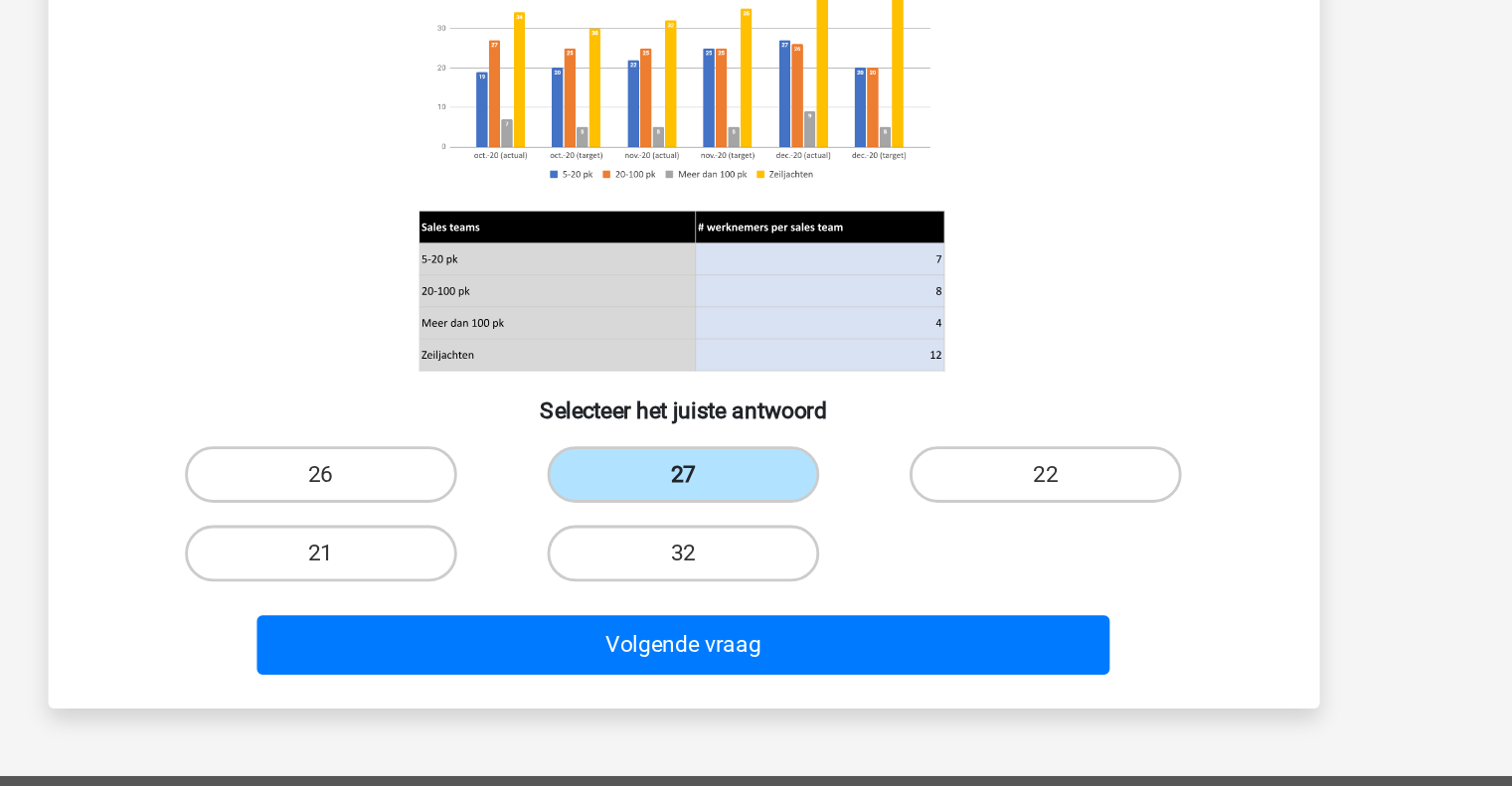 click on "Volgende vraag" at bounding box center [756, 614] 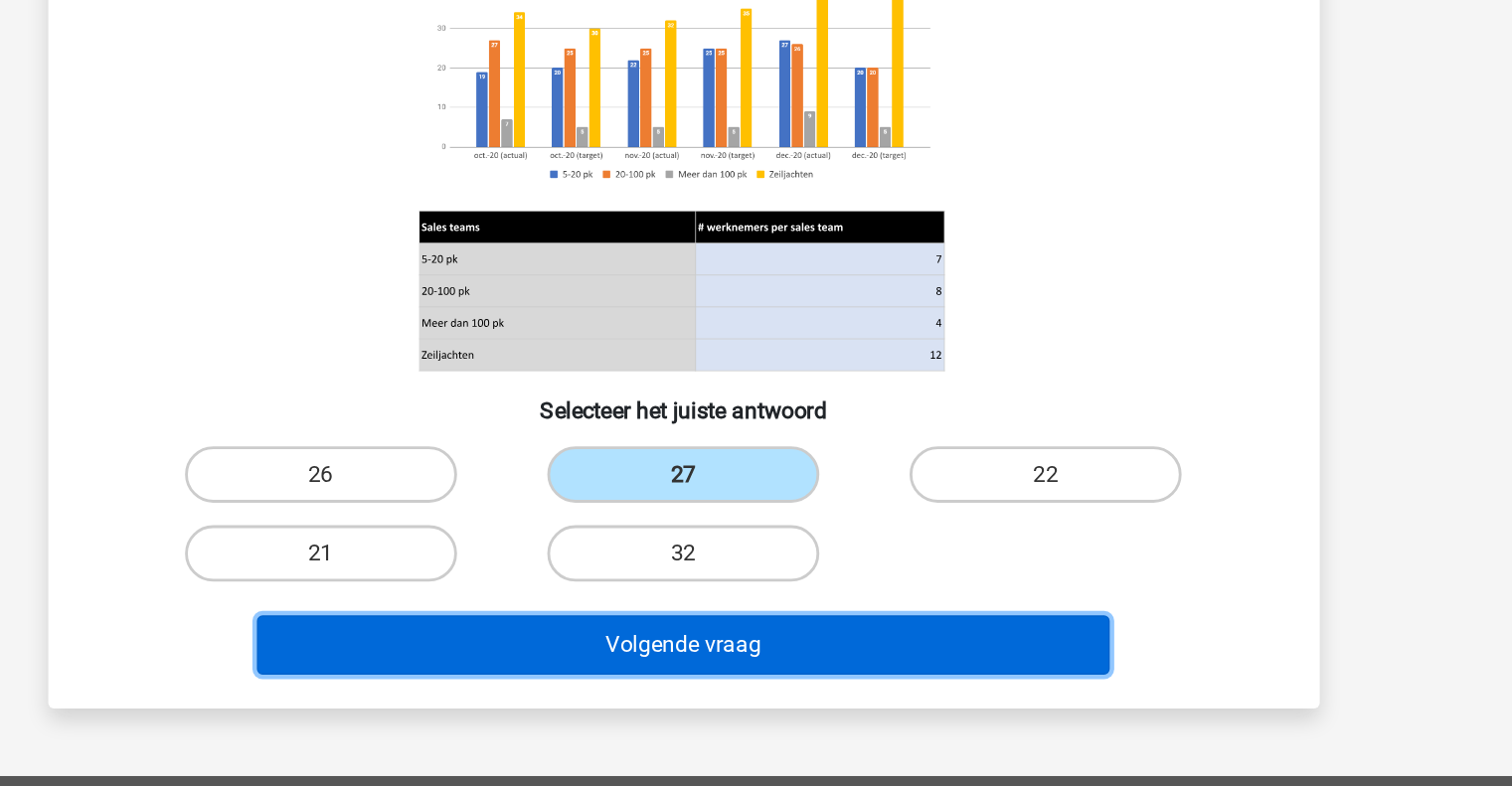 click on "Volgende vraag" at bounding box center [756, 610] 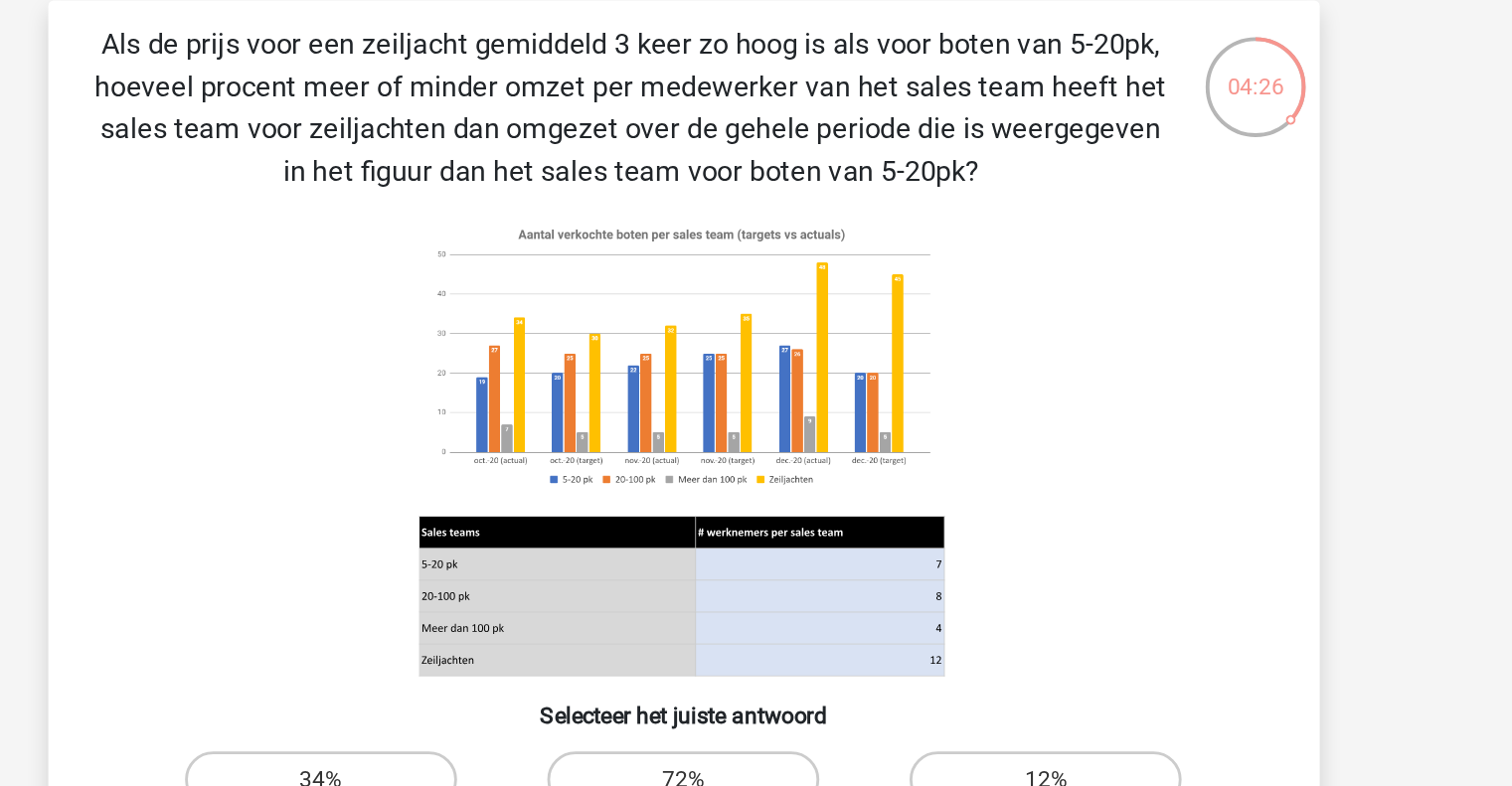 scroll, scrollTop: 91, scrollLeft: 0, axis: vertical 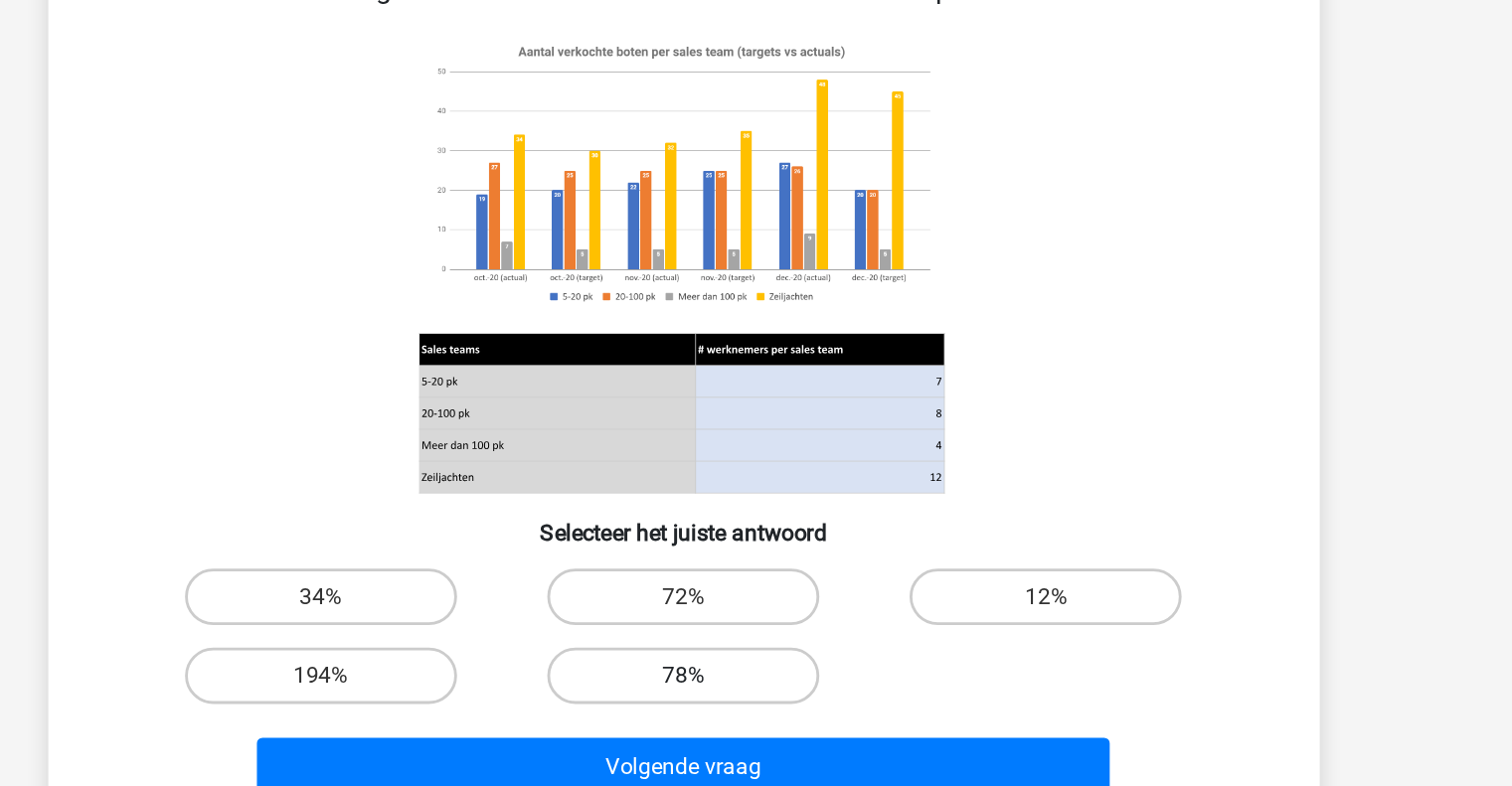 click on "78%" at bounding box center (756, 605) 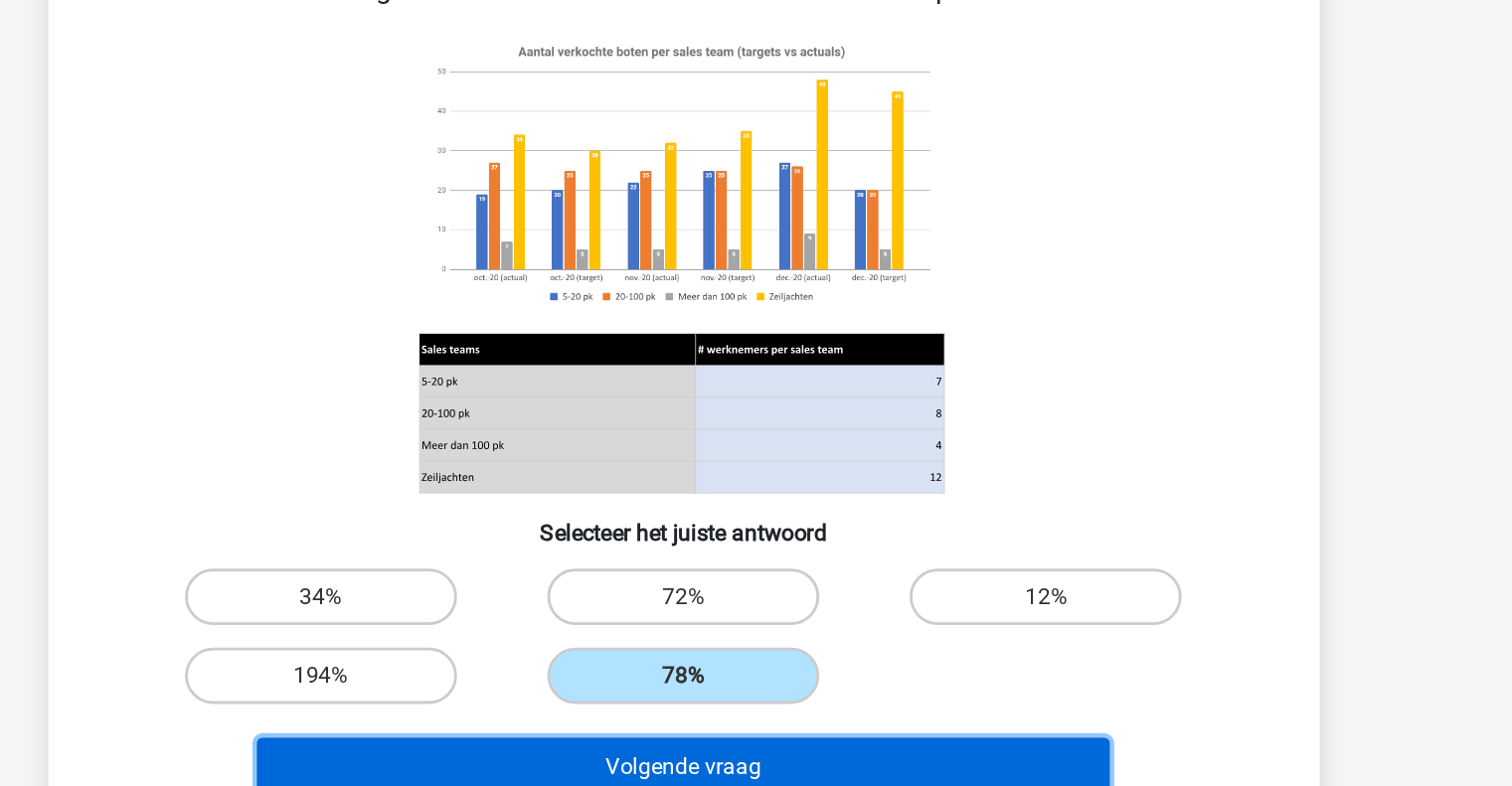 click on "Volgende vraag" at bounding box center [756, 670] 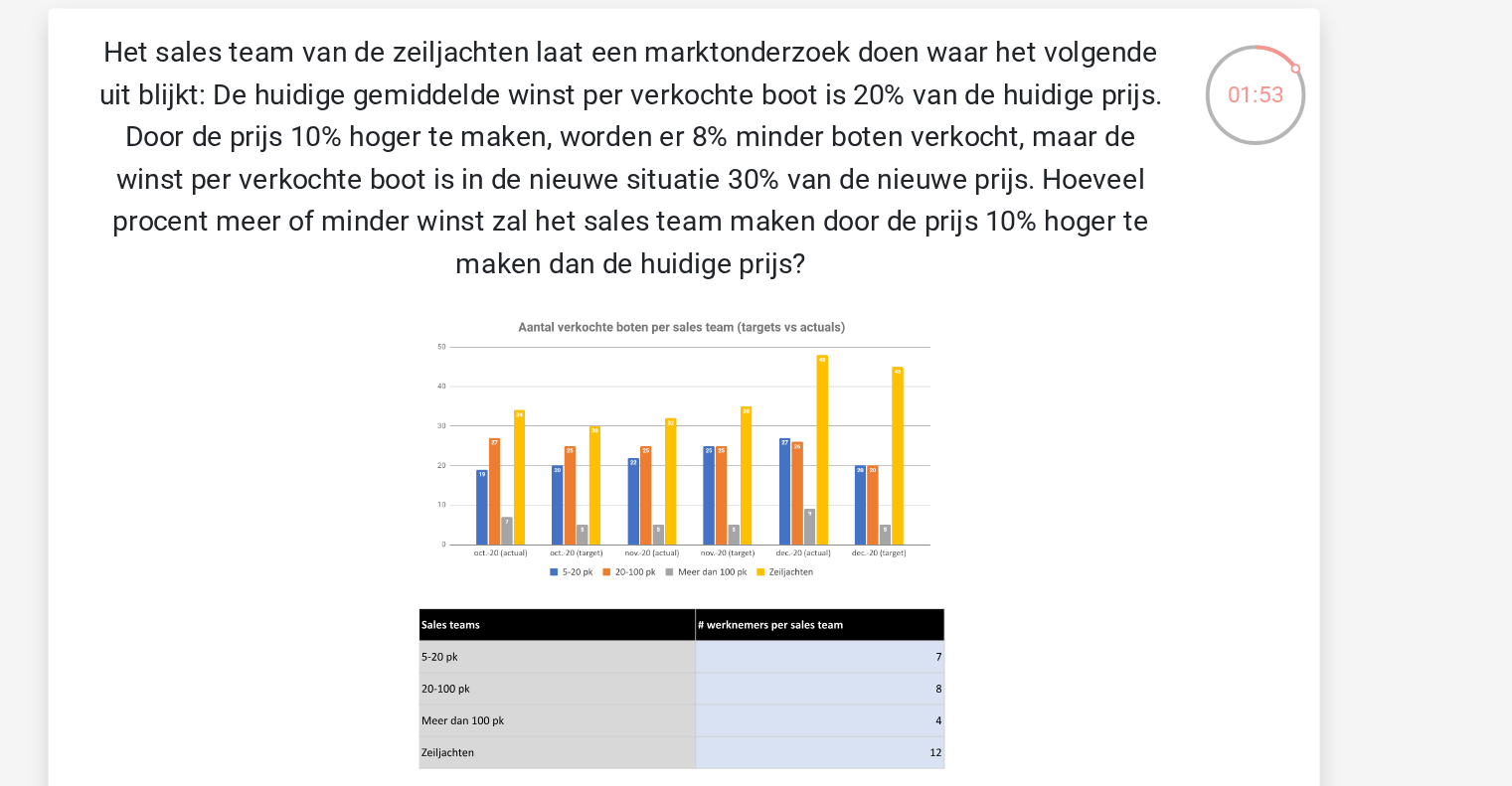 scroll, scrollTop: 48, scrollLeft: 0, axis: vertical 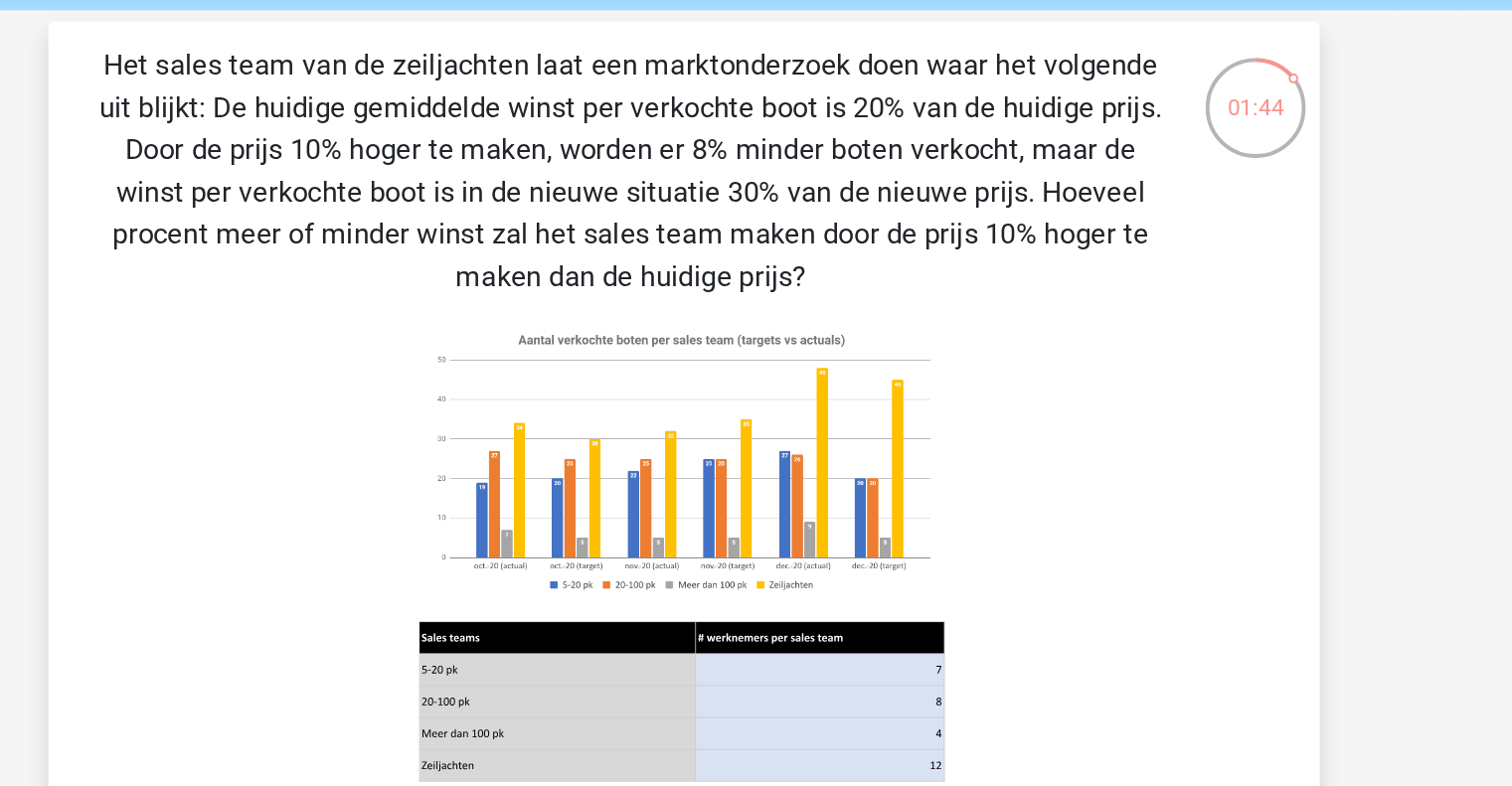 click 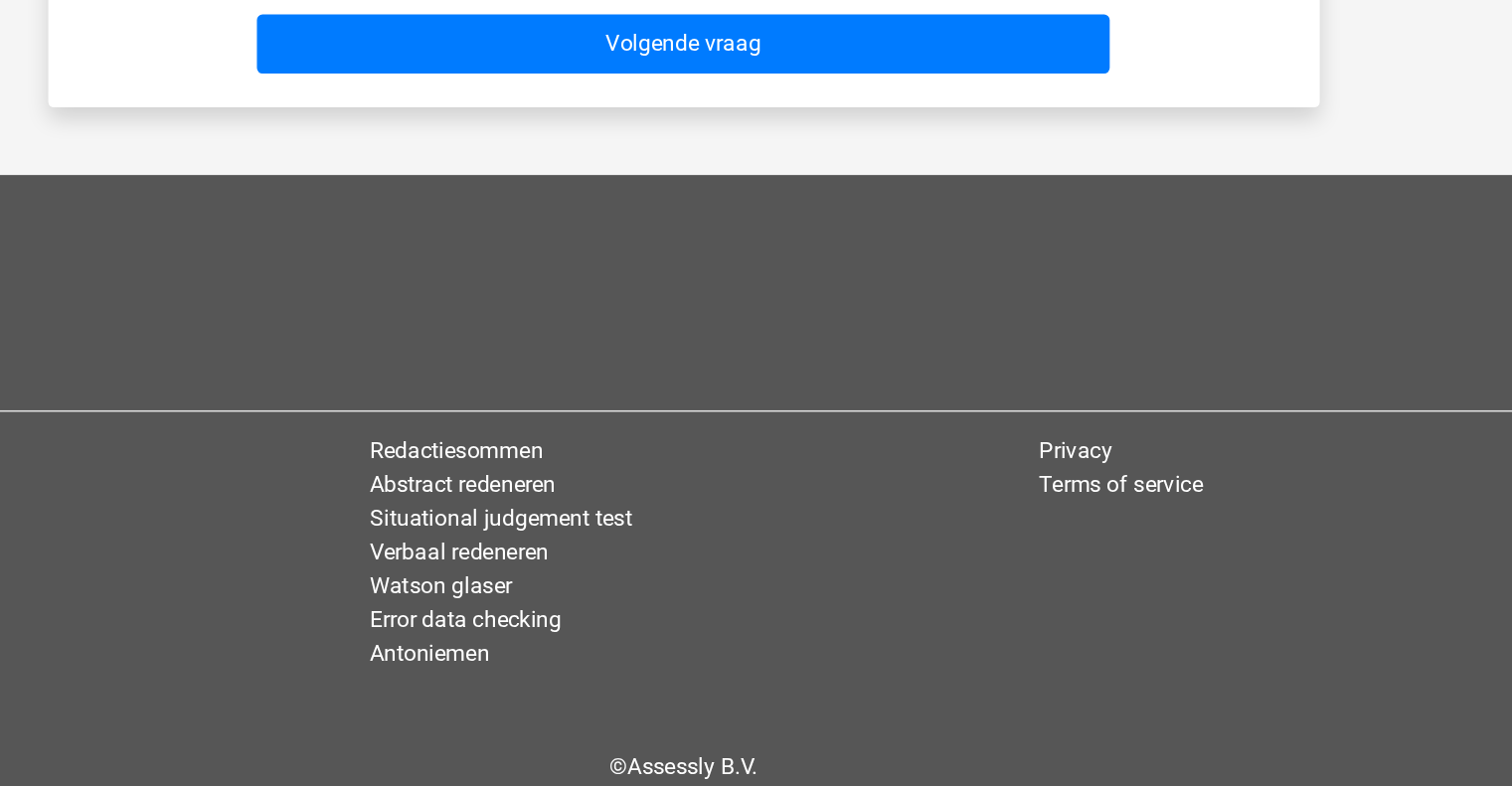scroll, scrollTop: 615, scrollLeft: 0, axis: vertical 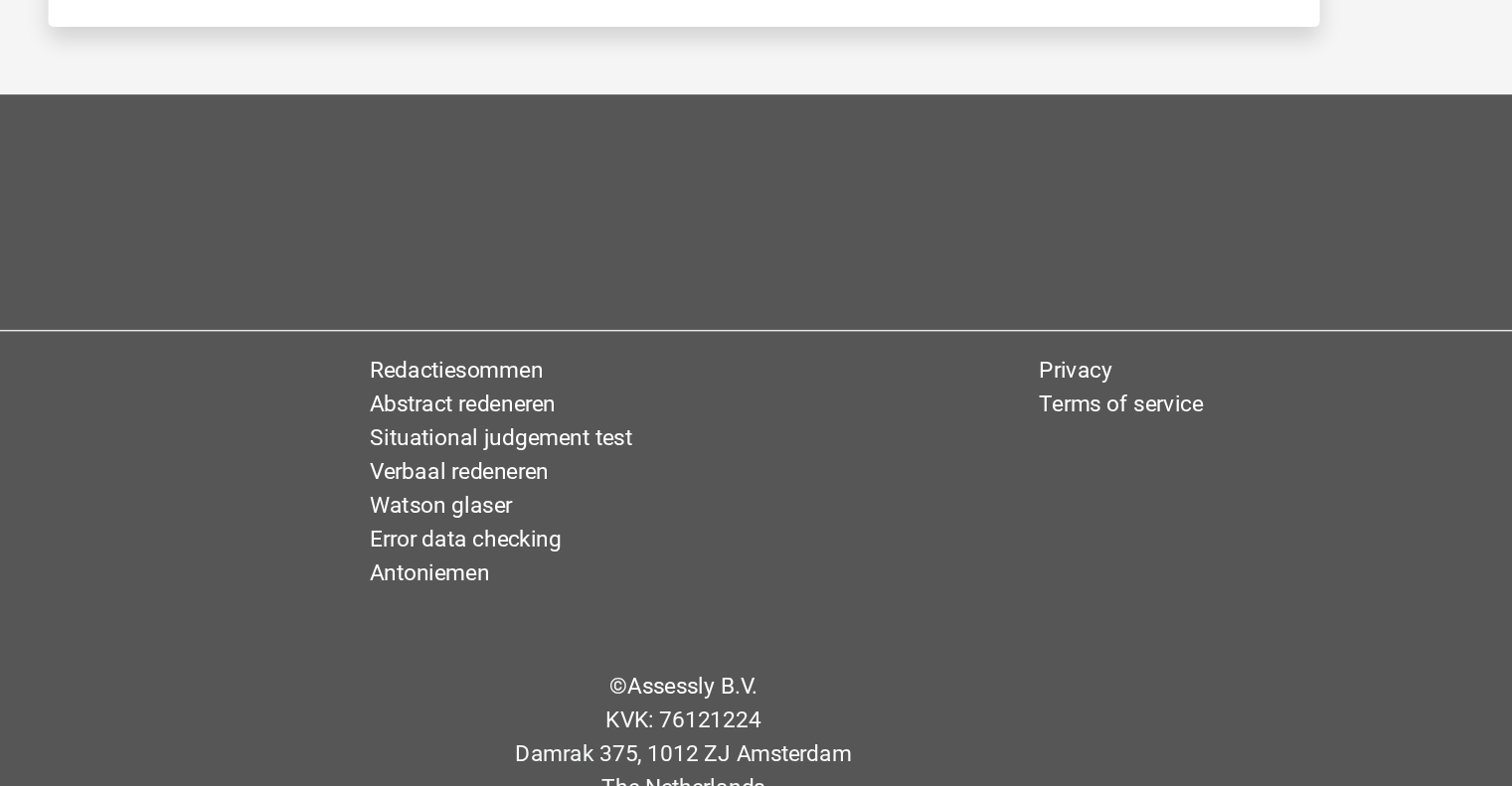 click at bounding box center [756, 377] 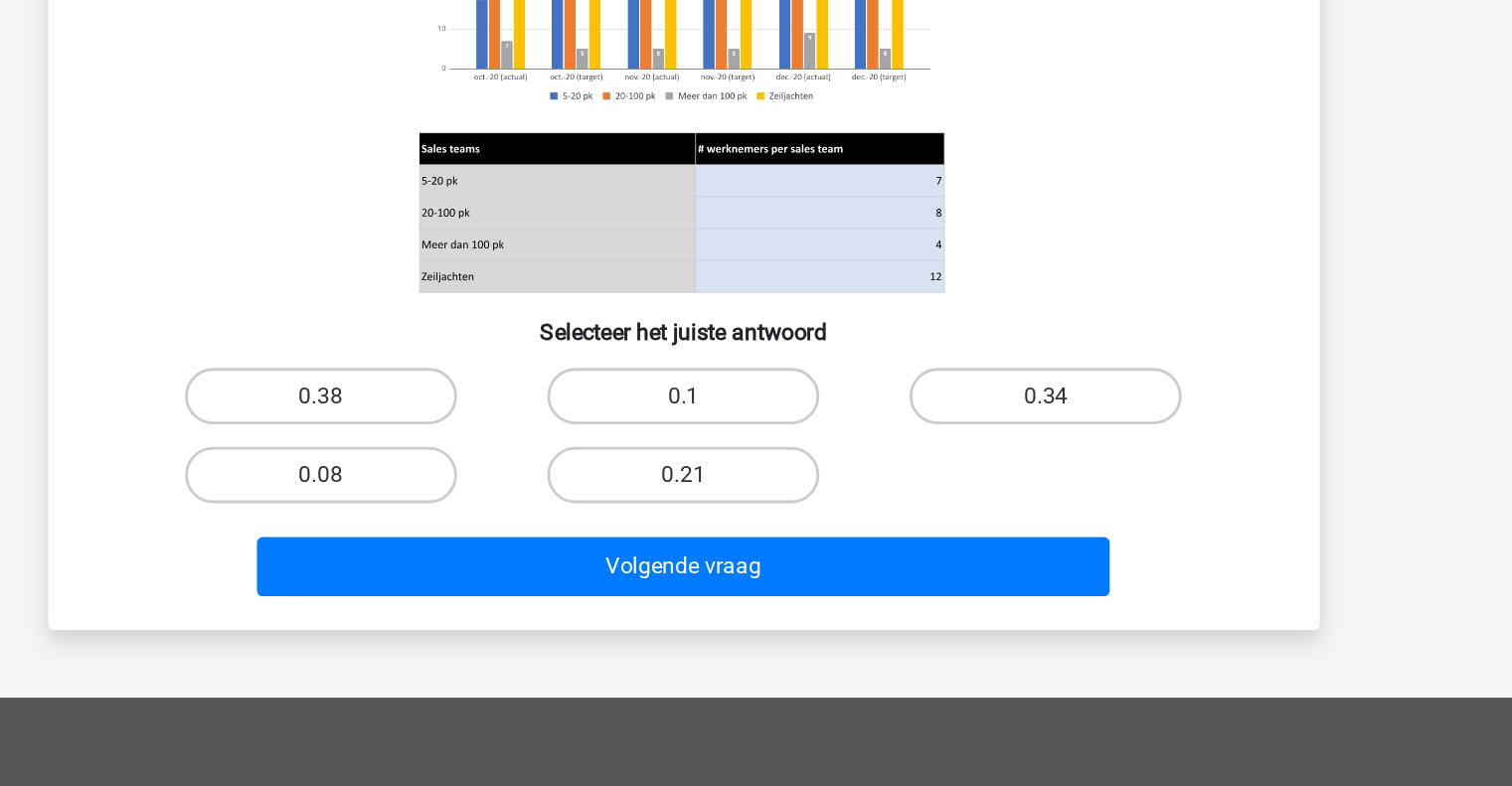 scroll, scrollTop: 421, scrollLeft: 0, axis: vertical 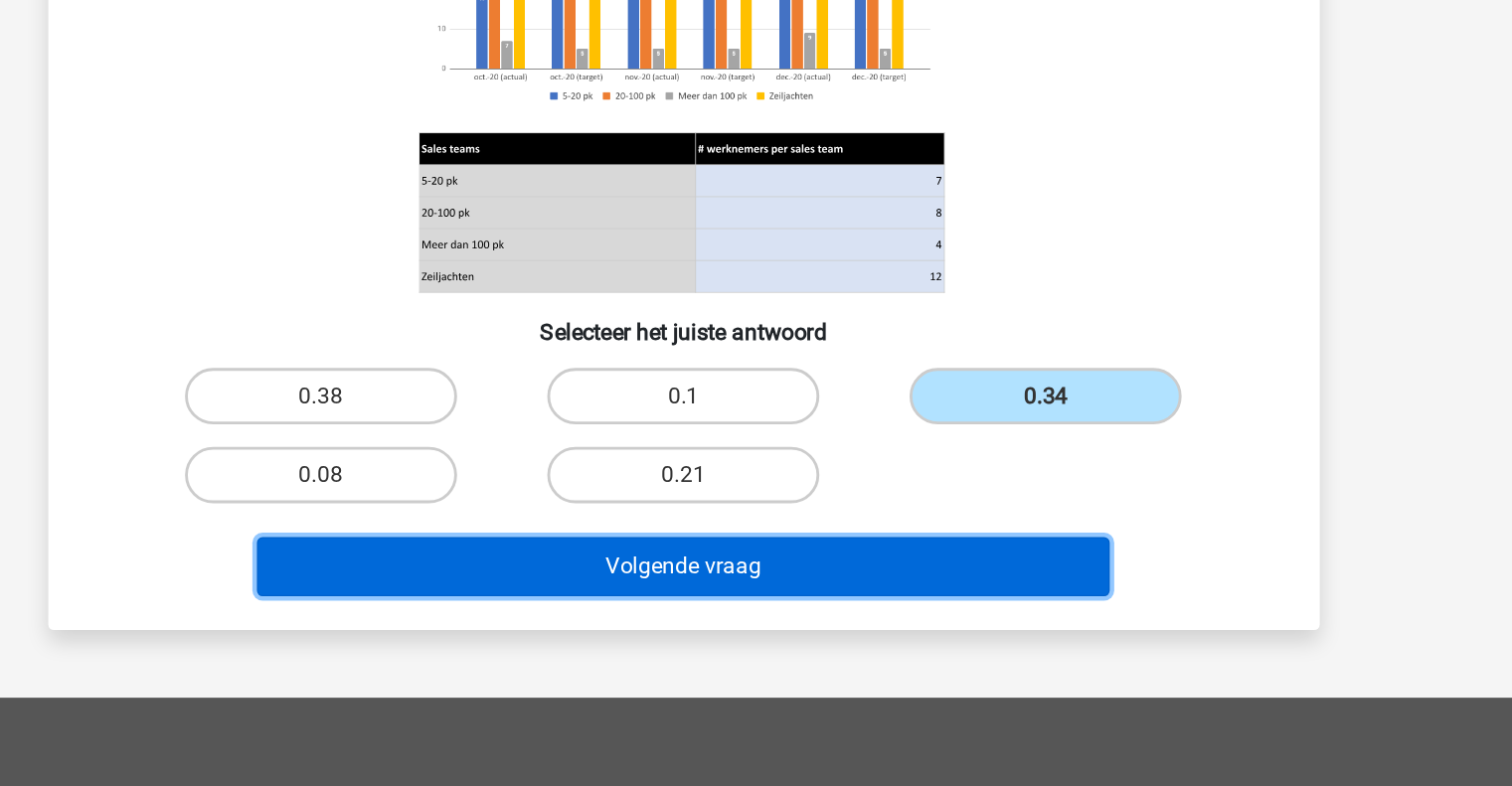 click on "Volgende vraag" at bounding box center [756, 399] 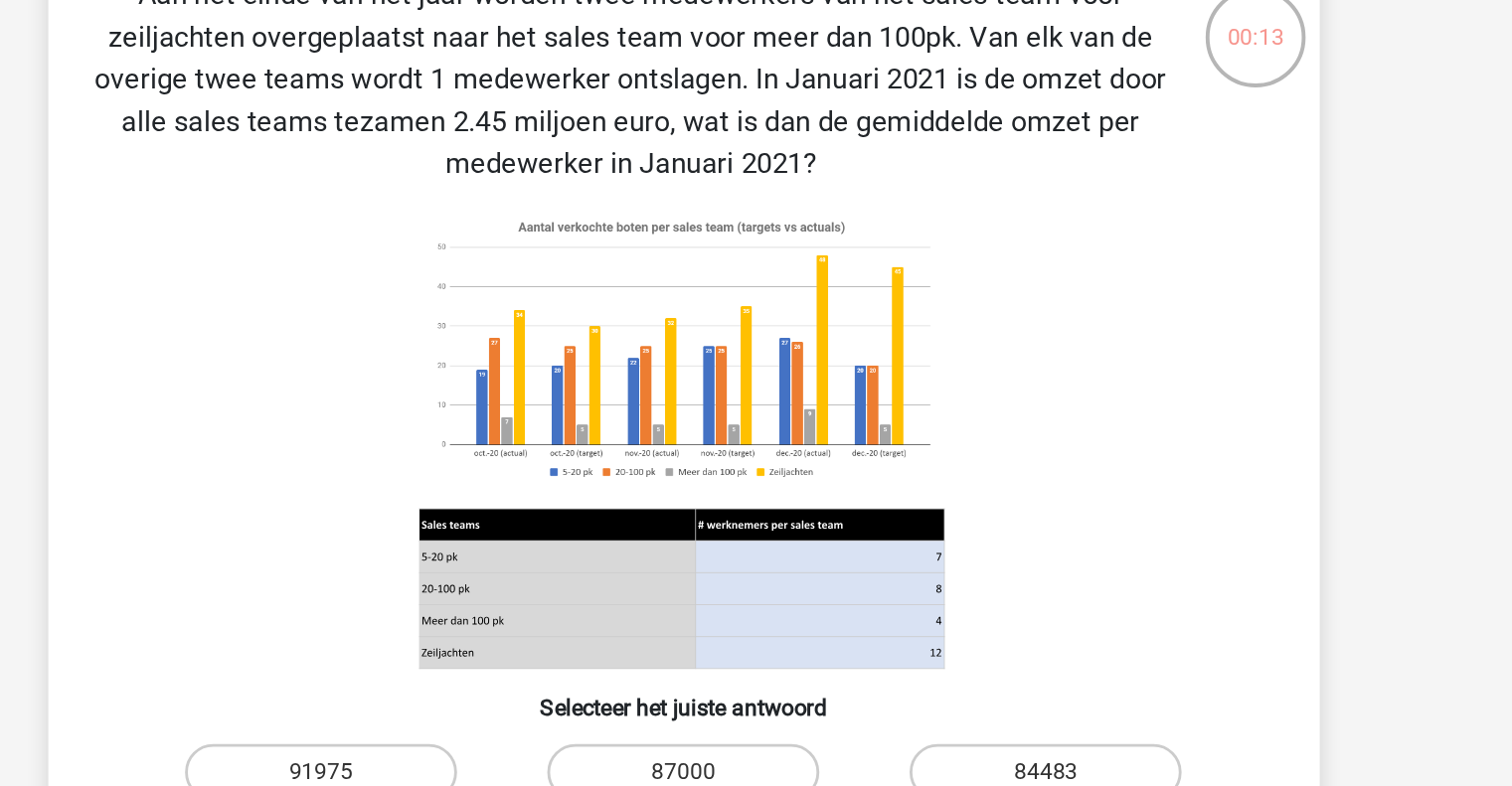 scroll, scrollTop: 200, scrollLeft: 0, axis: vertical 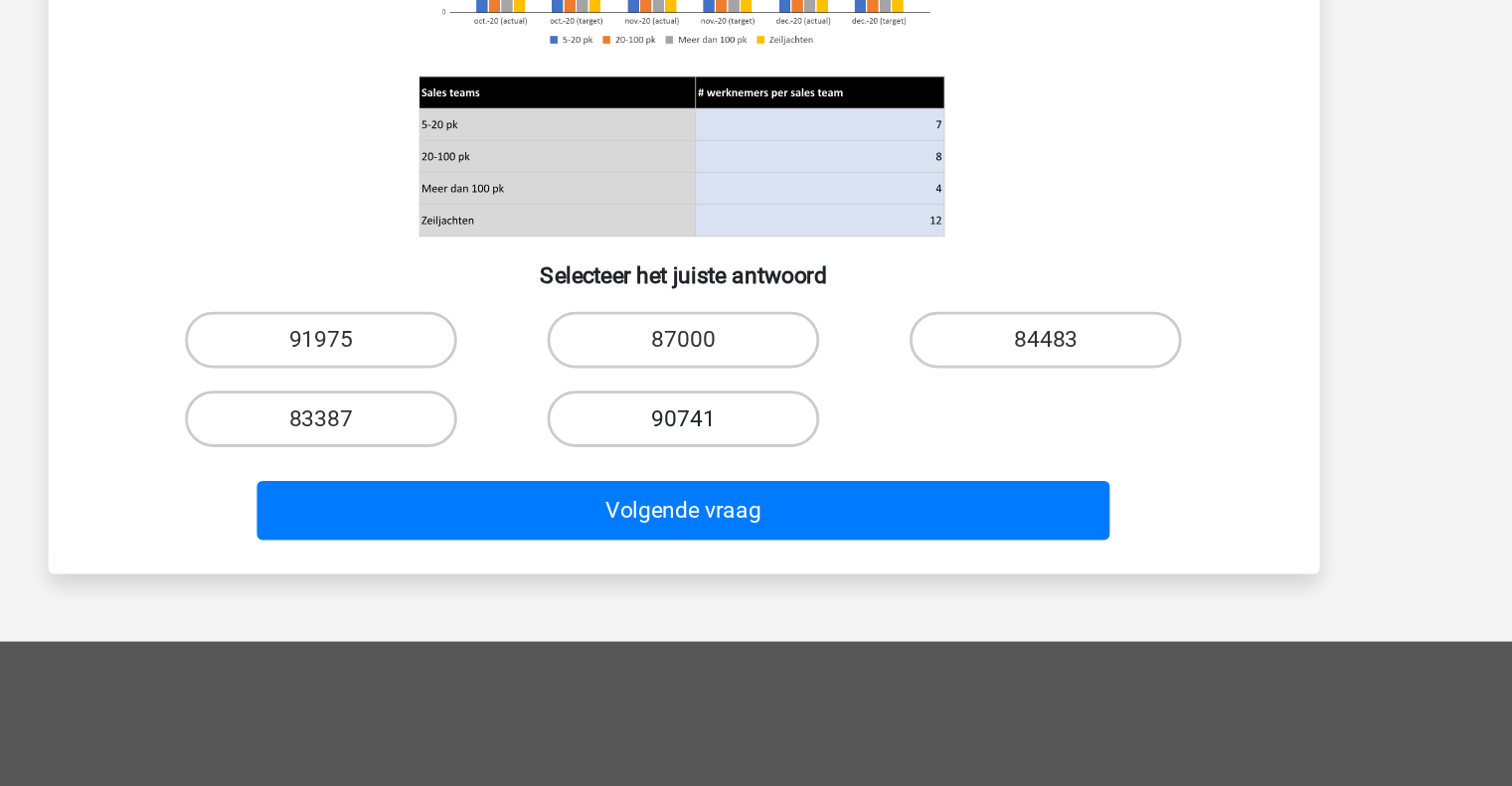 click on "90741" at bounding box center (756, 527) 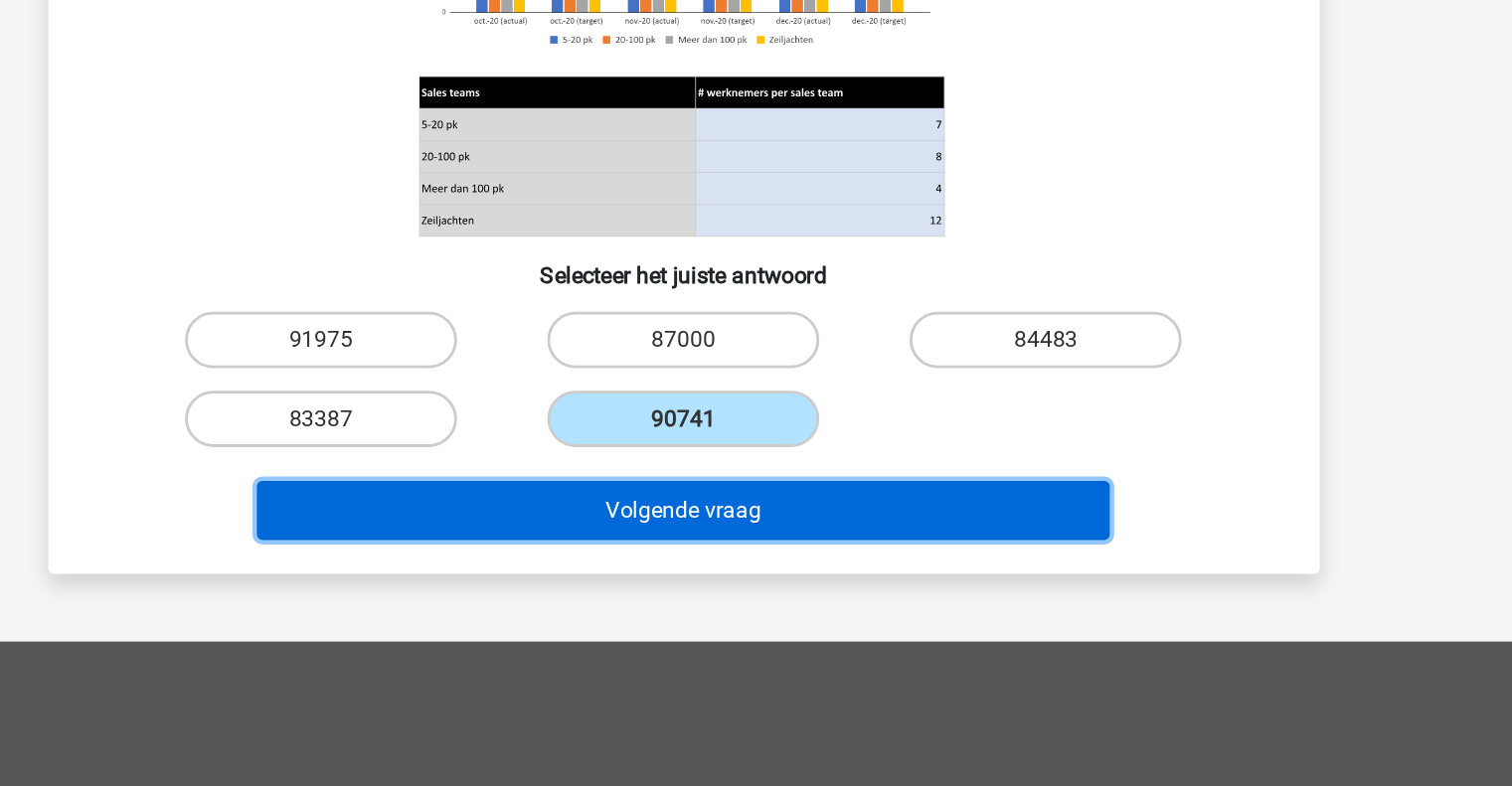 click on "Volgende vraag" at bounding box center [756, 591] 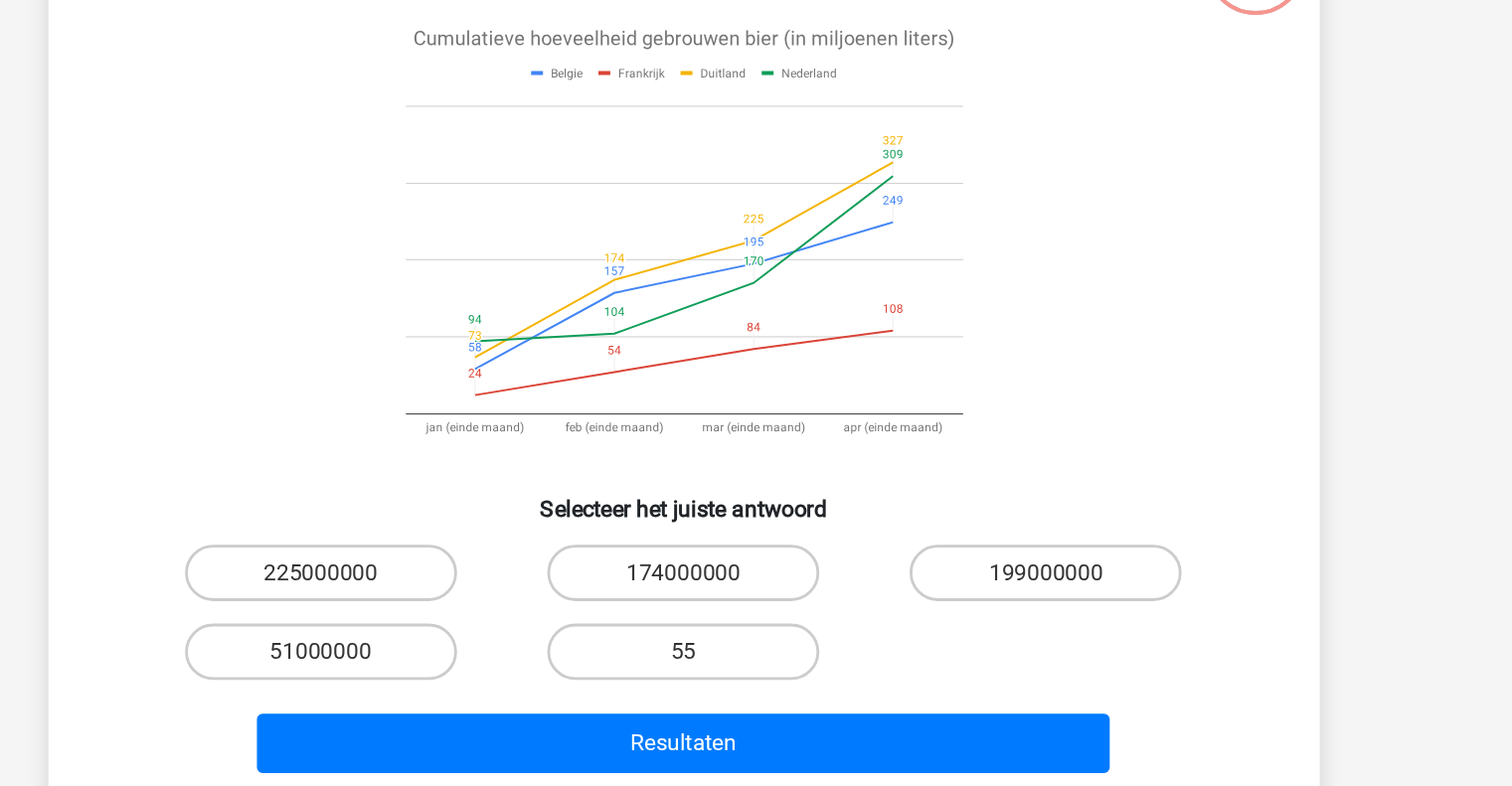 scroll, scrollTop: 91, scrollLeft: 0, axis: vertical 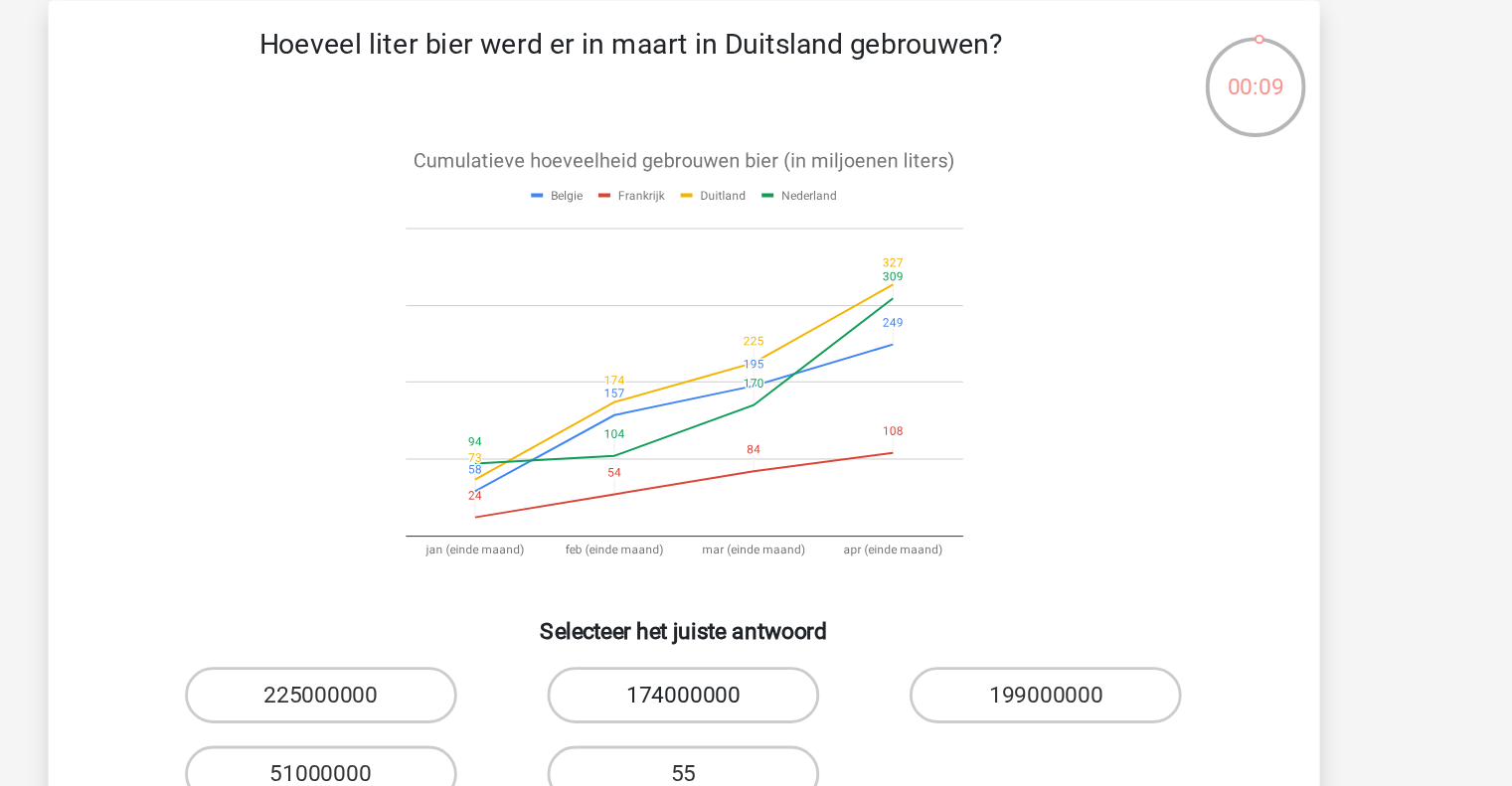 click on "174000000" at bounding box center [756, 490] 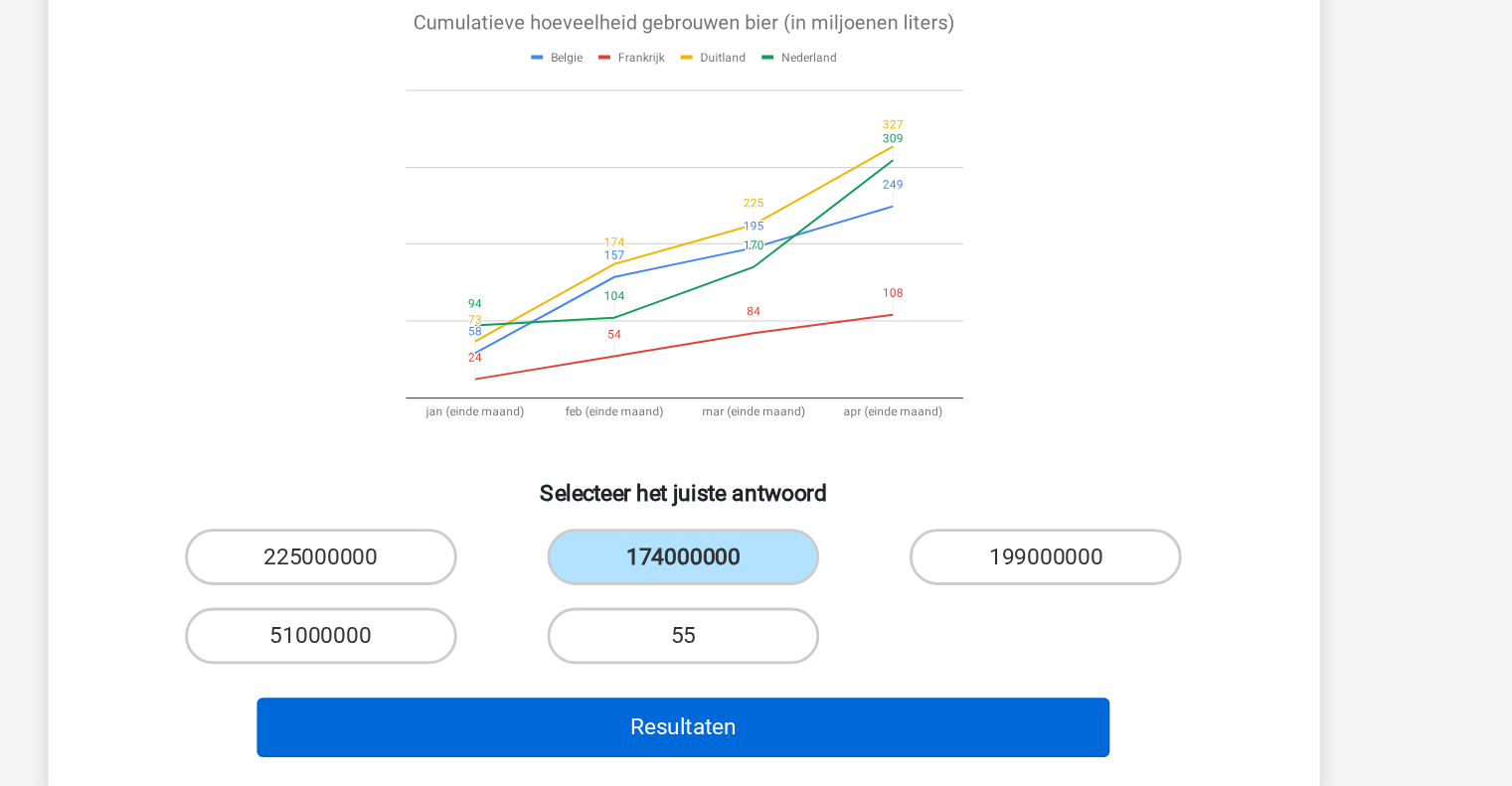 scroll, scrollTop: 91, scrollLeft: 0, axis: vertical 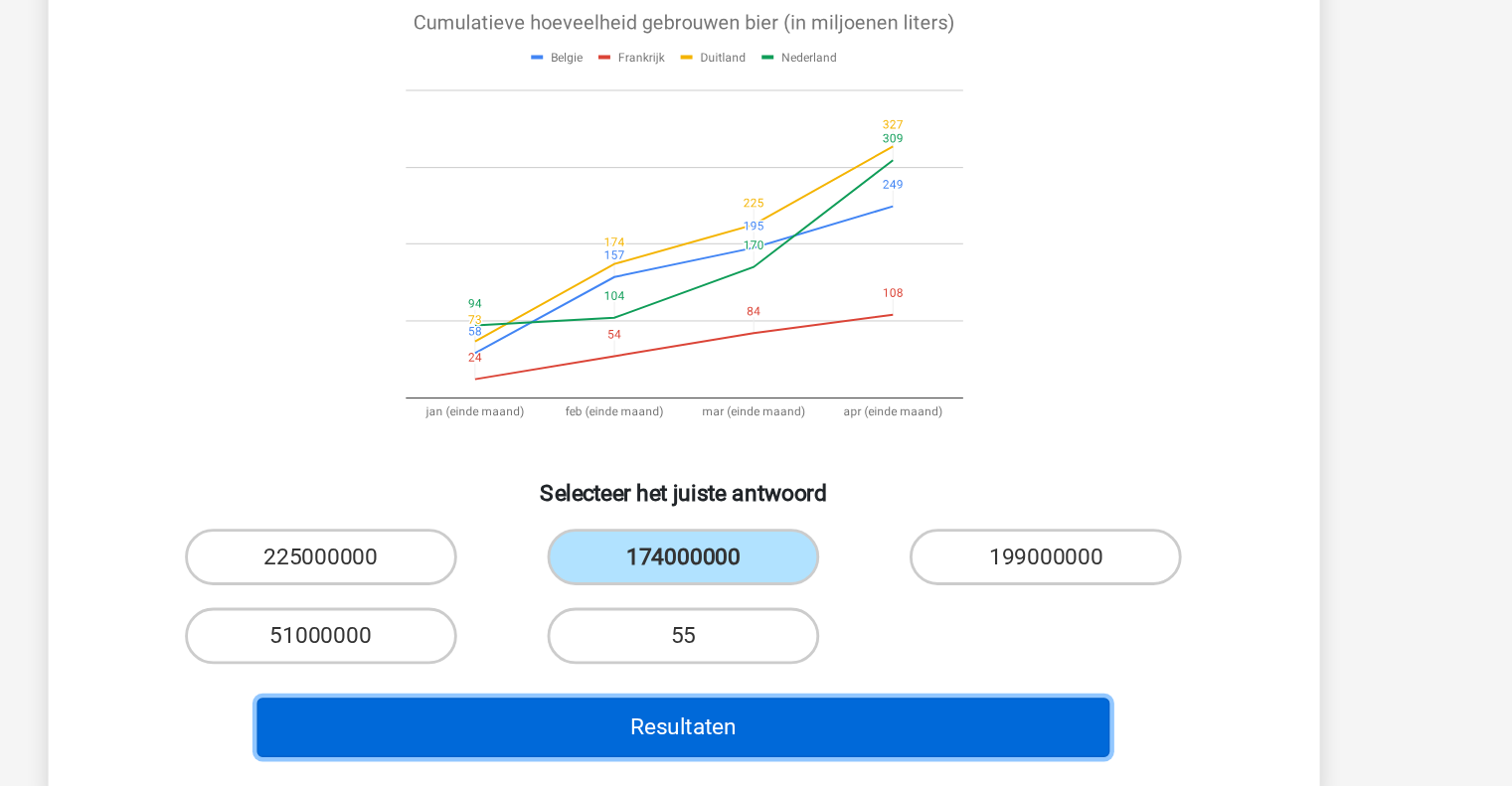 click on "Resultaten" at bounding box center (756, 610) 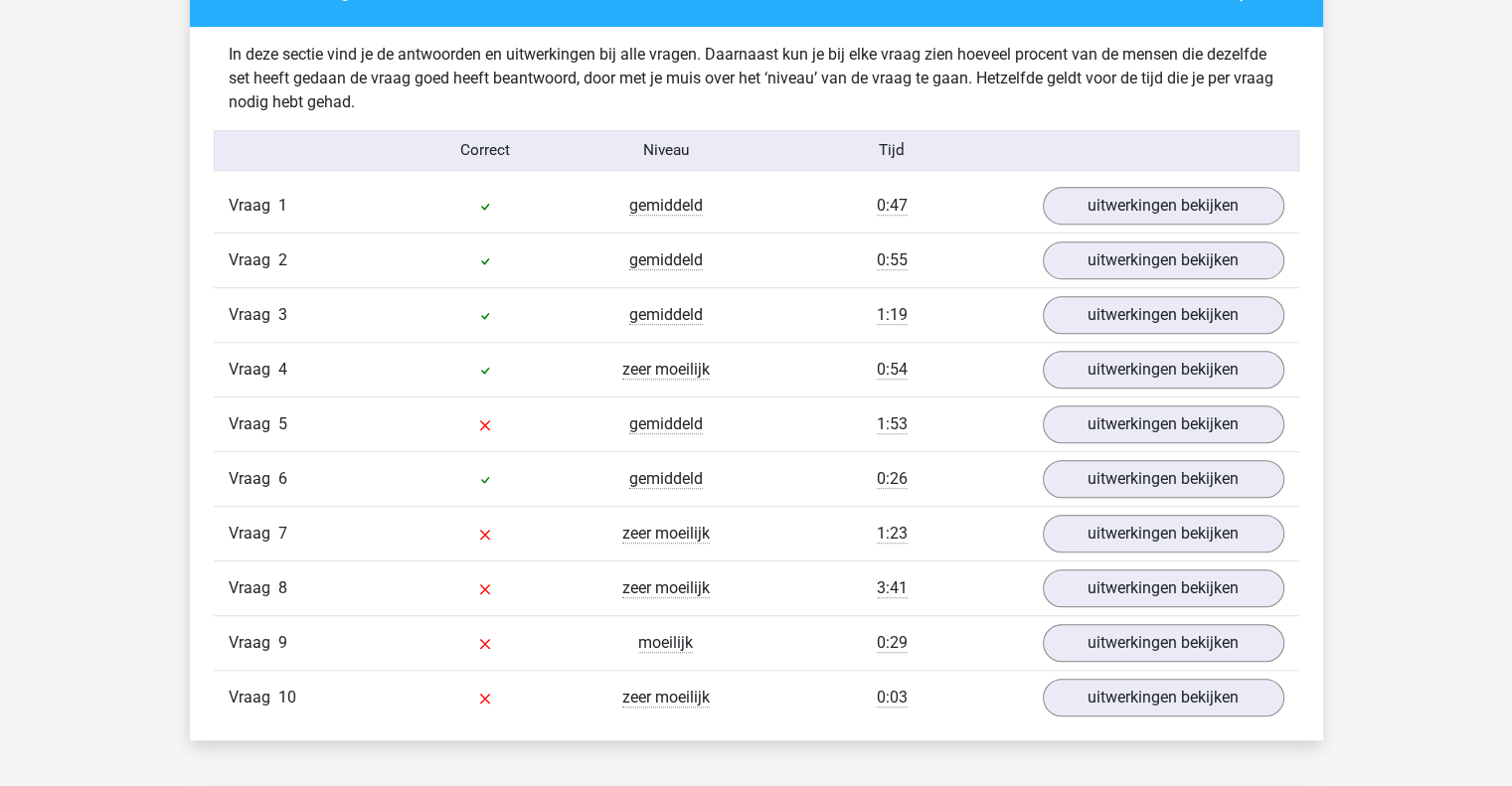 scroll, scrollTop: 1169, scrollLeft: 0, axis: vertical 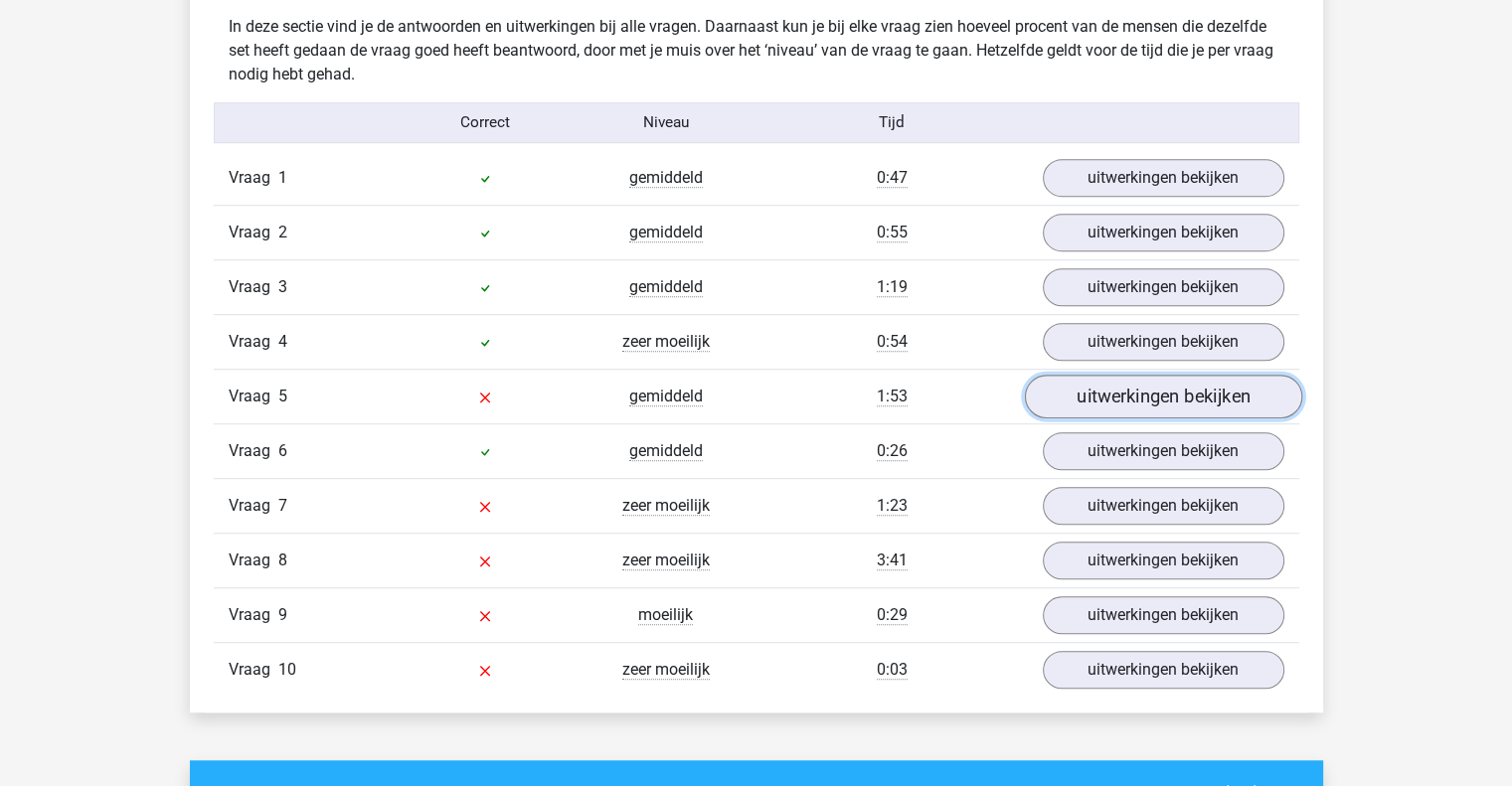 click on "uitwerkingen bekijken" at bounding box center [1162, 396] 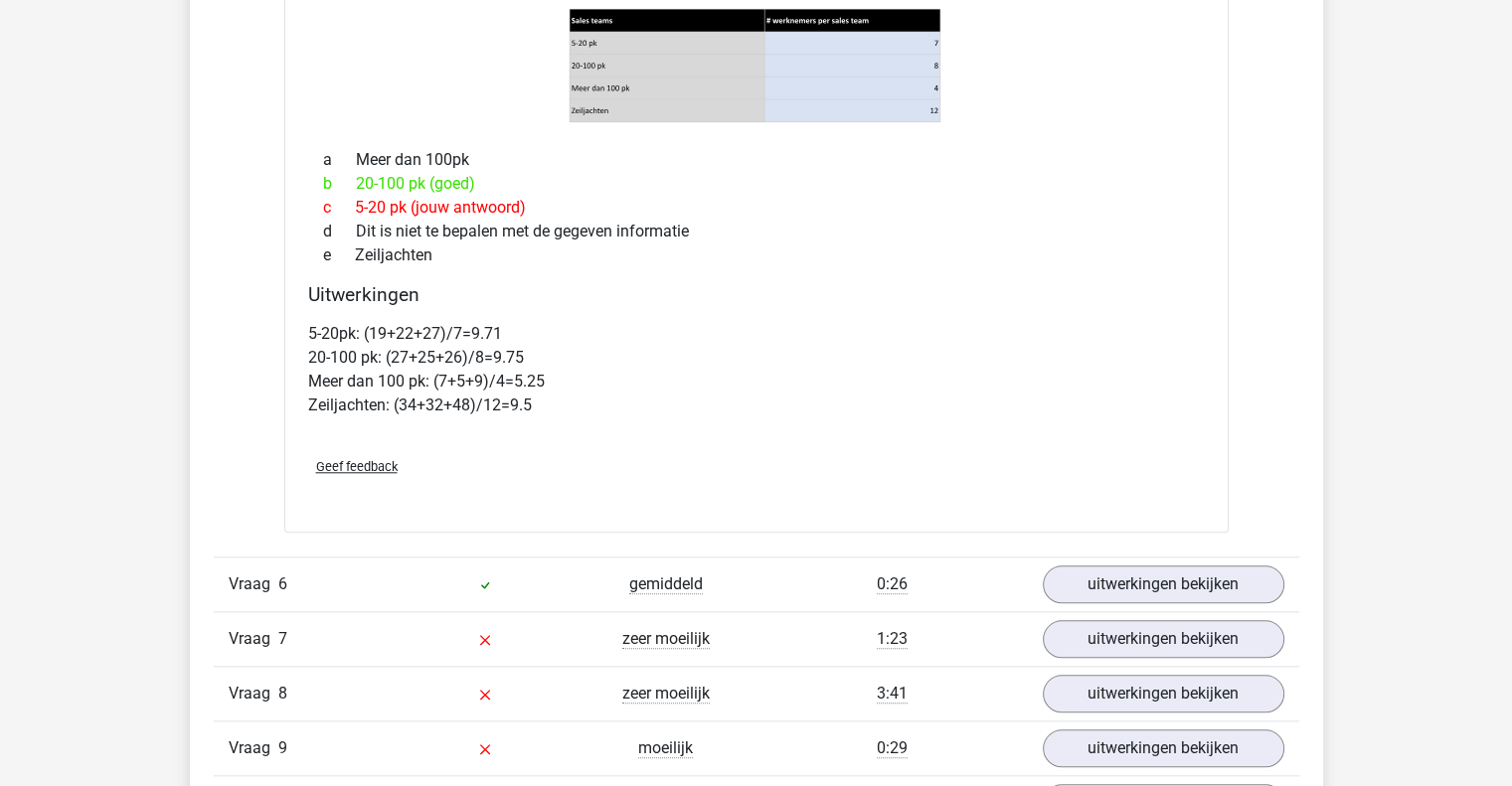 scroll, scrollTop: 1931, scrollLeft: 0, axis: vertical 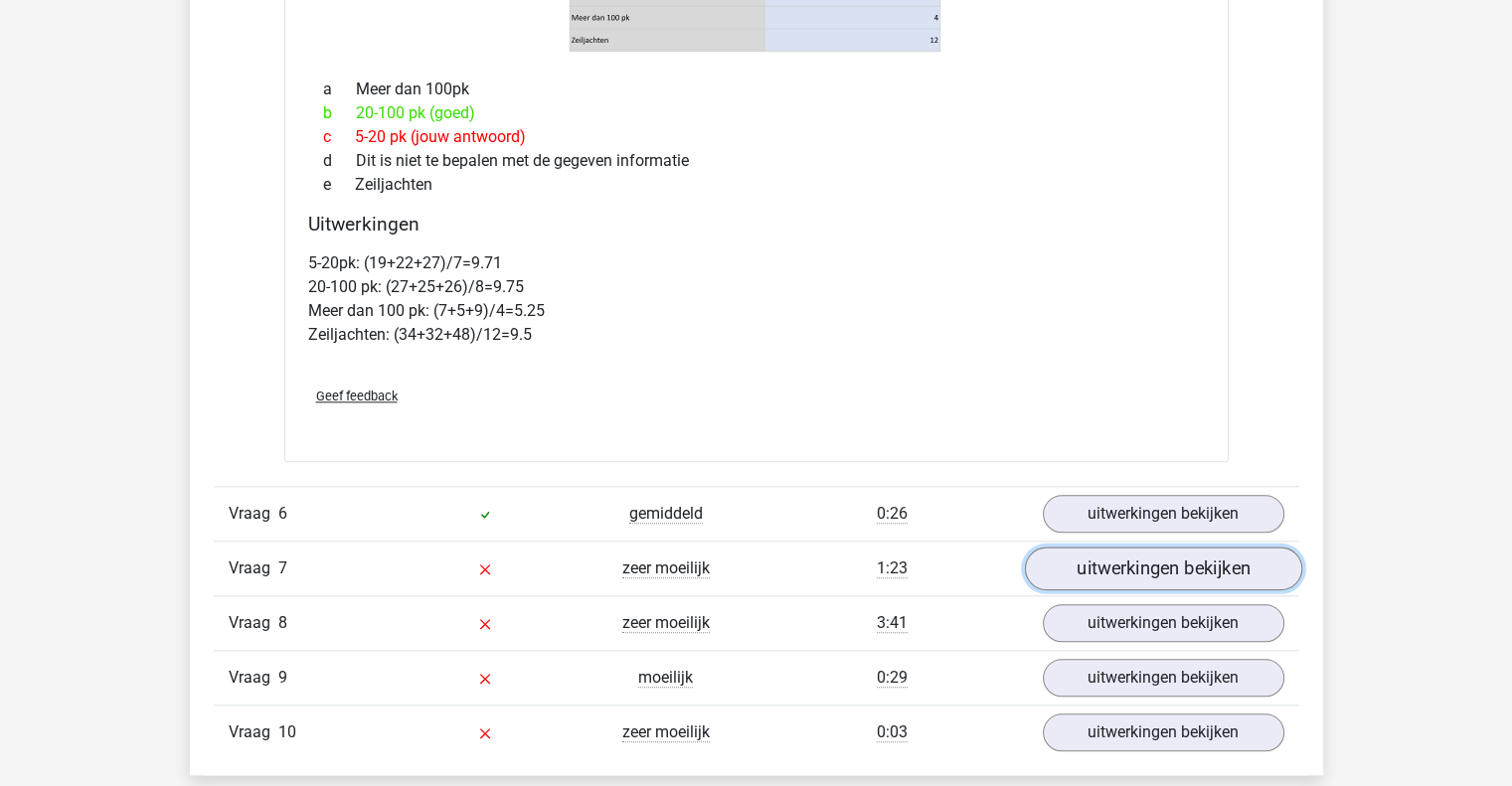 click on "uitwerkingen bekijken" at bounding box center [1162, 568] 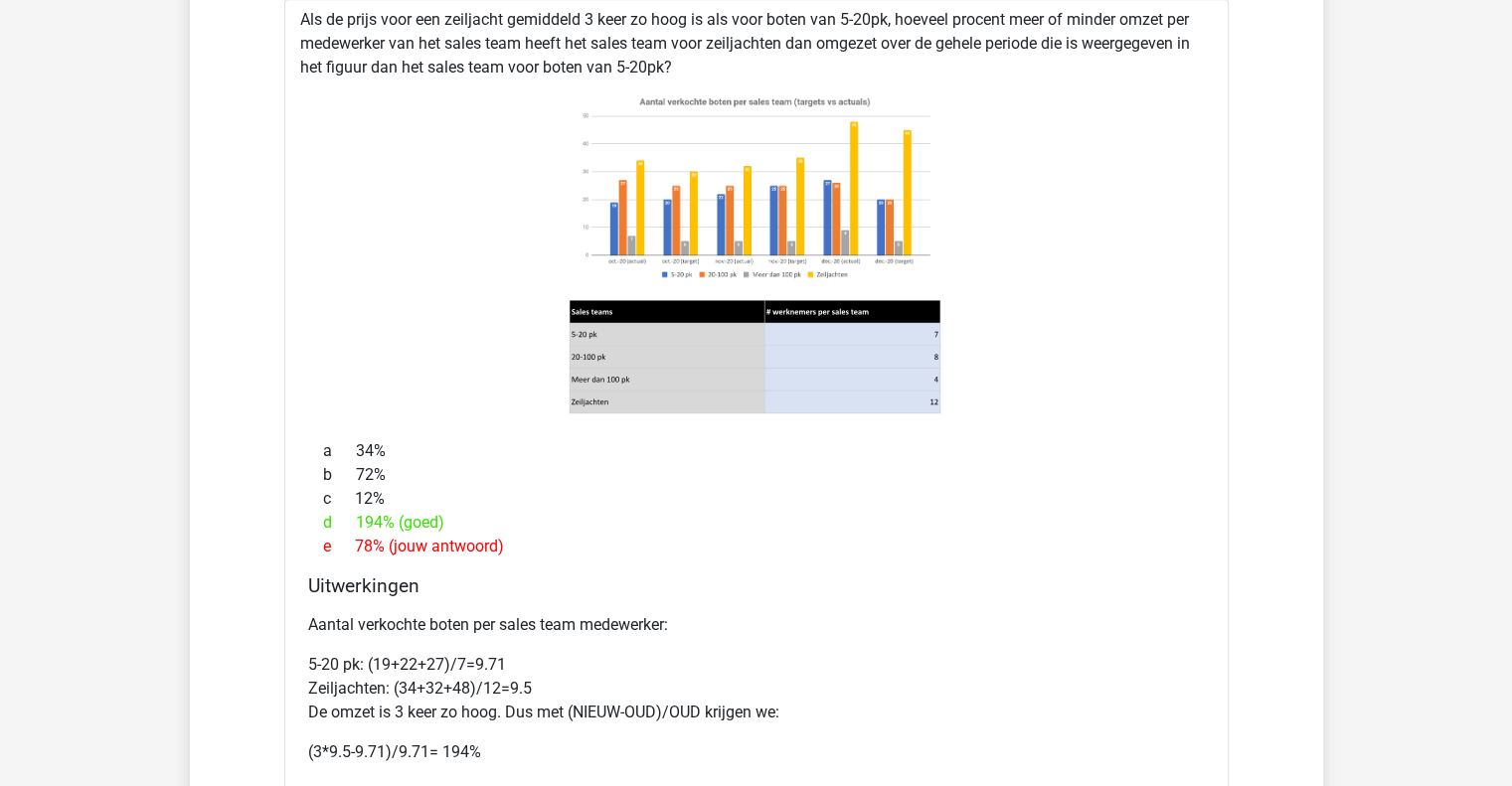 scroll, scrollTop: 2552, scrollLeft: 0, axis: vertical 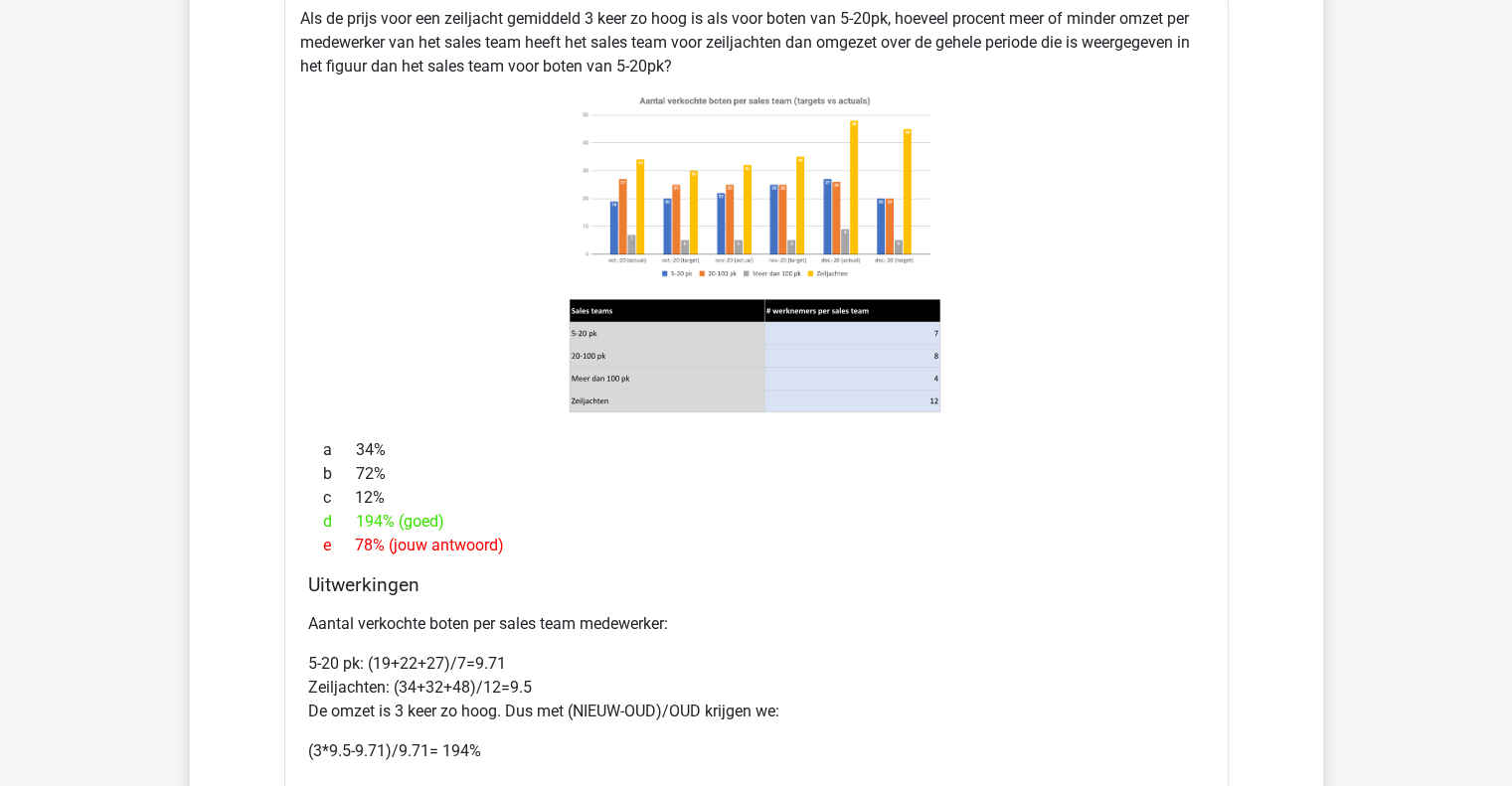 drag, startPoint x: 903, startPoint y: 500, endPoint x: 728, endPoint y: 428, distance: 189.23266 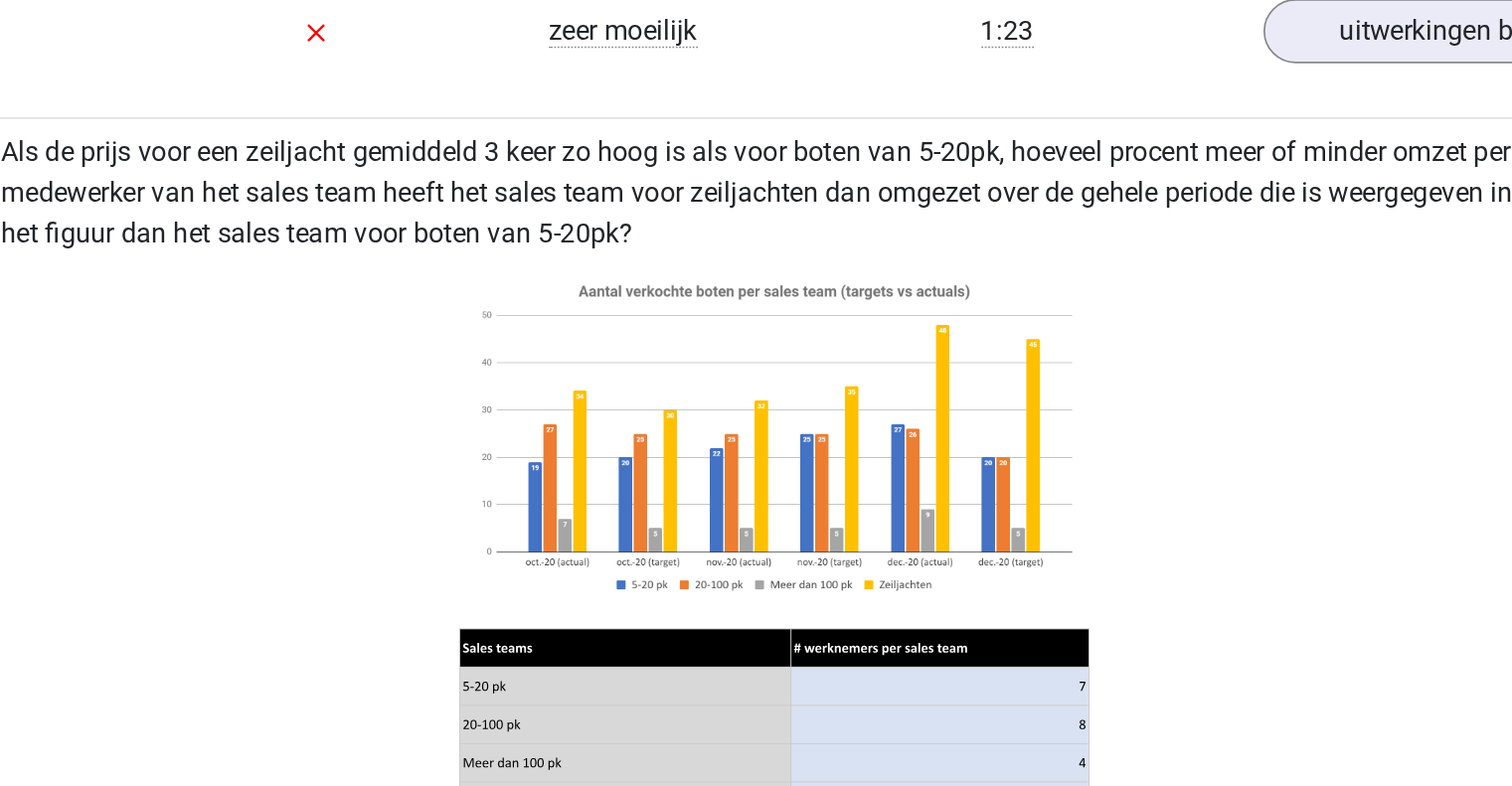 scroll, scrollTop: 2480, scrollLeft: 0, axis: vertical 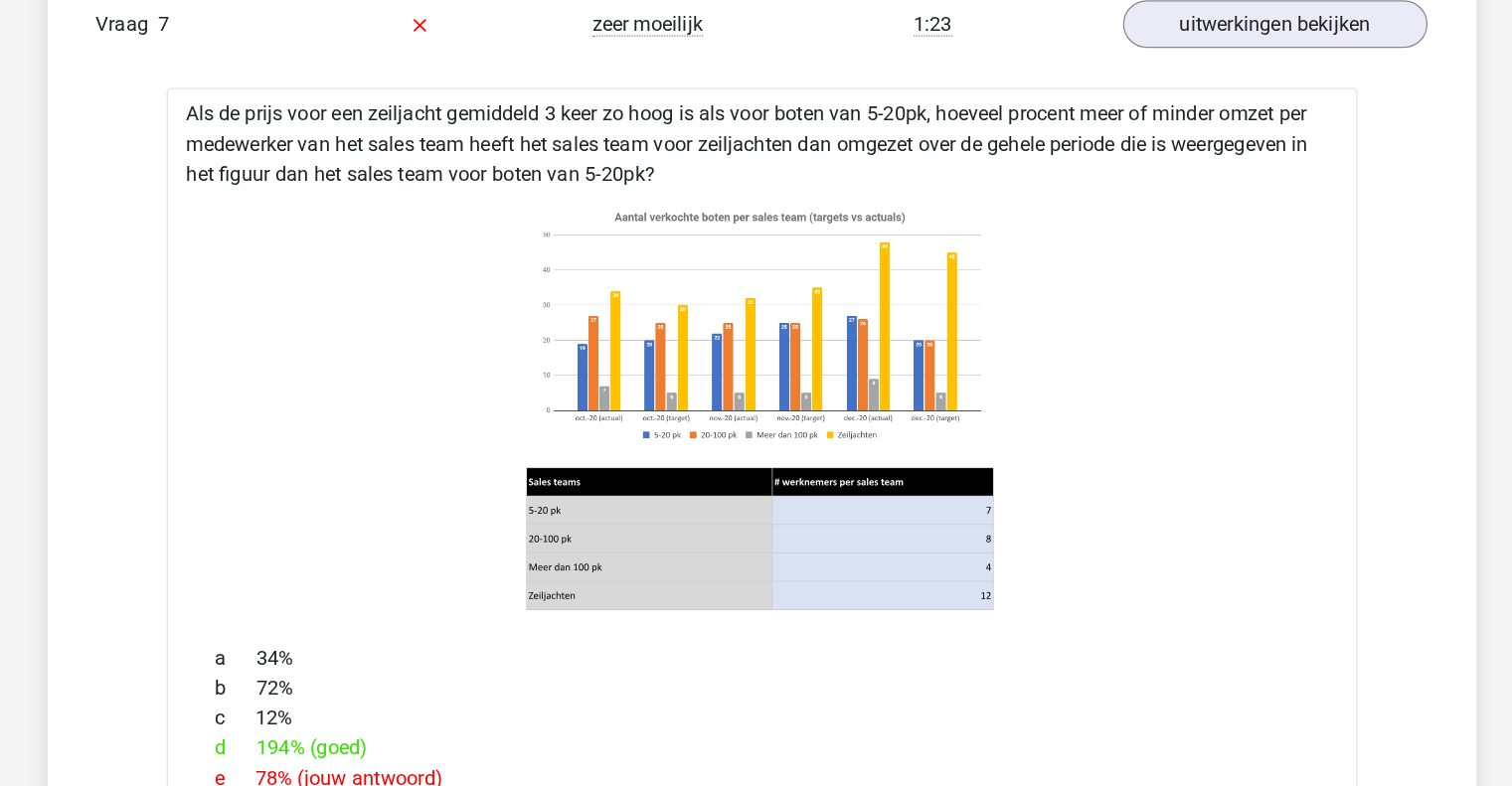 click 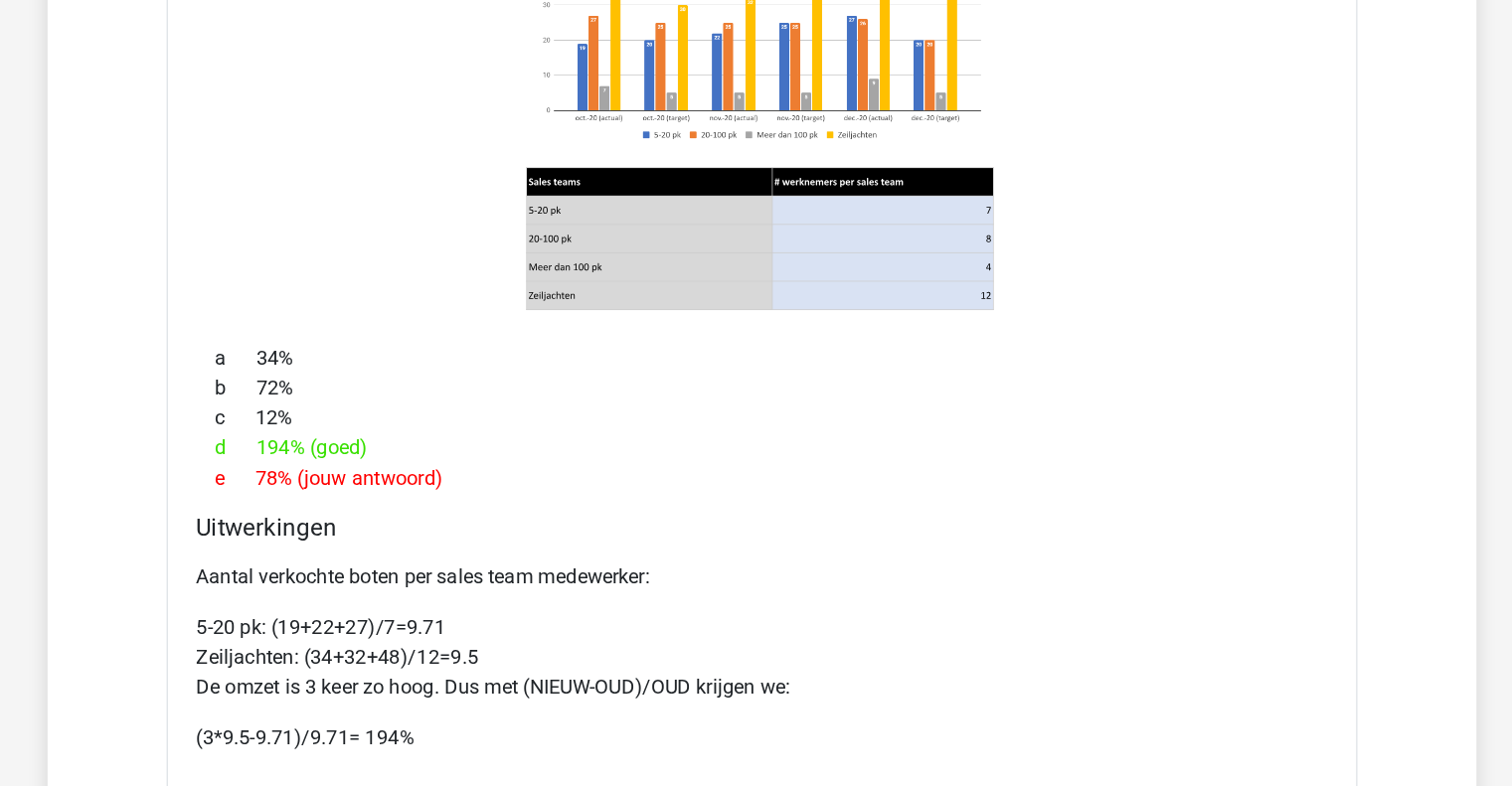 scroll, scrollTop: 2566, scrollLeft: 0, axis: vertical 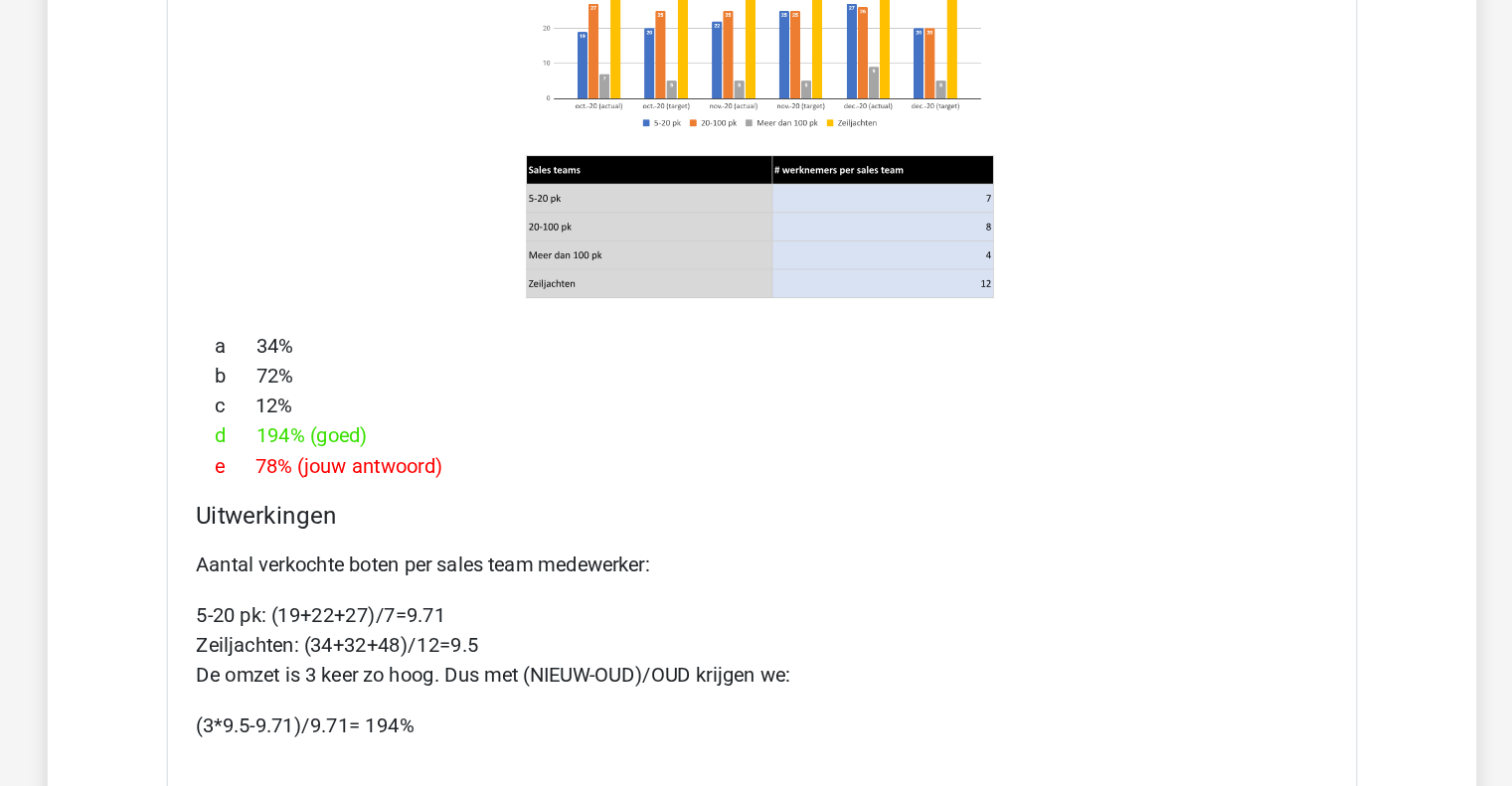 click on "e
78%
(jouw antwoord)" at bounding box center [756, 532] 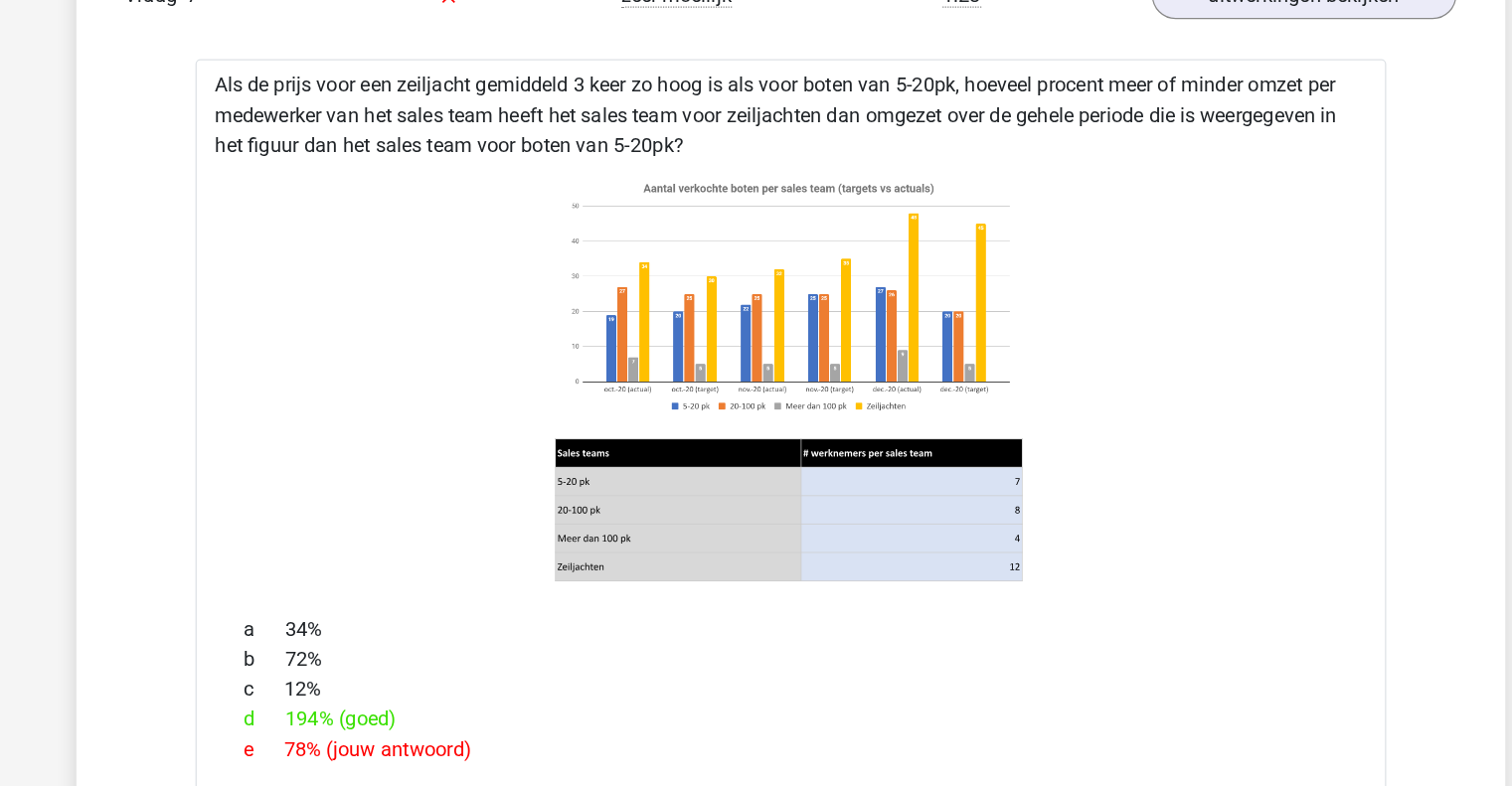 scroll, scrollTop: 2496, scrollLeft: 0, axis: vertical 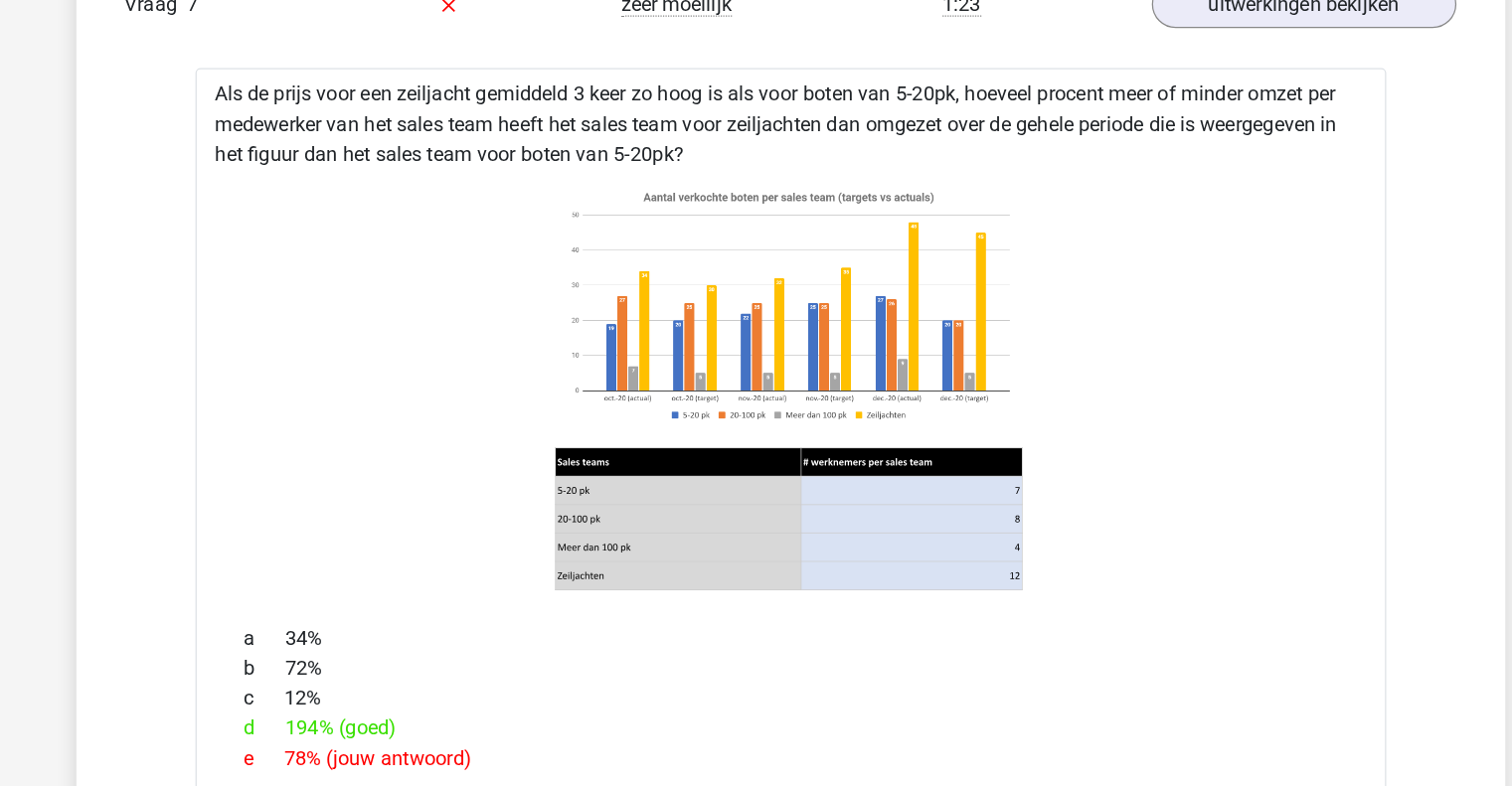 click 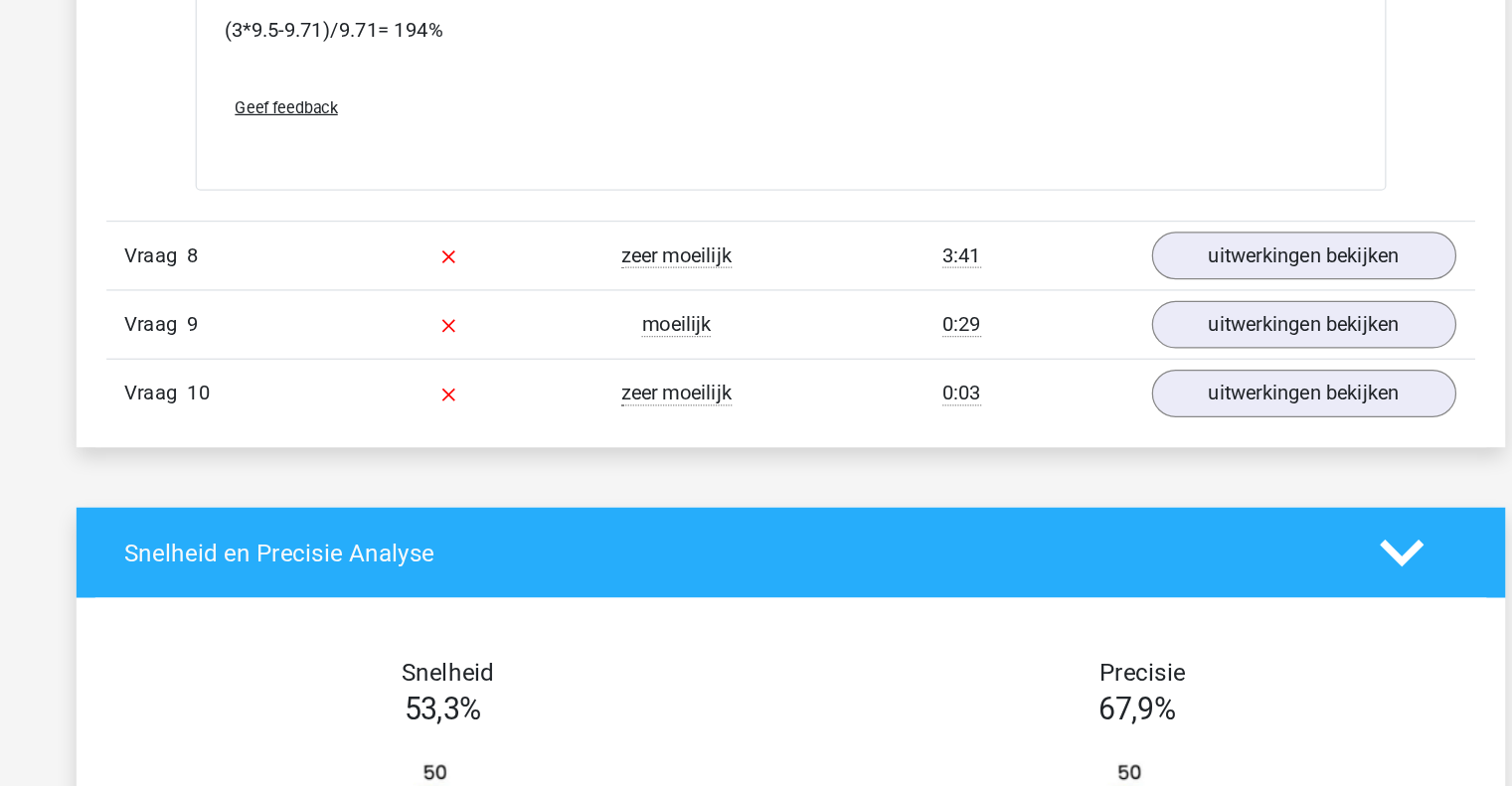 scroll, scrollTop: 3122, scrollLeft: 0, axis: vertical 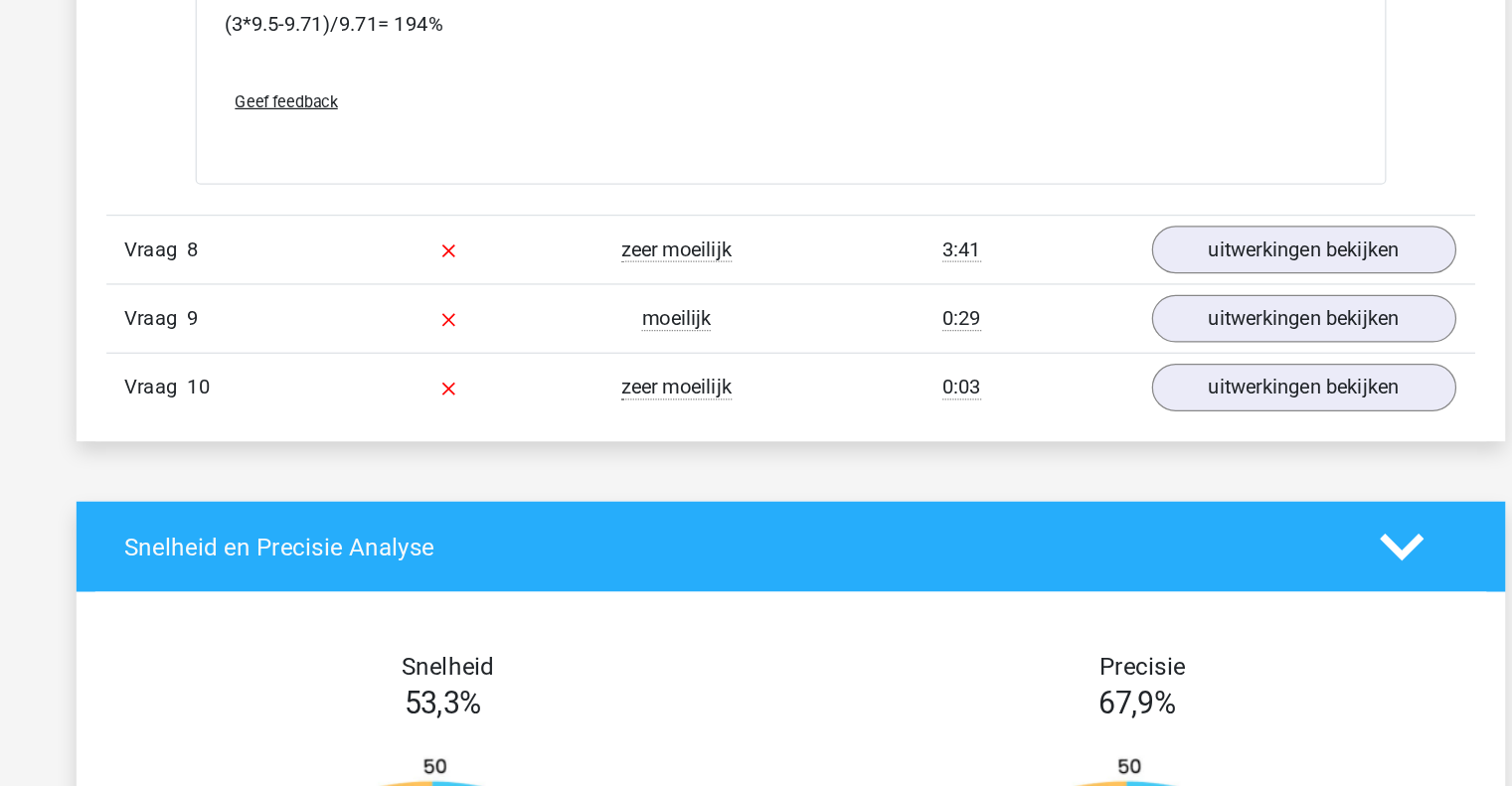 click on "3:41" at bounding box center [892, 360] 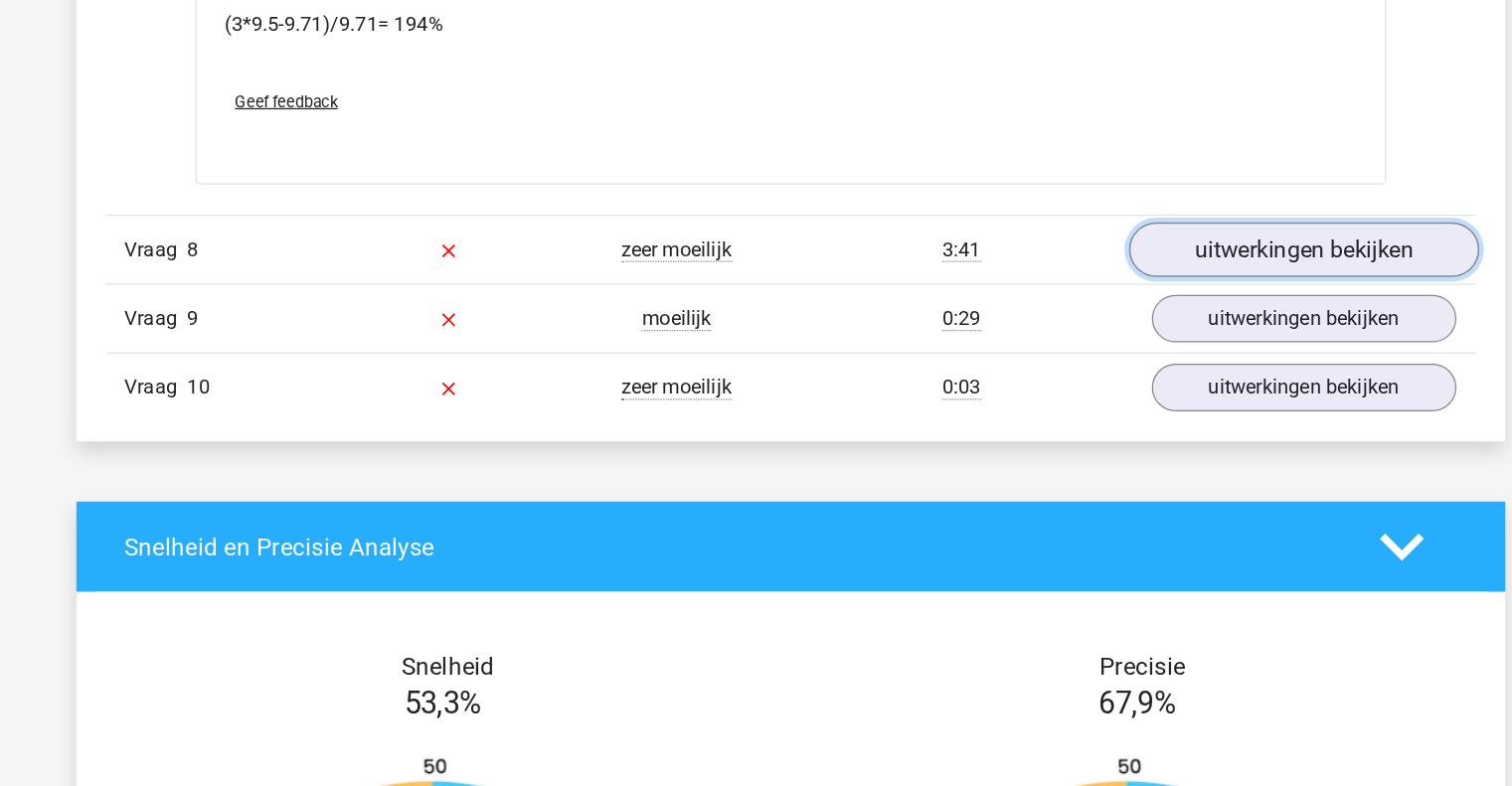 click on "uitwerkingen bekijken" at bounding box center (1162, 360) 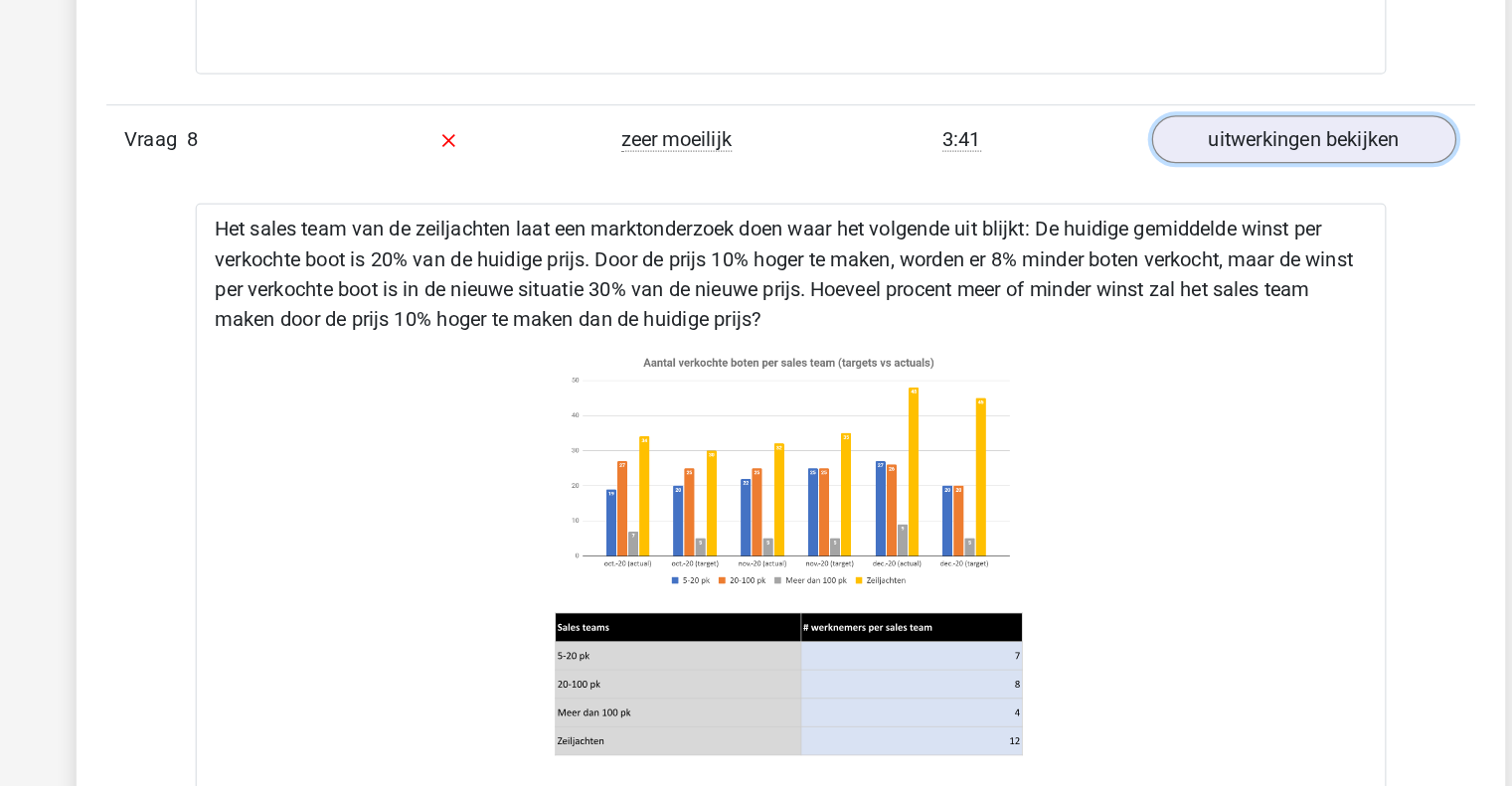 scroll, scrollTop: 3315, scrollLeft: 0, axis: vertical 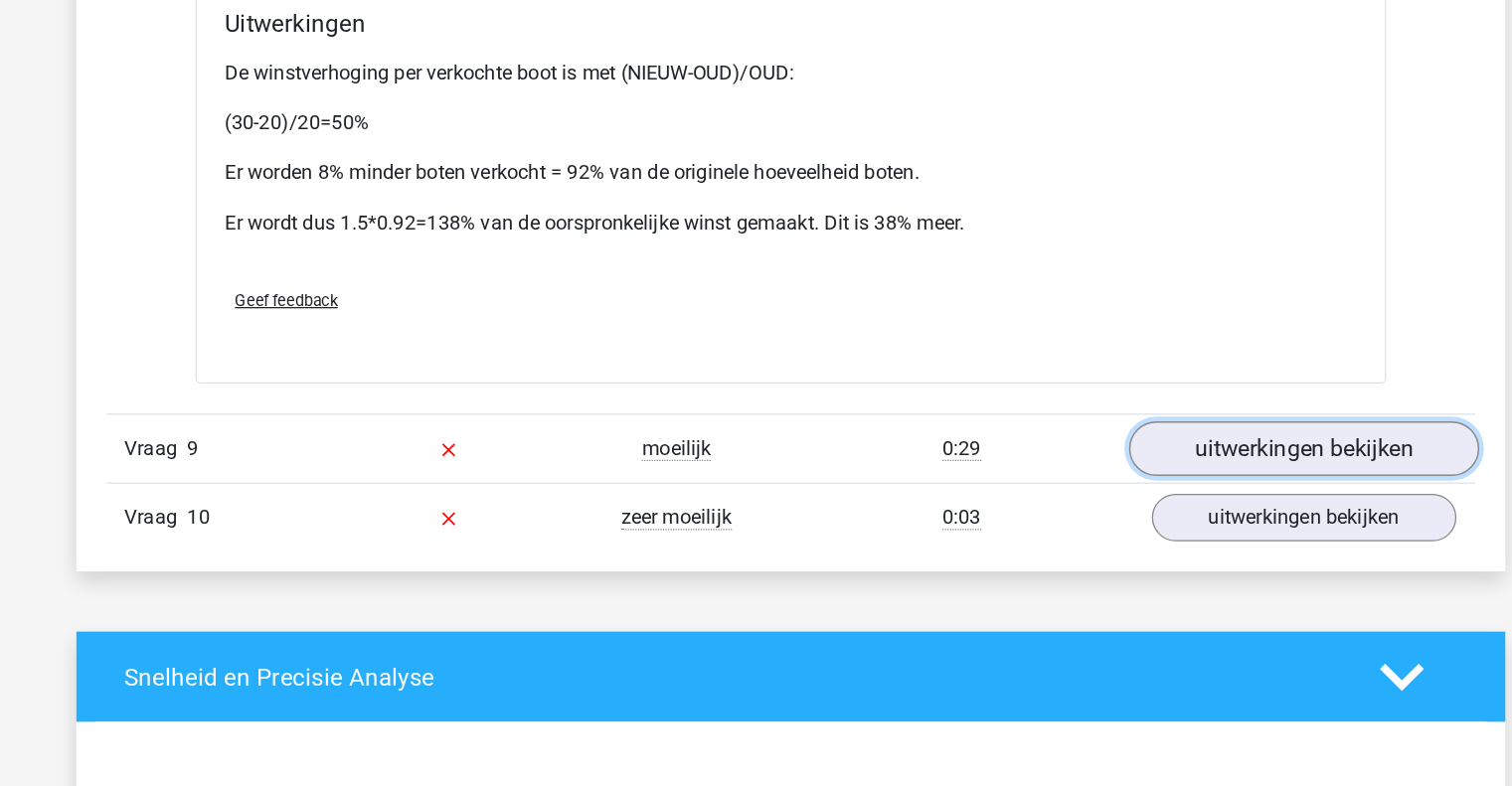 click on "uitwerkingen bekijken" at bounding box center [1162, 519] 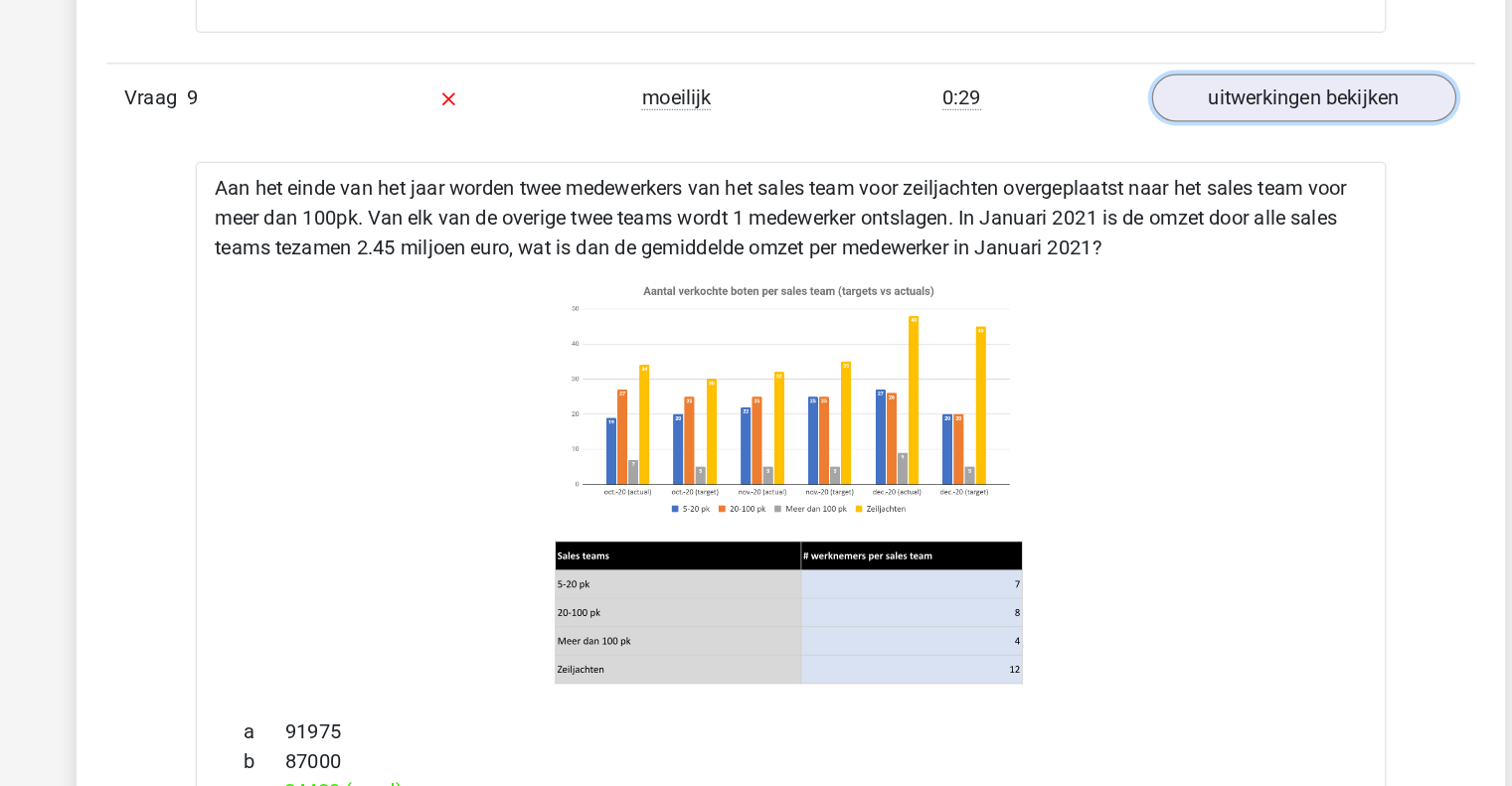 scroll, scrollTop: 4241, scrollLeft: 0, axis: vertical 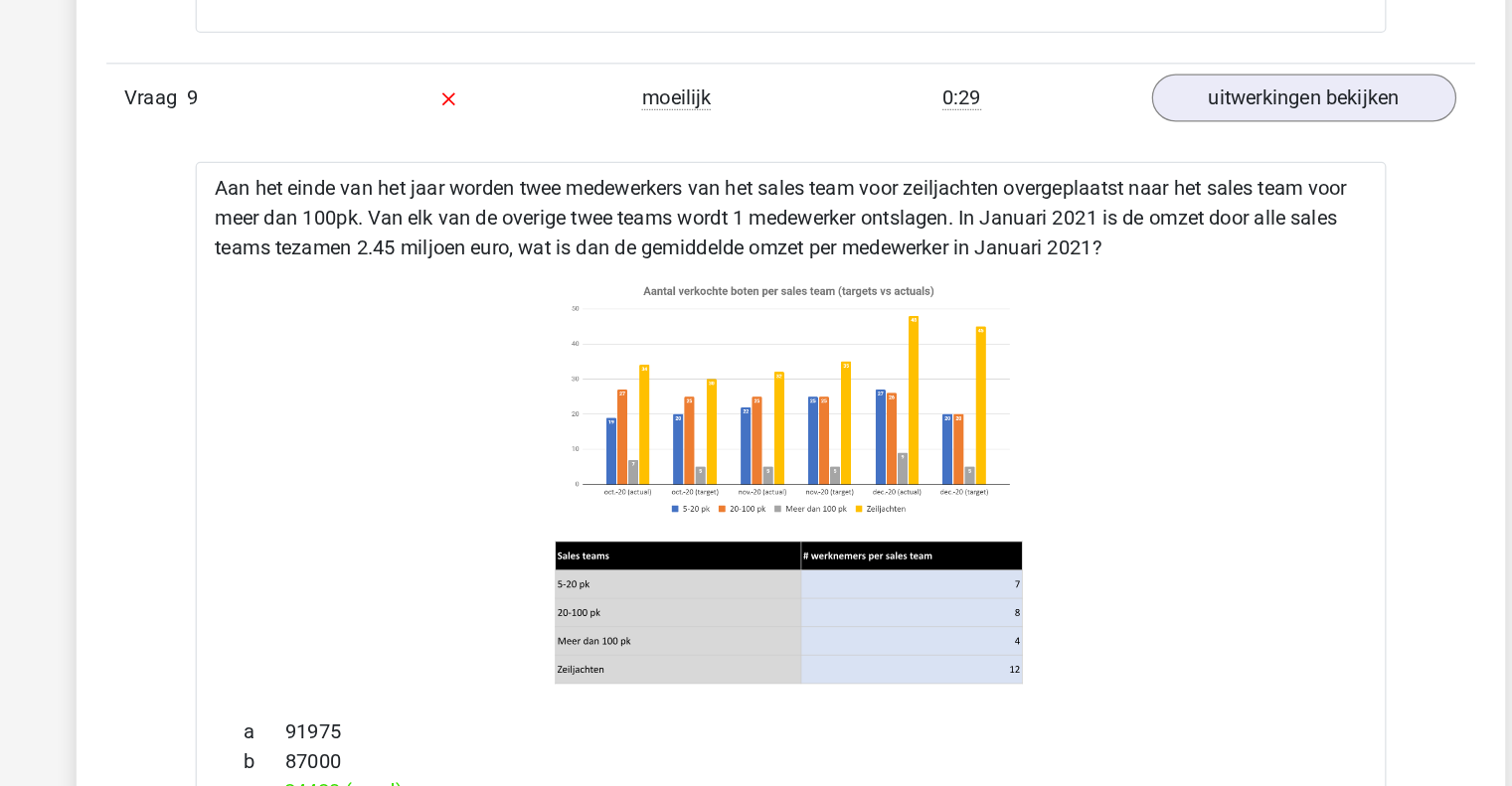 click 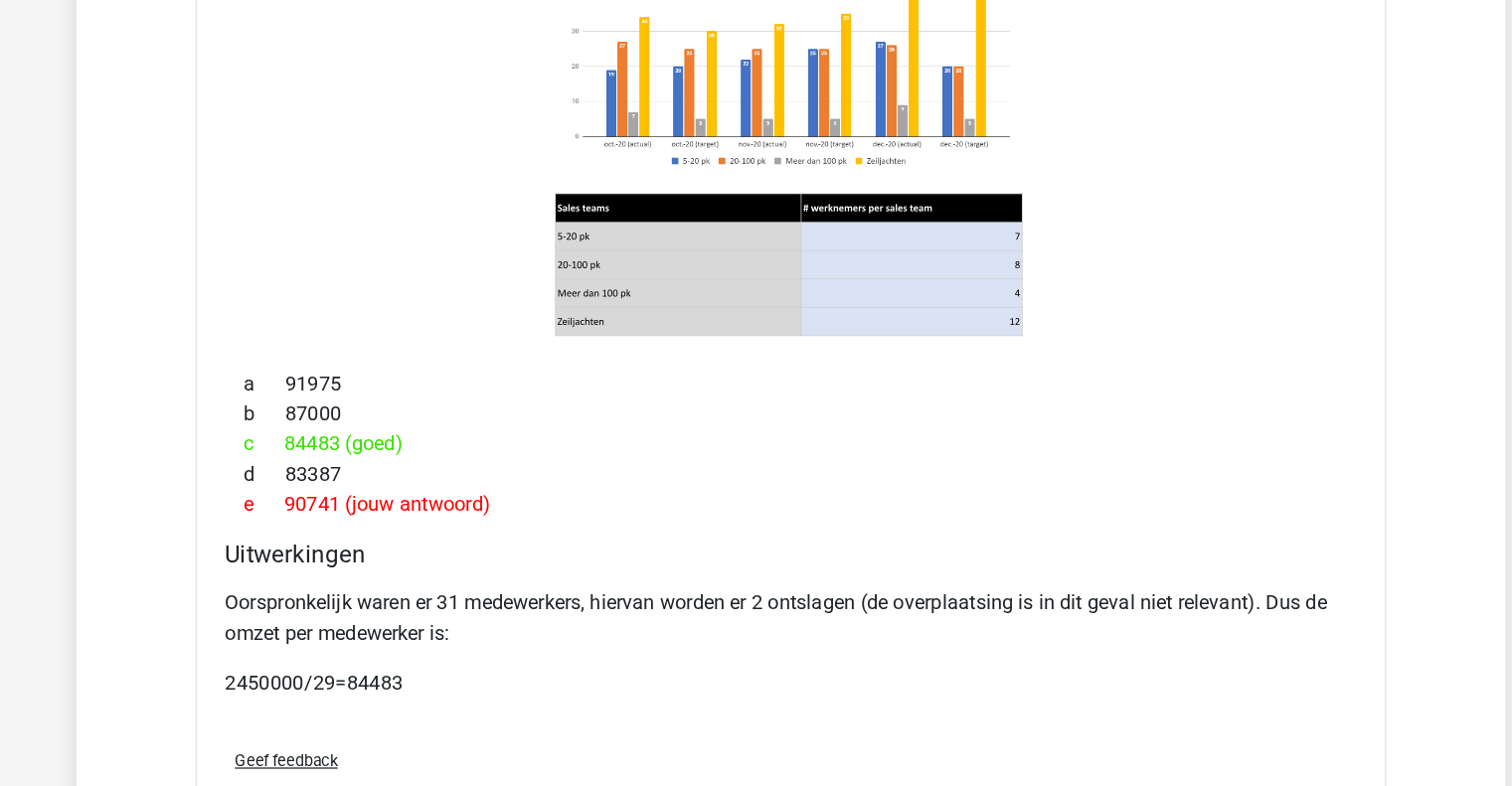 scroll, scrollTop: 4576, scrollLeft: 0, axis: vertical 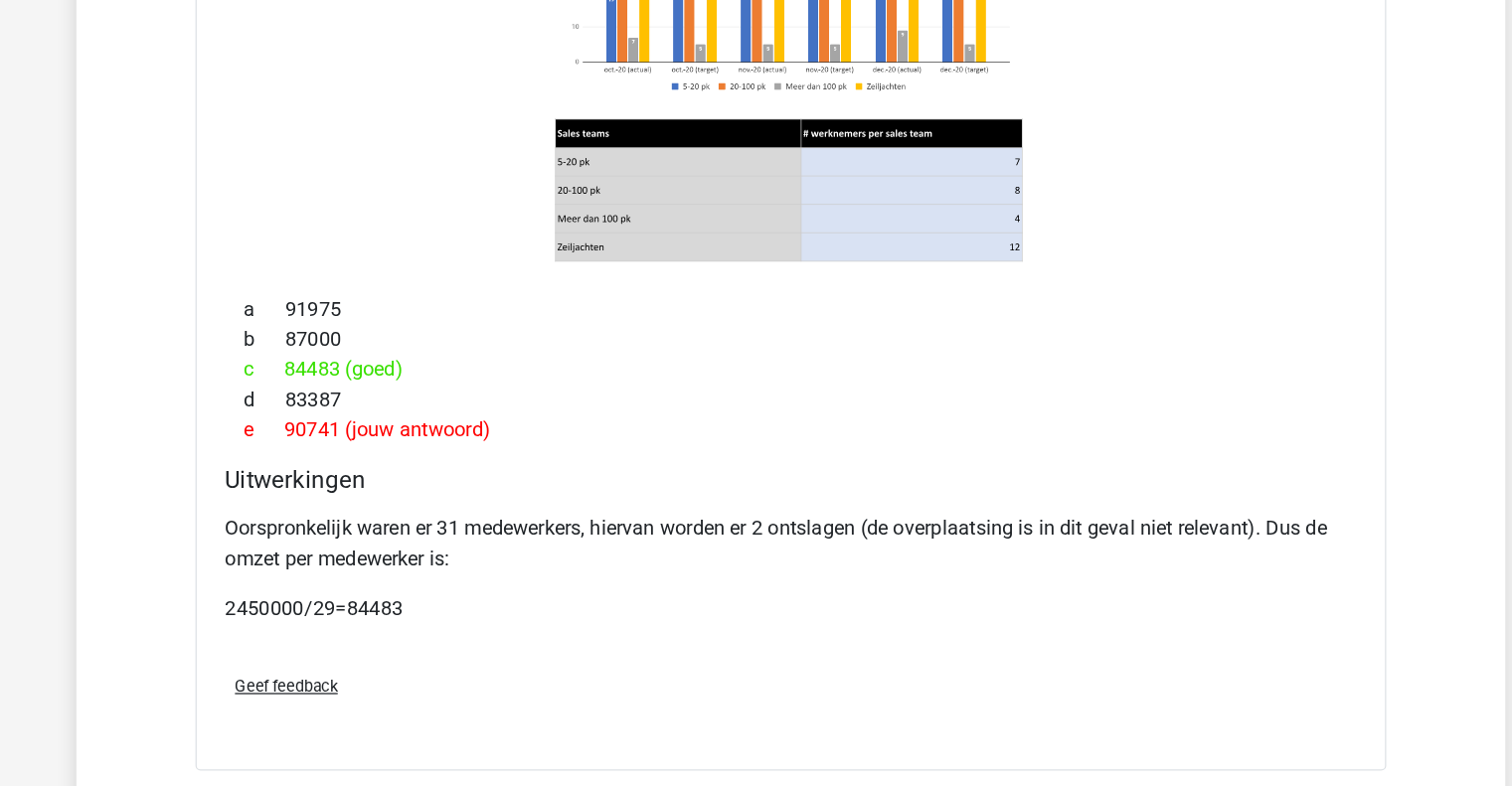 click on "2450000/29=84483" at bounding box center [756, 645] 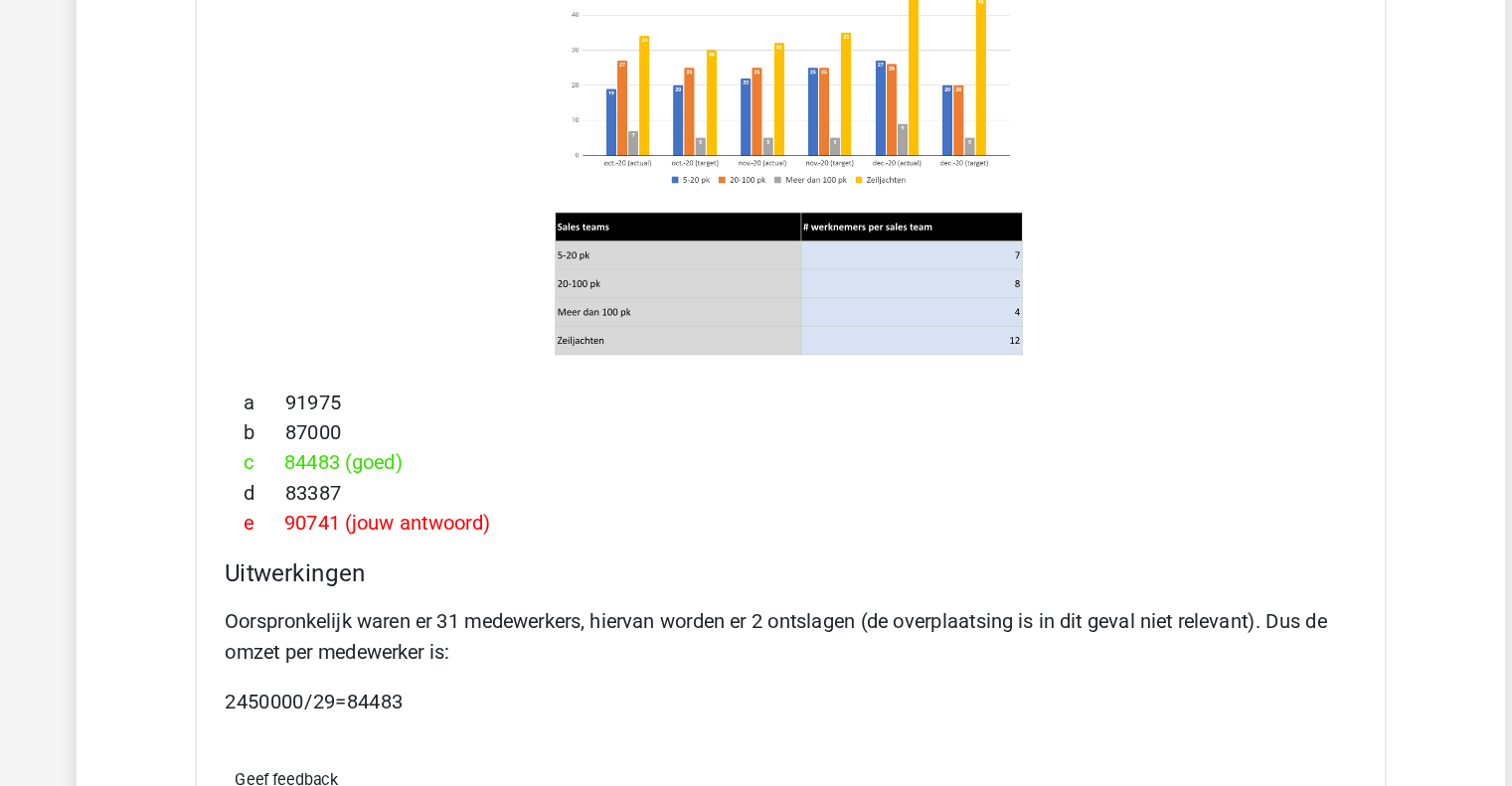 scroll, scrollTop: 4503, scrollLeft: 0, axis: vertical 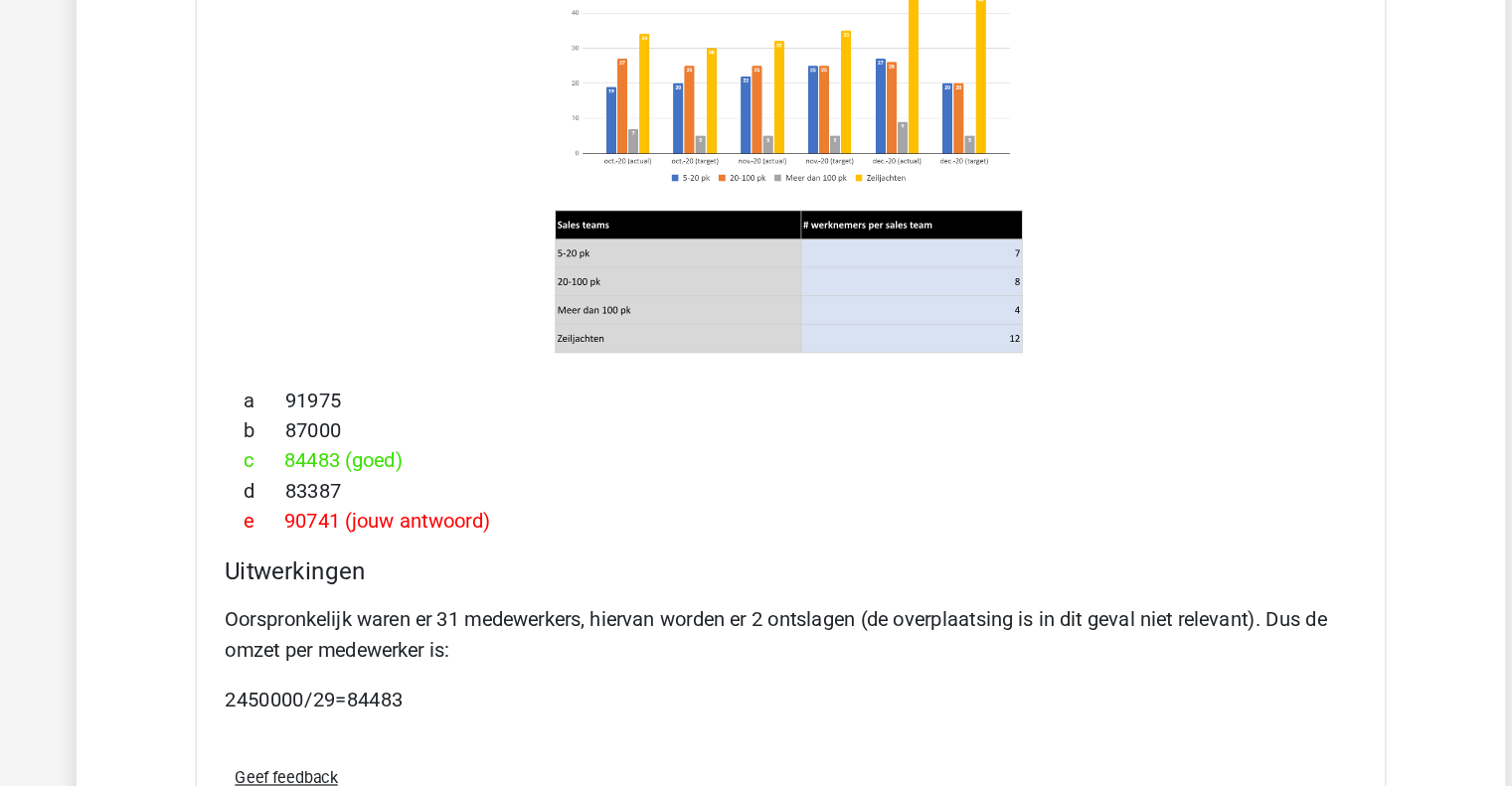 click on "e
90741
(jouw antwoord)" at bounding box center (756, 575) 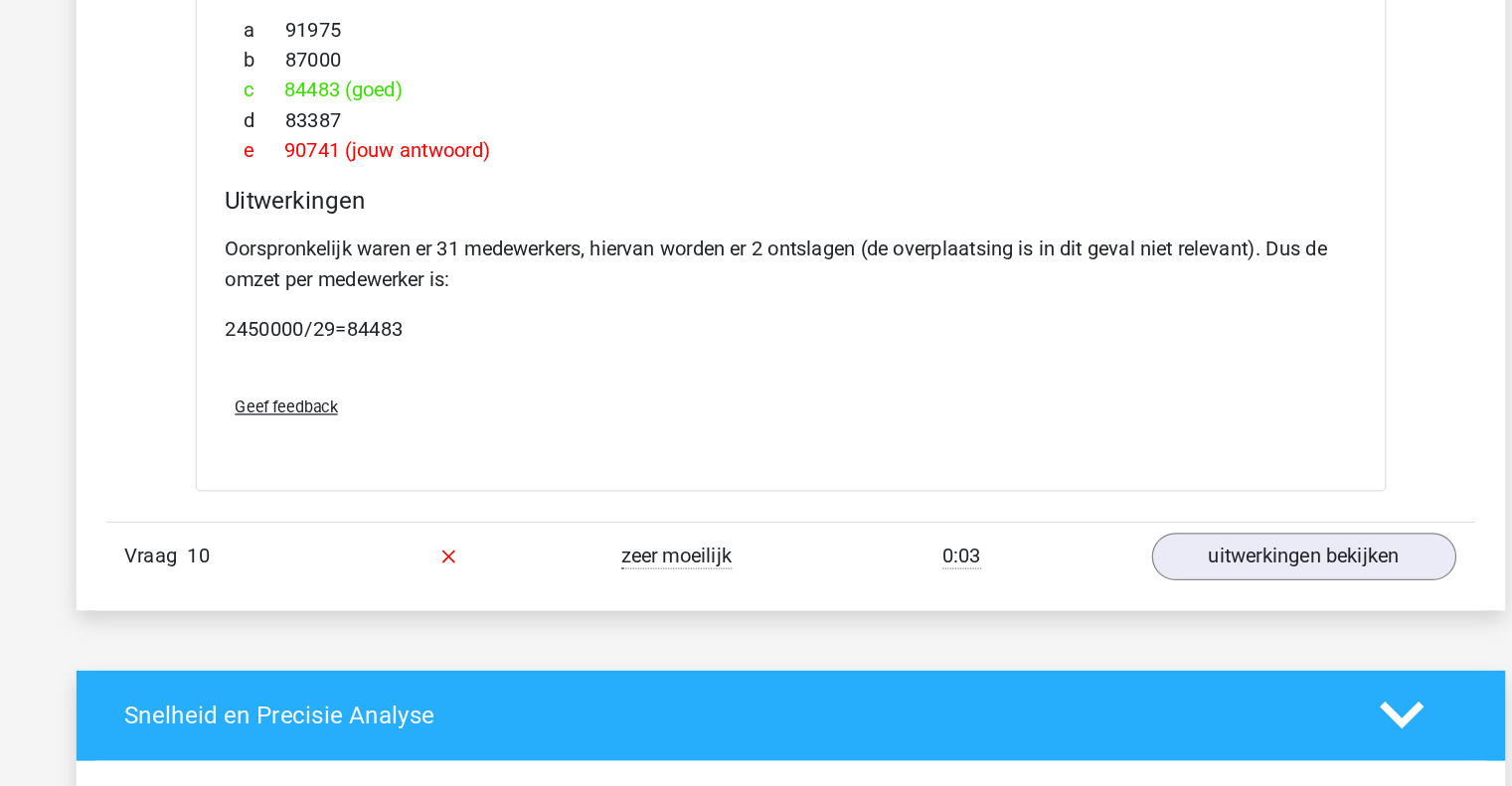 scroll, scrollTop: 4810, scrollLeft: 0, axis: vertical 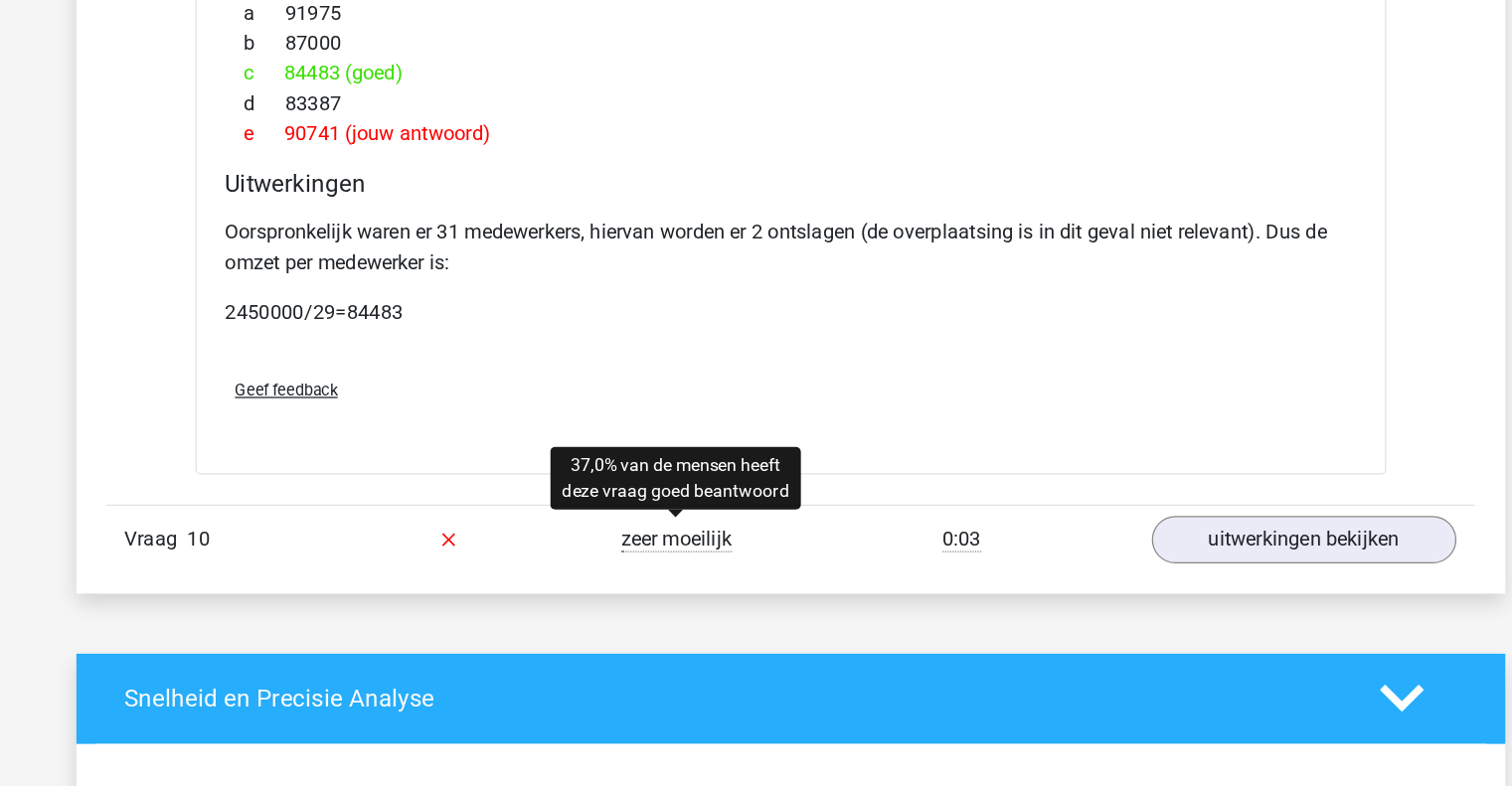click on "zeer moeilijk" at bounding box center [666, 590] 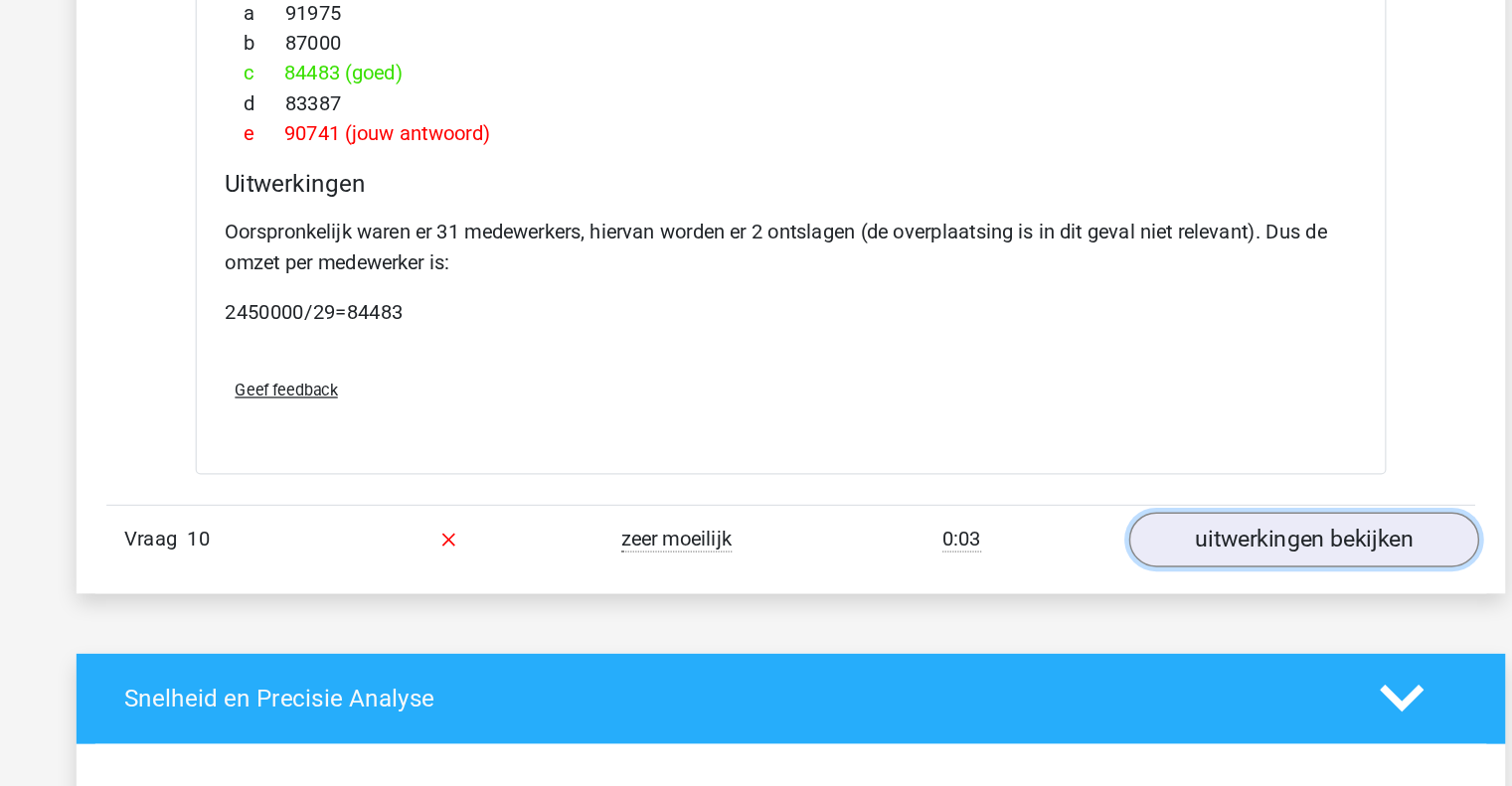 click on "uitwerkingen bekijken" at bounding box center (1162, 590) 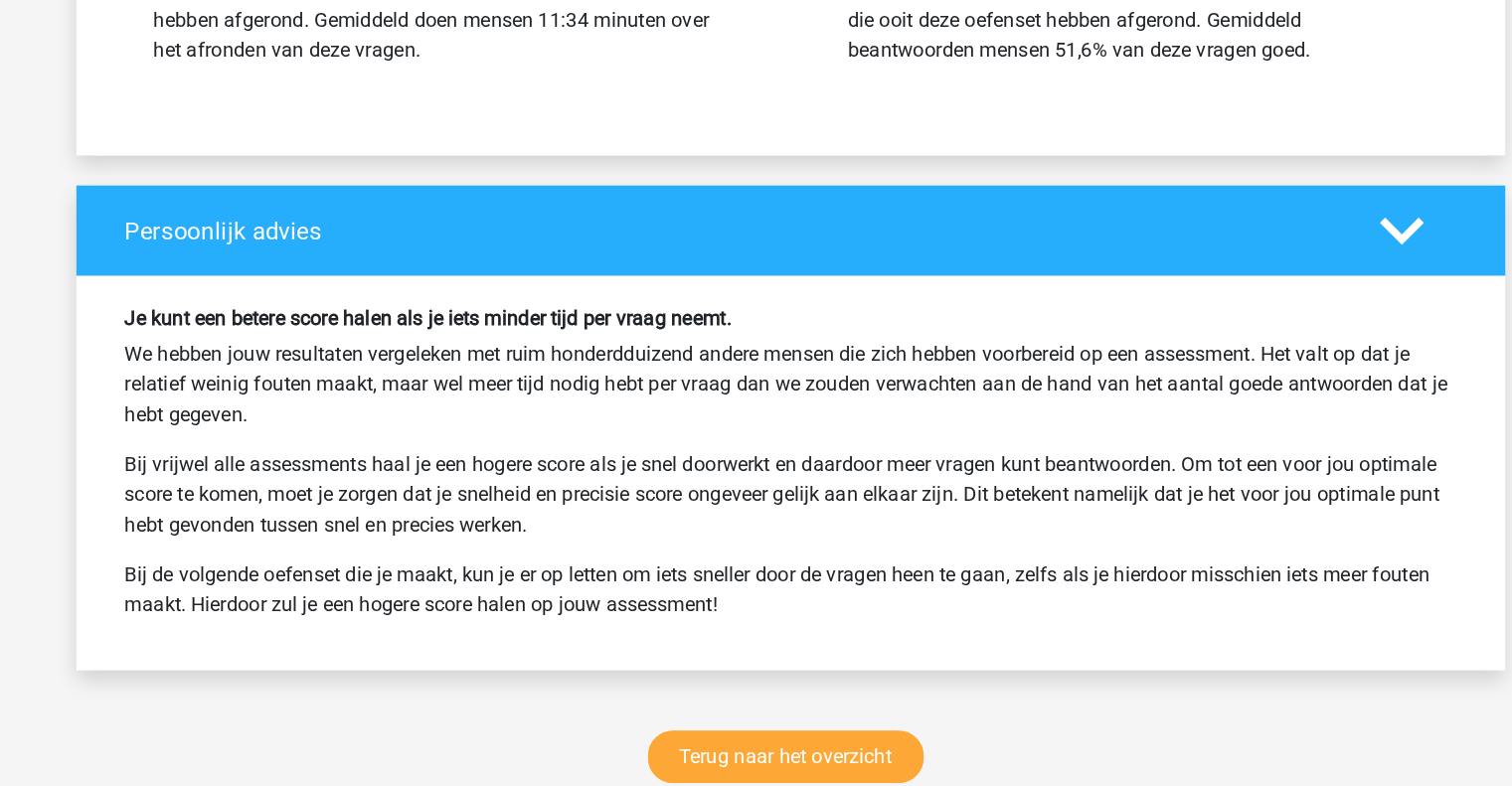 scroll, scrollTop: 6711, scrollLeft: 0, axis: vertical 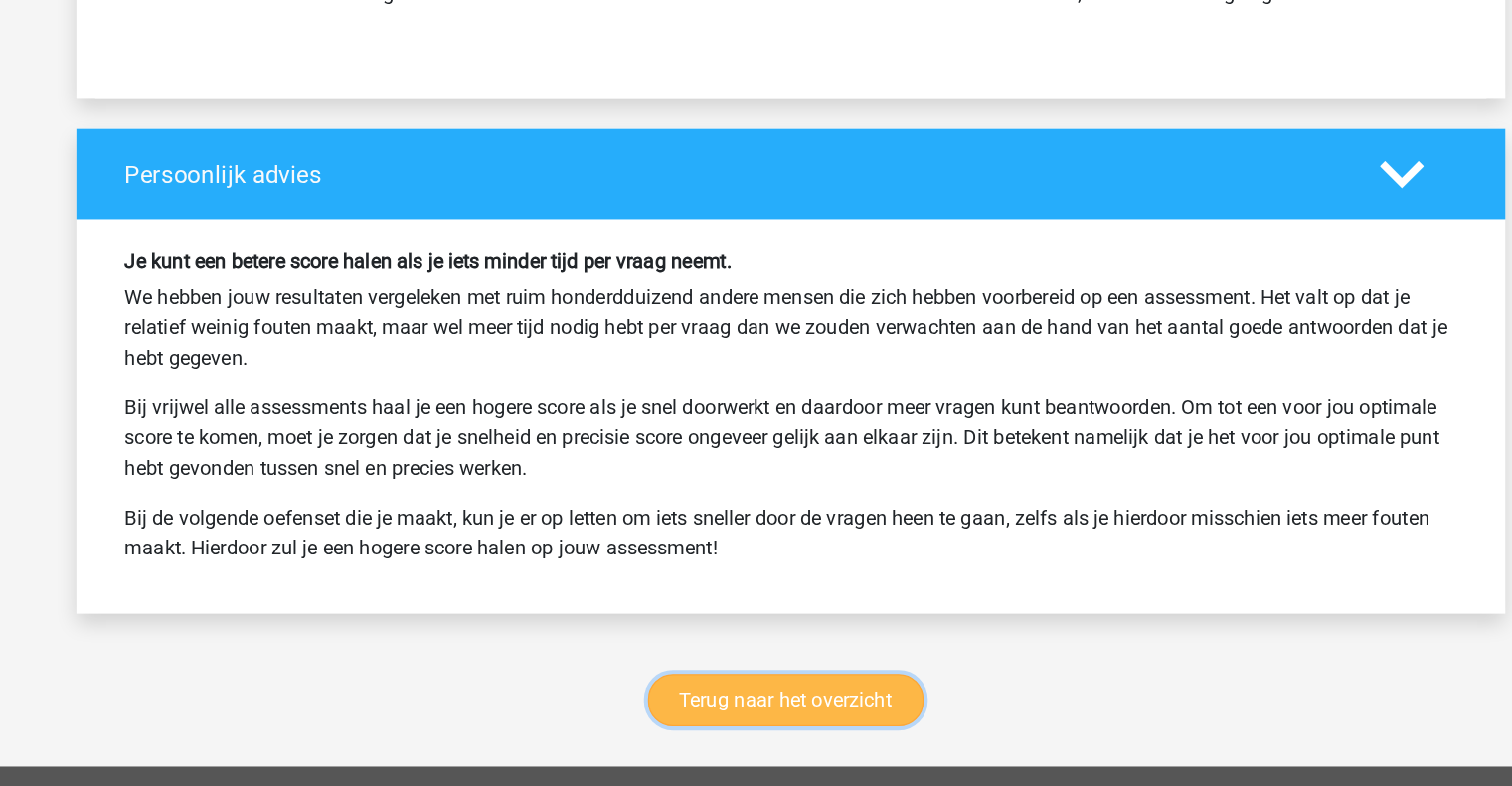 click on "Terug naar het overzicht" at bounding box center (753, 717) 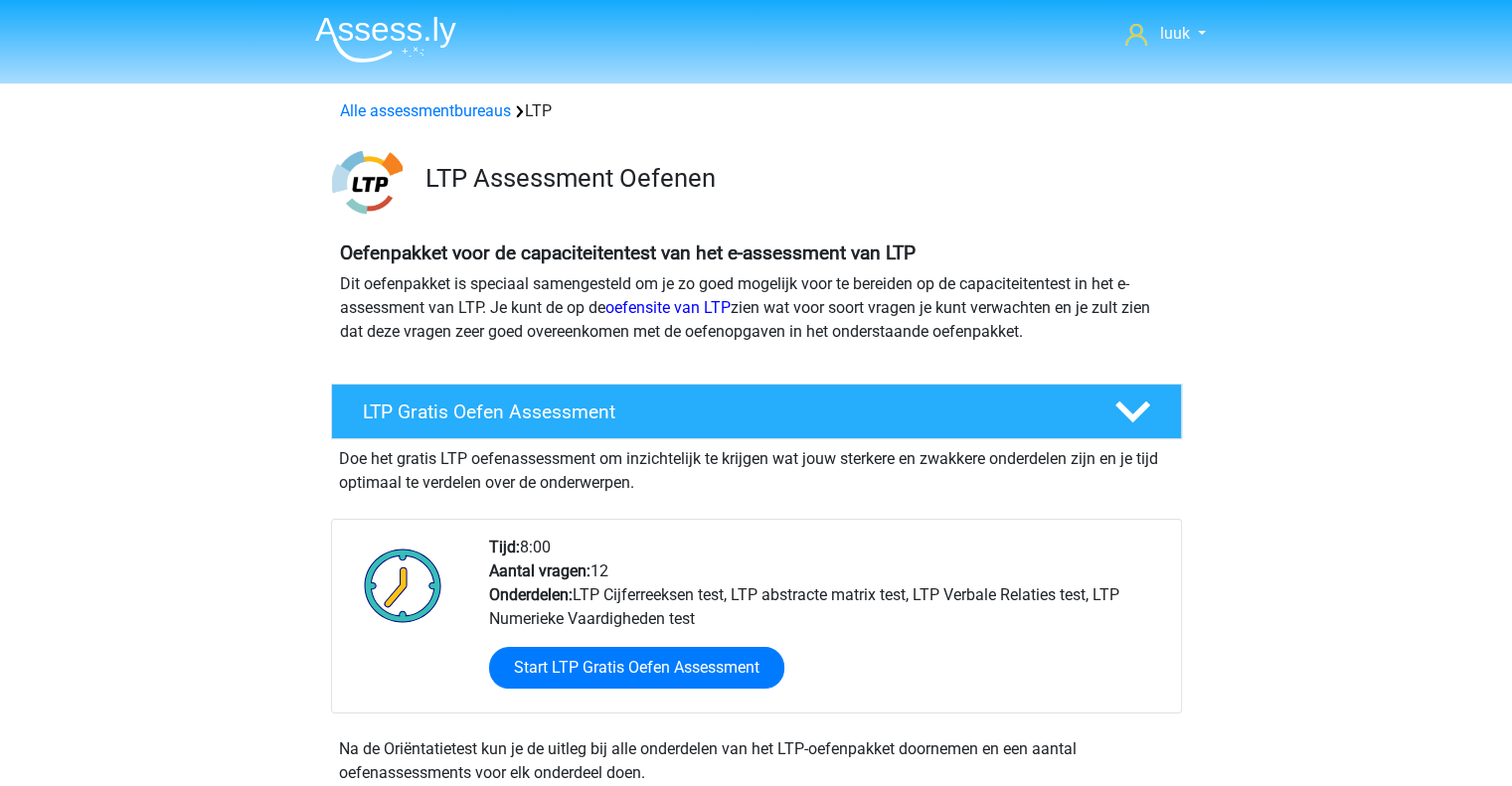 scroll, scrollTop: 437, scrollLeft: 0, axis: vertical 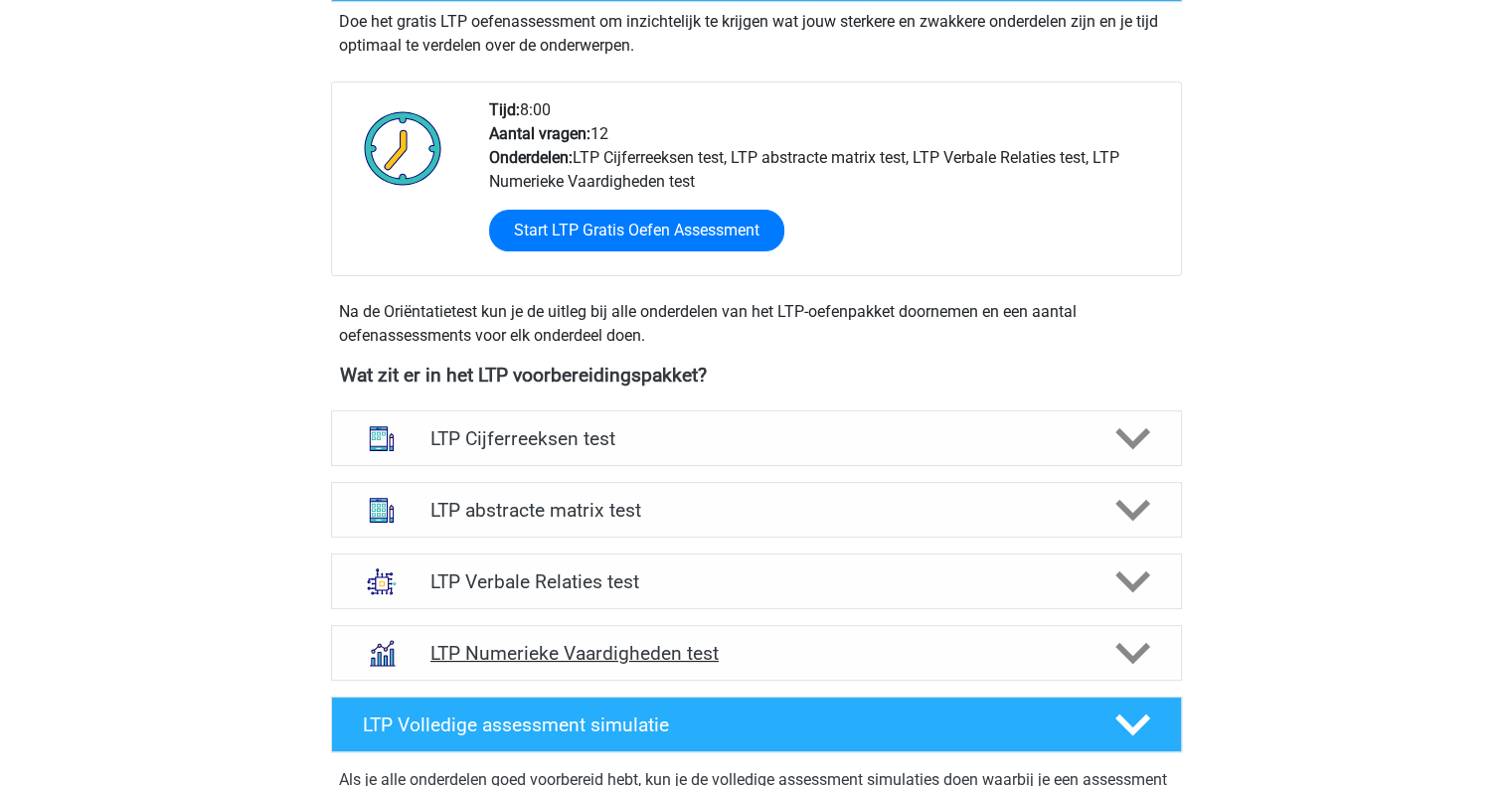 click on "LTP Numerieke Vaardigheden test" at bounding box center (756, 653) 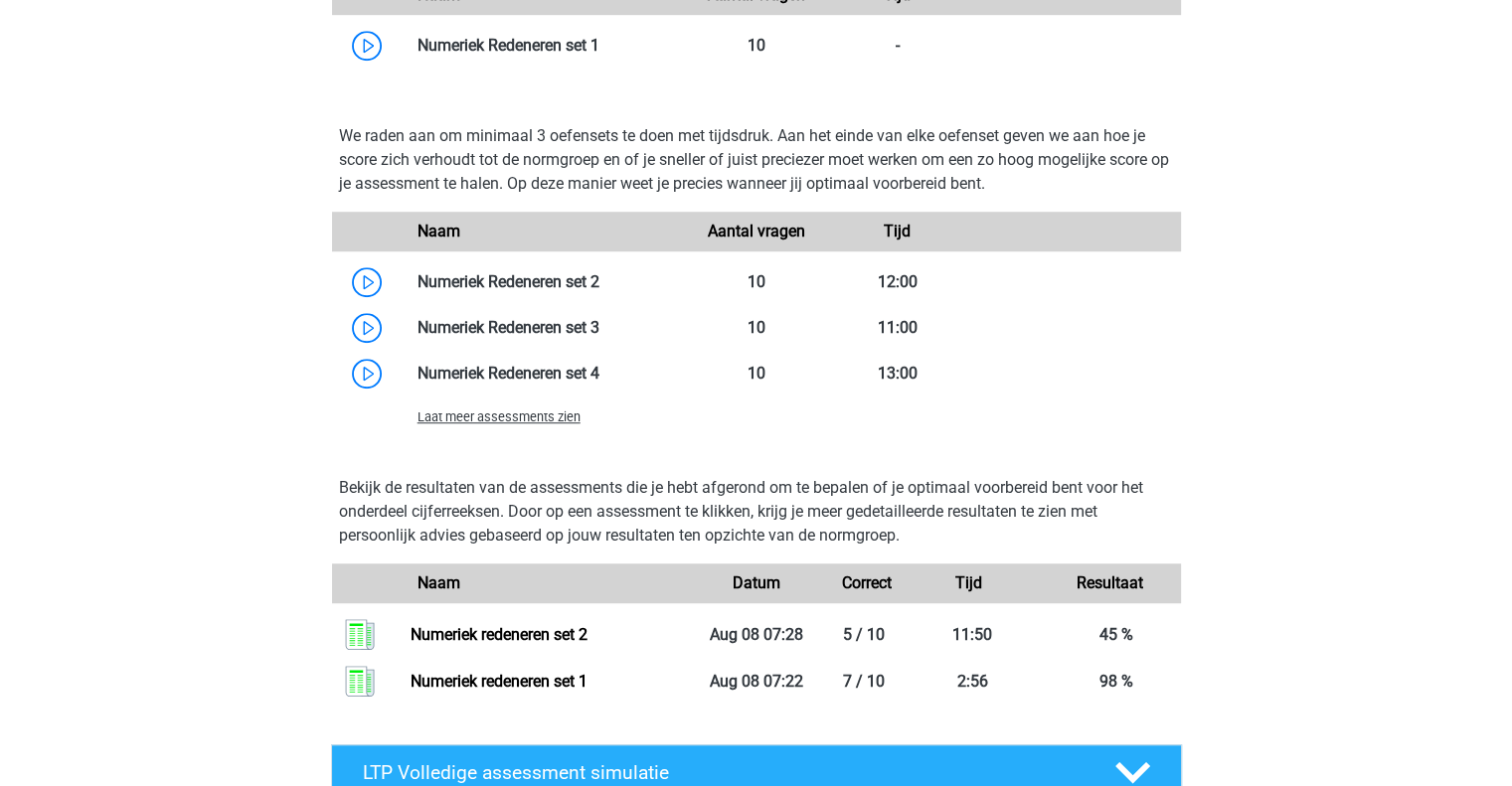 scroll, scrollTop: 1371, scrollLeft: 0, axis: vertical 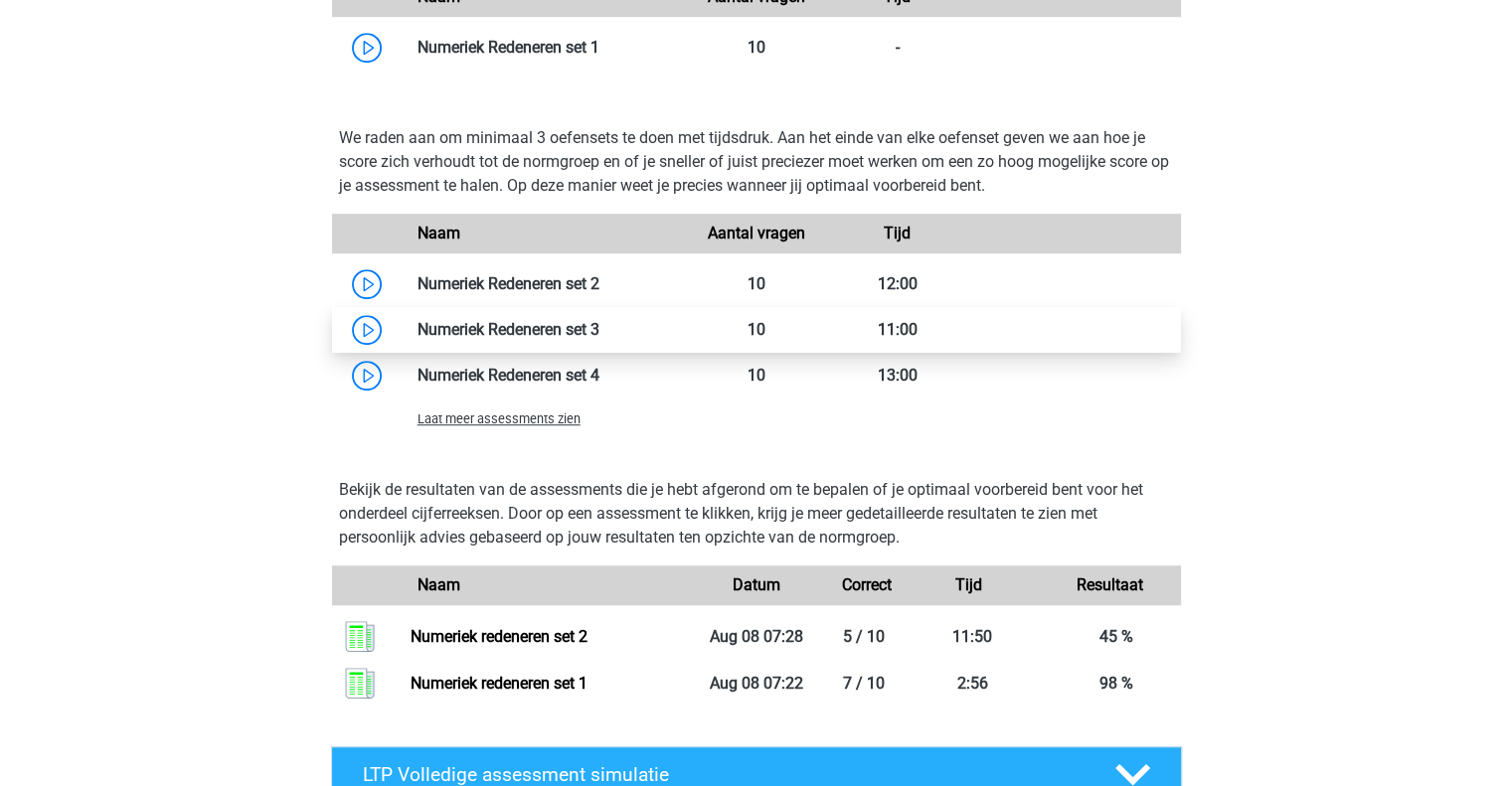 click at bounding box center [599, 329] 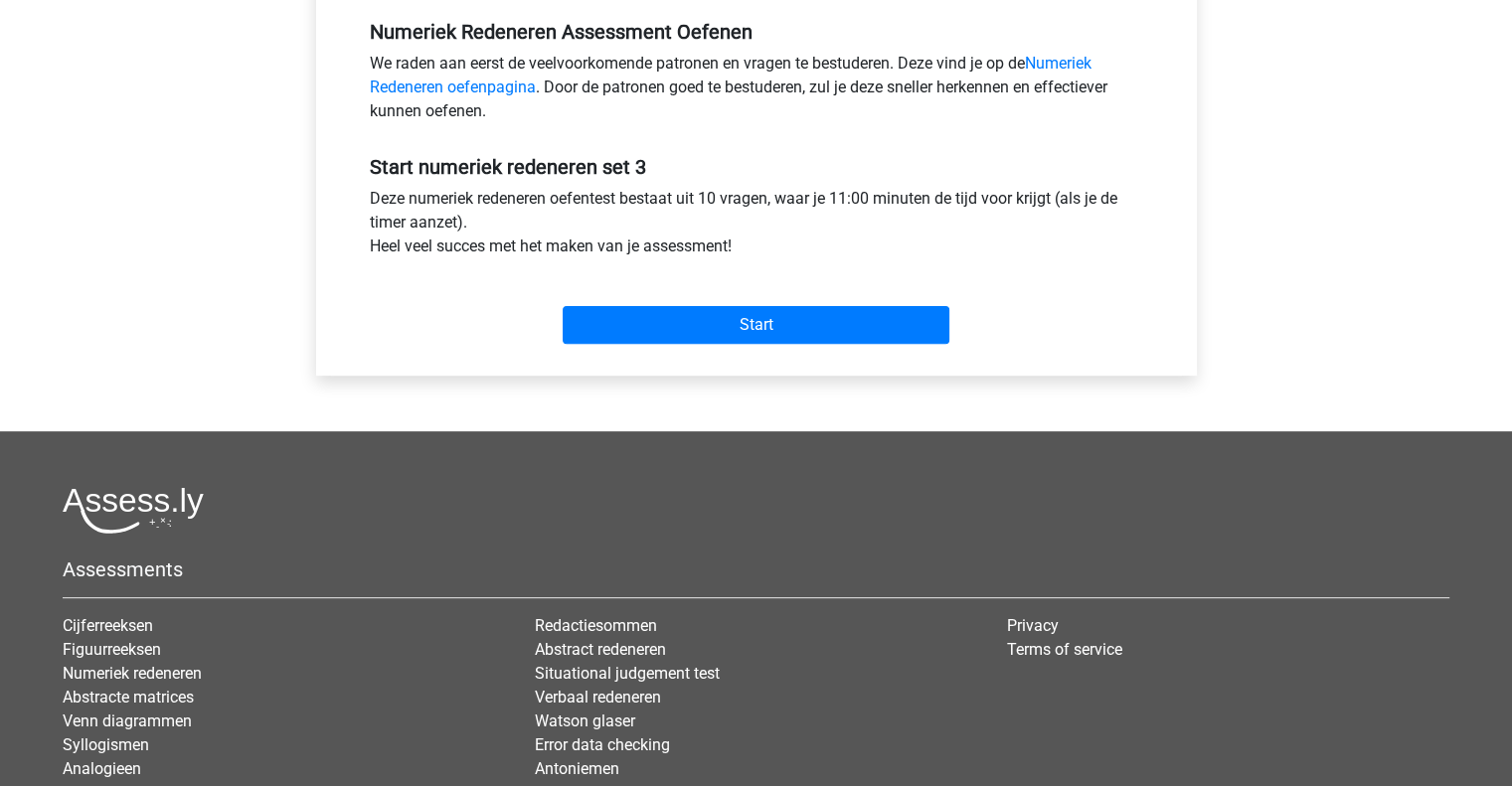 scroll, scrollTop: 722, scrollLeft: 0, axis: vertical 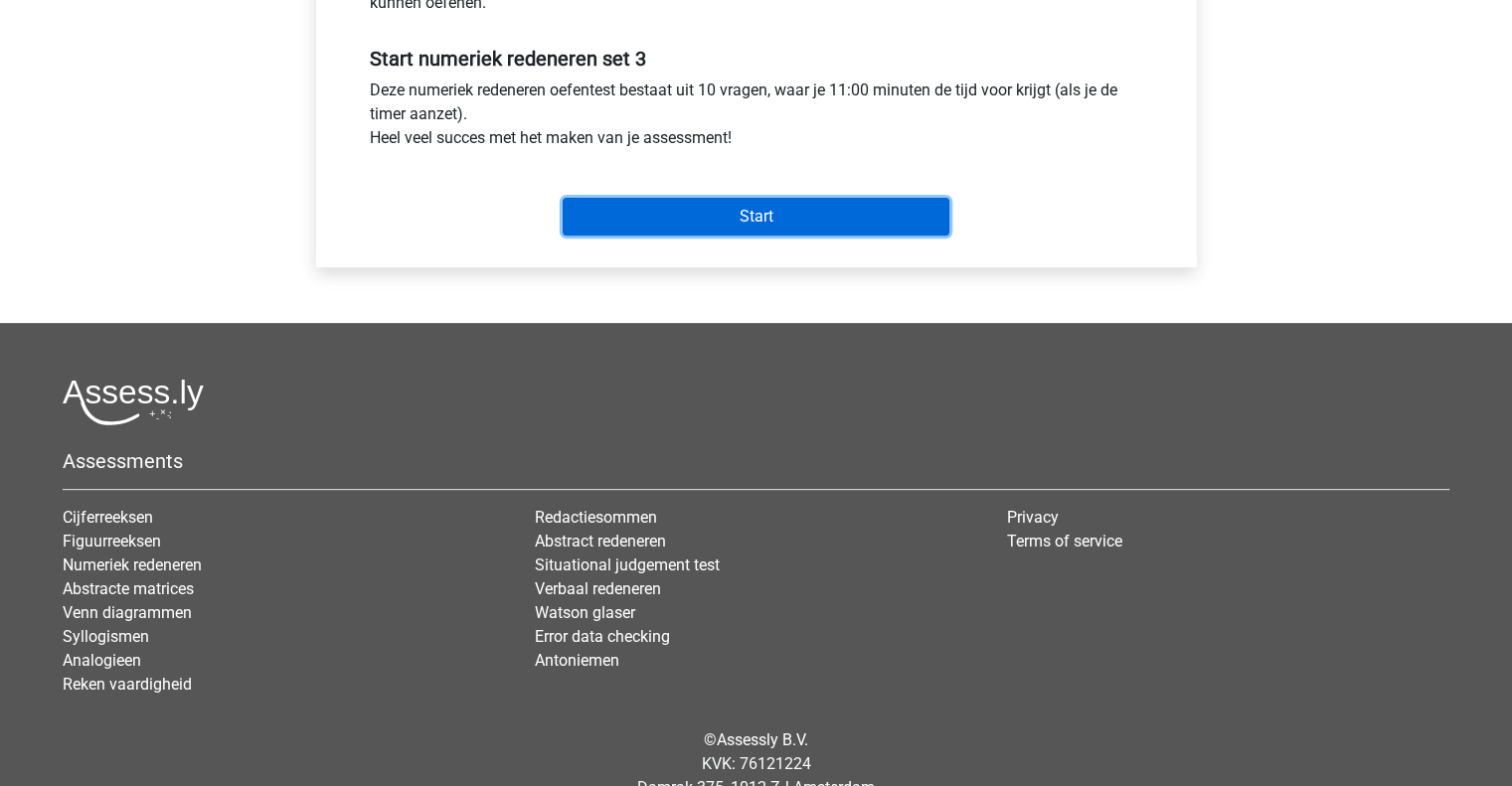 click on "Start" at bounding box center [756, 217] 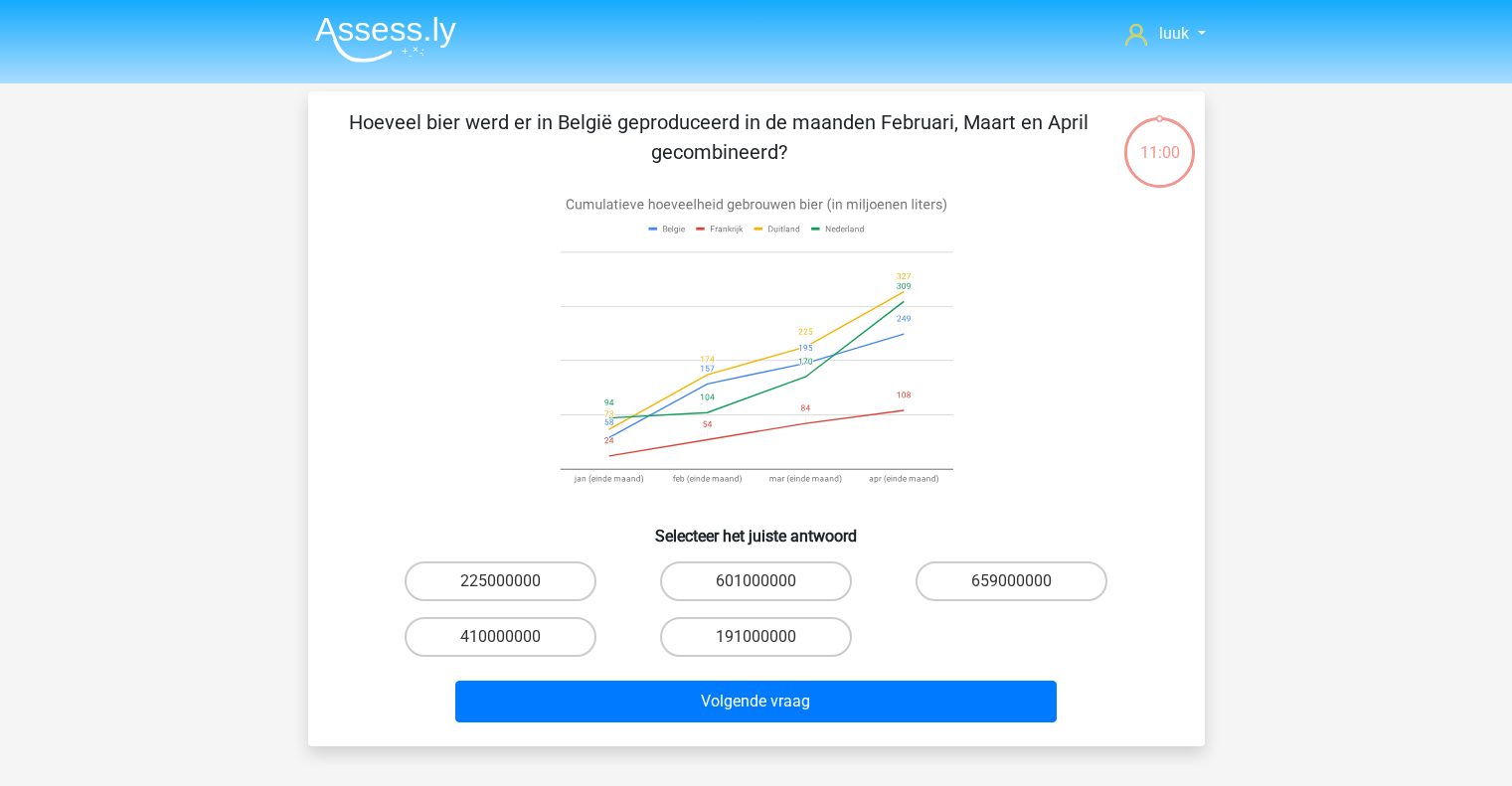 scroll, scrollTop: 0, scrollLeft: 0, axis: both 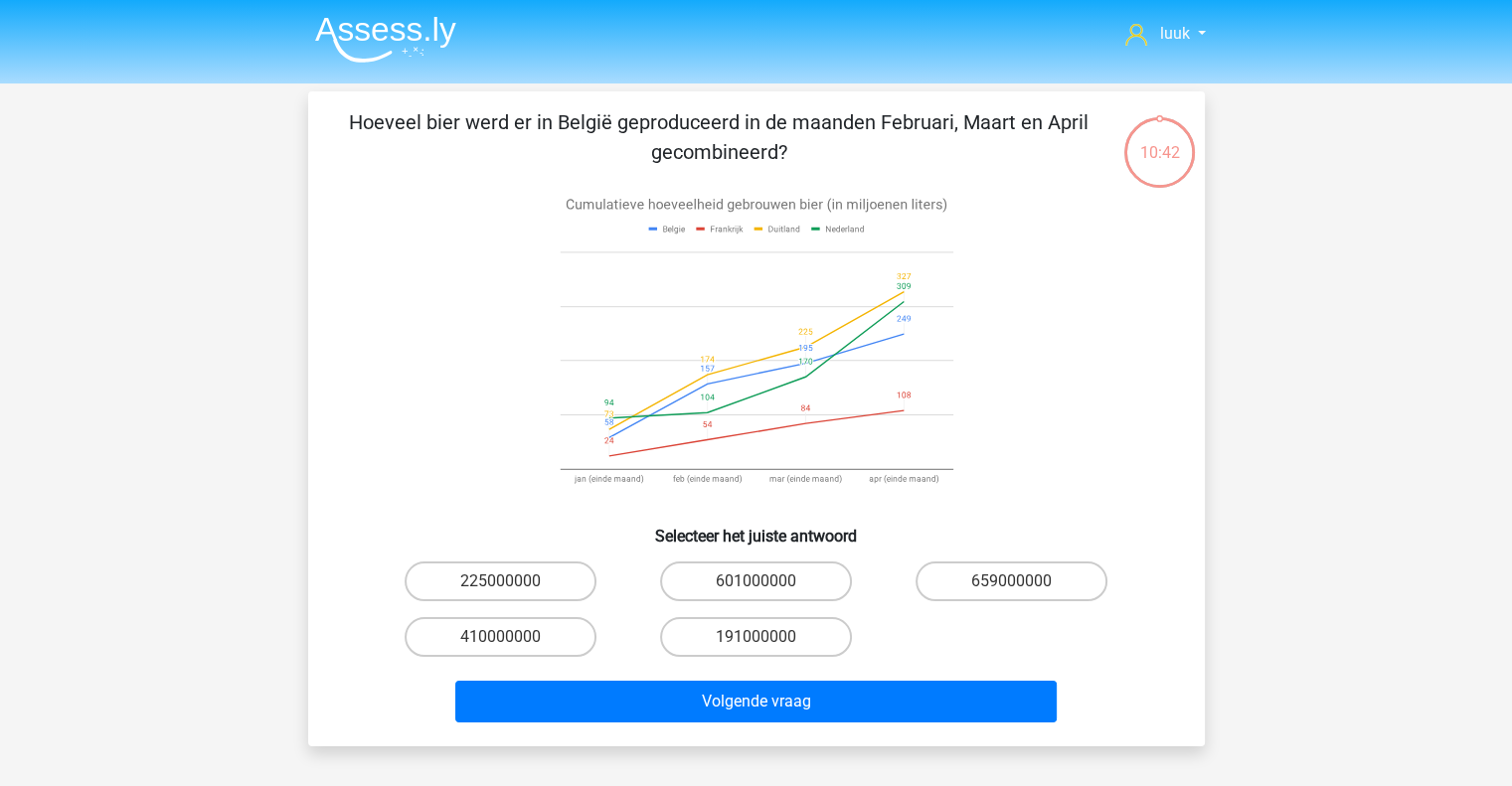 click 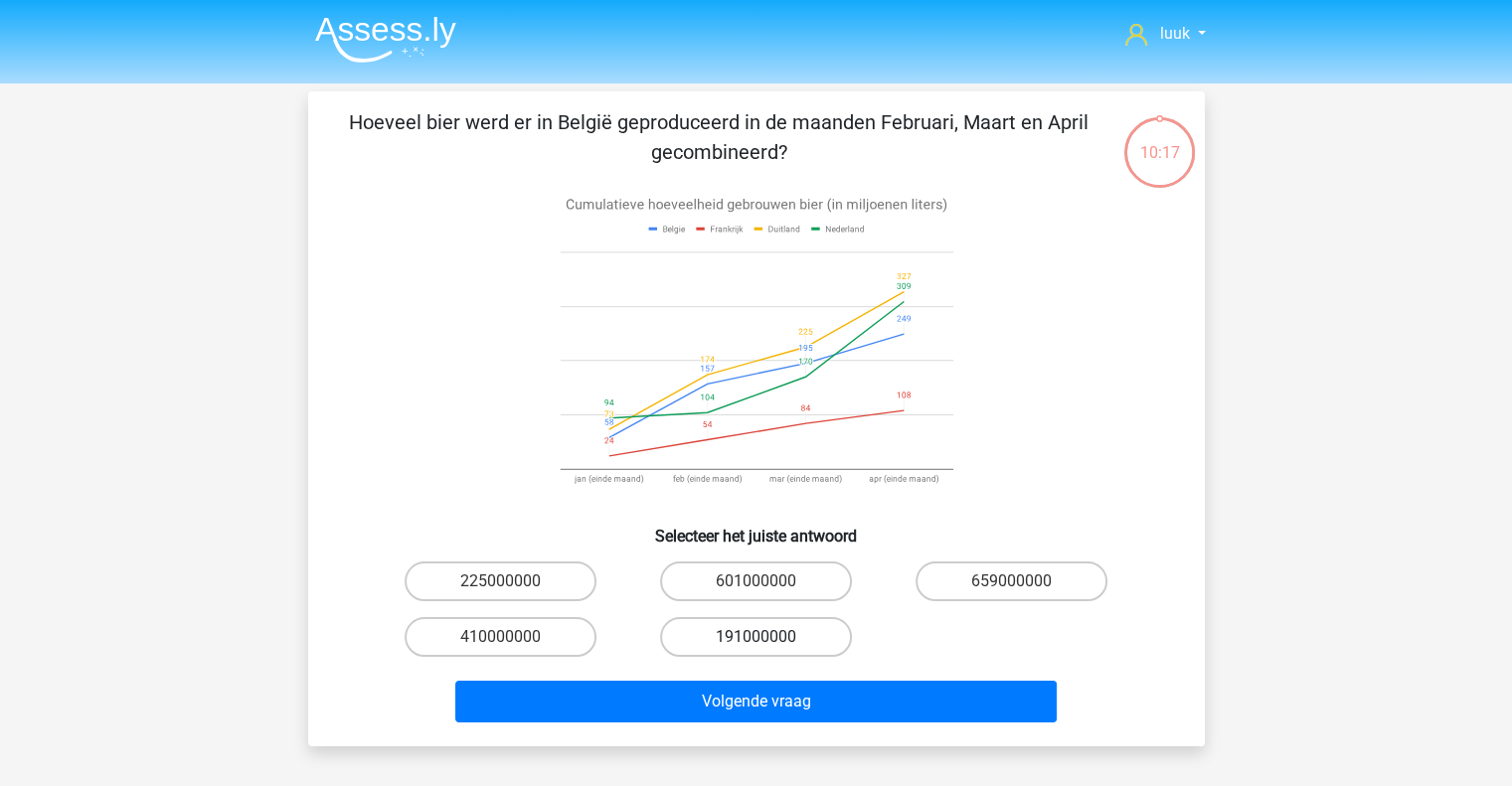 click on "191000000" at bounding box center (756, 637) 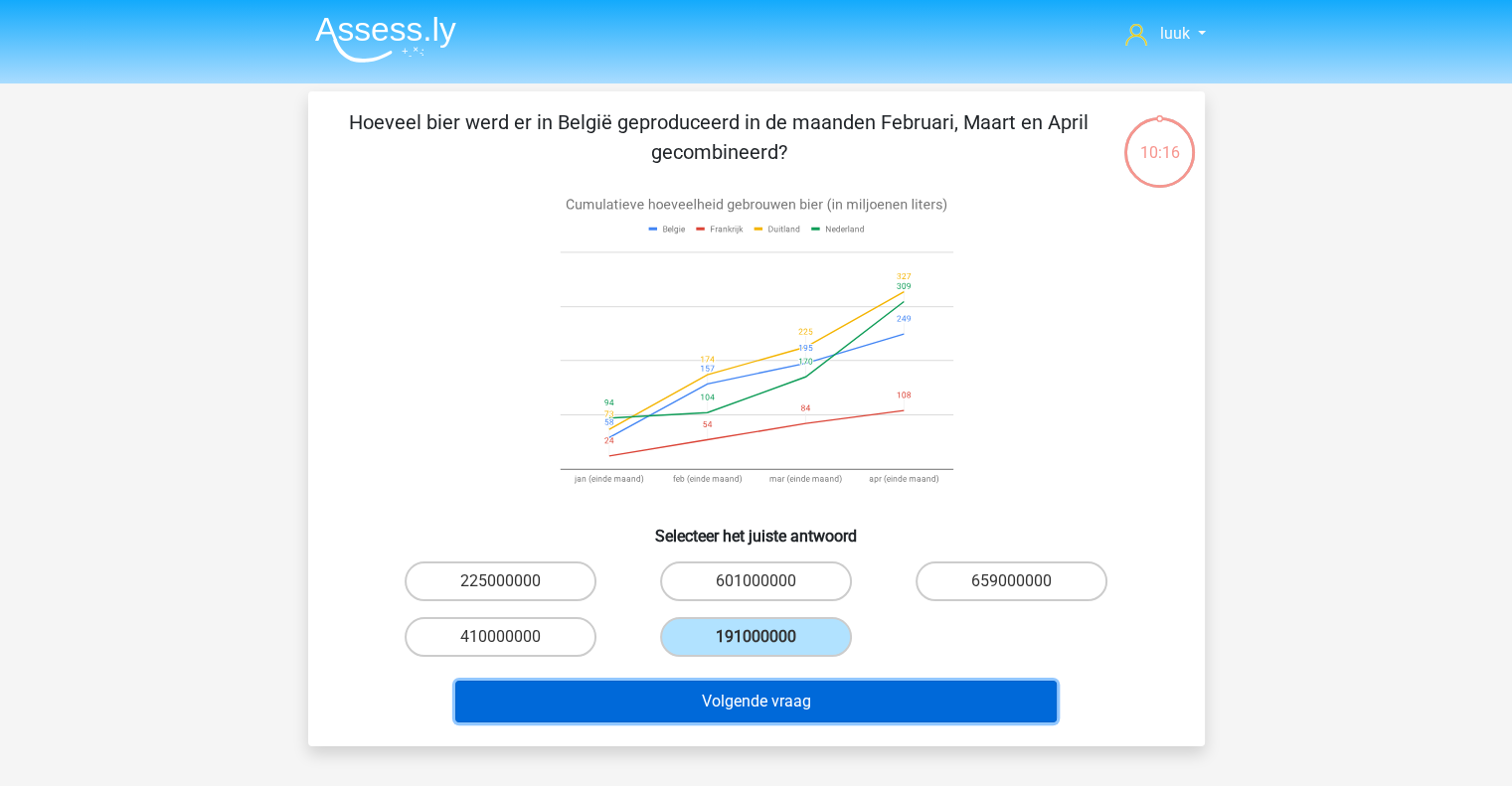click on "Volgende vraag" at bounding box center (756, 702) 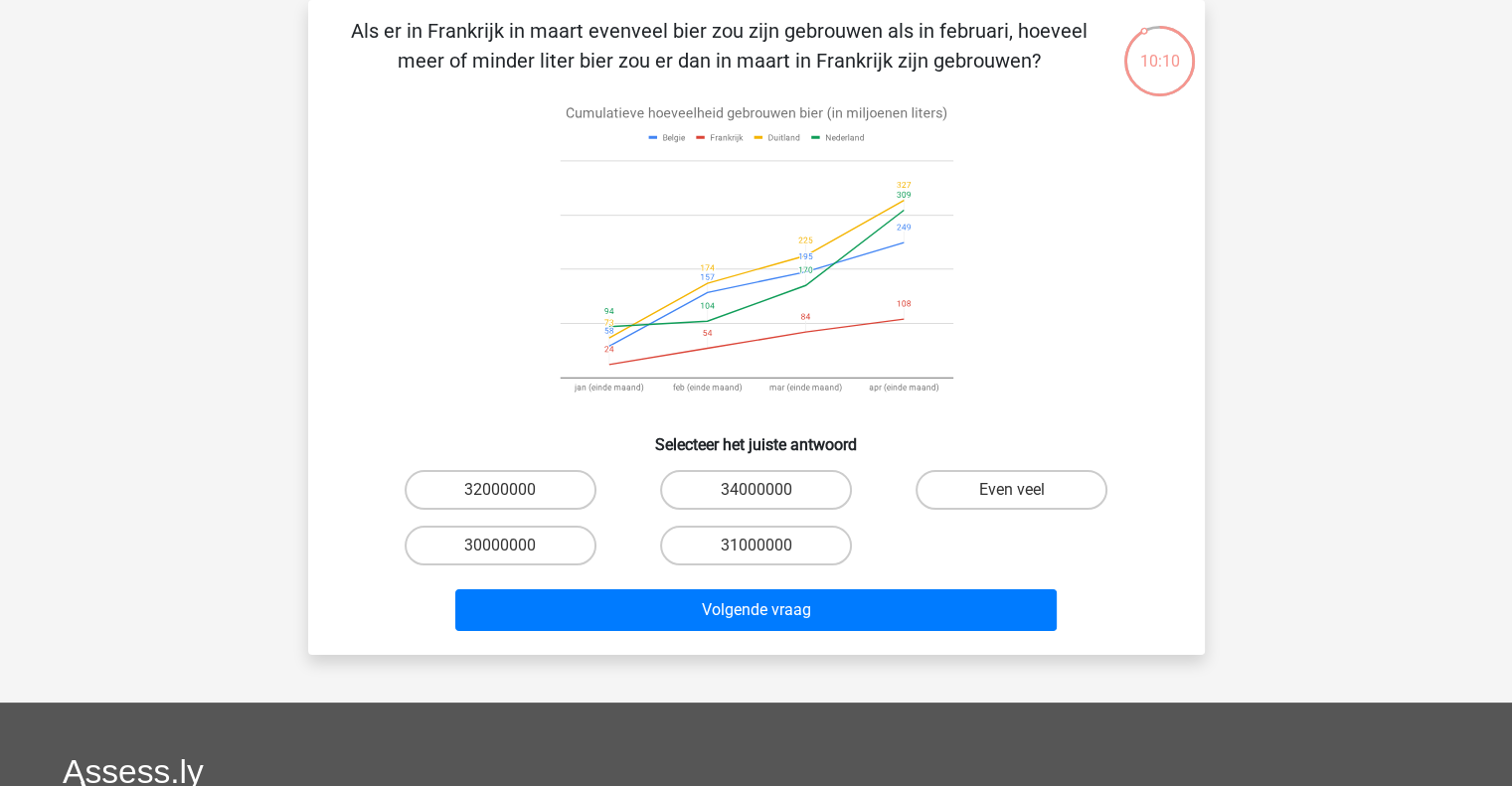 scroll, scrollTop: 20, scrollLeft: 0, axis: vertical 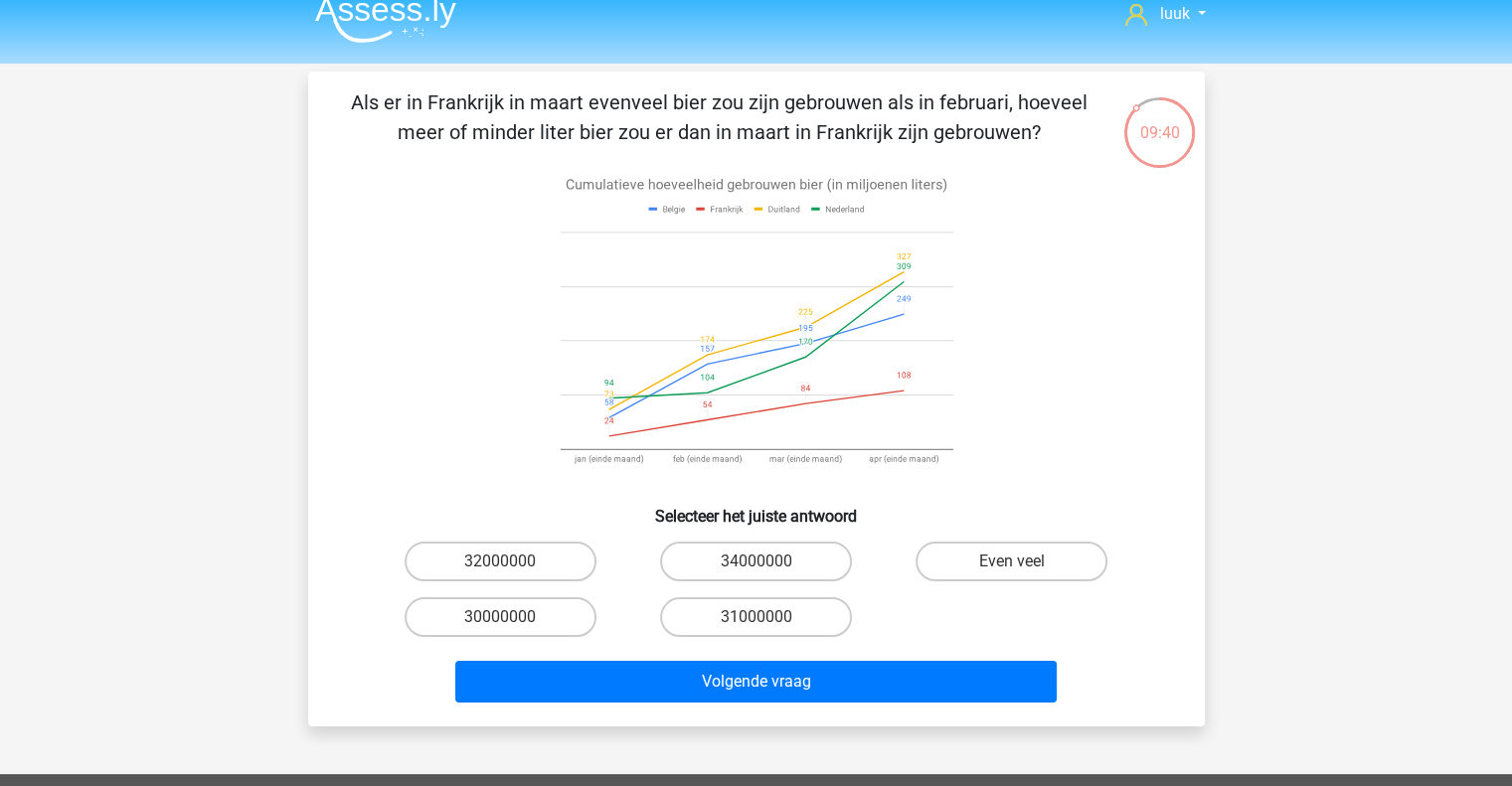 click on "Even veel" at bounding box center (1018, 567) 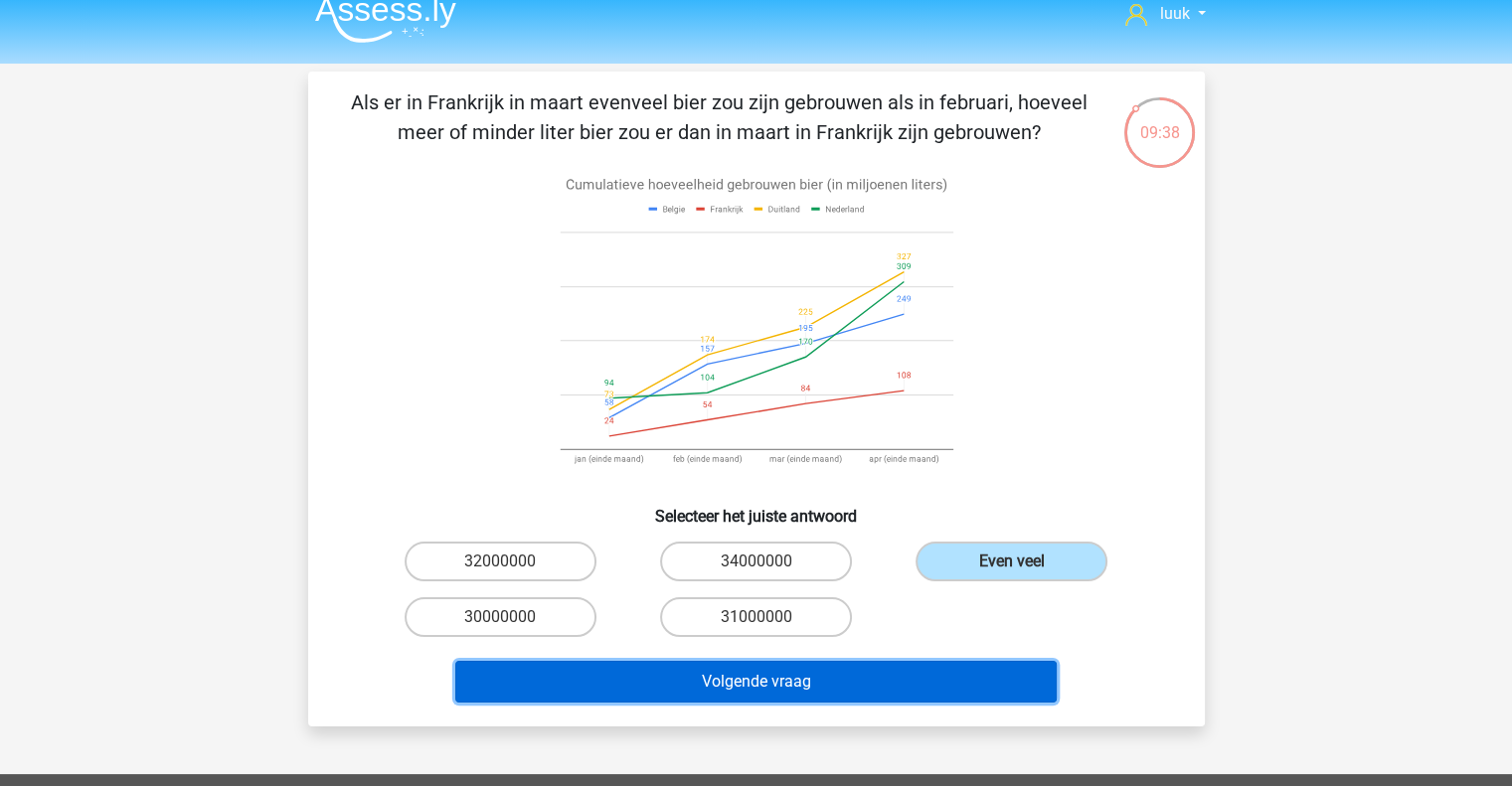 click on "Volgende vraag" at bounding box center [756, 682] 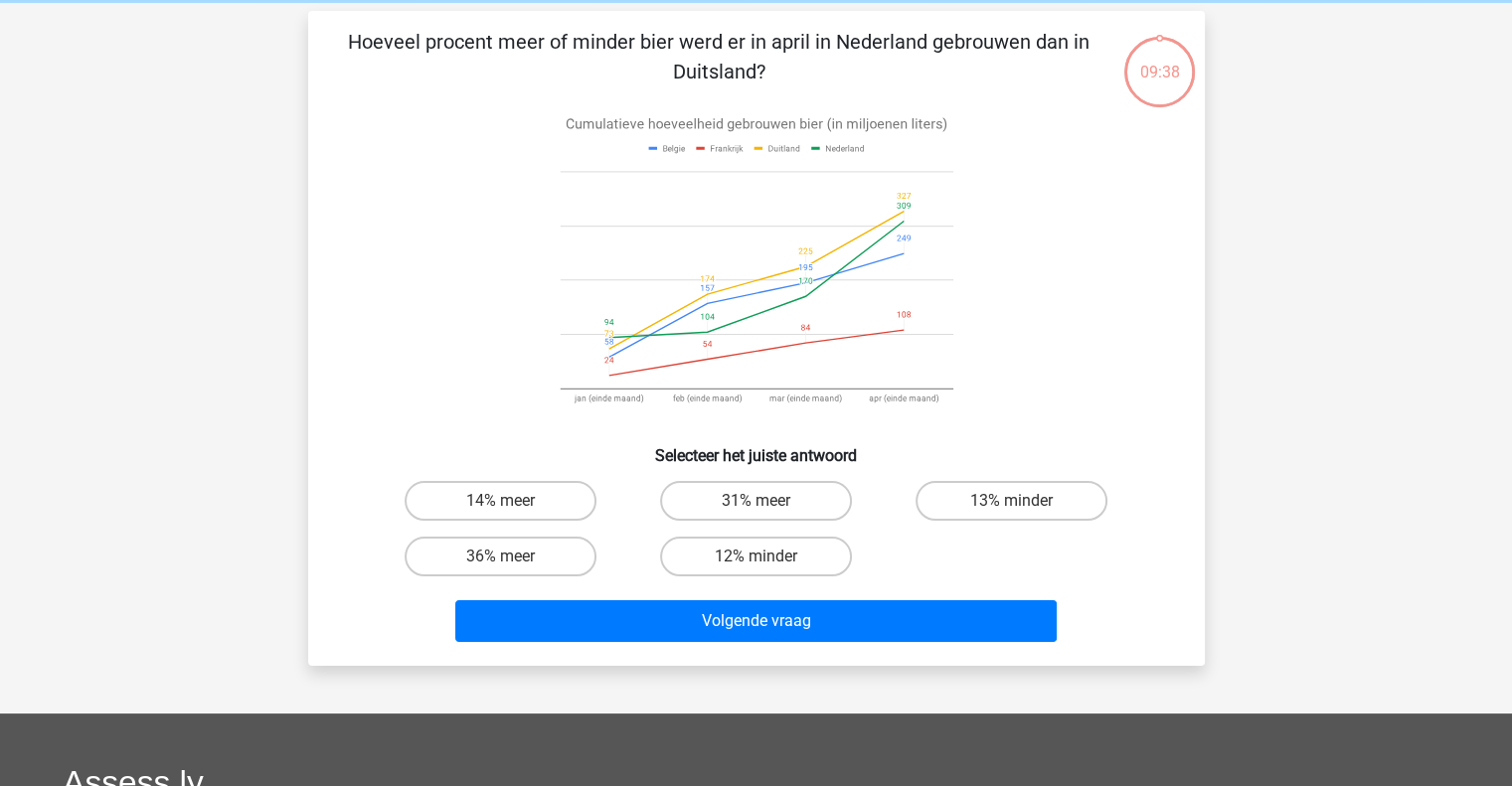 scroll, scrollTop: 91, scrollLeft: 0, axis: vertical 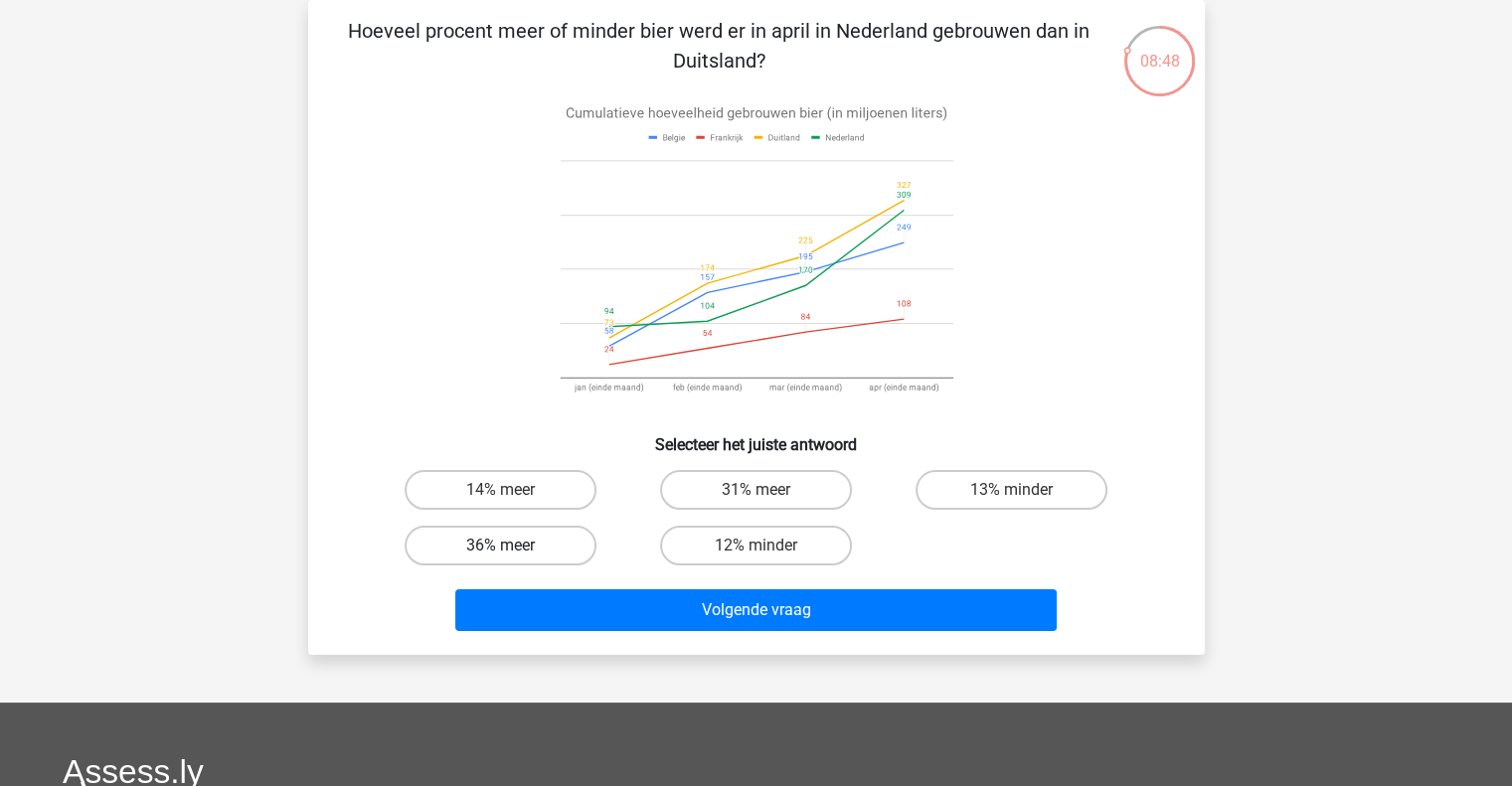 click on "36% meer" at bounding box center (500, 546) 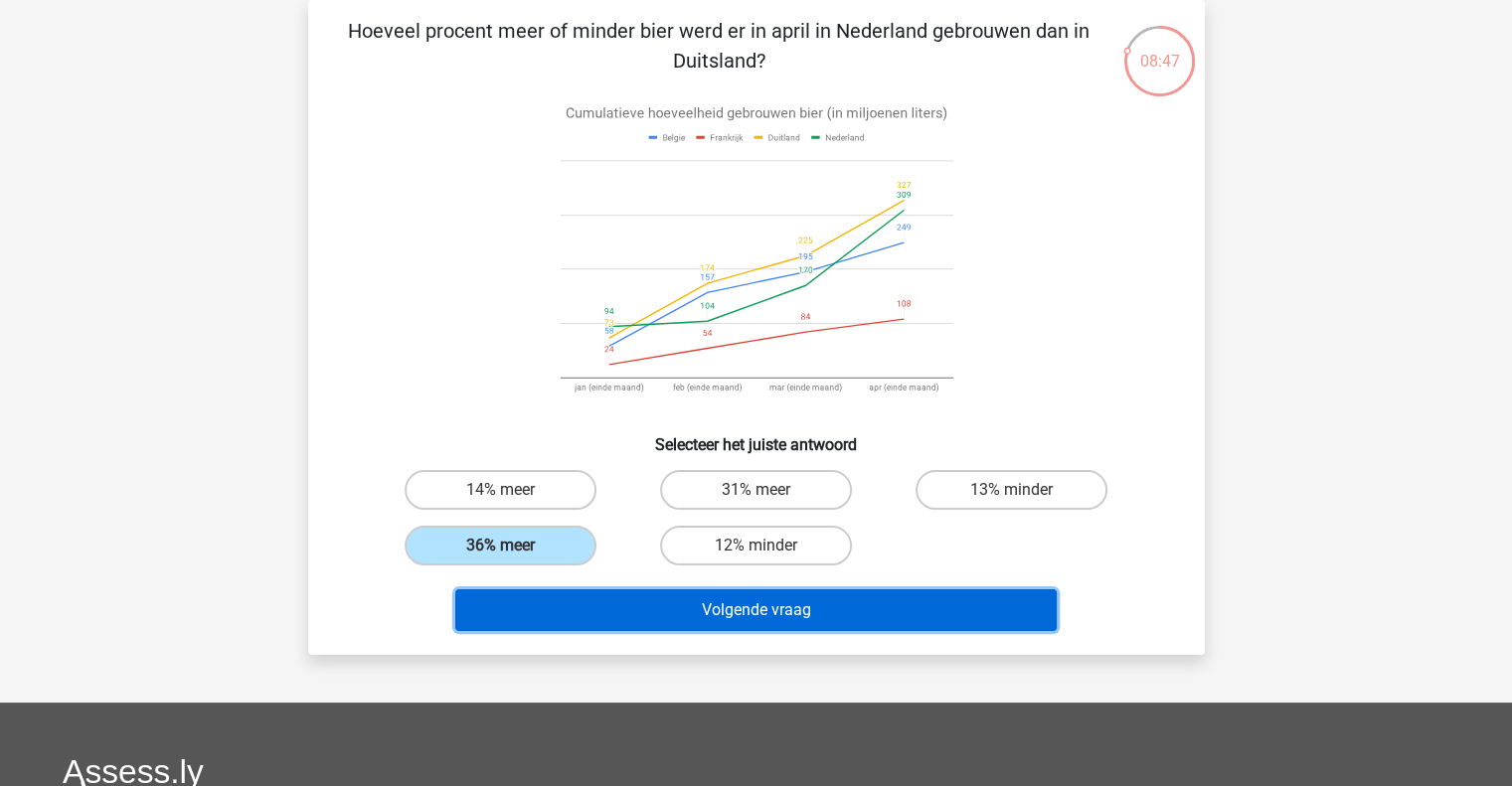click on "Volgende vraag" at bounding box center (756, 610) 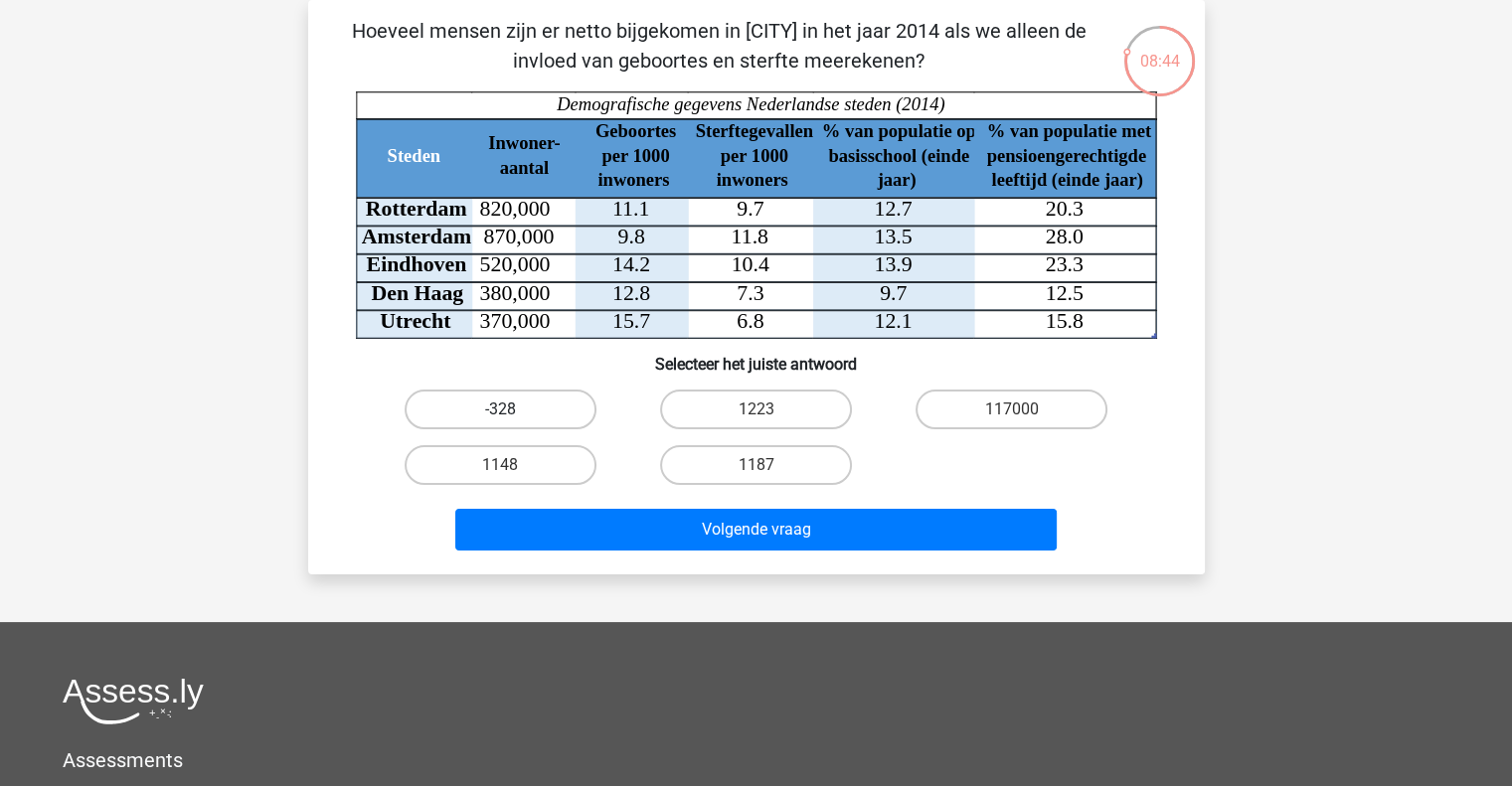 scroll, scrollTop: 0, scrollLeft: 0, axis: both 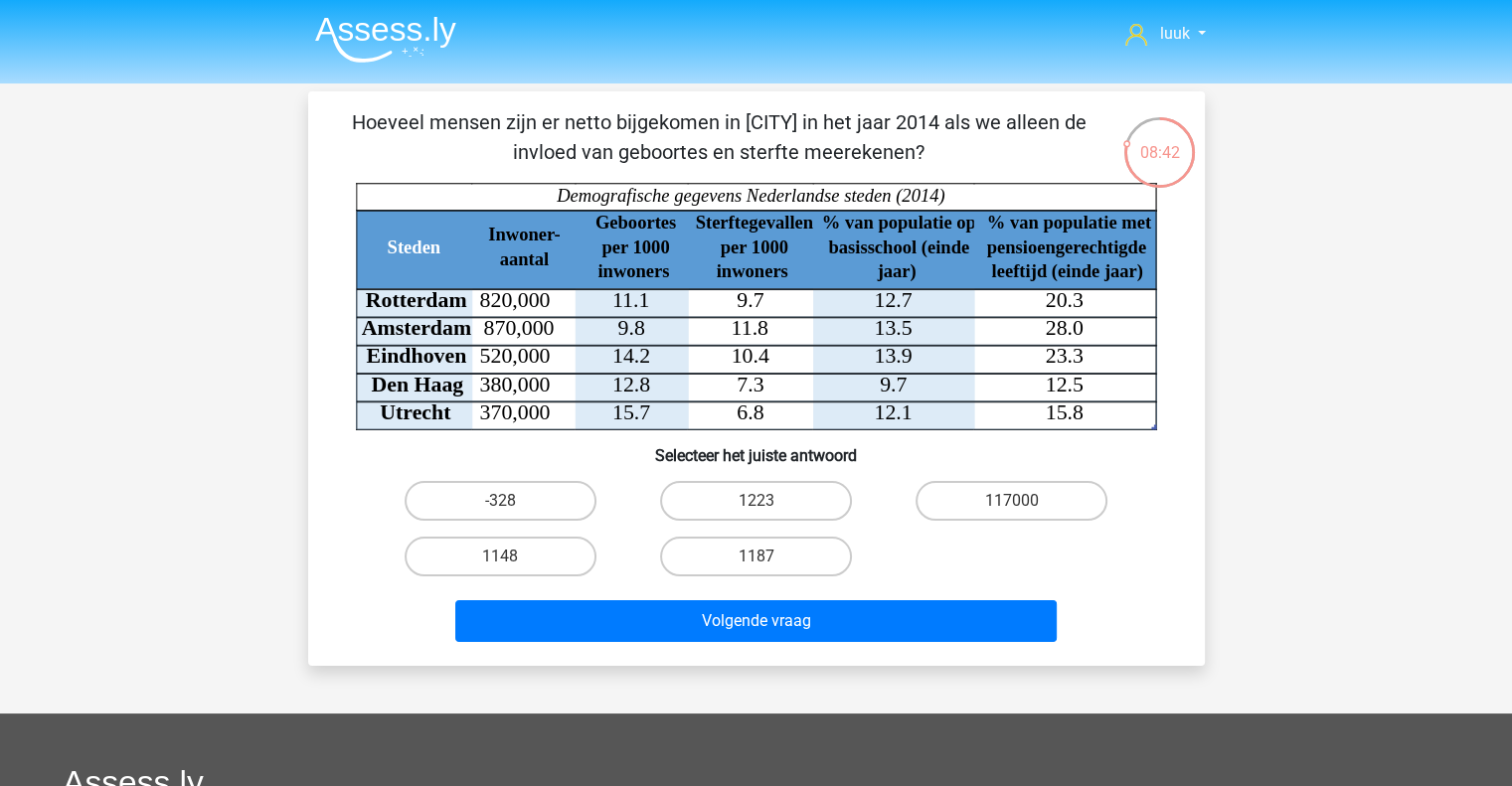 click on "08:42
Vraag 4
van de 10
Categorie:
numeriek redeneren set 3
Steden Inwoner- aantal Geboortes  per 1000  inwoners Sterftegevallen  per 1000  inwoners jaar)" at bounding box center [756, 379] 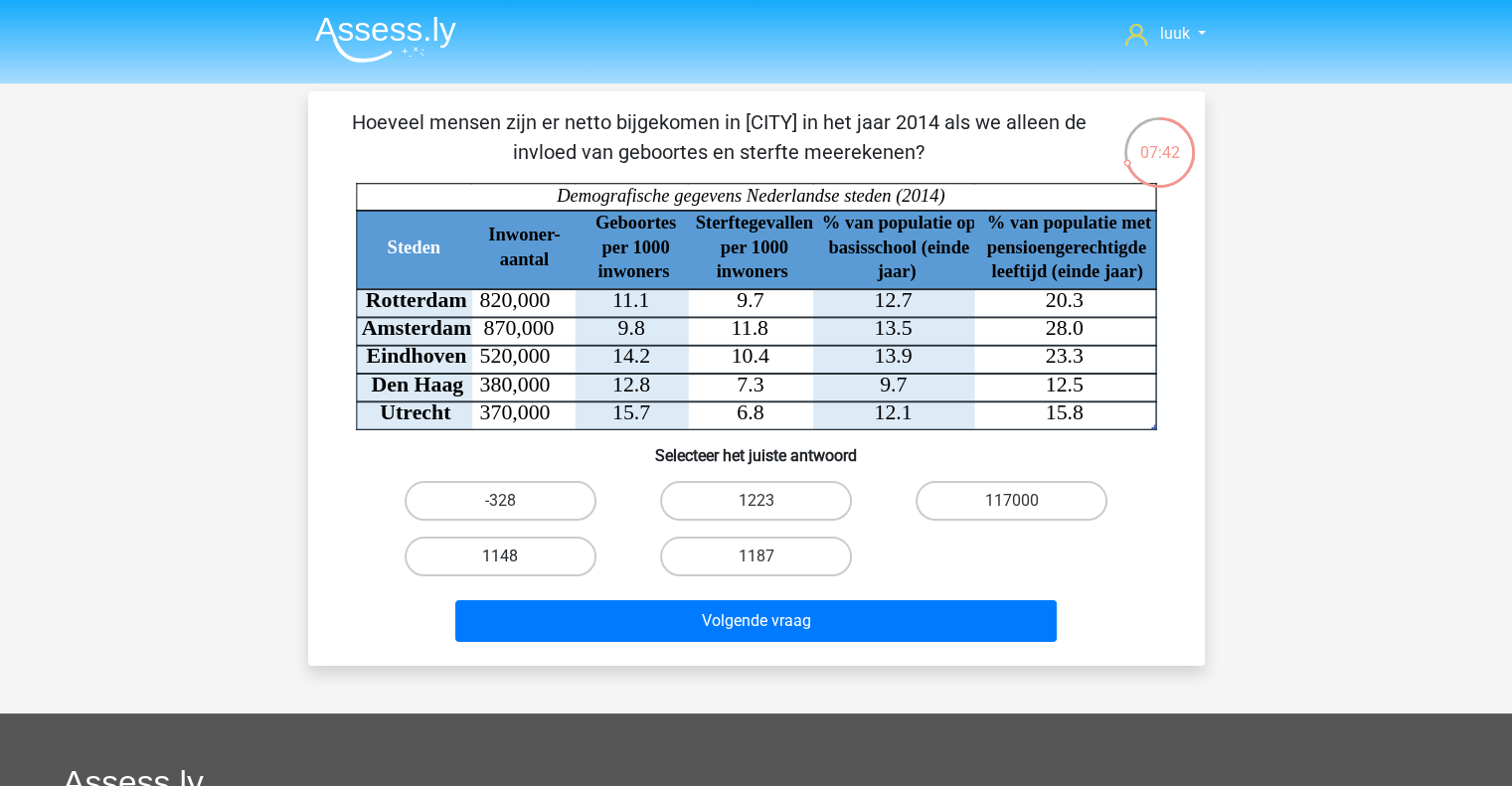 click on "1148" at bounding box center [500, 556] 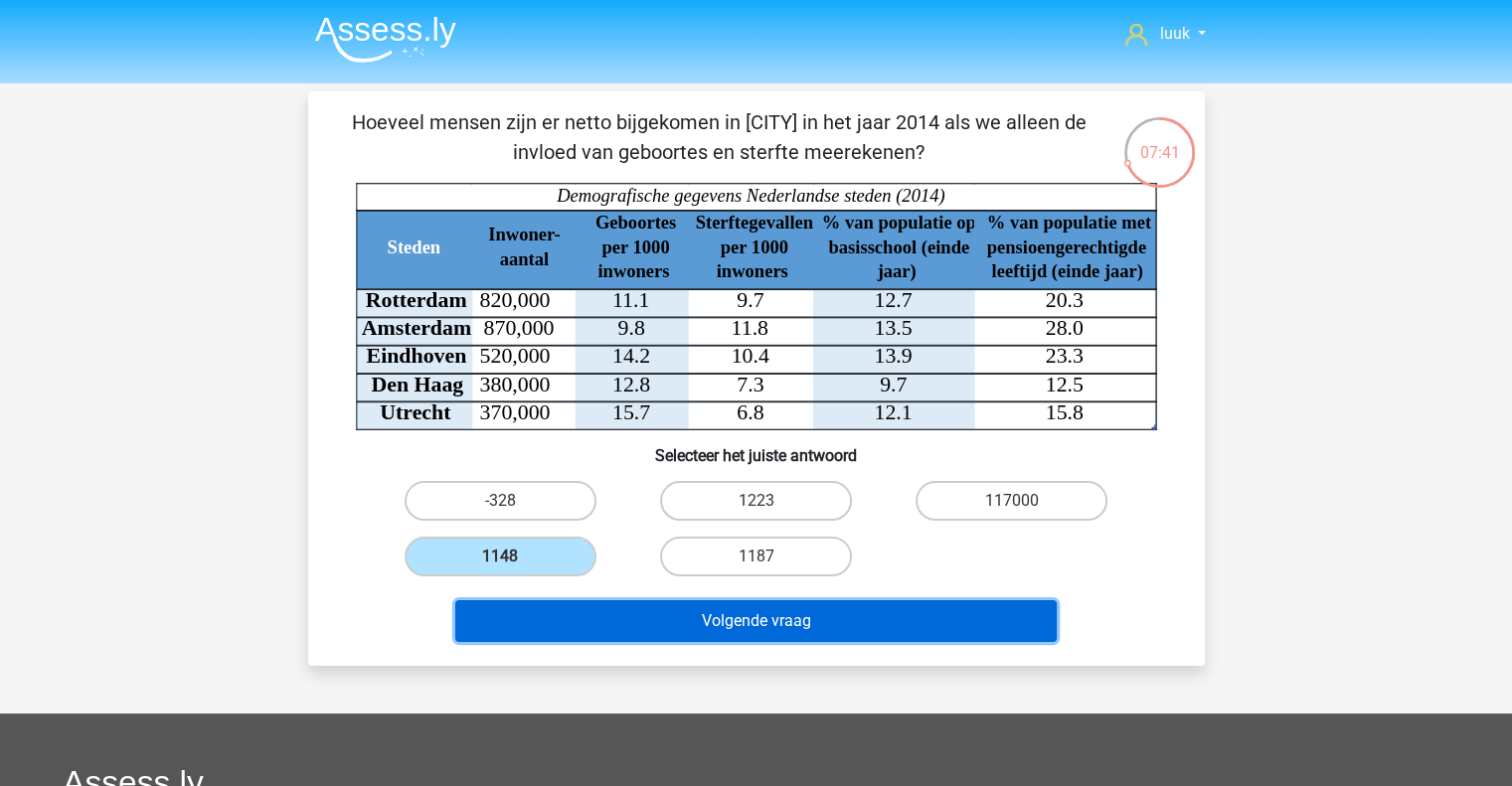 click on "Volgende vraag" at bounding box center [756, 621] 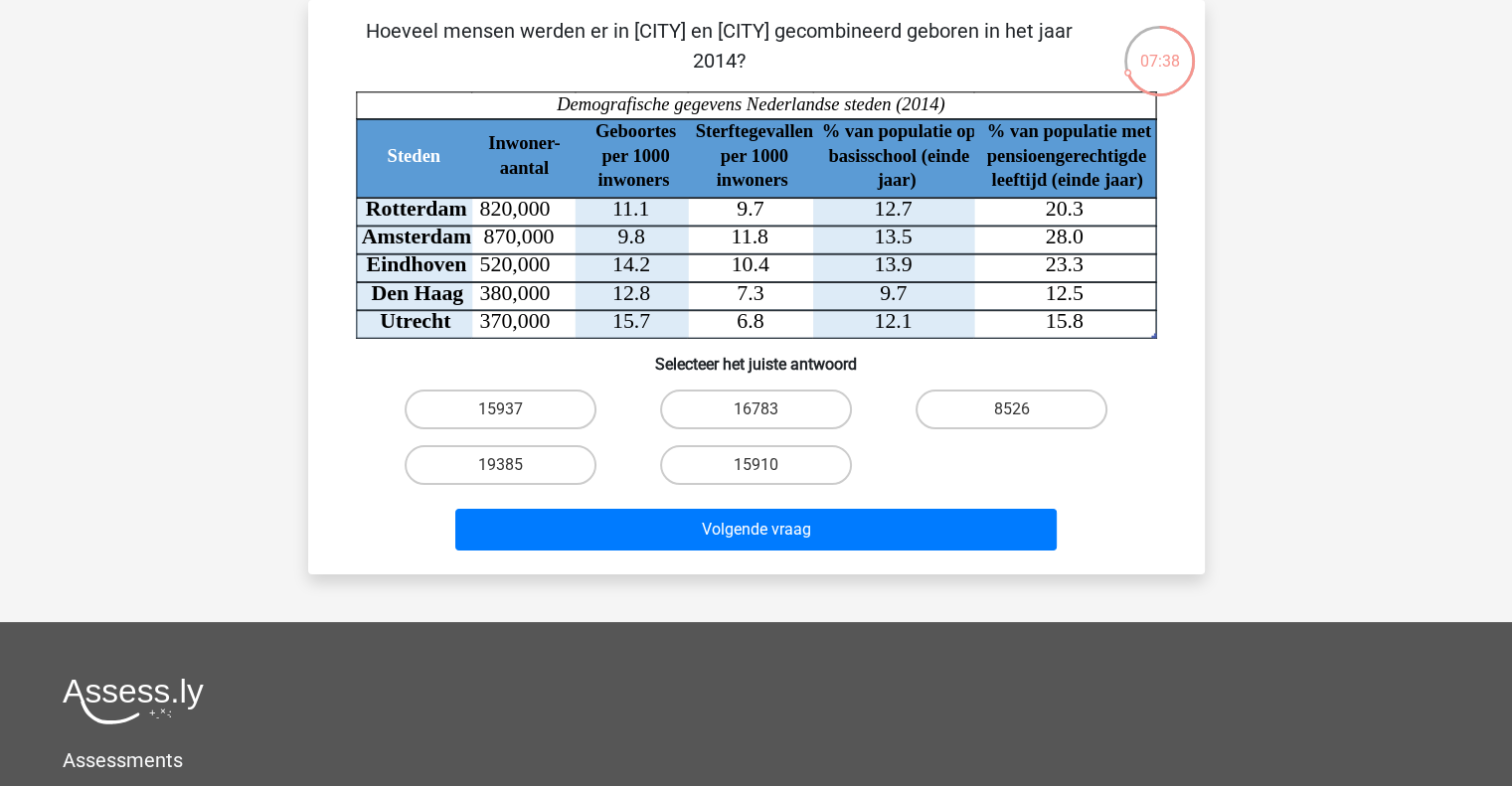 scroll, scrollTop: 0, scrollLeft: 0, axis: both 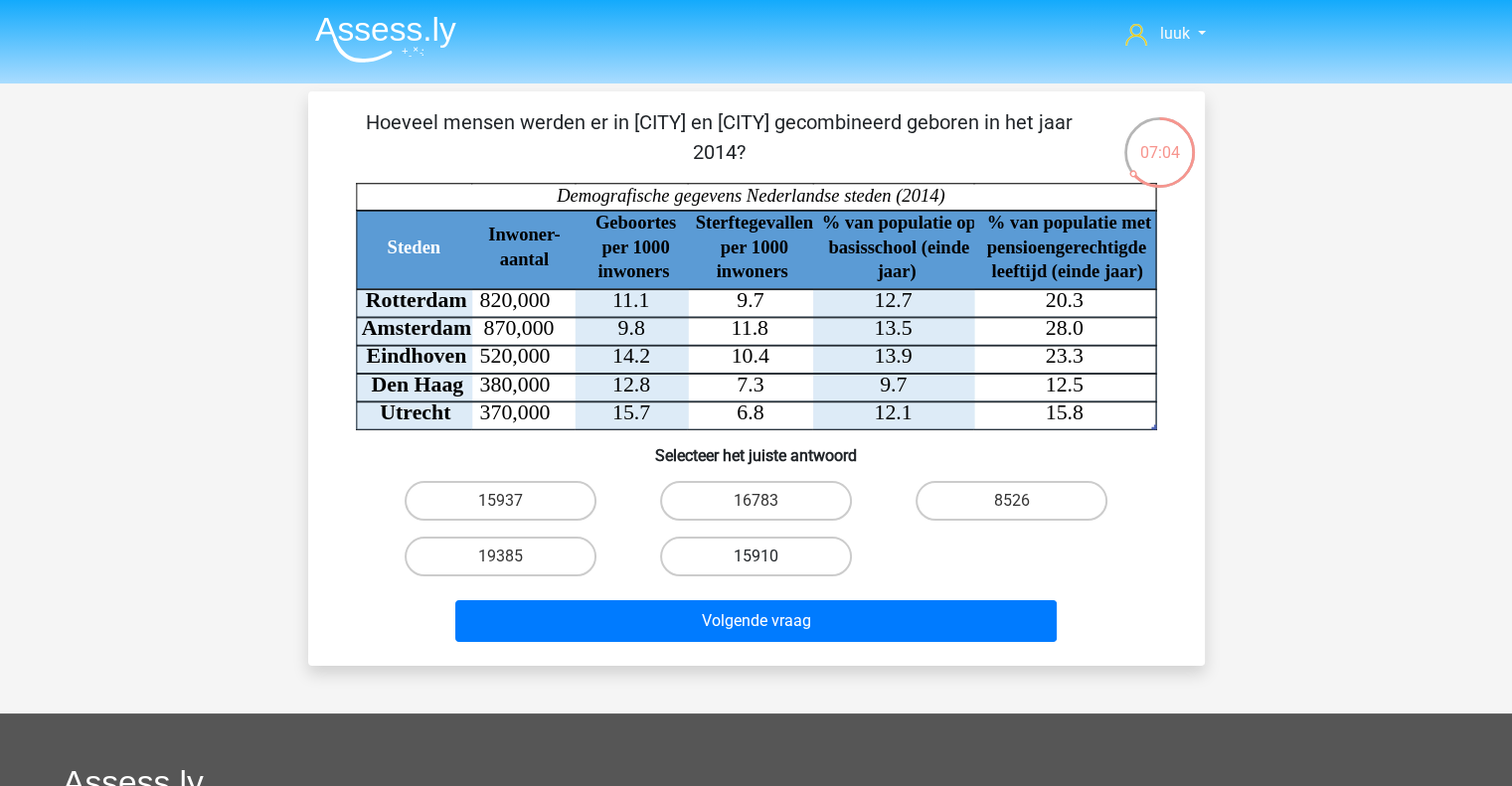 click on "15910" at bounding box center (756, 556) 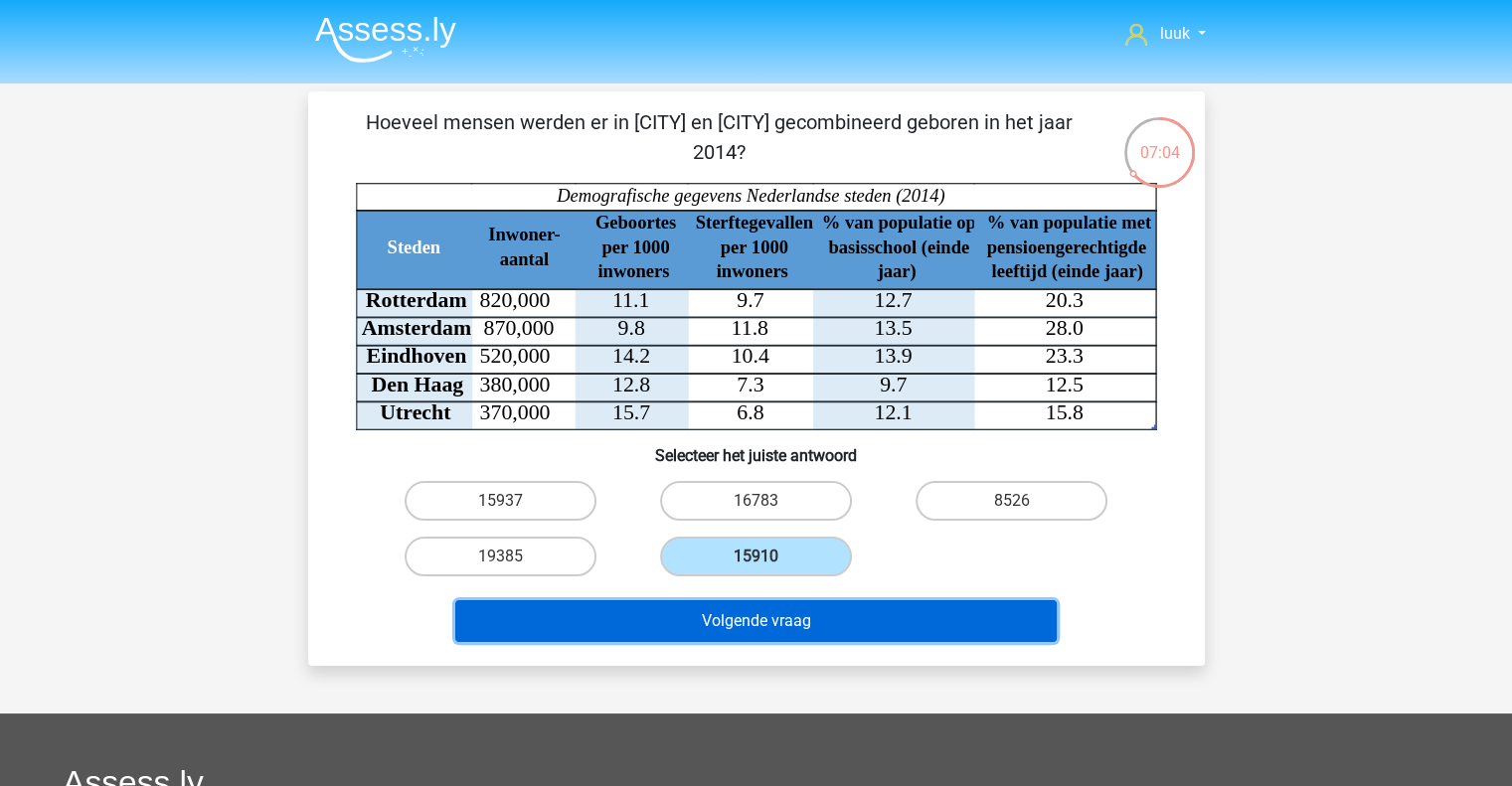 click on "Volgende vraag" at bounding box center [756, 621] 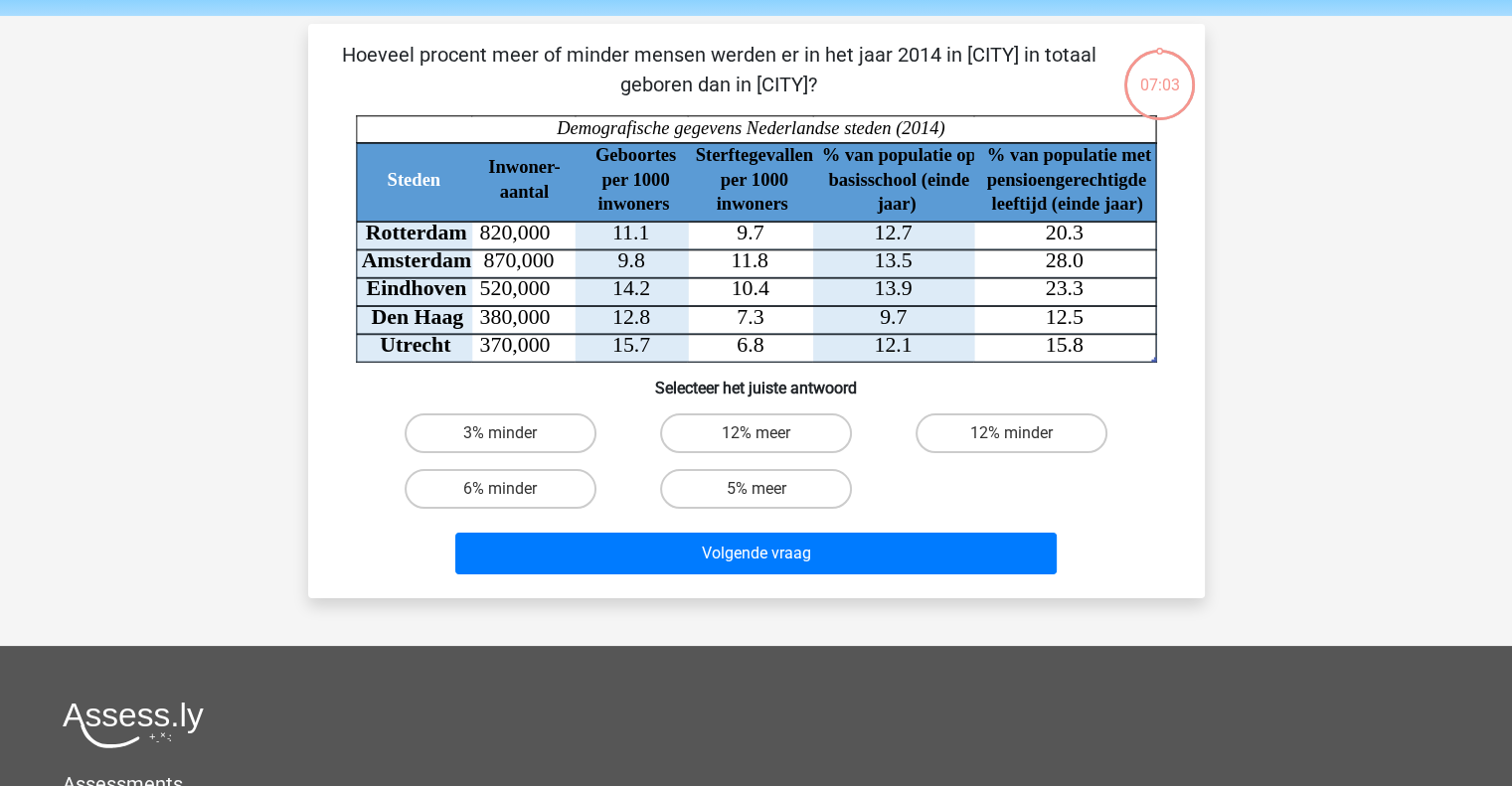 scroll, scrollTop: 91, scrollLeft: 0, axis: vertical 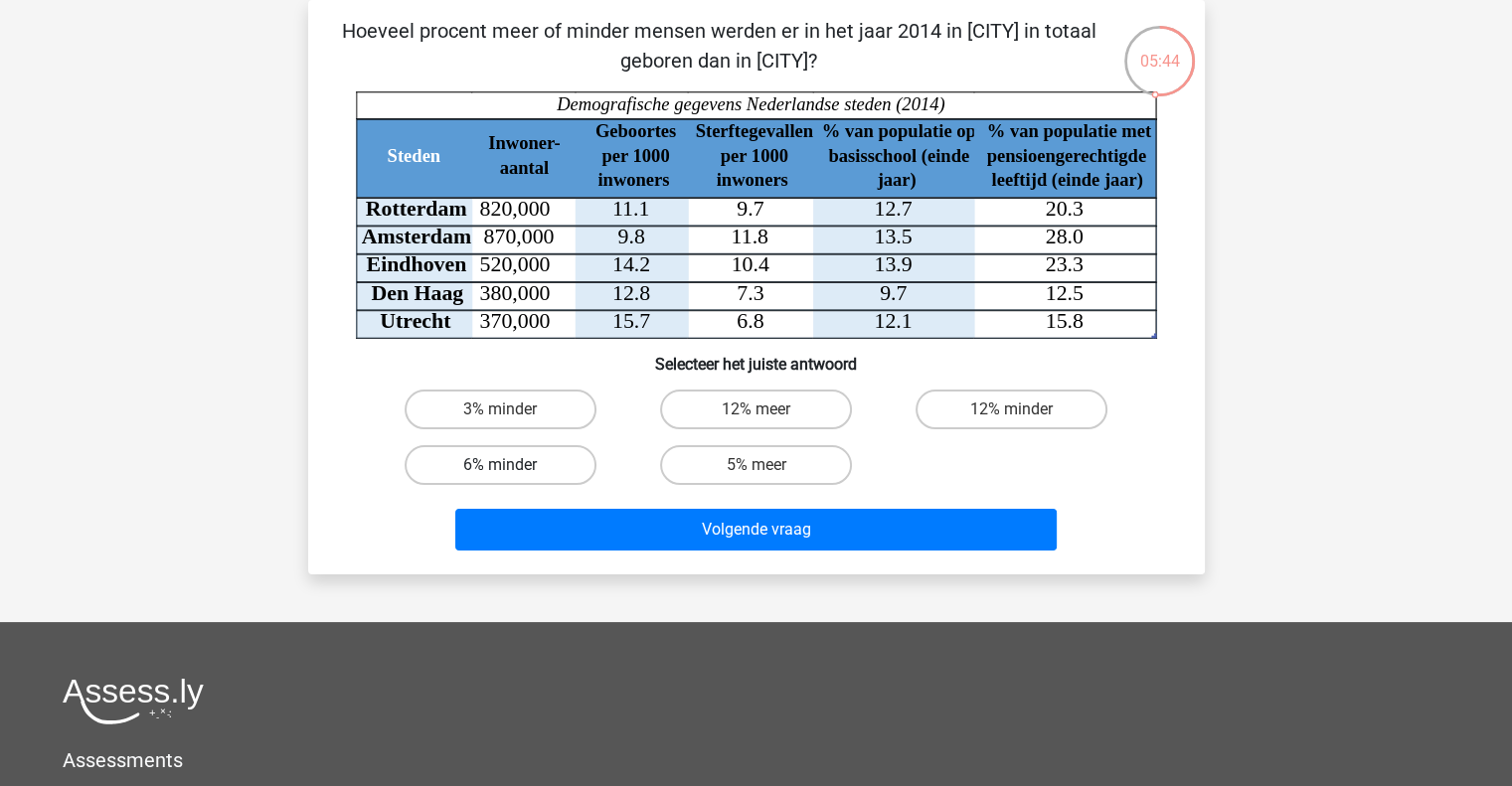 click on "6% minder" at bounding box center (500, 465) 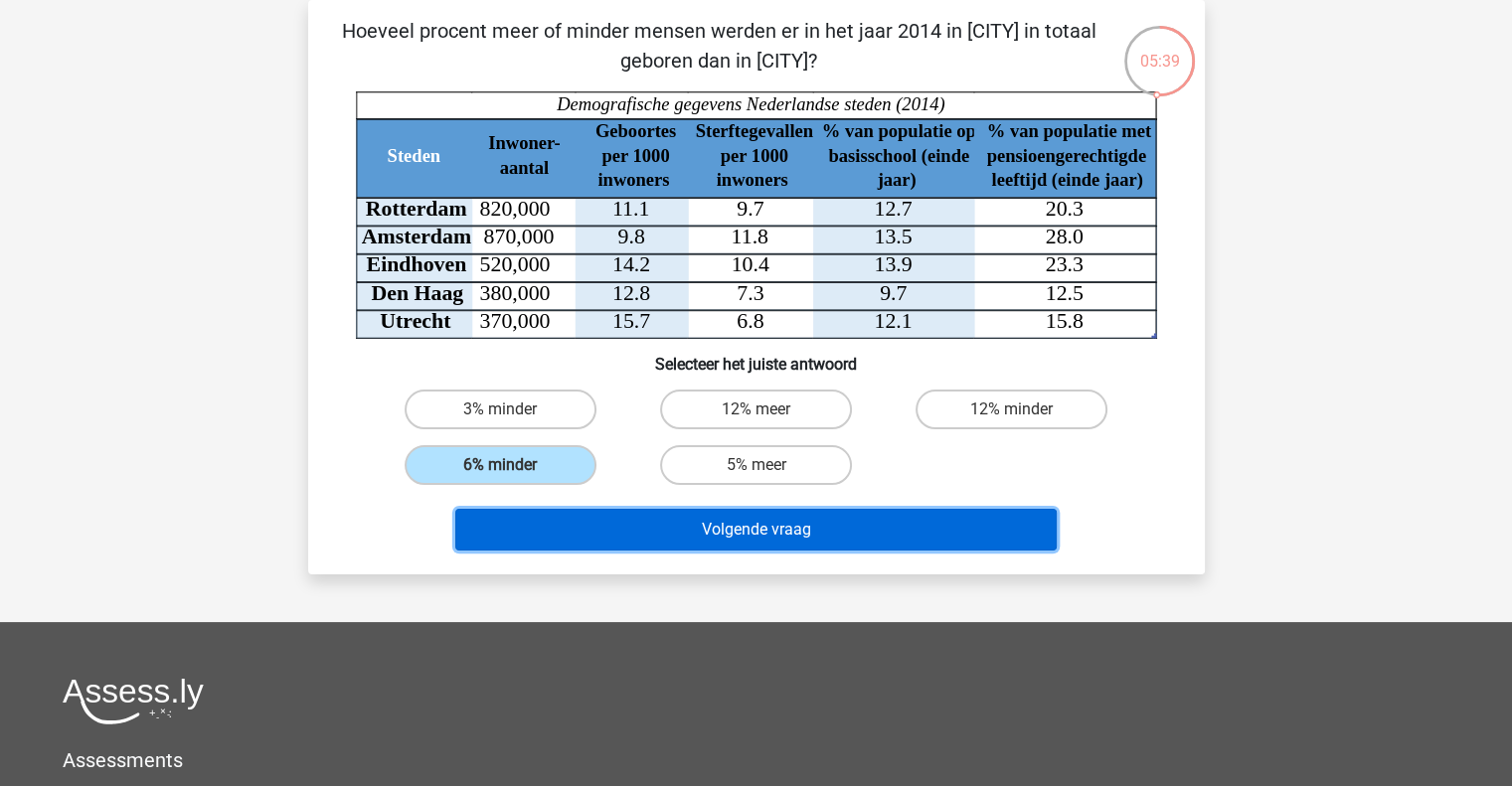 click on "Volgende vraag" at bounding box center [756, 530] 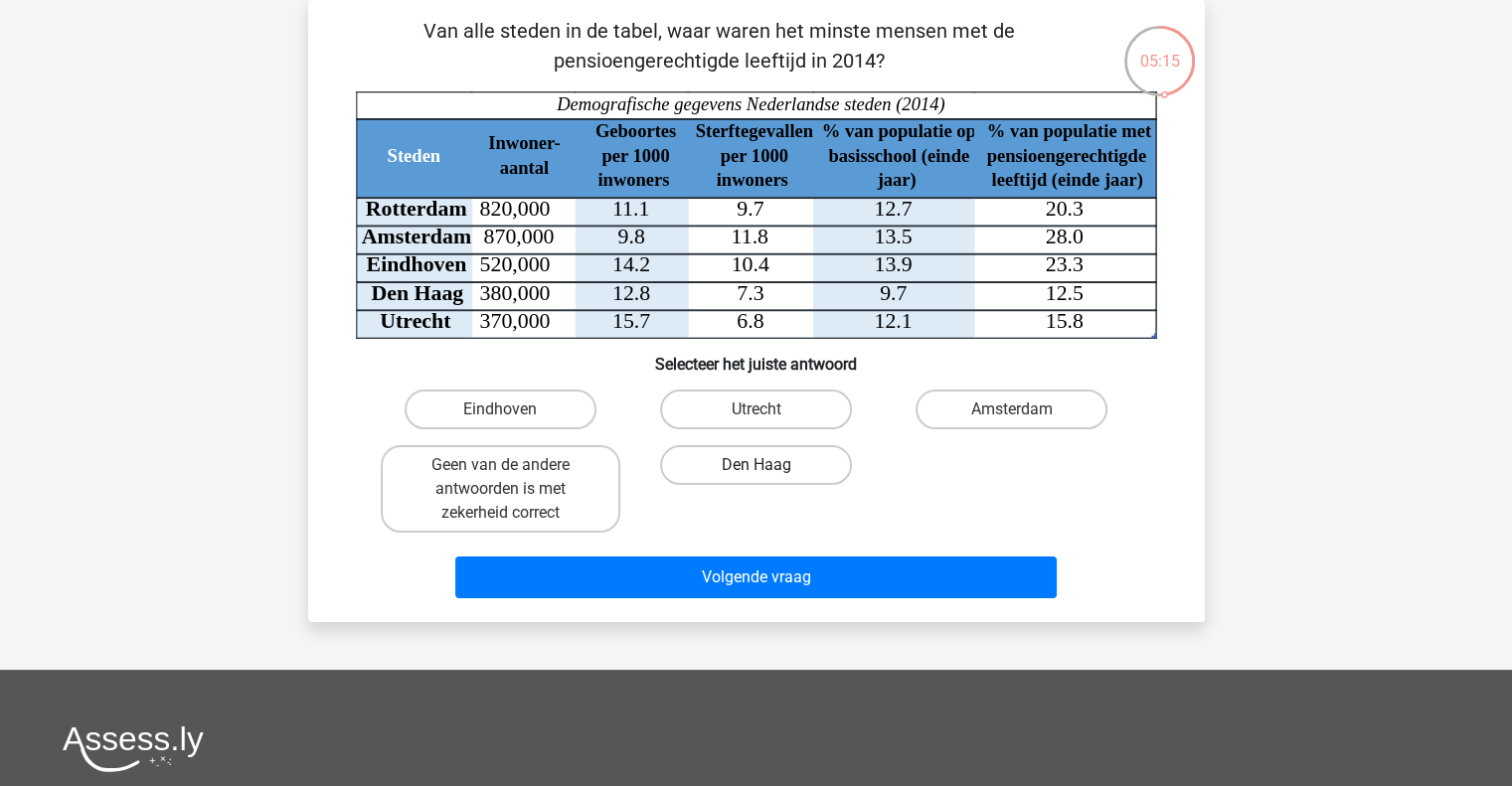 click on "Den Haag" at bounding box center (756, 465) 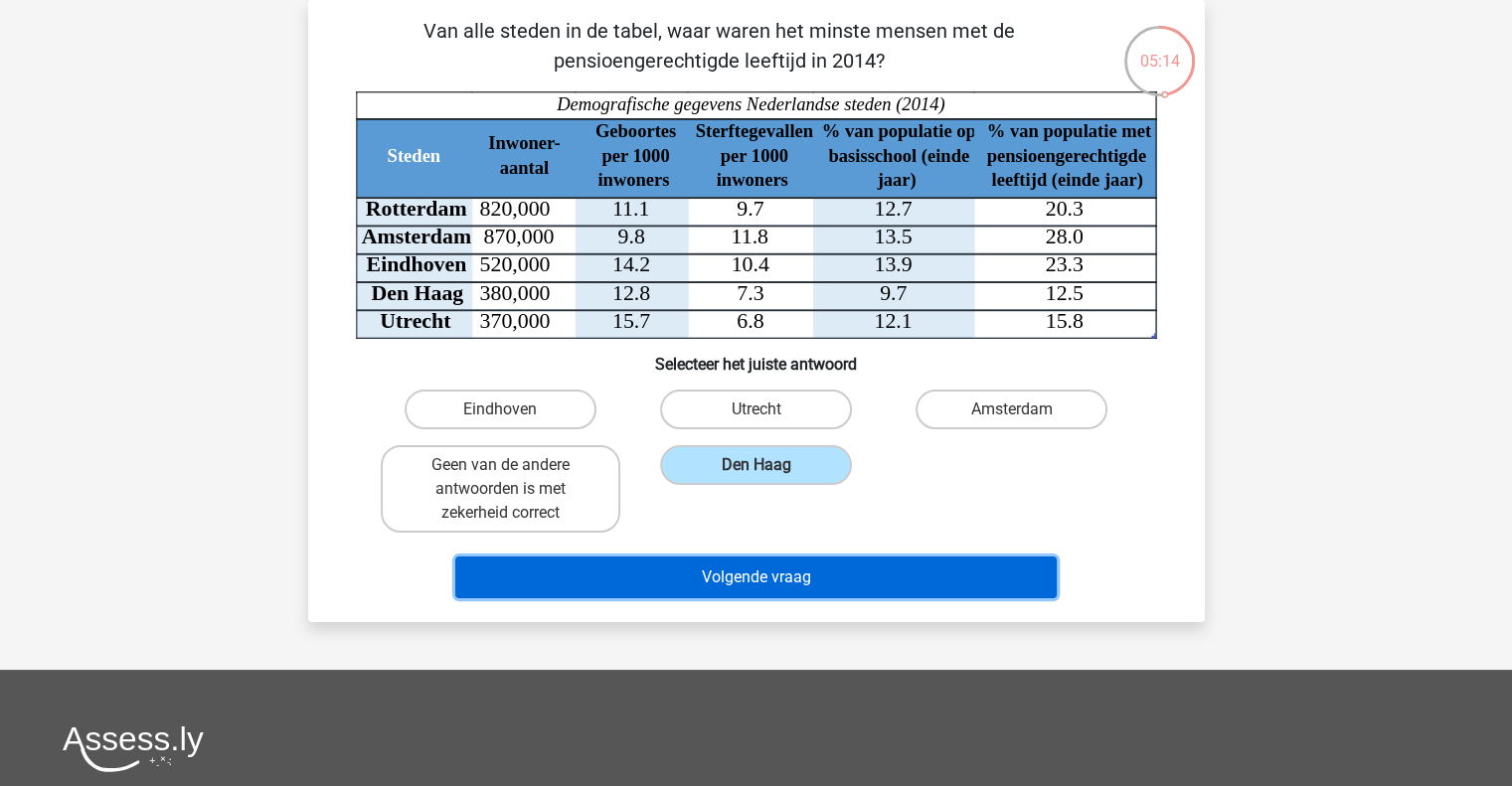 click on "Volgende vraag" at bounding box center [756, 577] 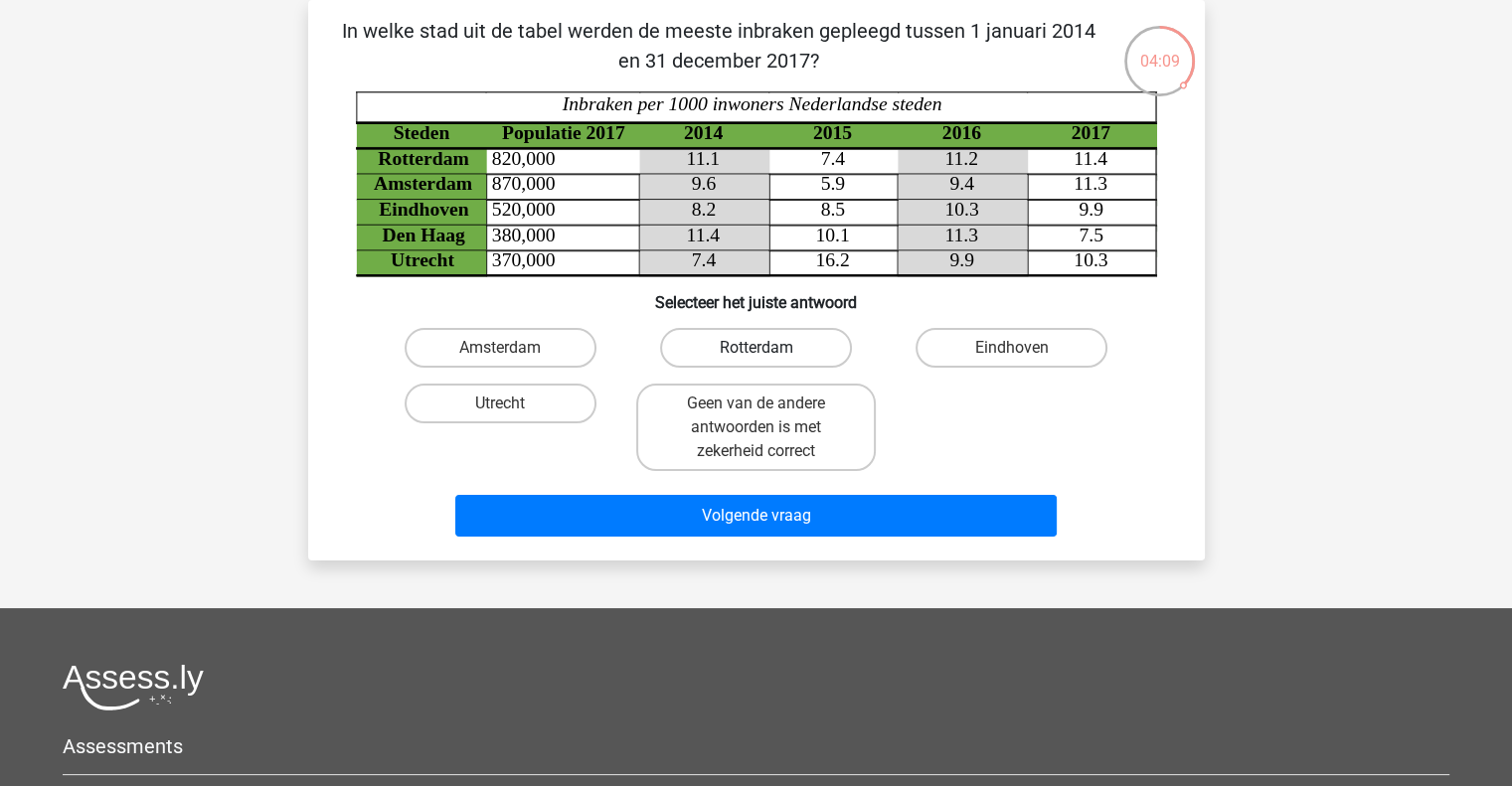 click on "Rotterdam" at bounding box center [756, 348] 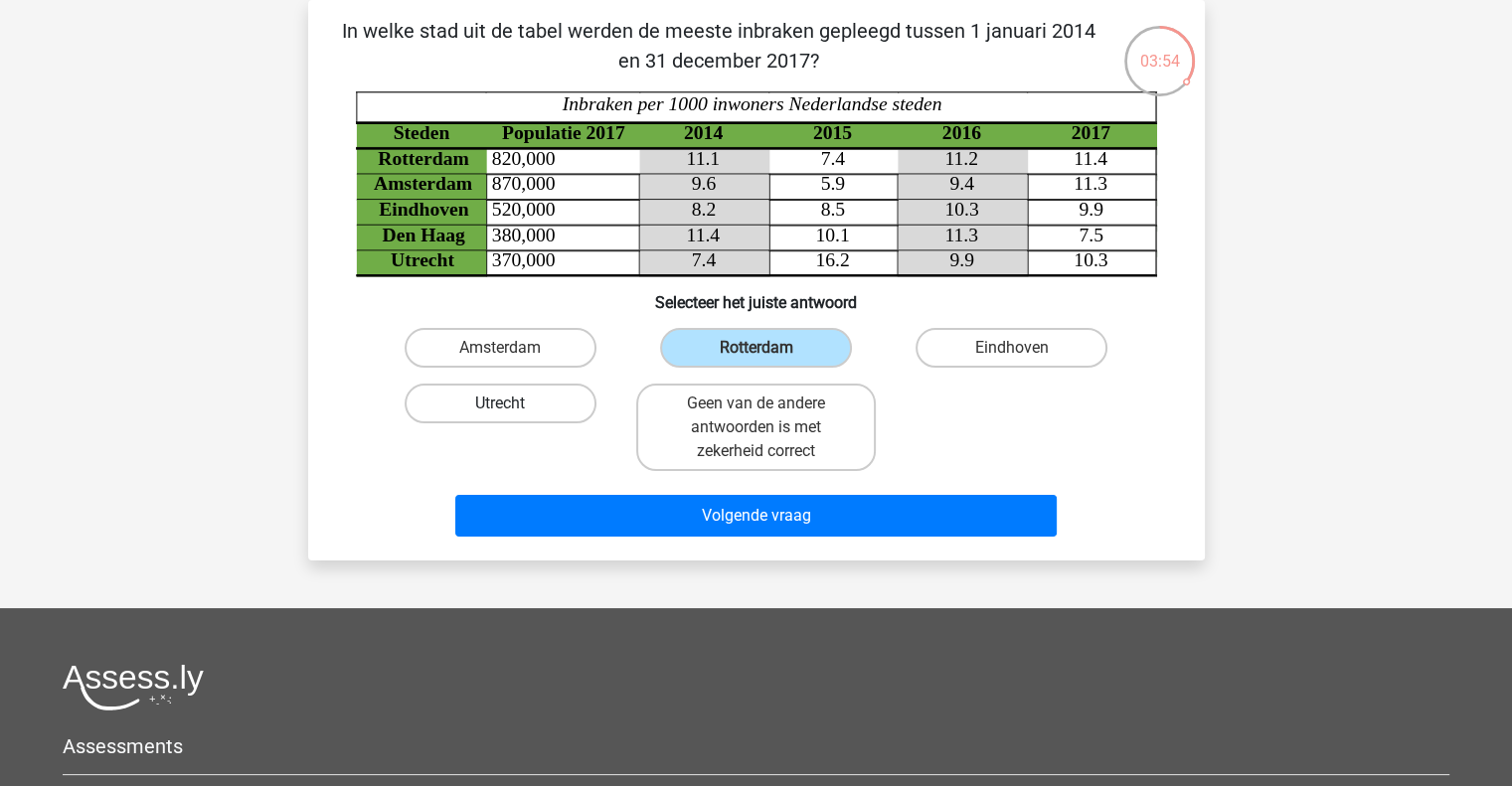 click on "Utrecht" at bounding box center [500, 403] 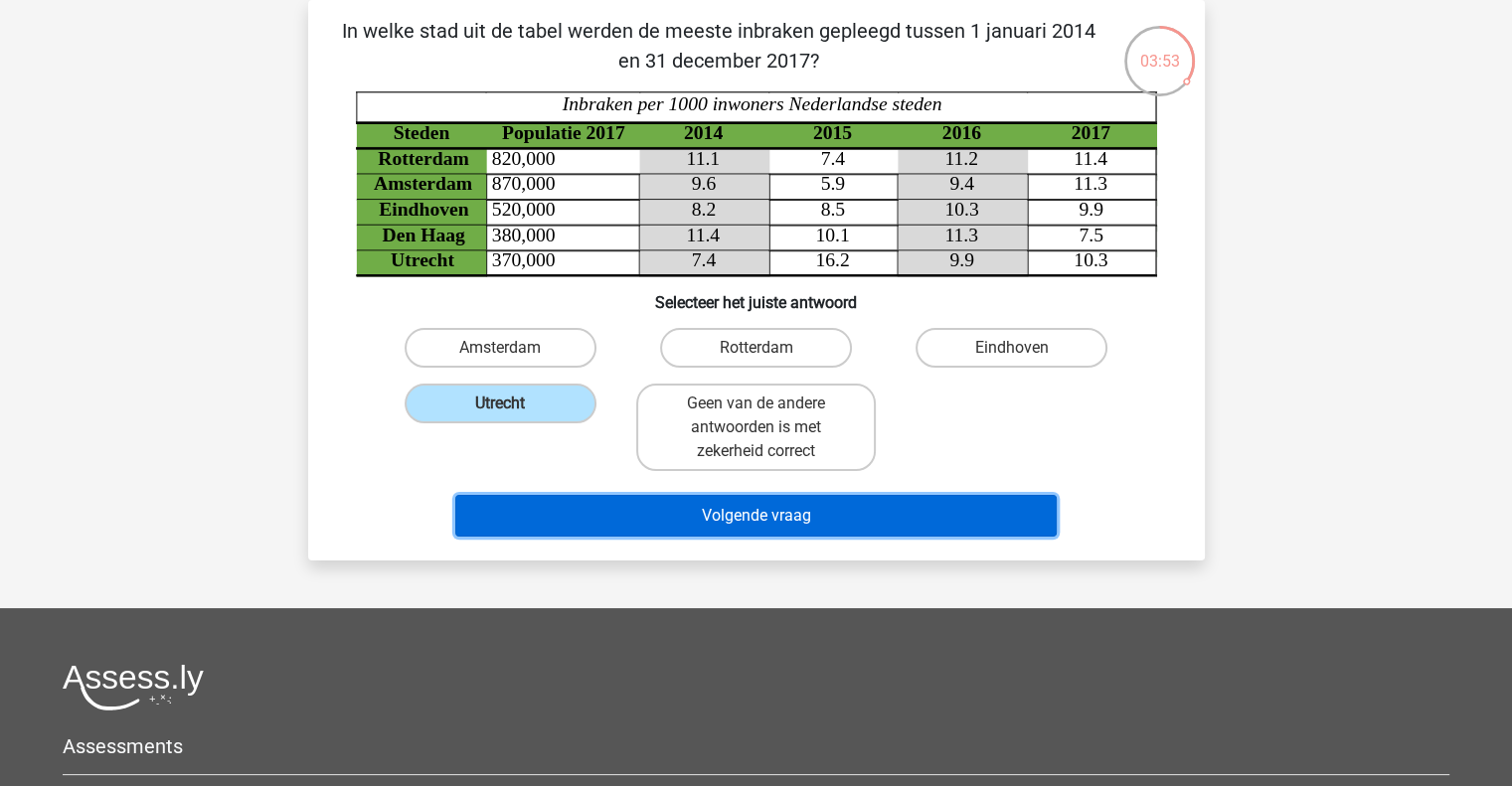 click on "Volgende vraag" at bounding box center (756, 516) 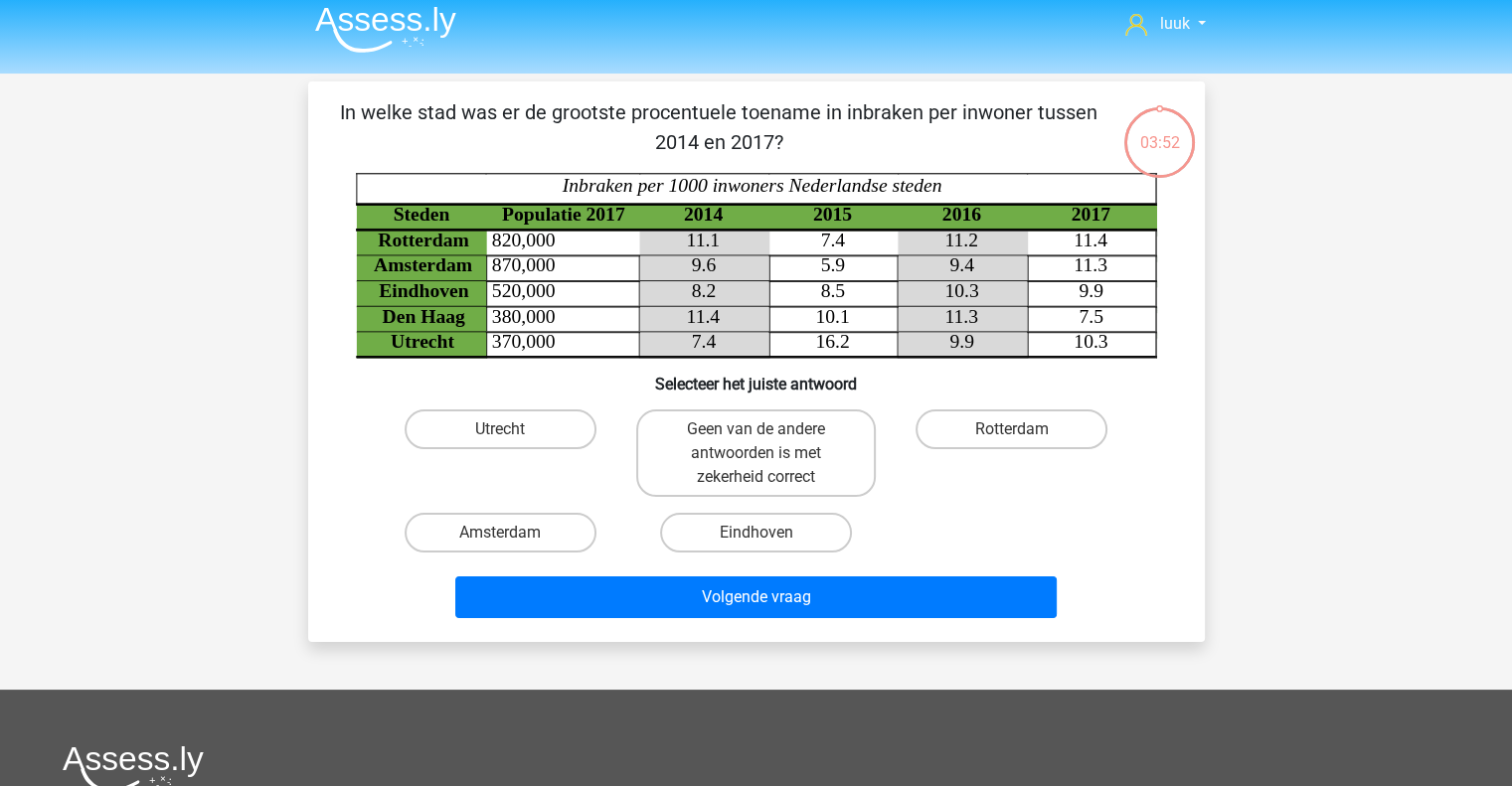 scroll, scrollTop: 8, scrollLeft: 0, axis: vertical 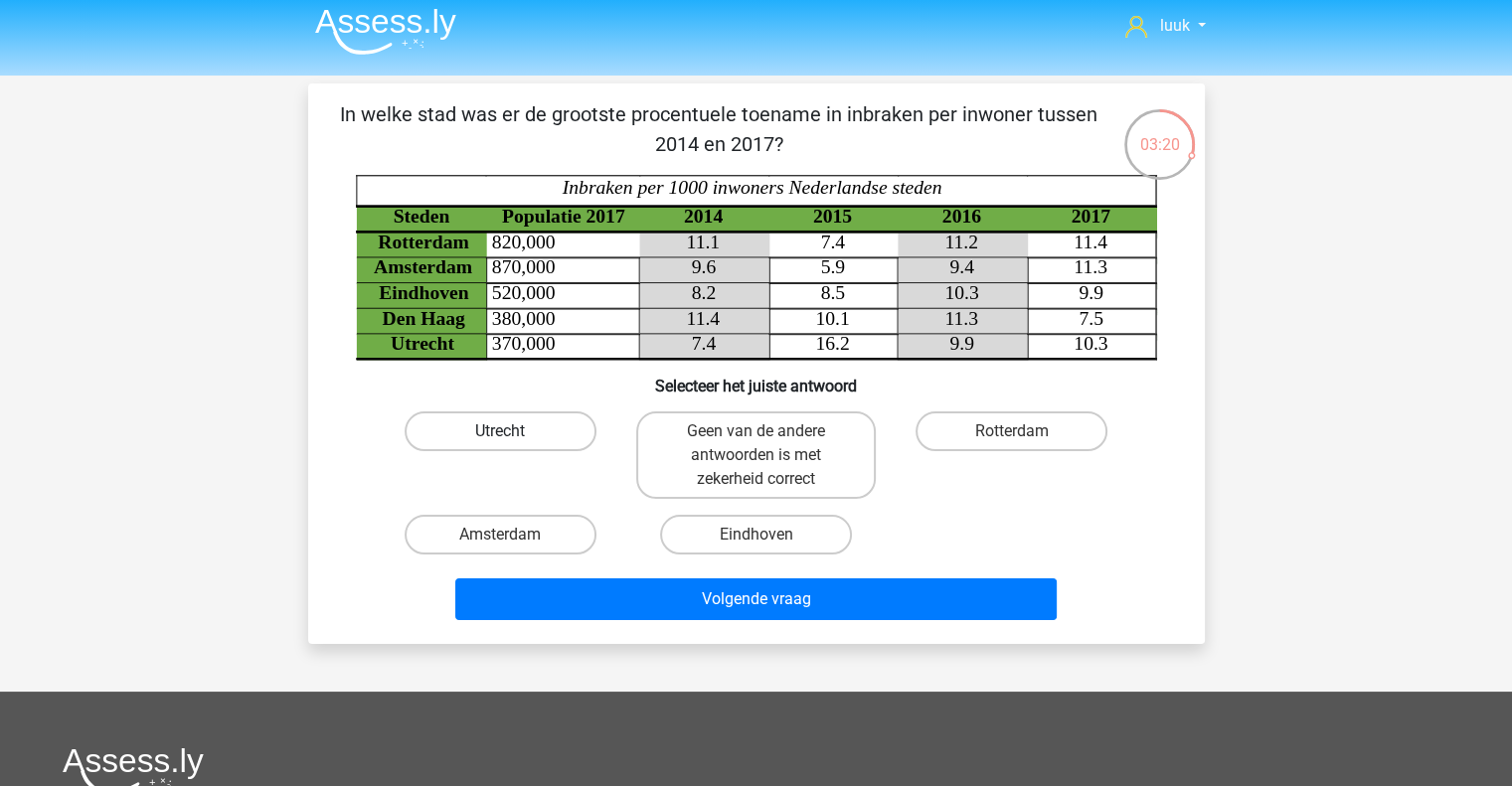 click on "Utrecht" at bounding box center (500, 431) 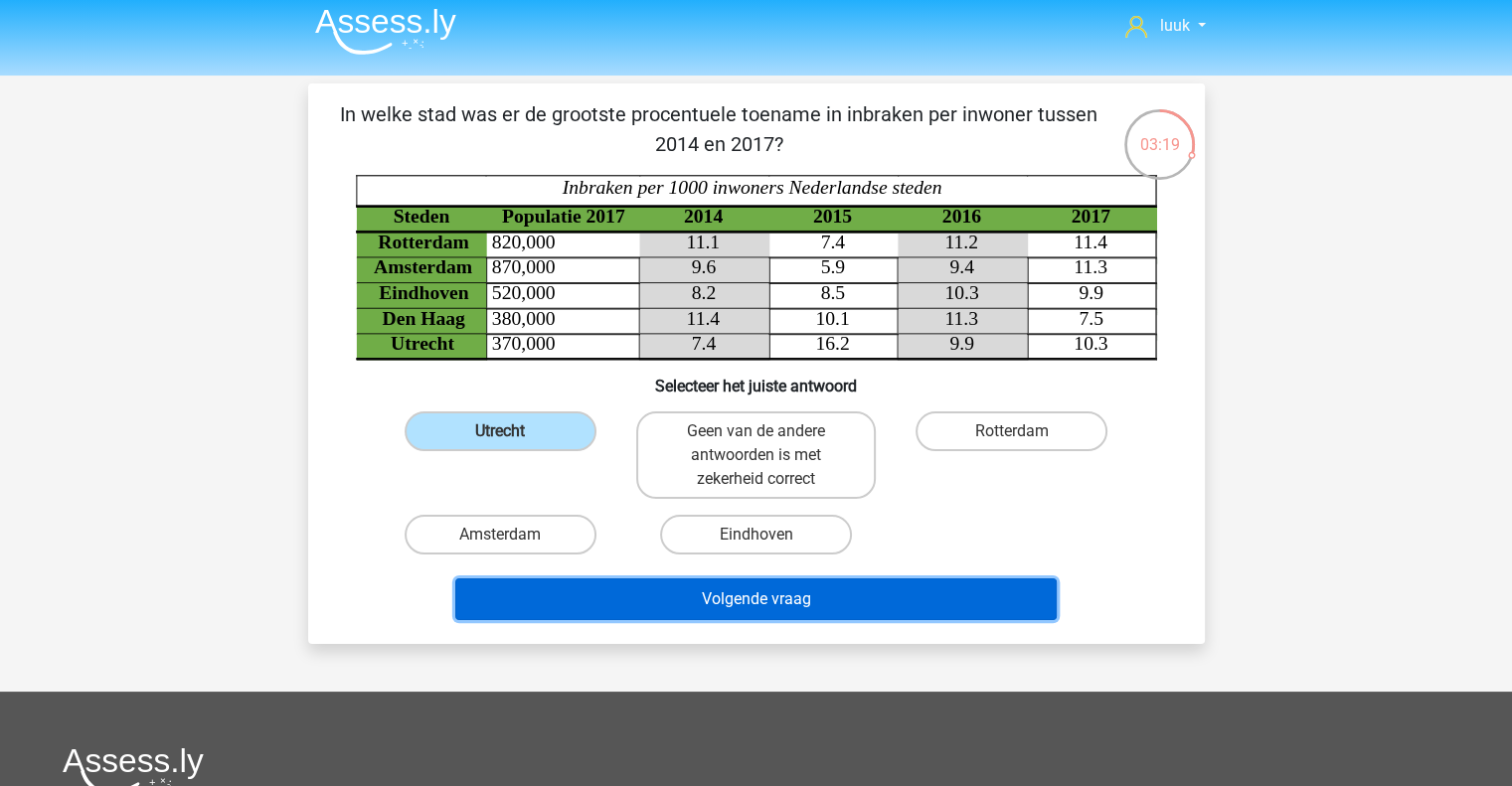 click on "Volgende vraag" at bounding box center [756, 599] 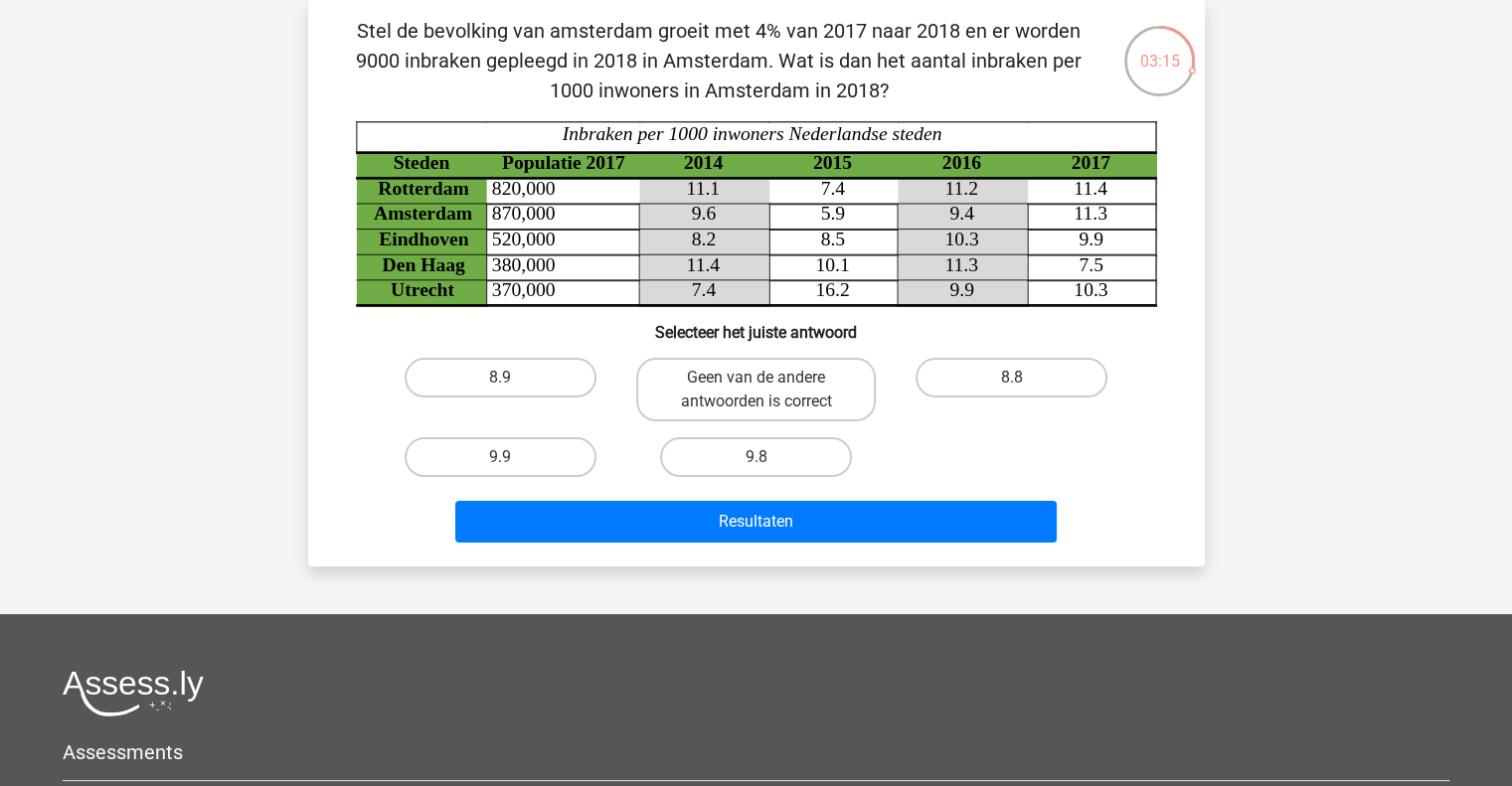 scroll, scrollTop: 0, scrollLeft: 0, axis: both 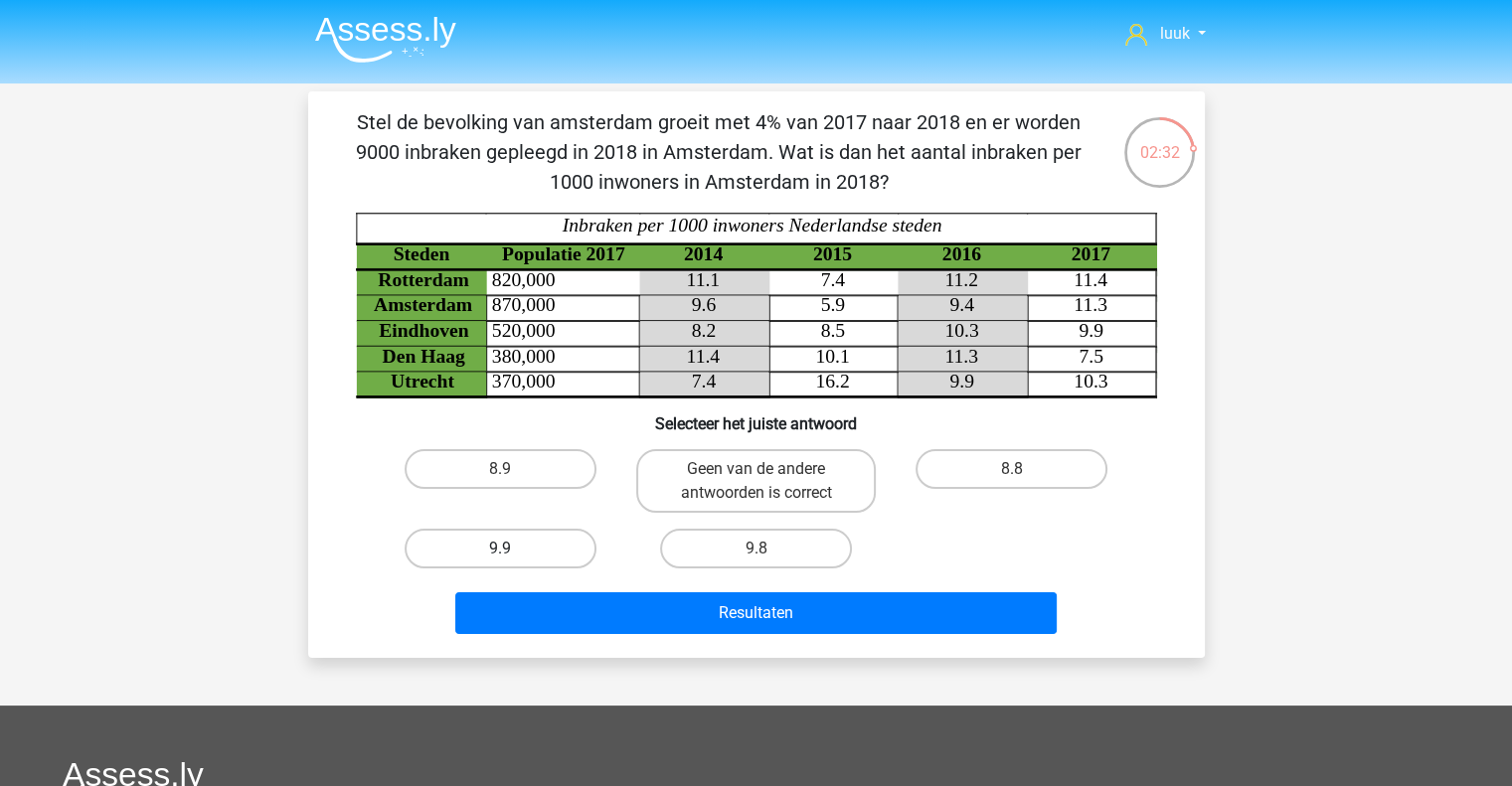 click on "9.9" at bounding box center (500, 549) 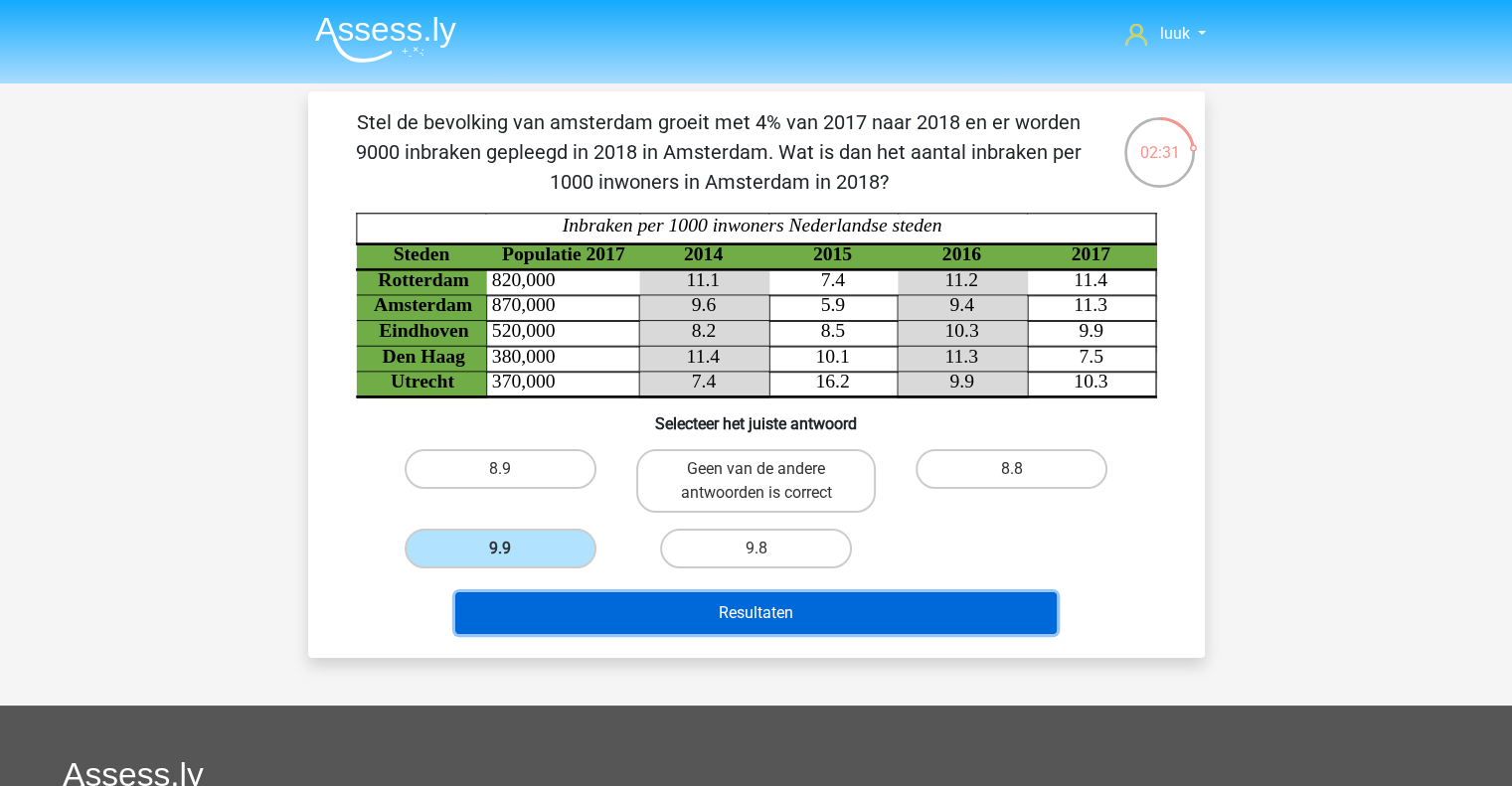 click on "Resultaten" at bounding box center (756, 613) 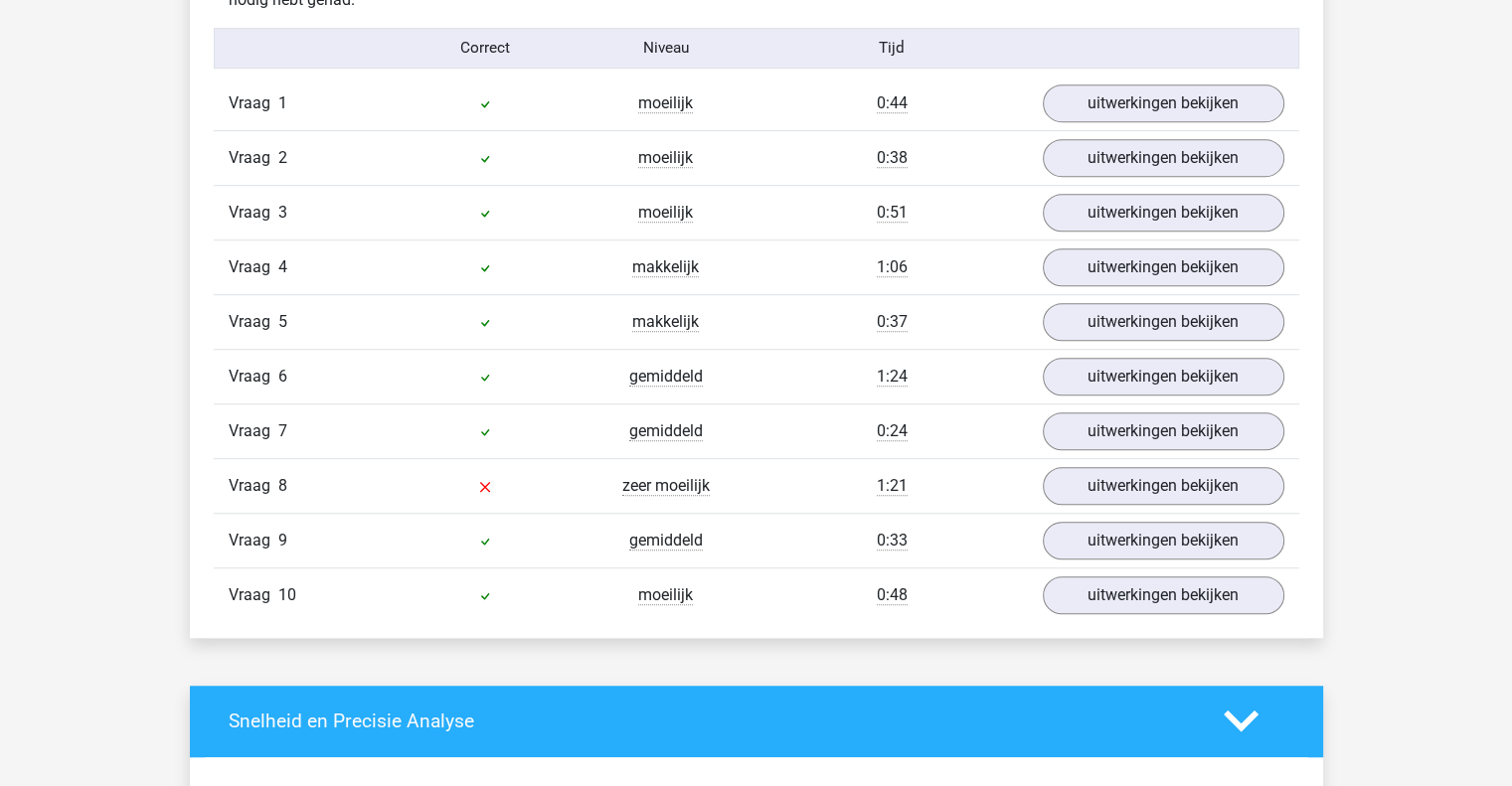 scroll, scrollTop: 1222, scrollLeft: 0, axis: vertical 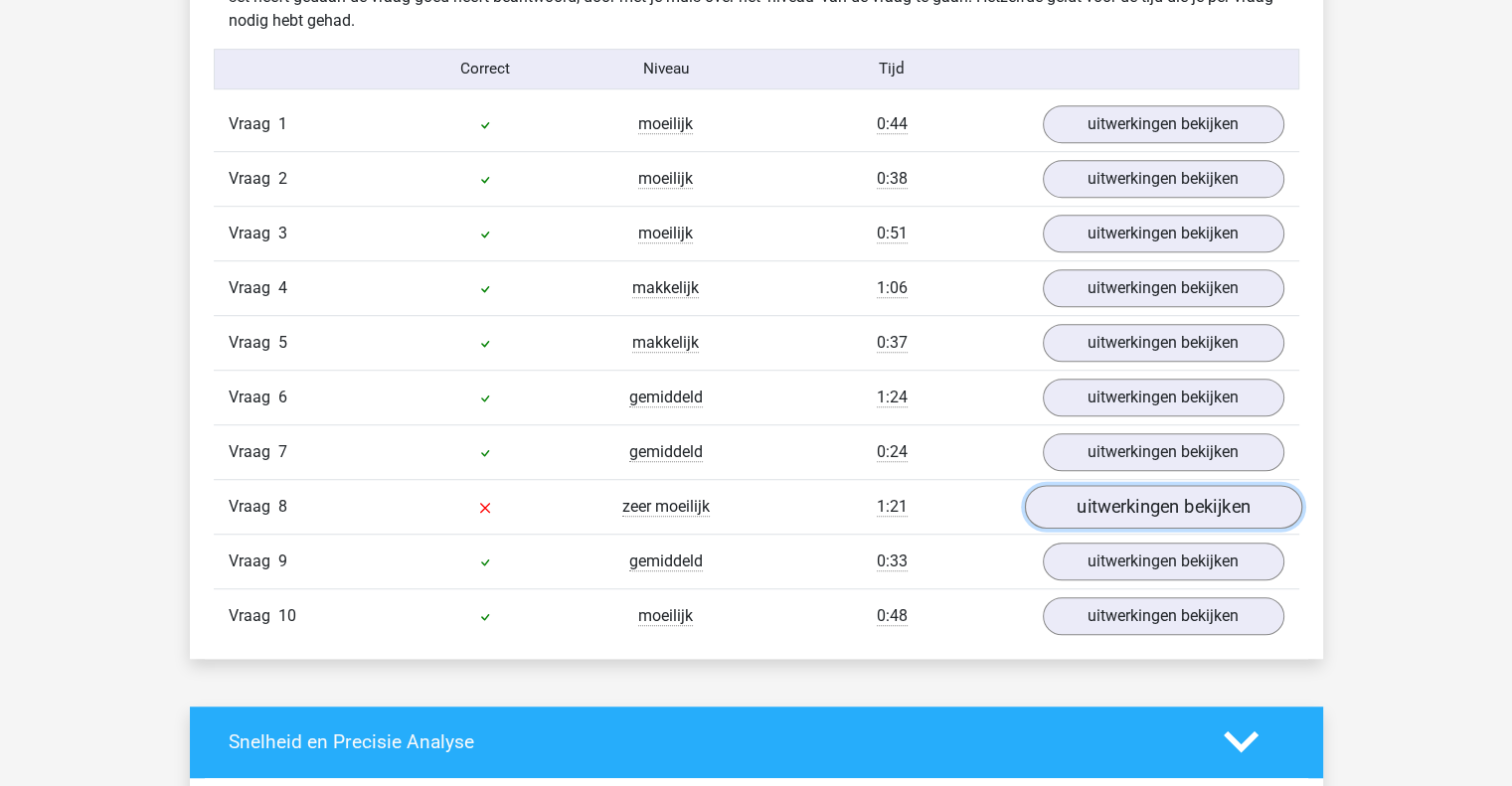 click on "uitwerkingen bekijken" at bounding box center [1162, 507] 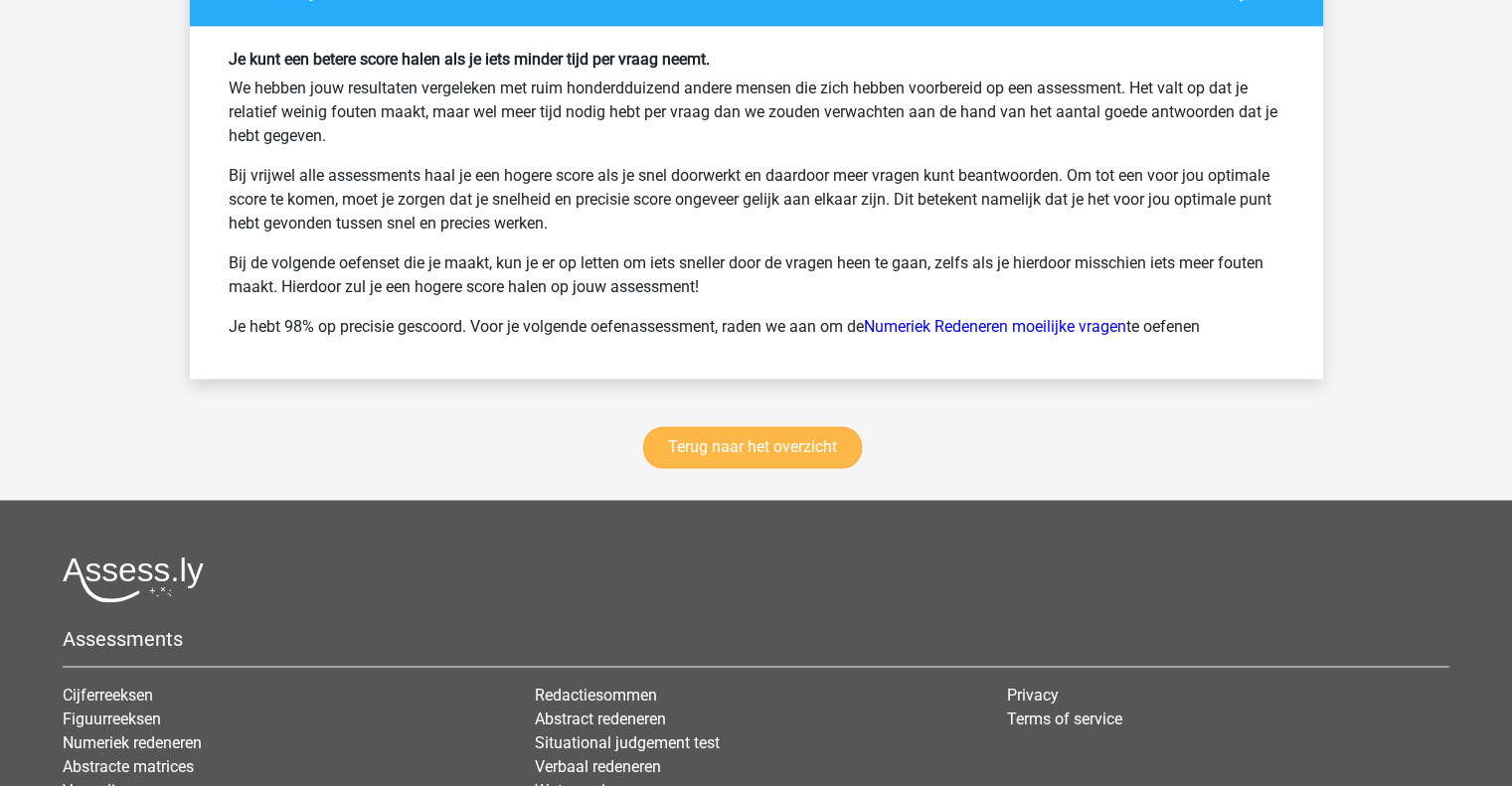 scroll, scrollTop: 3295, scrollLeft: 0, axis: vertical 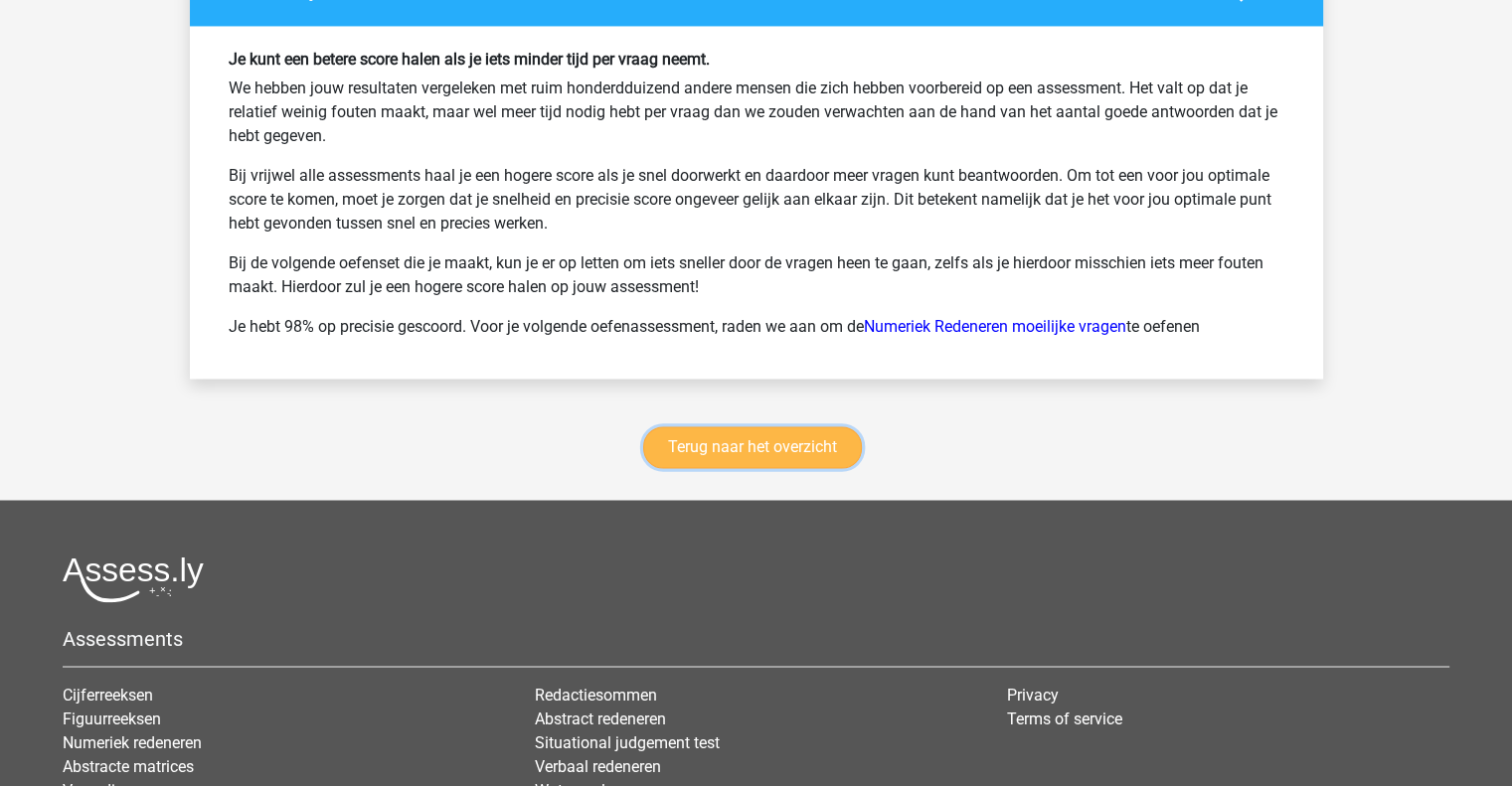click on "Terug naar het overzicht" at bounding box center [753, 447] 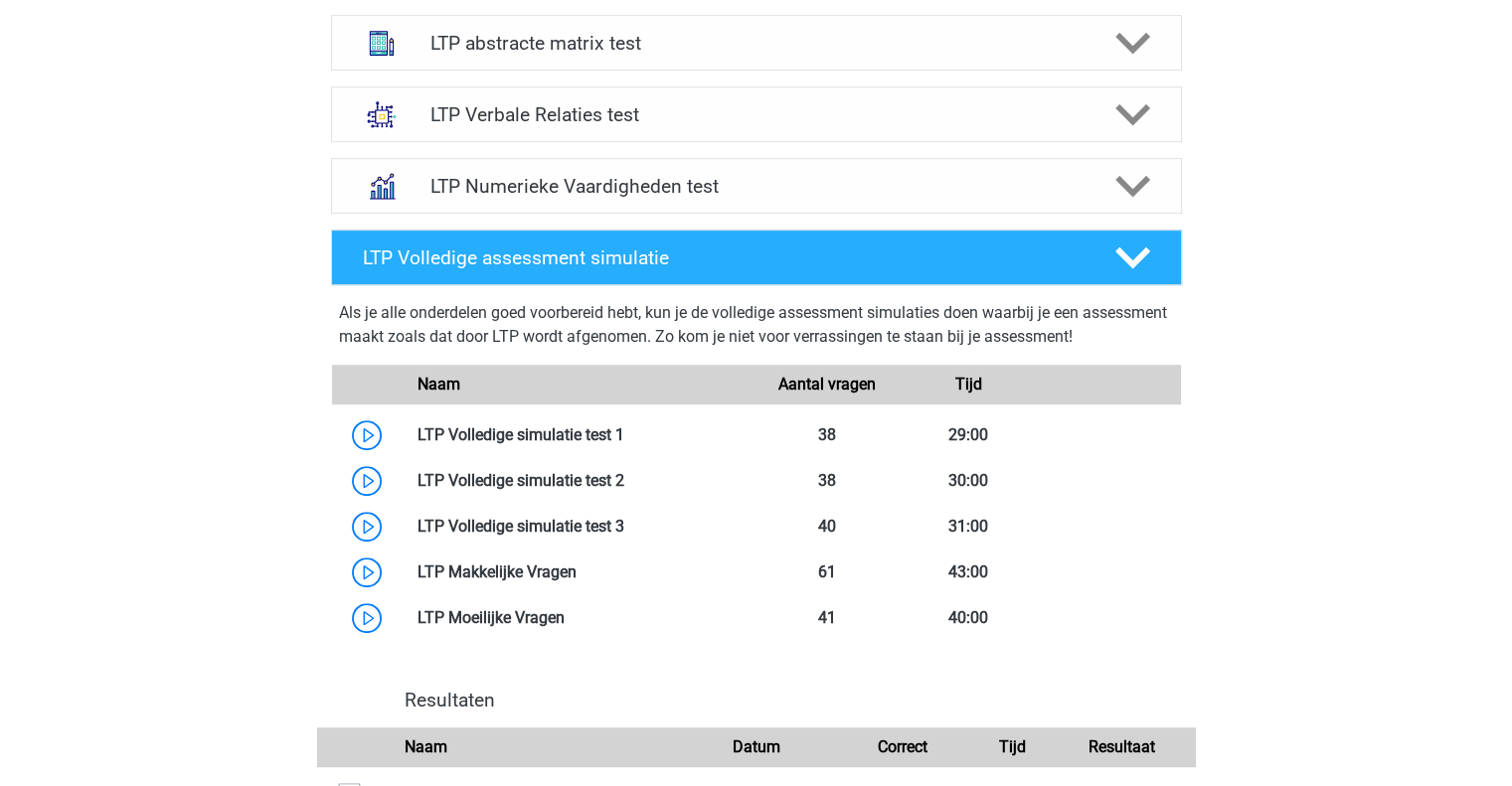 scroll, scrollTop: 797, scrollLeft: 0, axis: vertical 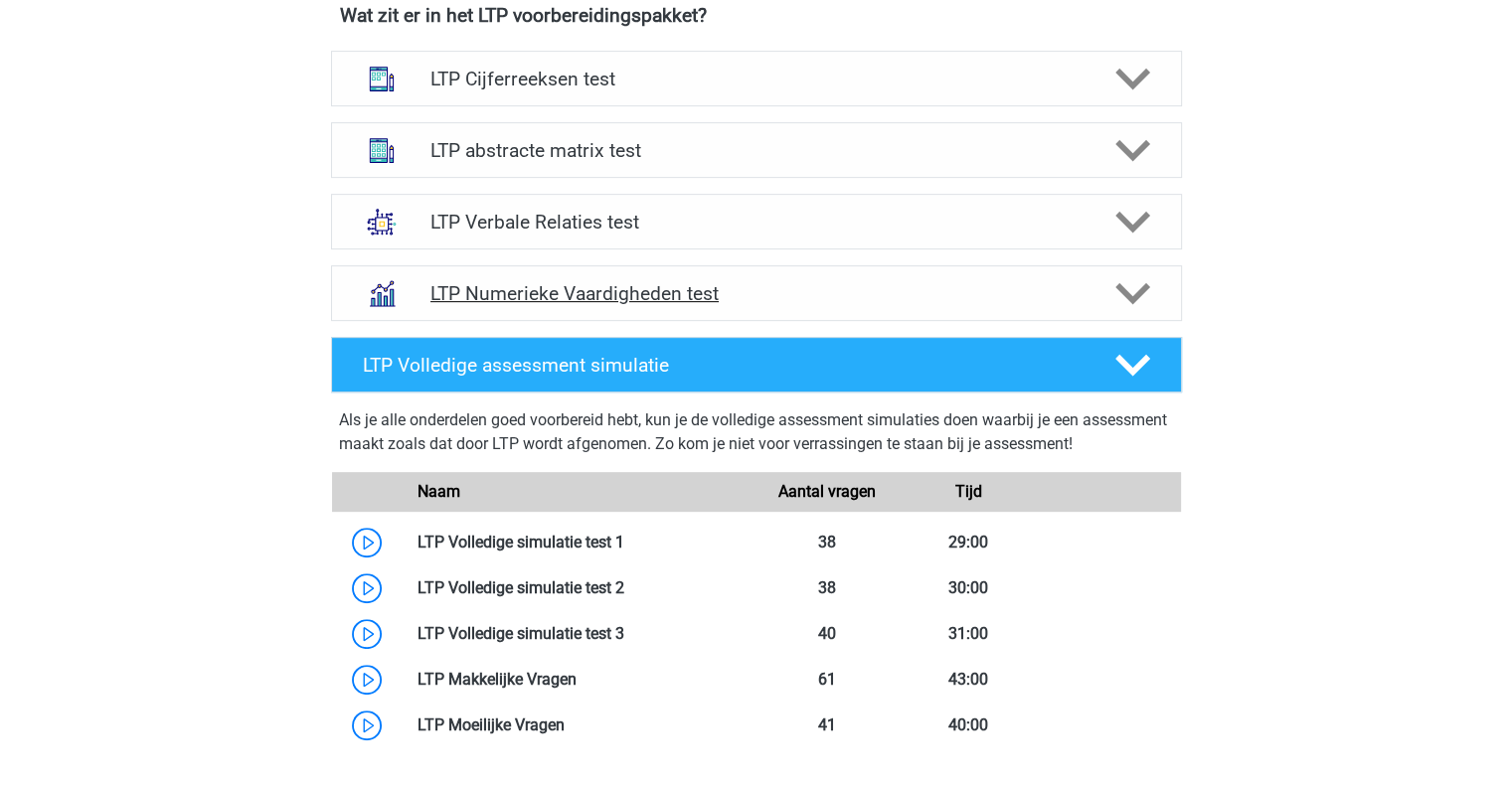 click on "LTP Numerieke Vaardigheden test" at bounding box center (756, 293) 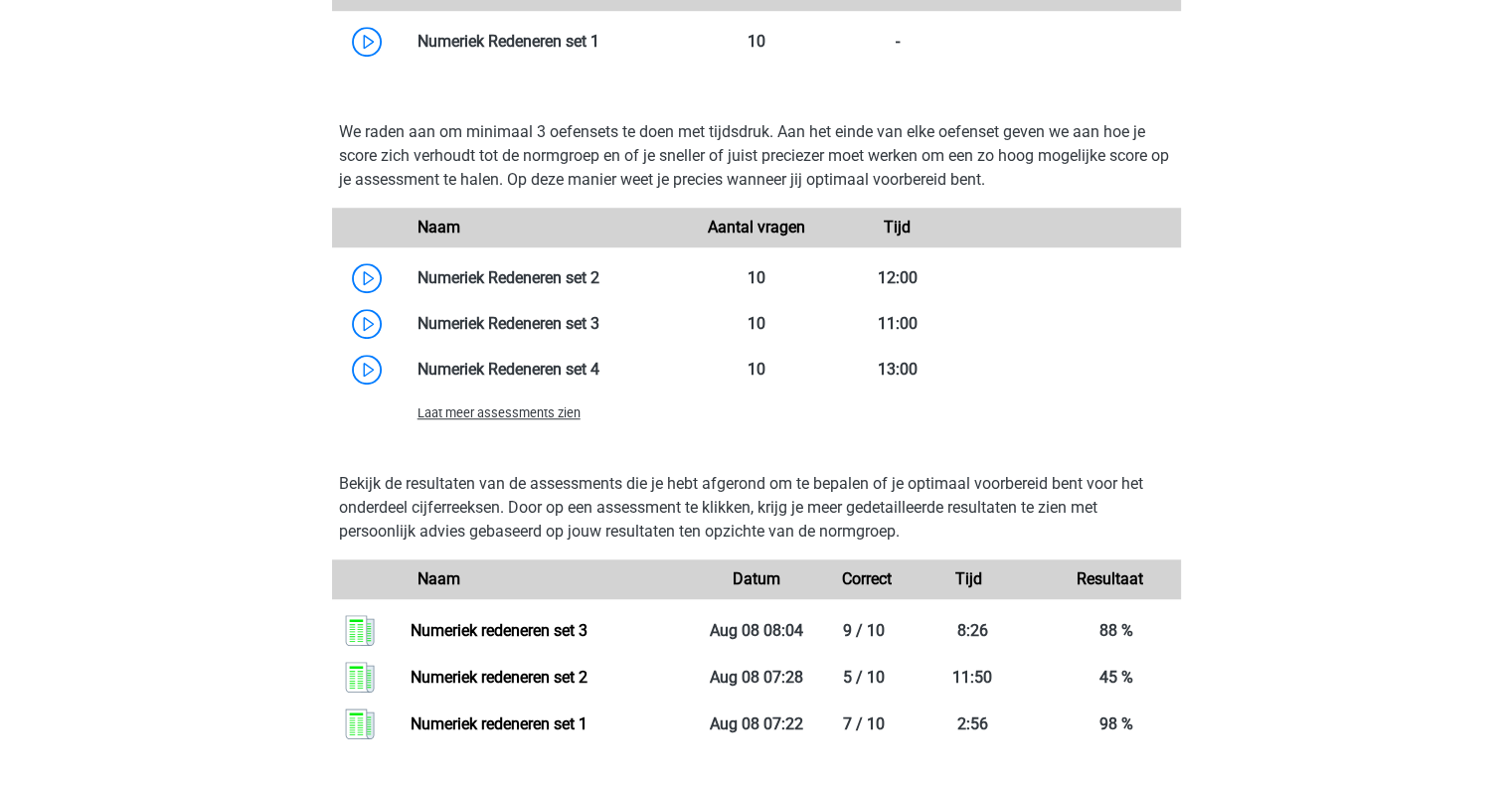scroll, scrollTop: 1581, scrollLeft: 0, axis: vertical 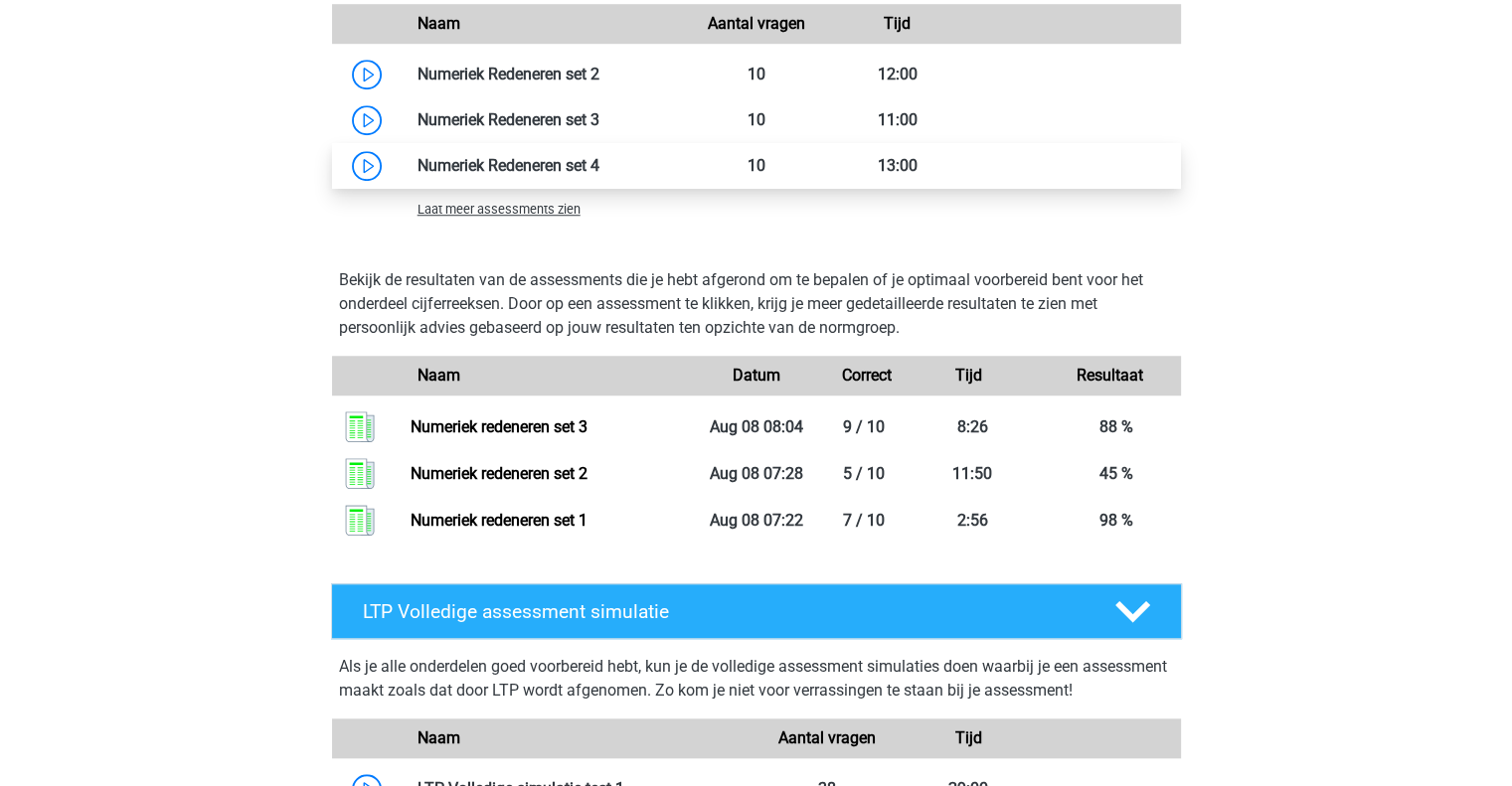 click at bounding box center (599, 165) 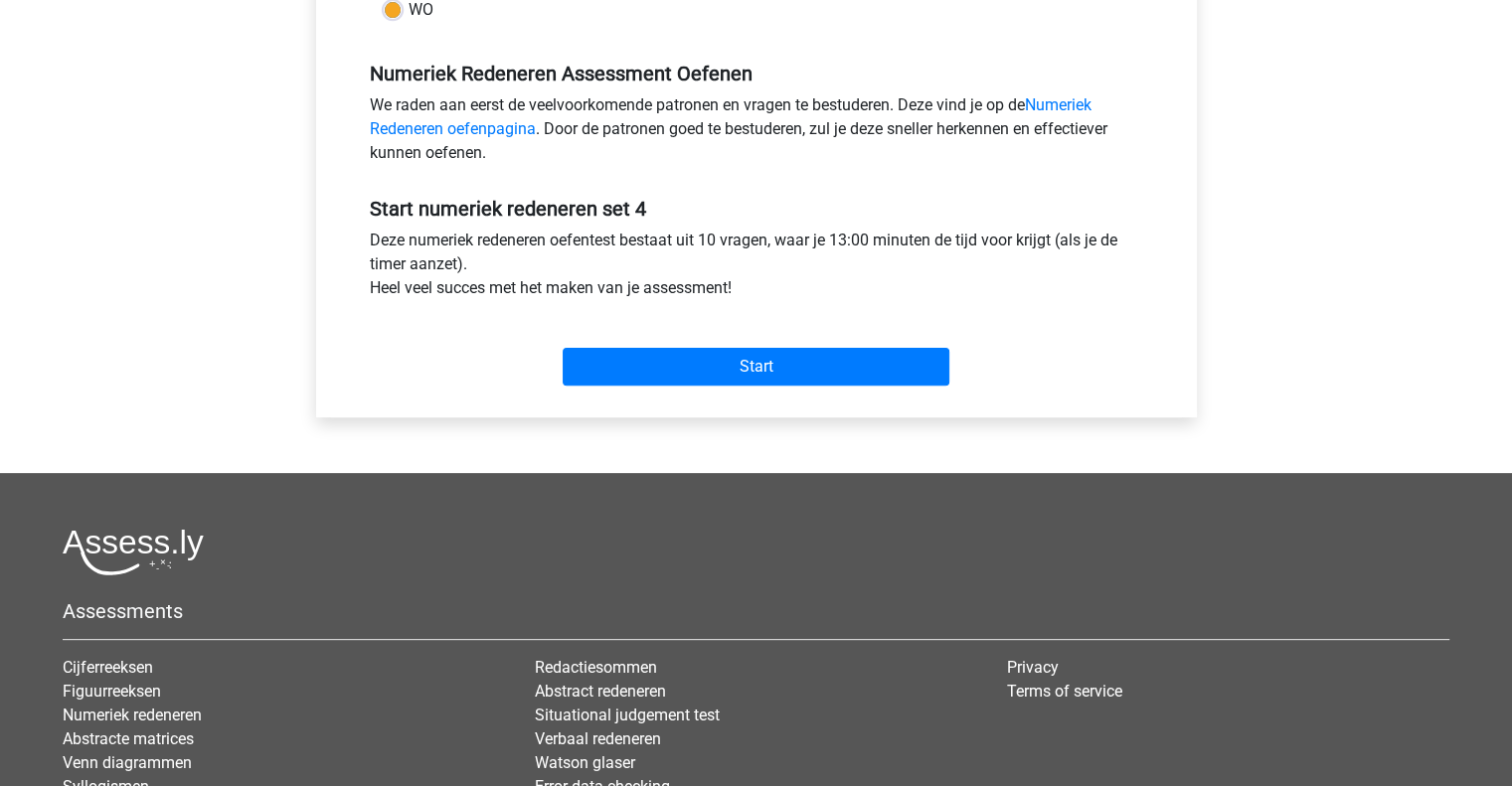 scroll, scrollTop: 572, scrollLeft: 0, axis: vertical 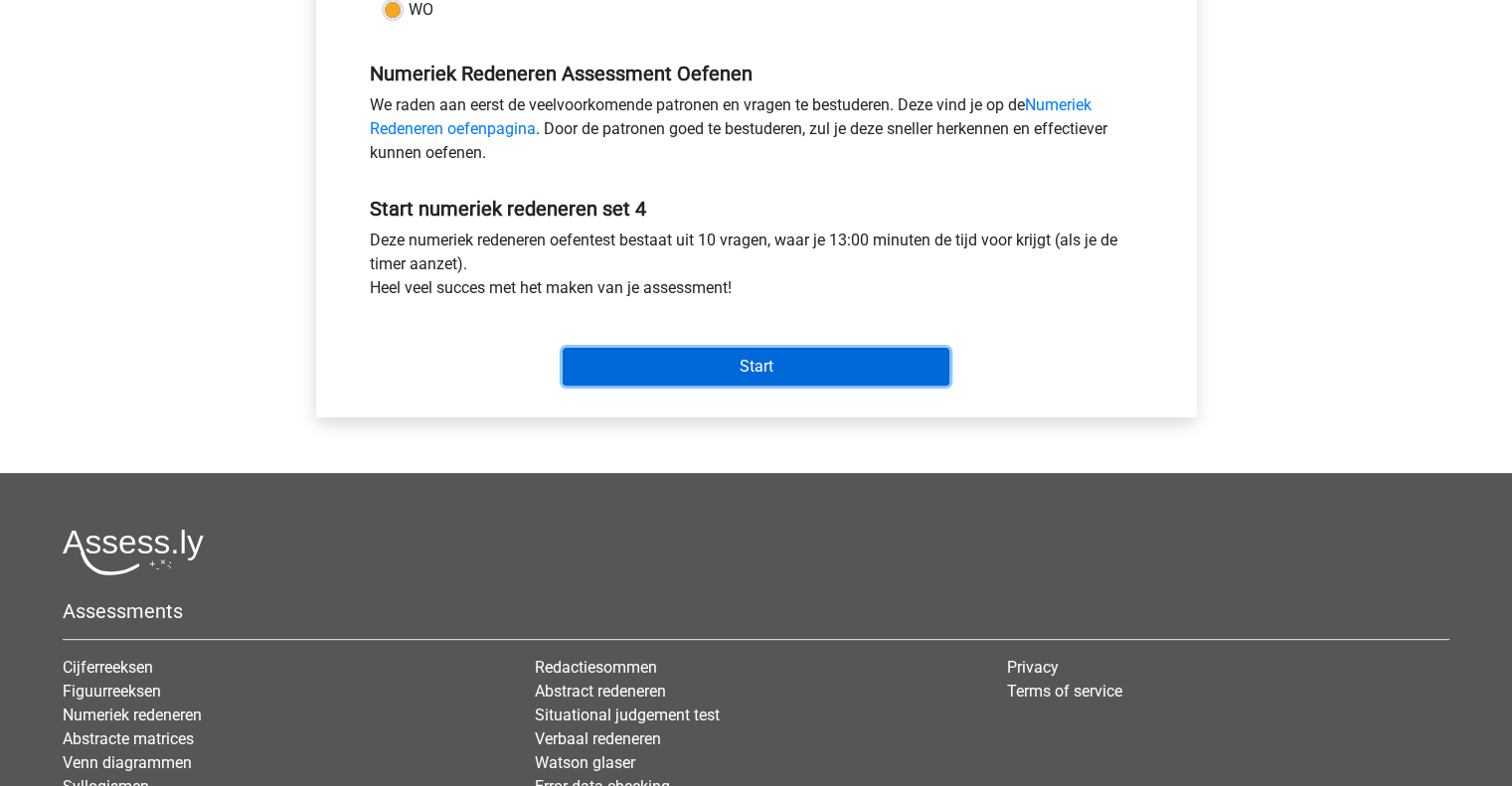 click on "Start" at bounding box center [756, 367] 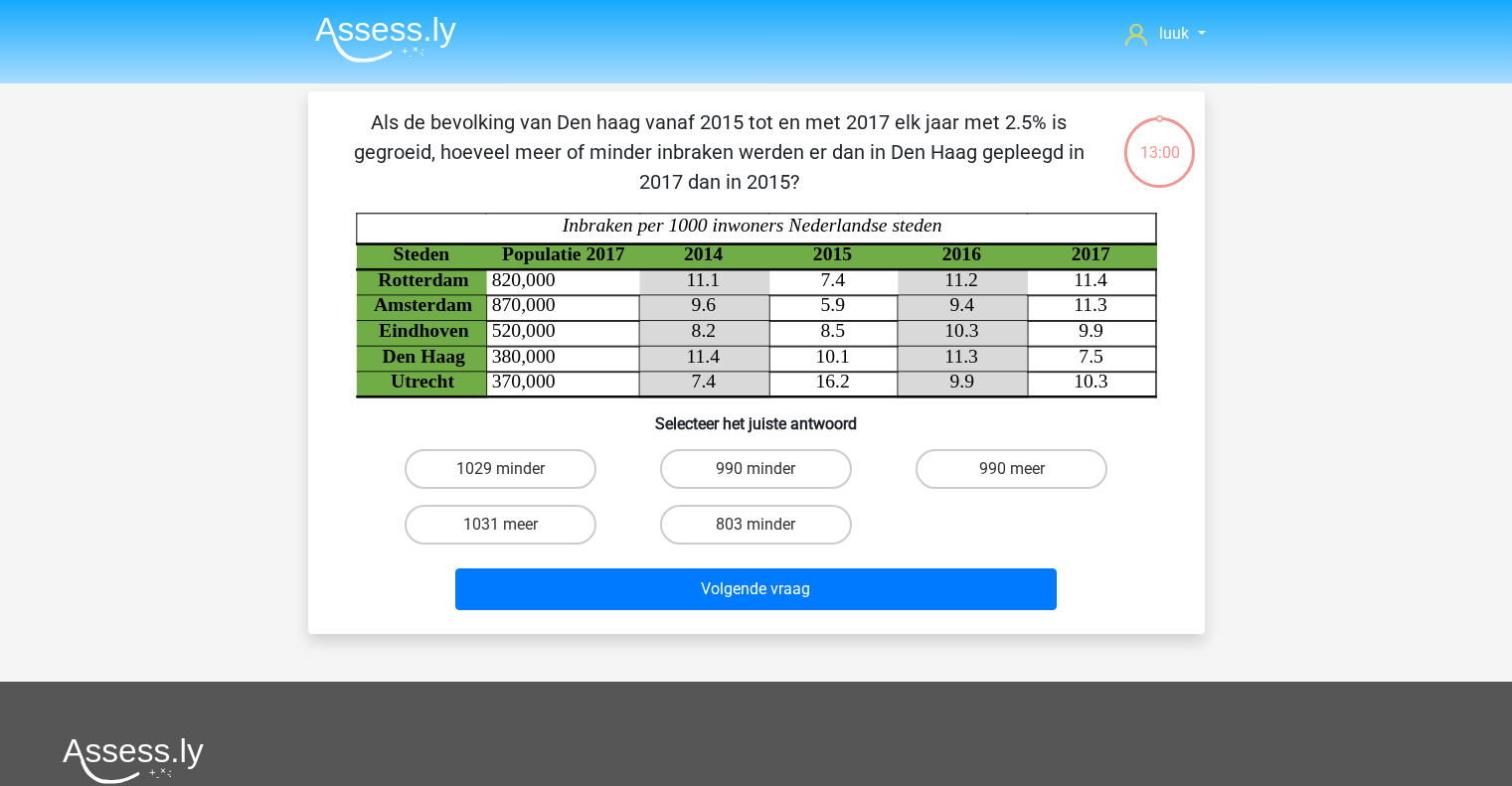 scroll, scrollTop: 0, scrollLeft: 0, axis: both 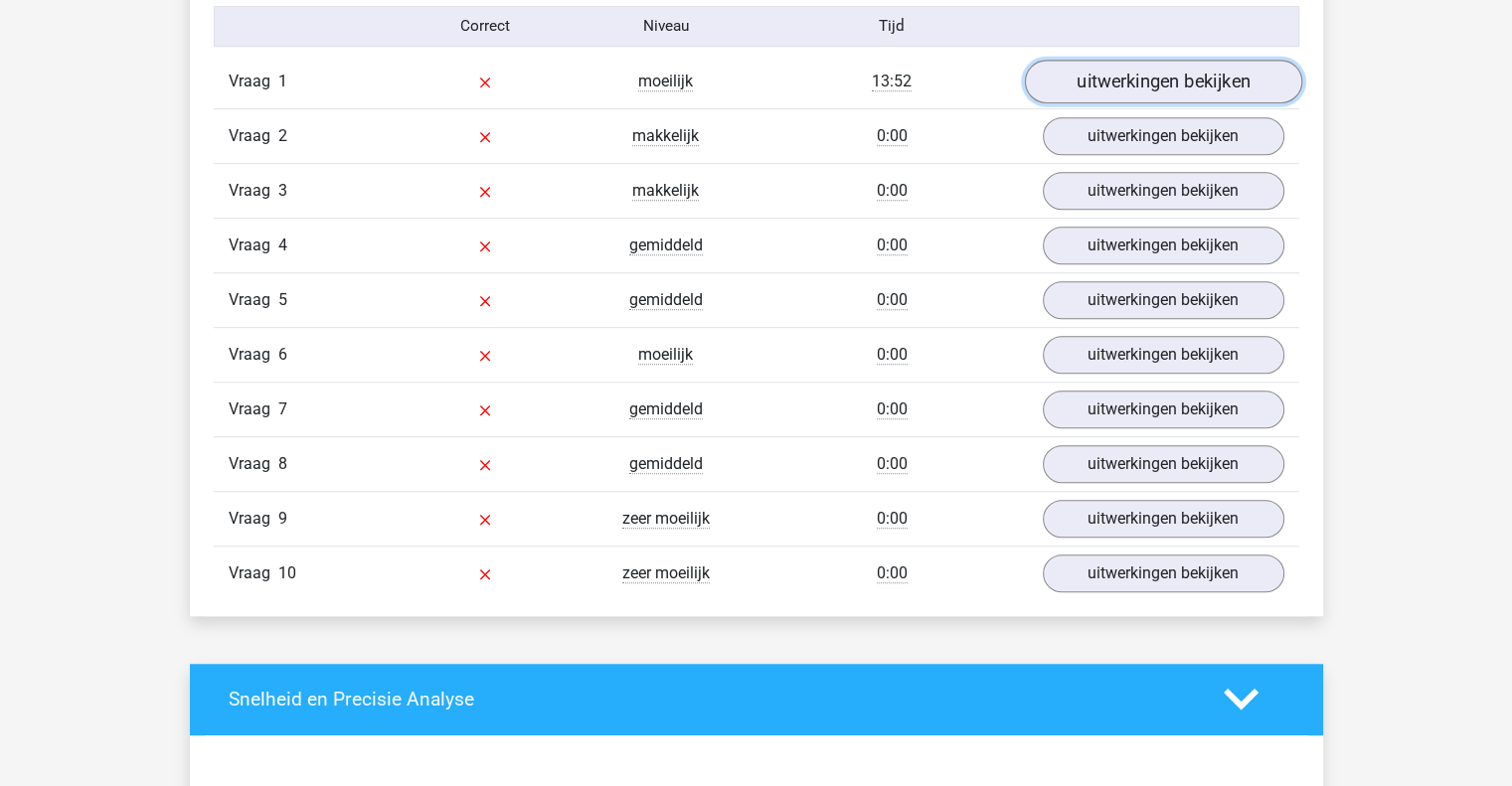 click on "uitwerkingen bekijken" at bounding box center [1162, 81] 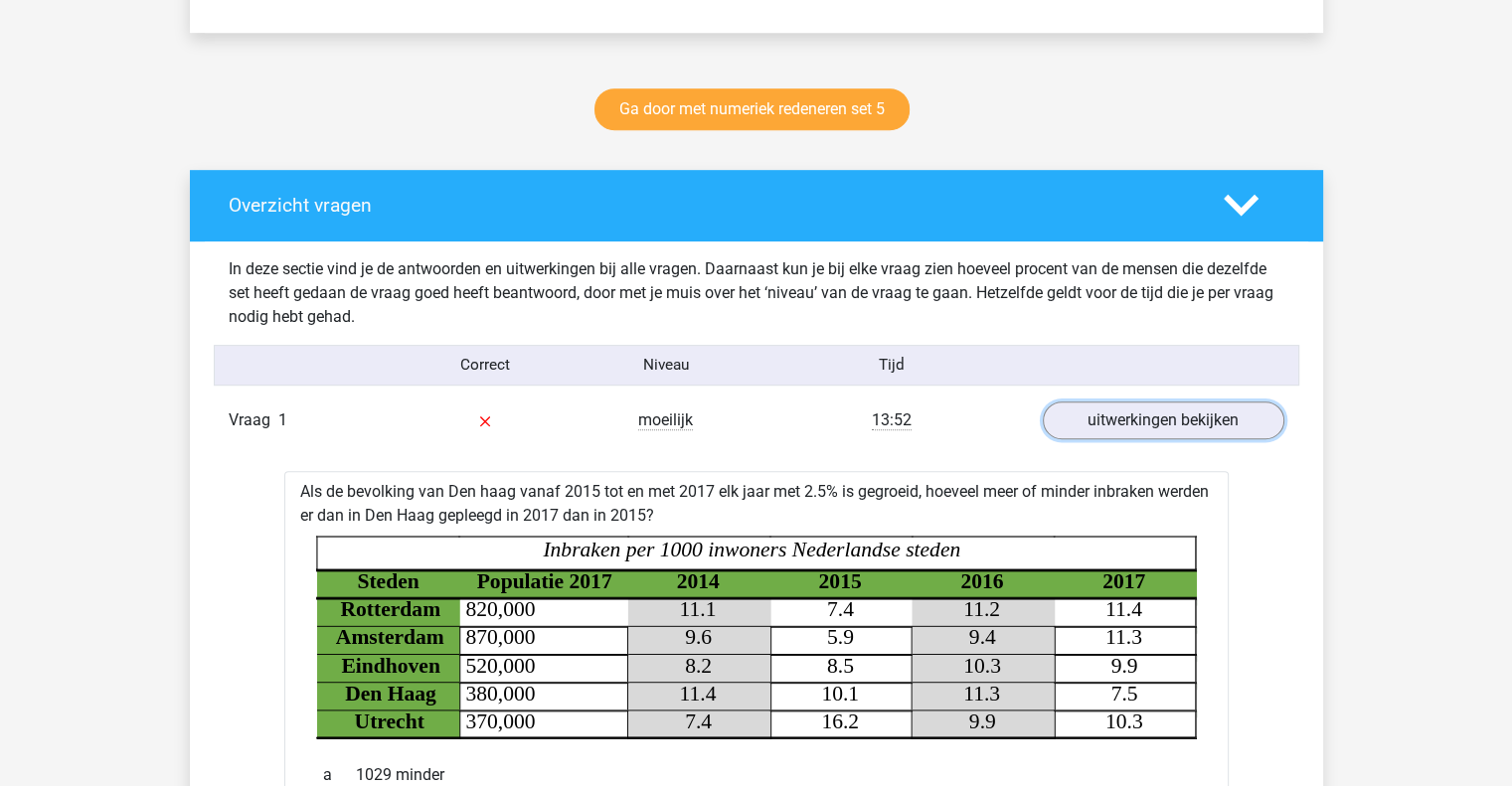 scroll, scrollTop: 978, scrollLeft: 0, axis: vertical 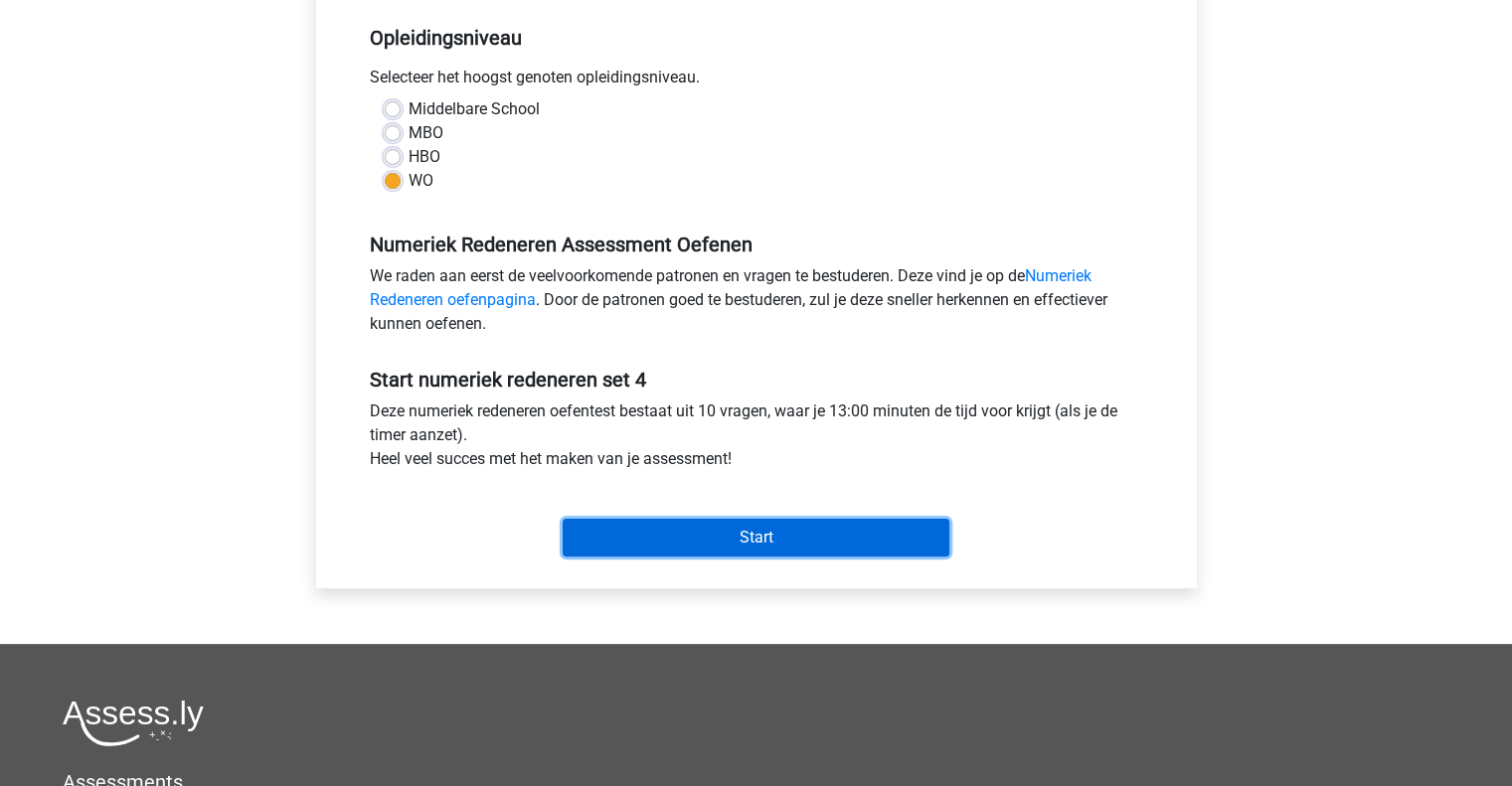 click on "Start" at bounding box center (756, 538) 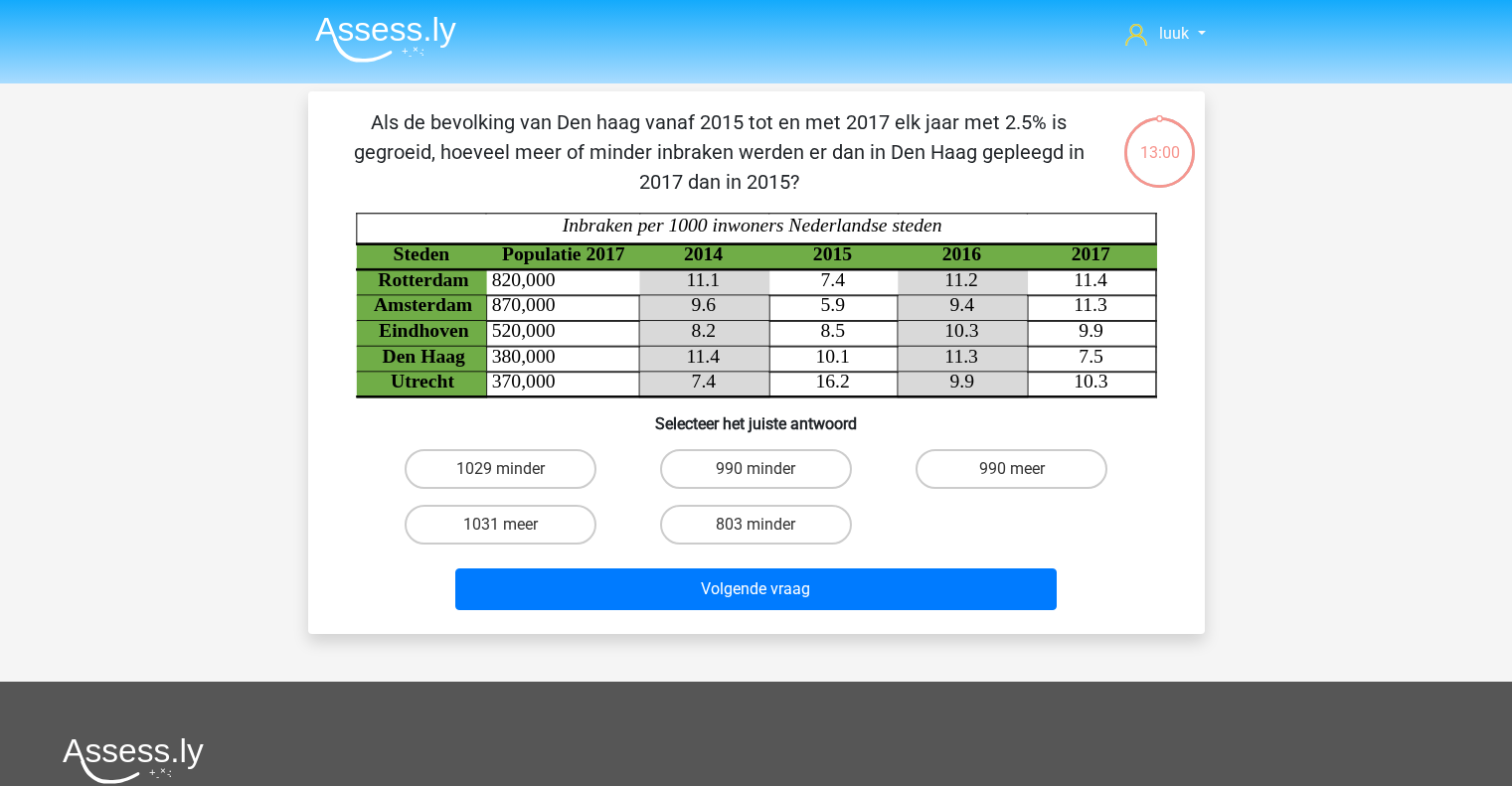 scroll, scrollTop: 0, scrollLeft: 0, axis: both 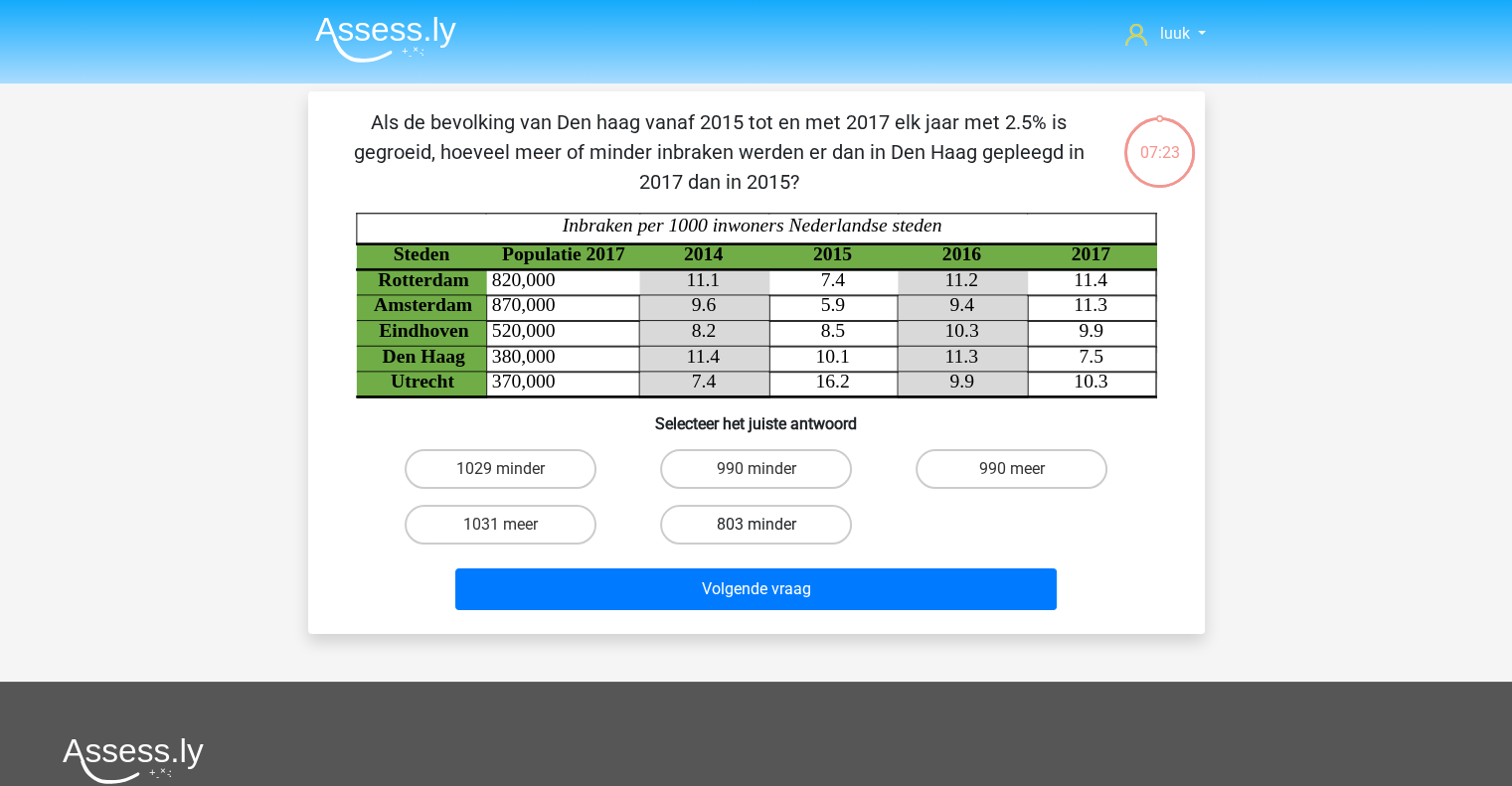 click on "803 minder" at bounding box center [756, 525] 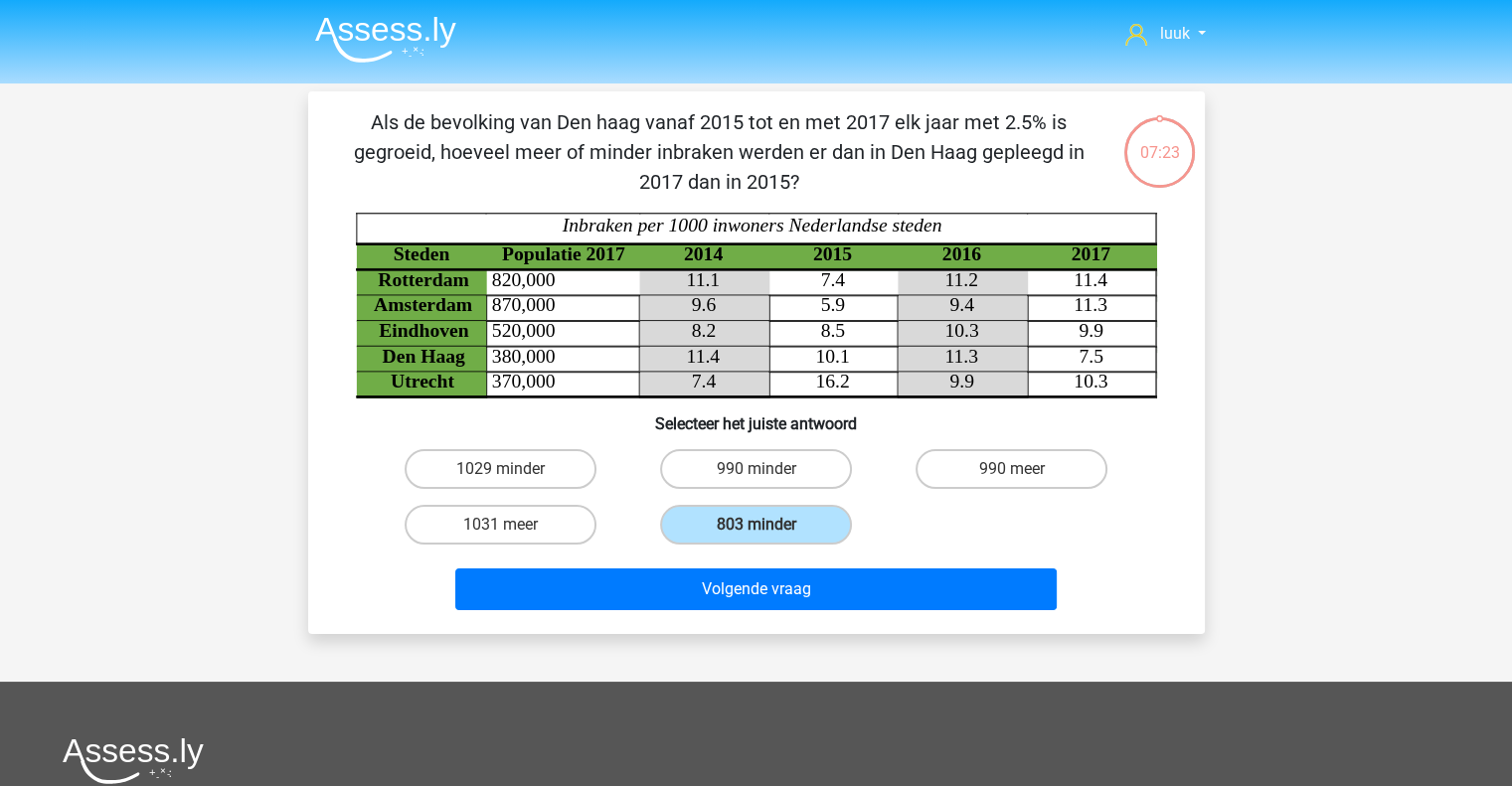 click on "Volgende vraag" at bounding box center [756, 593] 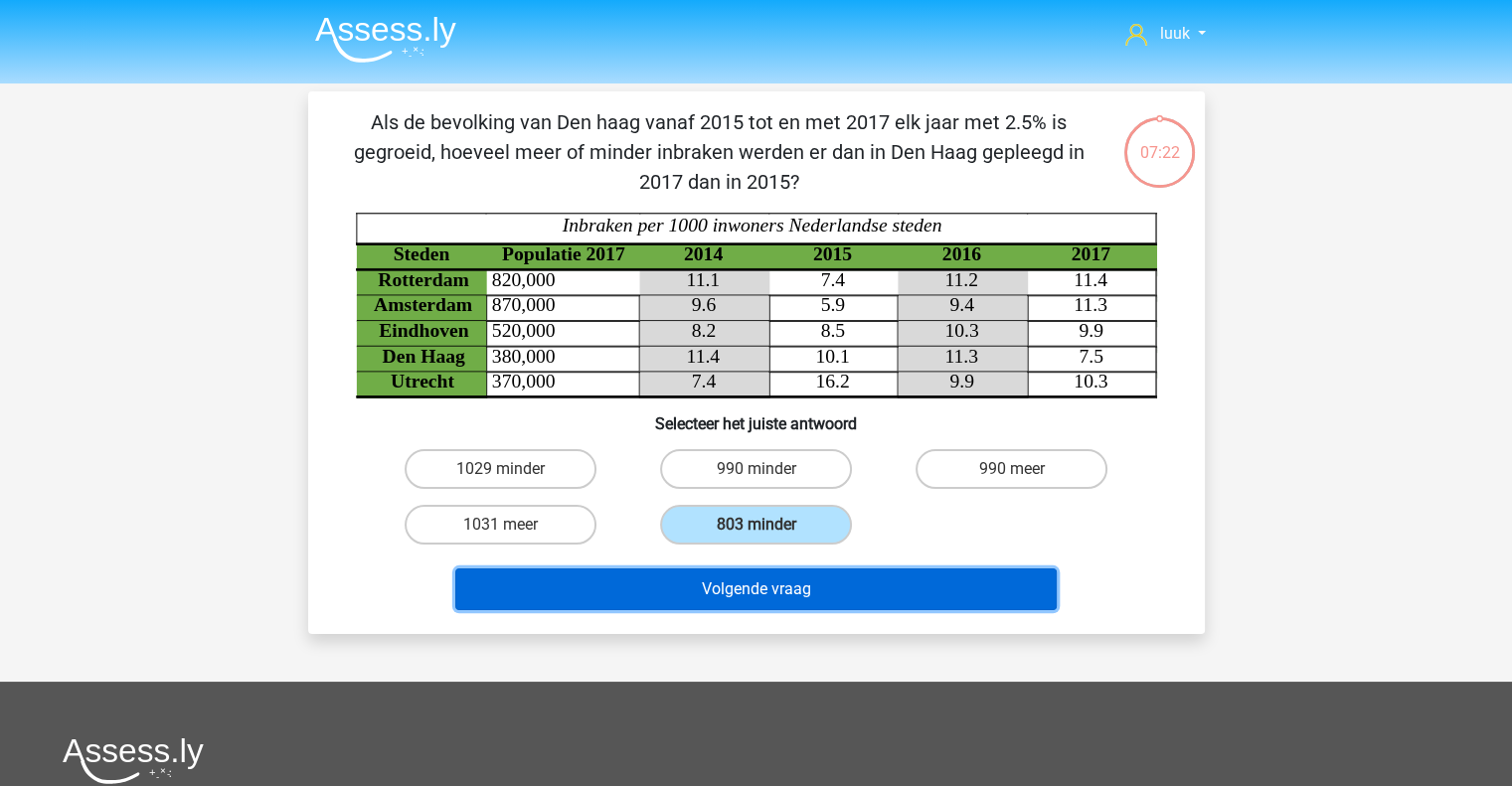 click on "Volgende vraag" at bounding box center [756, 589] 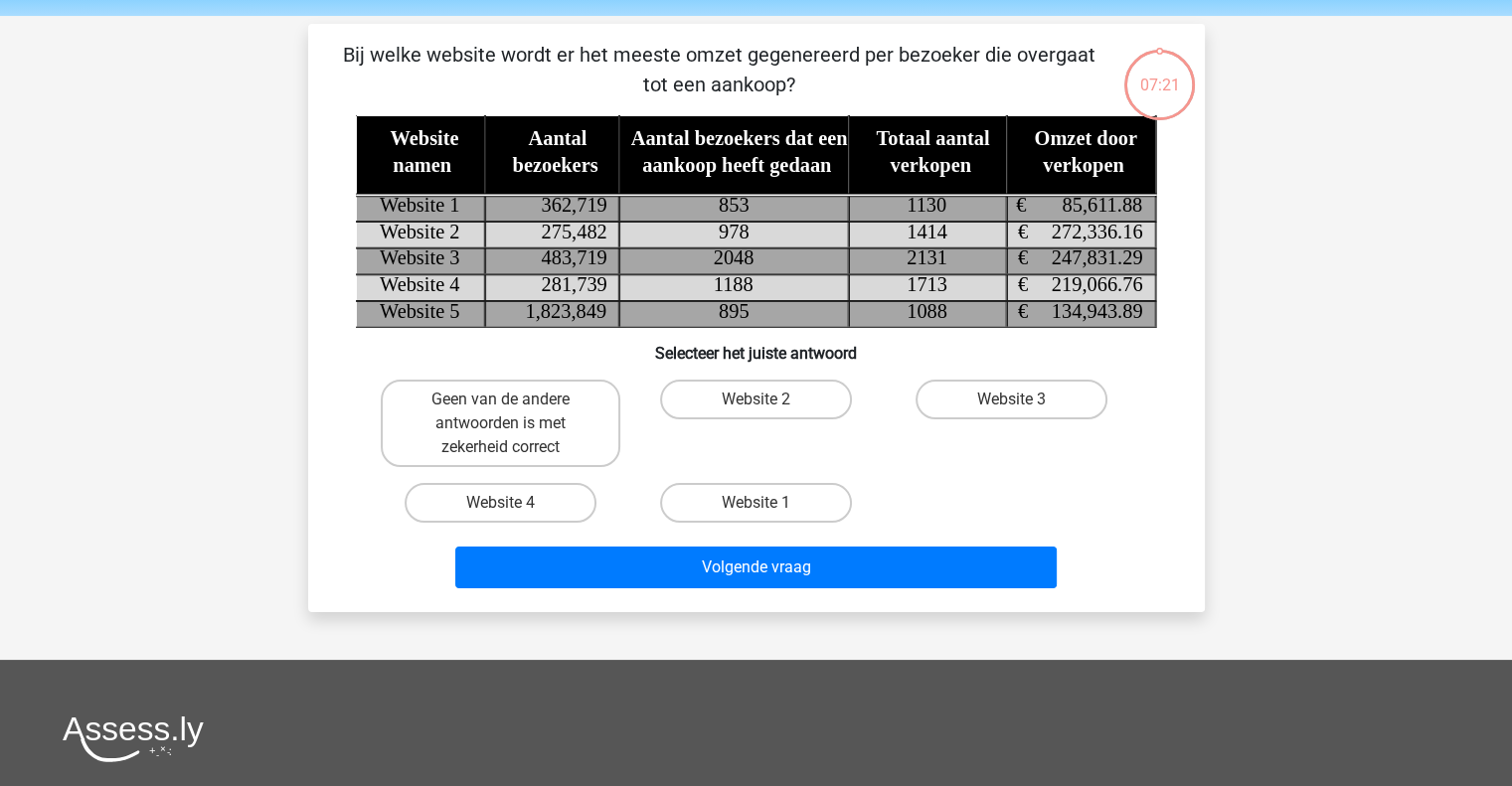 scroll, scrollTop: 91, scrollLeft: 0, axis: vertical 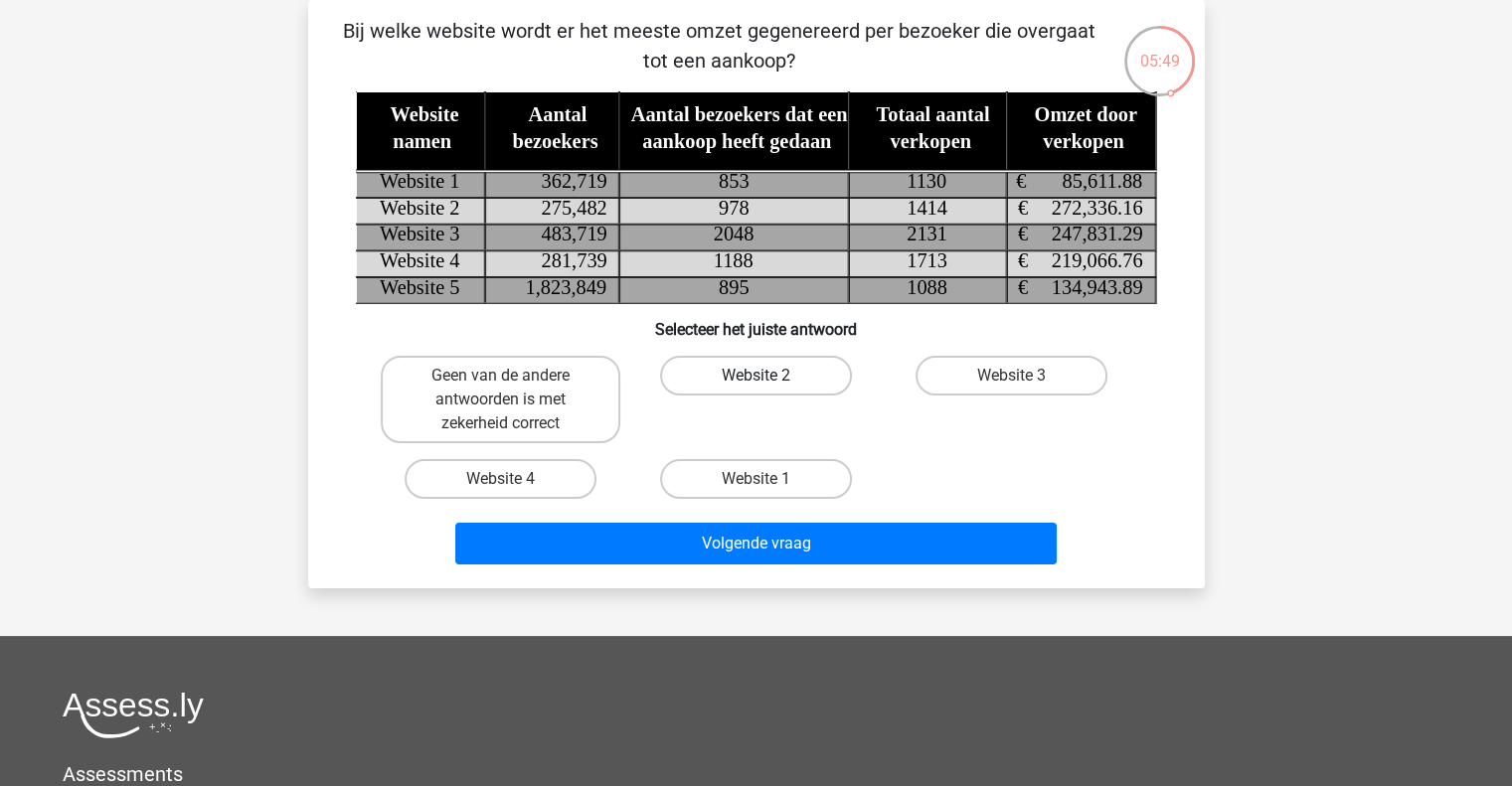 click on "Website 2" at bounding box center (756, 376) 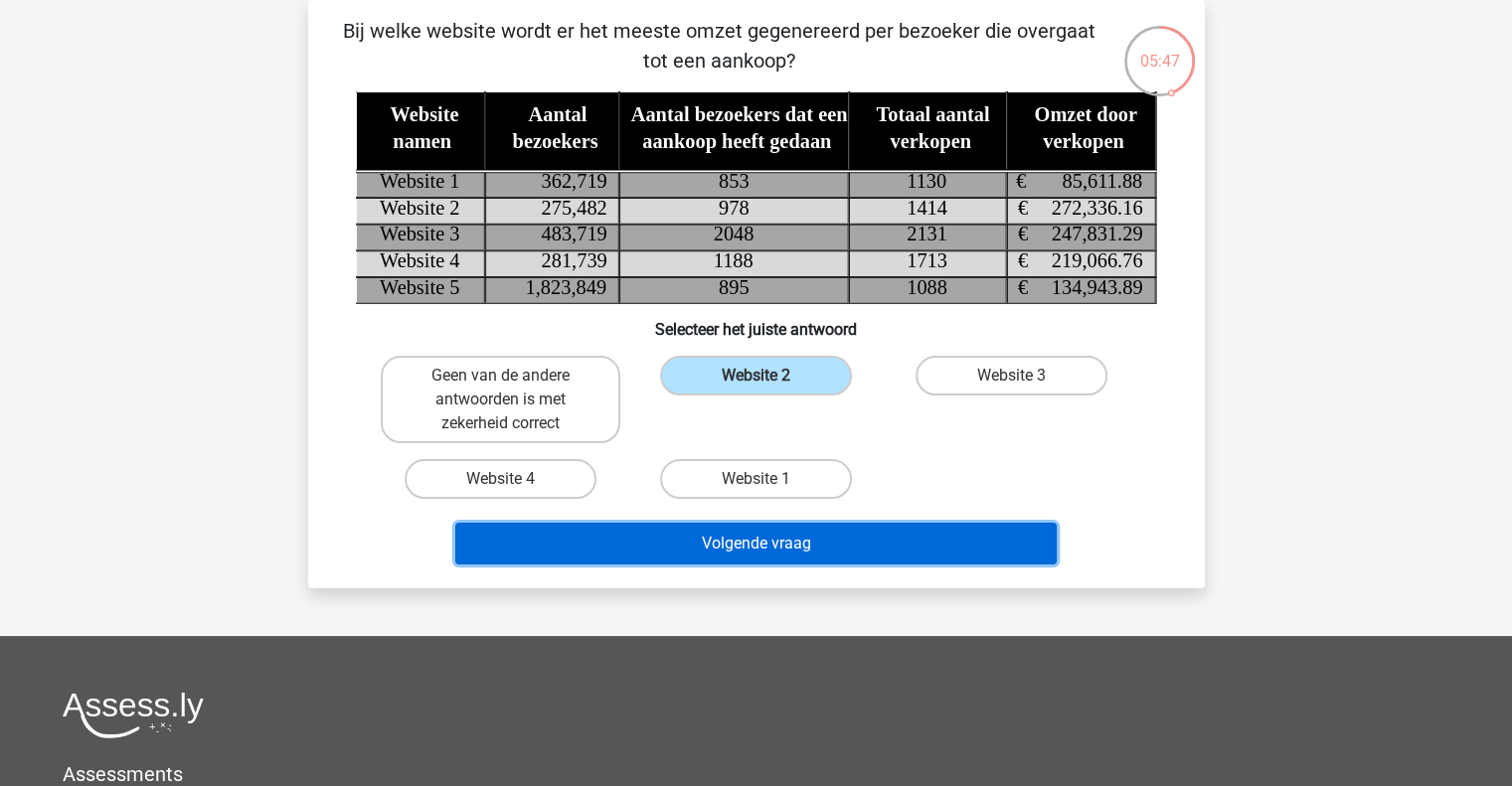 click on "Volgende vraag" at bounding box center [756, 544] 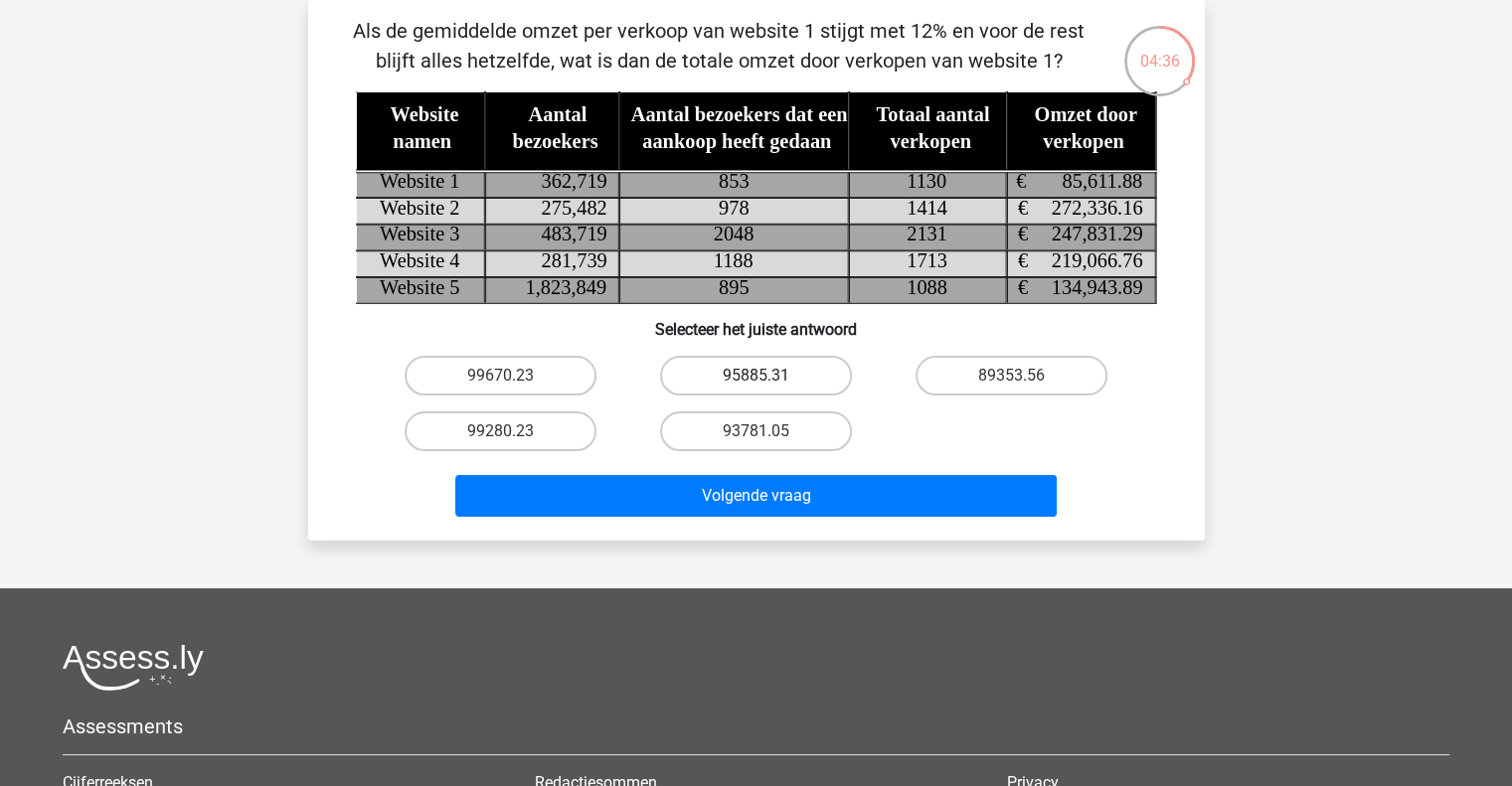 click on "95885.31" at bounding box center [756, 376] 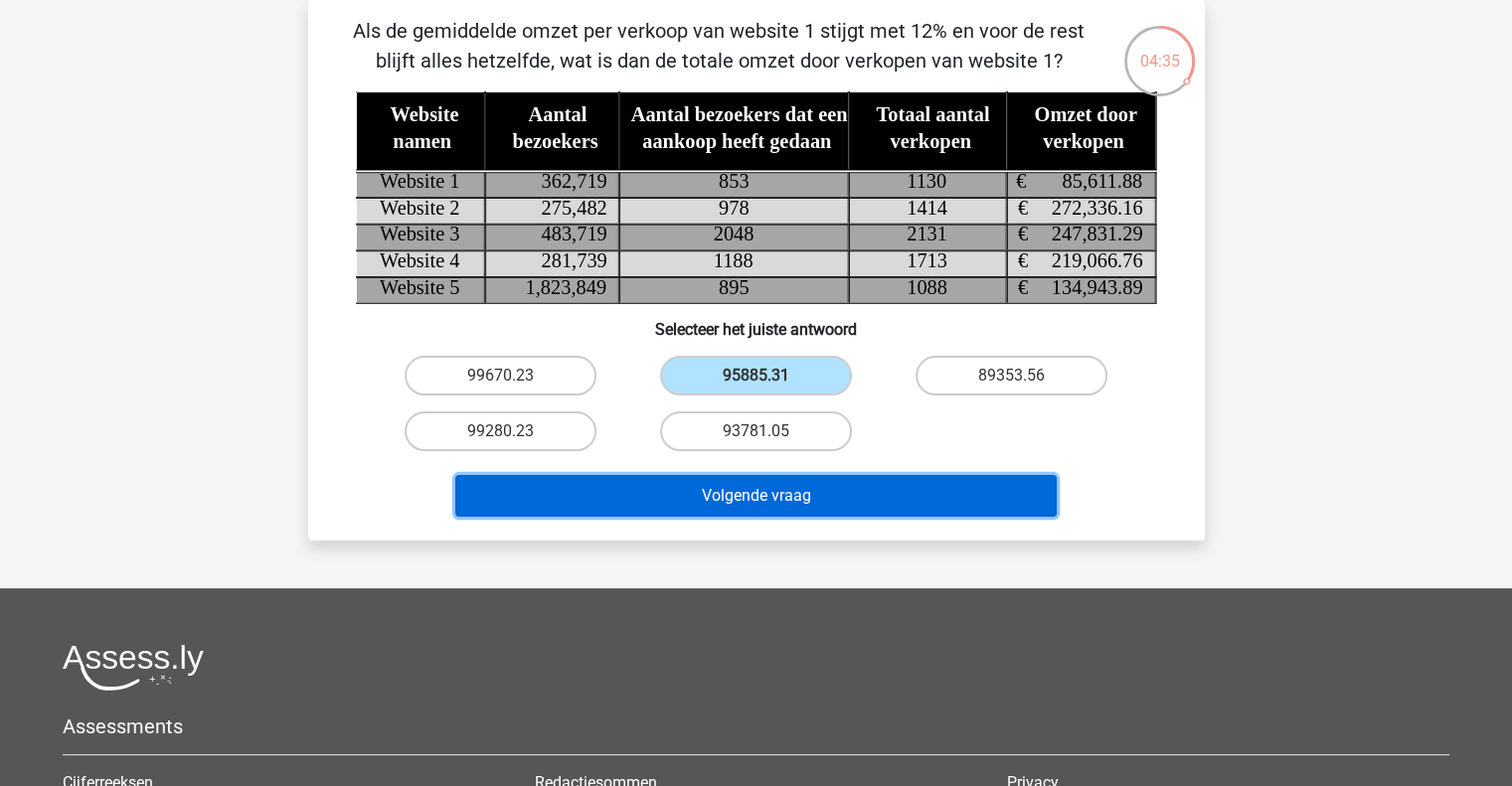 click on "Volgende vraag" at bounding box center (756, 496) 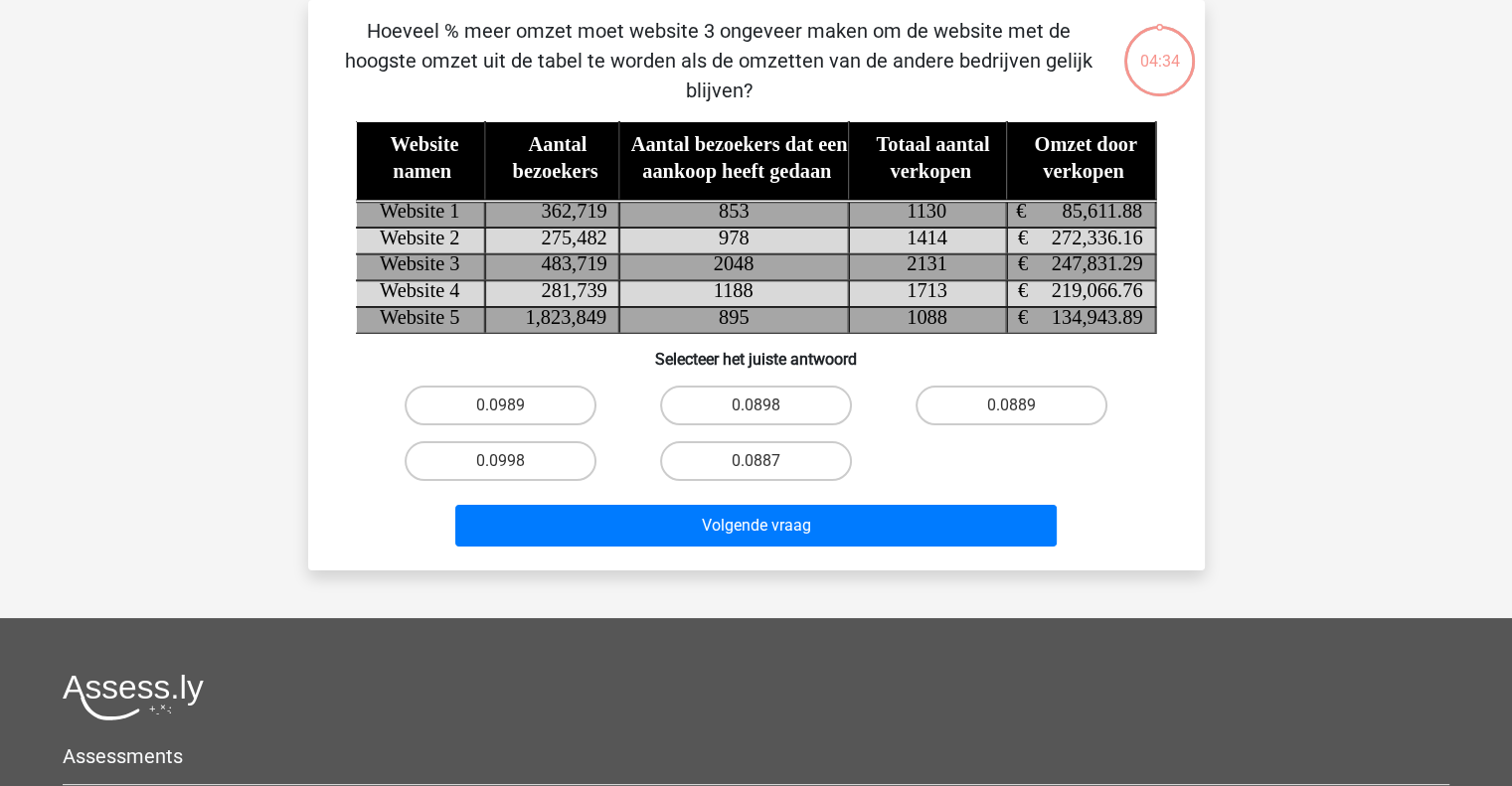 scroll, scrollTop: 11, scrollLeft: 0, axis: vertical 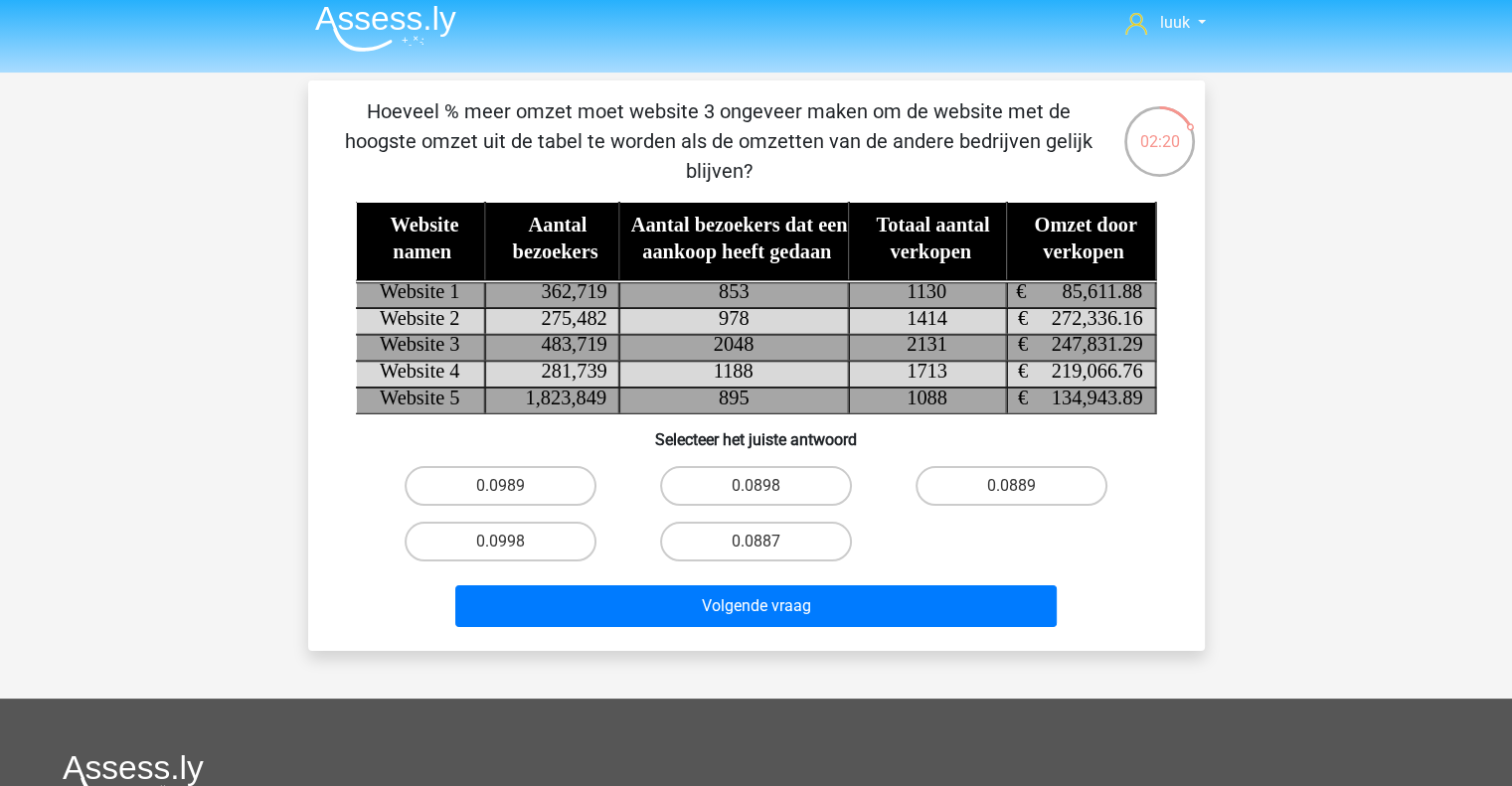 click on "0.0998" at bounding box center [506, 548] 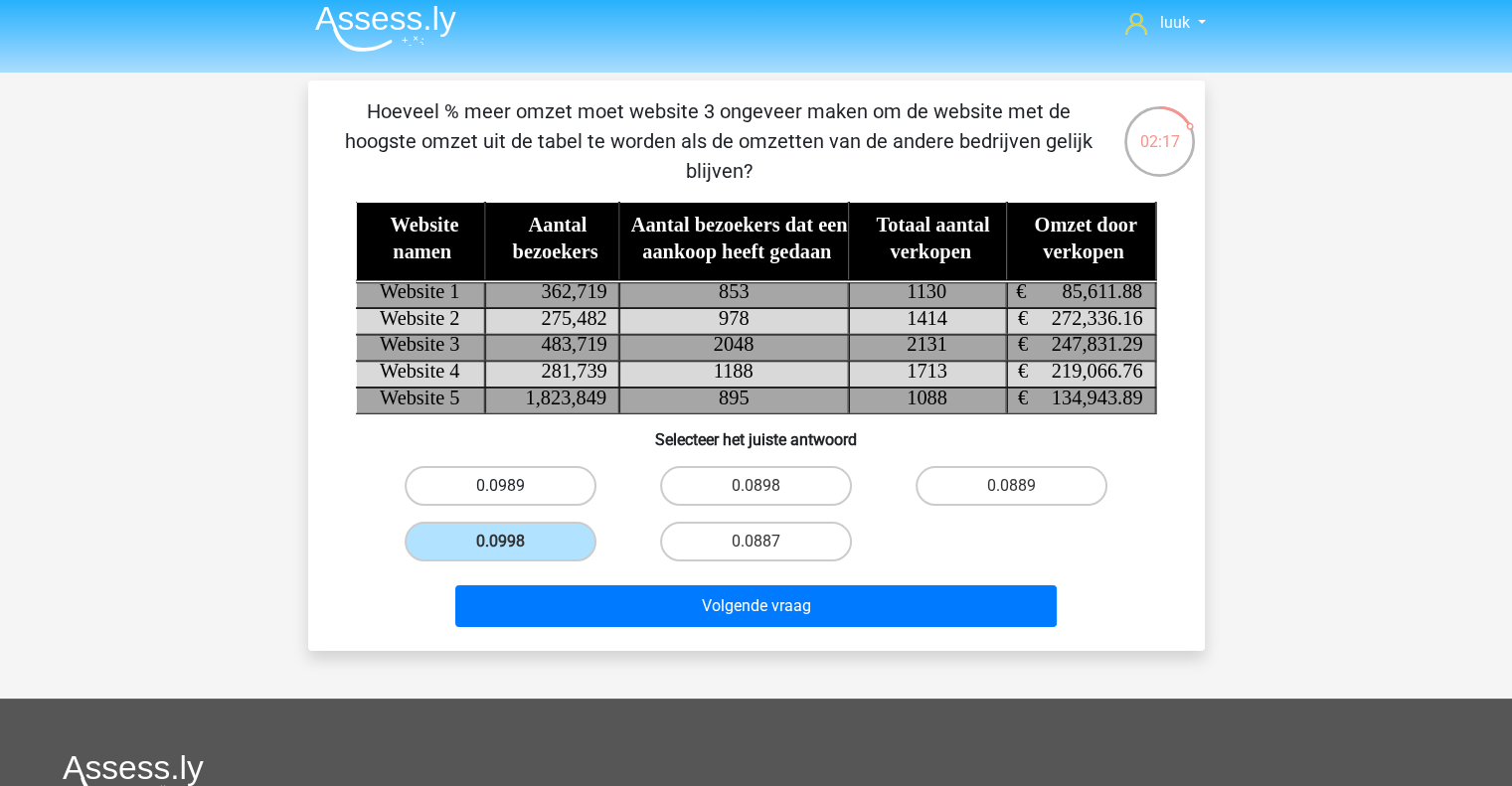 click on "0.0989" at bounding box center [500, 486] 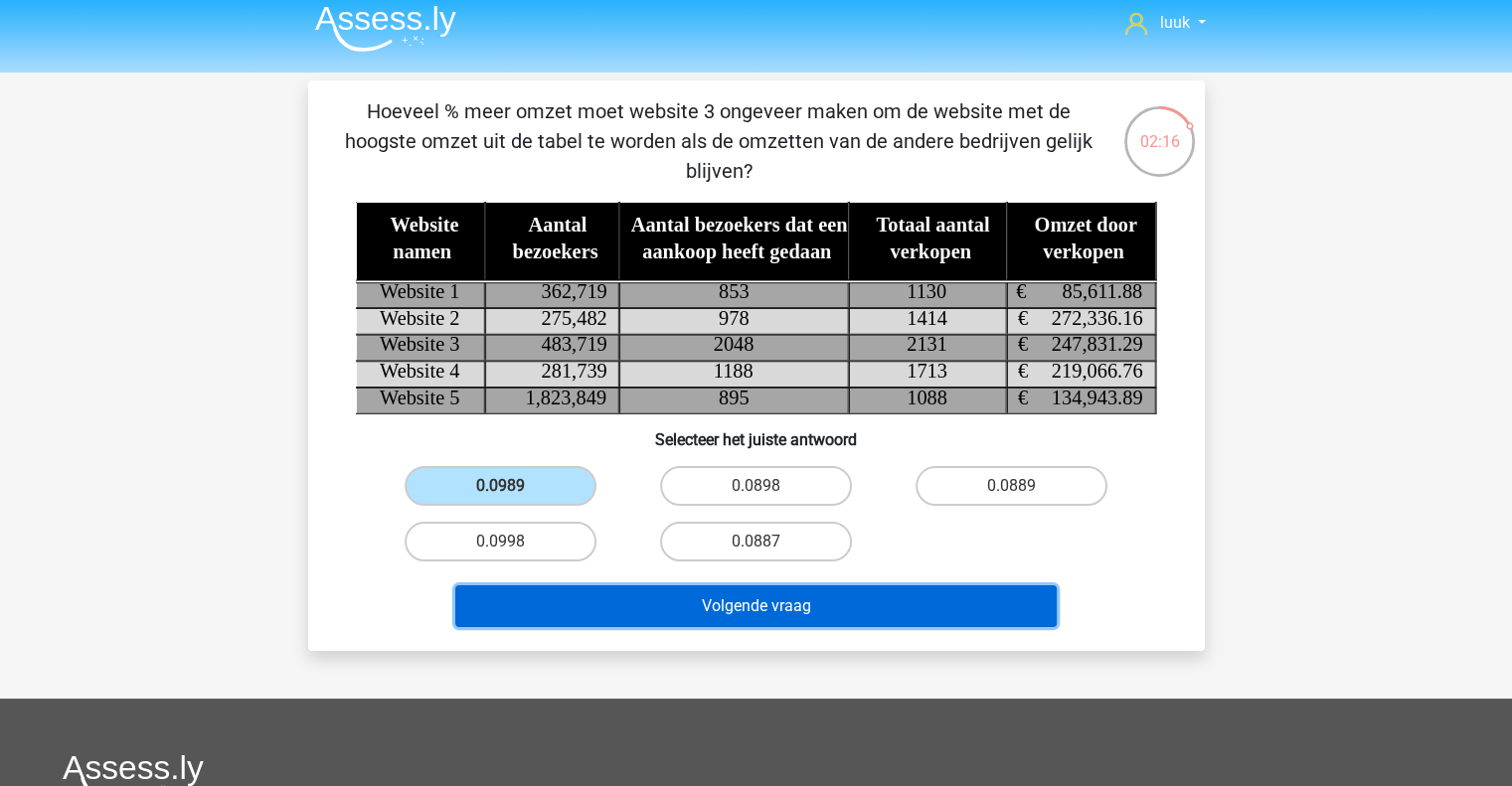 click on "Volgende vraag" at bounding box center [756, 606] 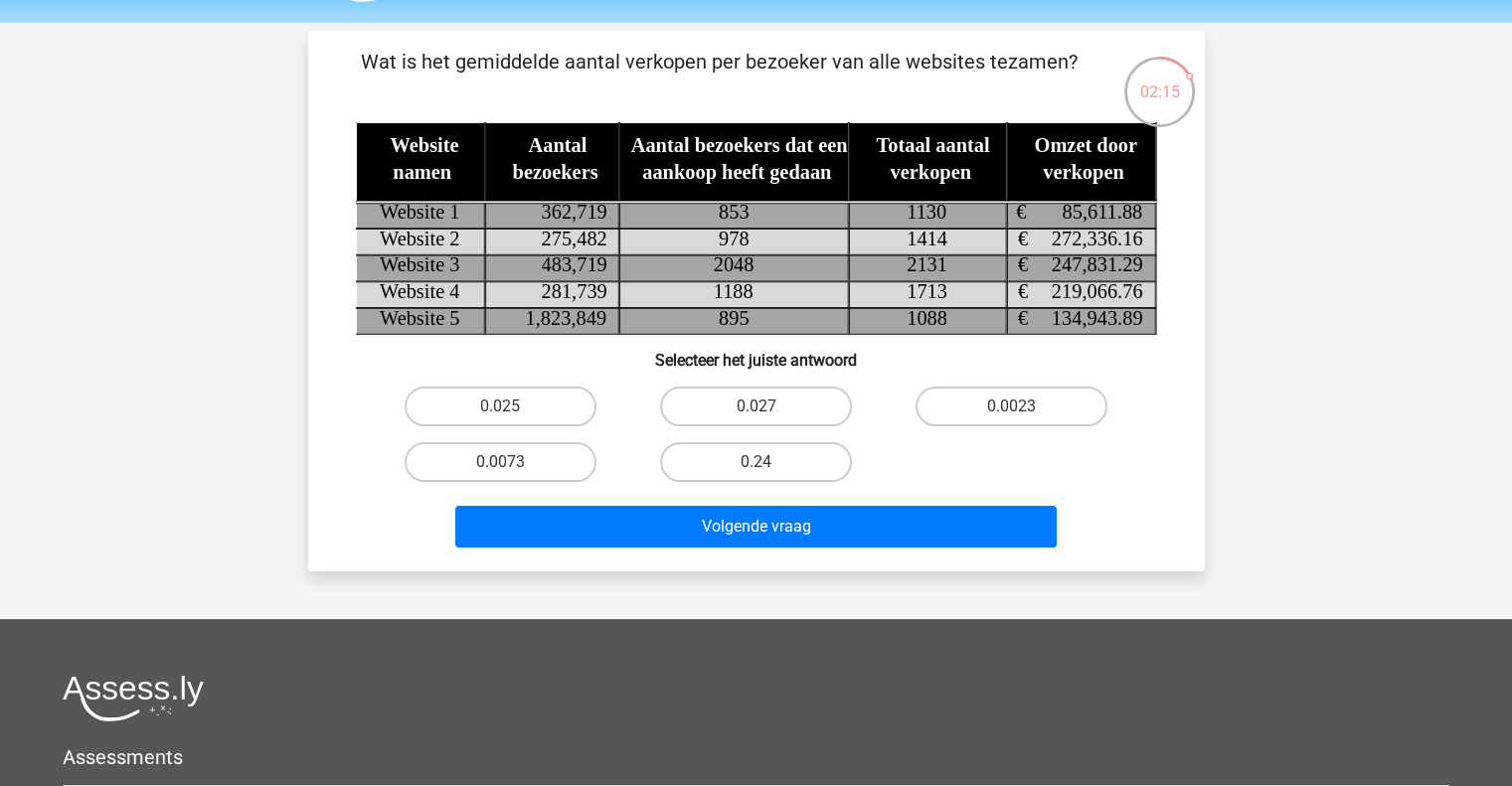 scroll, scrollTop: 58, scrollLeft: 0, axis: vertical 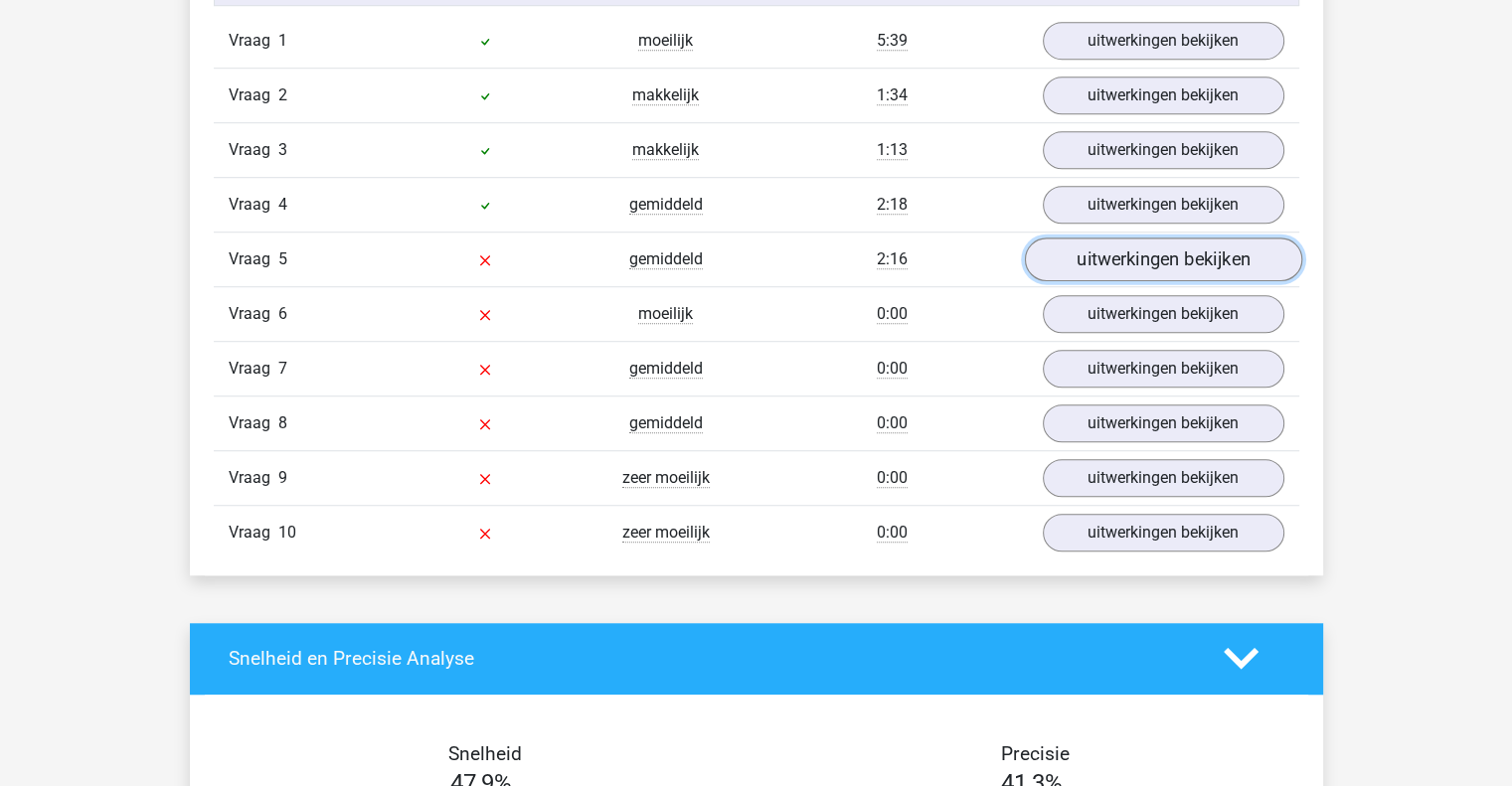 click on "uitwerkingen bekijken" at bounding box center (1162, 259) 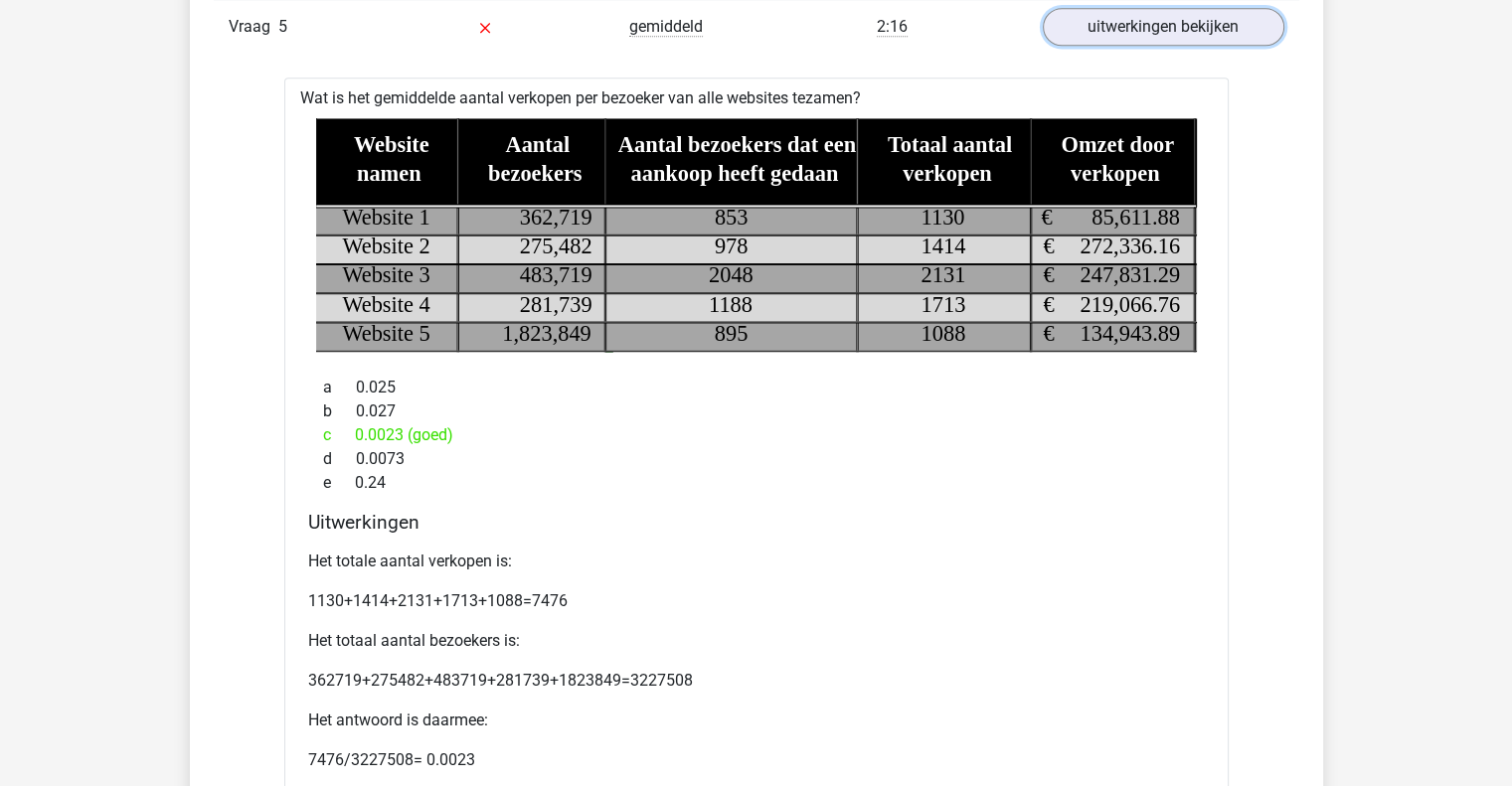 scroll, scrollTop: 1582, scrollLeft: 0, axis: vertical 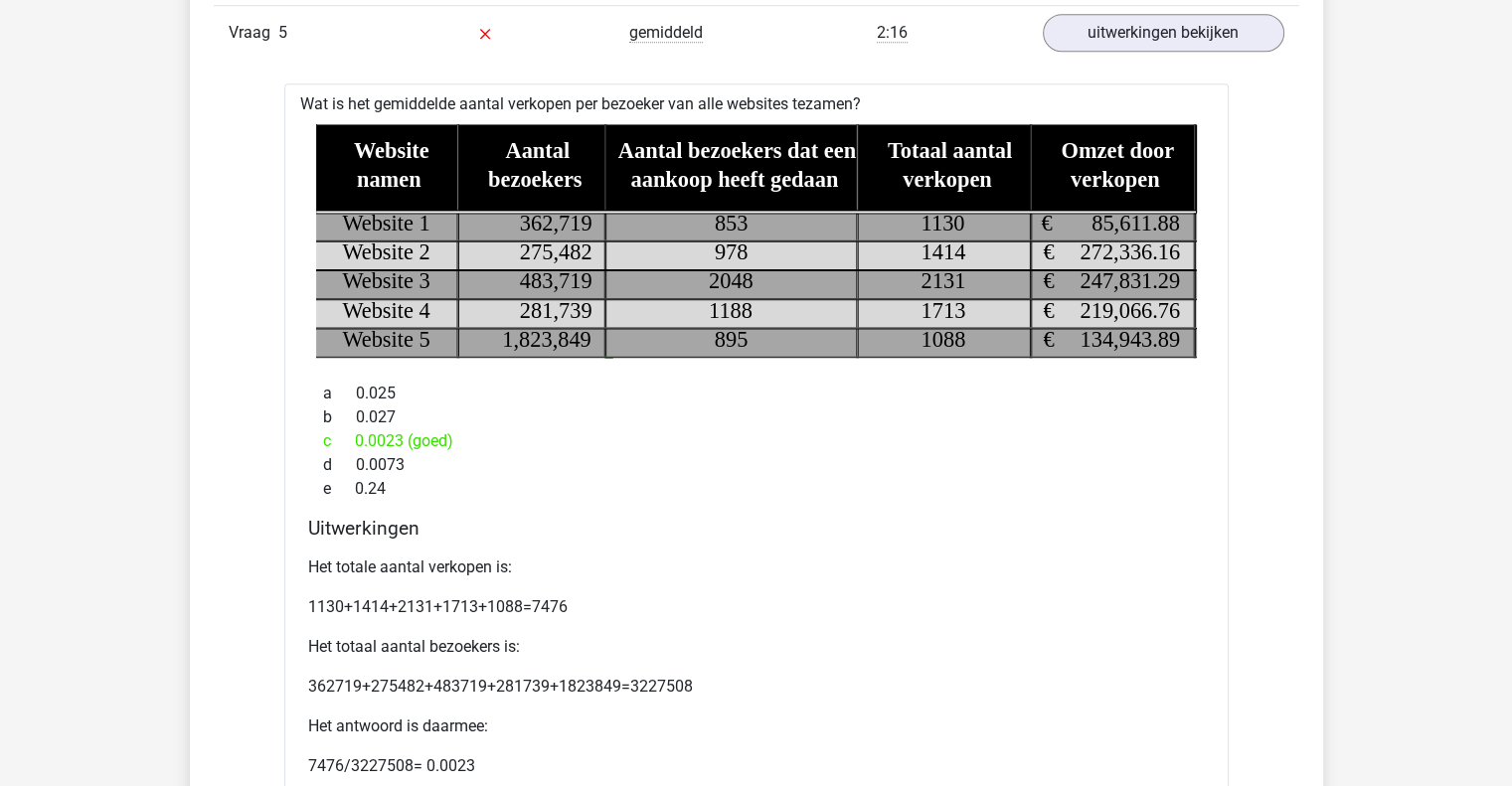 click on "Uitwerkingen" at bounding box center [756, 528] 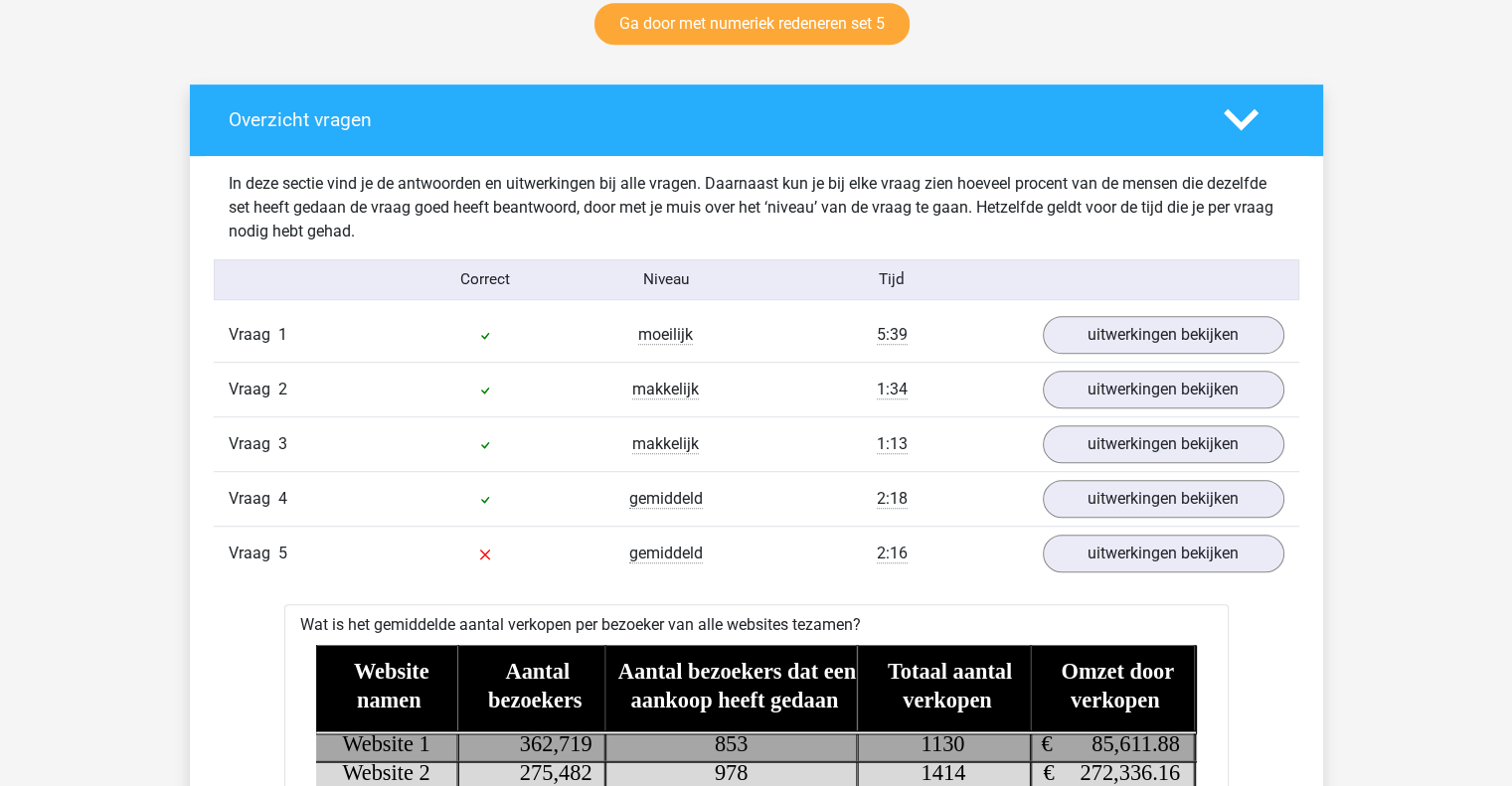 scroll, scrollTop: 1060, scrollLeft: 0, axis: vertical 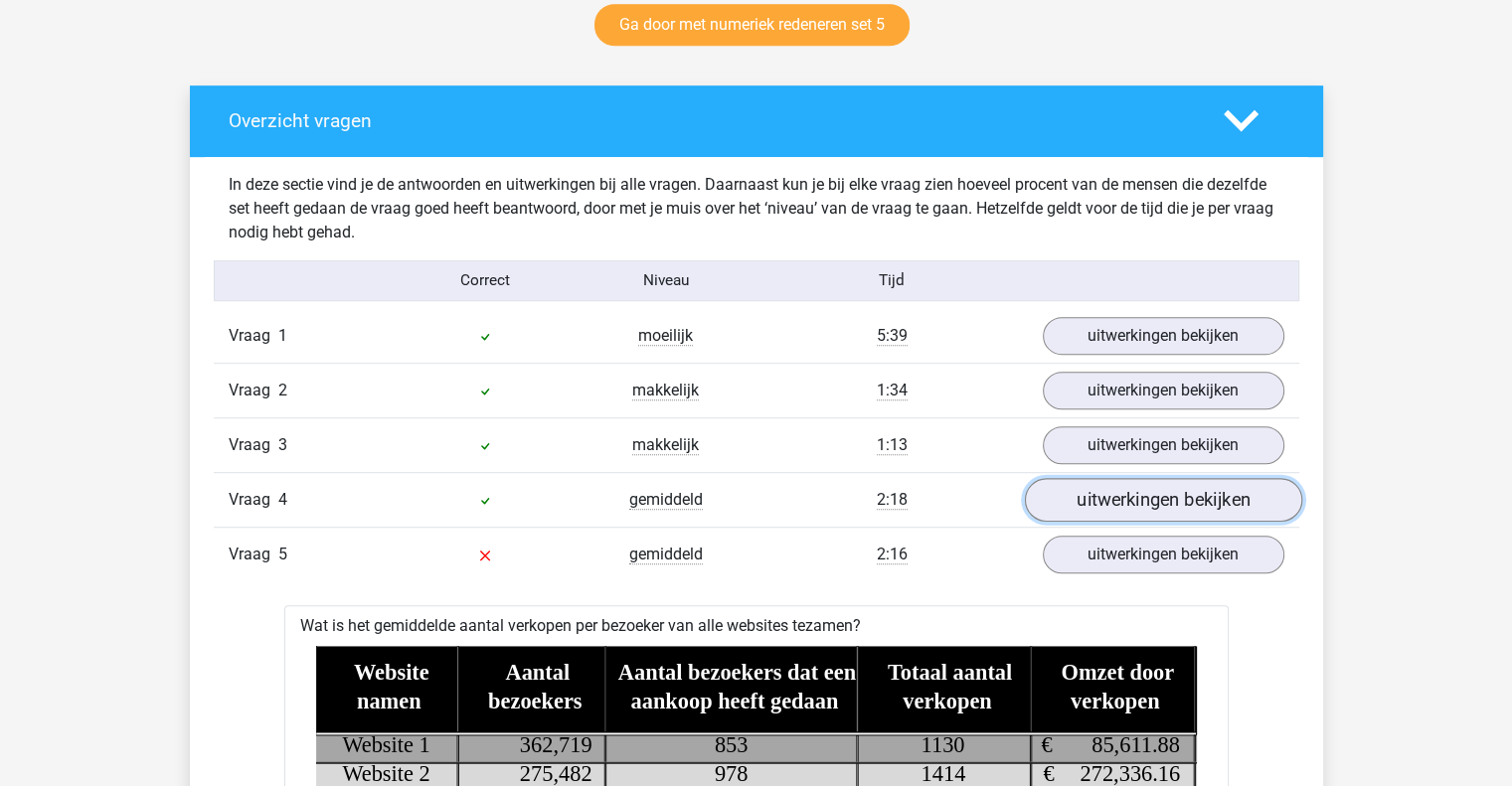 click on "uitwerkingen bekijken" at bounding box center [1162, 500] 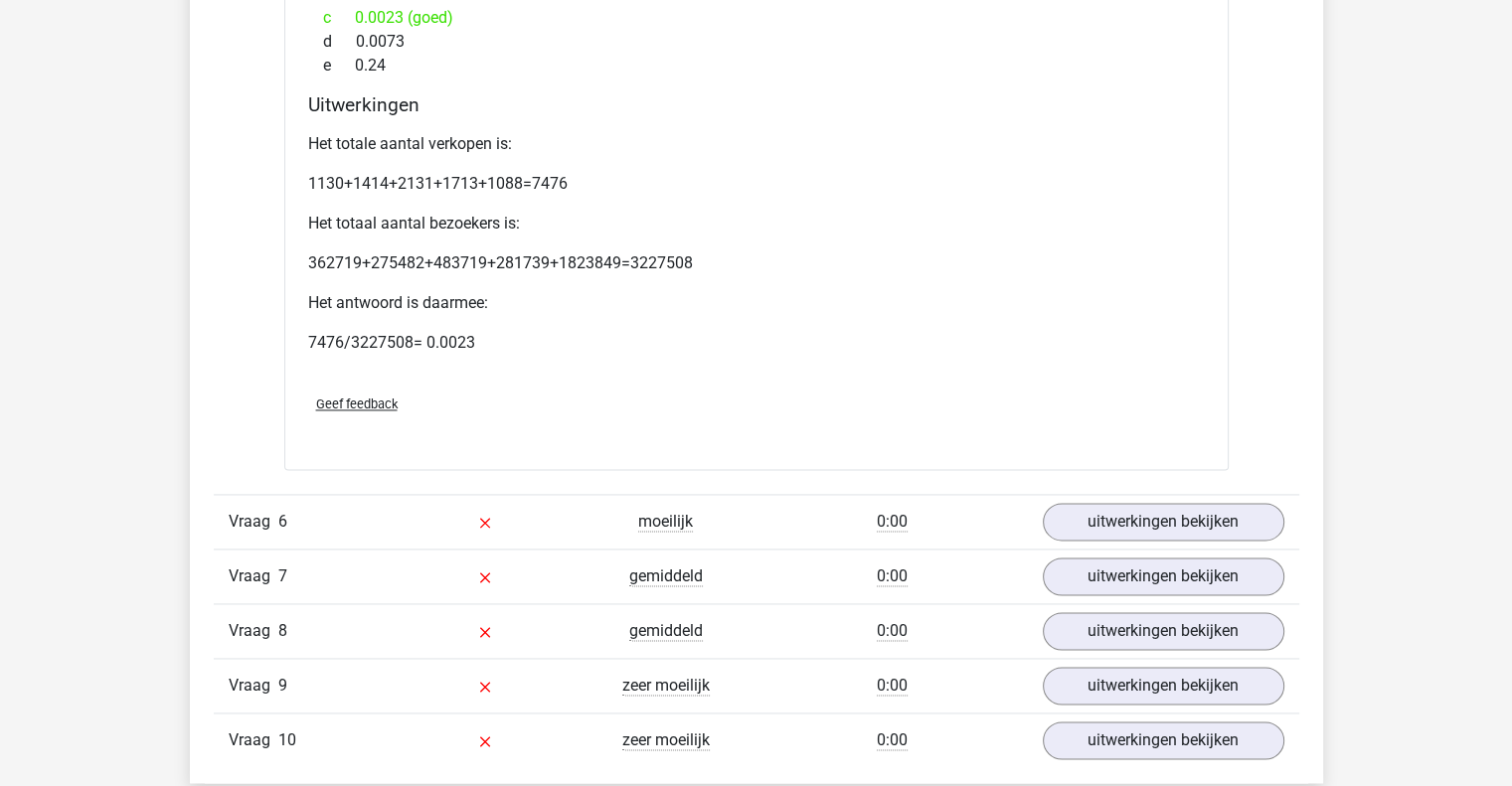 scroll, scrollTop: 2790, scrollLeft: 0, axis: vertical 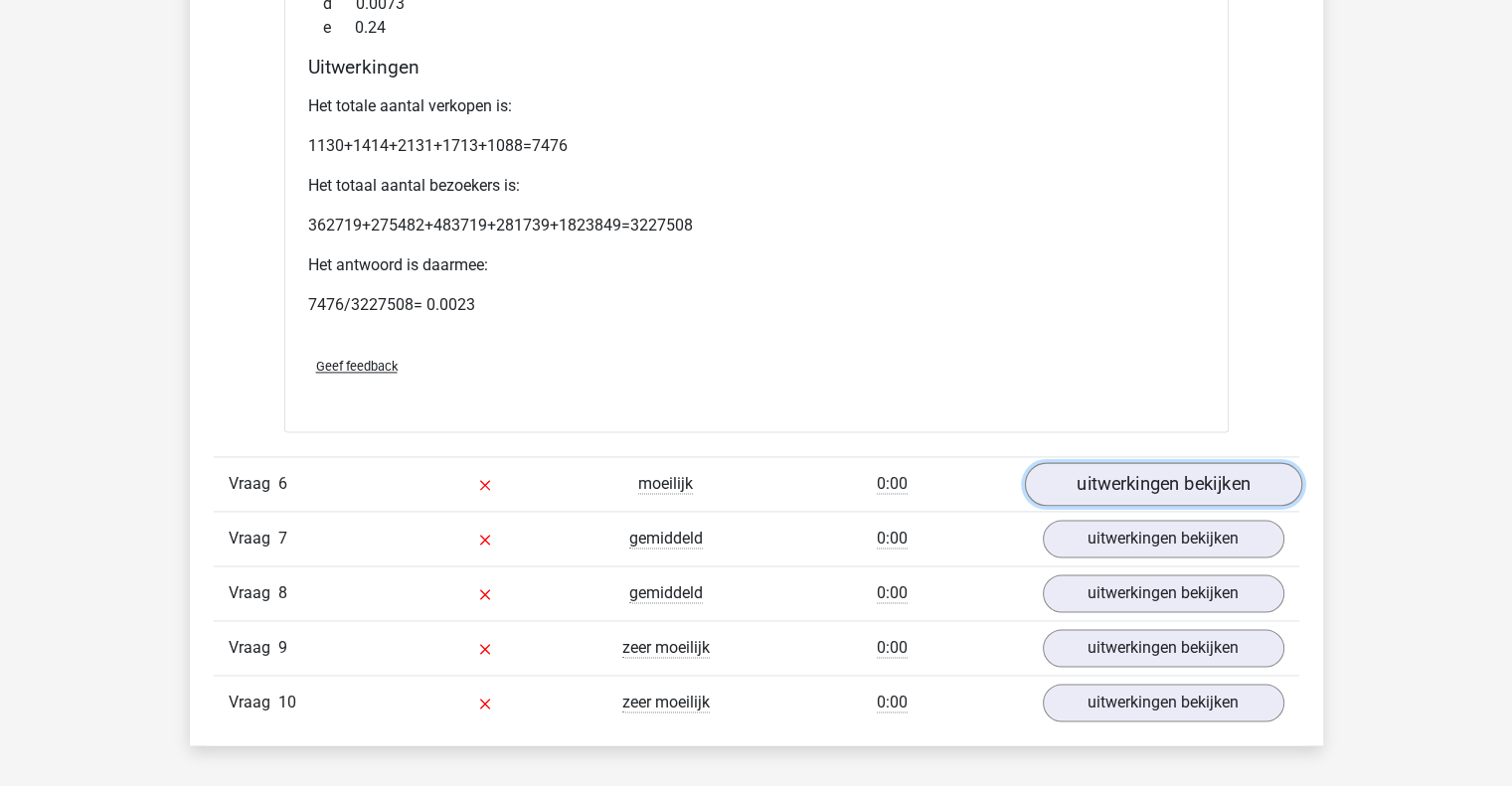 click on "uitwerkingen bekijken" at bounding box center [1162, 484] 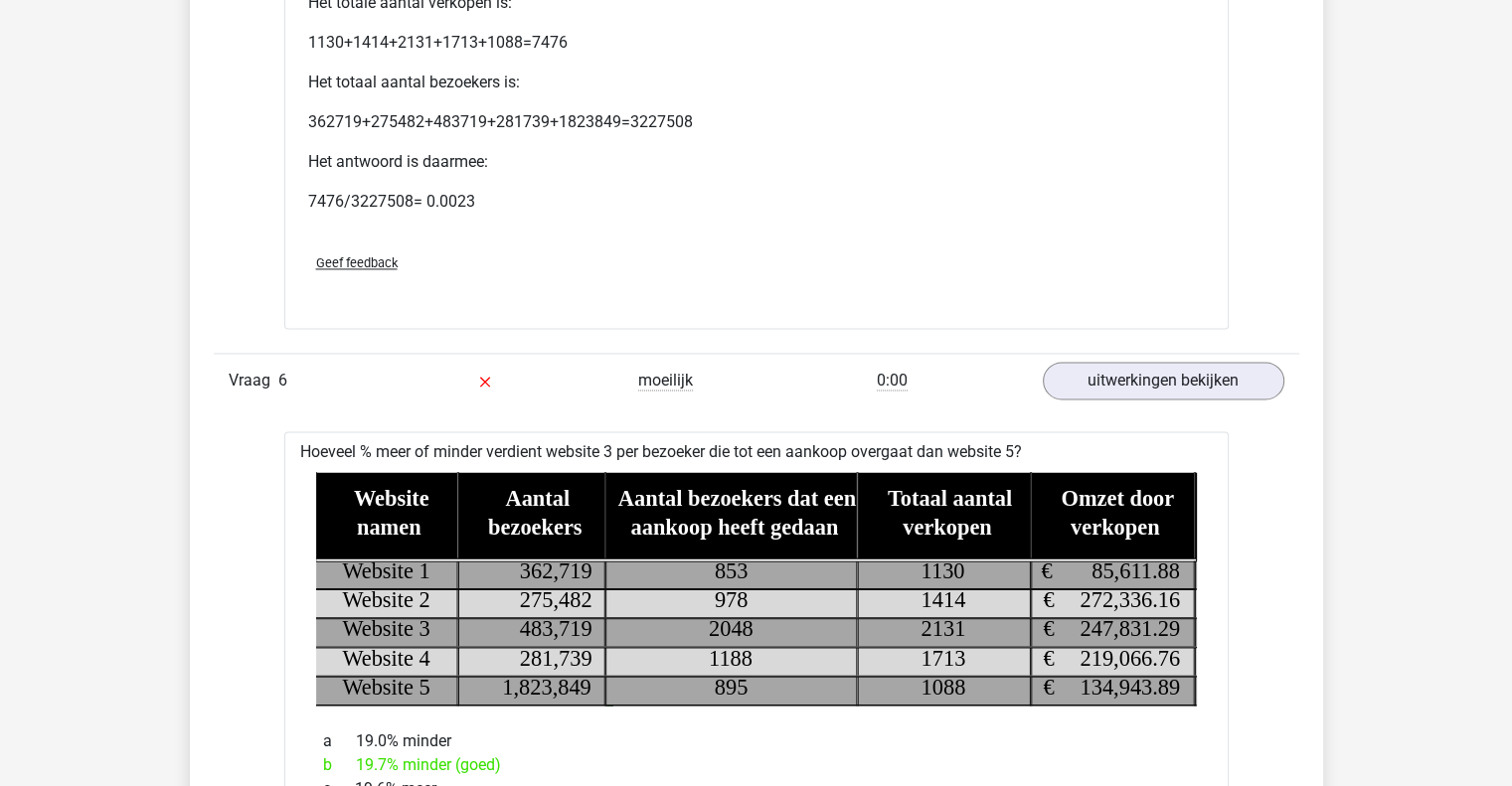 scroll, scrollTop: 2900, scrollLeft: 0, axis: vertical 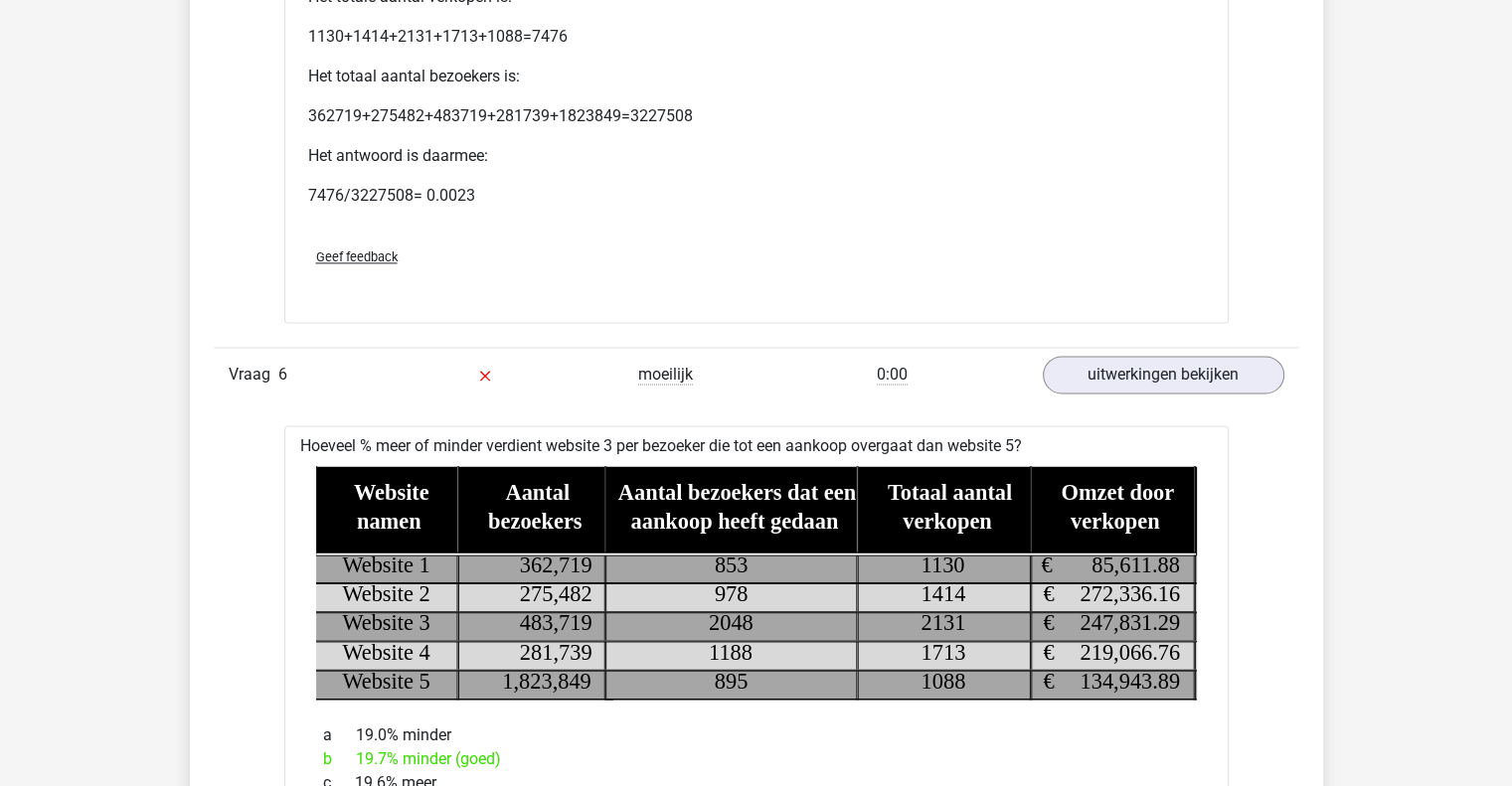 click on "Verstuur" at bounding box center (756, 298) 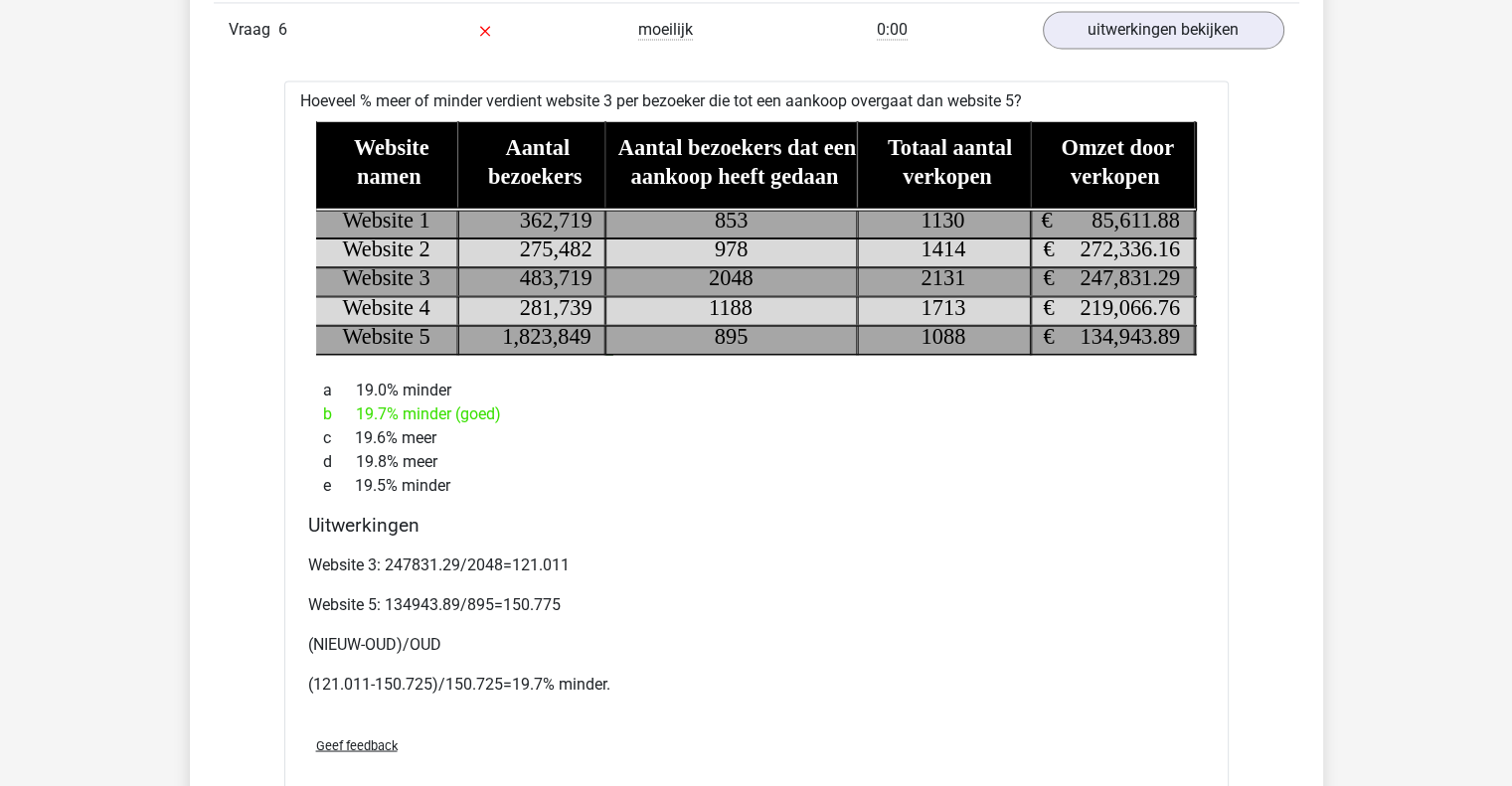 scroll, scrollTop: 3252, scrollLeft: 0, axis: vertical 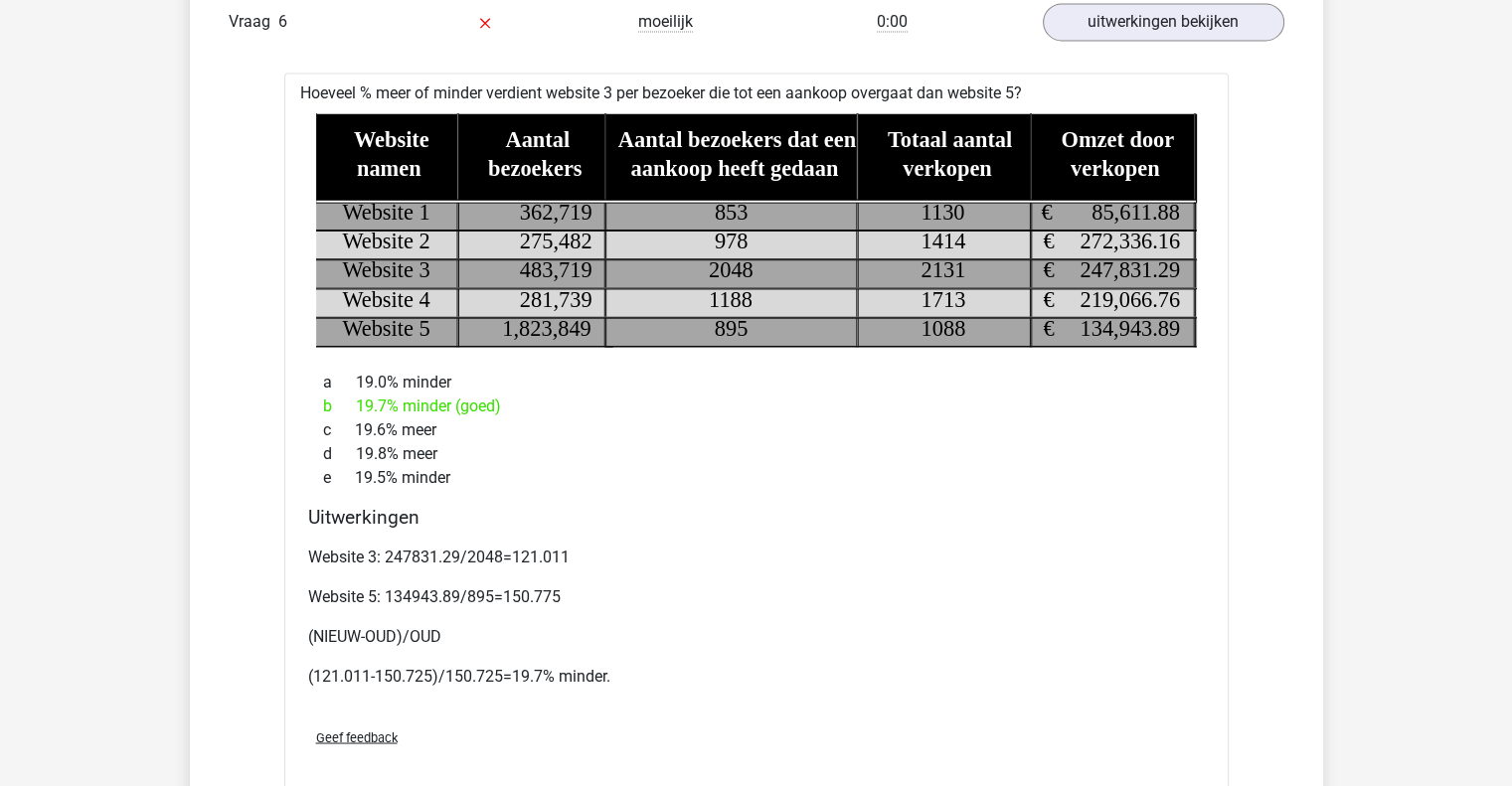 click on "Website 3: 247831.29/2048=121.011
Website 5: 134943.89/895=150.775
(NIEUW-OUD)/OUD
(121.011-150.725)/150.725=19.7% minder." at bounding box center [756, 624] 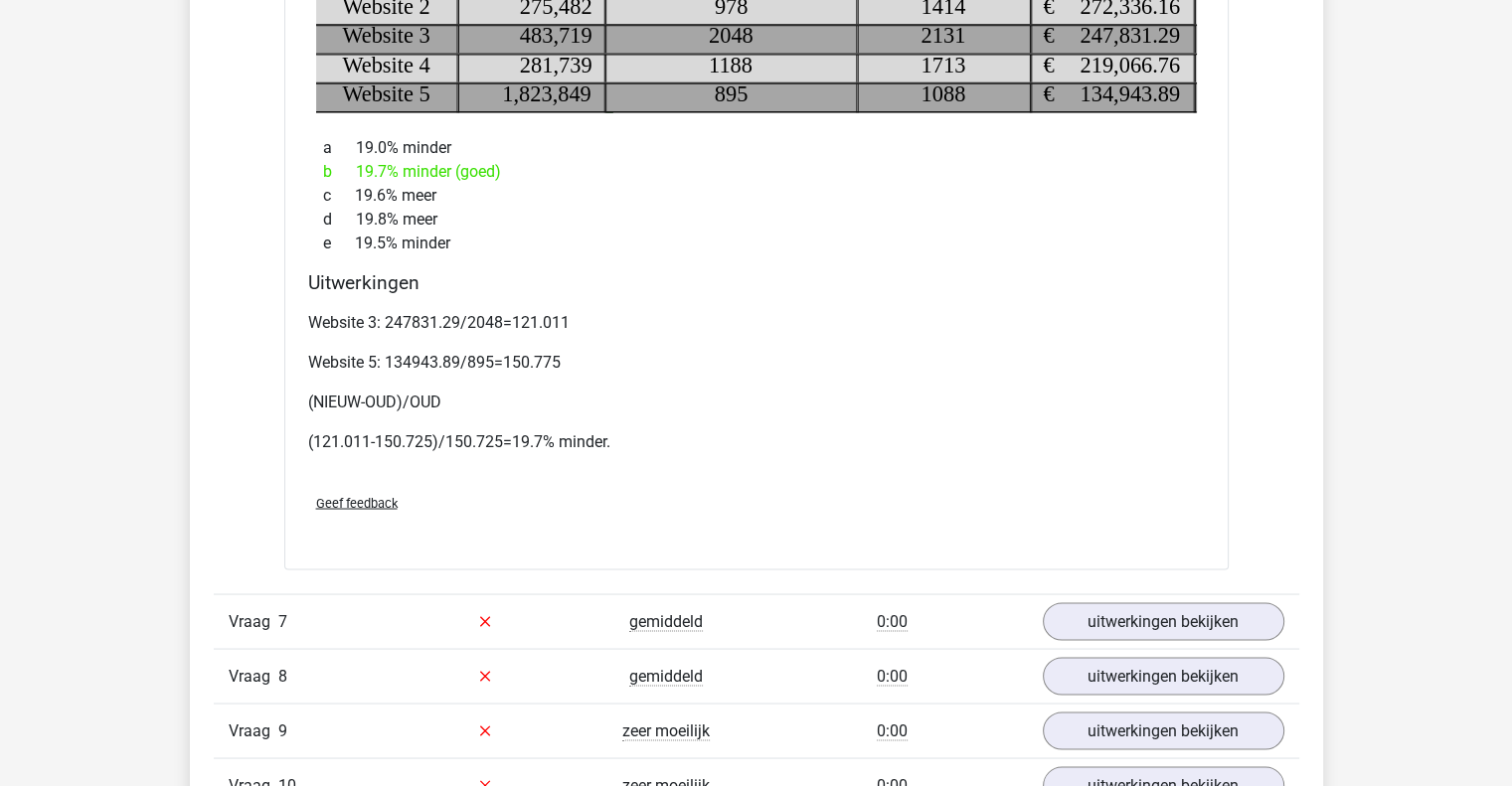 scroll, scrollTop: 3493, scrollLeft: 0, axis: vertical 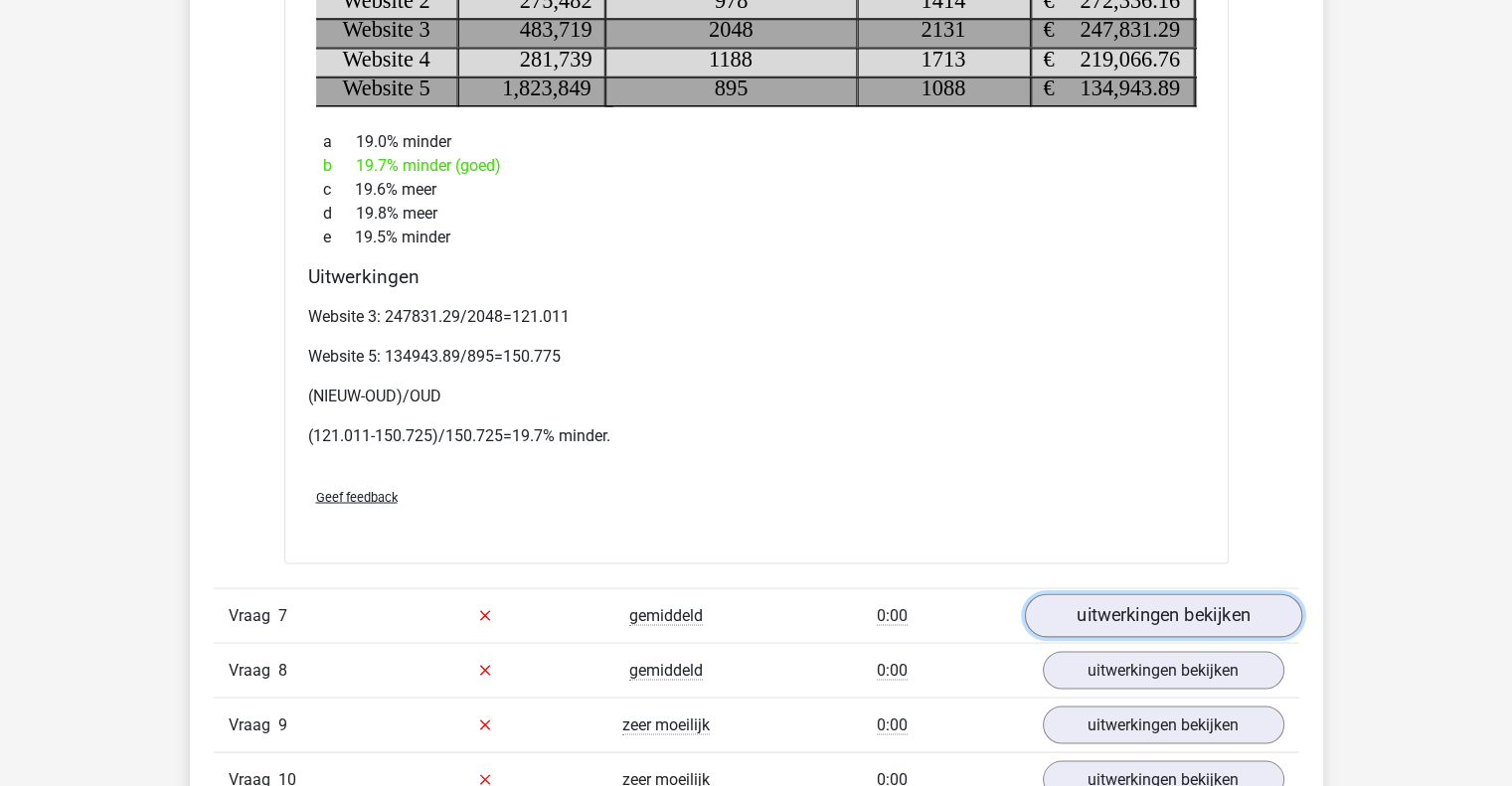 click on "uitwerkingen bekijken" at bounding box center (1162, 615) 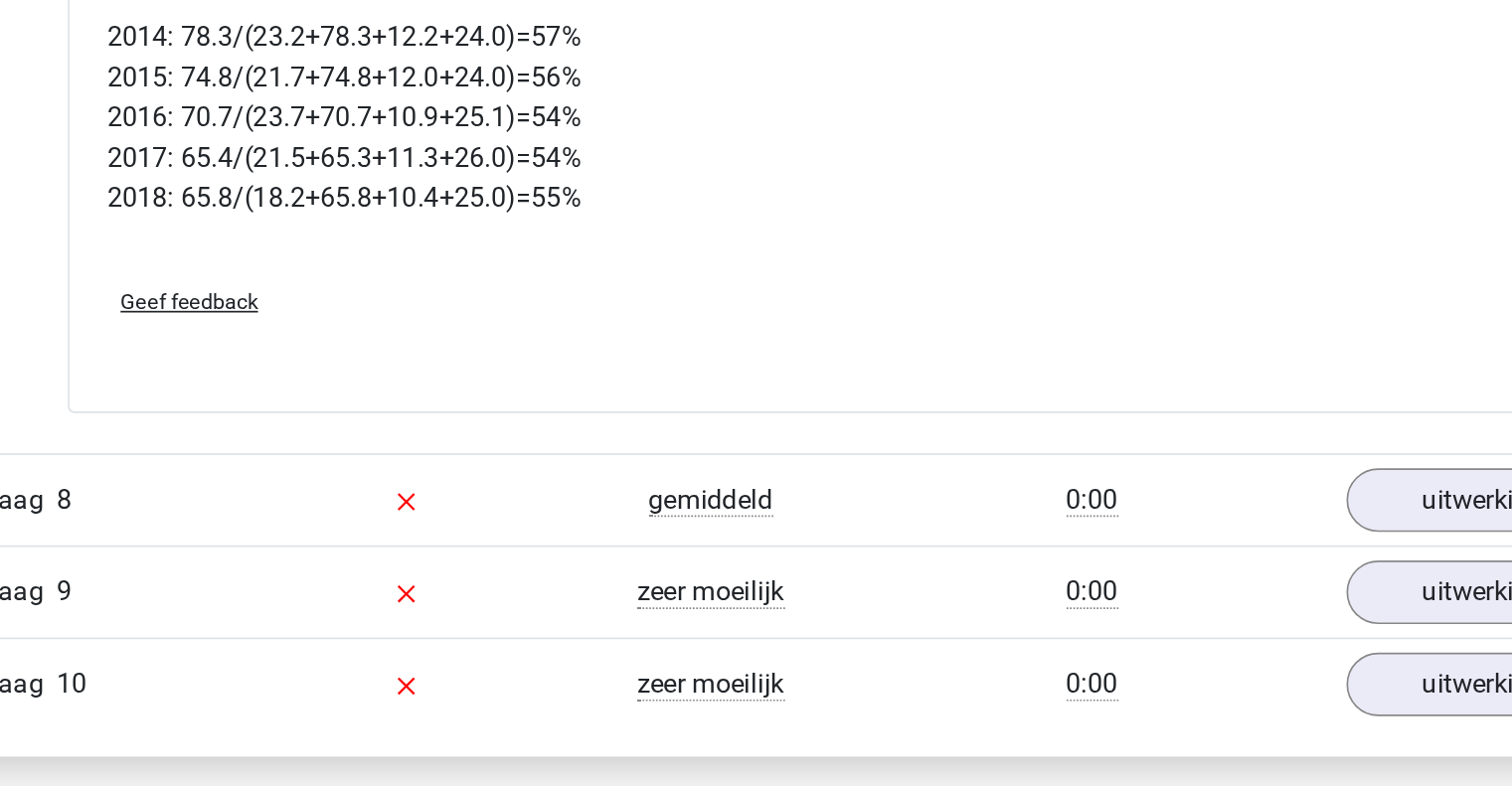scroll, scrollTop: 4435, scrollLeft: 0, axis: vertical 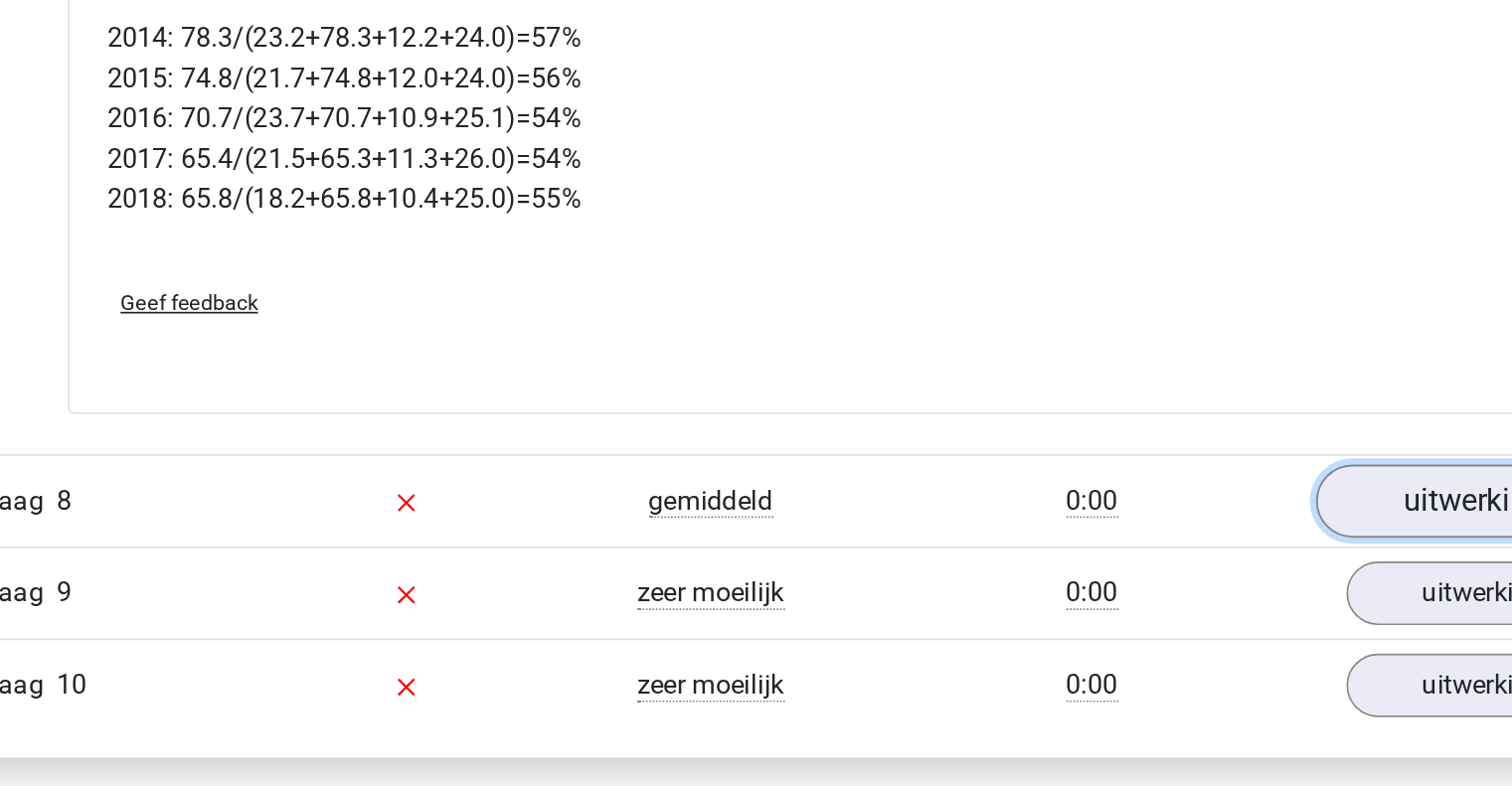 click on "uitwerkingen bekijken" at bounding box center [1162, 616] 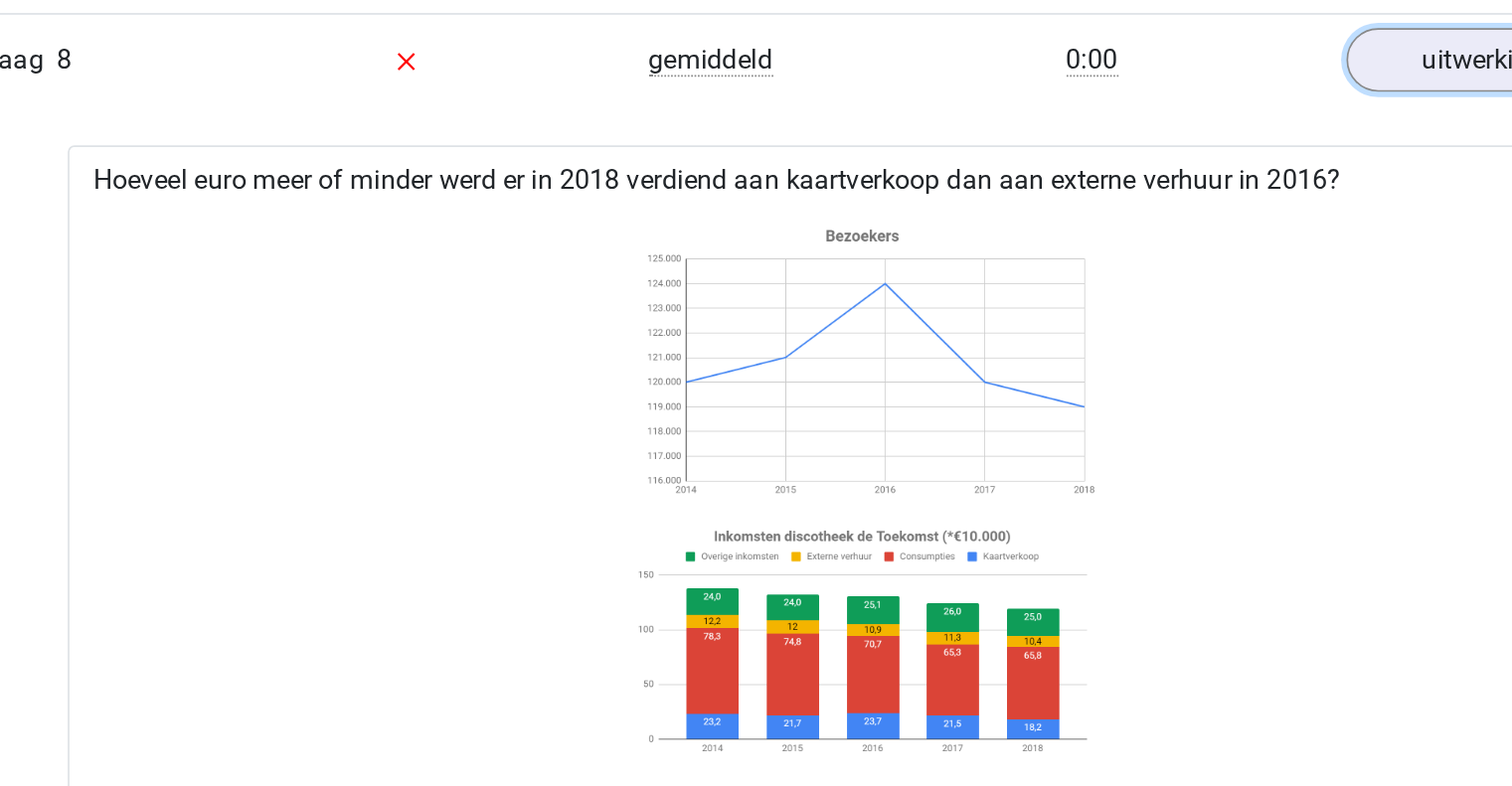 scroll, scrollTop: 4719, scrollLeft: 0, axis: vertical 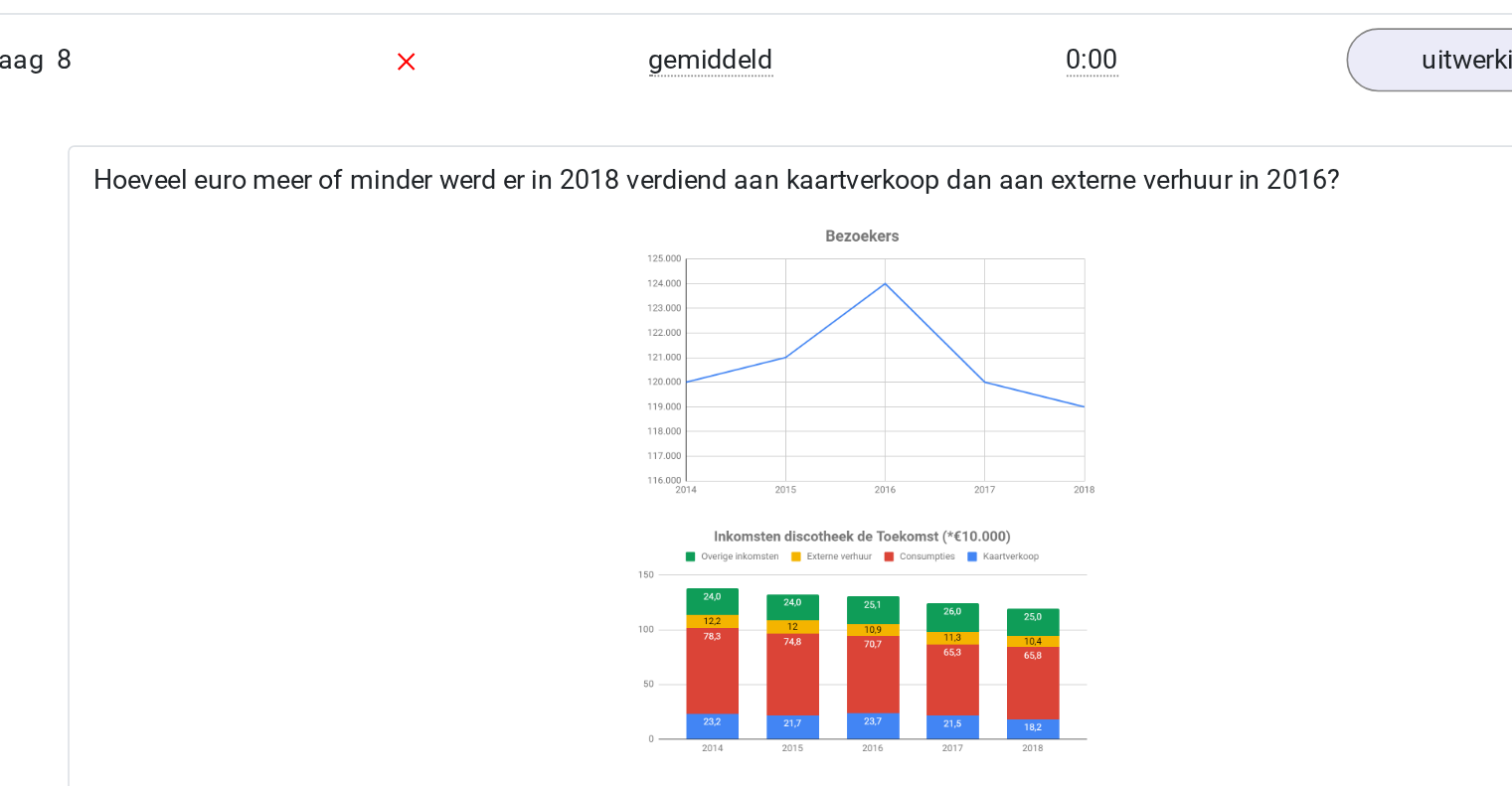 click 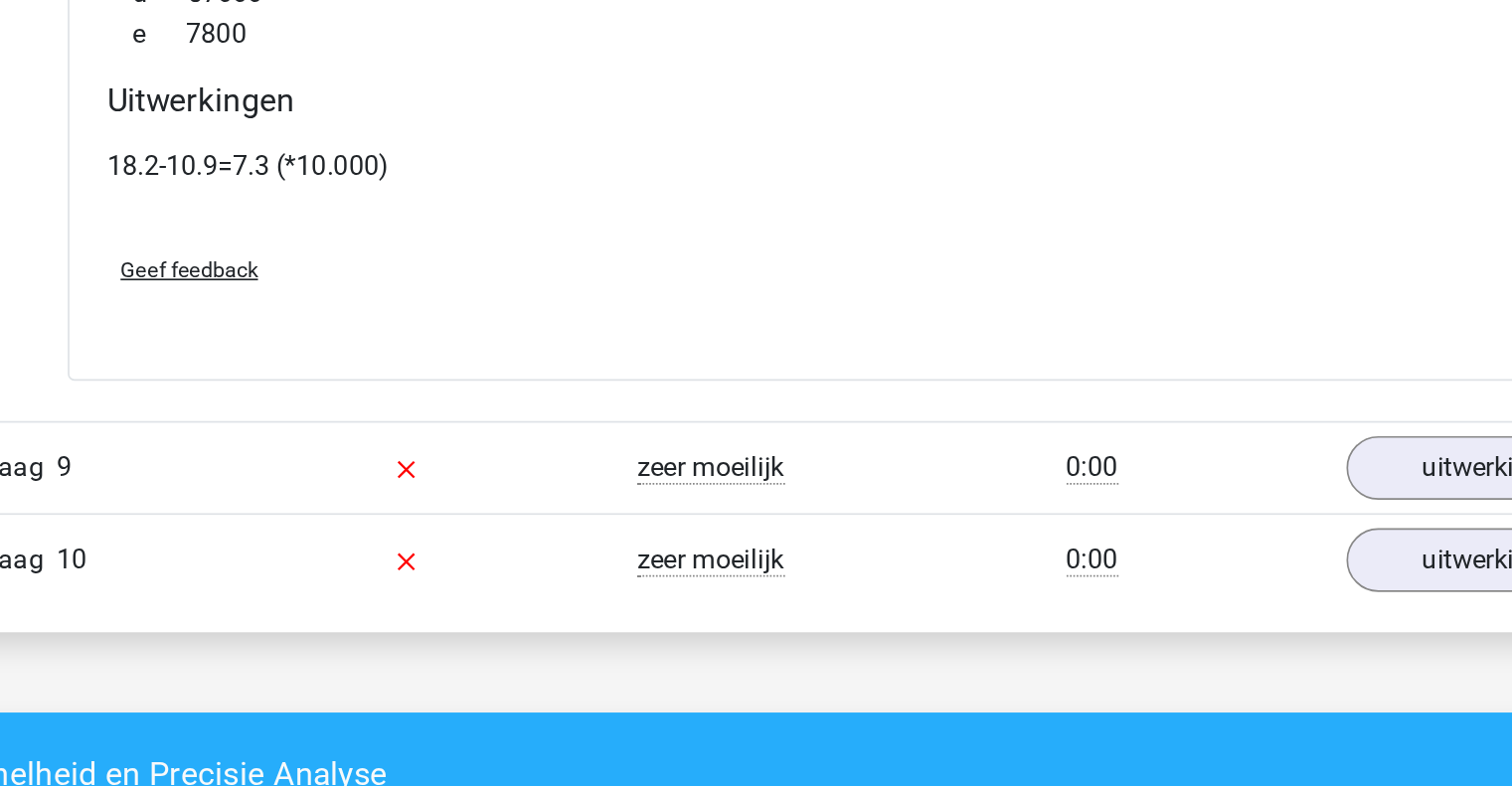 scroll, scrollTop: 5264, scrollLeft: 0, axis: vertical 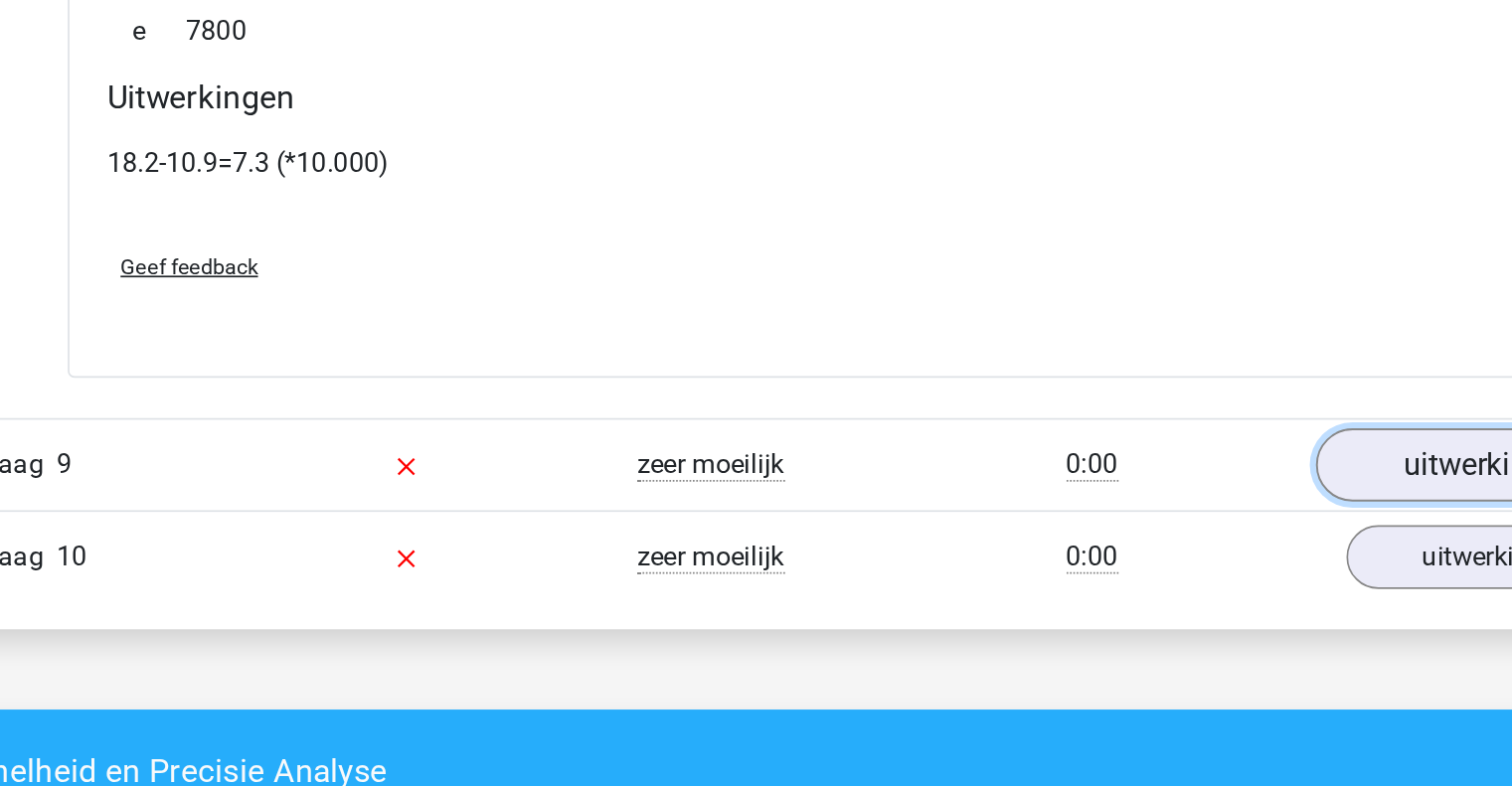 click on "uitwerkingen bekijken" at bounding box center (1162, 595) 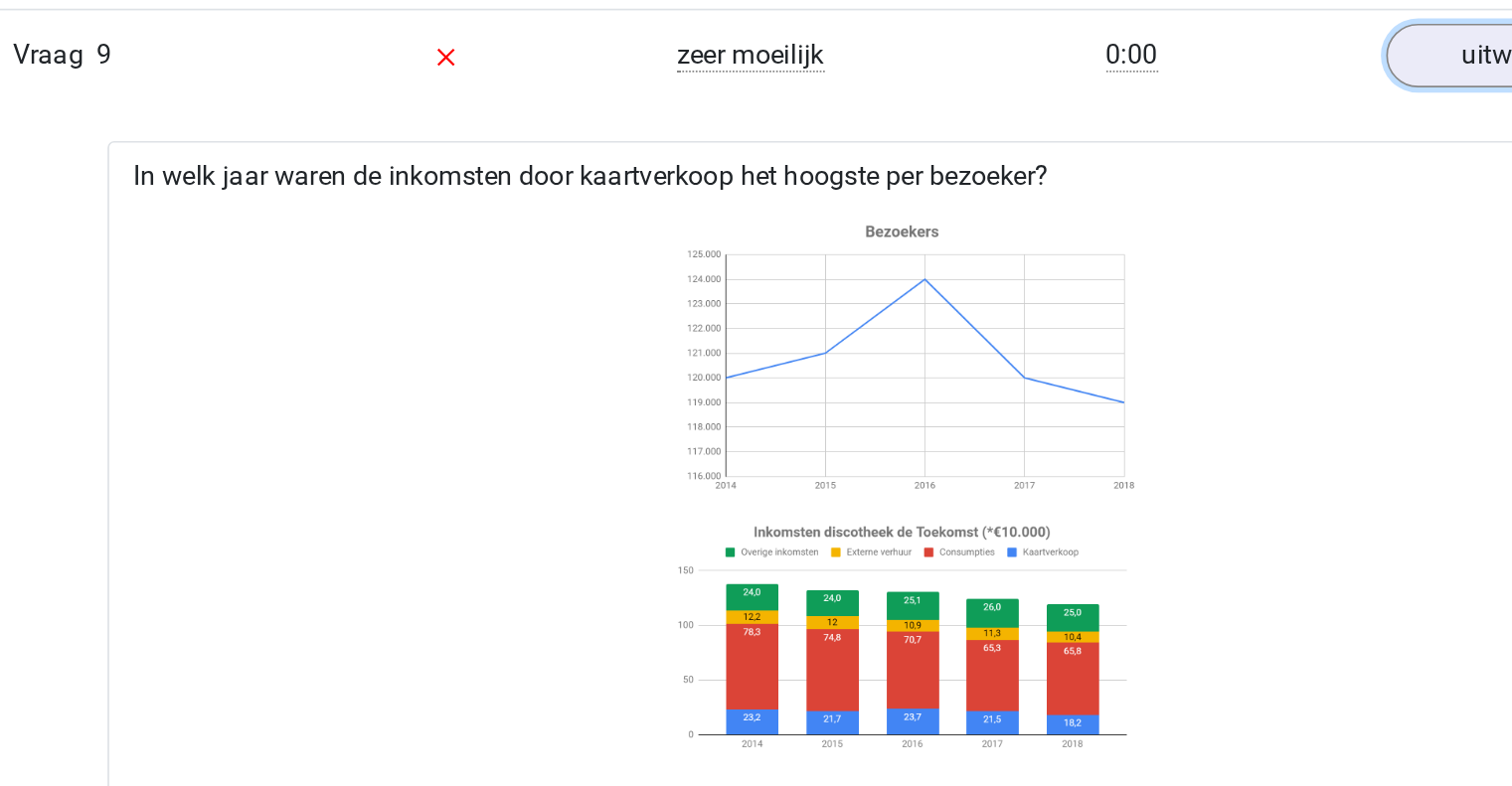 scroll, scrollTop: 5534, scrollLeft: 0, axis: vertical 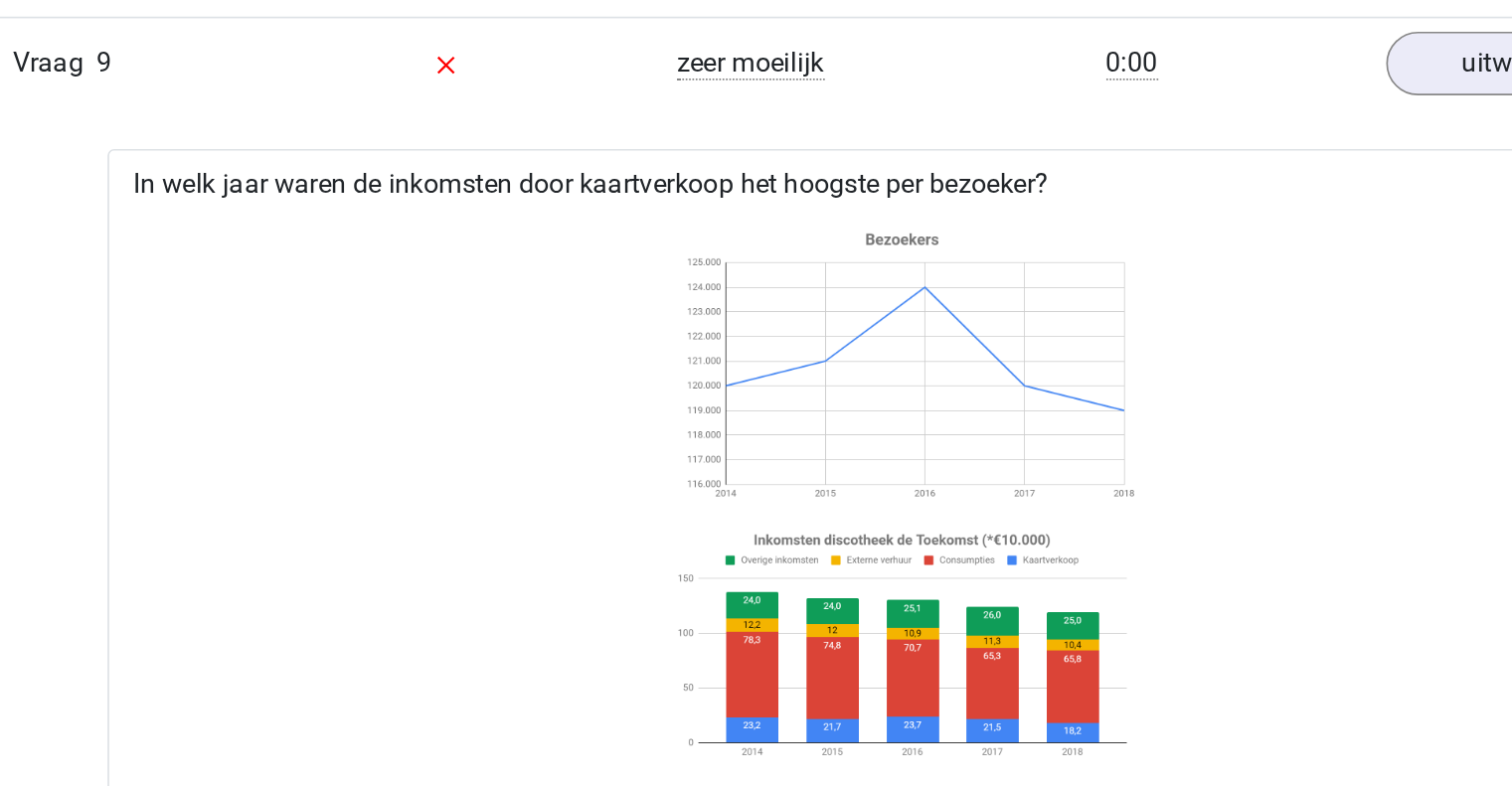 click 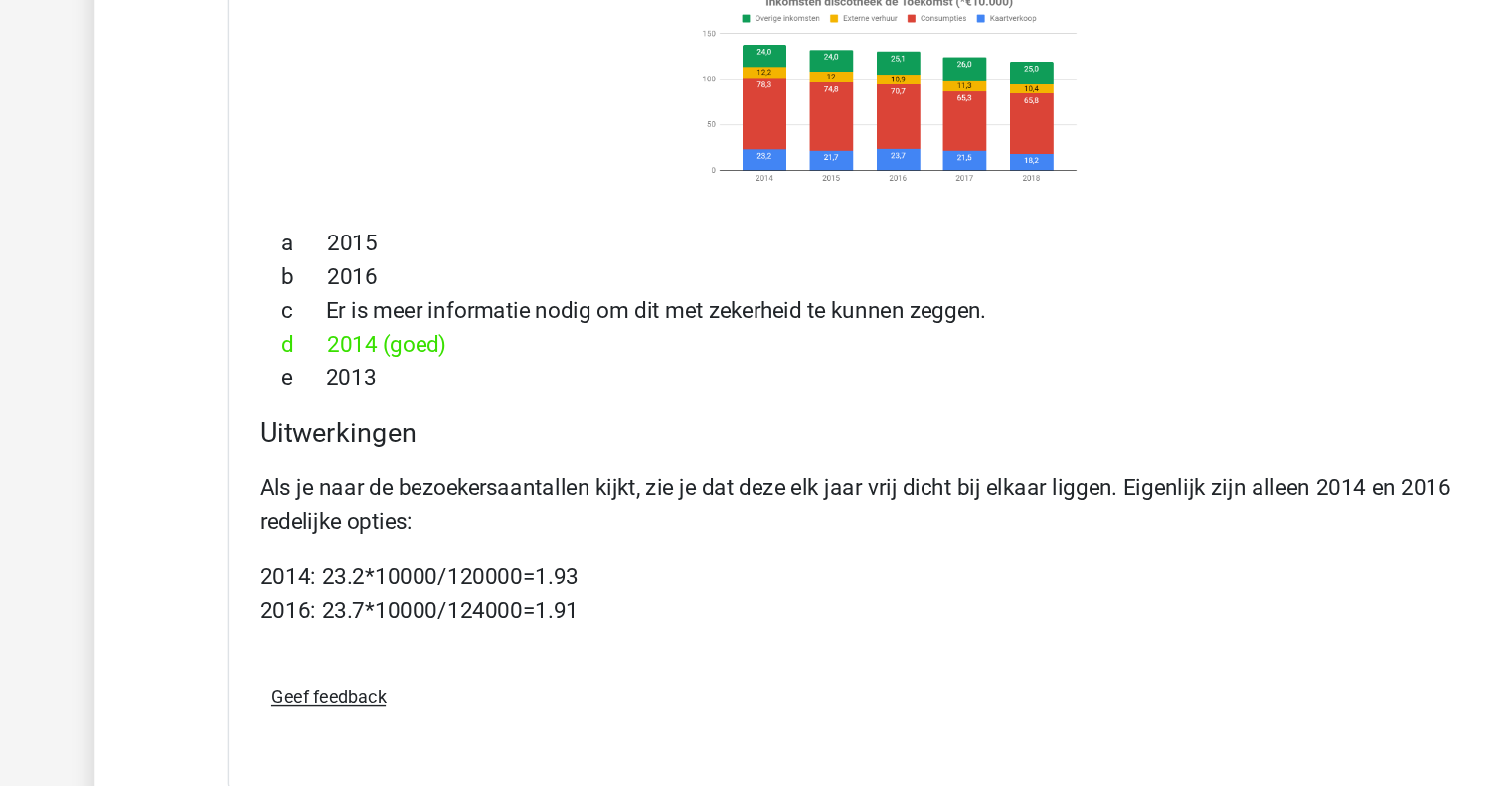 scroll, scrollTop: 5983, scrollLeft: 0, axis: vertical 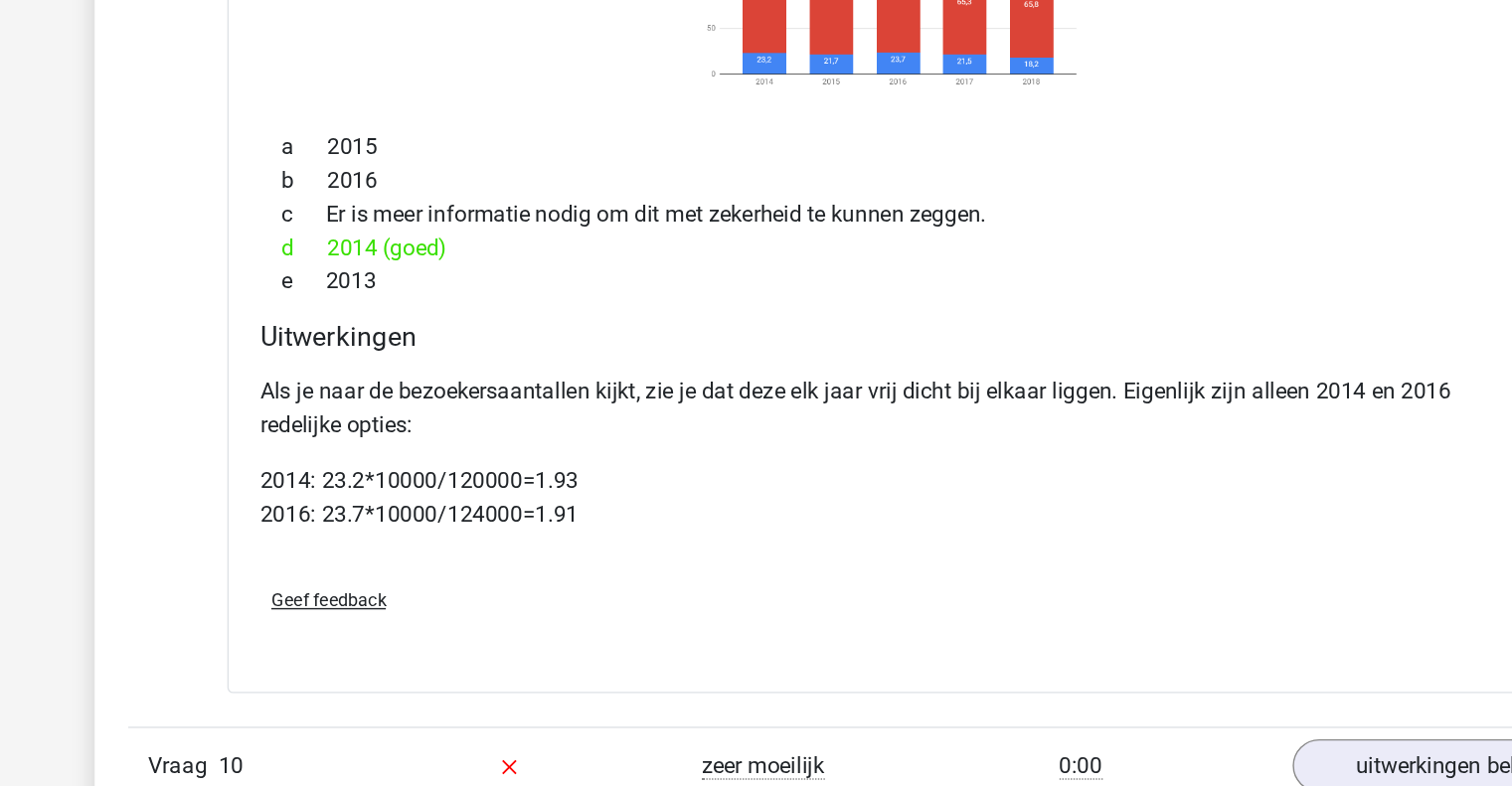 click on "Als je naar de bezoekersaantallen kijkt, zie je dat deze elk jaar vrij dicht bij elkaar liggen. Eigenlijk zijn alleen 2014 en 2016 redelijke opties:
2014: 23.2*10000/120000=1.93 2016: 23.7*10000/124000=1.91" at bounding box center (756, 556) 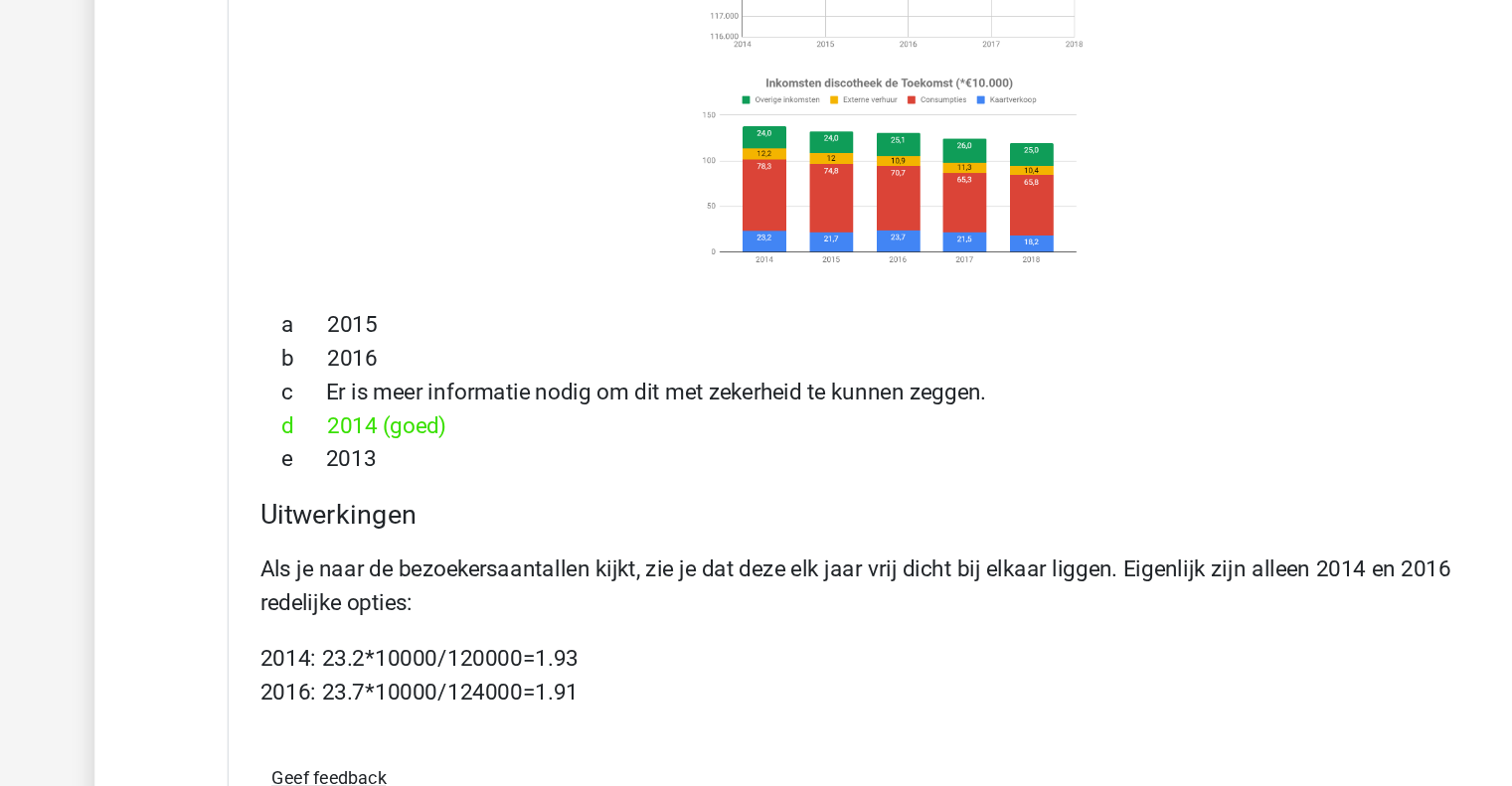 scroll, scrollTop: 5896, scrollLeft: 0, axis: vertical 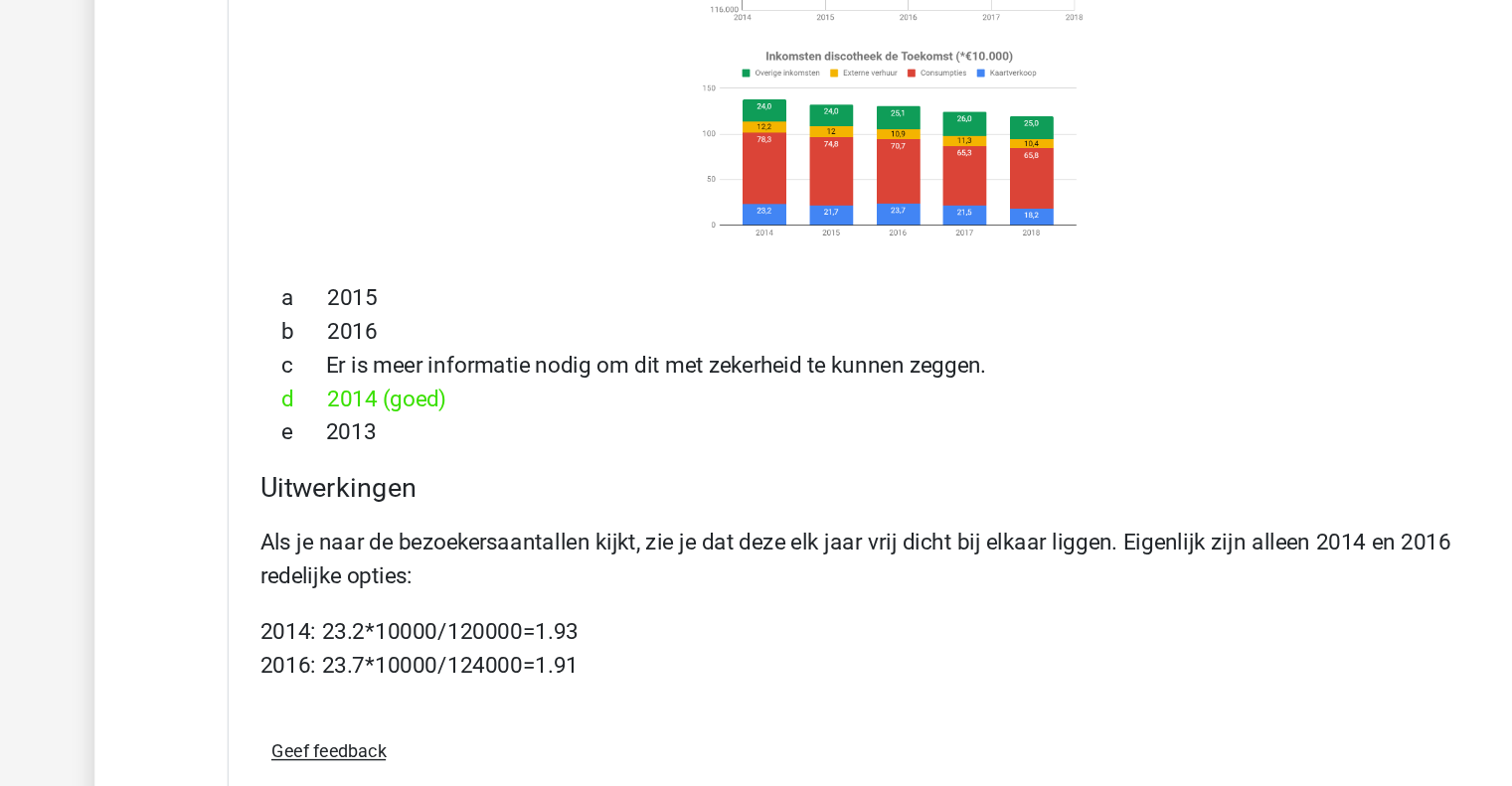 drag, startPoint x: 717, startPoint y: 551, endPoint x: 717, endPoint y: 531, distance: 20 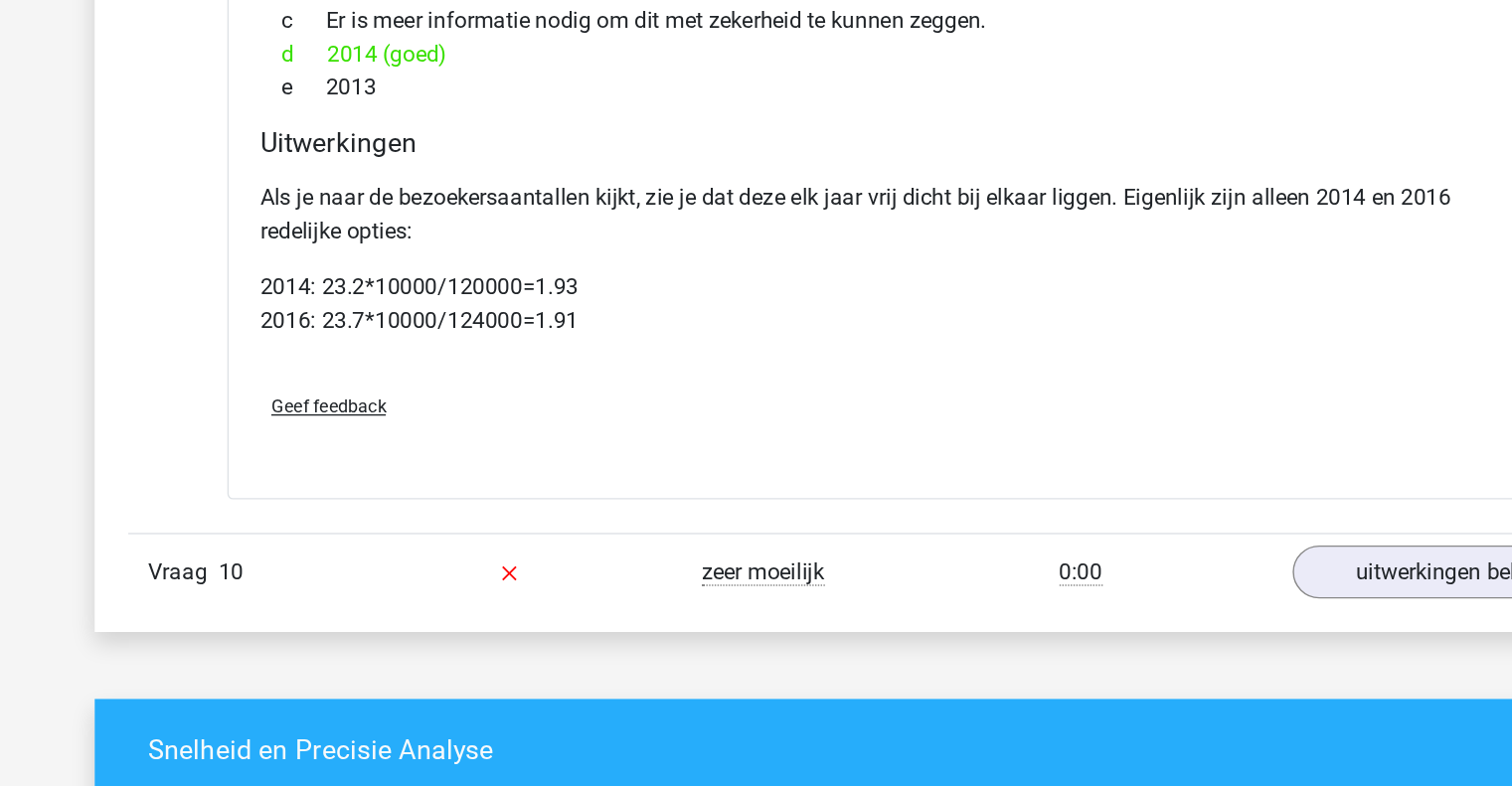 scroll, scrollTop: 6152, scrollLeft: 0, axis: vertical 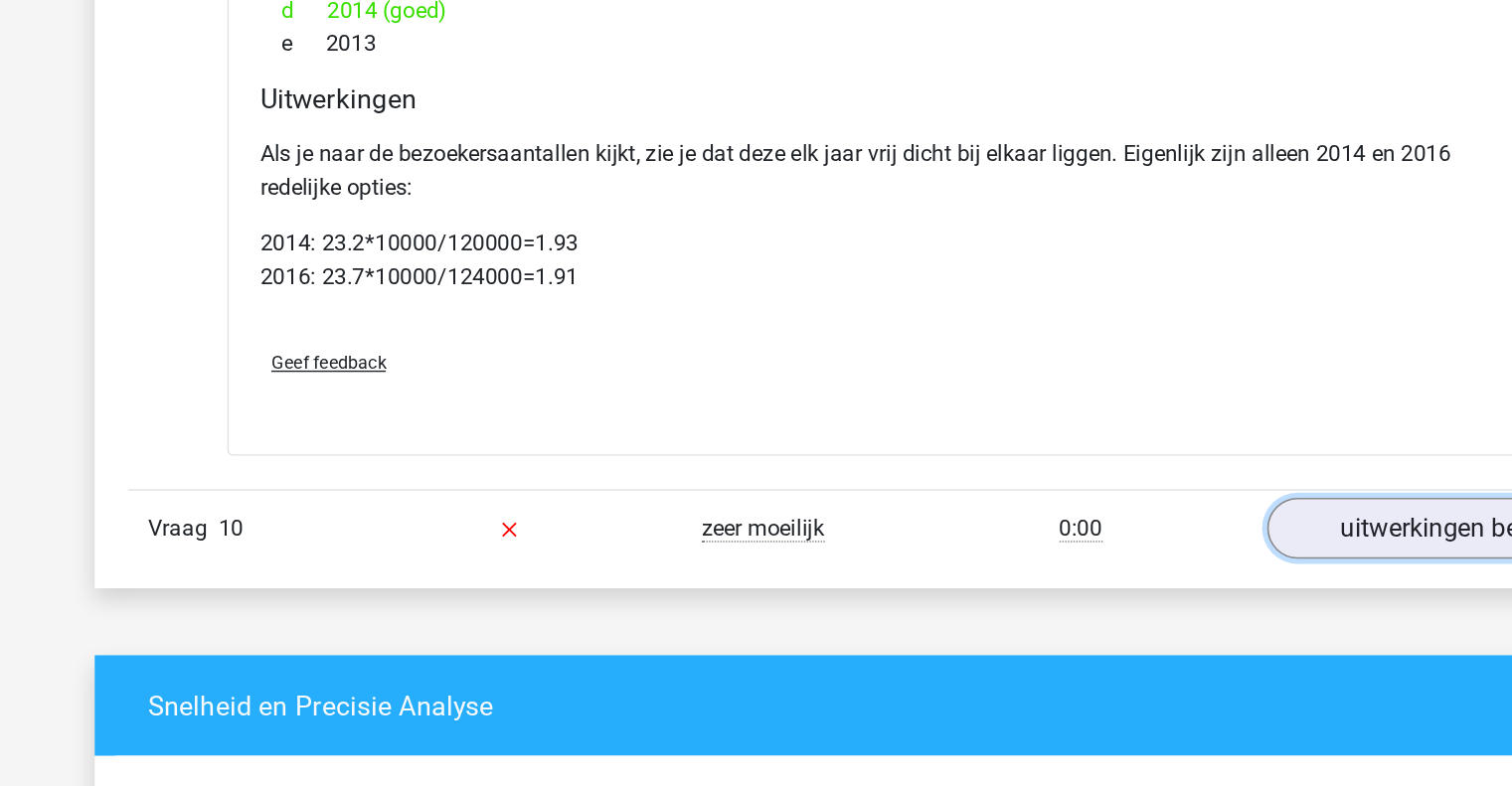 click on "uitwerkingen bekijken" at bounding box center (1162, 602) 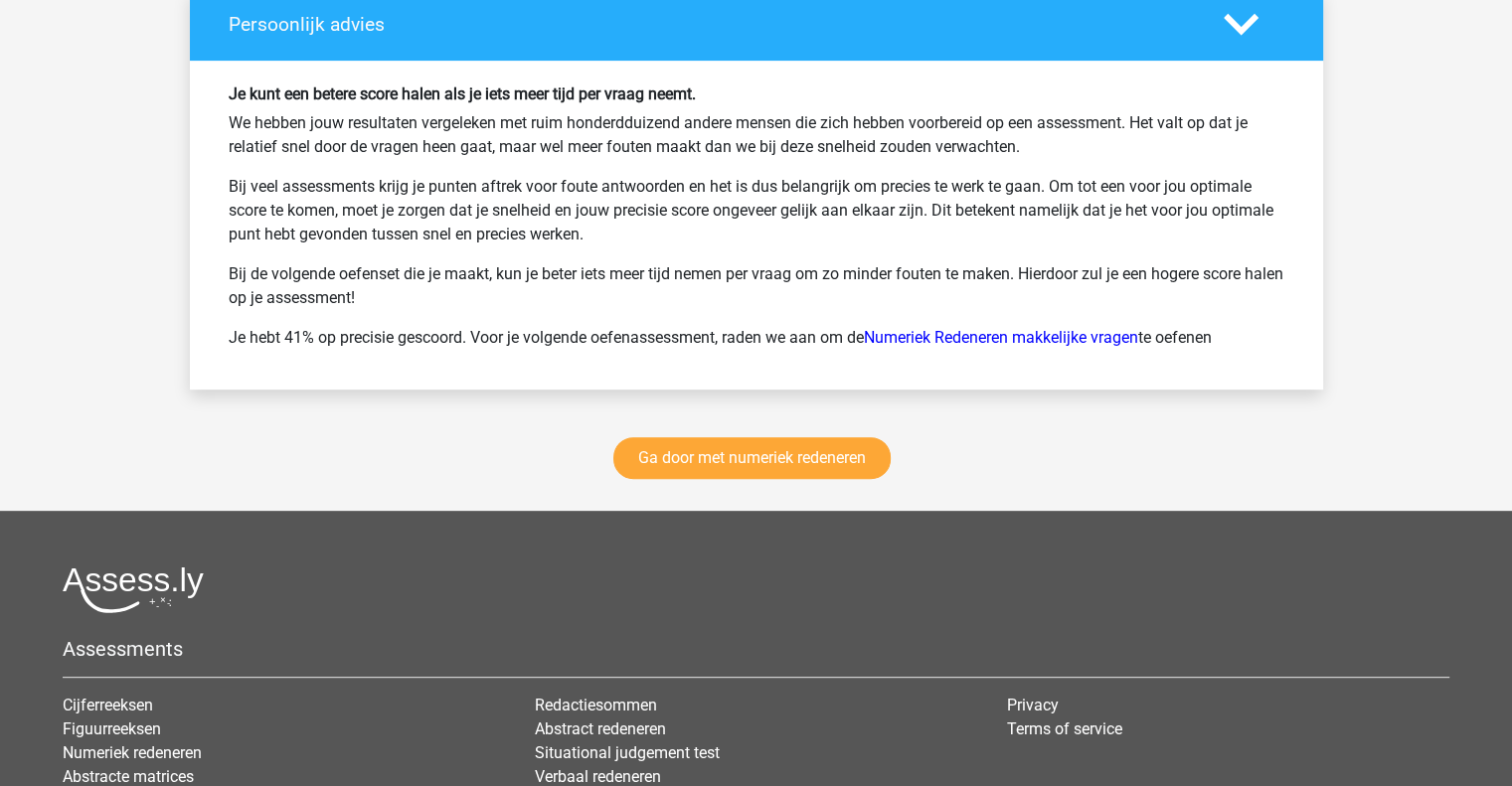 scroll, scrollTop: 8278, scrollLeft: 0, axis: vertical 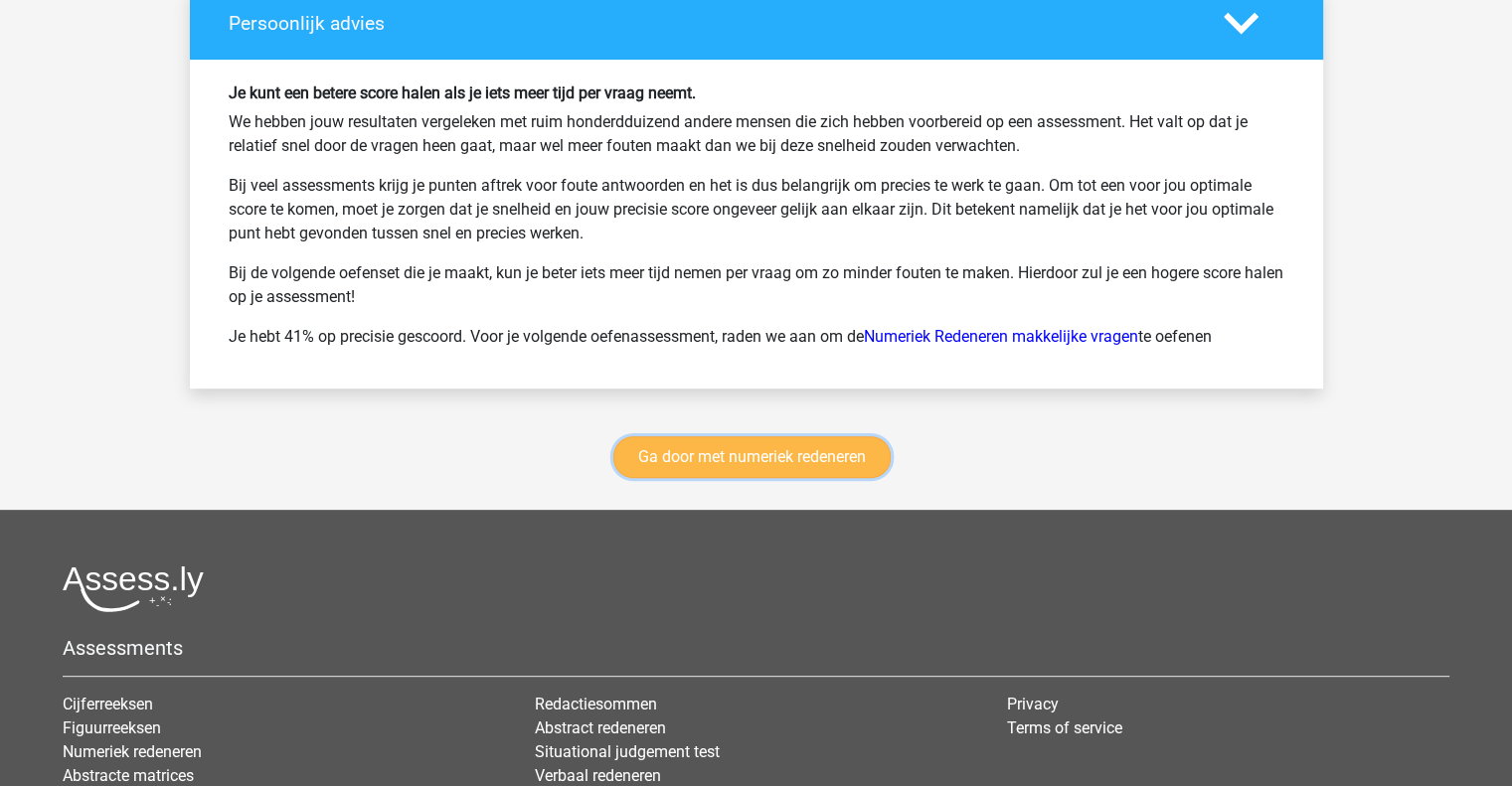 click on "Ga door met numeriek redeneren" at bounding box center (752, 457) 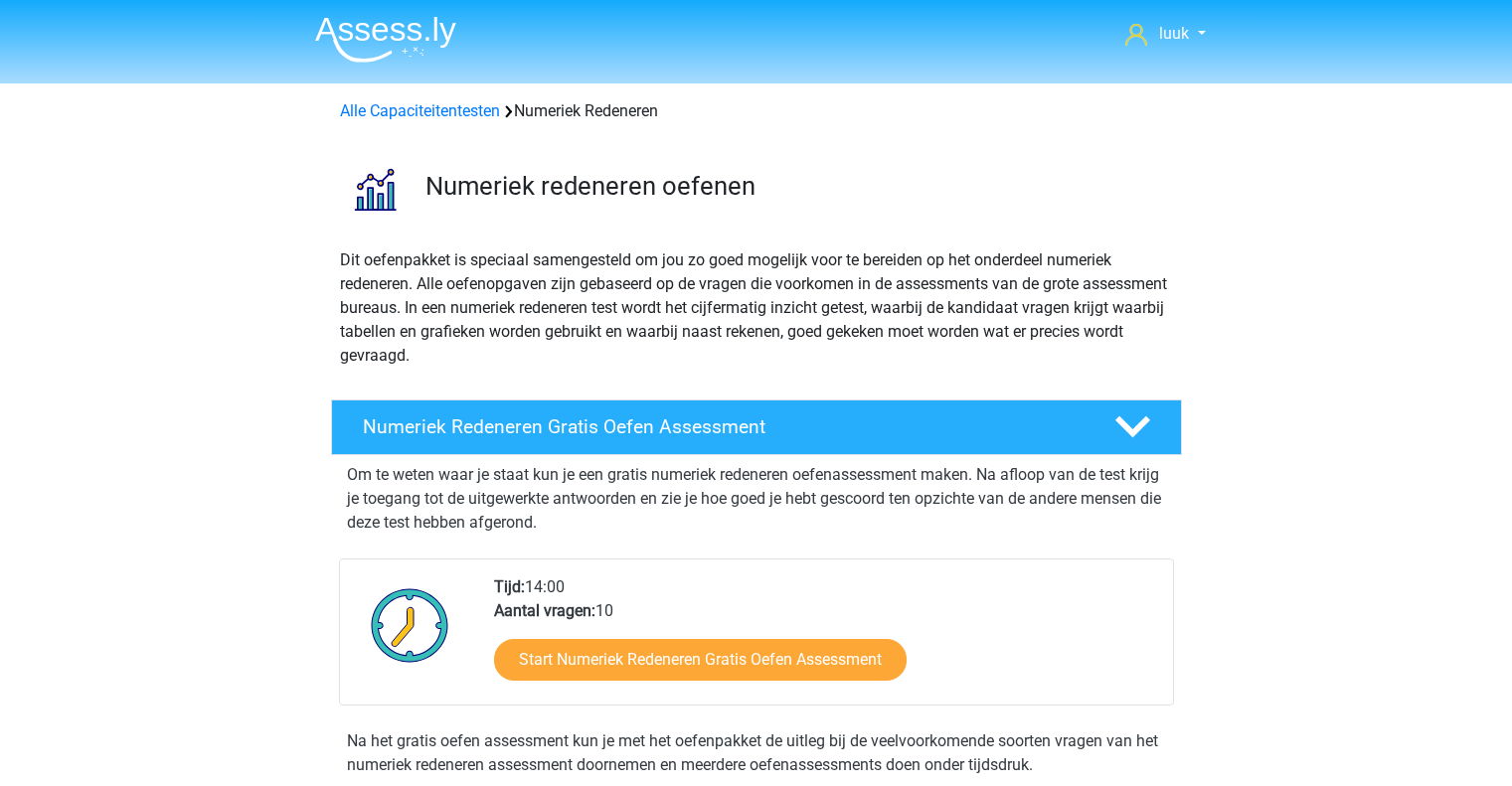 scroll, scrollTop: 910, scrollLeft: 0, axis: vertical 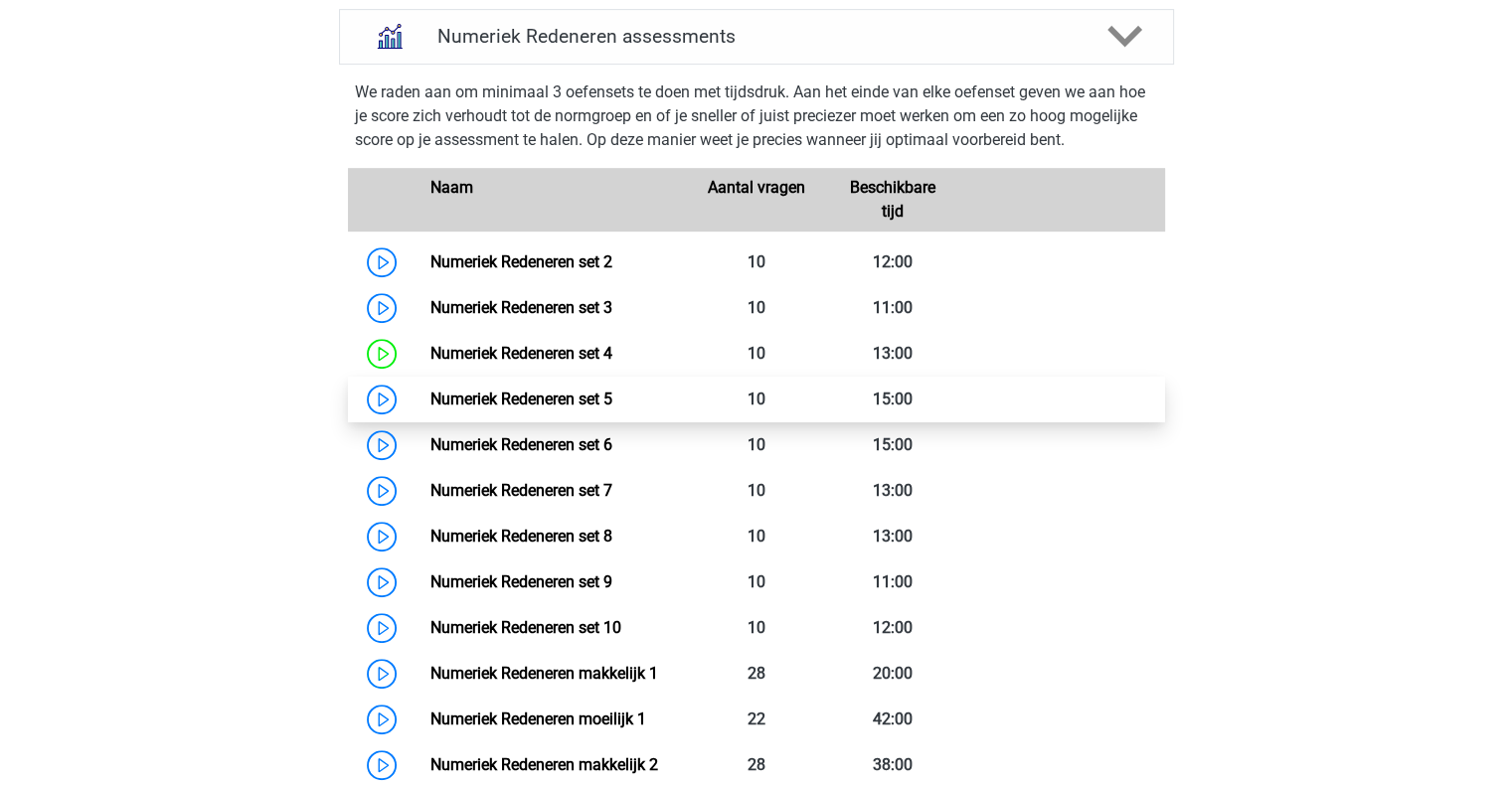 click on "Numeriek Redeneren
set 5" at bounding box center [521, 398] 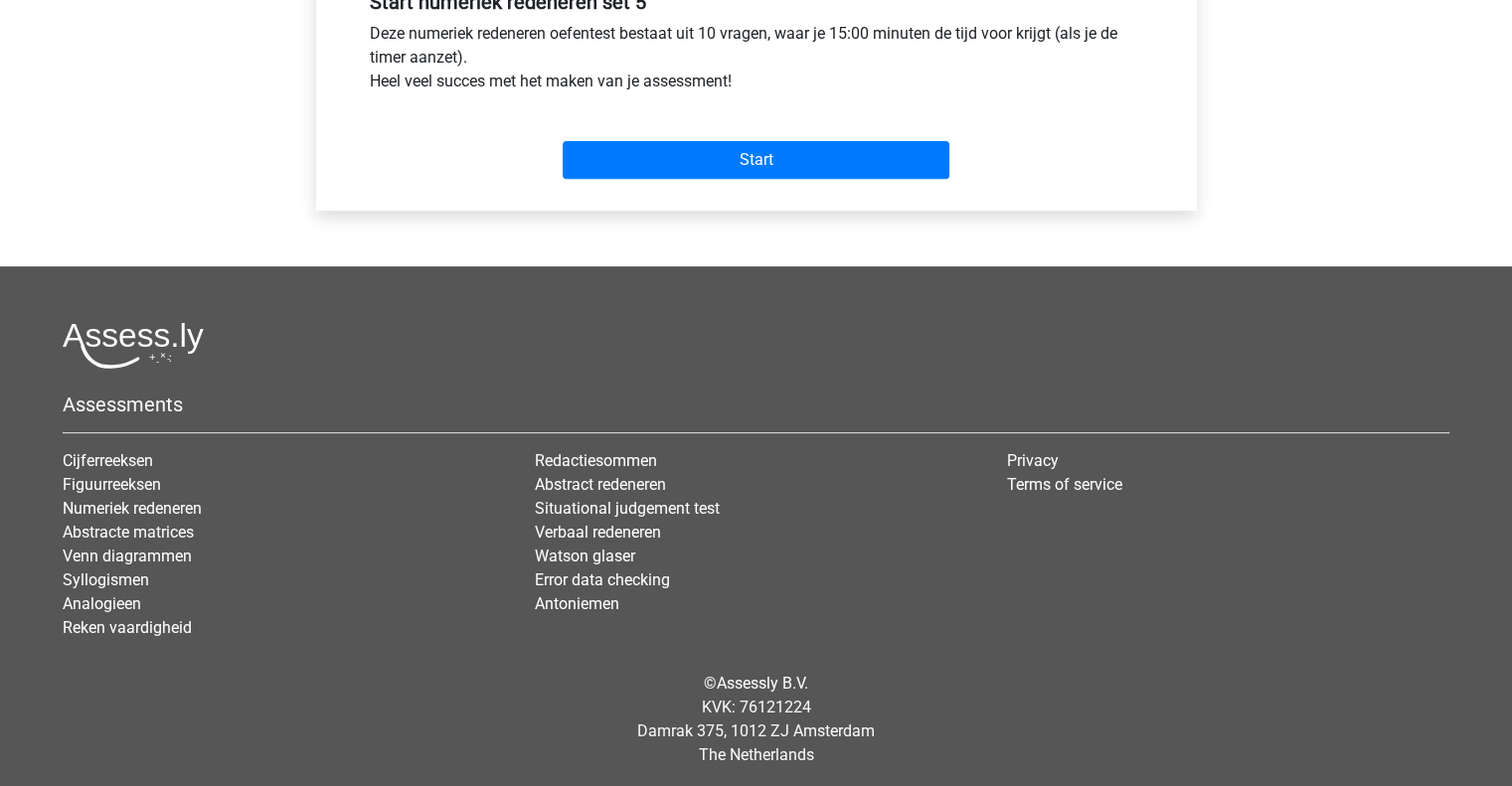 scroll, scrollTop: 783, scrollLeft: 0, axis: vertical 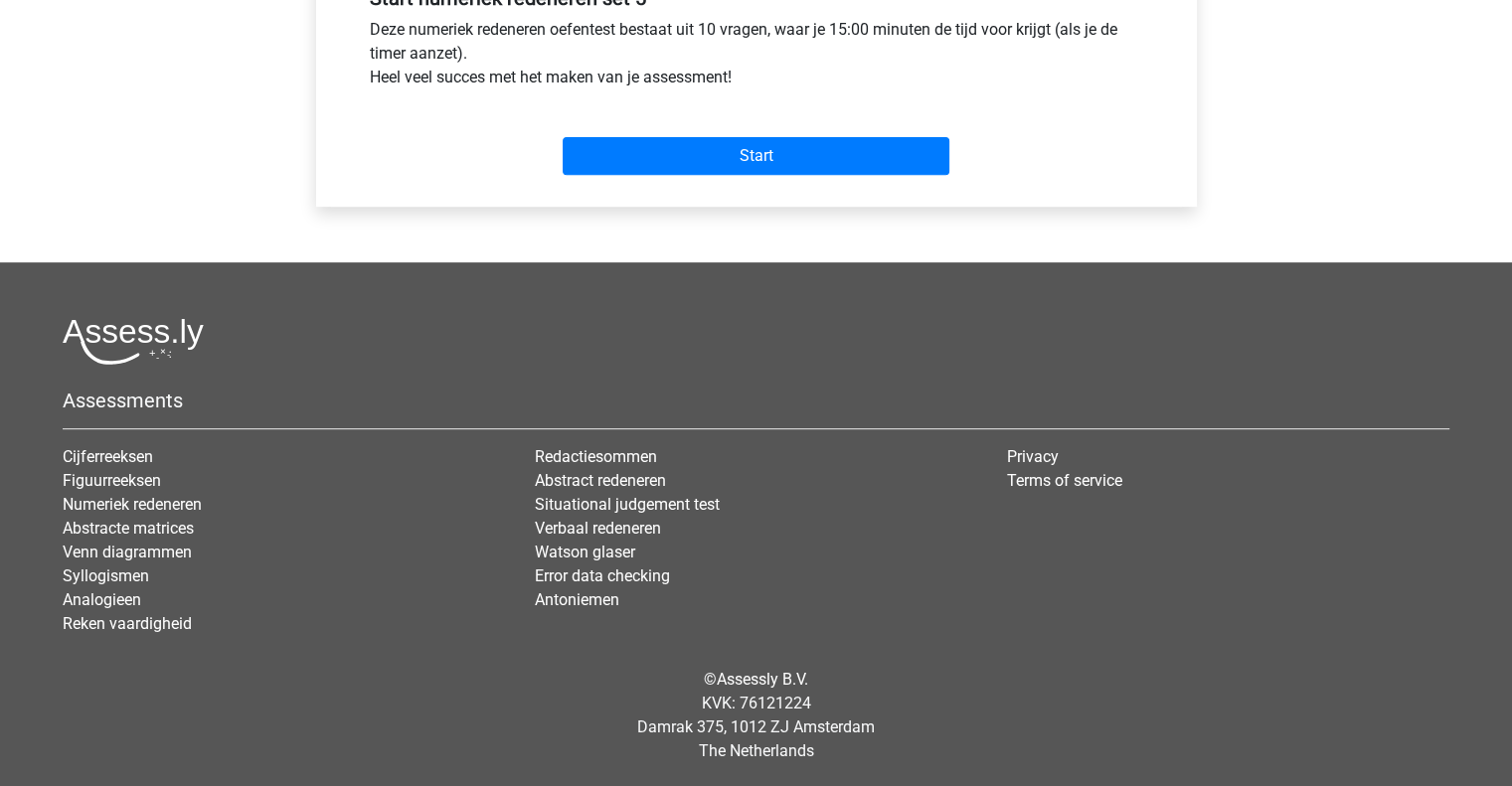 click on "Start" at bounding box center (756, 140) 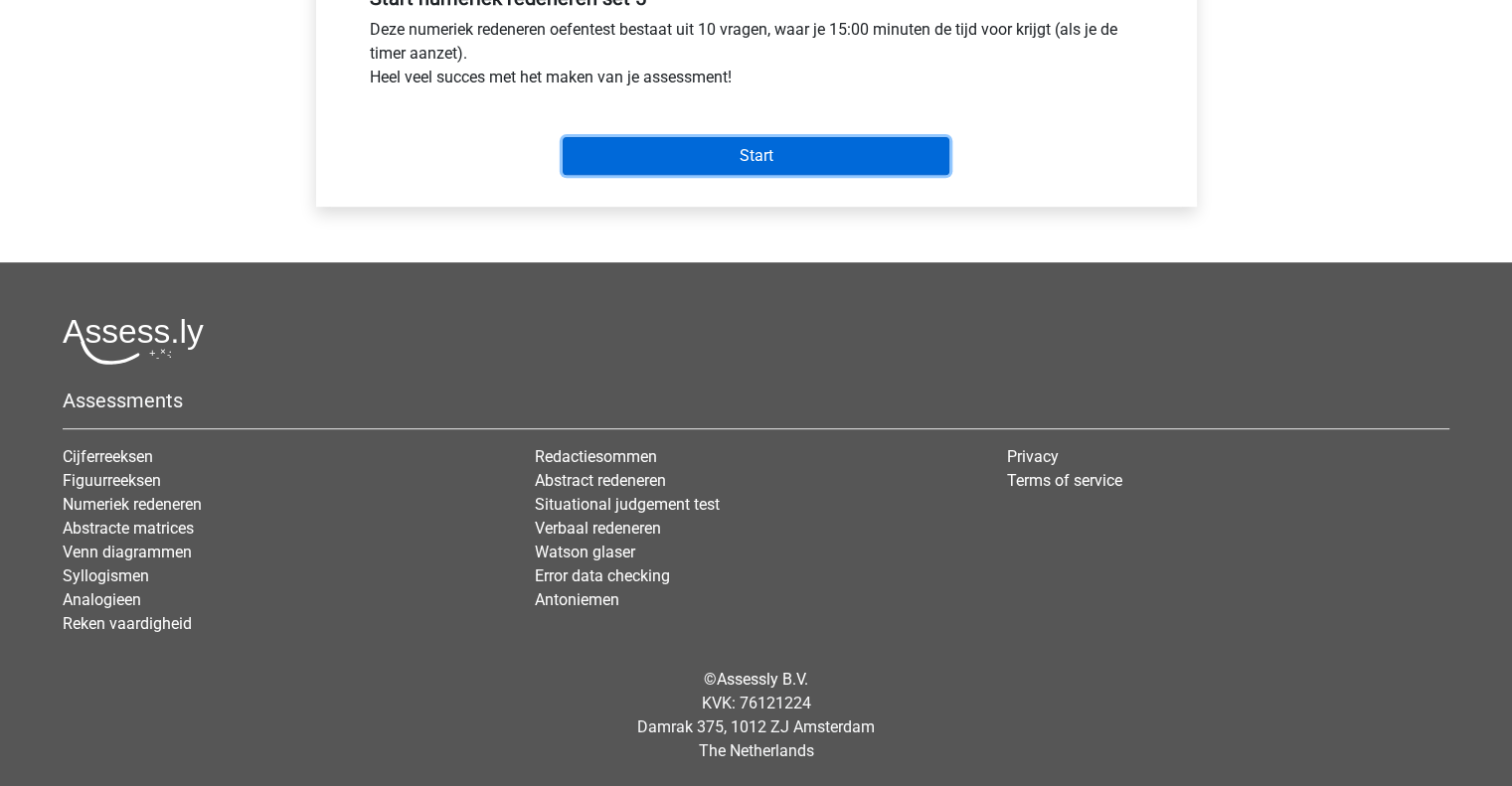 click on "Start" at bounding box center [756, 156] 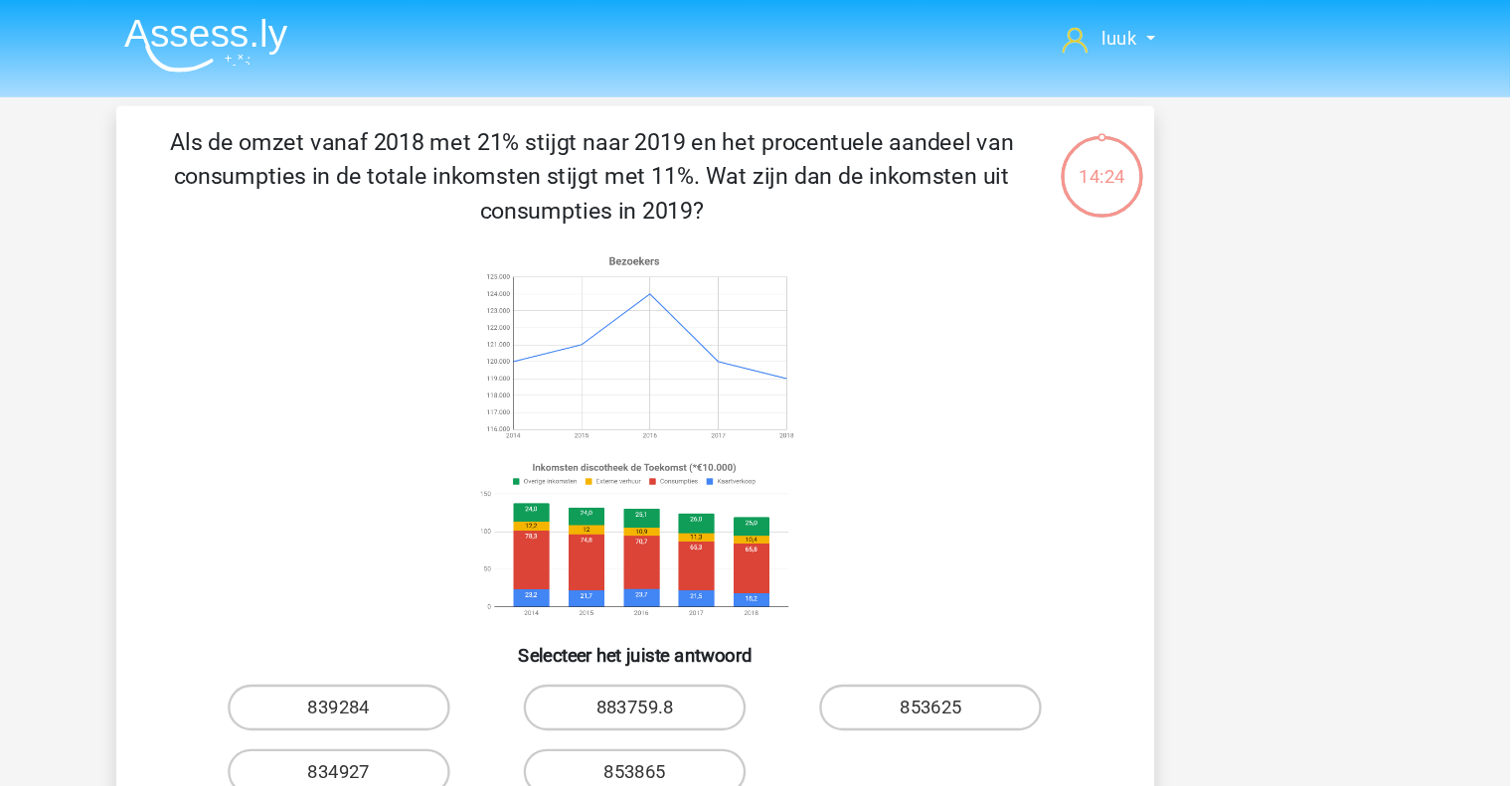 scroll, scrollTop: 0, scrollLeft: 0, axis: both 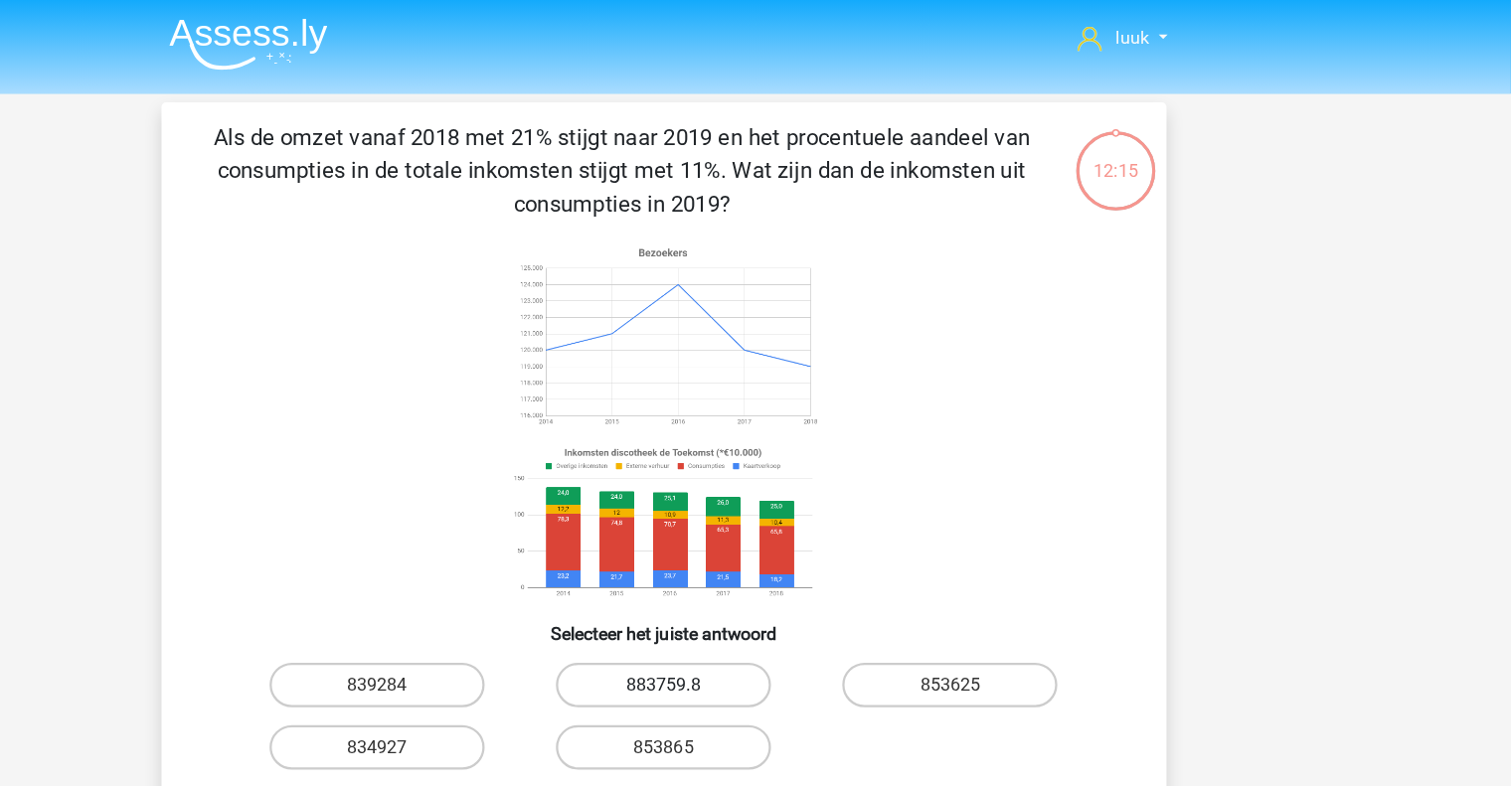 click on "883759.8" at bounding box center (756, 611) 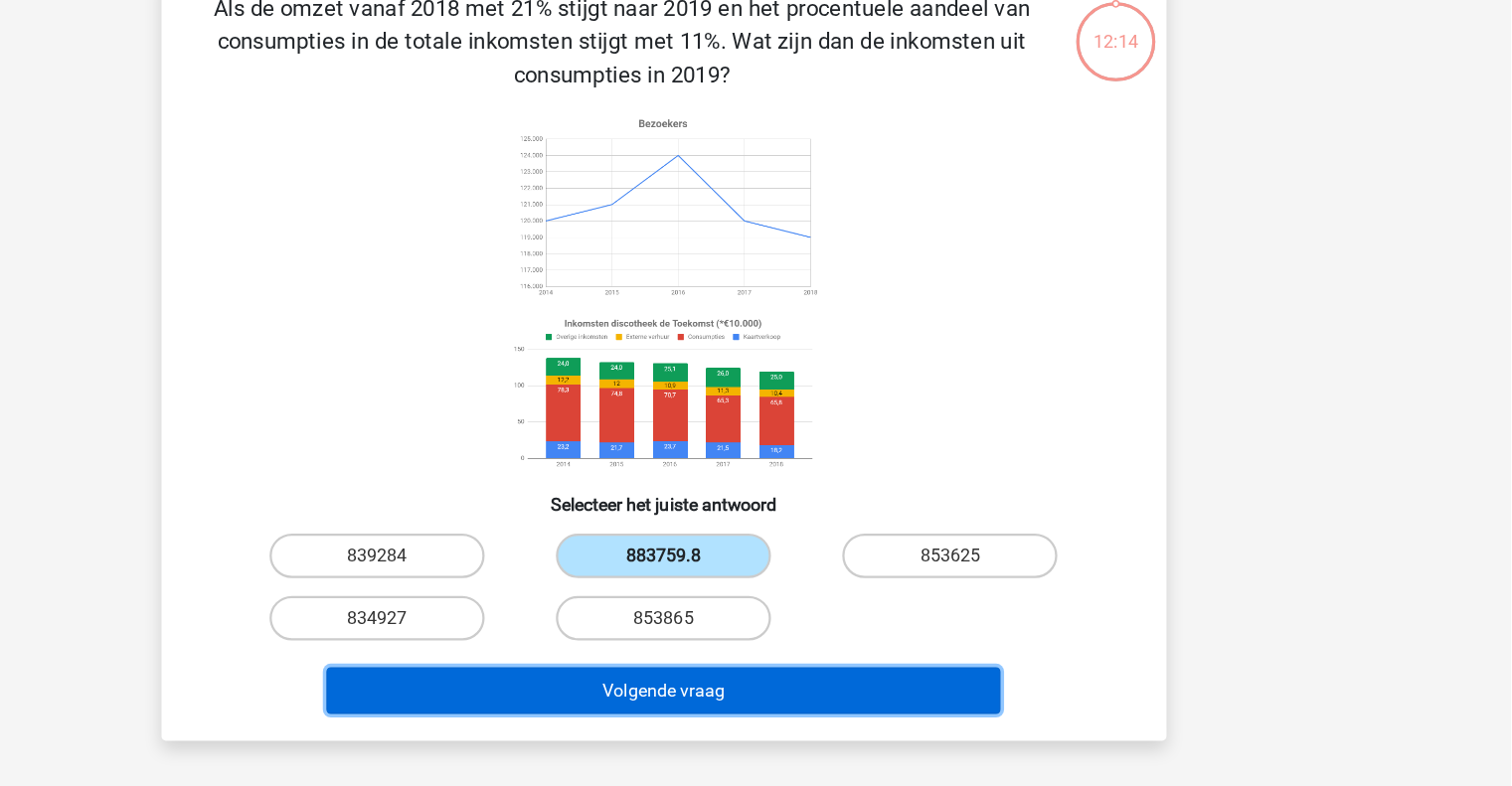 click on "Volgende vraag" at bounding box center [756, 701] 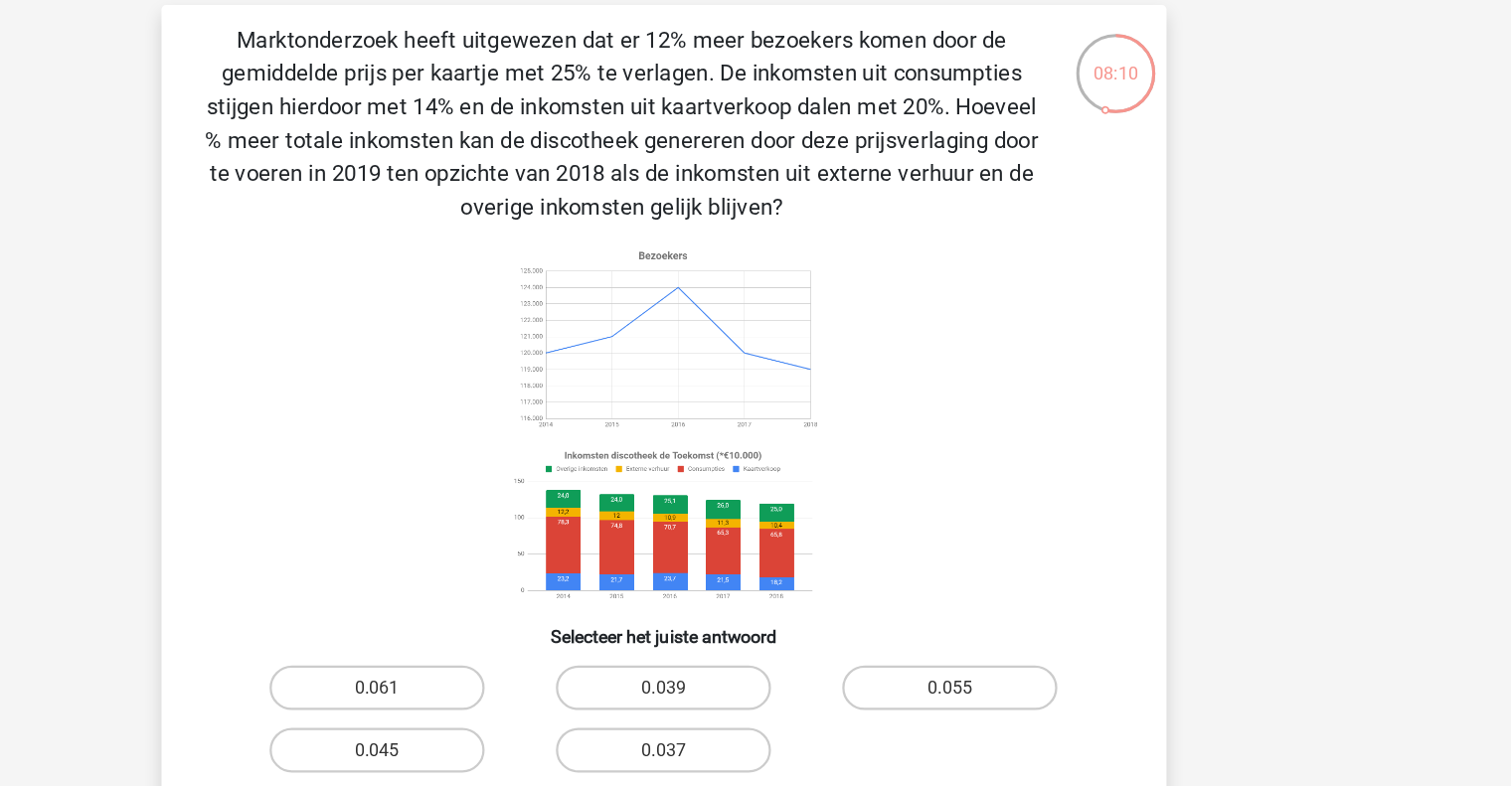 scroll, scrollTop: 51, scrollLeft: 0, axis: vertical 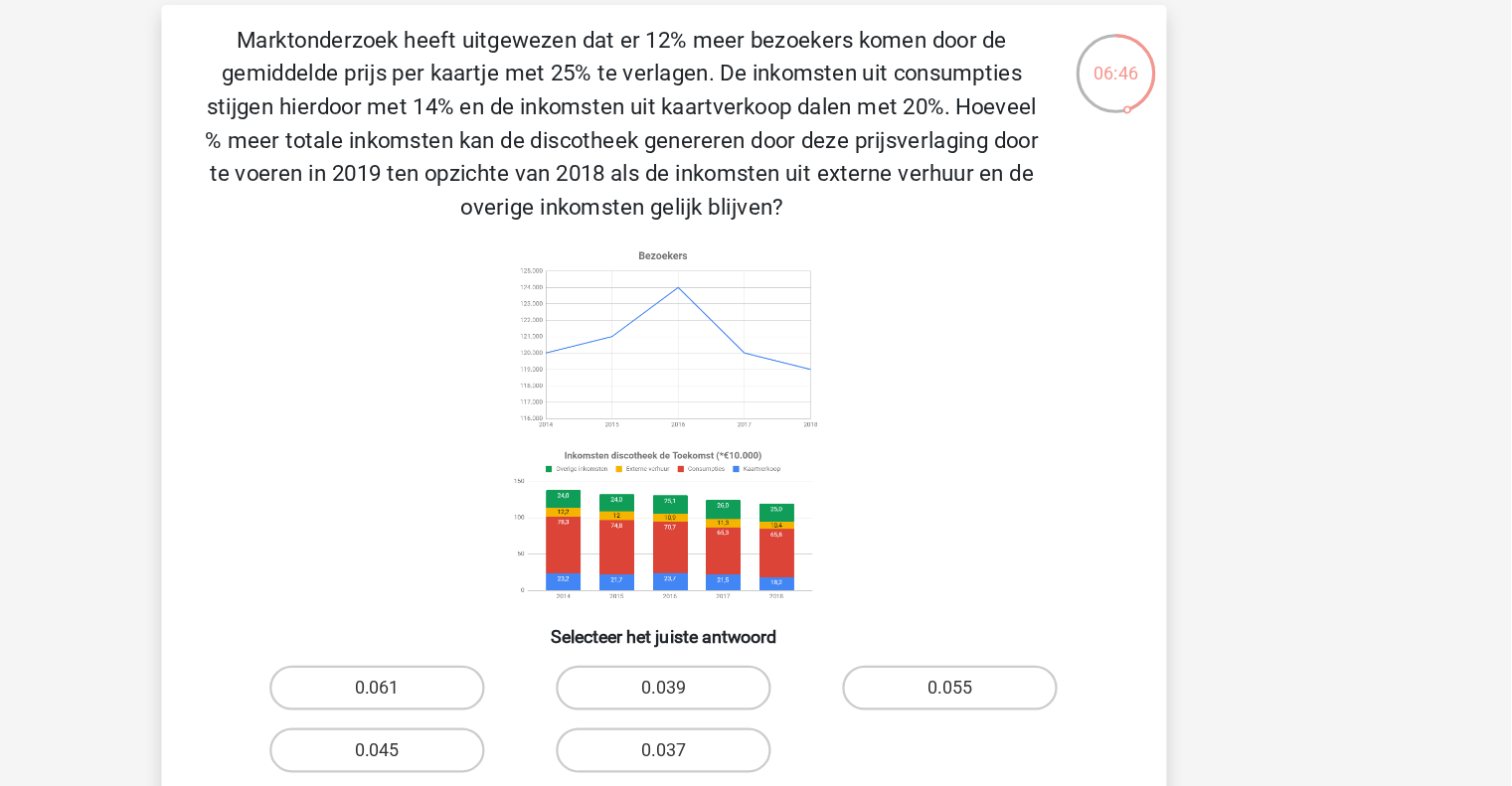 click on "0.045" at bounding box center (500, 706) 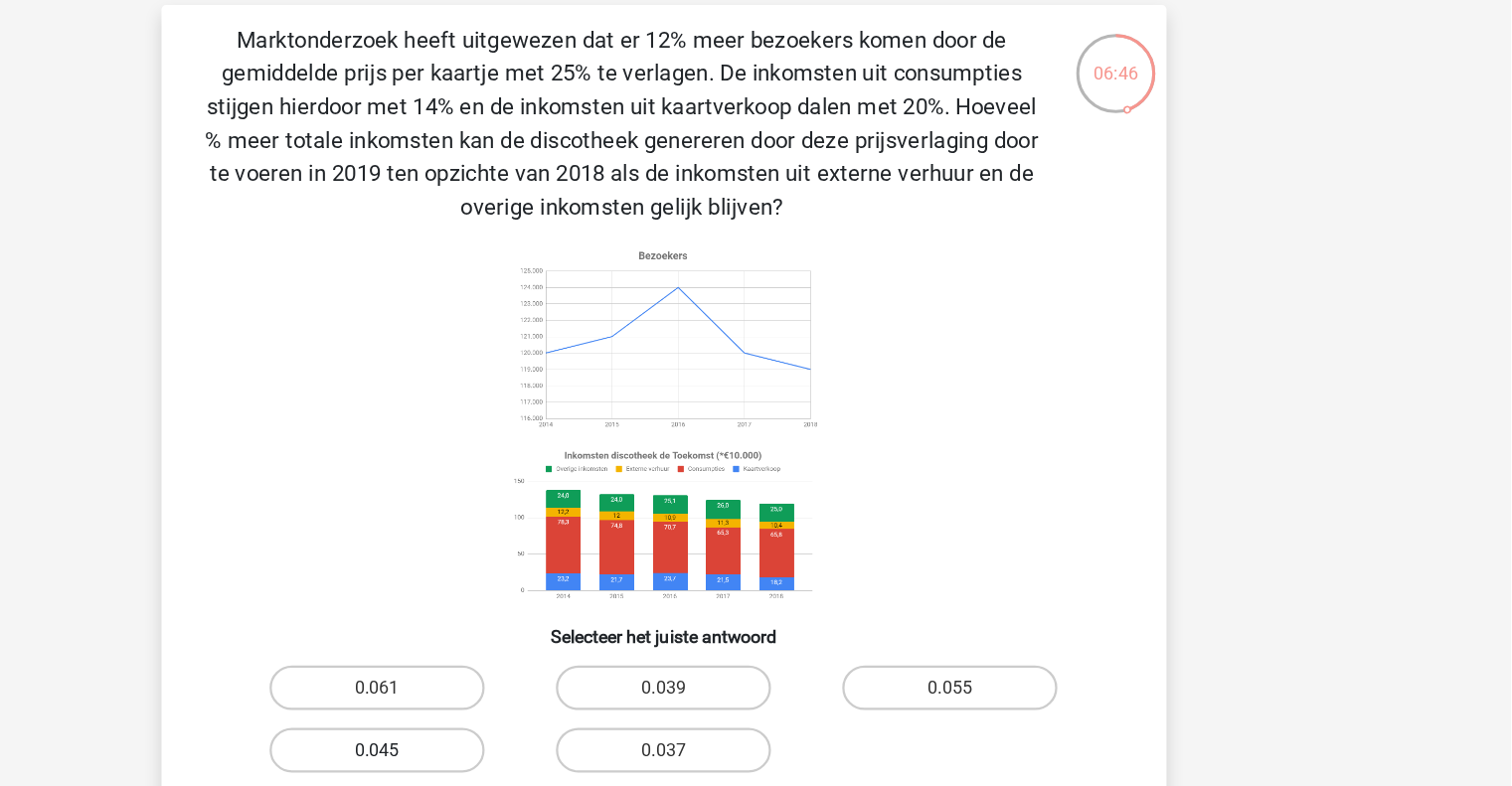 click on "0.045" at bounding box center [506, 711] 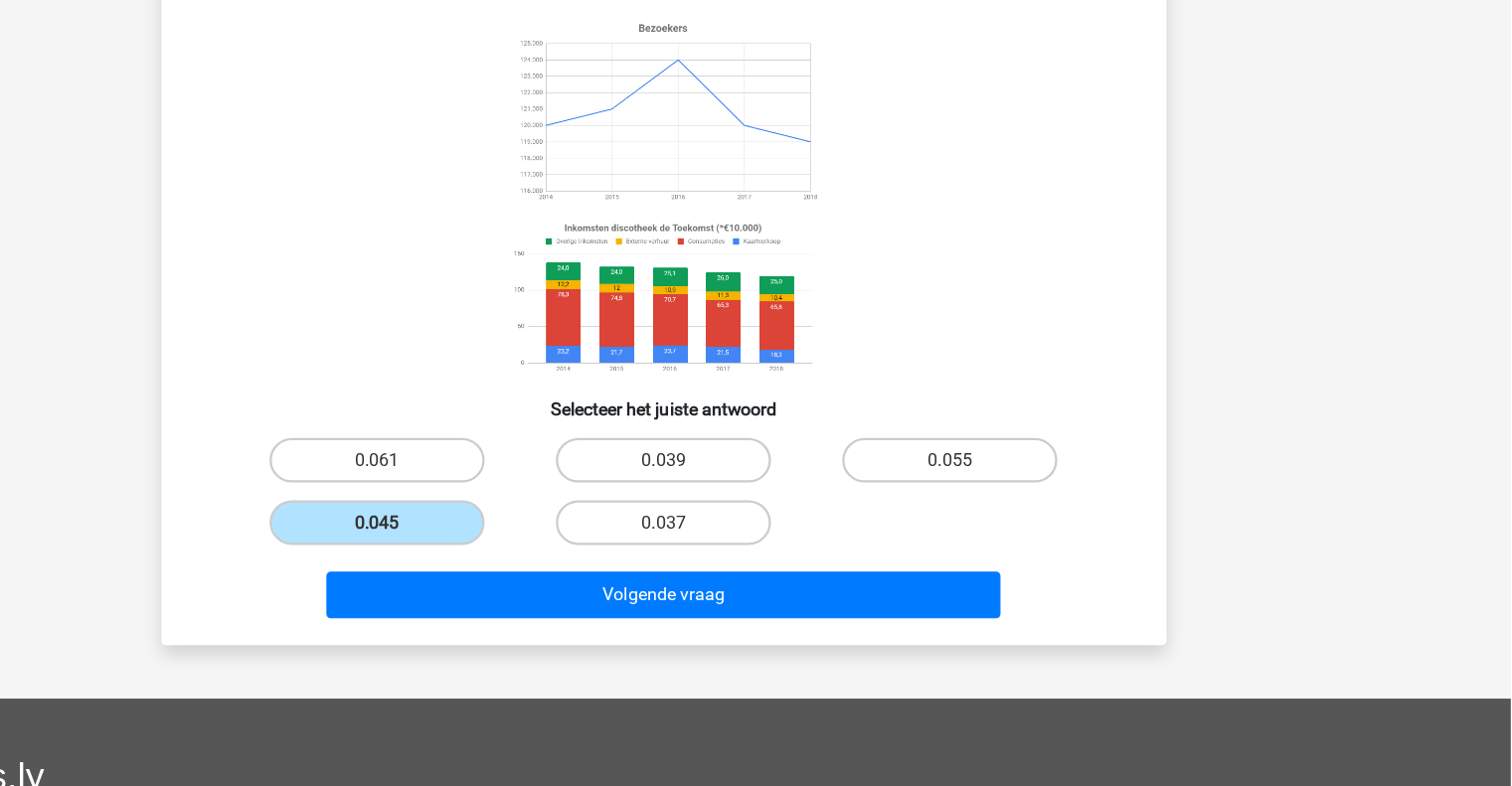 scroll, scrollTop: 208, scrollLeft: 0, axis: vertical 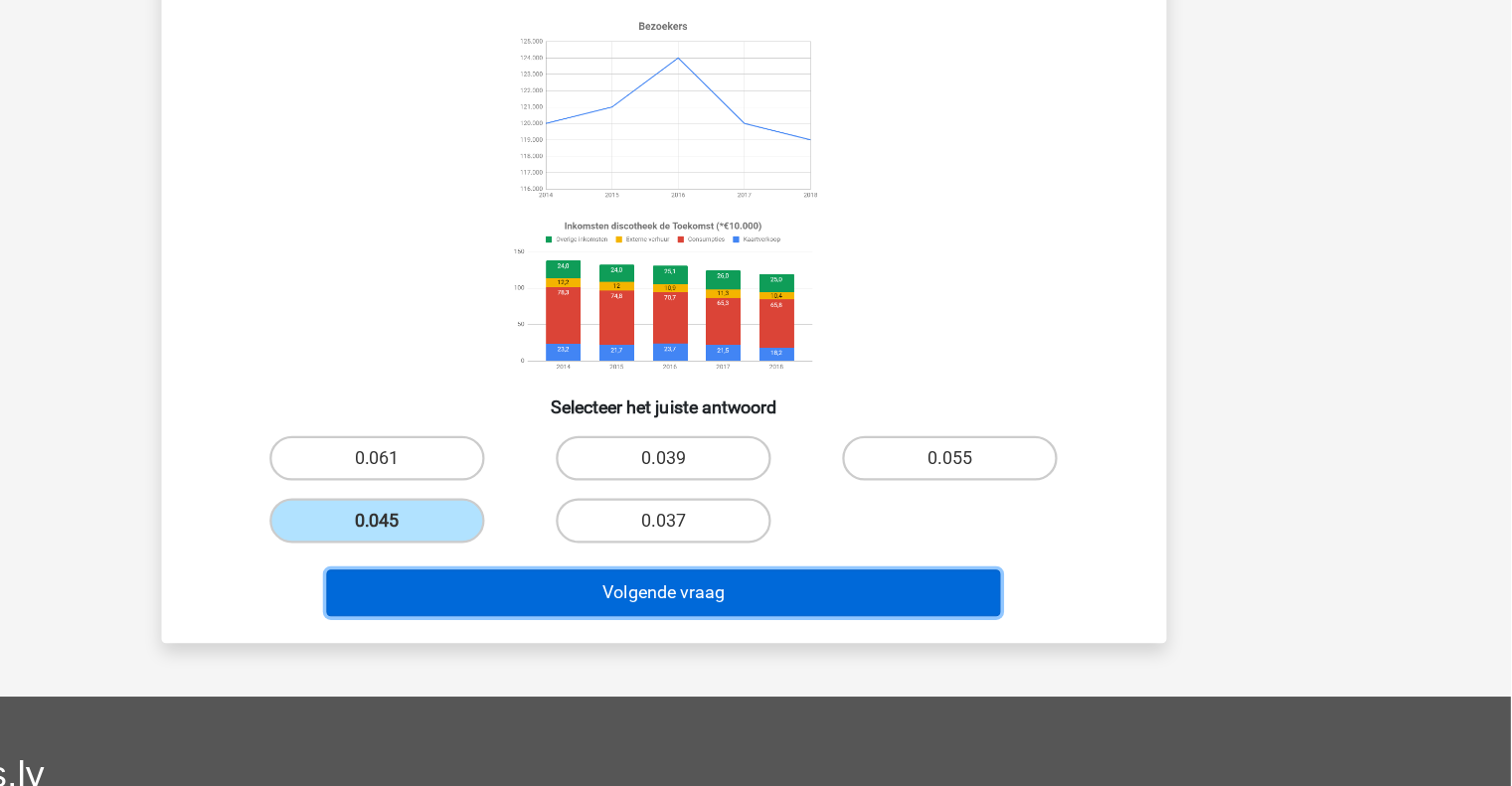click on "Volgende vraag" at bounding box center (756, 613) 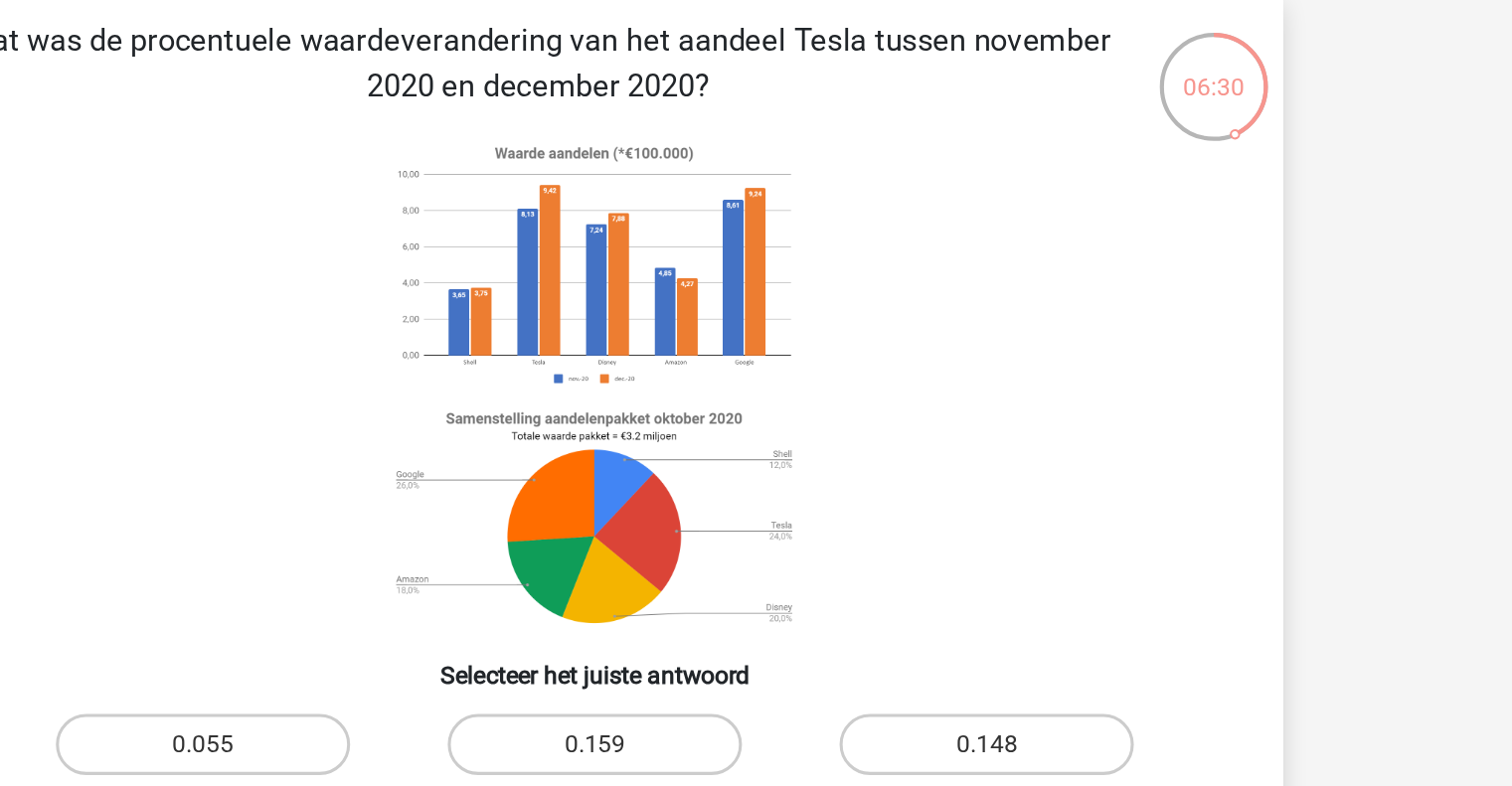 scroll, scrollTop: 91, scrollLeft: 0, axis: vertical 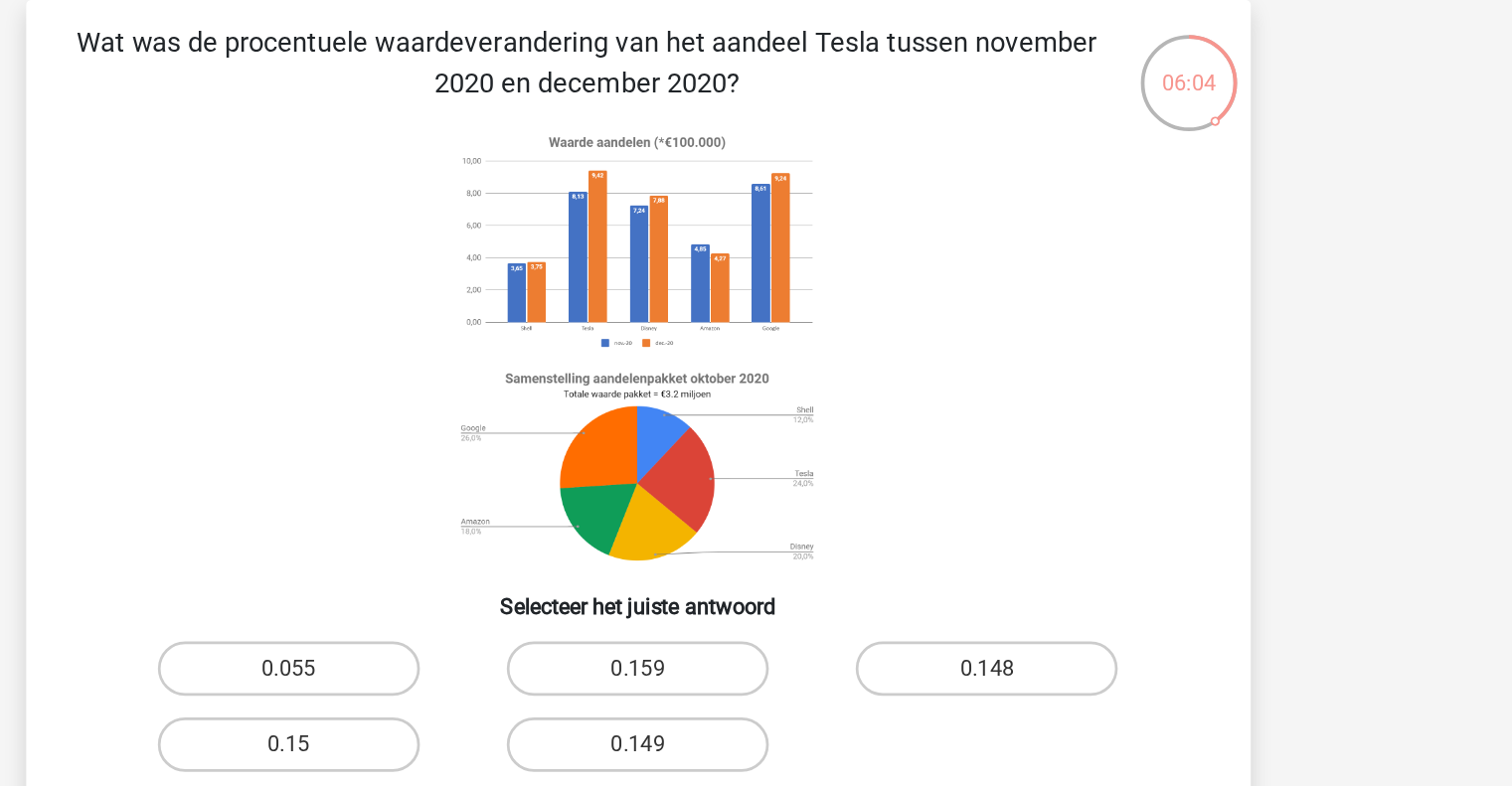 click on "0.159" at bounding box center [756, 490] 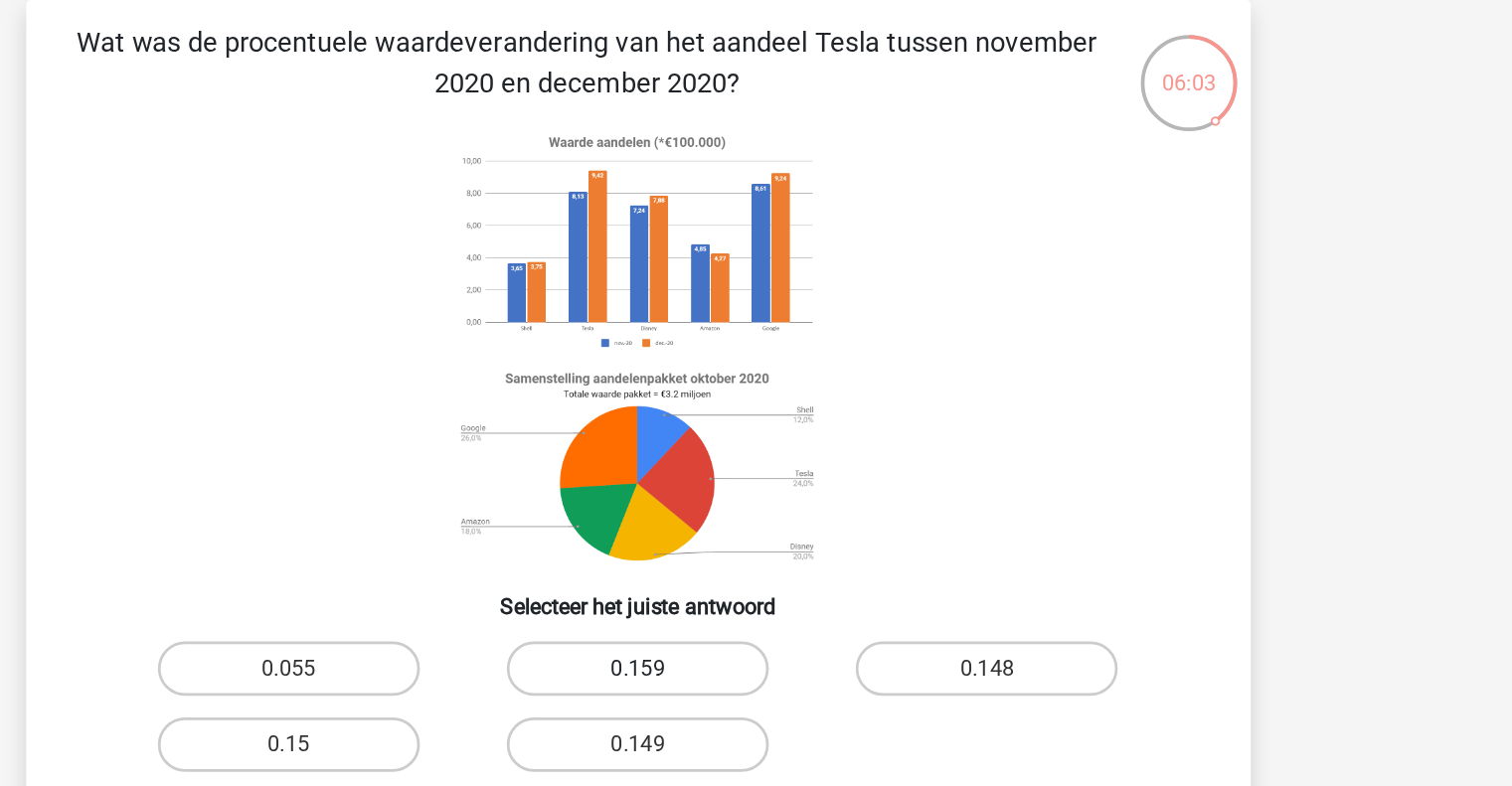 click on "0.159" at bounding box center (756, 490) 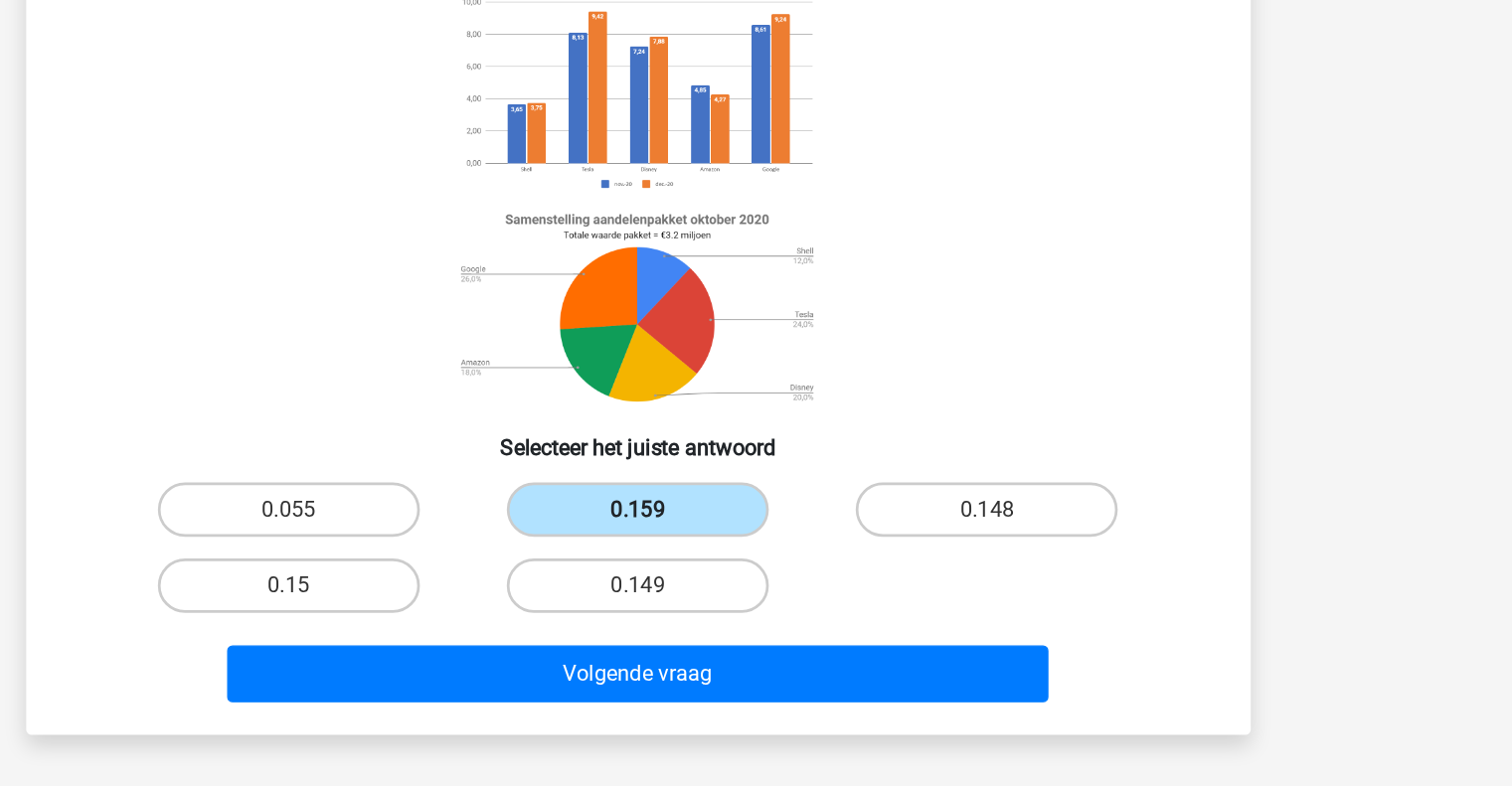 scroll, scrollTop: 91, scrollLeft: 0, axis: vertical 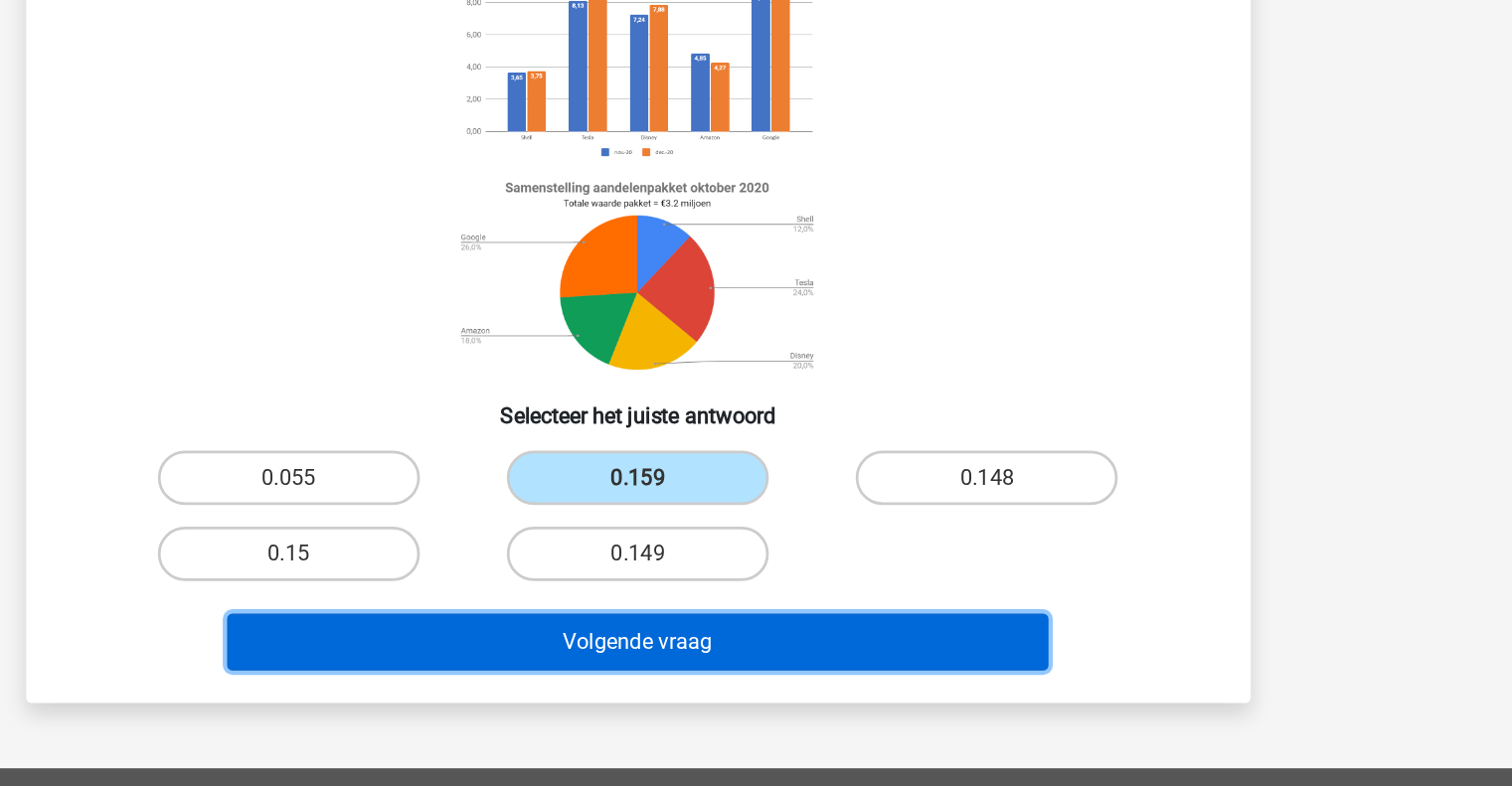 click on "Volgende vraag" at bounding box center [756, 610] 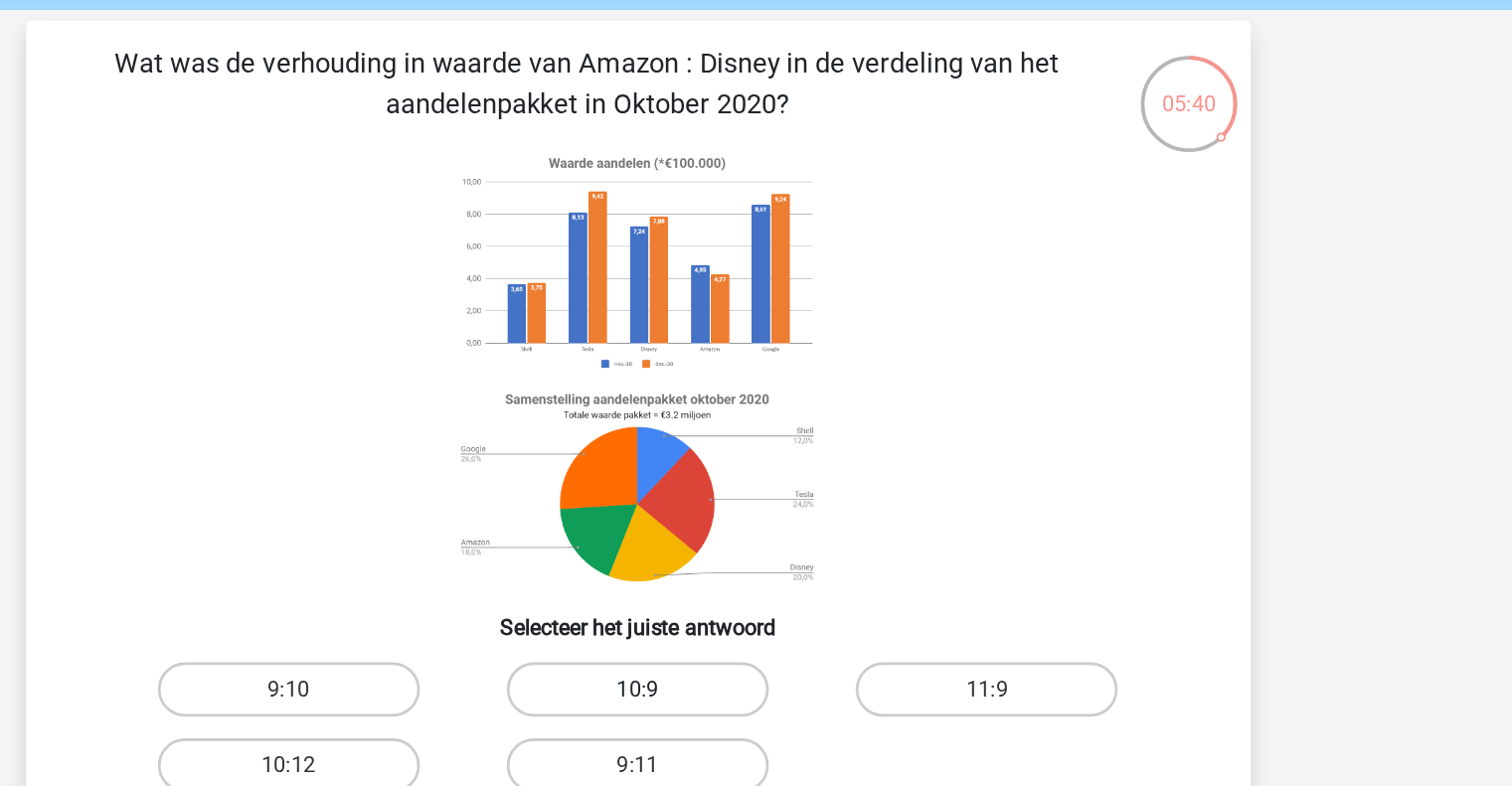 scroll, scrollTop: 58, scrollLeft: 0, axis: vertical 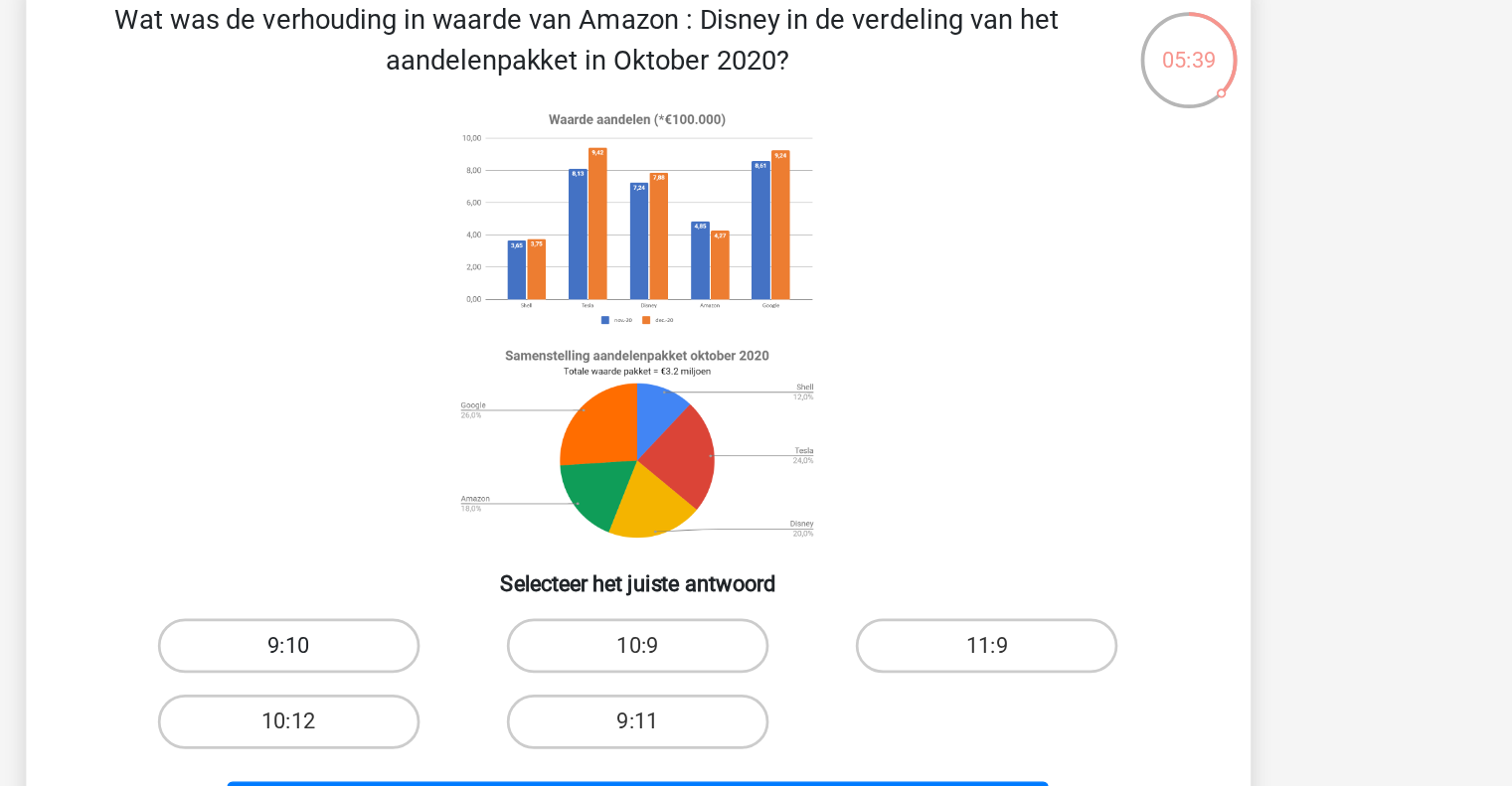 click on "9:10" at bounding box center (500, 524) 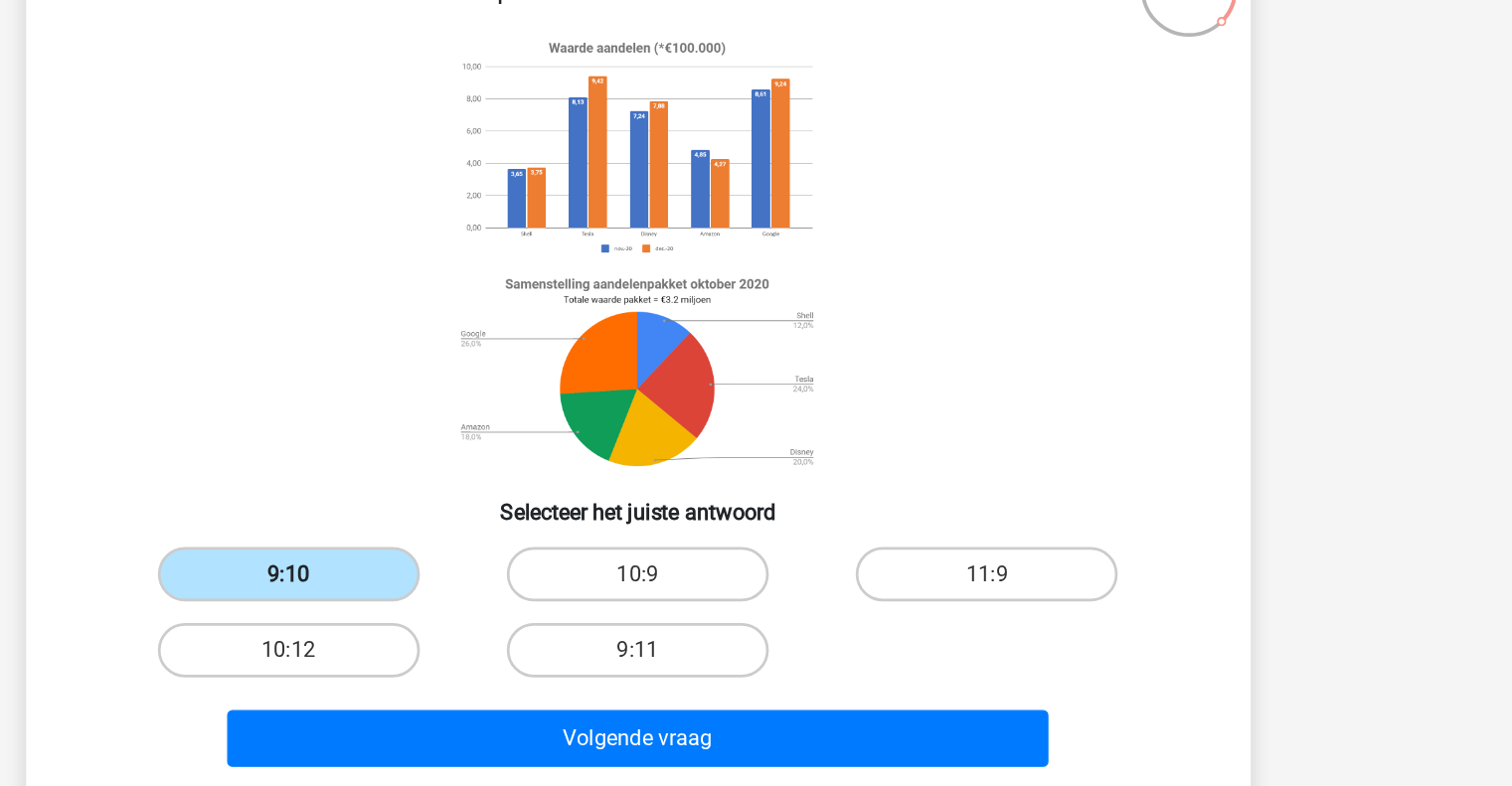 scroll, scrollTop: 58, scrollLeft: 0, axis: vertical 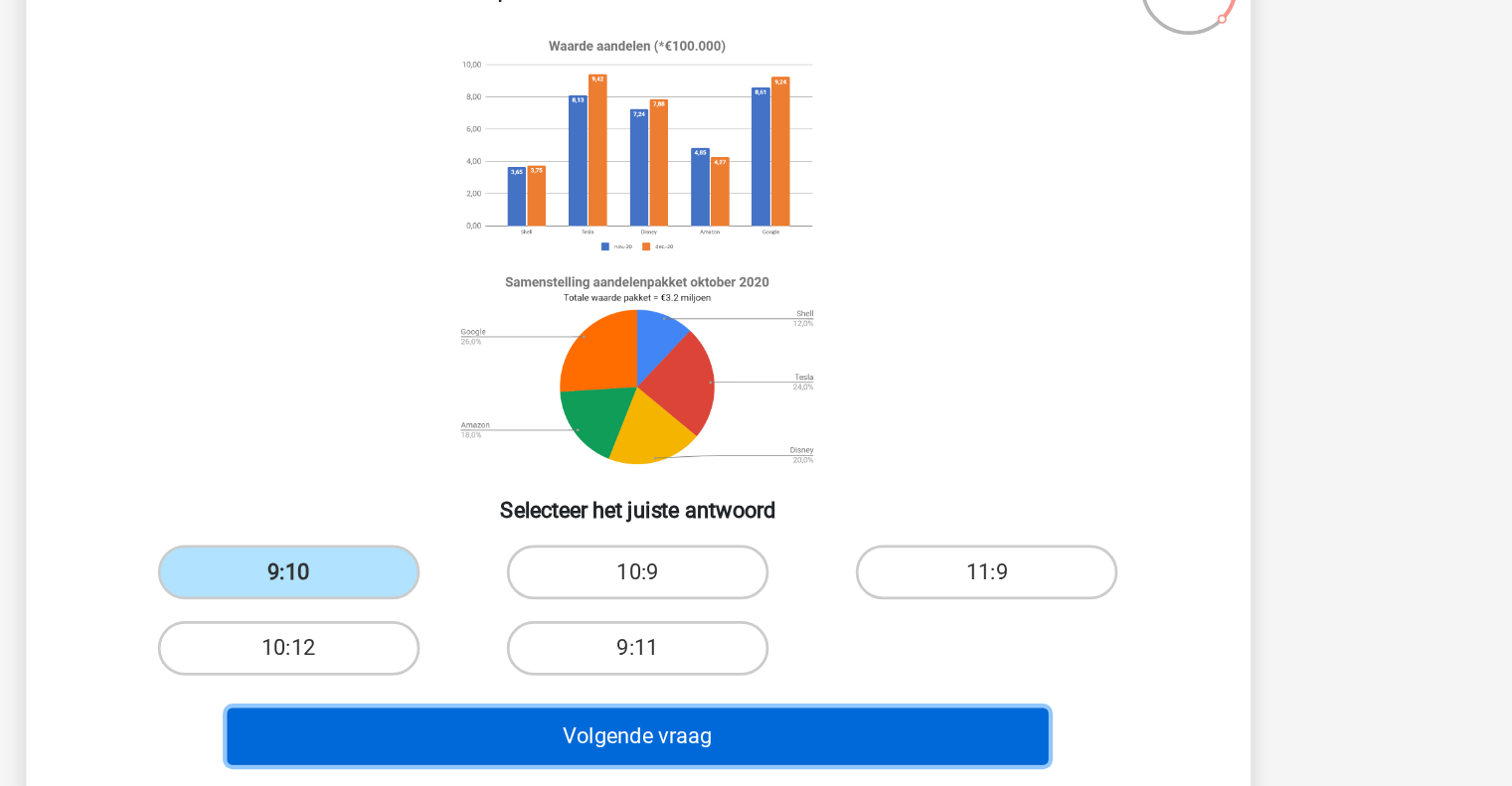 click on "Volgende vraag" at bounding box center [756, 644] 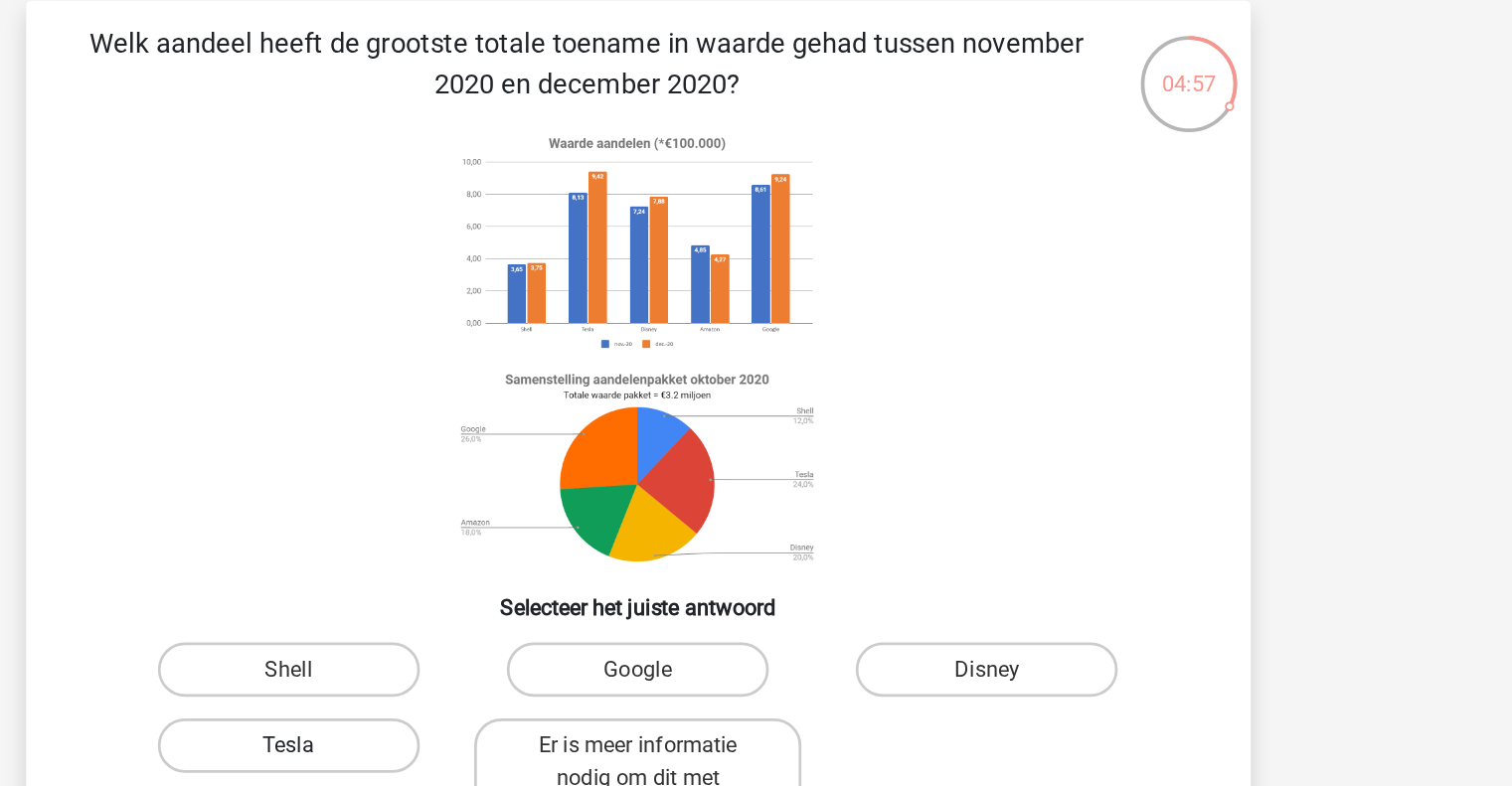 click on "Tesla" at bounding box center [500, 579] 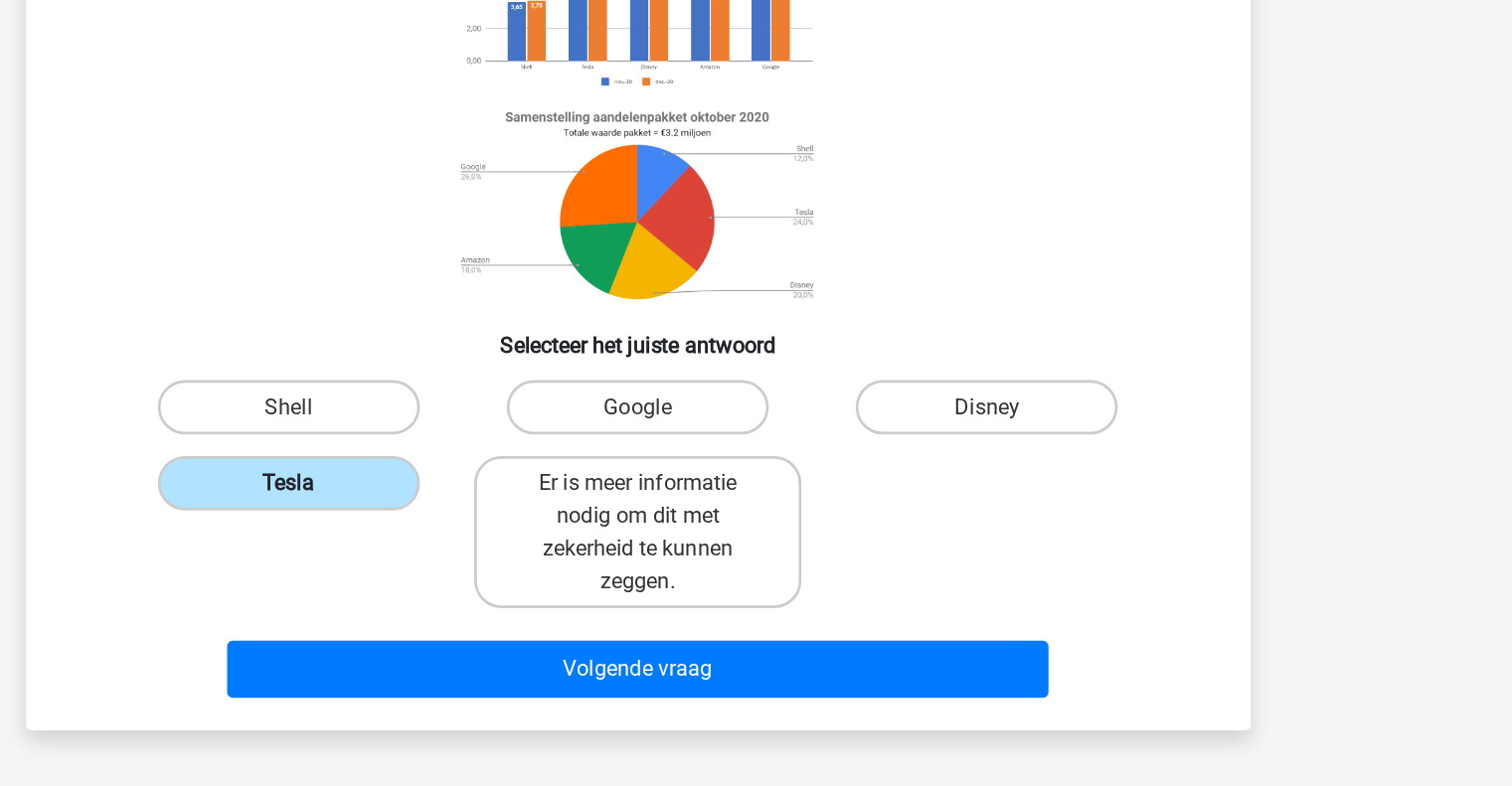 scroll, scrollTop: 83, scrollLeft: 0, axis: vertical 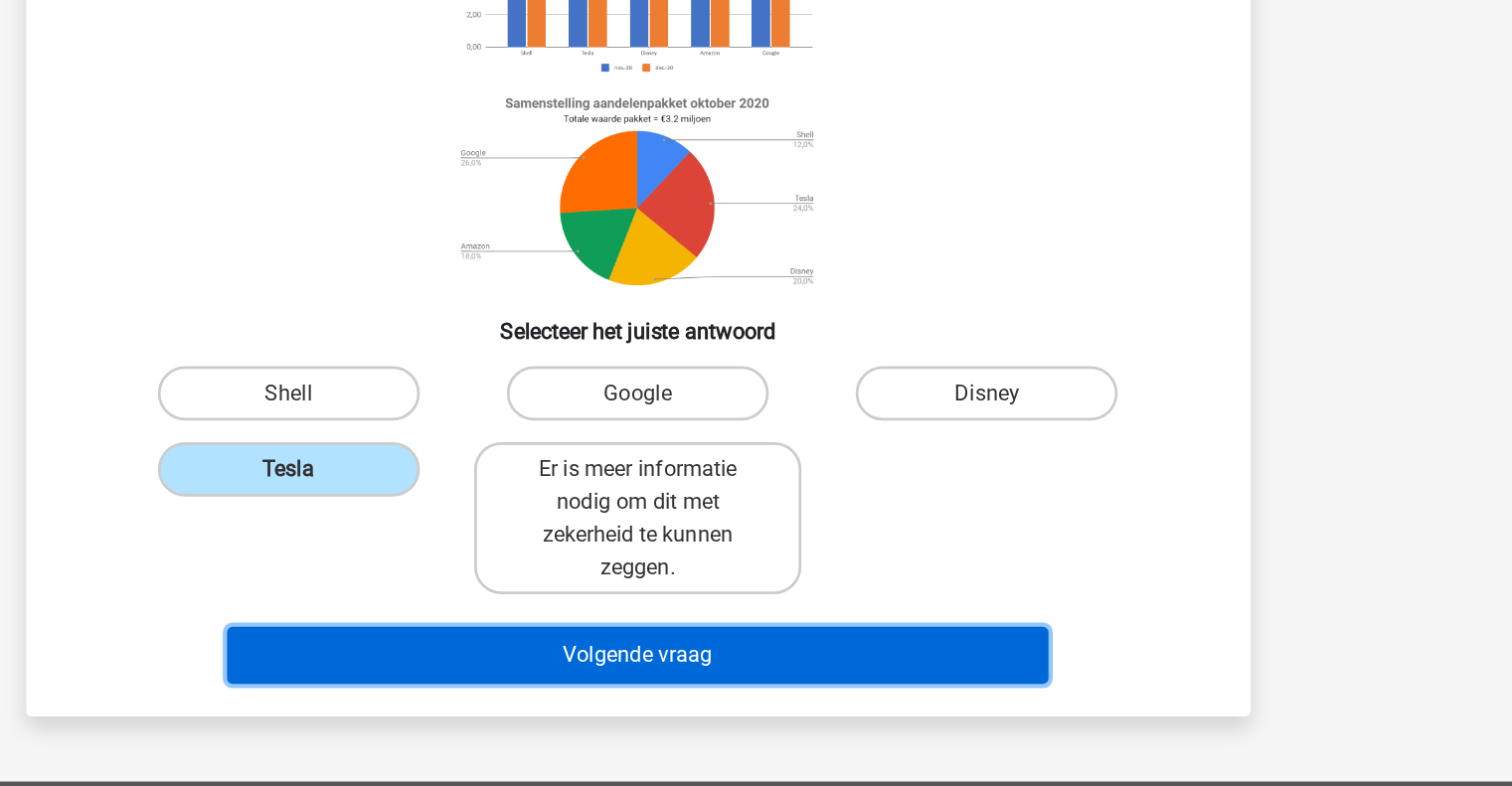 click on "Volgende vraag" at bounding box center (756, 690) 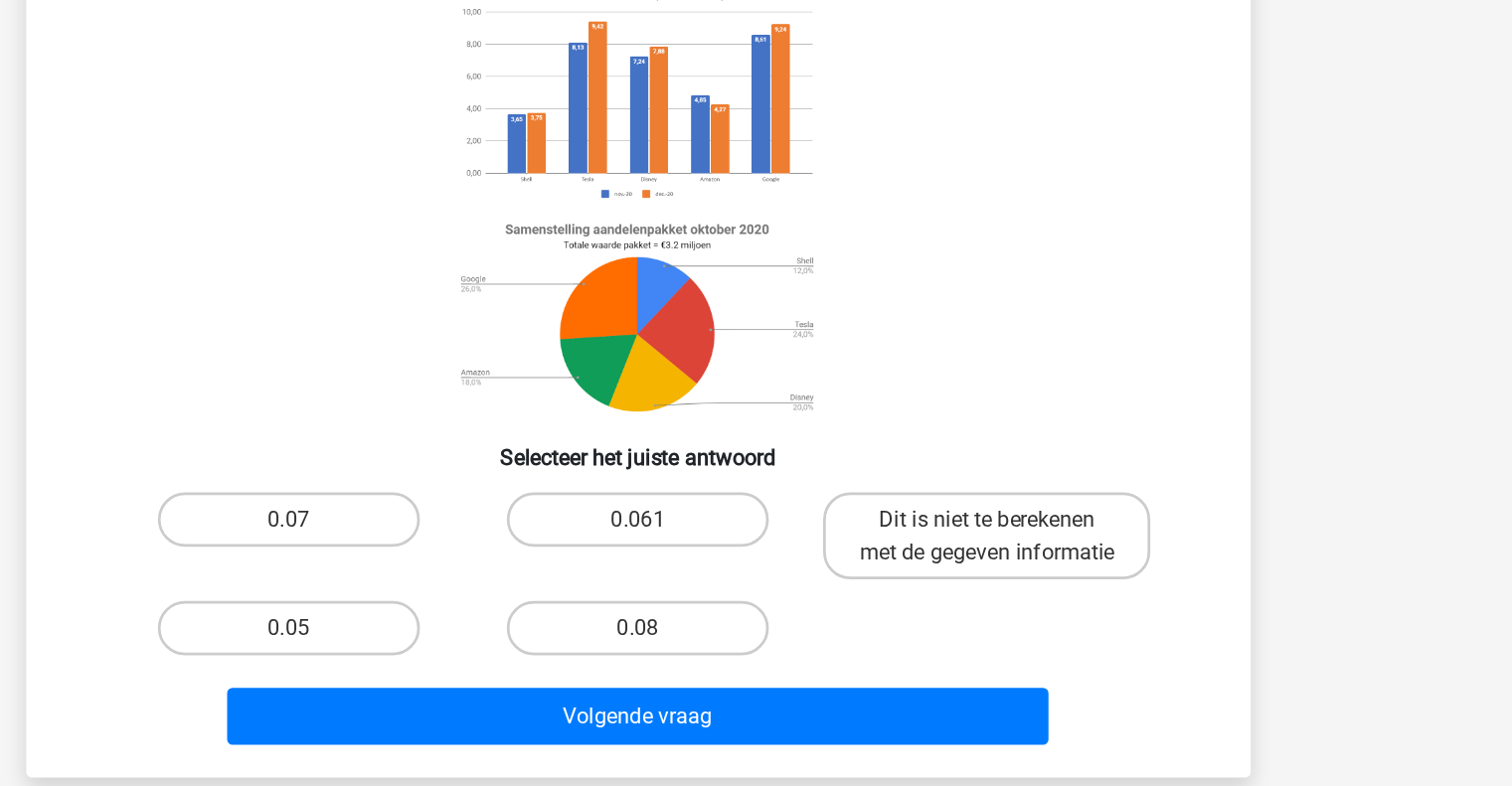 scroll, scrollTop: 83, scrollLeft: 0, axis: vertical 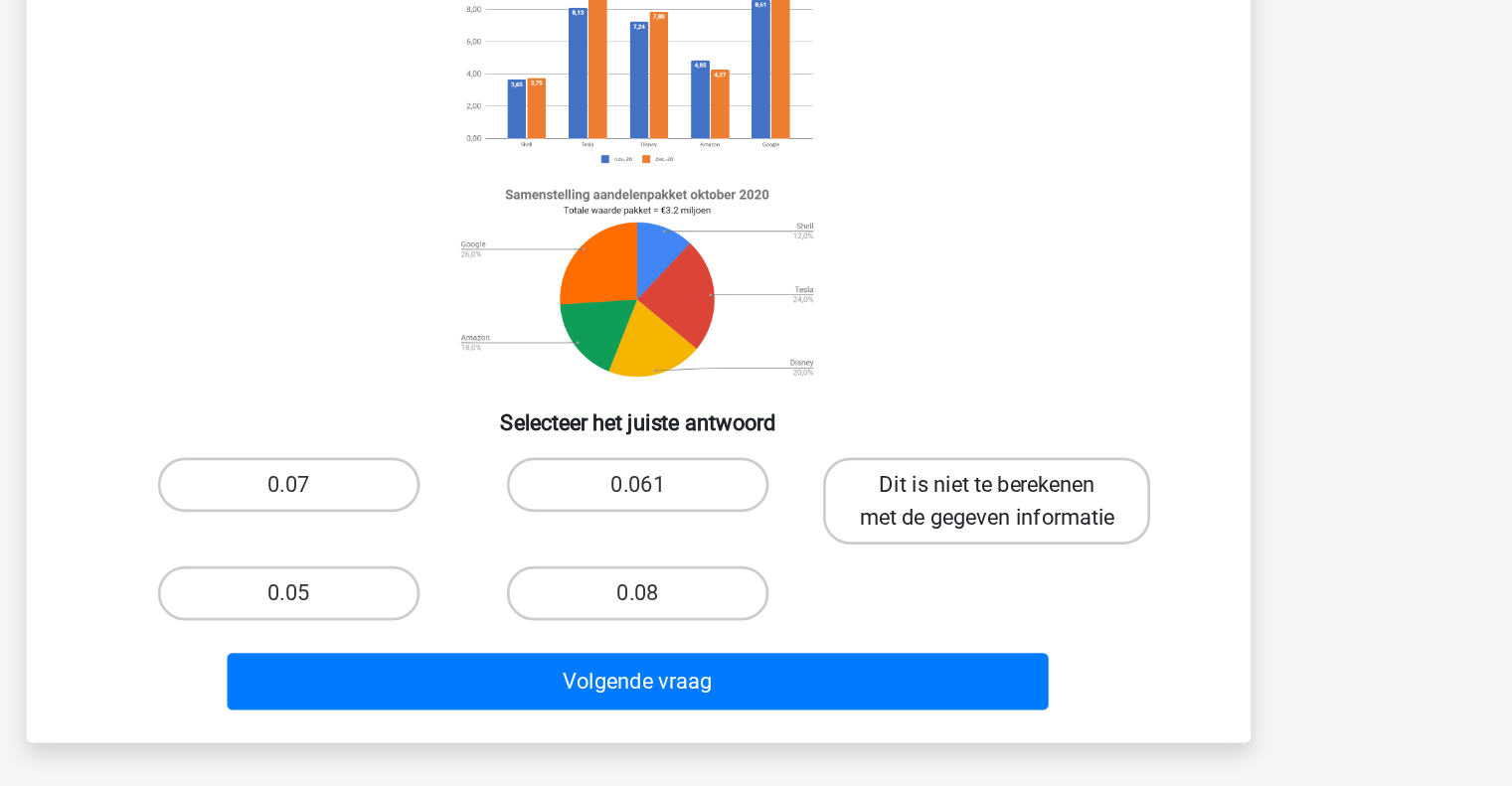 click on "Dit is niet te berekenen met de gegeven informatie" at bounding box center [1011, 510] 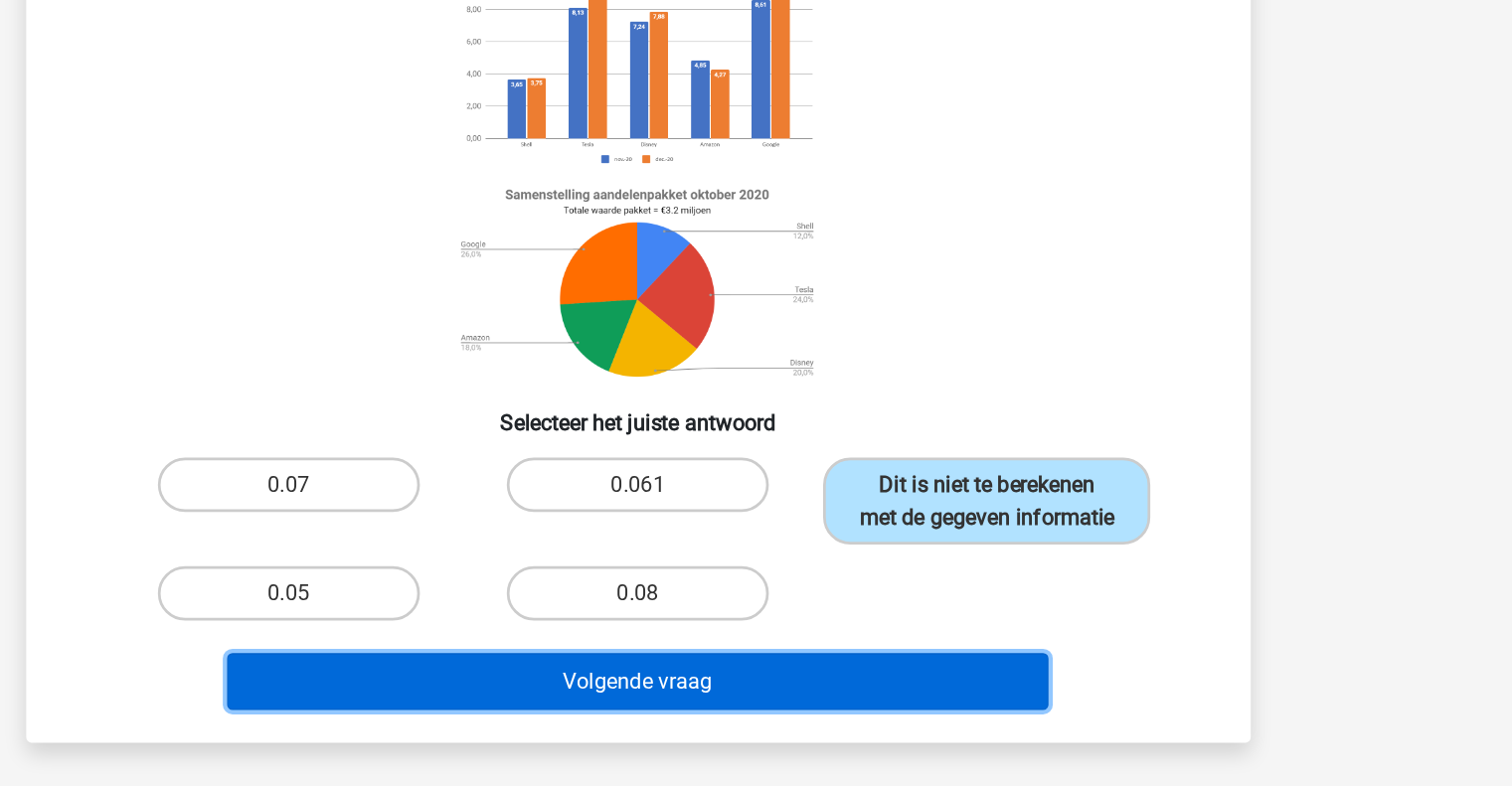 click on "Volgende vraag" at bounding box center (756, 642) 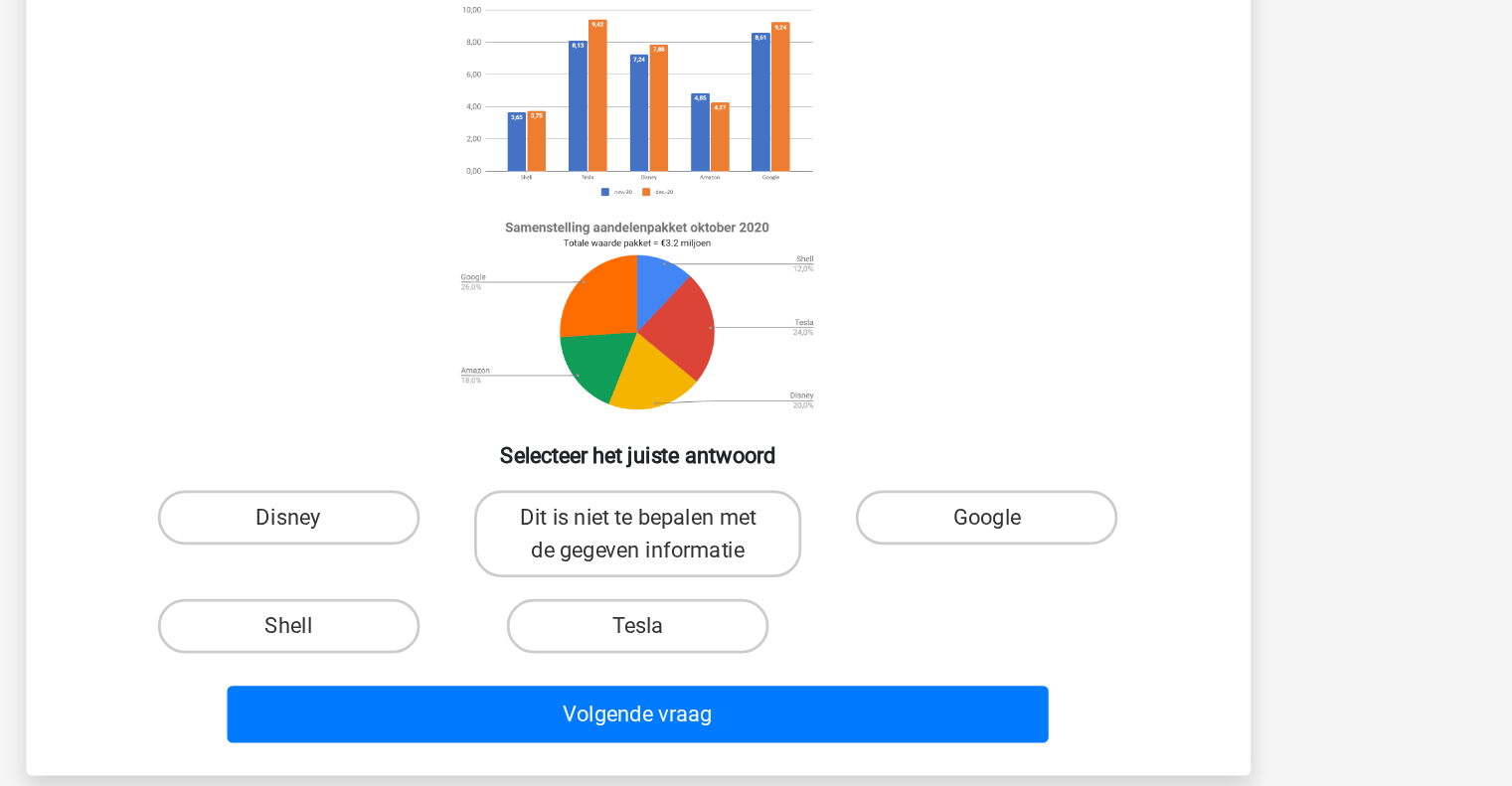 scroll, scrollTop: 83, scrollLeft: 0, axis: vertical 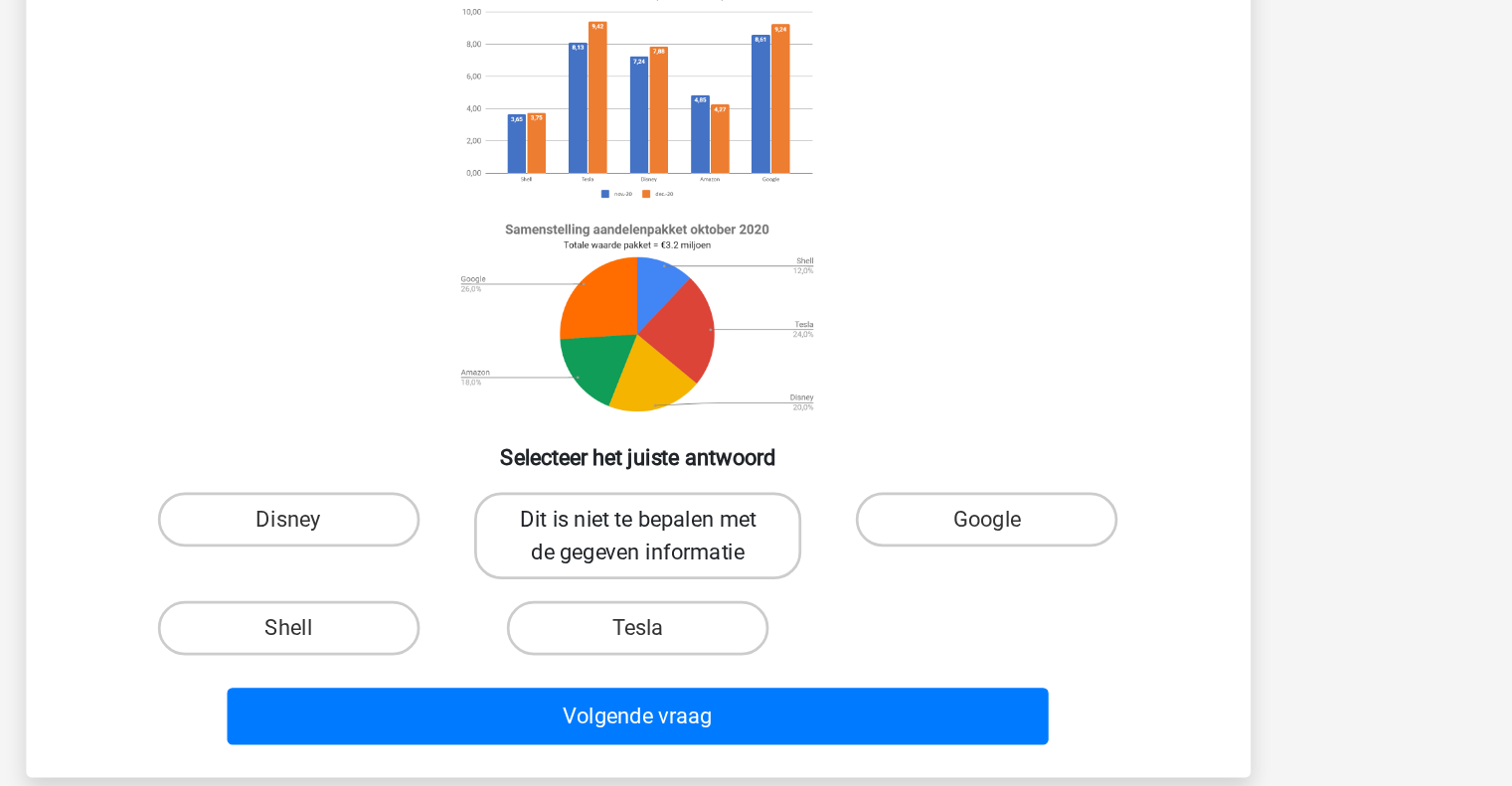 click on "Dit is niet te bepalen met de gegeven informatie" at bounding box center (756, 510) 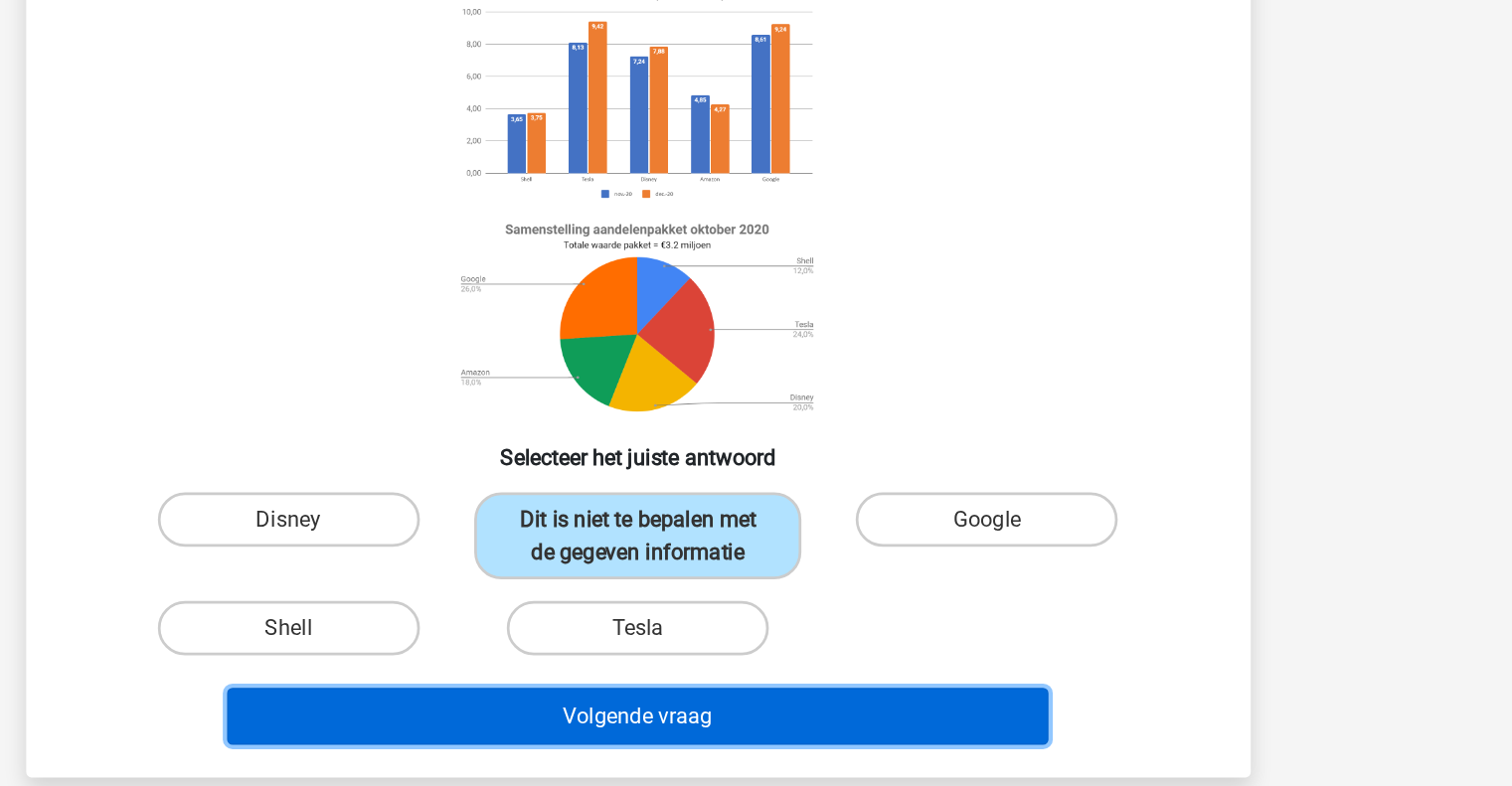 click on "Volgende vraag" at bounding box center (756, 642) 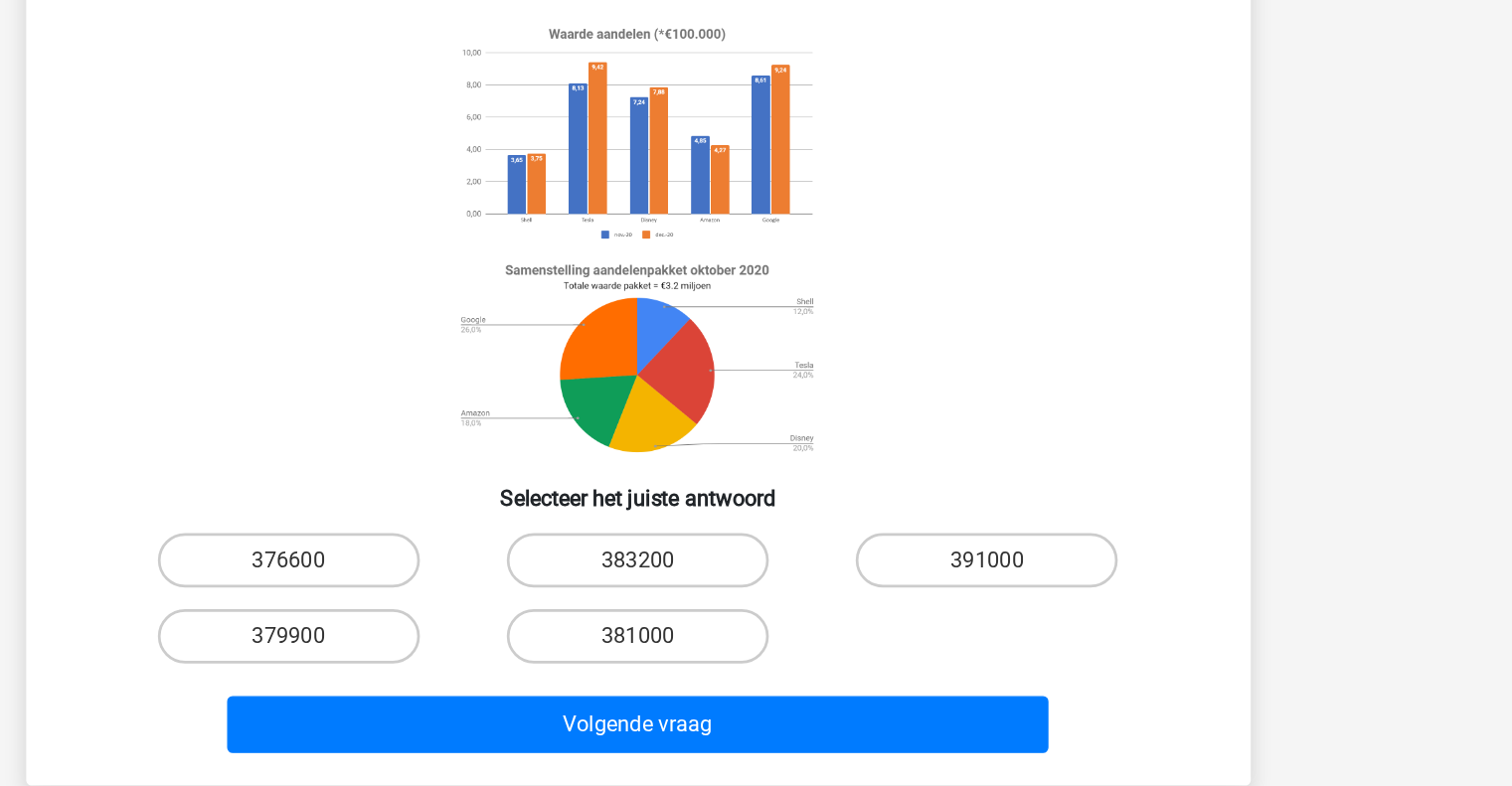 scroll, scrollTop: 83, scrollLeft: 0, axis: vertical 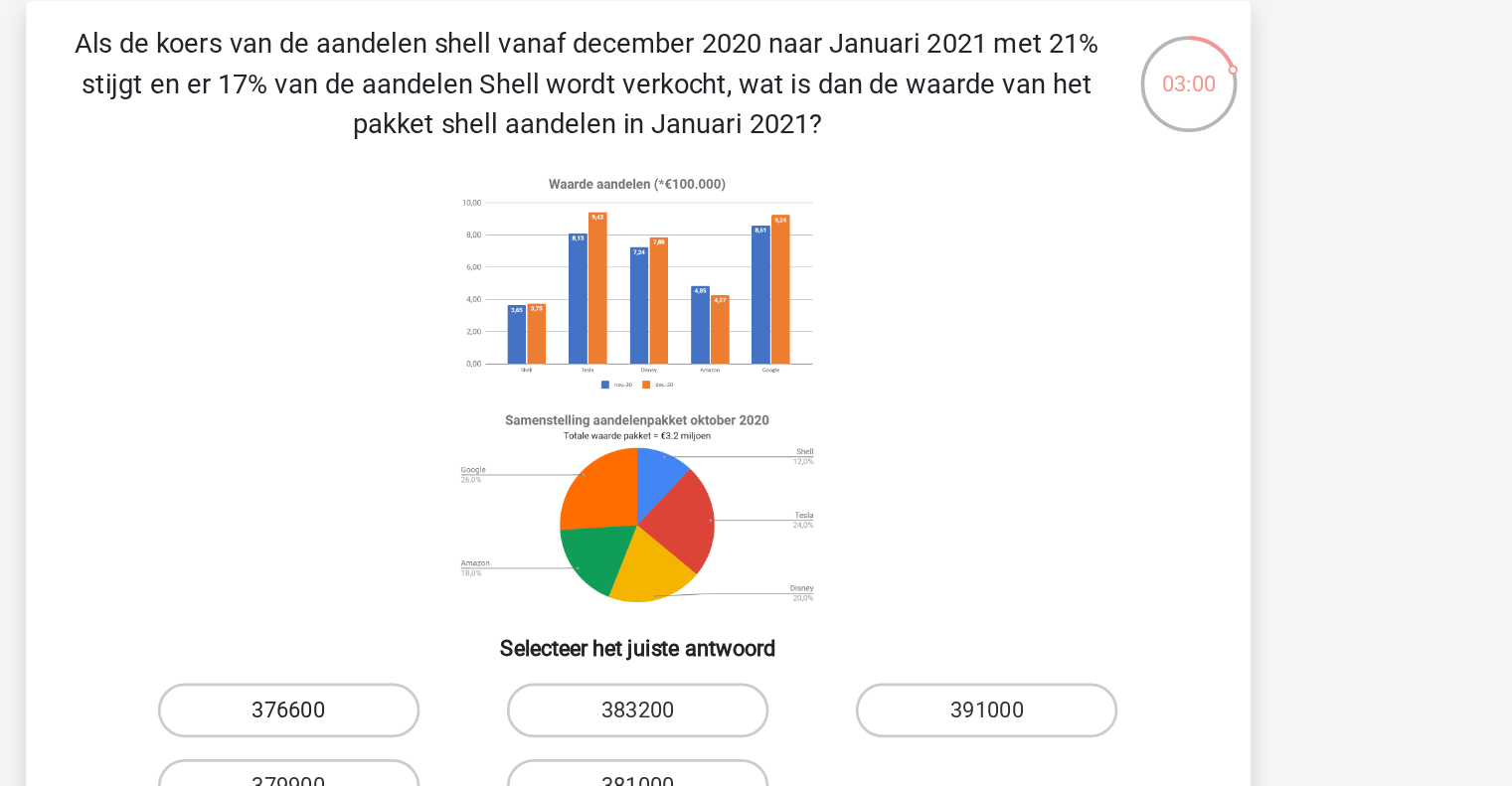 click on "376600" at bounding box center [500, 528] 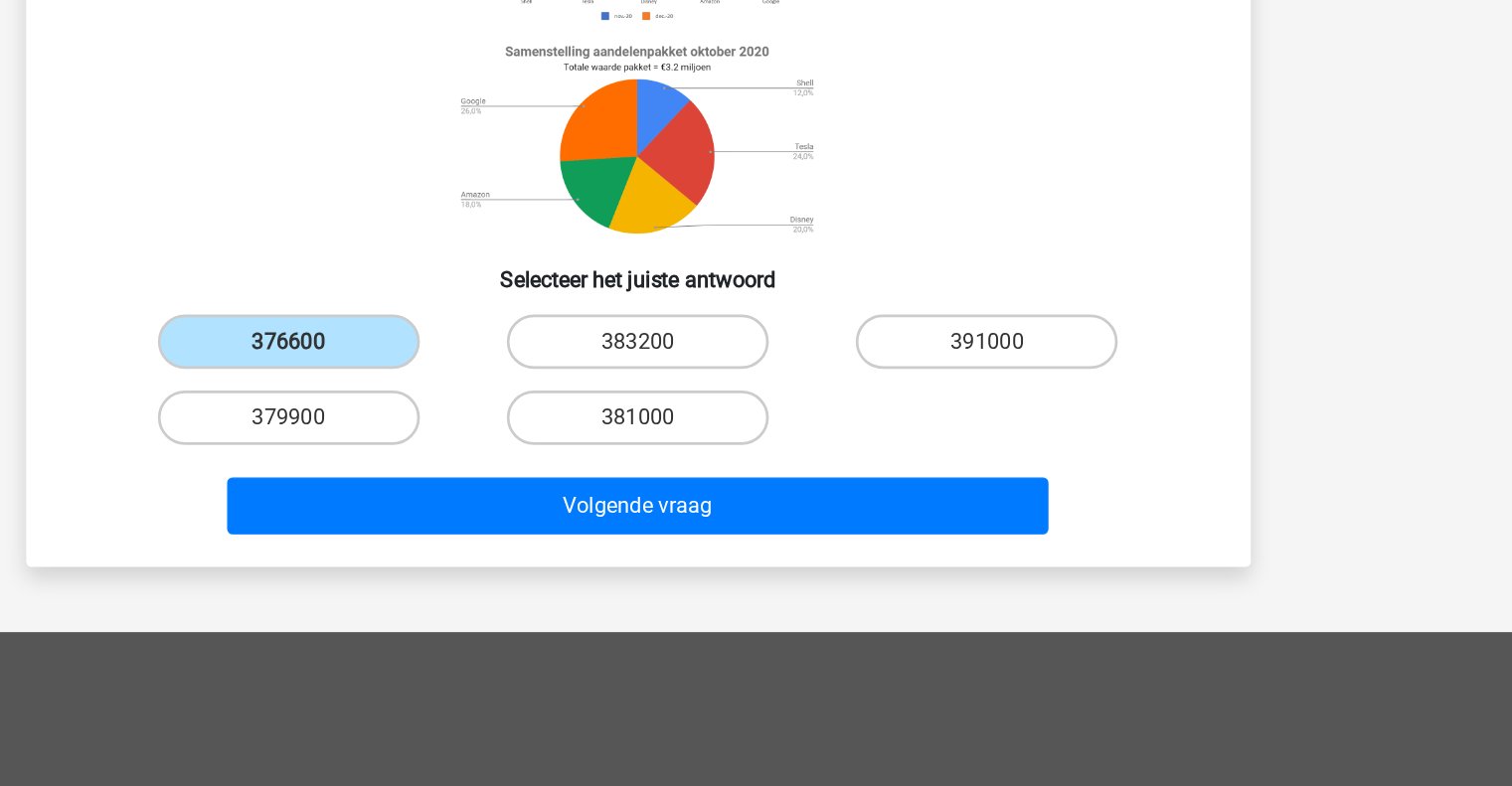 scroll, scrollTop: 152, scrollLeft: 0, axis: vertical 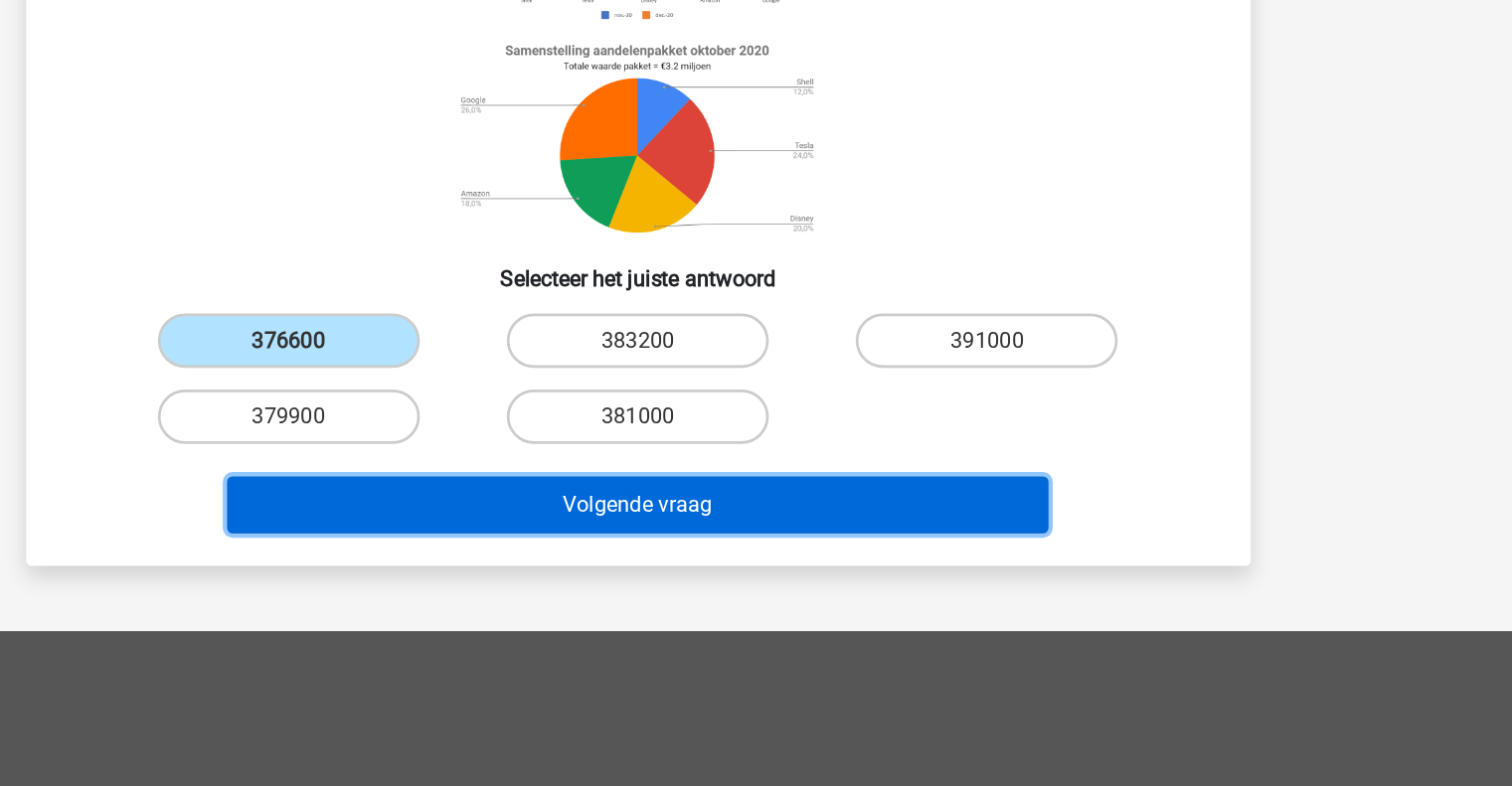 click on "Volgende vraag" at bounding box center [756, 579] 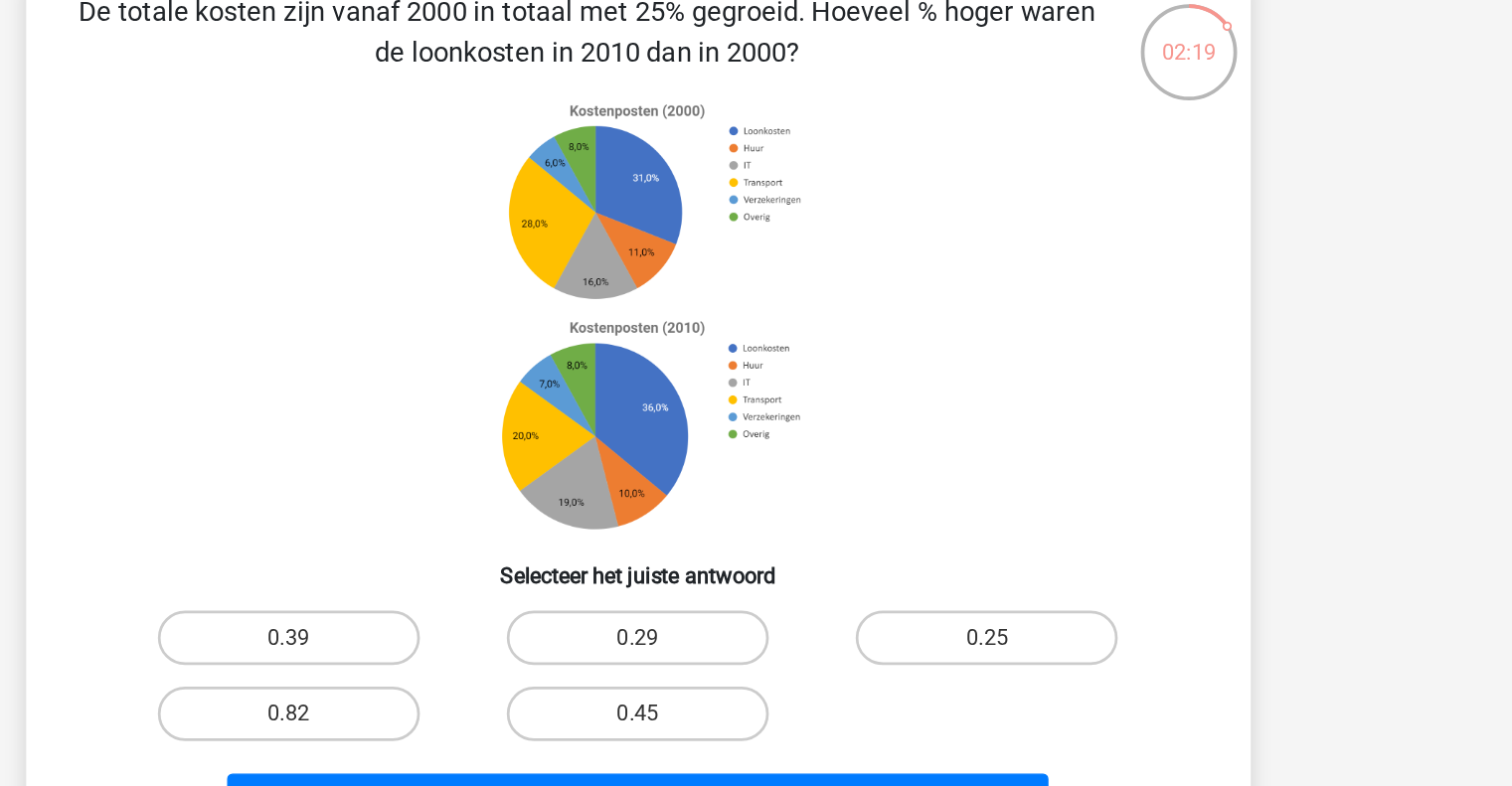 scroll, scrollTop: 38, scrollLeft: 0, axis: vertical 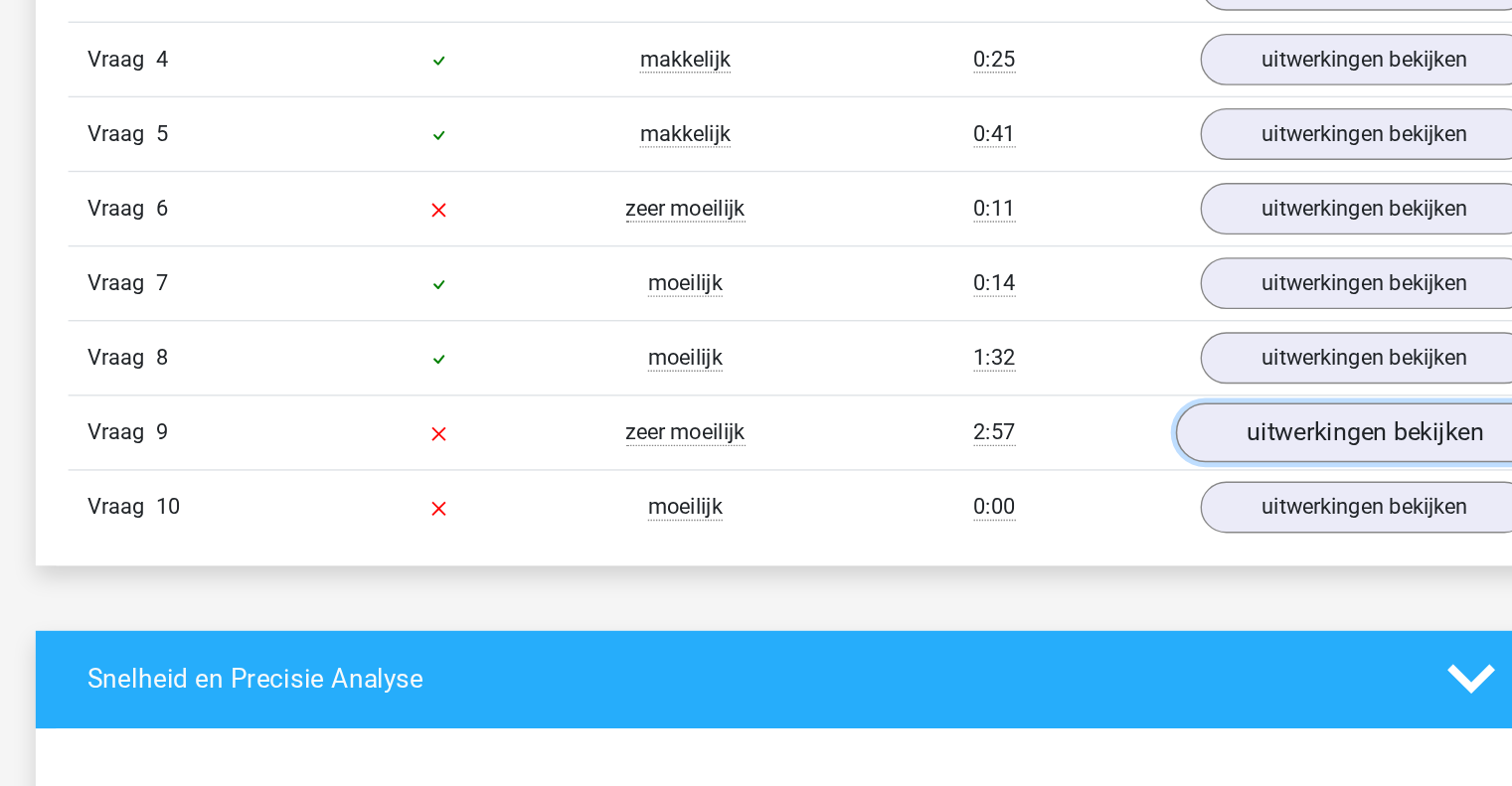 click on "uitwerkingen bekijken" at bounding box center [1162, 527] 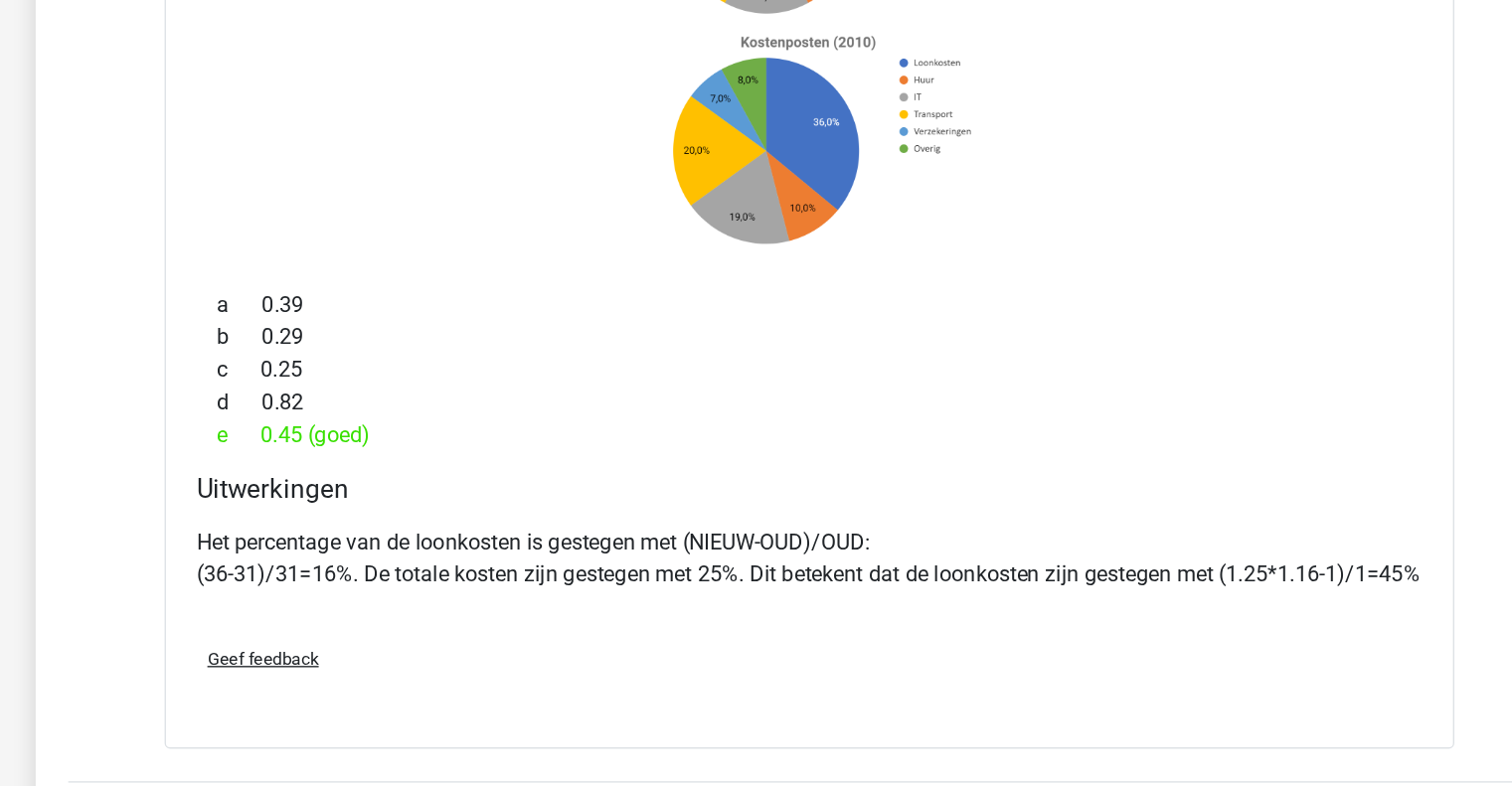 scroll, scrollTop: 1806, scrollLeft: 0, axis: vertical 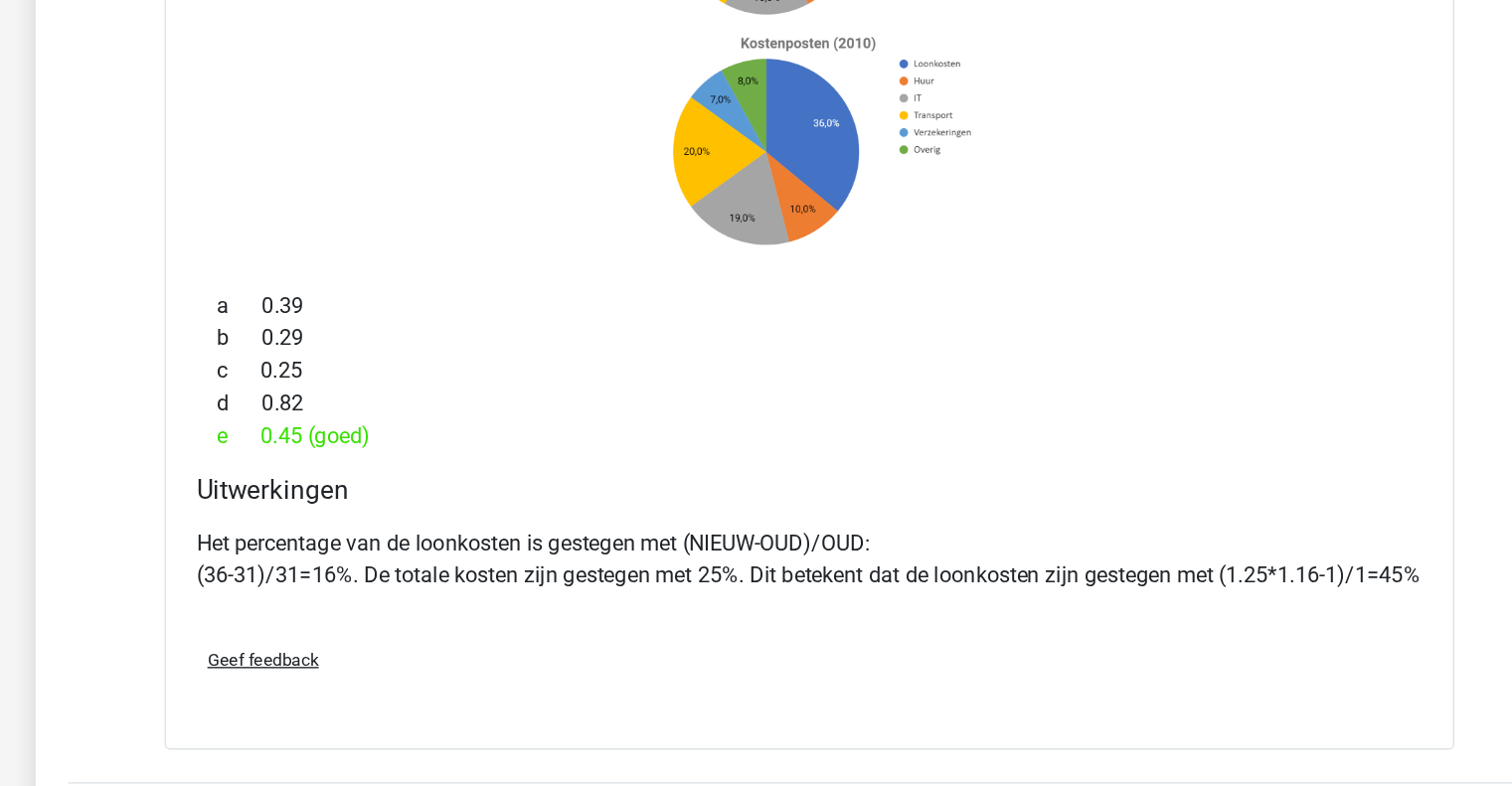 click on "Uitwerkingen" at bounding box center [756, 567] 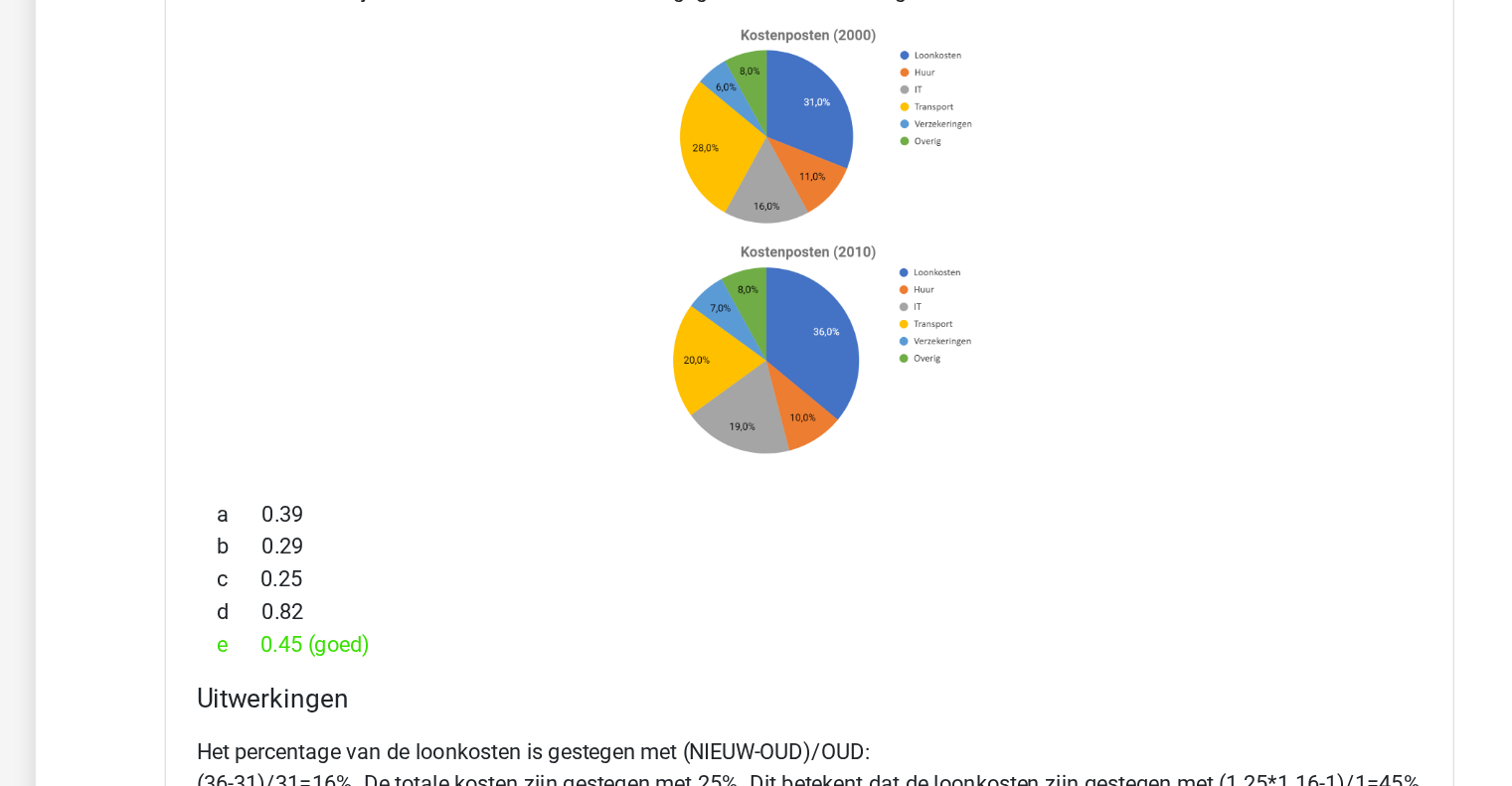 scroll, scrollTop: 1806, scrollLeft: 0, axis: vertical 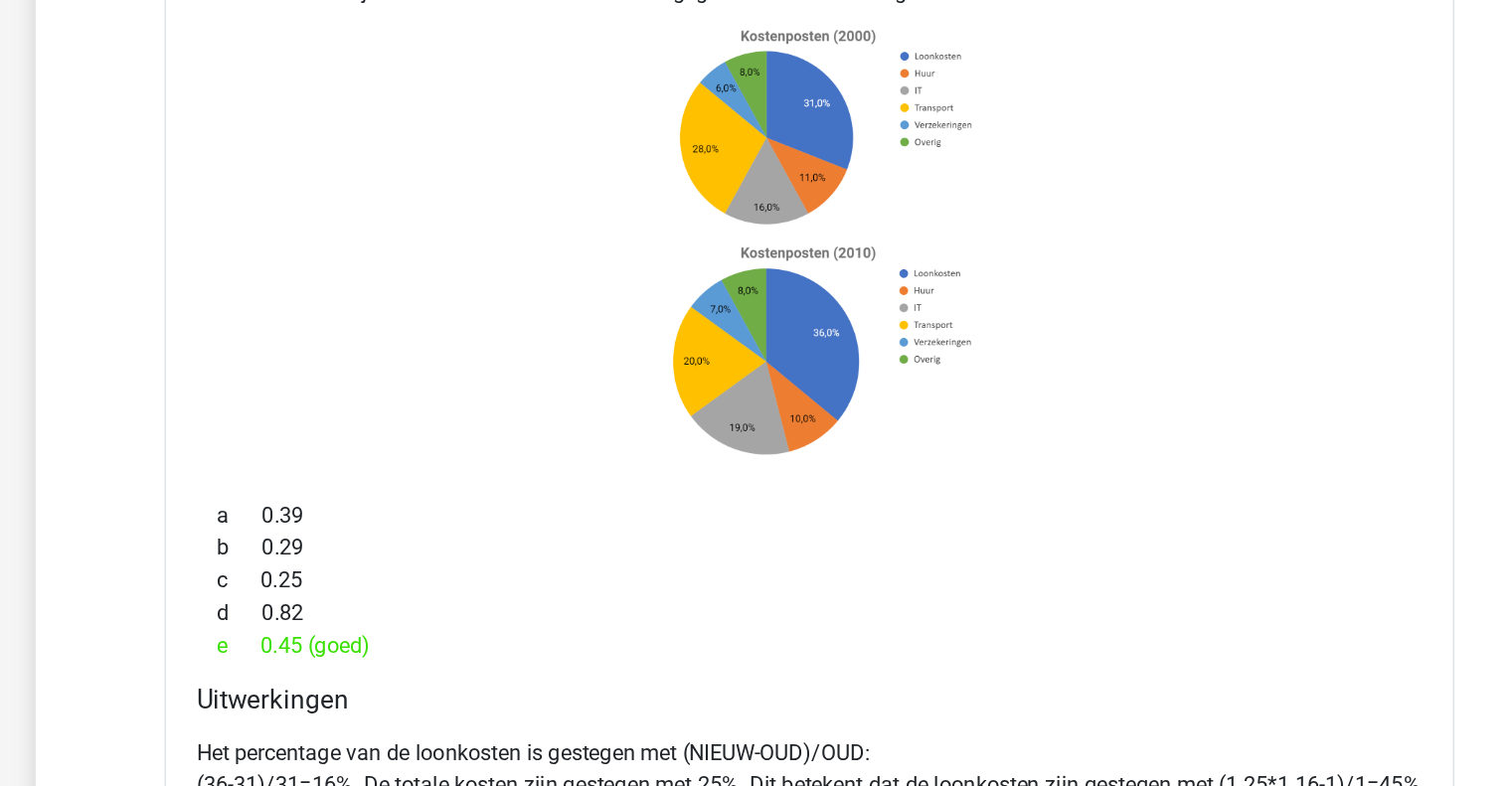 click 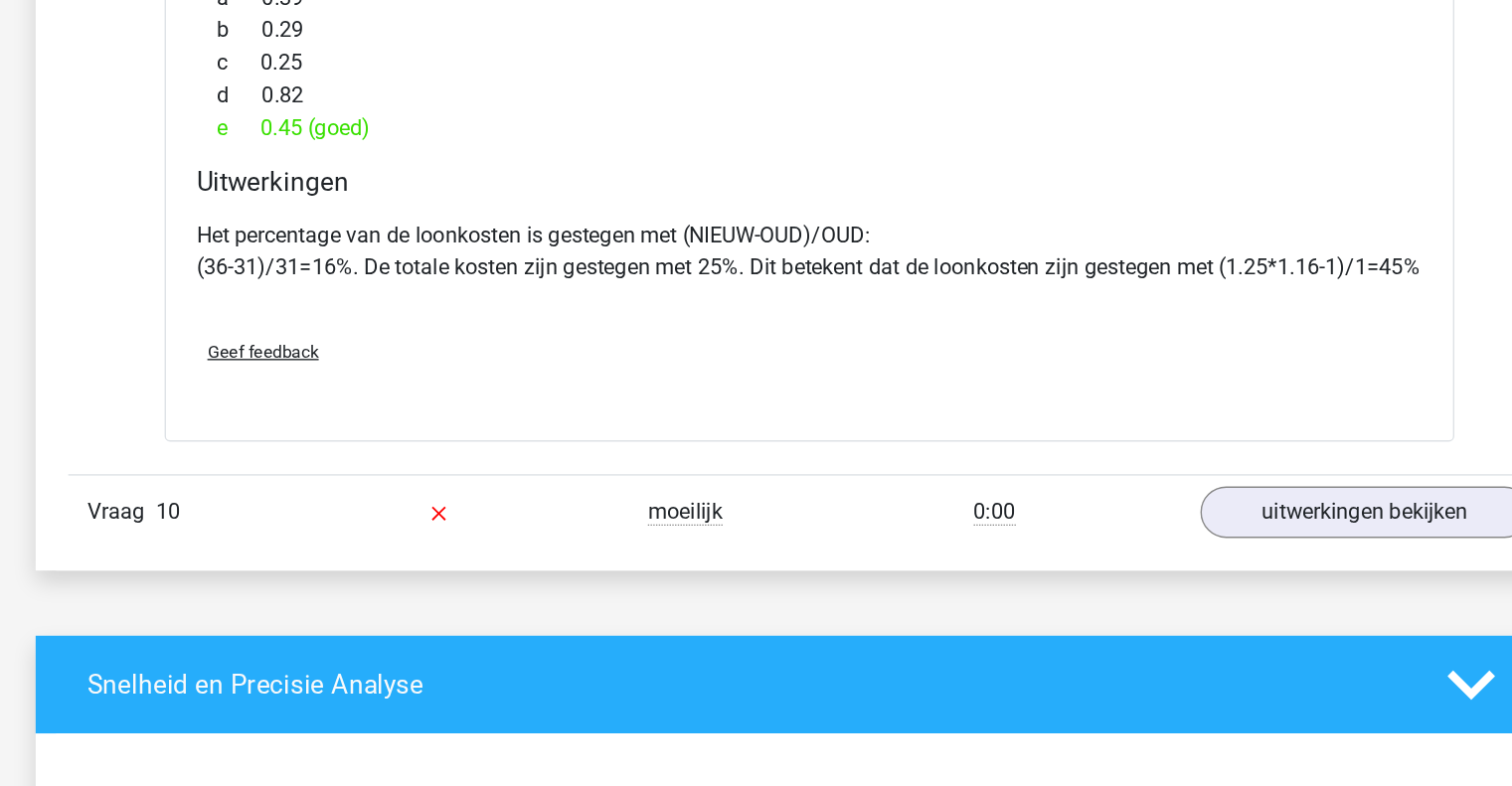 scroll, scrollTop: 2030, scrollLeft: 0, axis: vertical 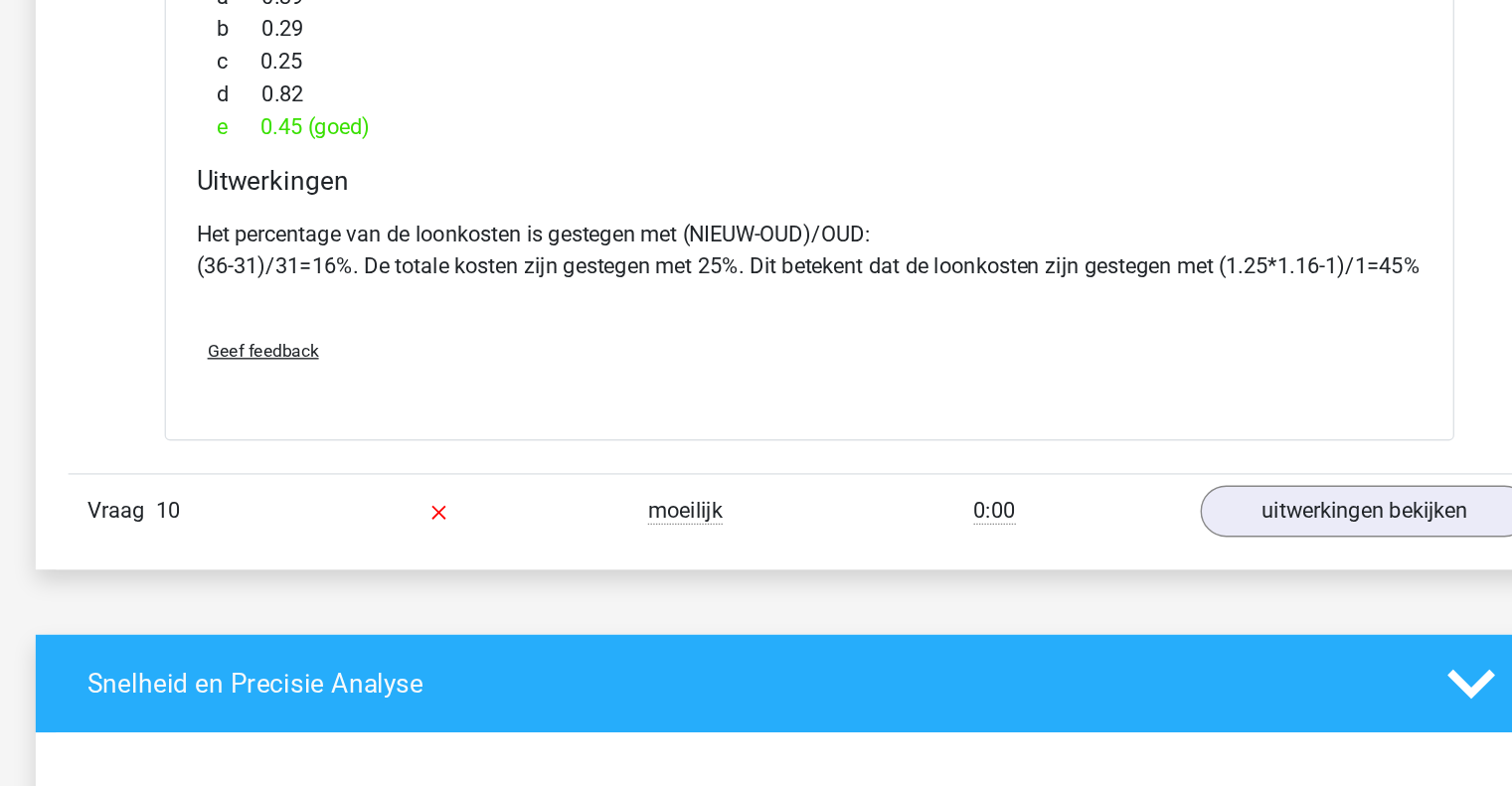 click on "0:00" at bounding box center [892, 584] 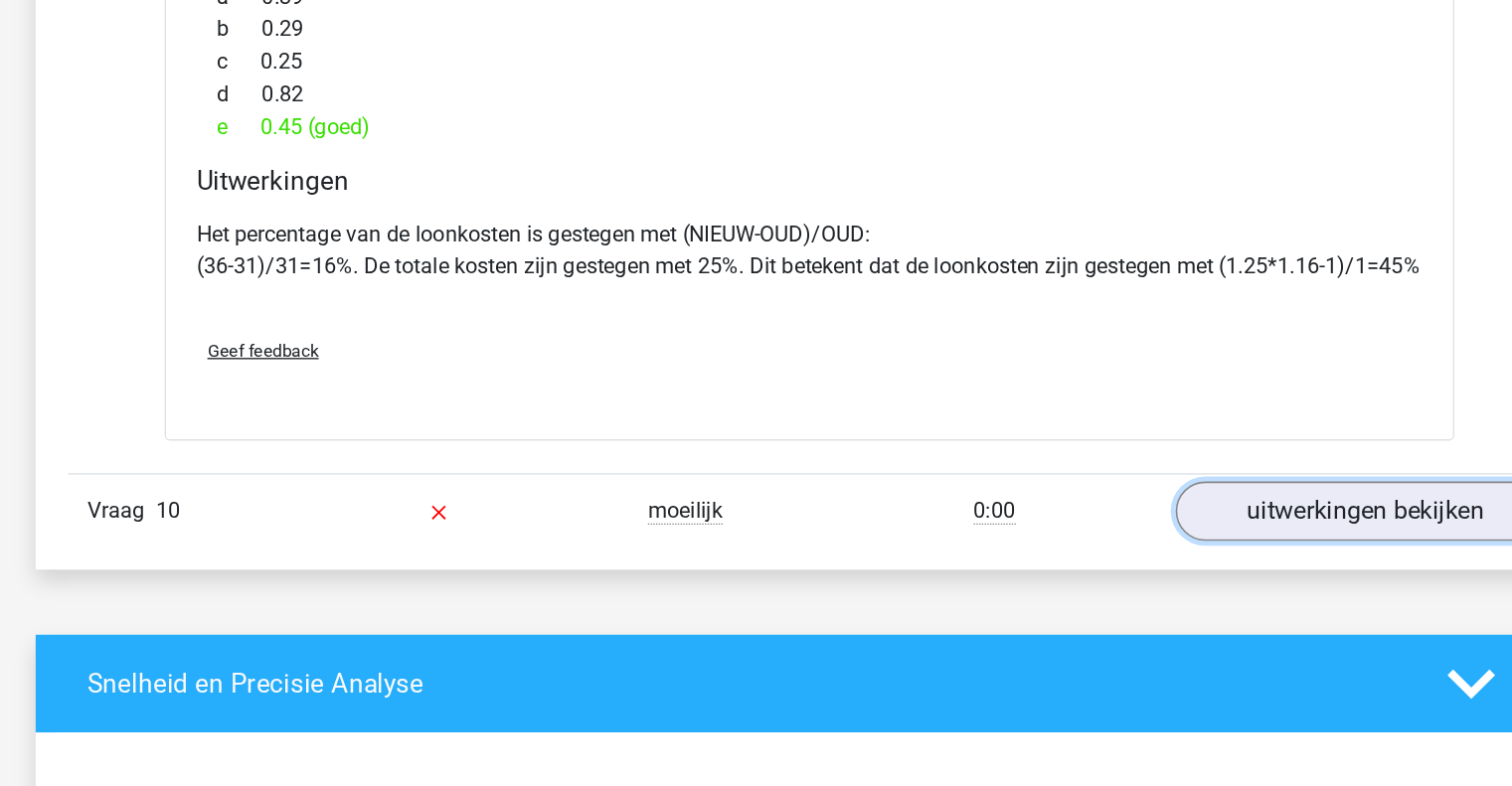 click on "uitwerkingen bekijken" at bounding box center [1162, 584] 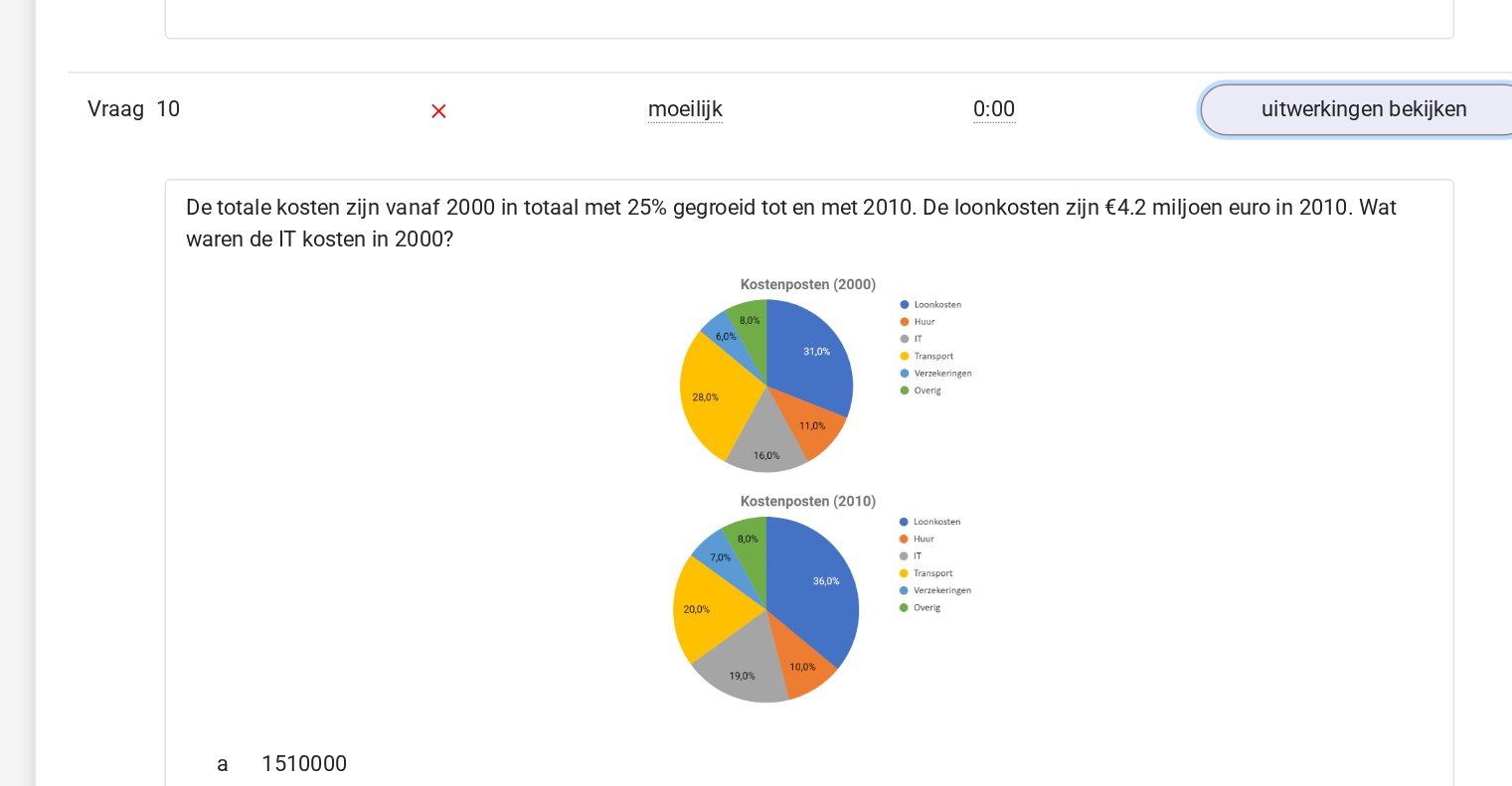 scroll, scrollTop: 2325, scrollLeft: 0, axis: vertical 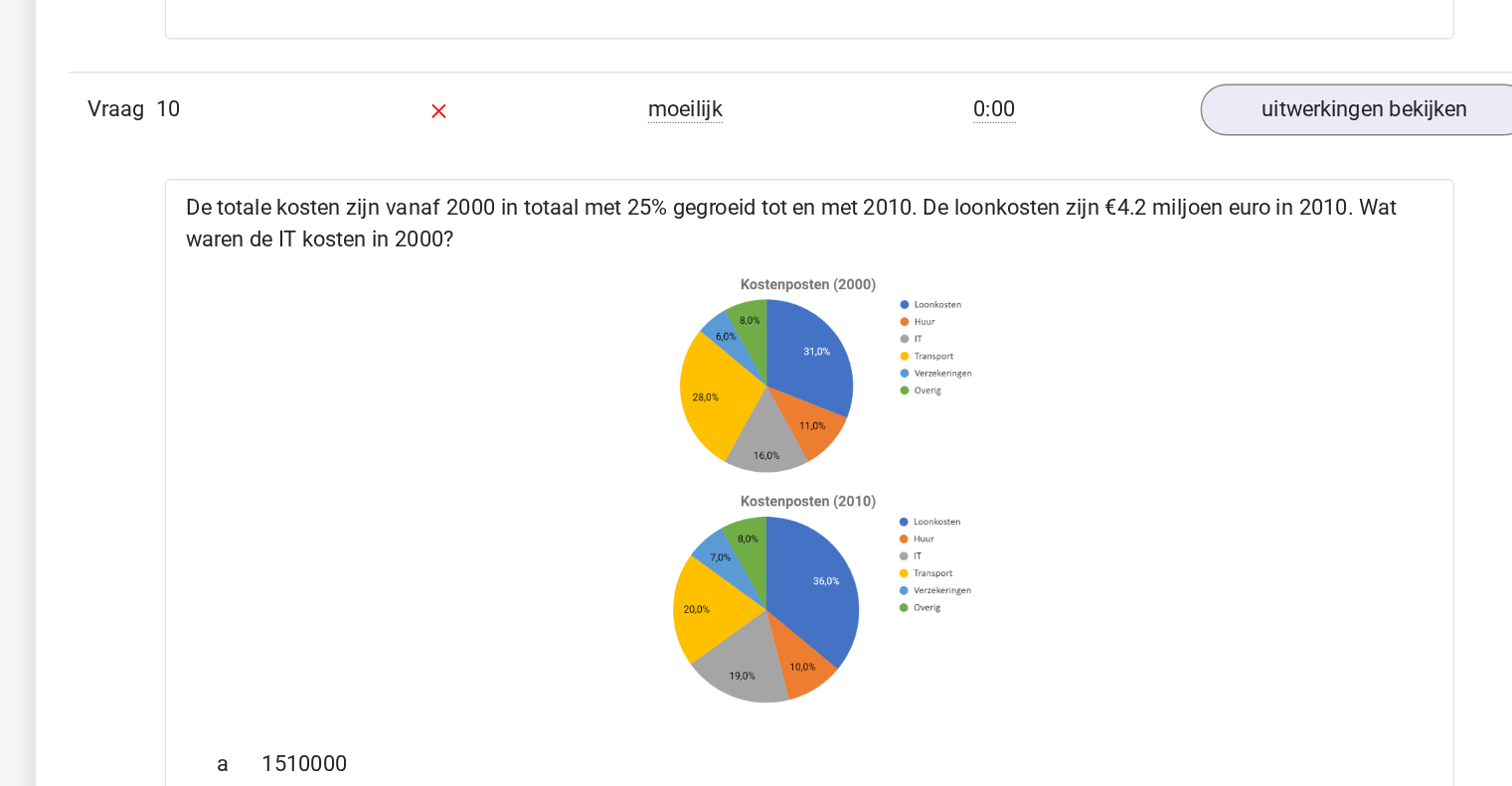 click 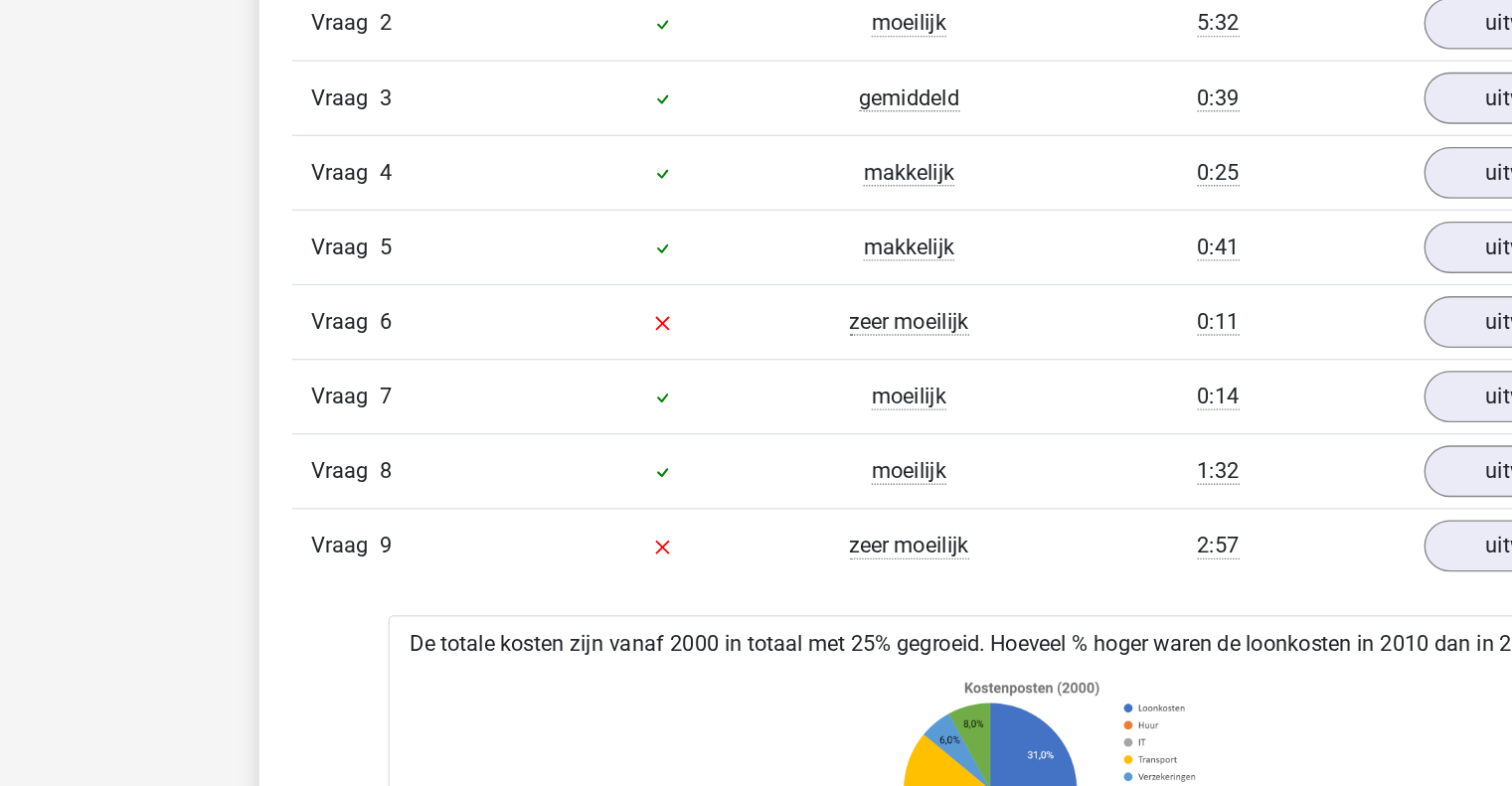scroll, scrollTop: 1383, scrollLeft: 0, axis: vertical 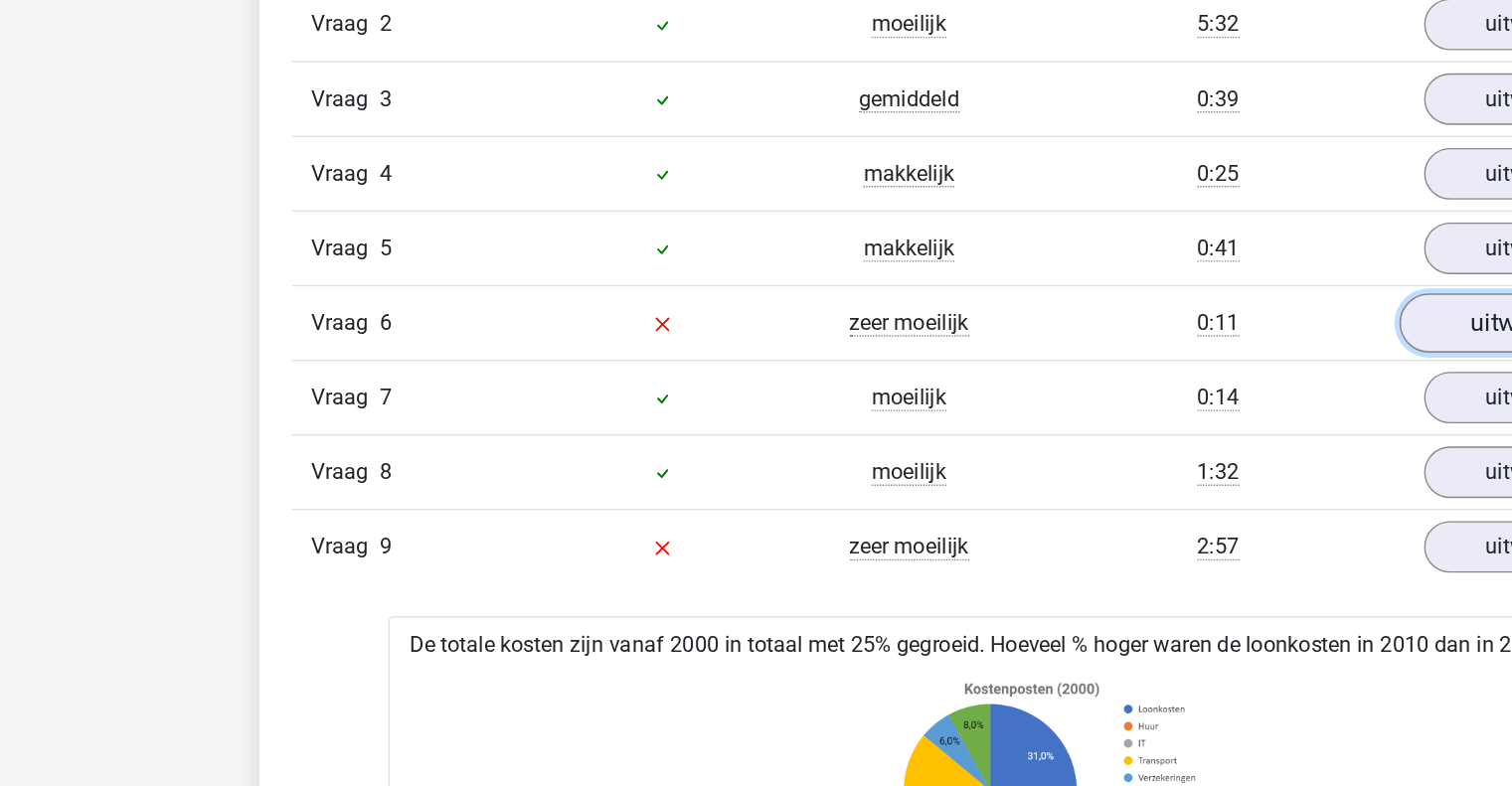 click on "uitwerkingen bekijken" at bounding box center (1162, 236) 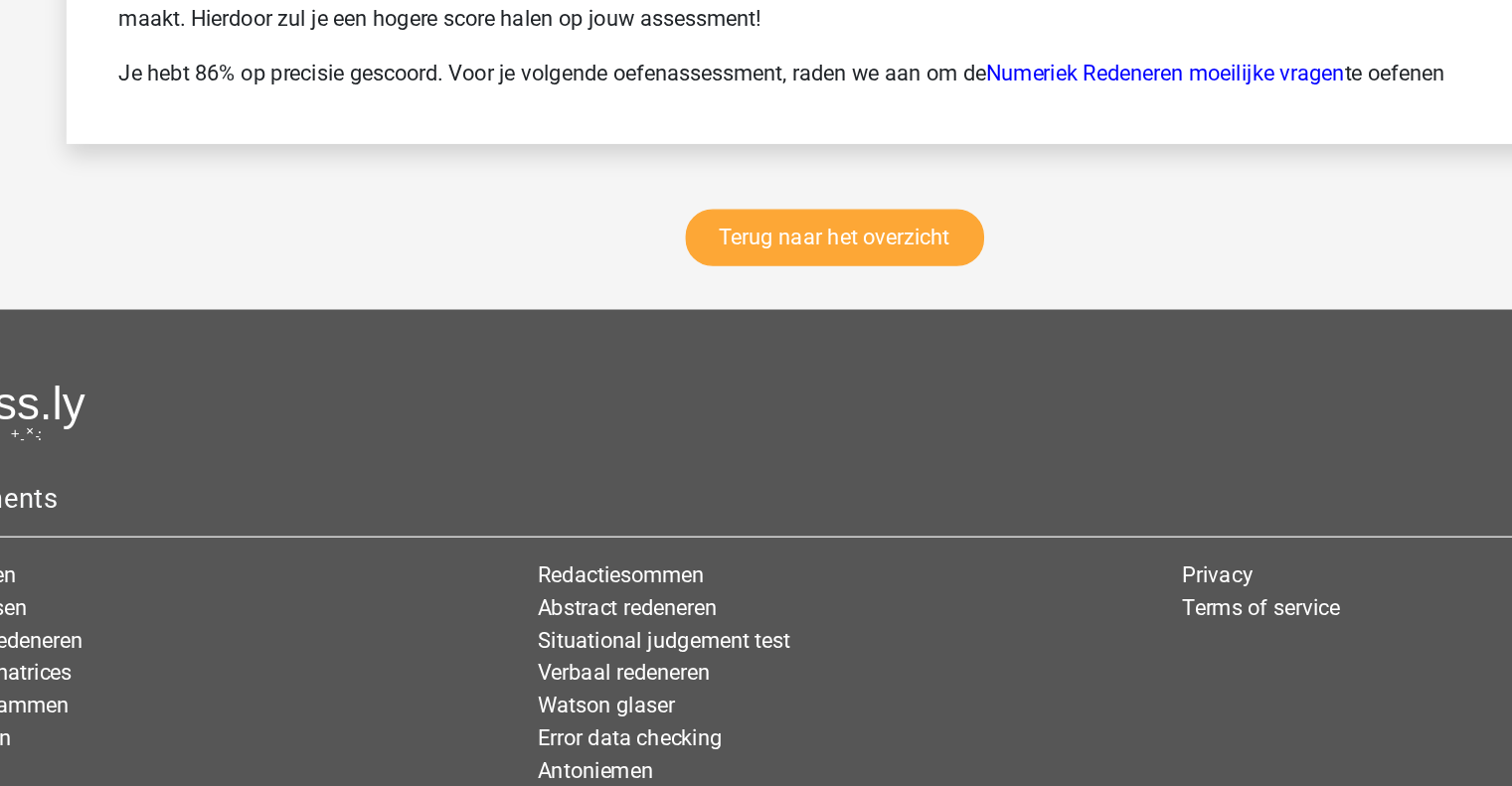 scroll, scrollTop: 5443, scrollLeft: 0, axis: vertical 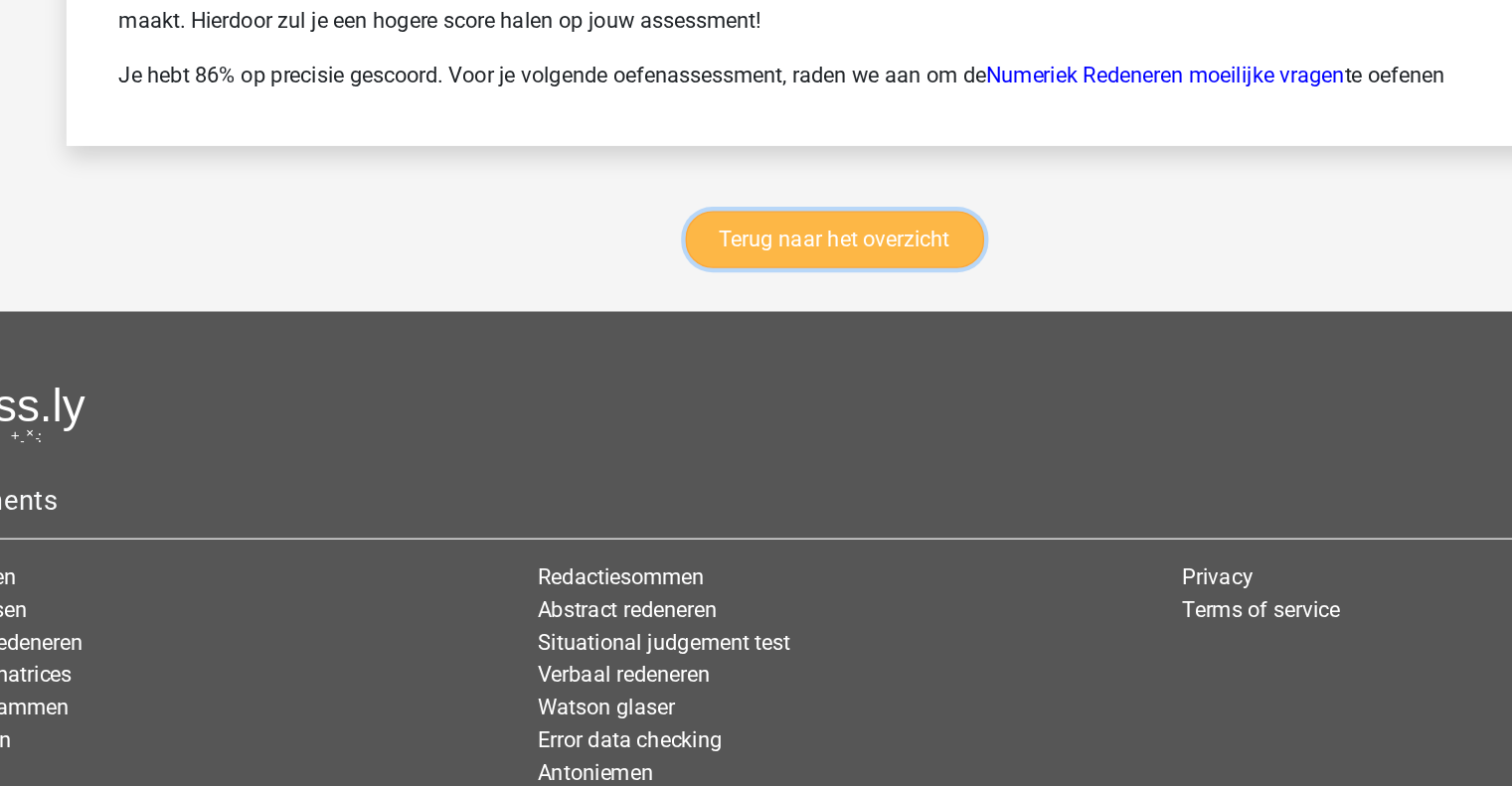 click on "Terug naar het overzicht" at bounding box center [753, 209] 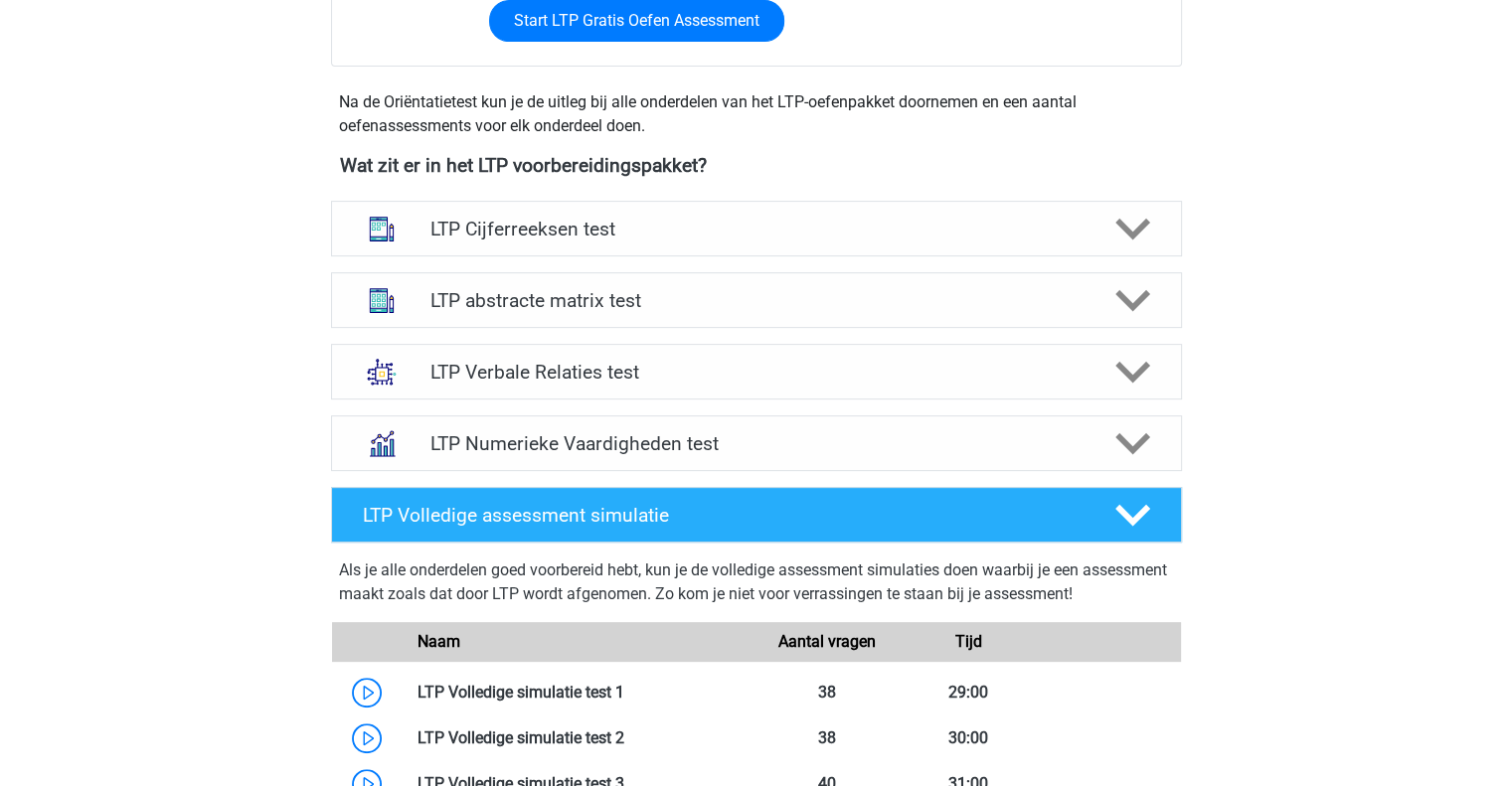 scroll, scrollTop: 648, scrollLeft: 0, axis: vertical 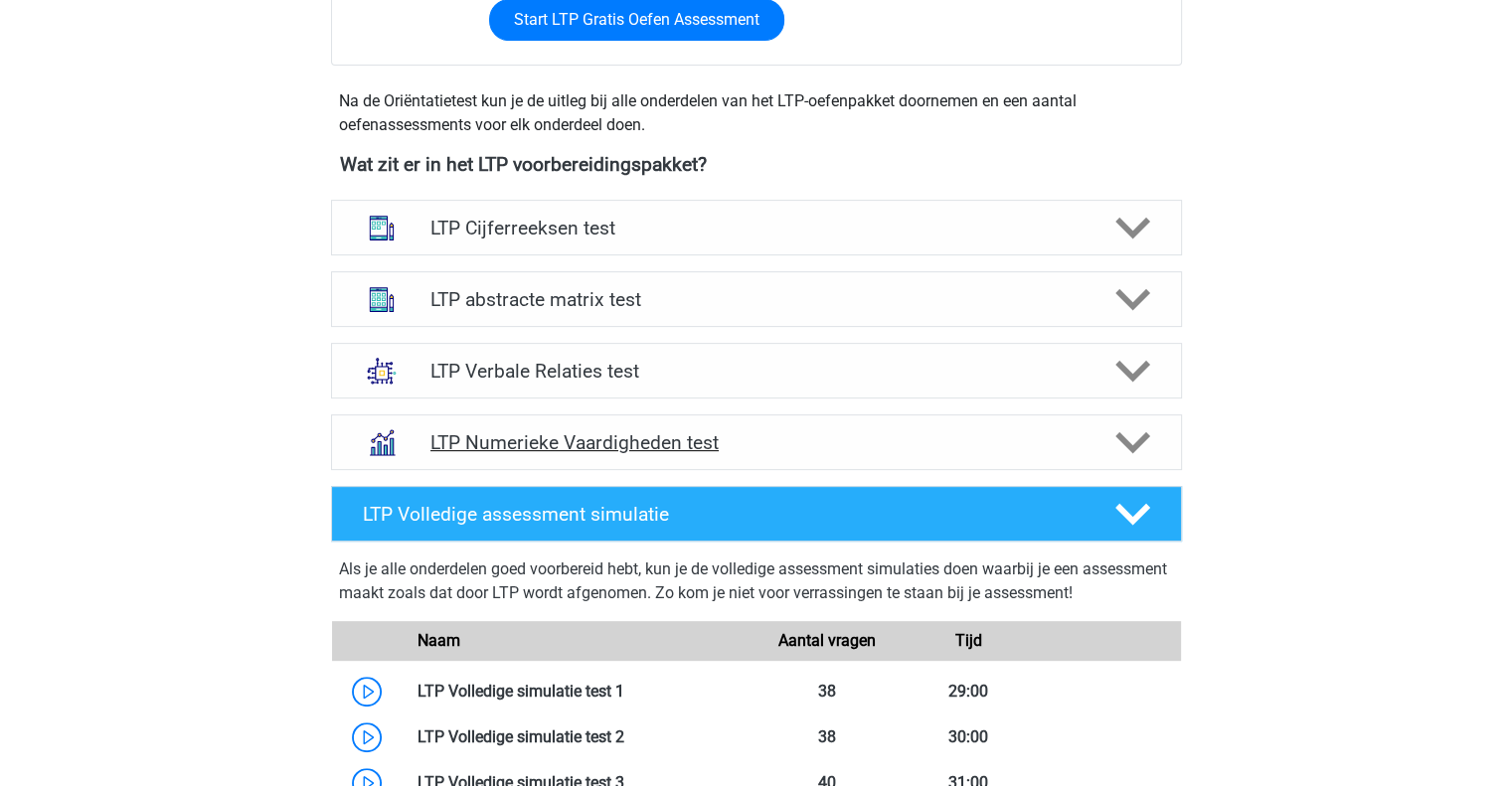 click on "LTP Numerieke Vaardigheden test" at bounding box center [756, 442] 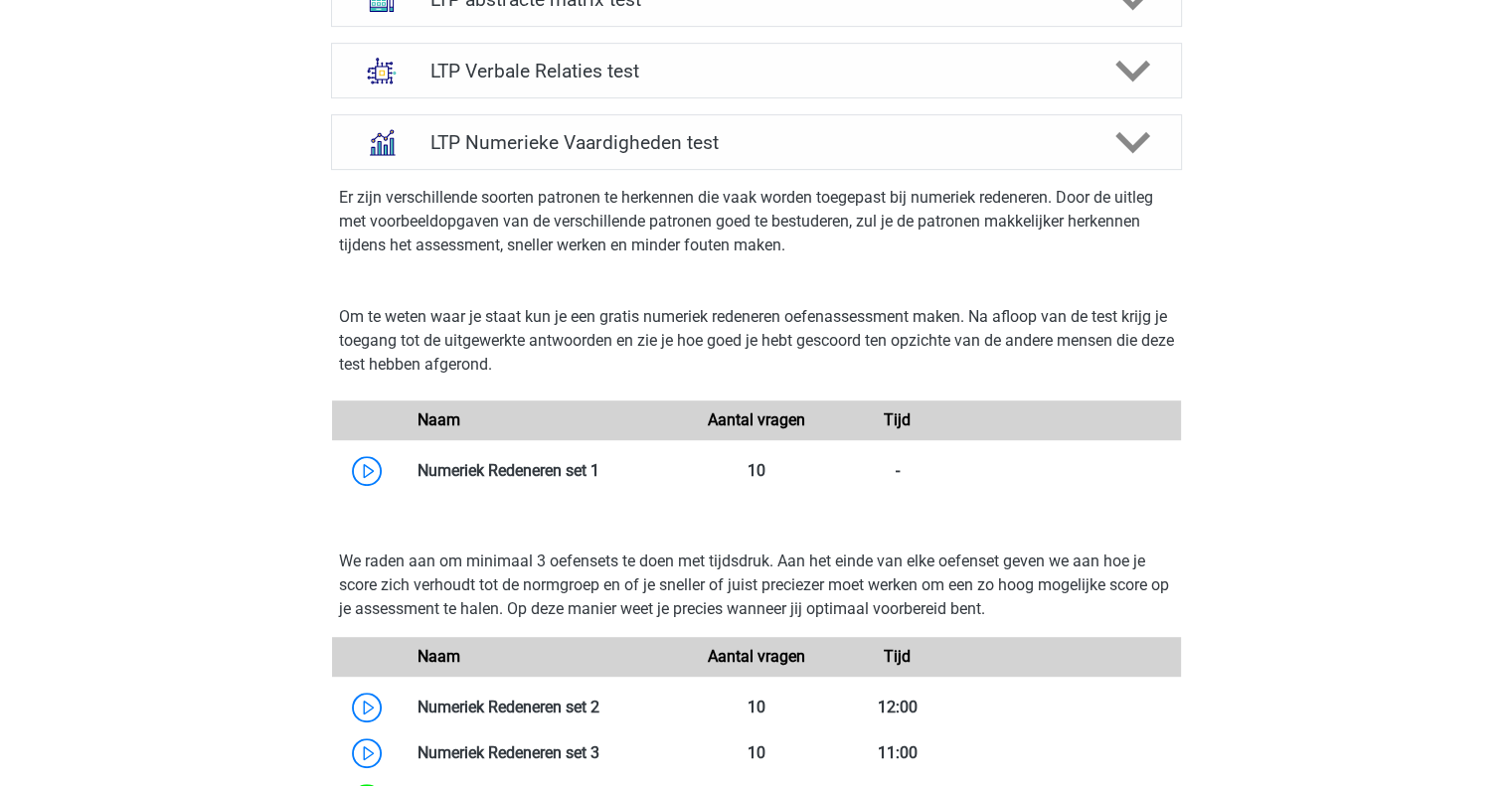 scroll, scrollTop: 1163, scrollLeft: 0, axis: vertical 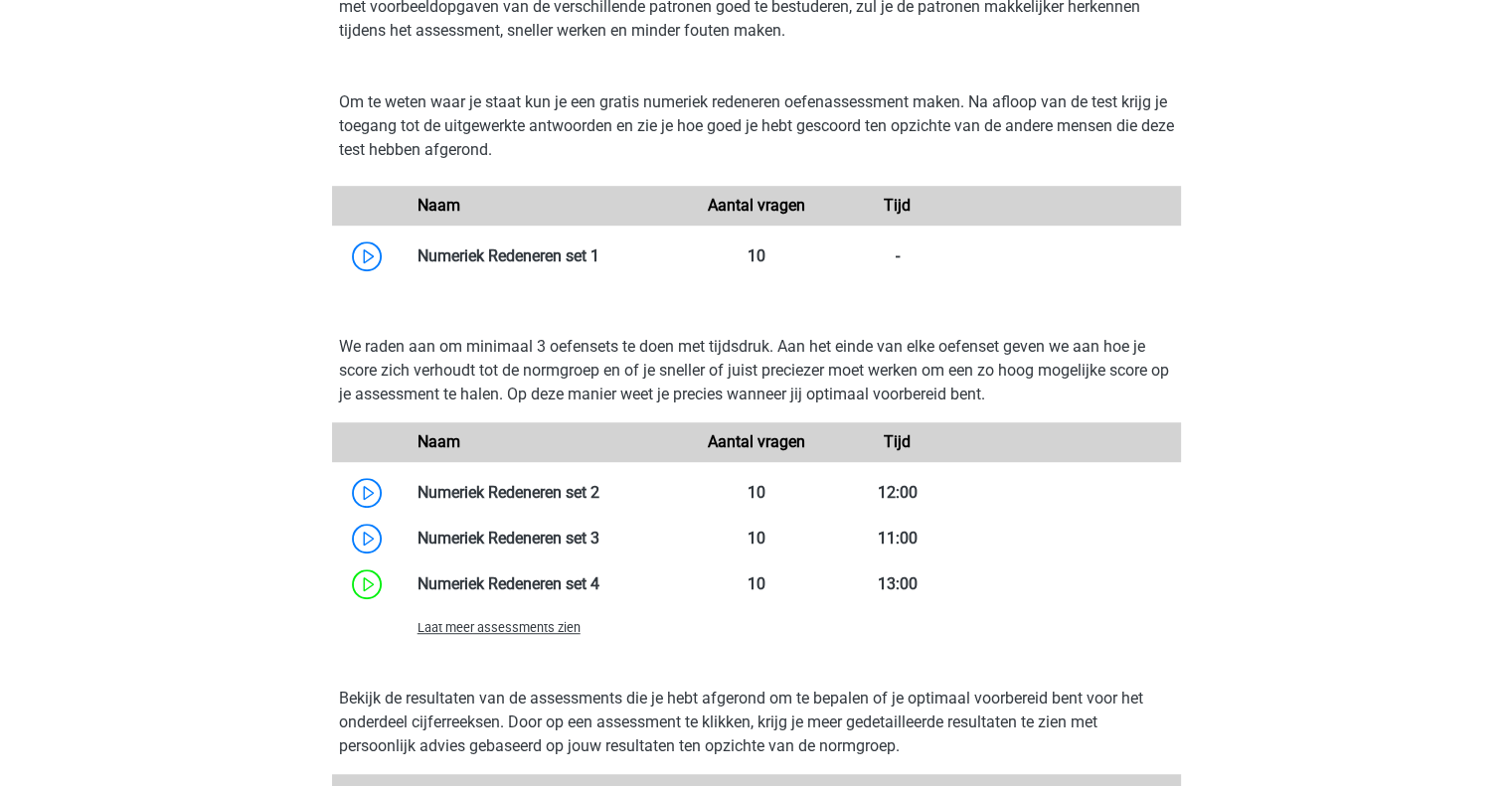 click on "Laat meer assessments zien" at bounding box center (499, 627) 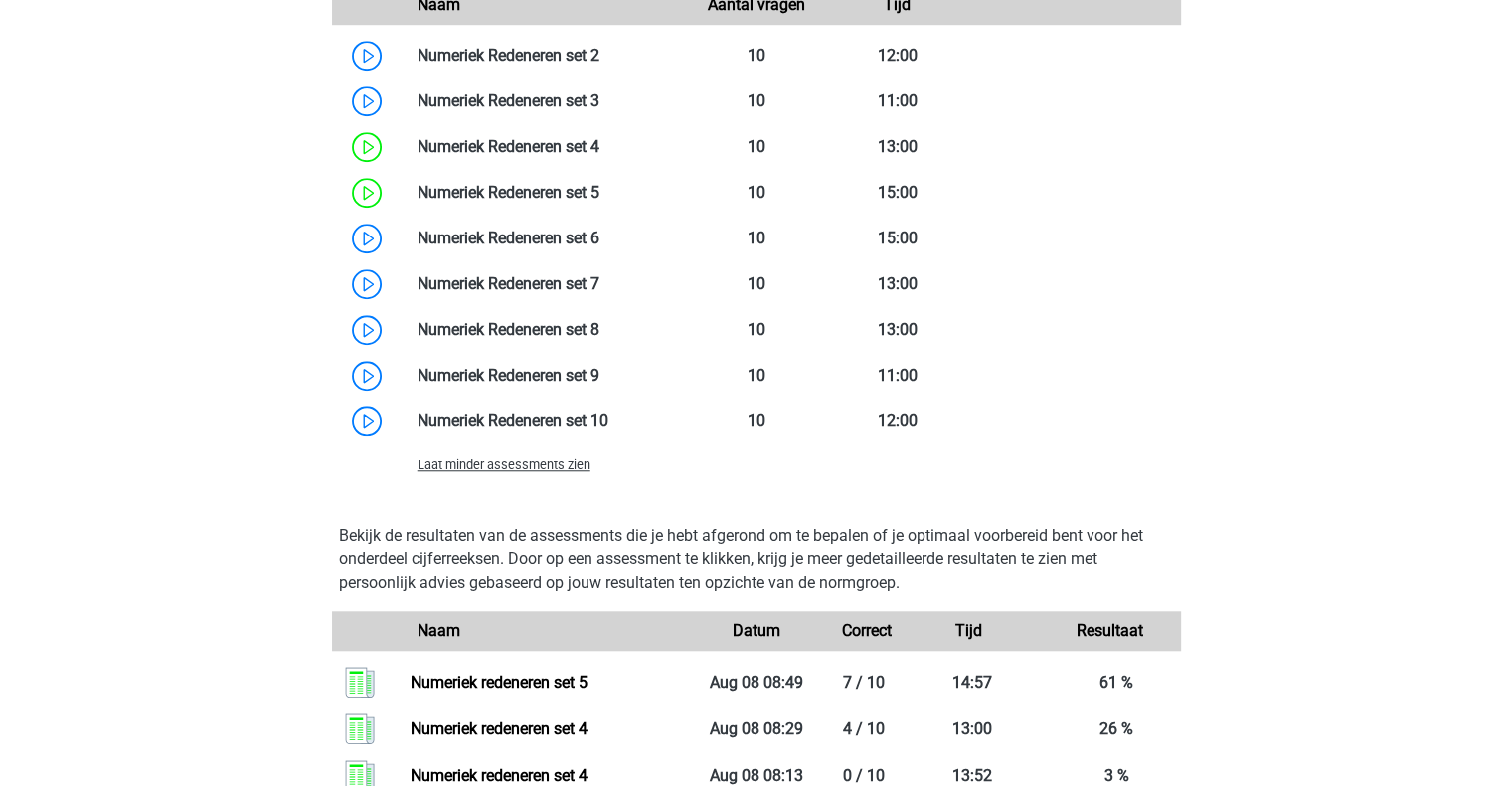 scroll, scrollTop: 1385, scrollLeft: 0, axis: vertical 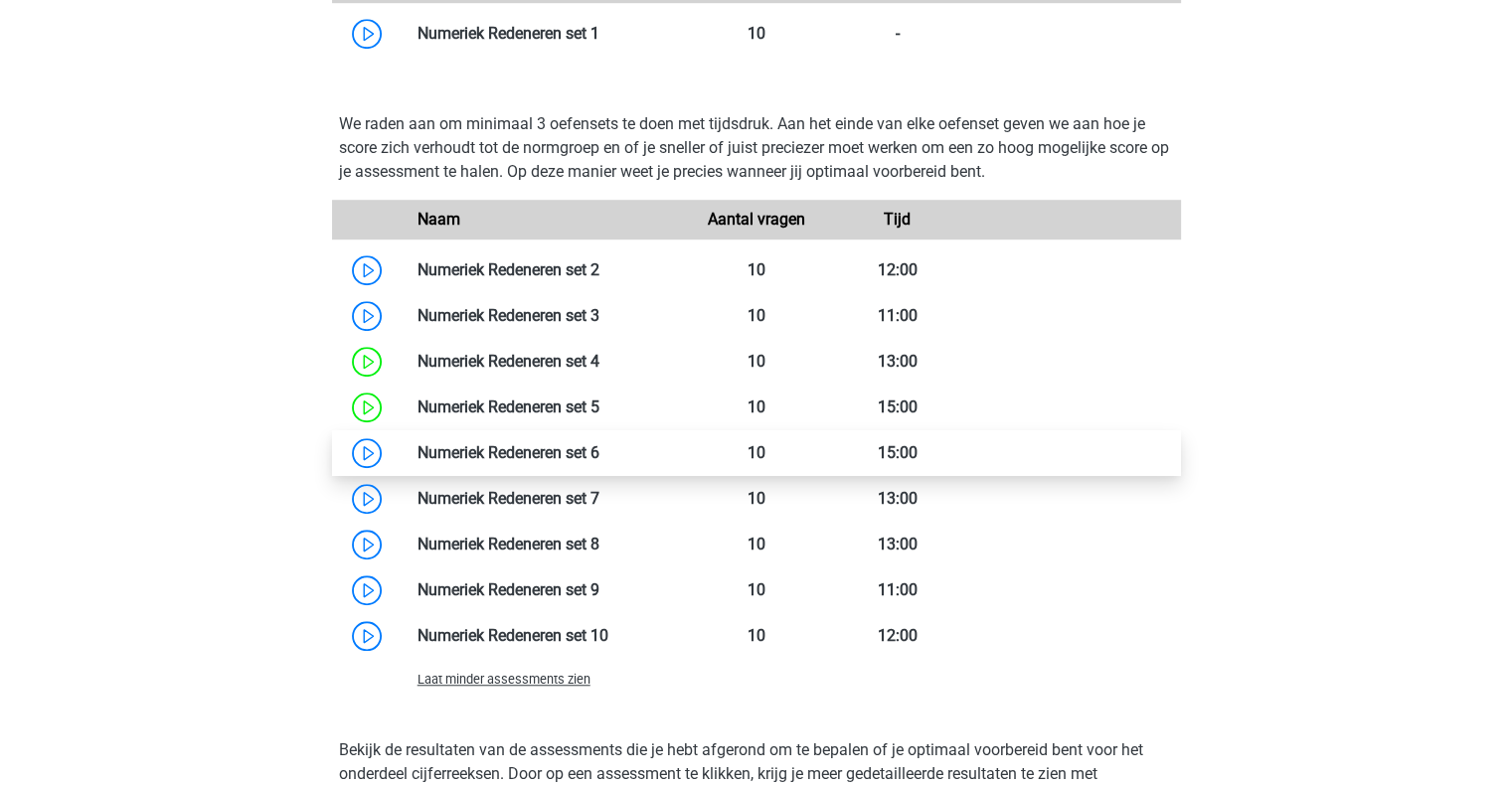 click at bounding box center (599, 452) 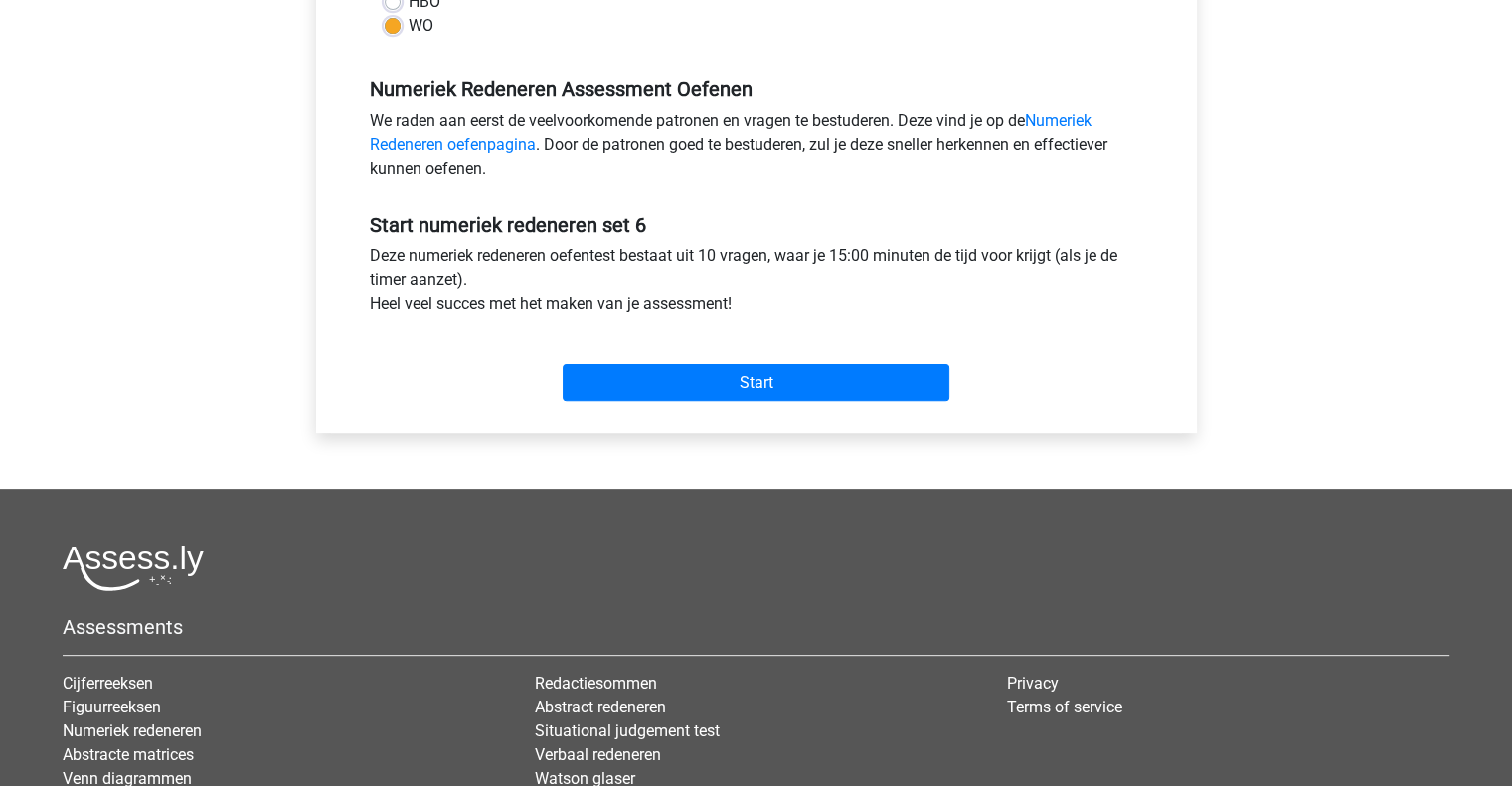 scroll, scrollTop: 556, scrollLeft: 0, axis: vertical 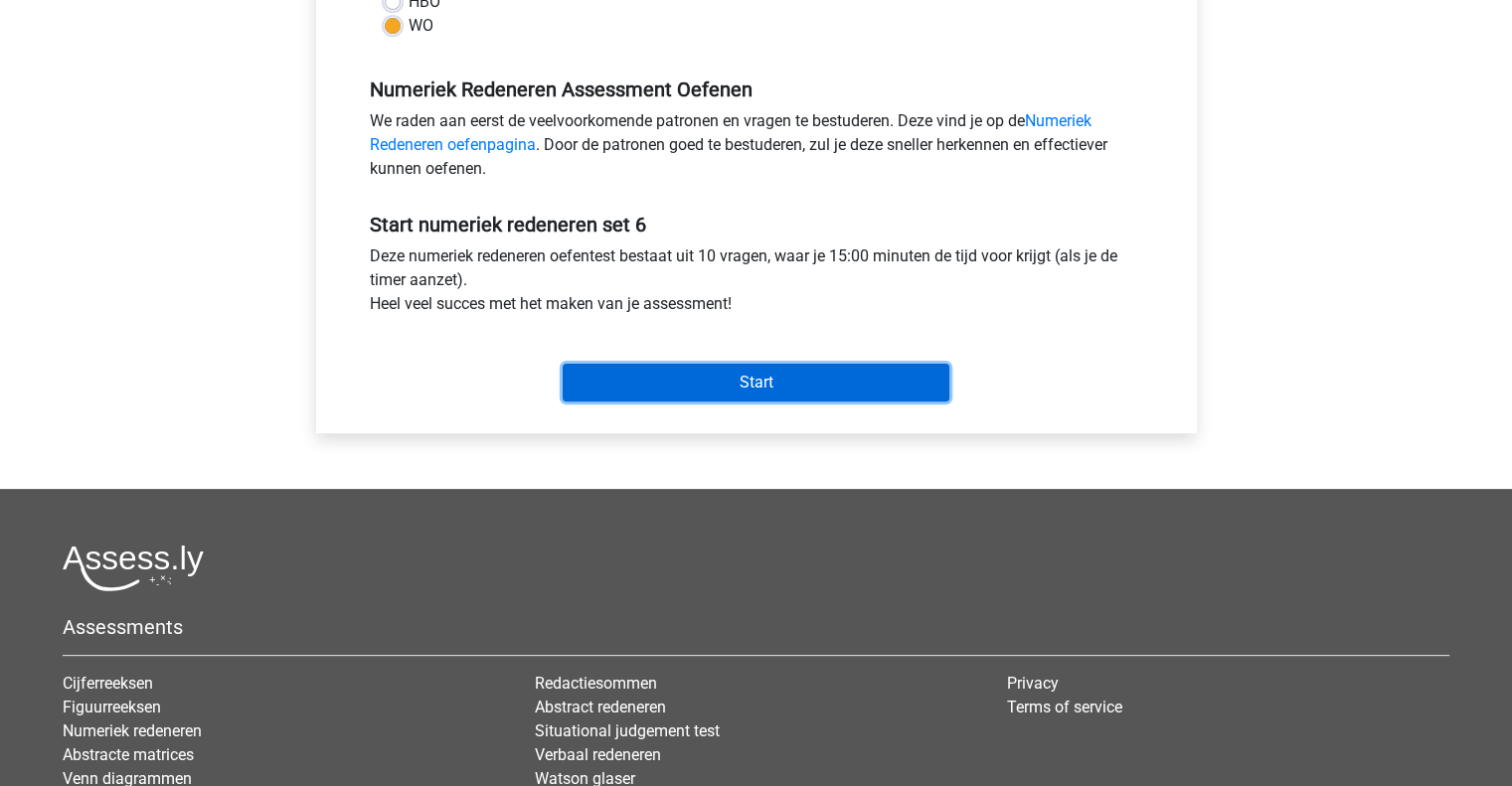 click on "Start" at bounding box center [756, 383] 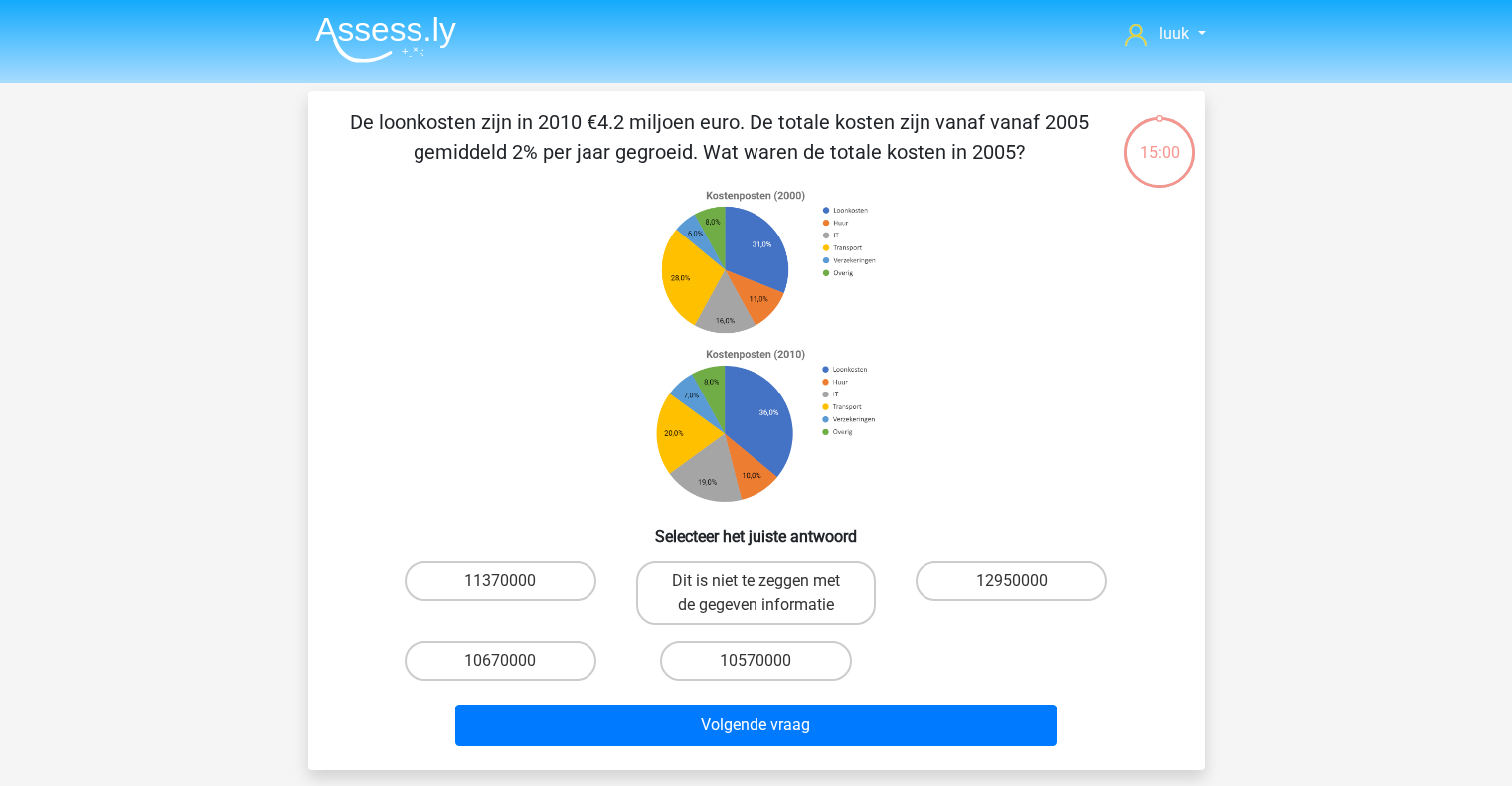 scroll, scrollTop: 0, scrollLeft: 0, axis: both 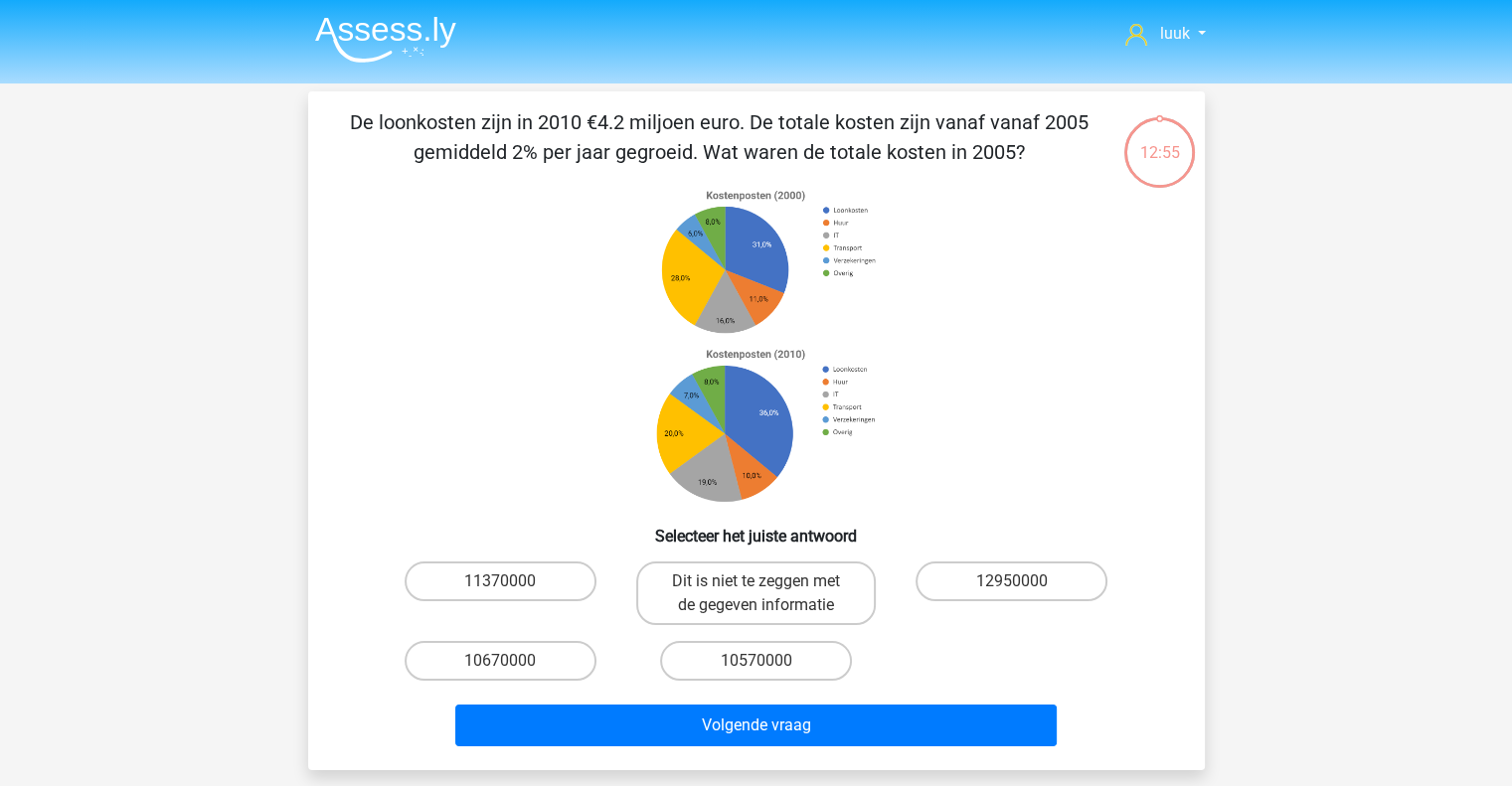 click 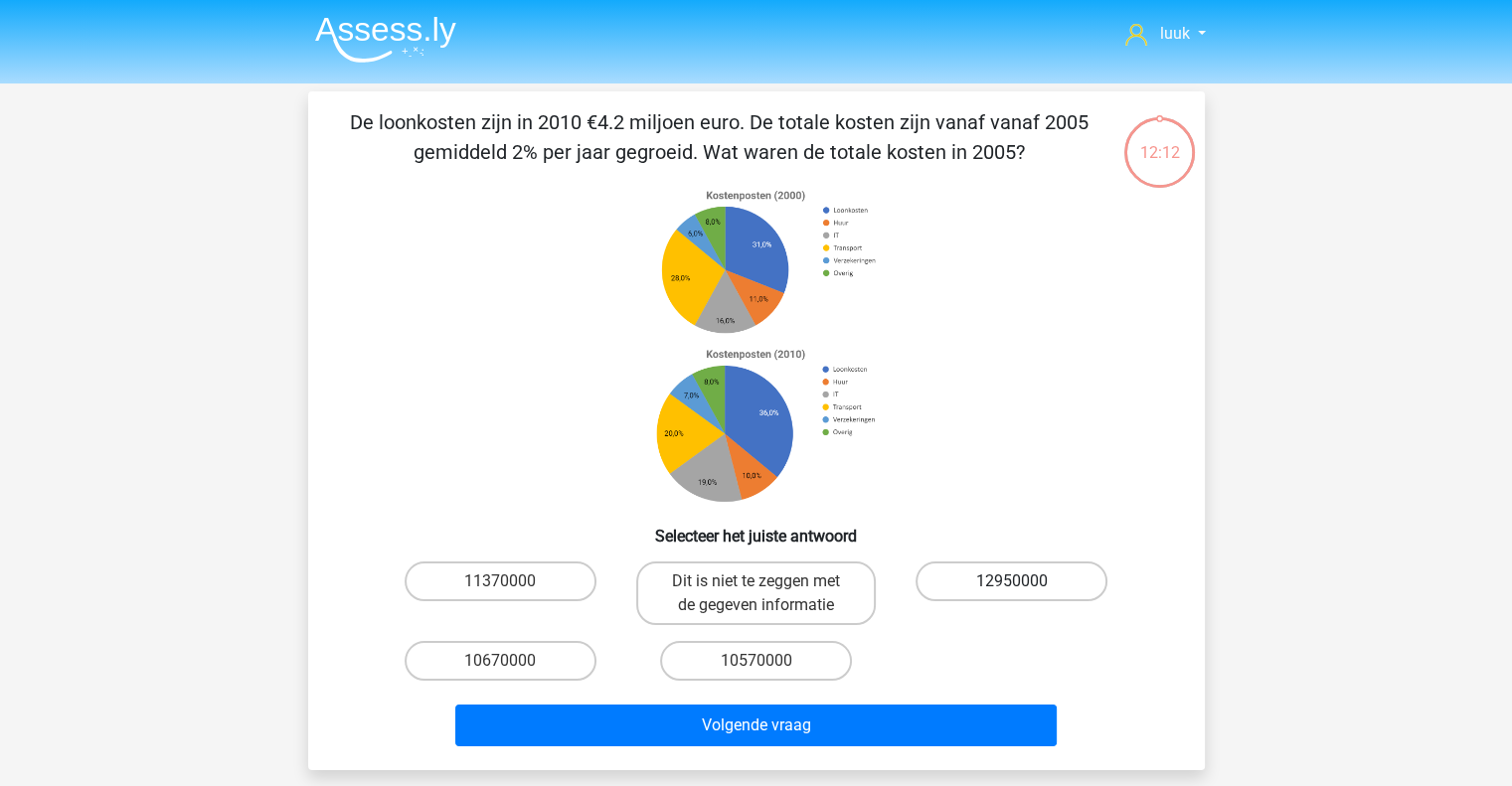 click on "12950000" at bounding box center [1011, 581] 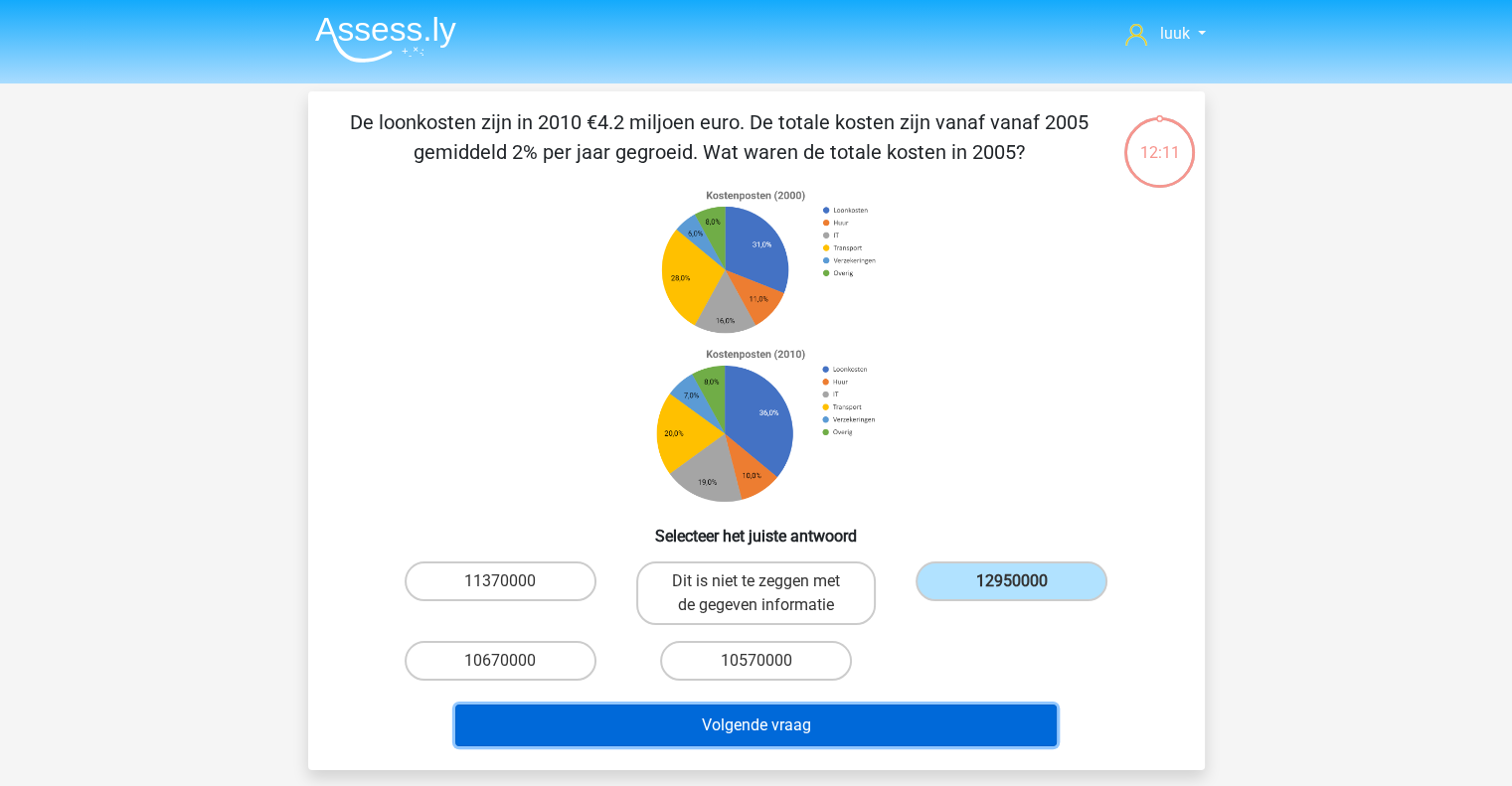 click on "Volgende vraag" at bounding box center (756, 725) 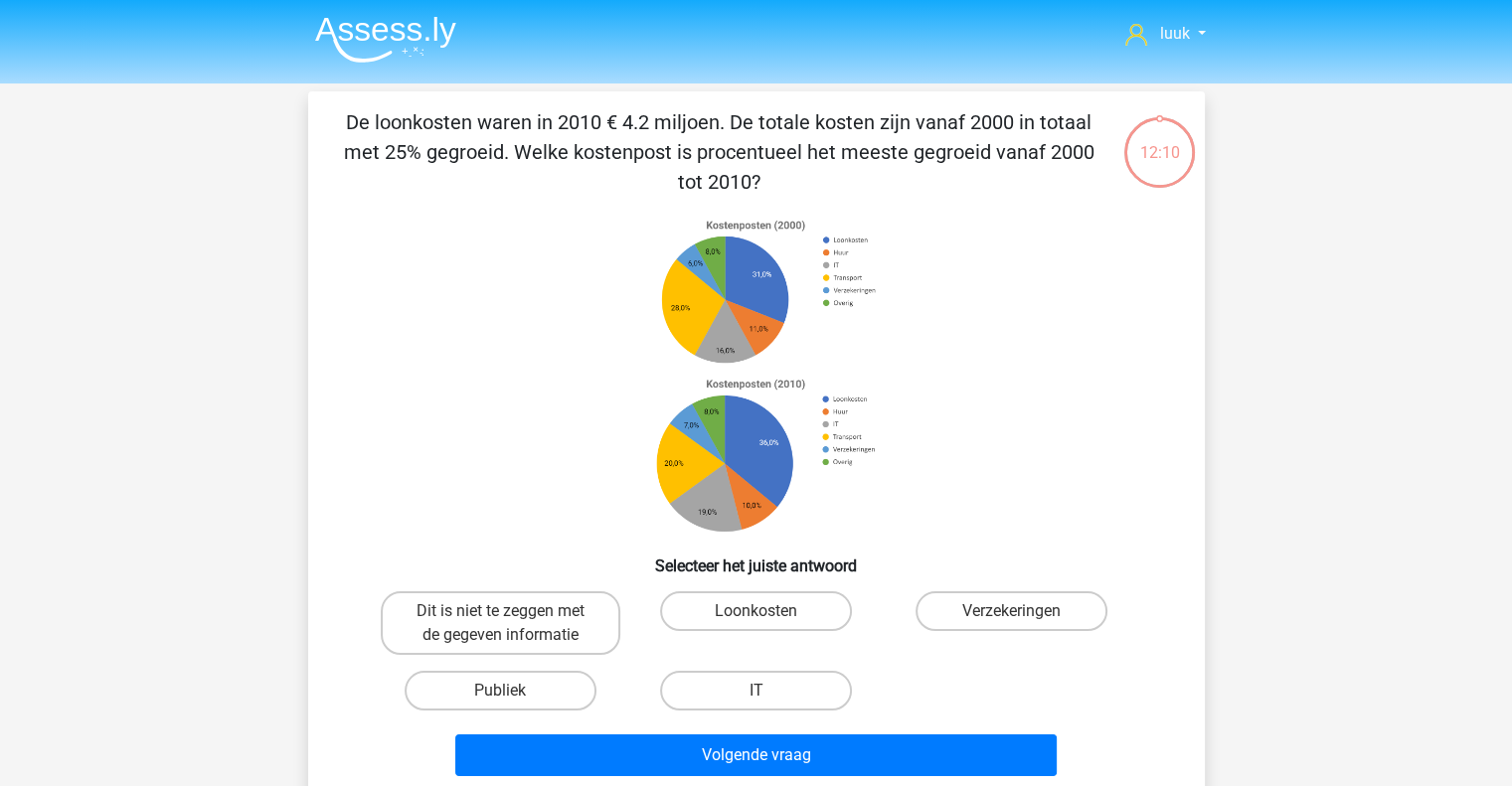scroll, scrollTop: 91, scrollLeft: 0, axis: vertical 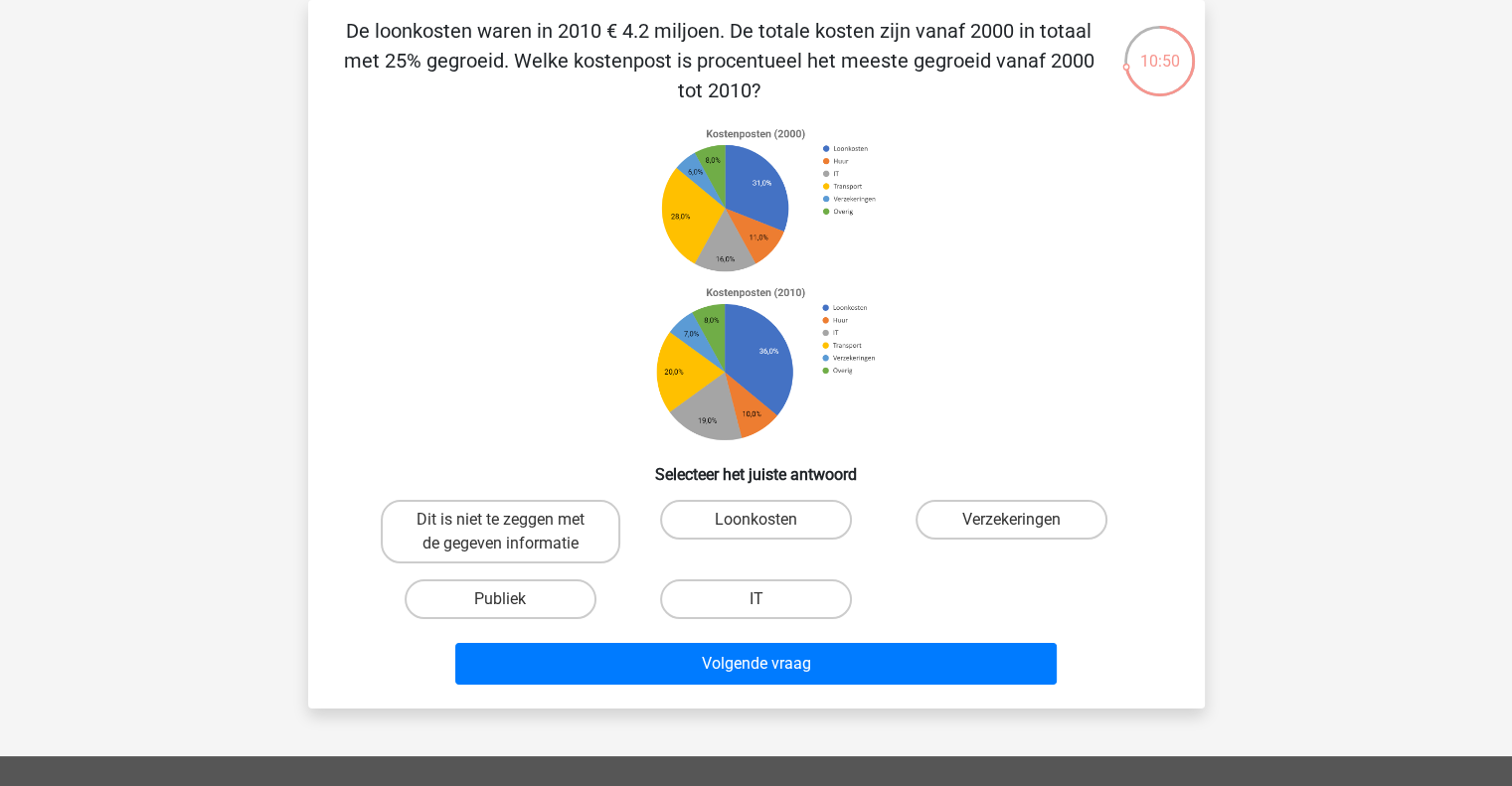 click on "Dit is niet te zeggen met de gegeven informatie
Loonkosten
Verzekeringen
Publiek
IT" at bounding box center [756, 559] 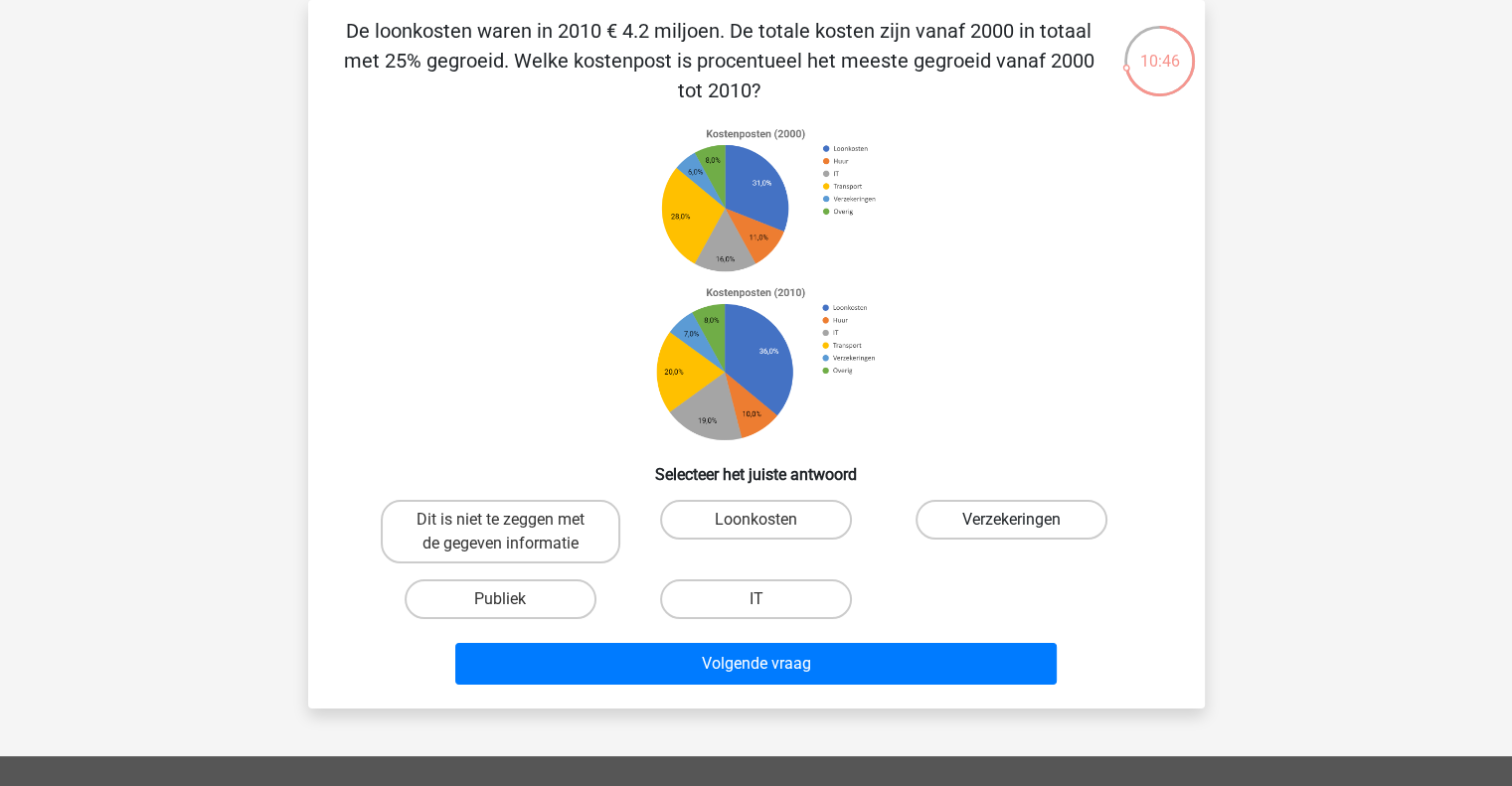 click on "Verzekeringen" at bounding box center [1011, 520] 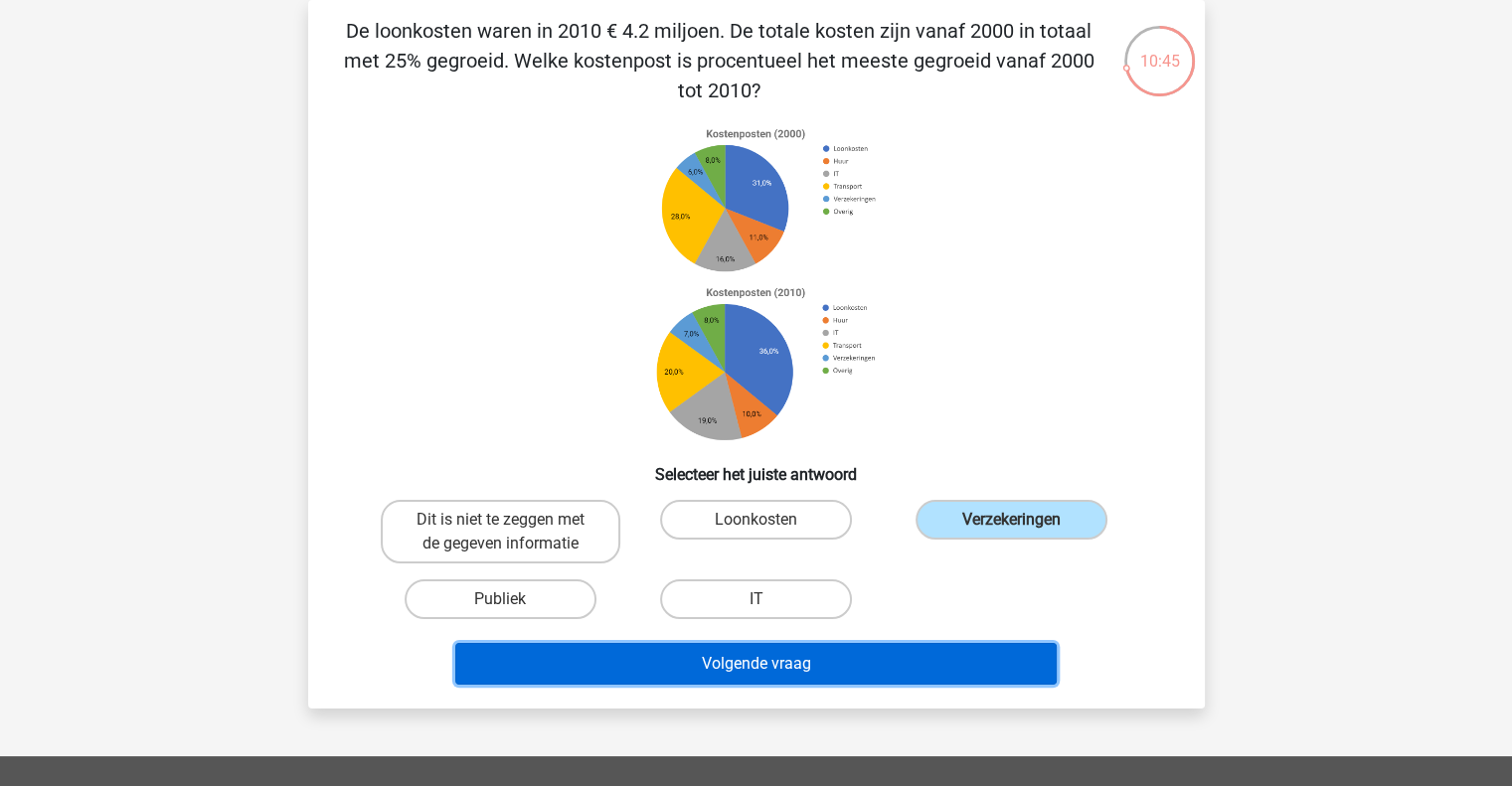 click on "Volgende vraag" at bounding box center (756, 664) 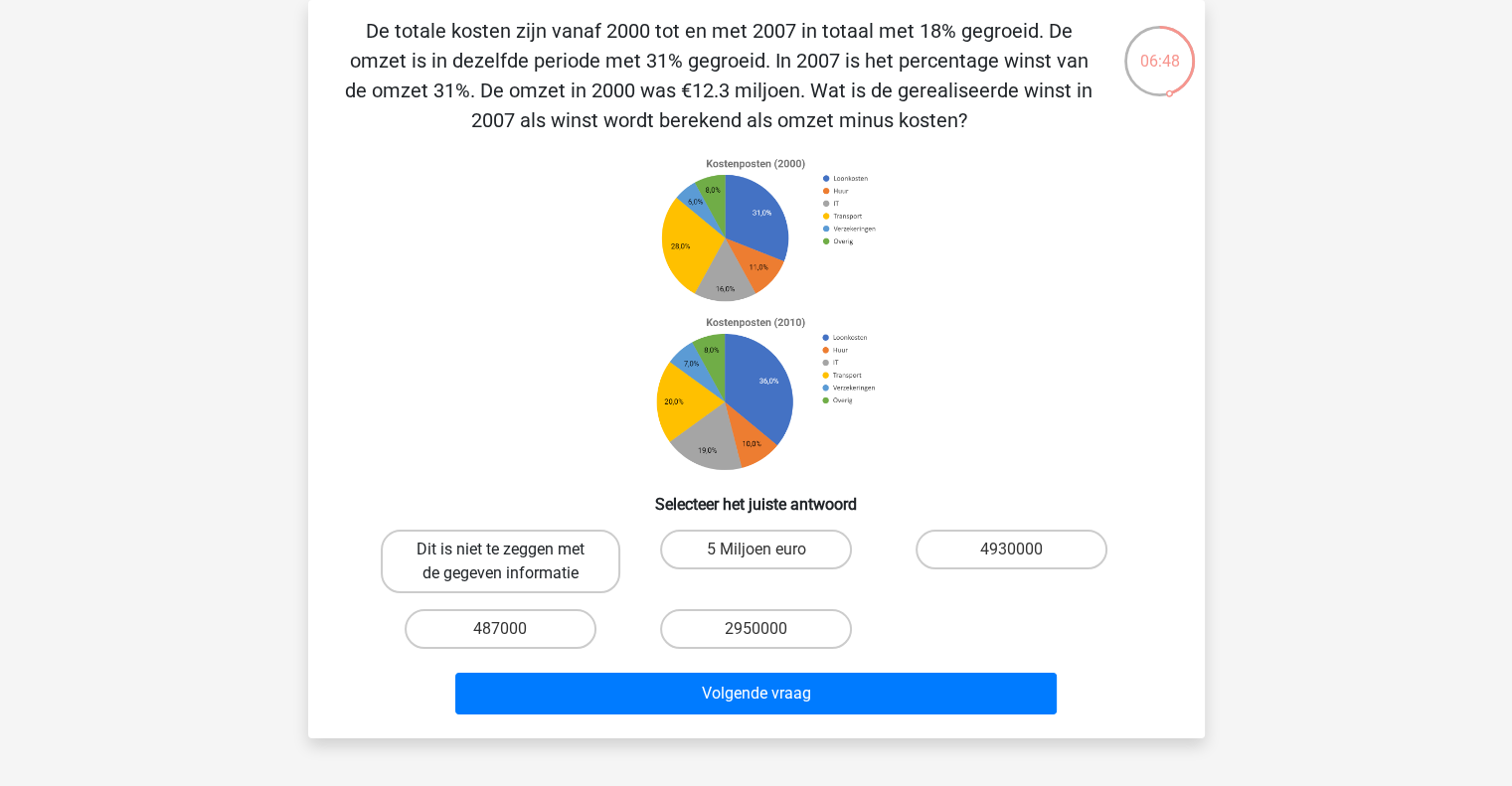 click on "Dit is niet te zeggen met de gegeven informatie" at bounding box center (500, 561) 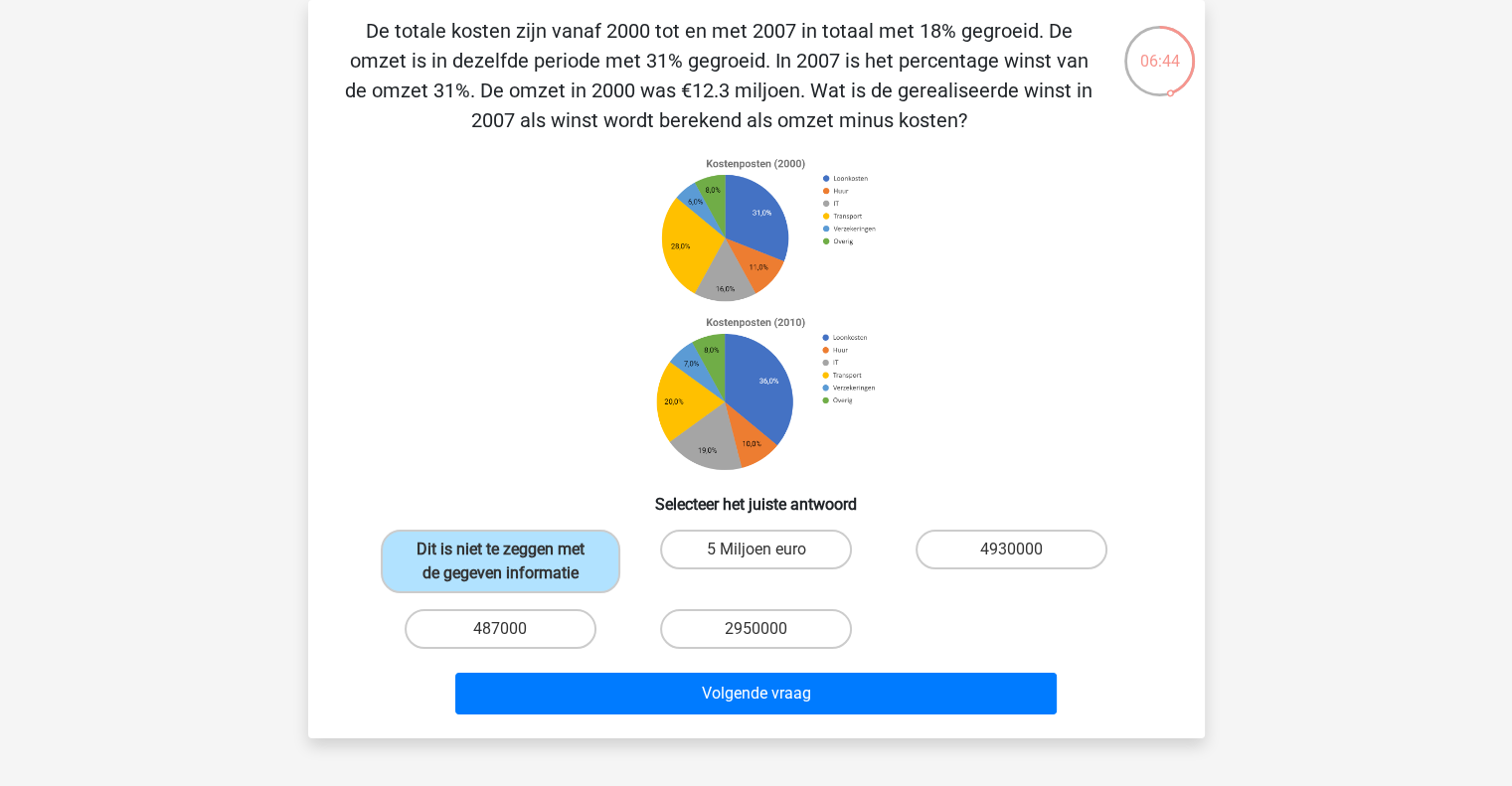 click on "luuk
ltmoonen@gmail.com
Nederlands
English" at bounding box center [756, 609] 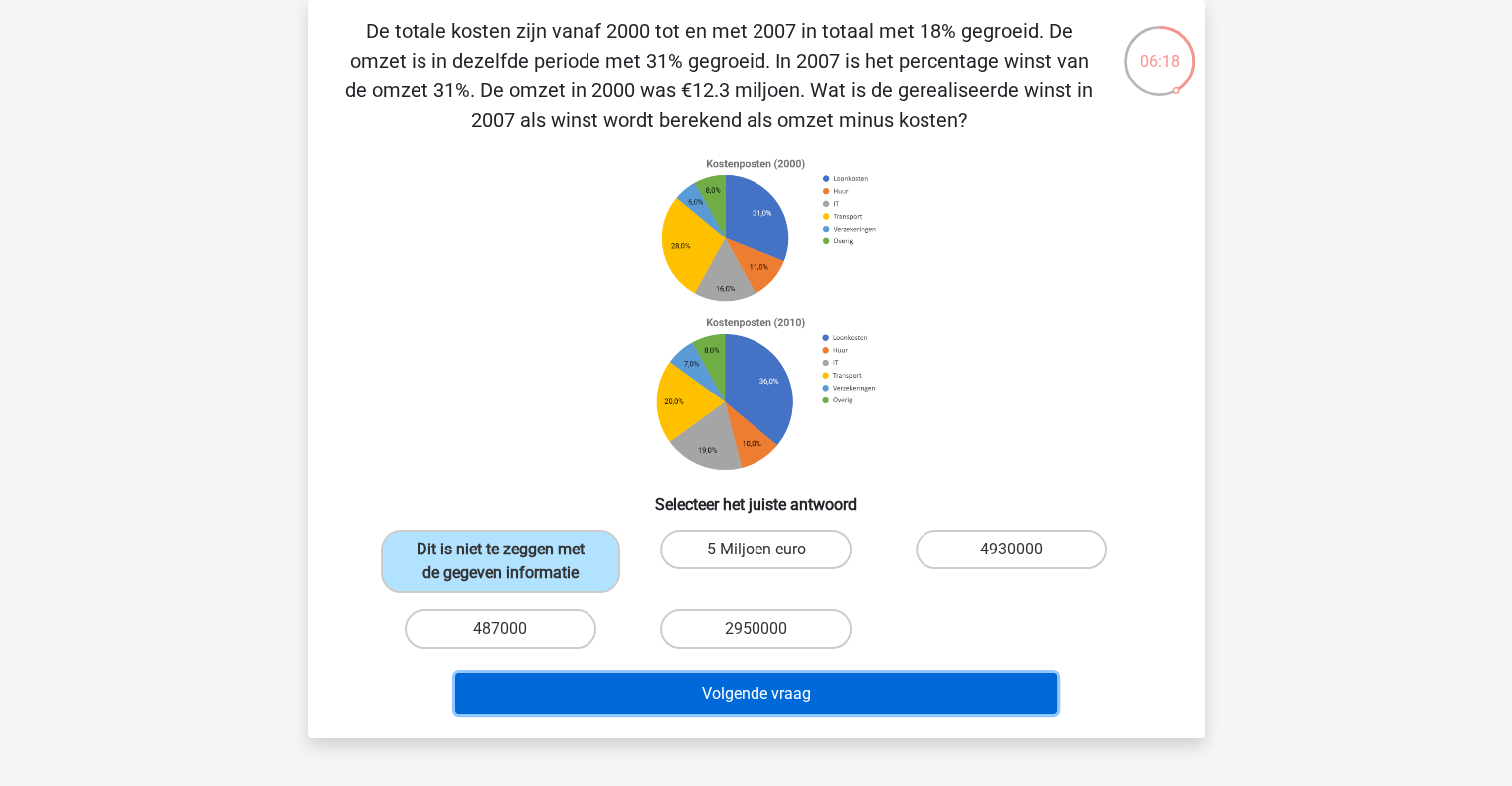 click on "Volgende vraag" at bounding box center (756, 694) 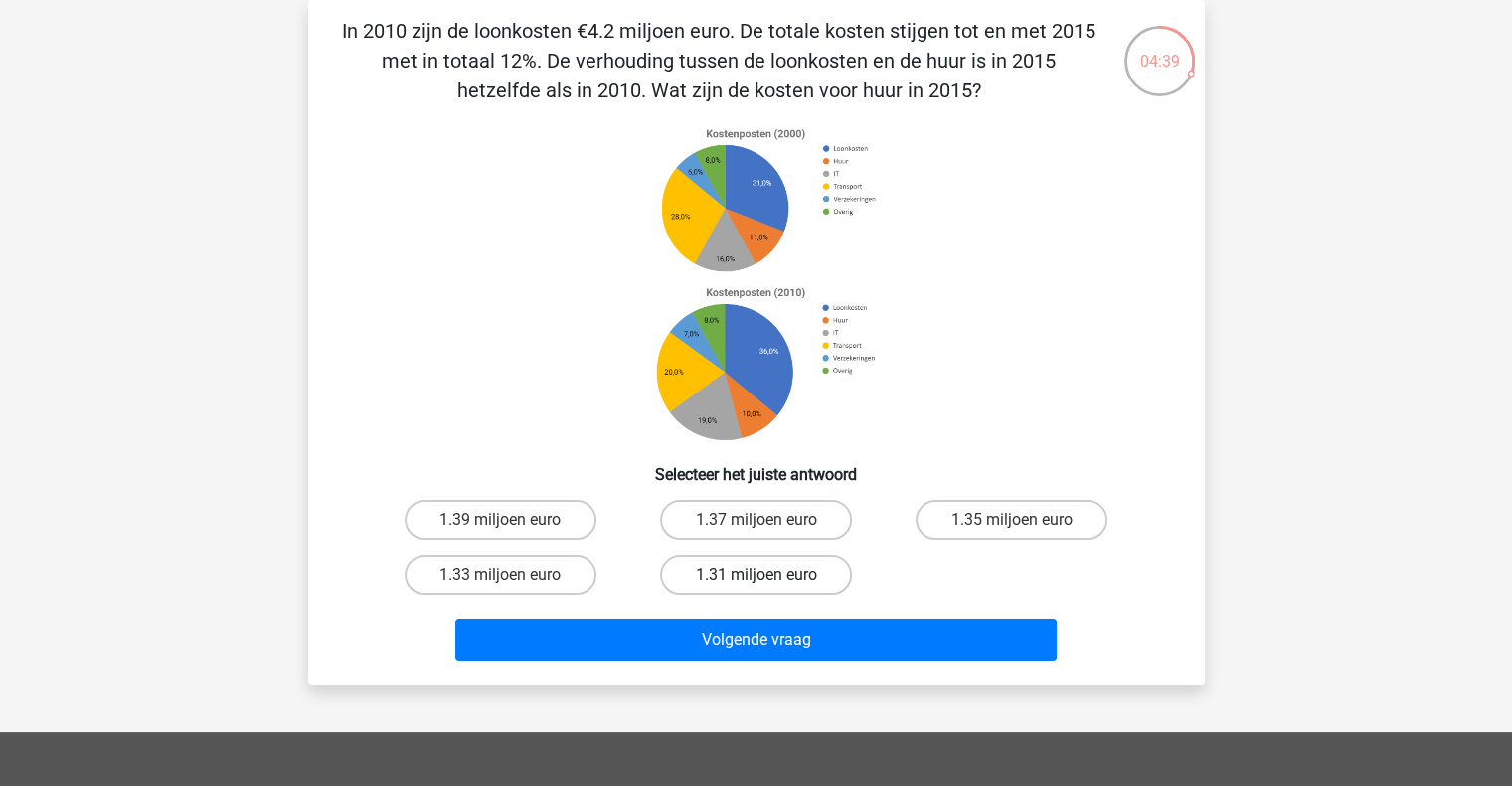 click on "1.31 miljoen euro" at bounding box center (756, 575) 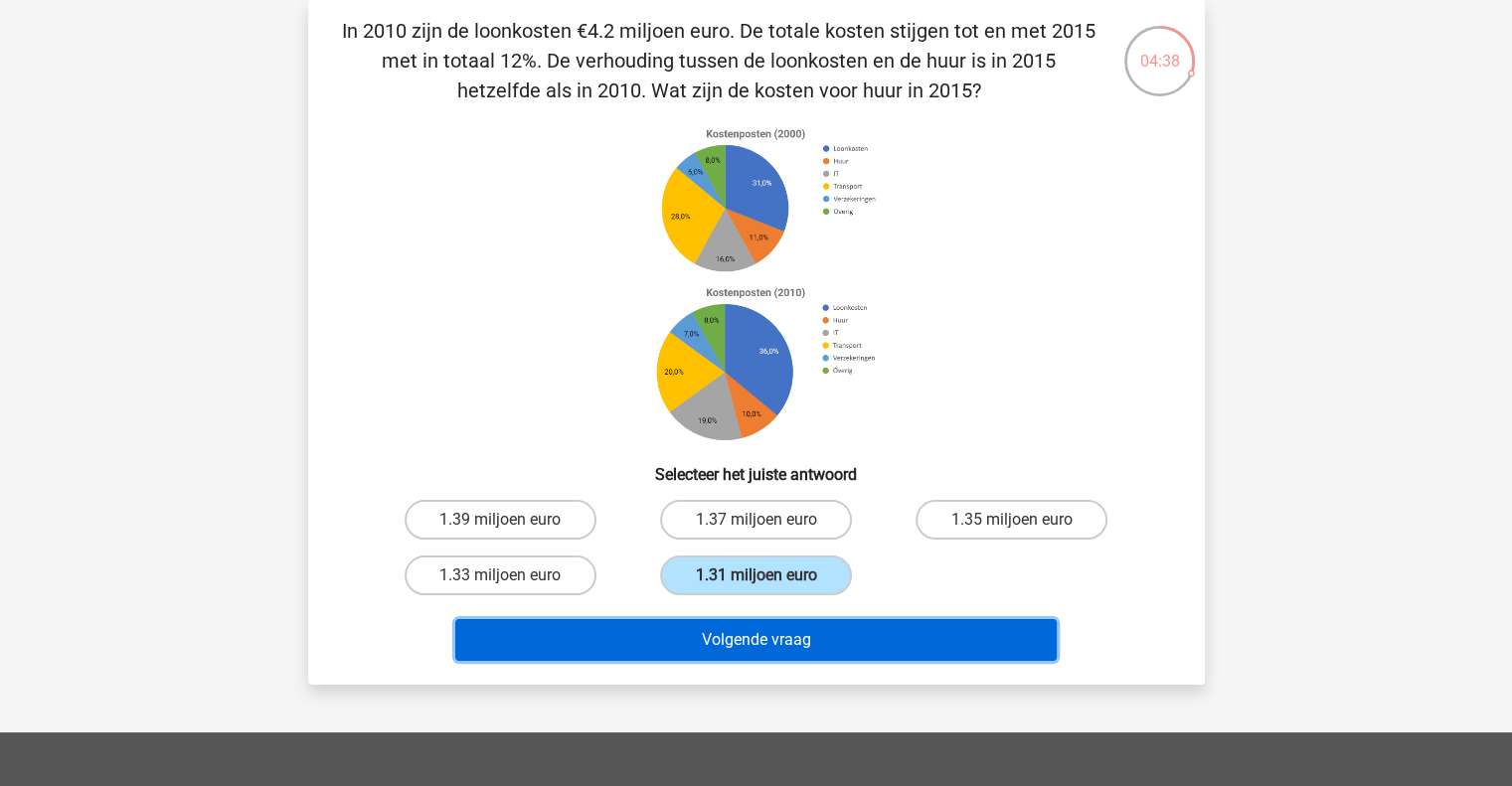 click on "Volgende vraag" at bounding box center (756, 640) 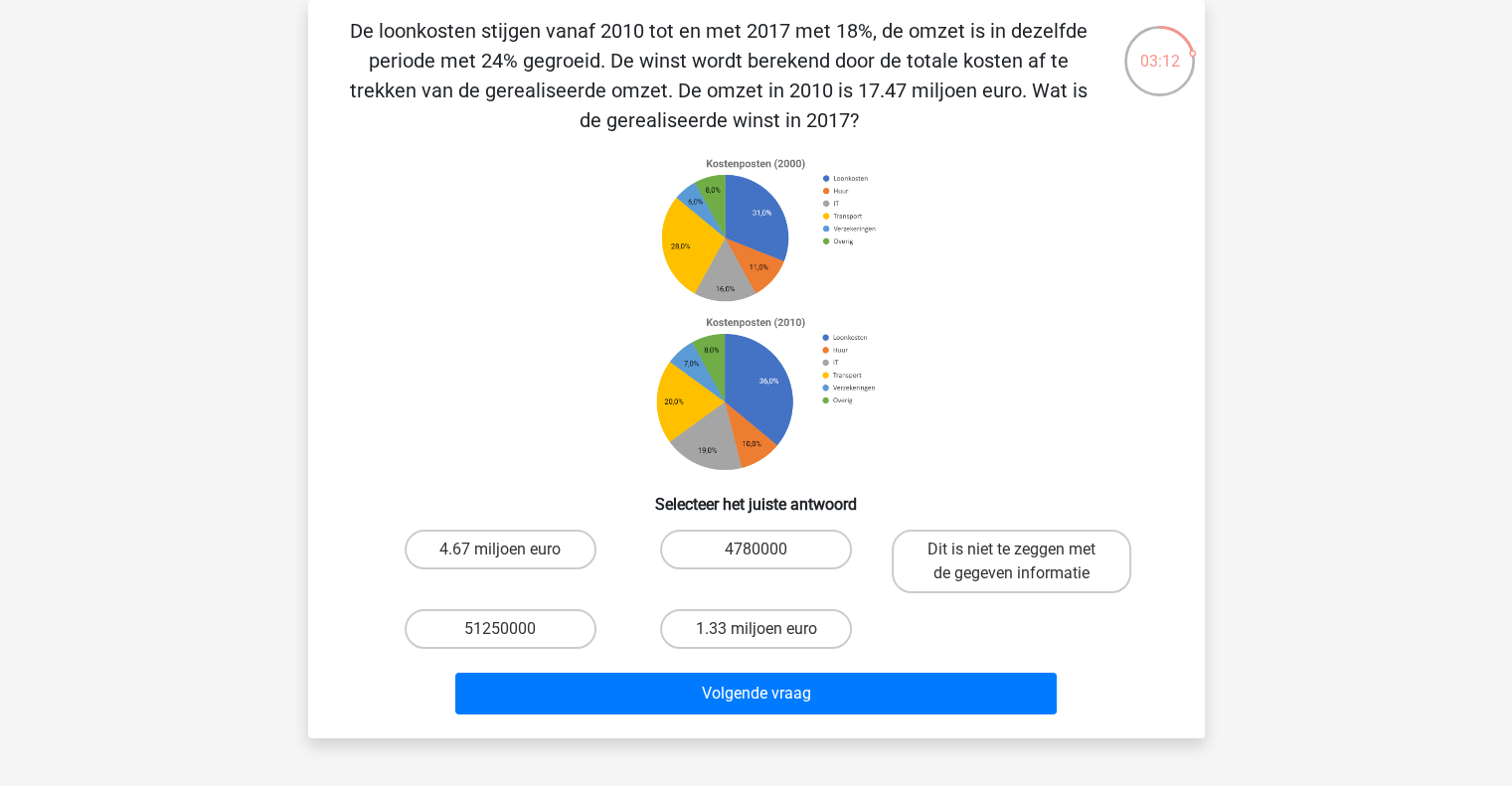 click on "[FIRST]
[EMAIL]
Nederlands
English" at bounding box center [756, 609] 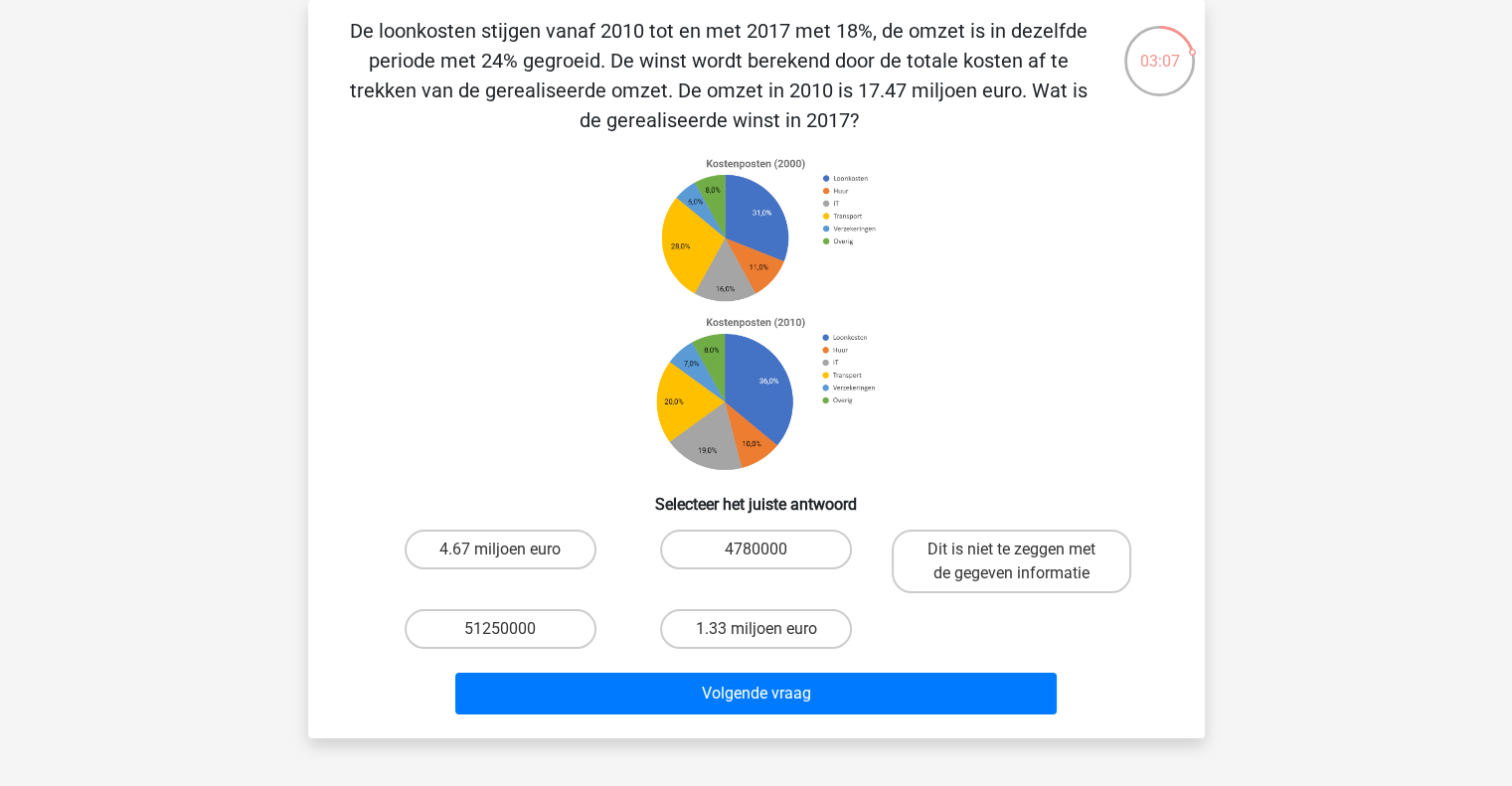 click on "Dit is niet te zeggen met de gegeven informatie" at bounding box center (1018, 555) 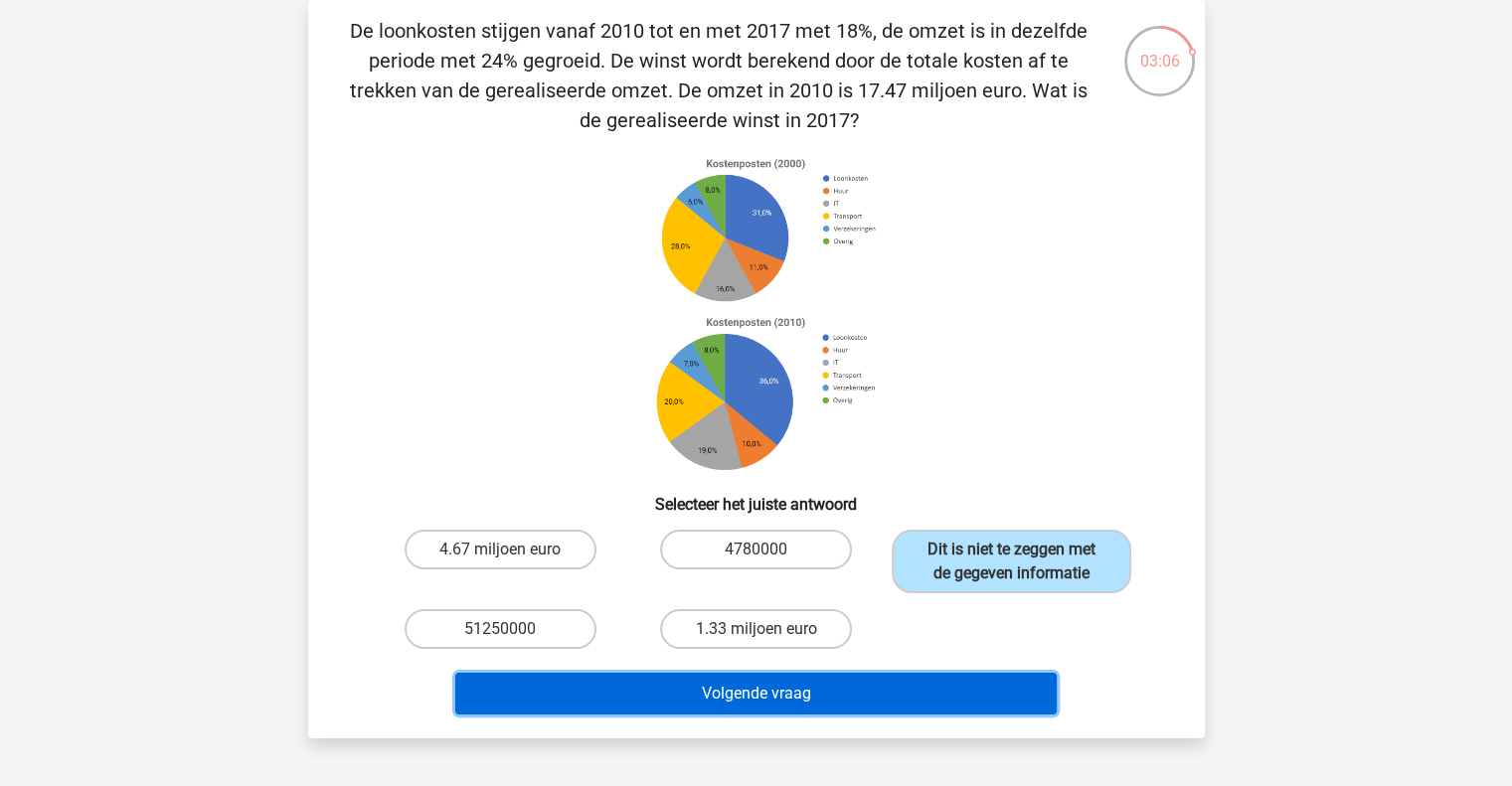click on "Volgende vraag" at bounding box center (756, 694) 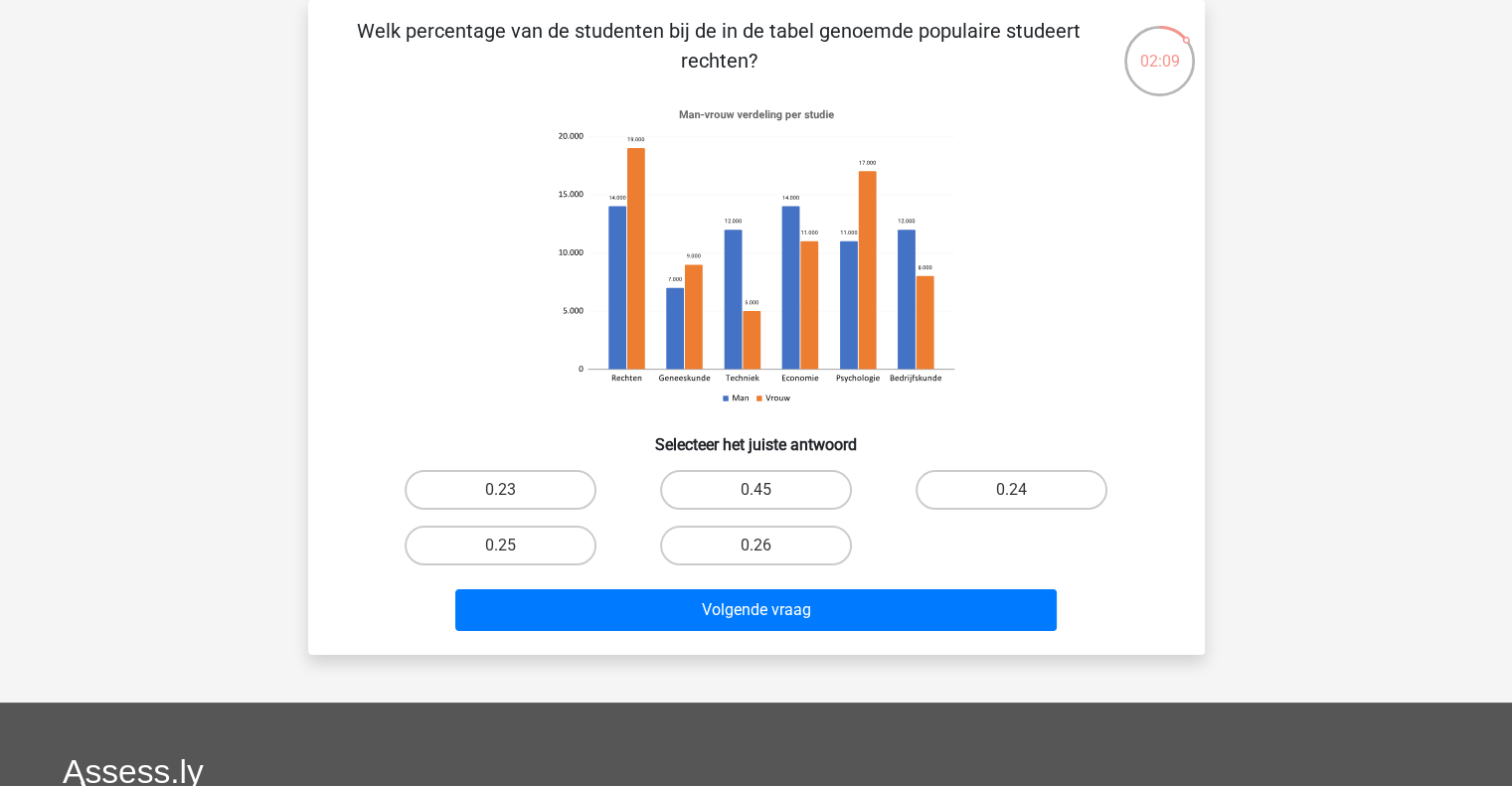 click 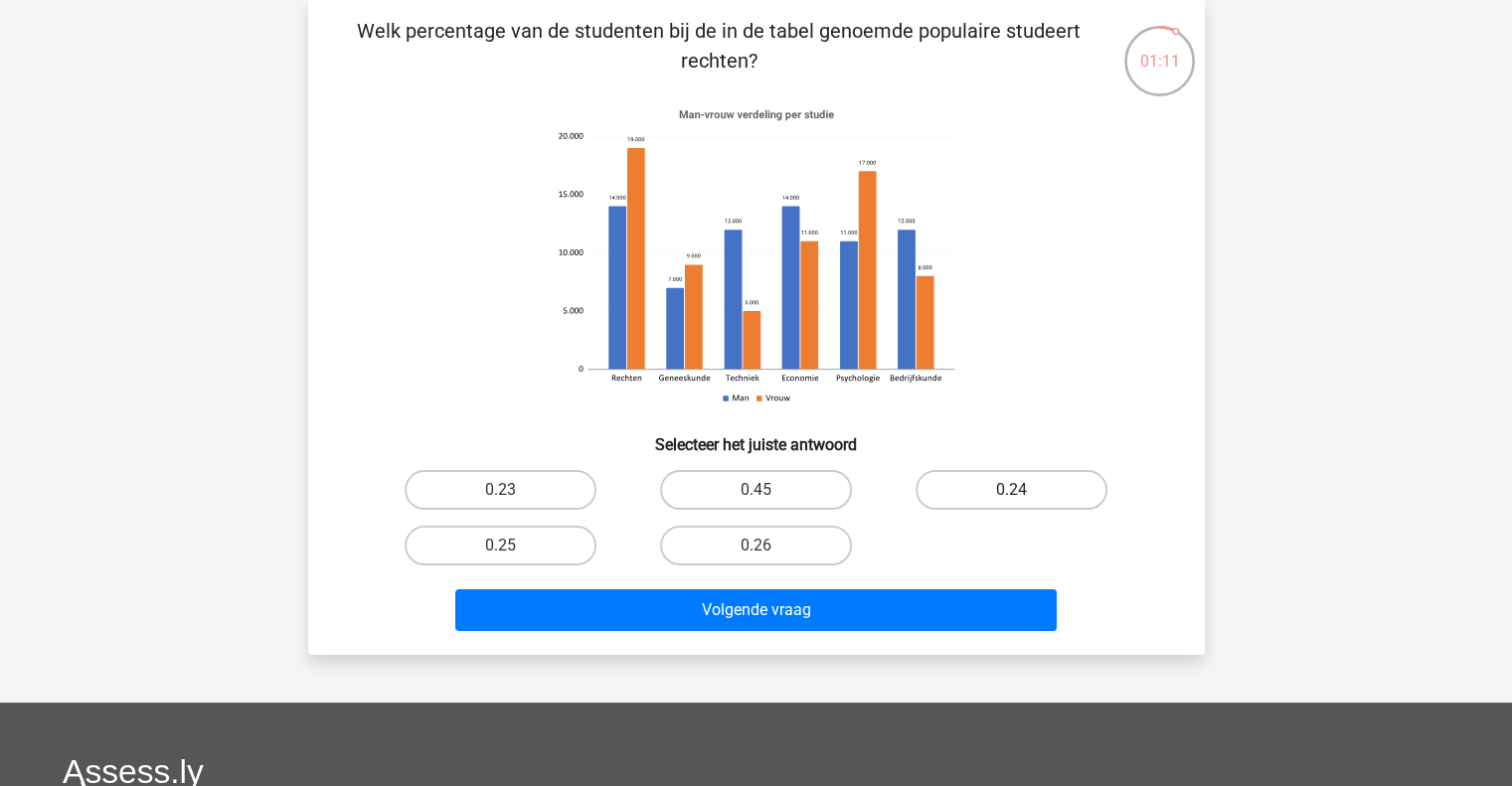 click on "0.24" at bounding box center [1011, 490] 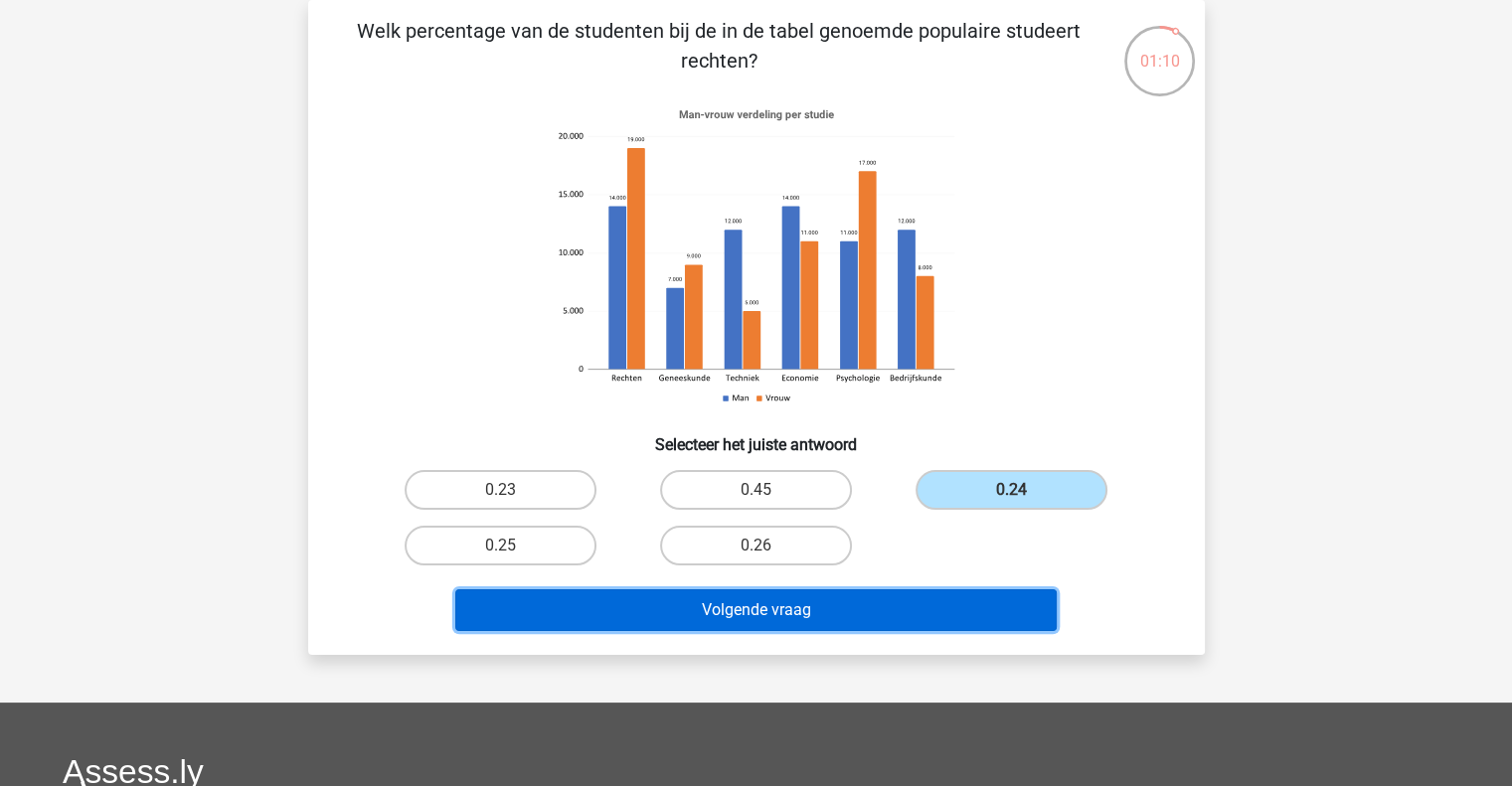click on "Volgende vraag" at bounding box center [756, 610] 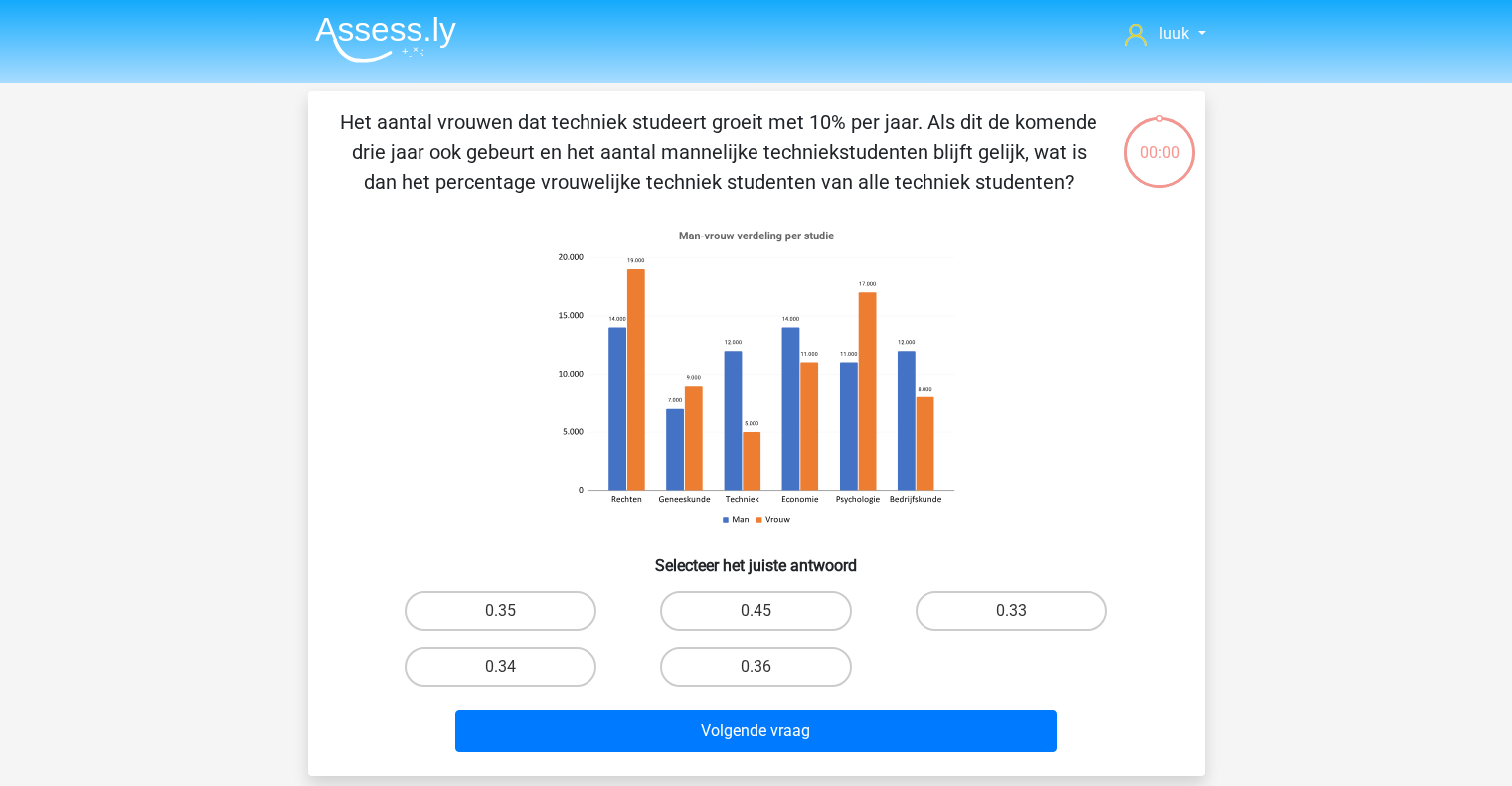 scroll, scrollTop: 91, scrollLeft: 0, axis: vertical 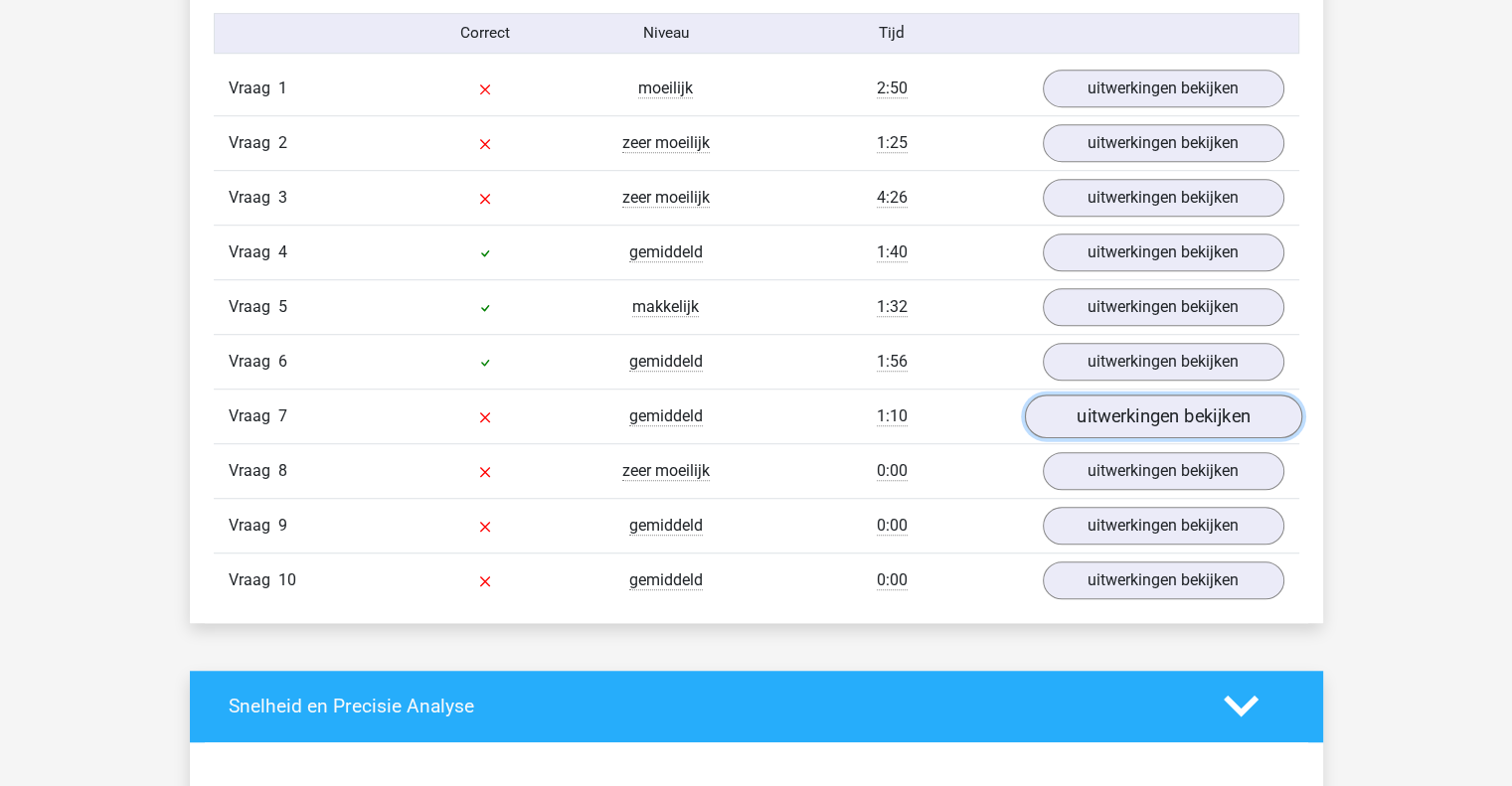 click on "uitwerkingen bekijken" at bounding box center (1162, 416) 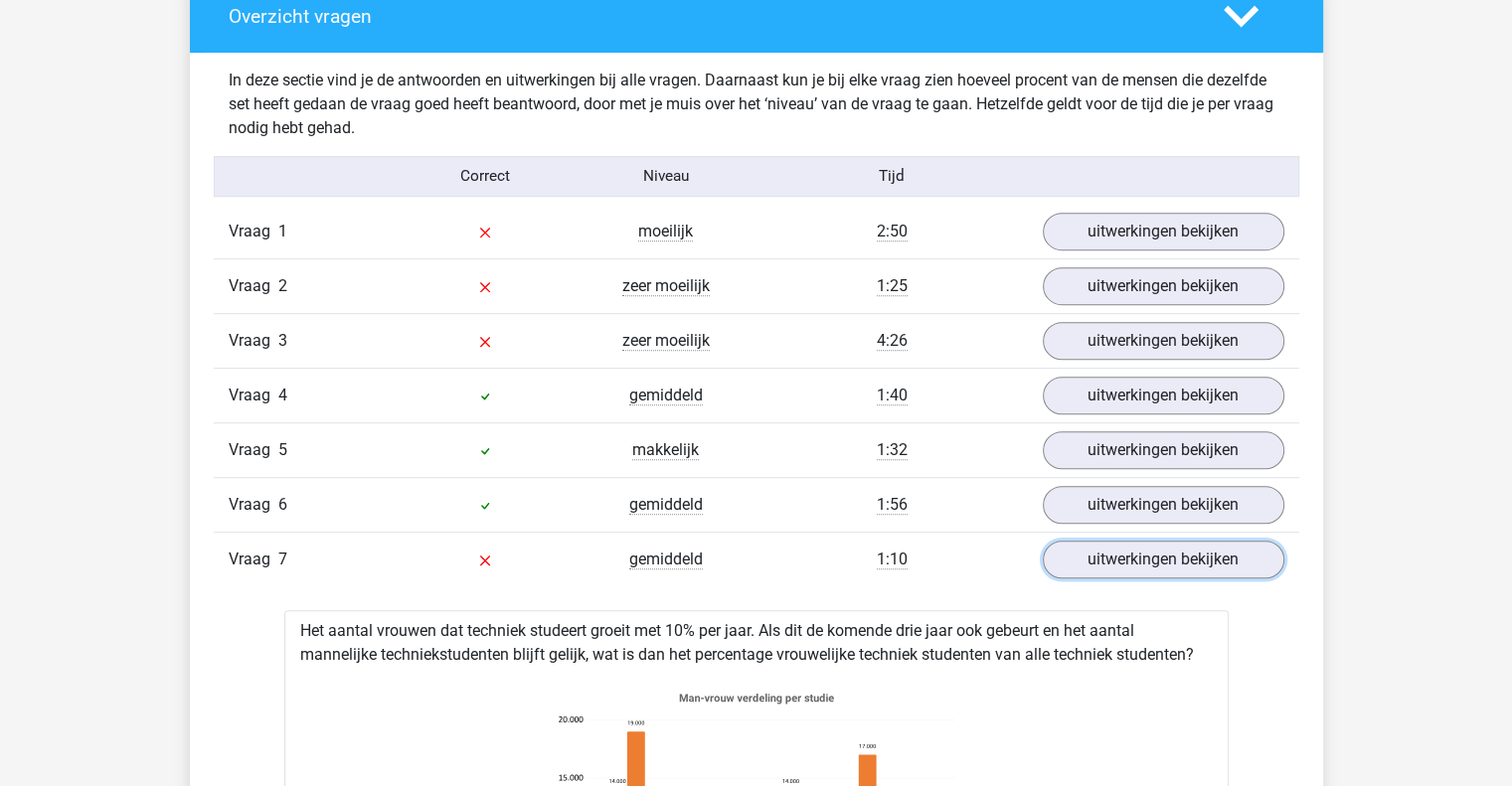 scroll, scrollTop: 1067, scrollLeft: 0, axis: vertical 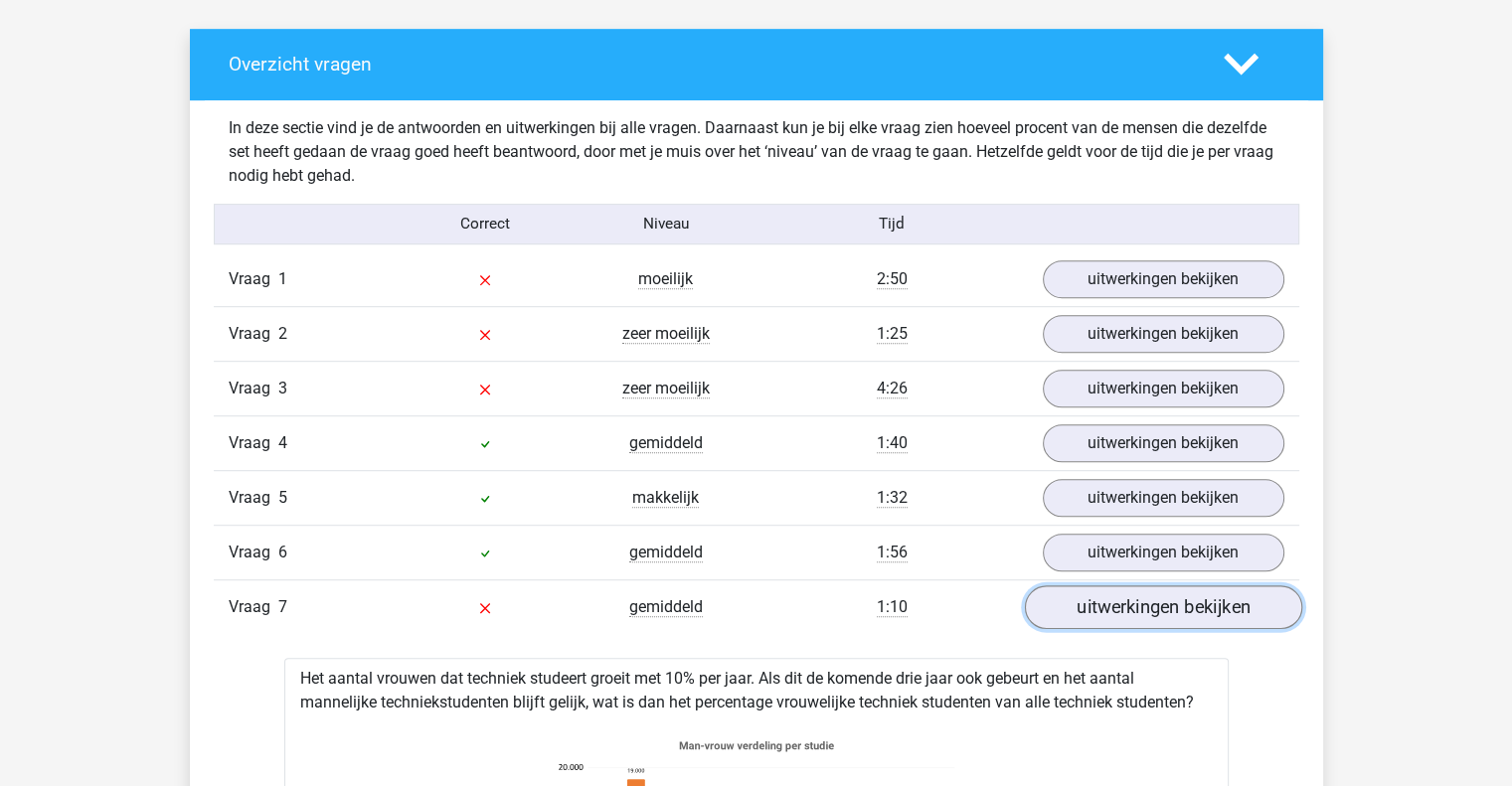 click on "uitwerkingen bekijken" at bounding box center (1162, 607) 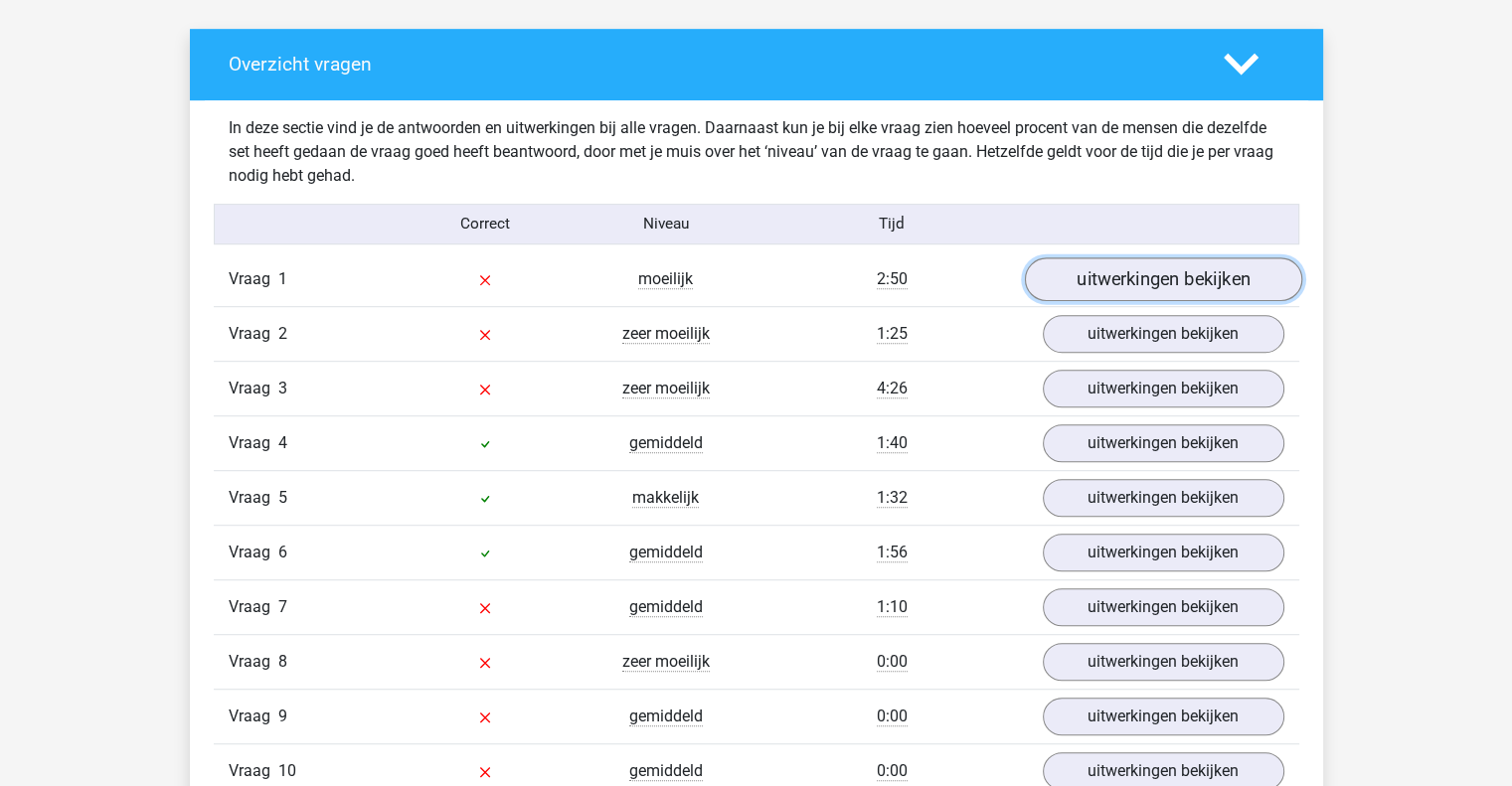 click on "uitwerkingen bekijken" at bounding box center [1162, 279] 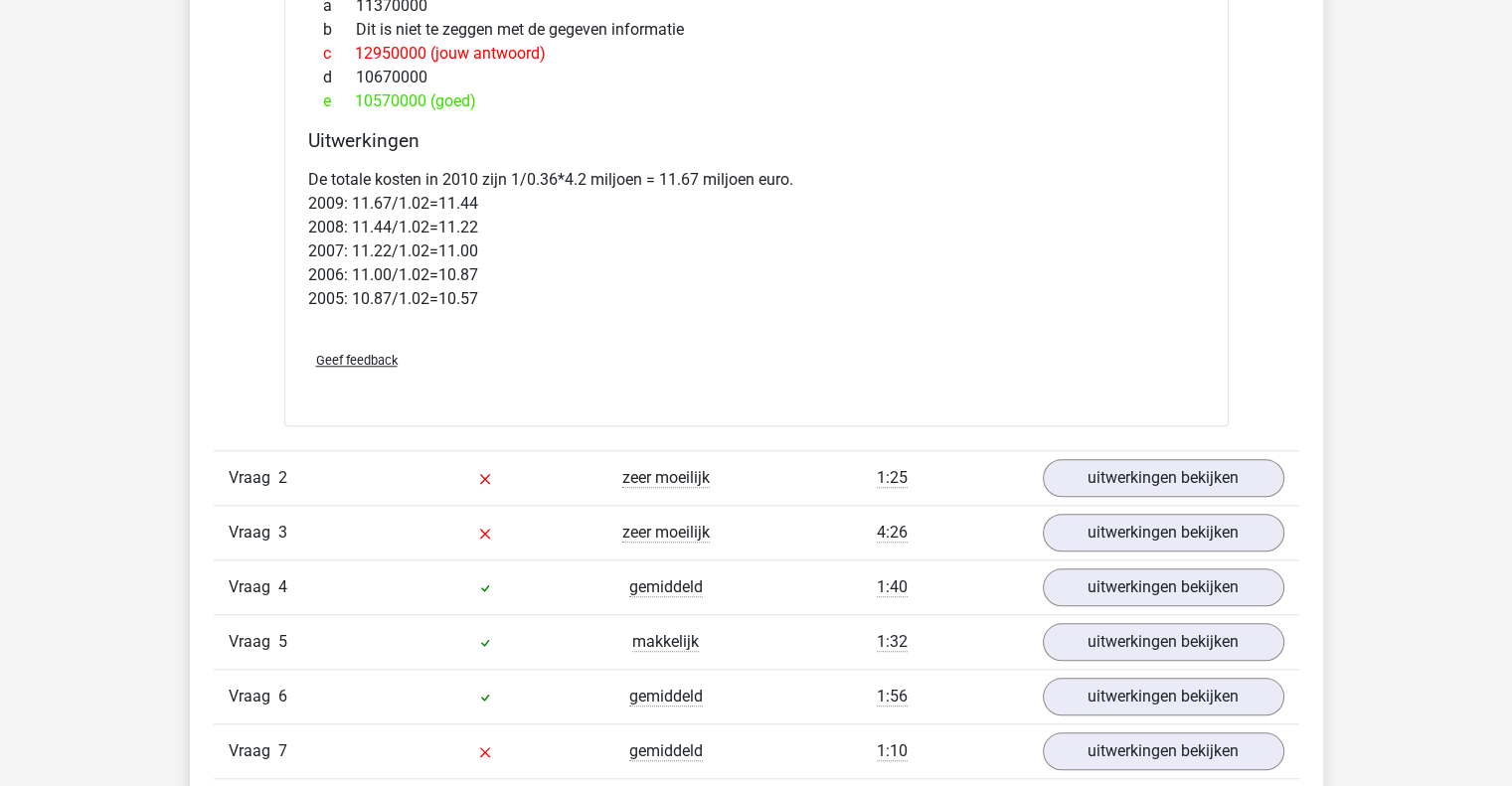 scroll, scrollTop: 1826, scrollLeft: 0, axis: vertical 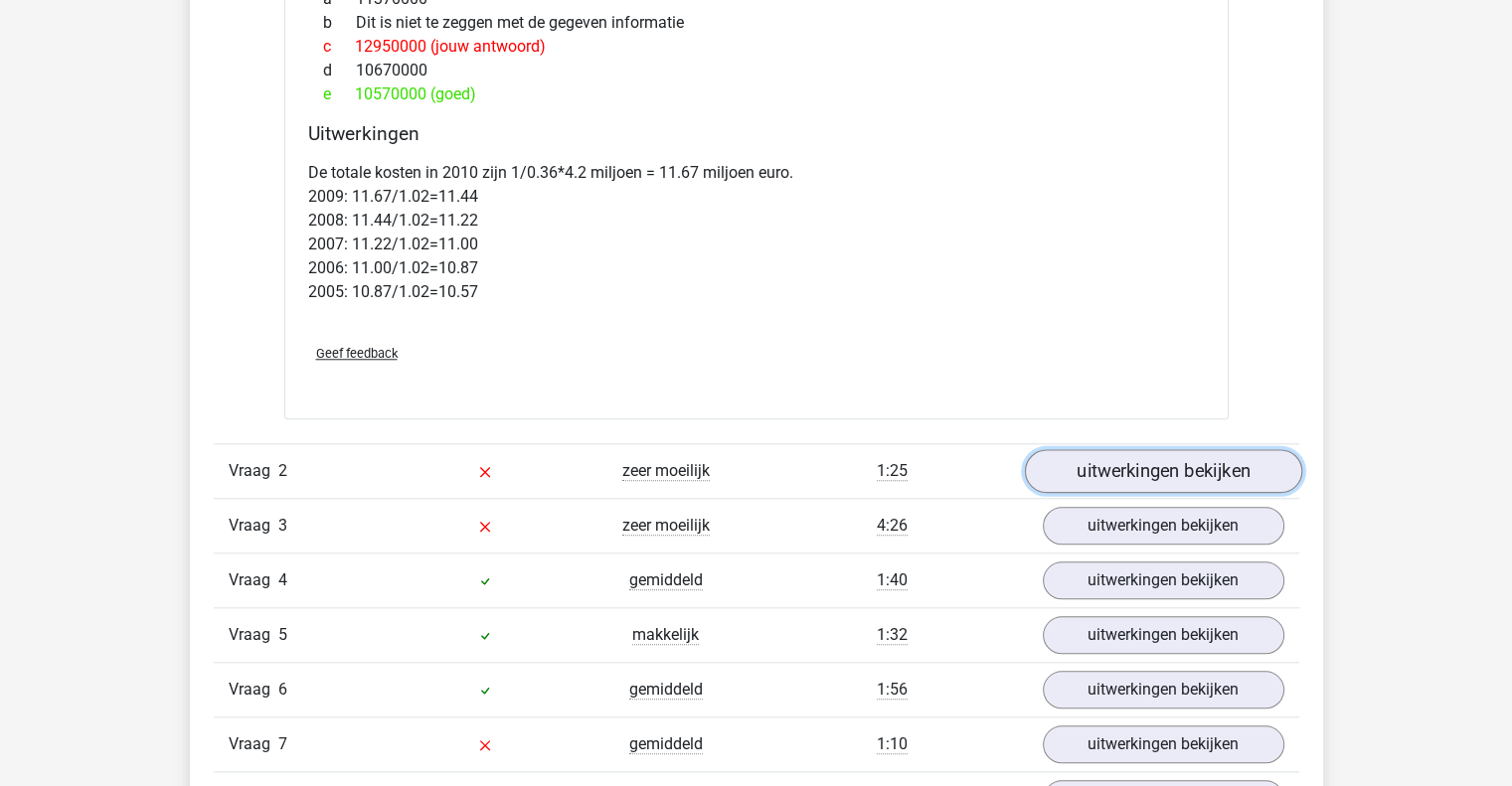 click on "uitwerkingen bekijken" at bounding box center [1162, 471] 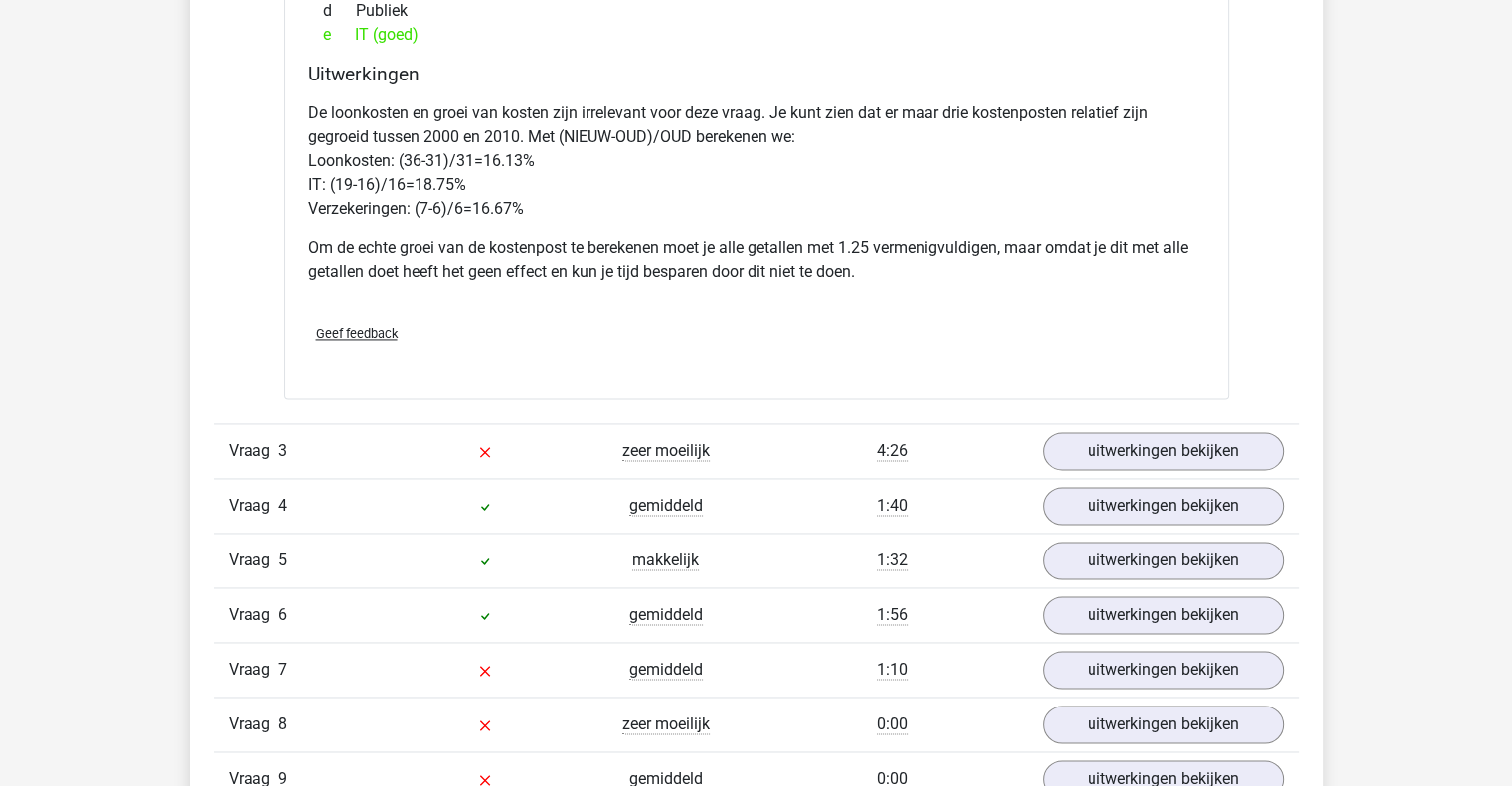 scroll, scrollTop: 2836, scrollLeft: 0, axis: vertical 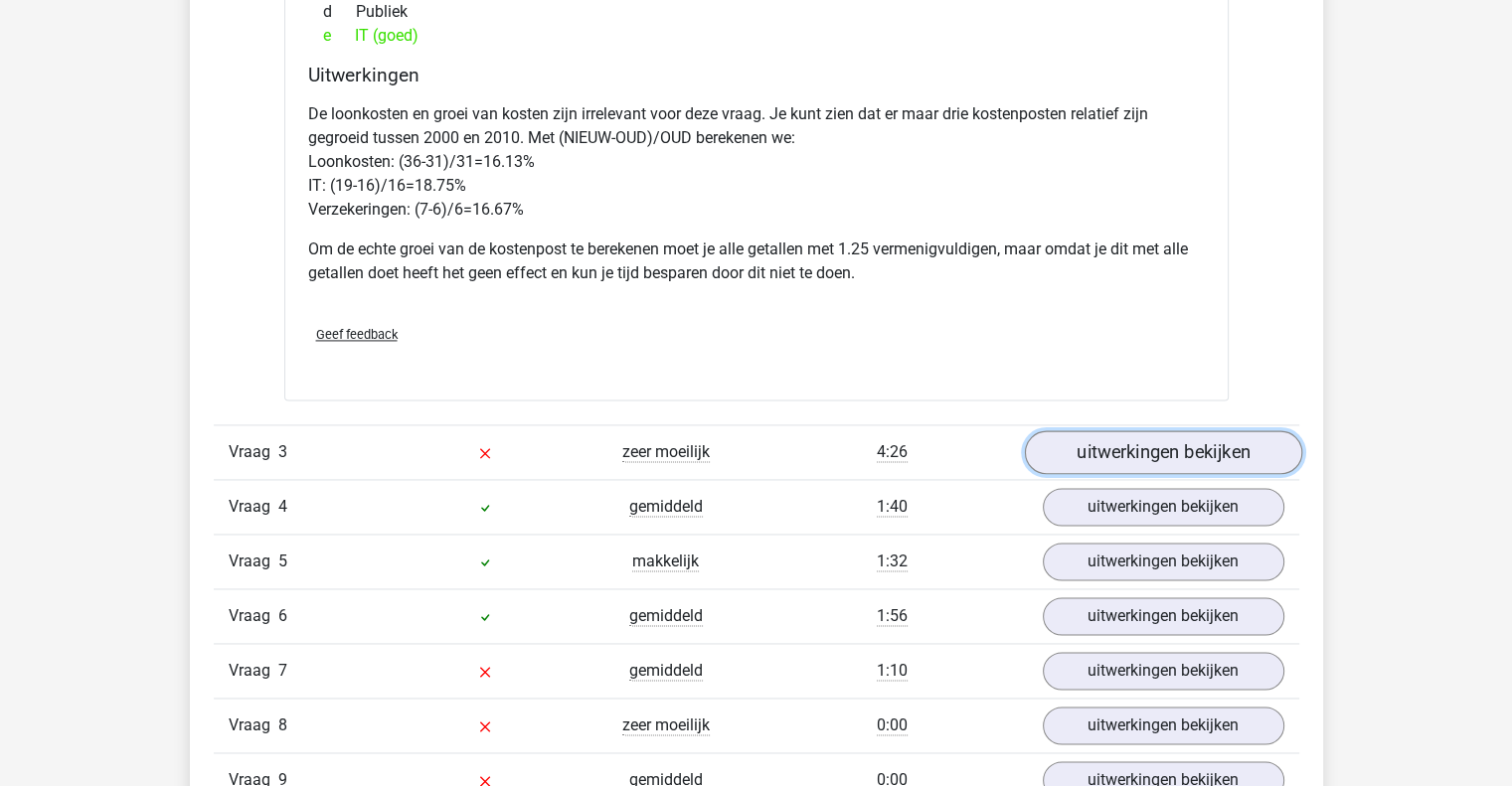 click on "uitwerkingen bekijken" at bounding box center (1162, 452) 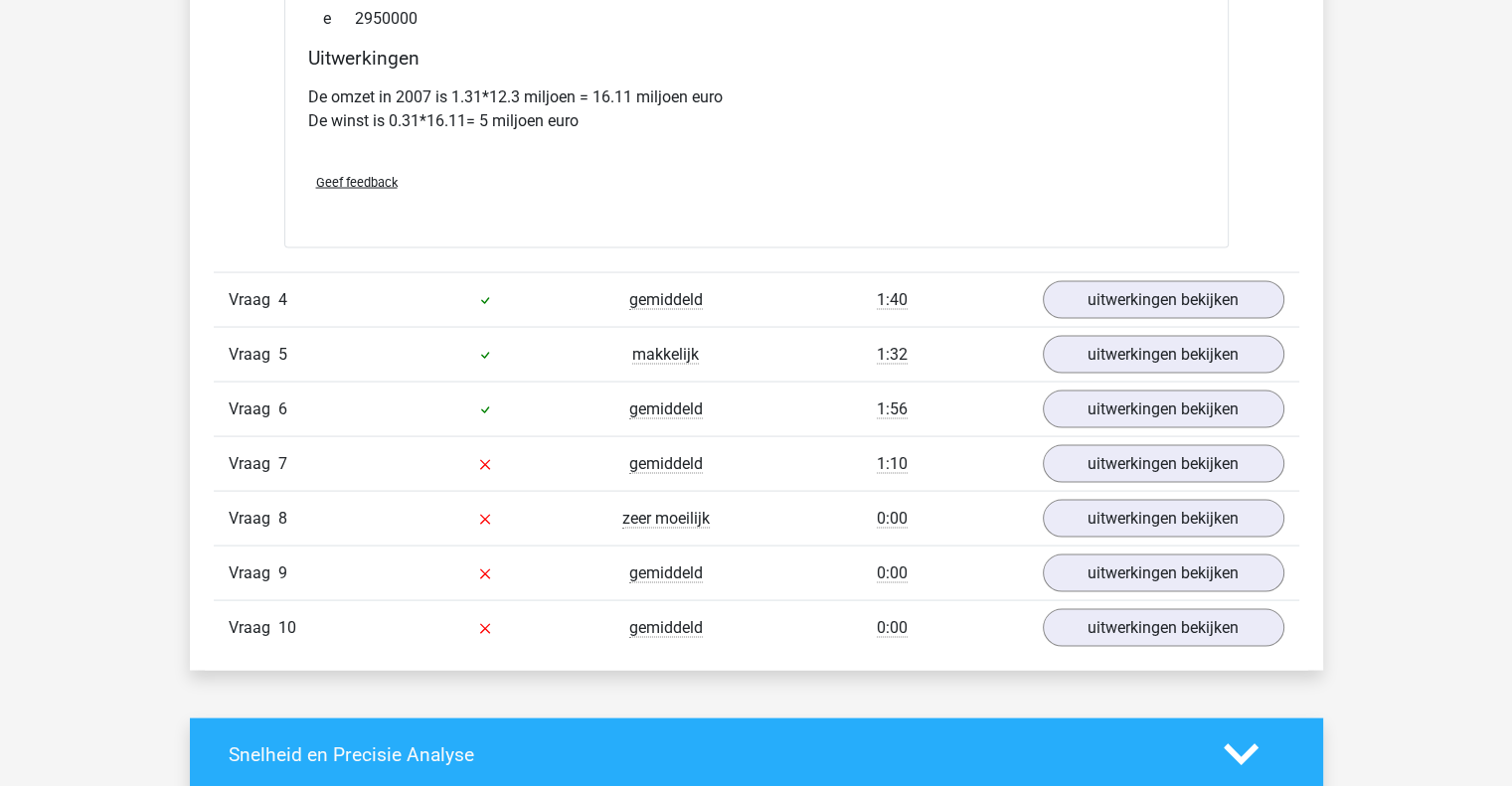 scroll, scrollTop: 3881, scrollLeft: 0, axis: vertical 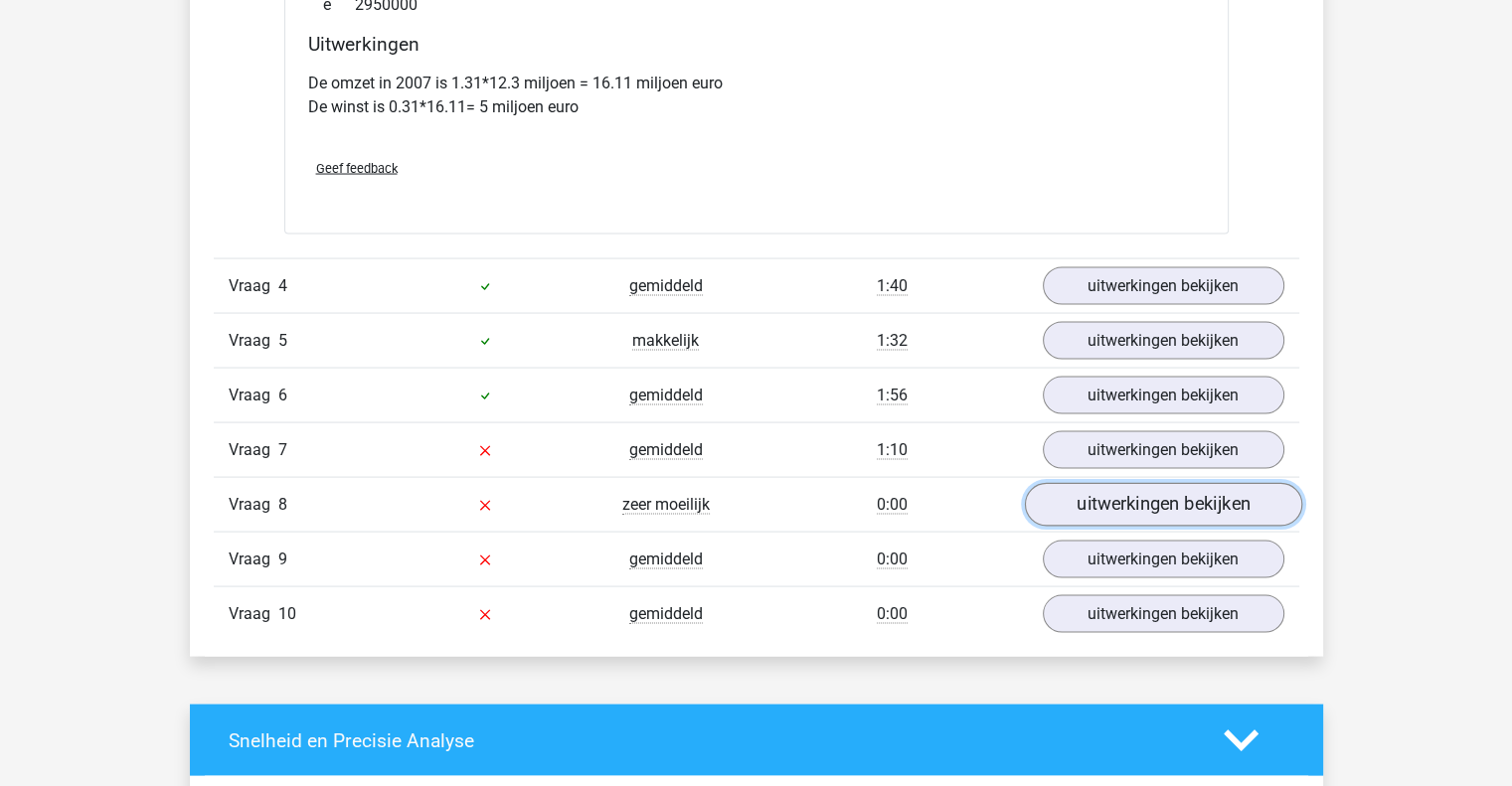 click on "uitwerkingen bekijken" at bounding box center [1162, 506] 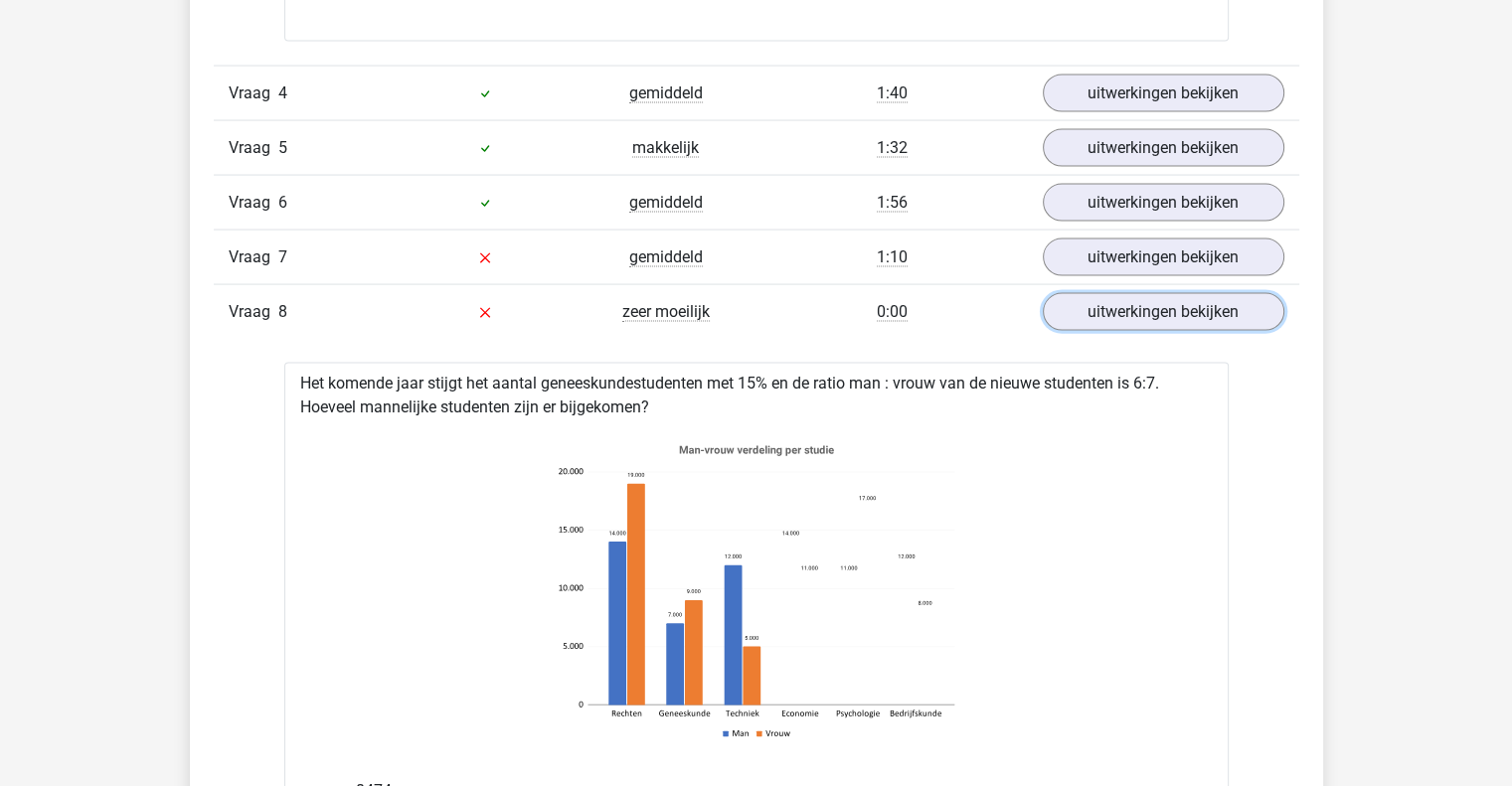 scroll, scrollTop: 4066, scrollLeft: 0, axis: vertical 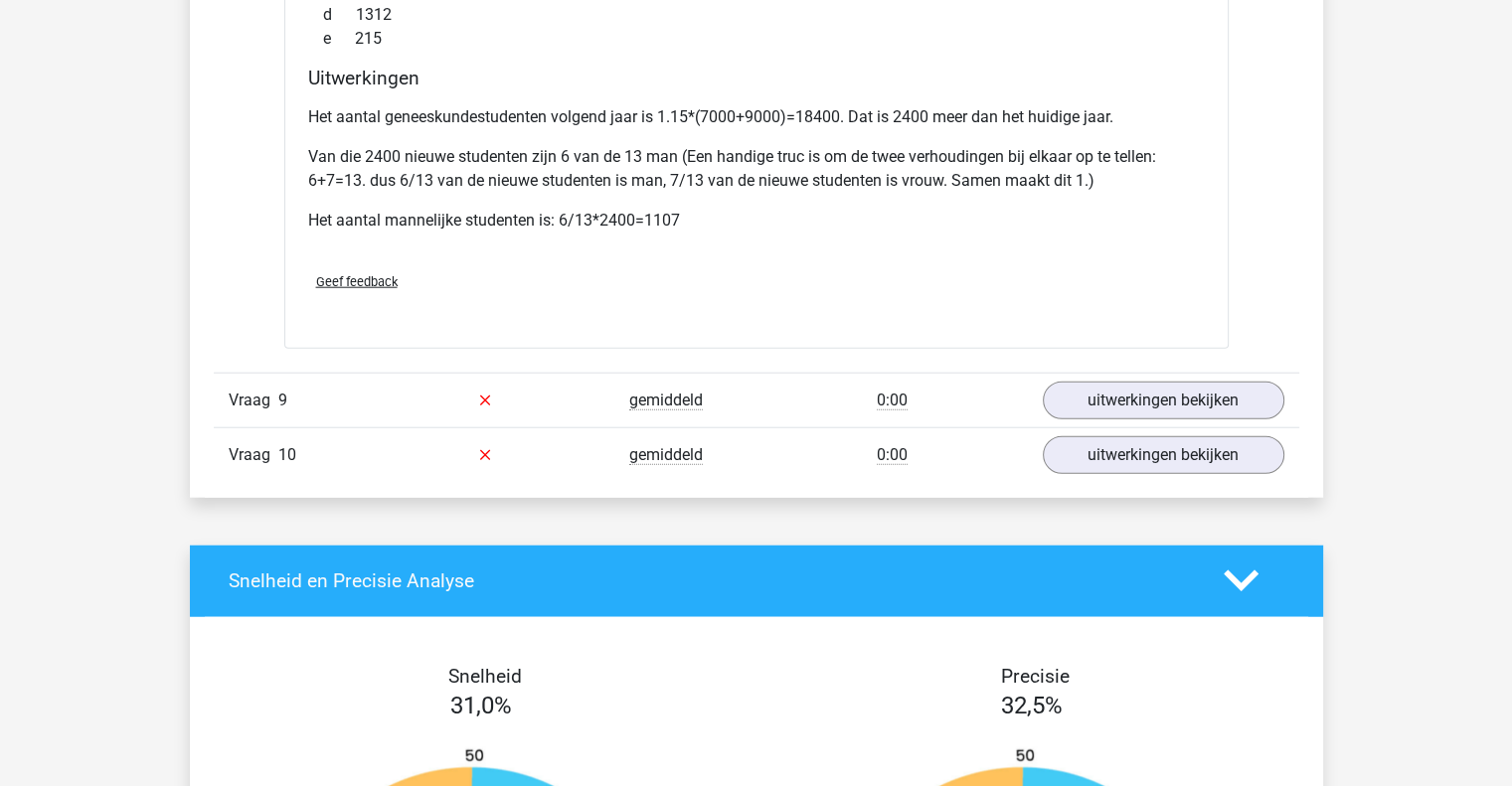 click on "Geef feedback" at bounding box center (756, 281) 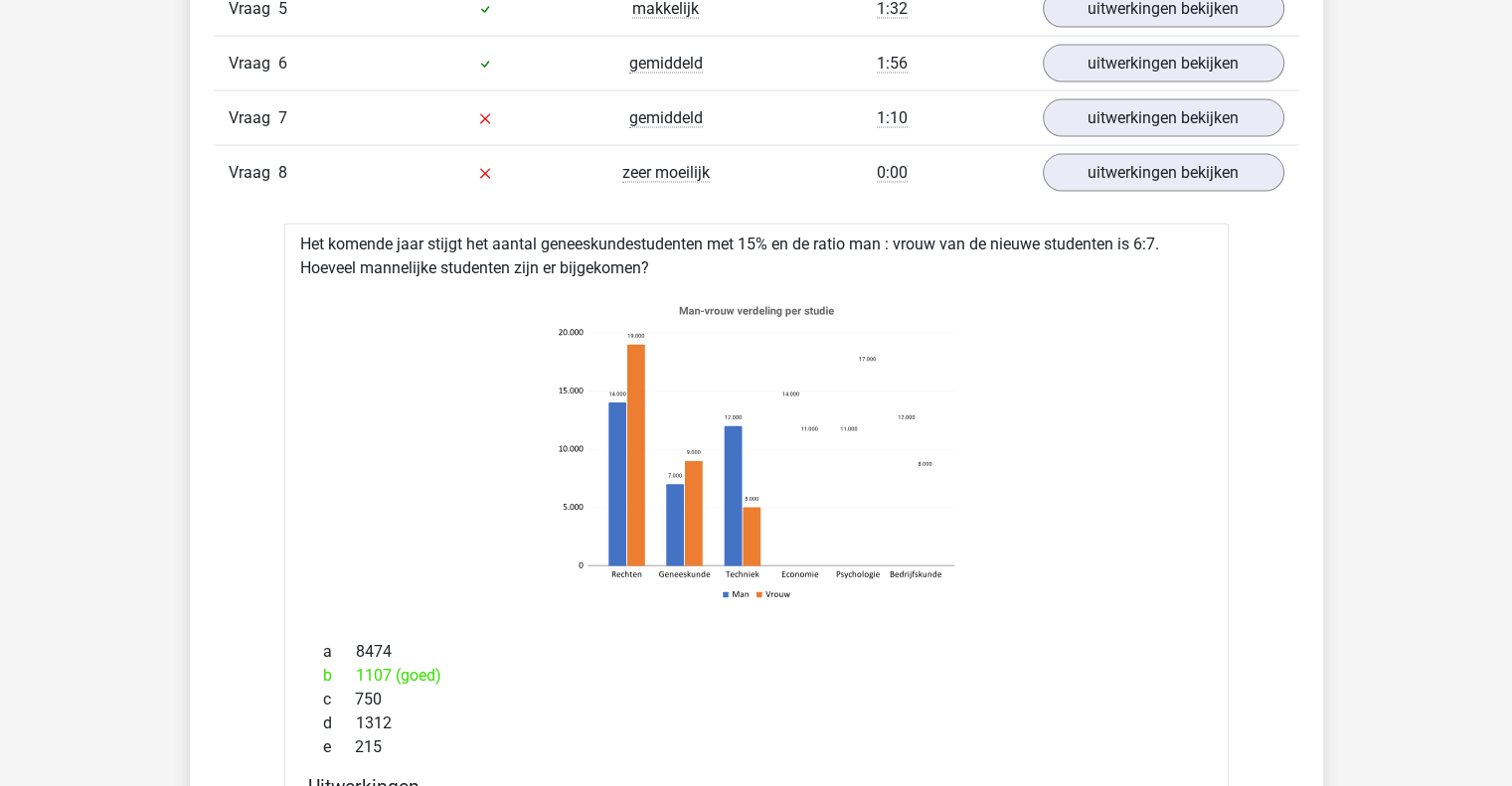 scroll, scrollTop: 4211, scrollLeft: 0, axis: vertical 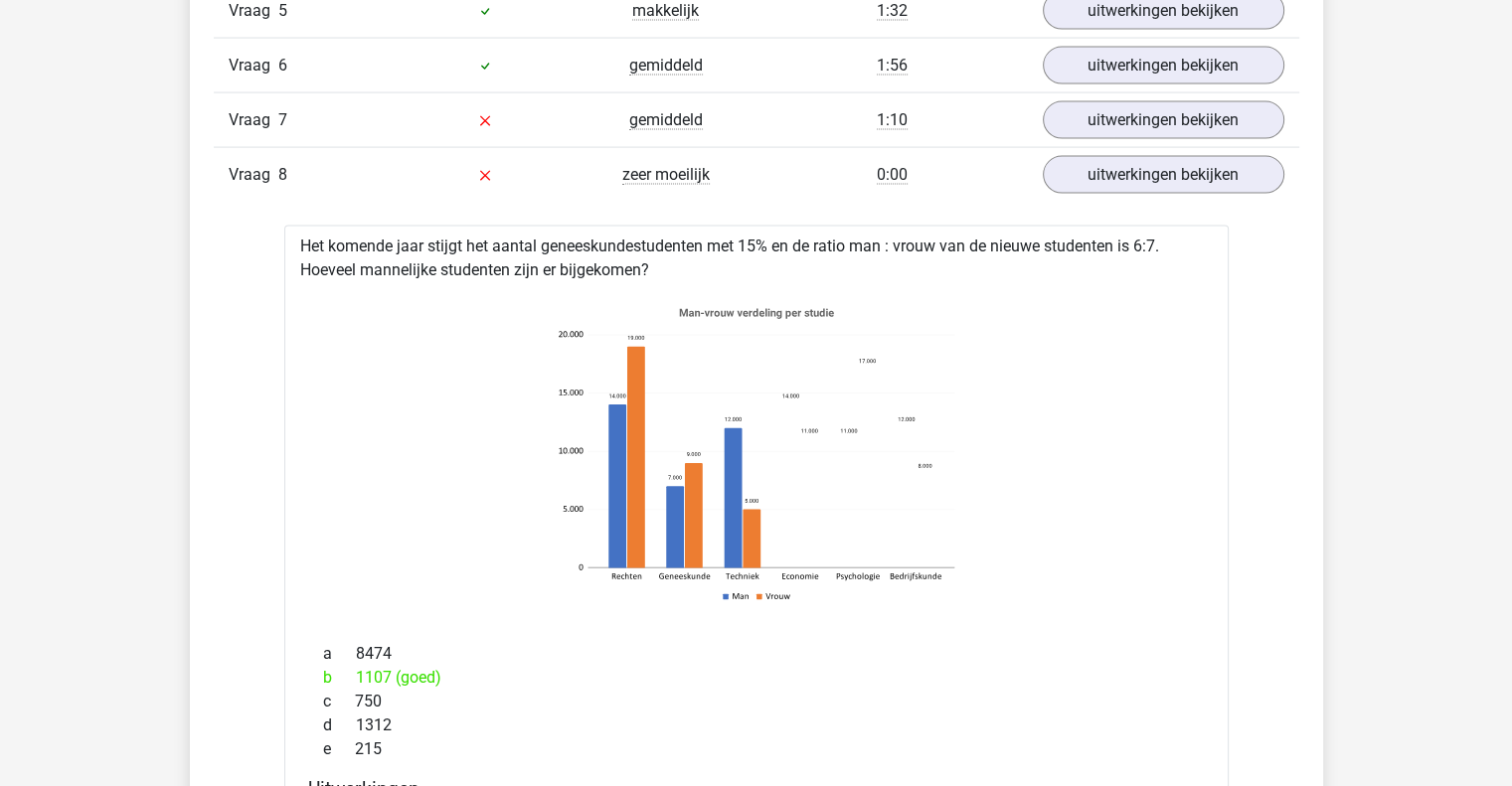 click 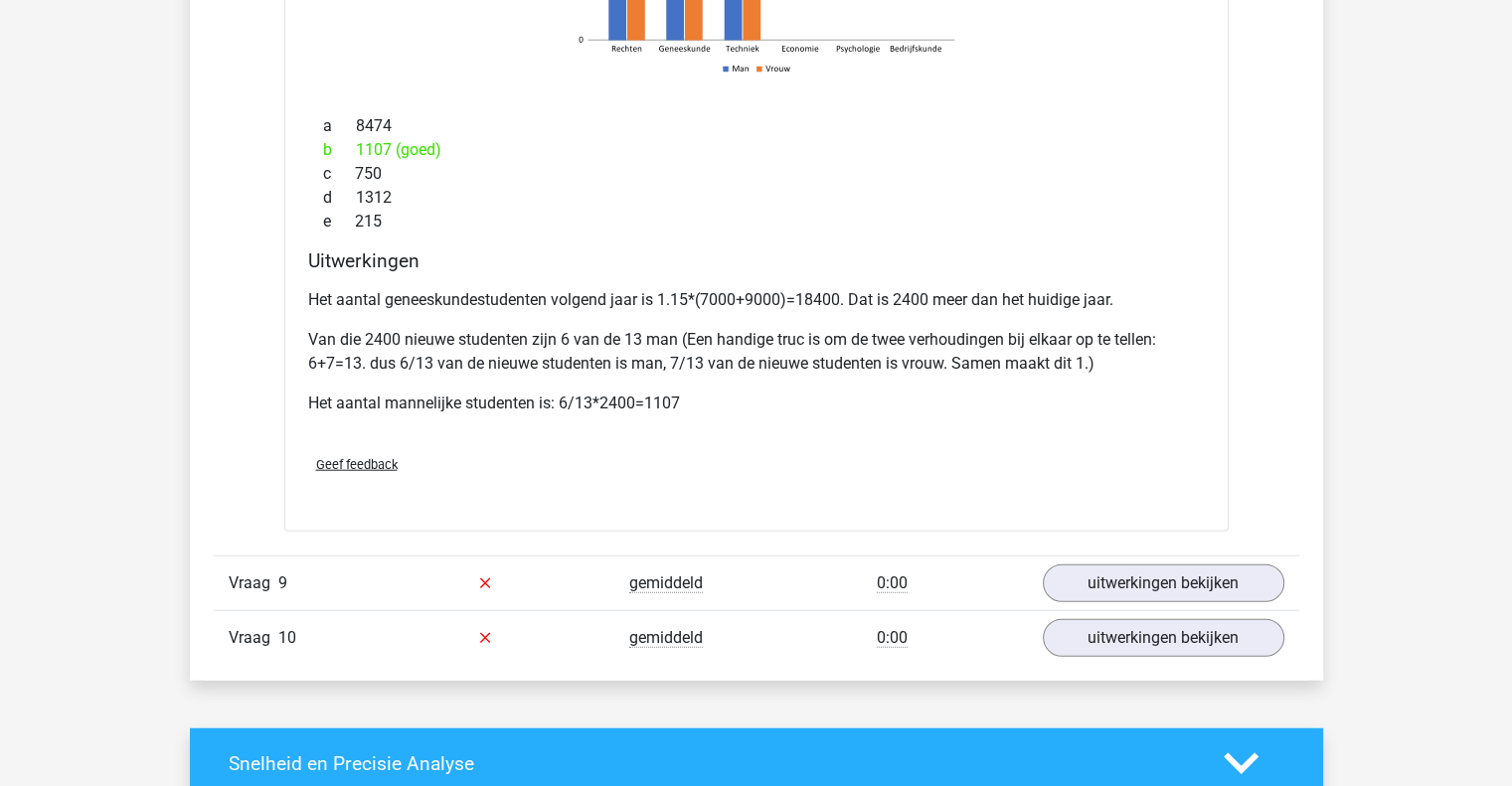 scroll, scrollTop: 4794, scrollLeft: 0, axis: vertical 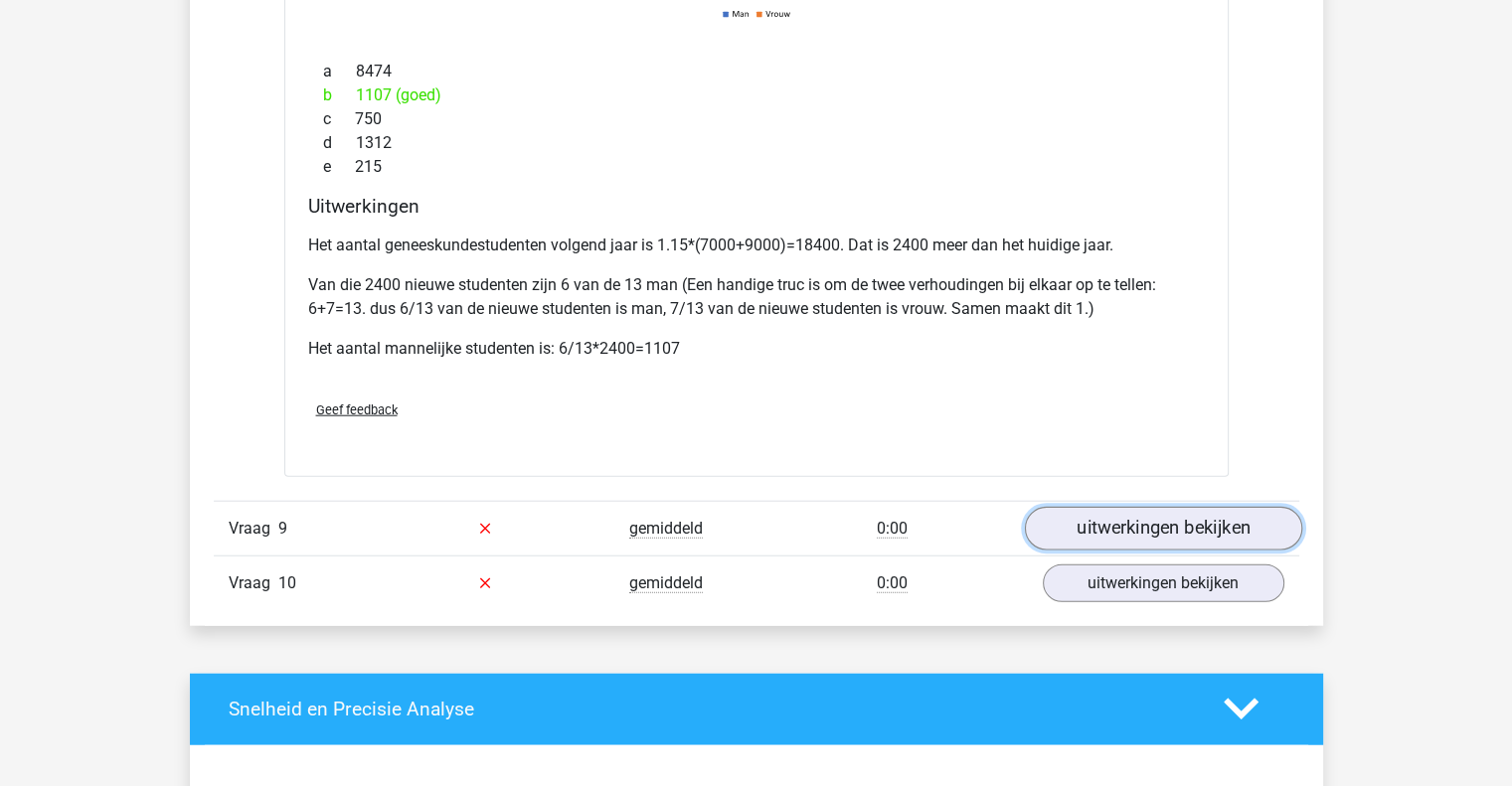 click on "uitwerkingen bekijken" at bounding box center (1162, 529) 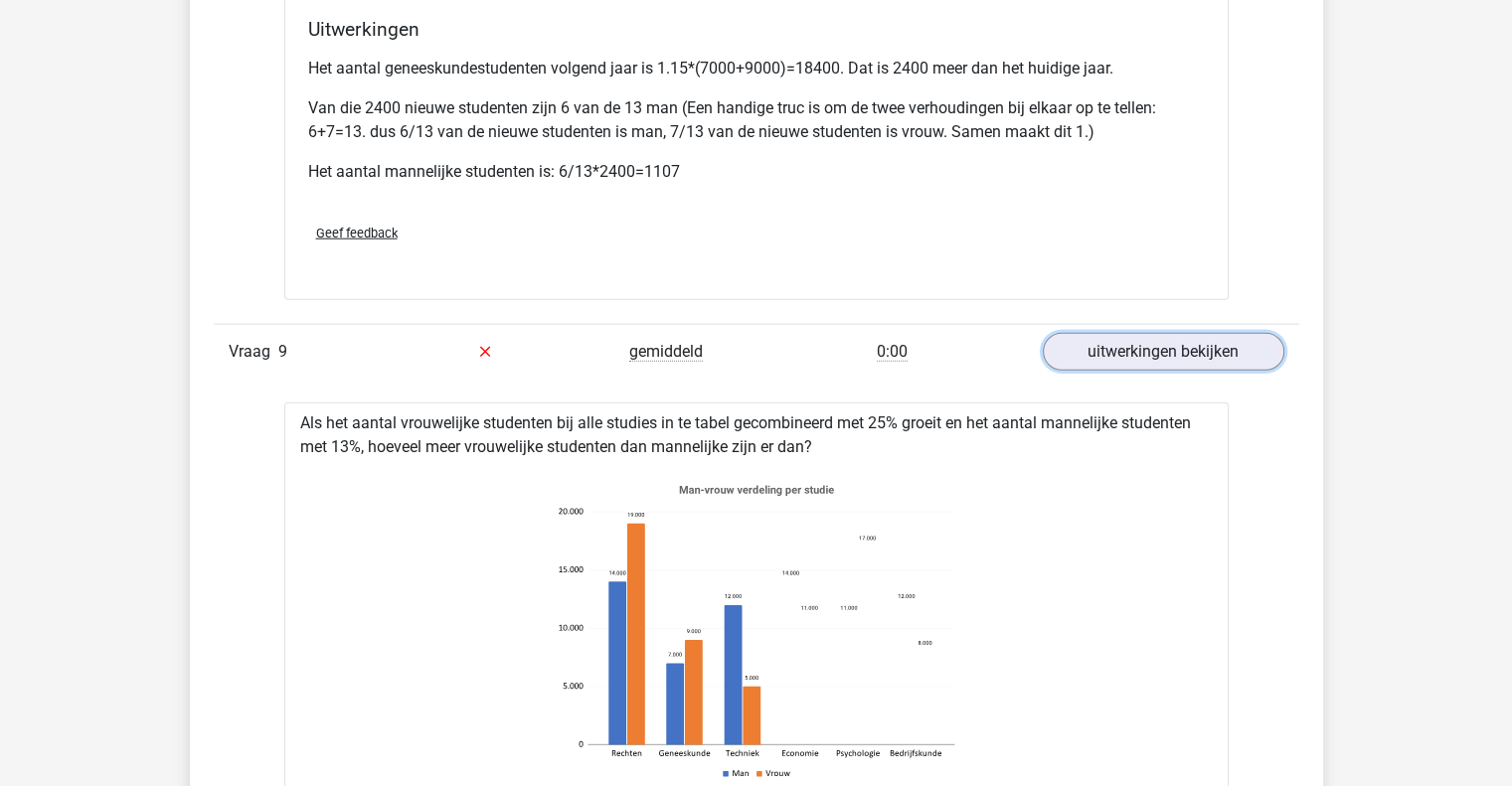 scroll, scrollTop: 4968, scrollLeft: 0, axis: vertical 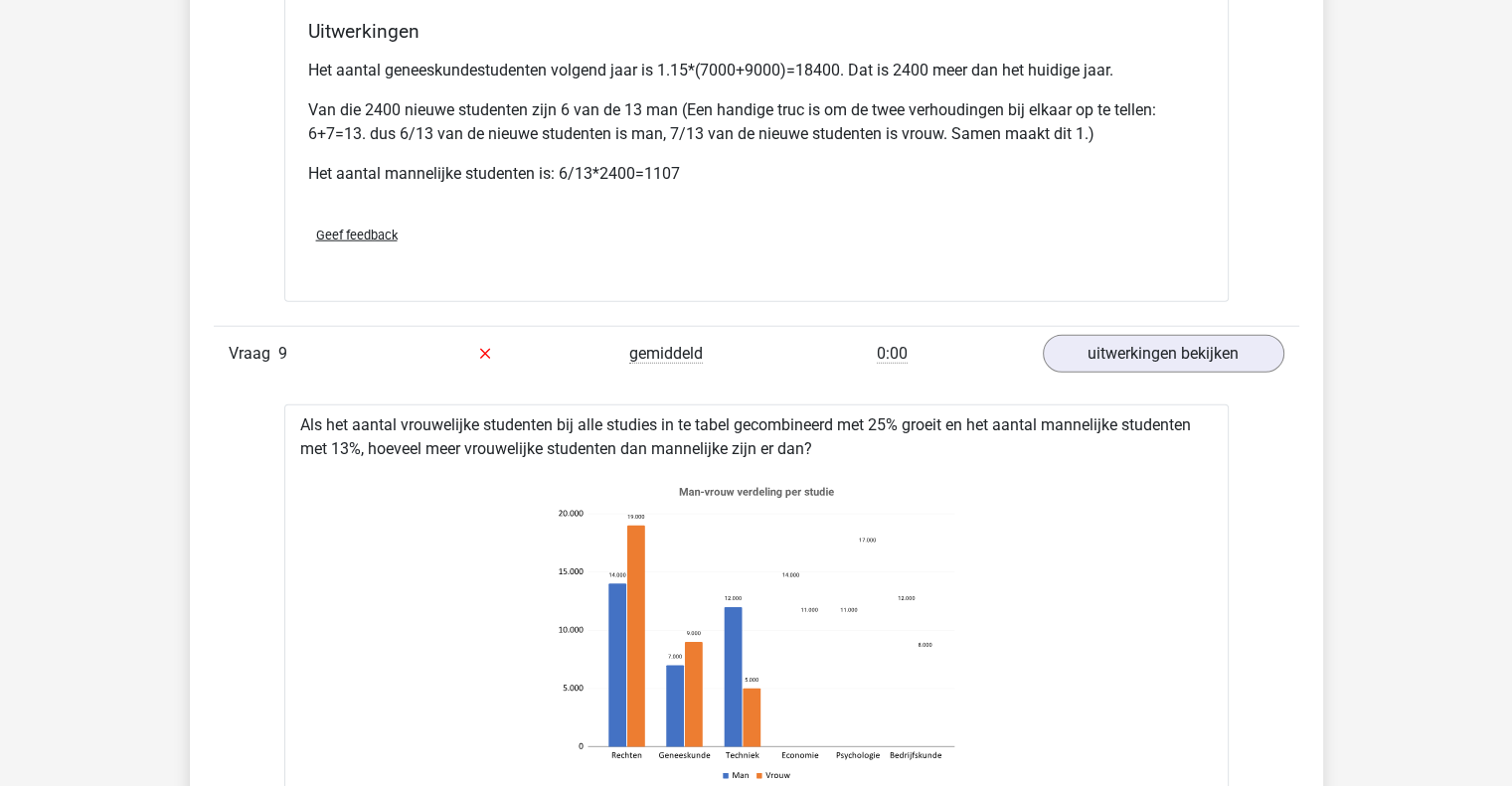 click on "Vraag
1
moeilijk
2:50
uitwerkingen bekijken
De loonkosten zijn in 2010 €4.2 miljoen euro. De totale kosten zijn vanaf vanaf 2005 gemiddeld 2% per jaar gegroeid. Wat waren de totale kosten in 2005?
a
11370000
b
Dit is niet te zeggen met de gegeven informatie
c
d e 2 a" at bounding box center [756, -1194] 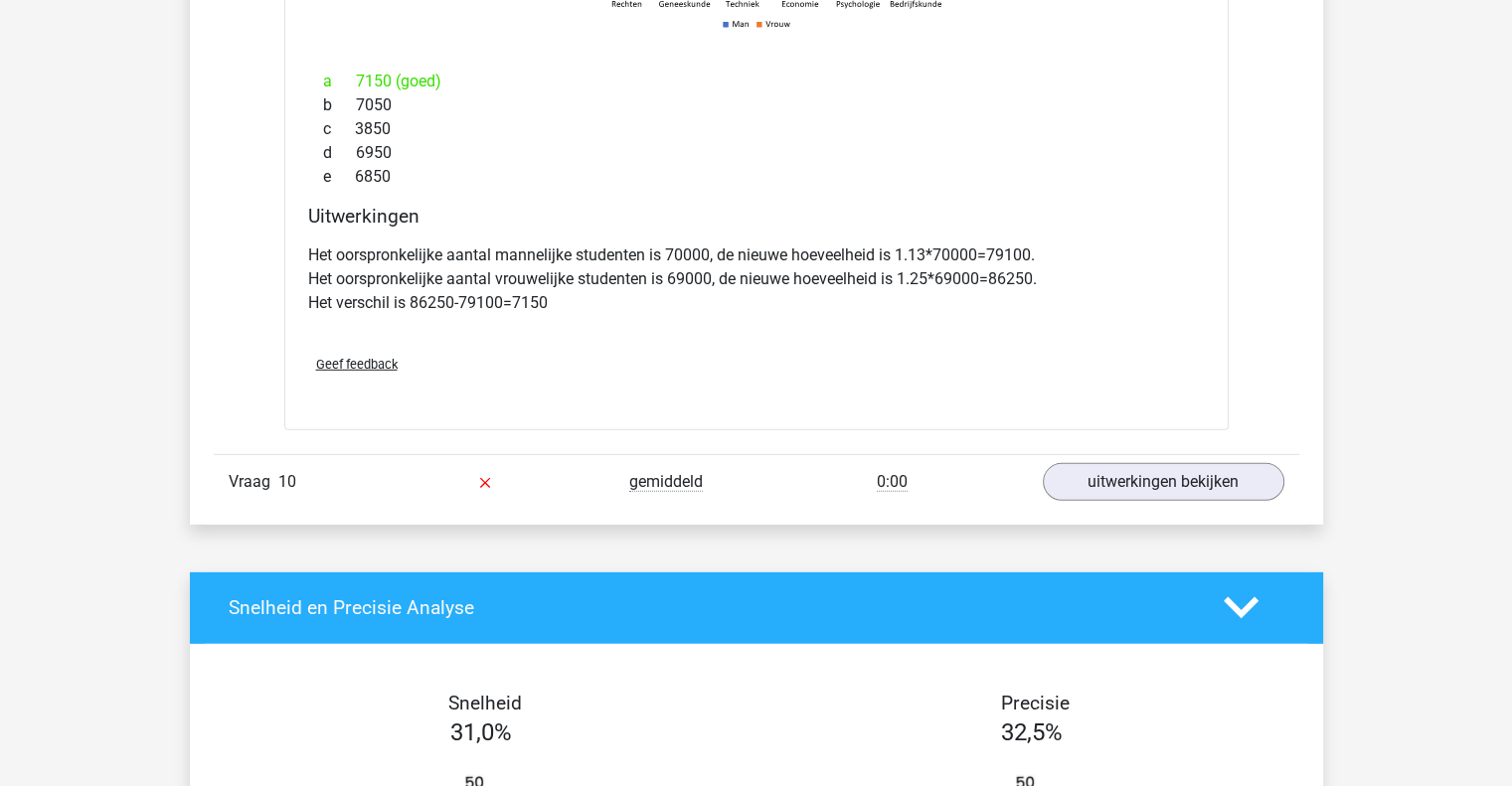 scroll, scrollTop: 5739, scrollLeft: 0, axis: vertical 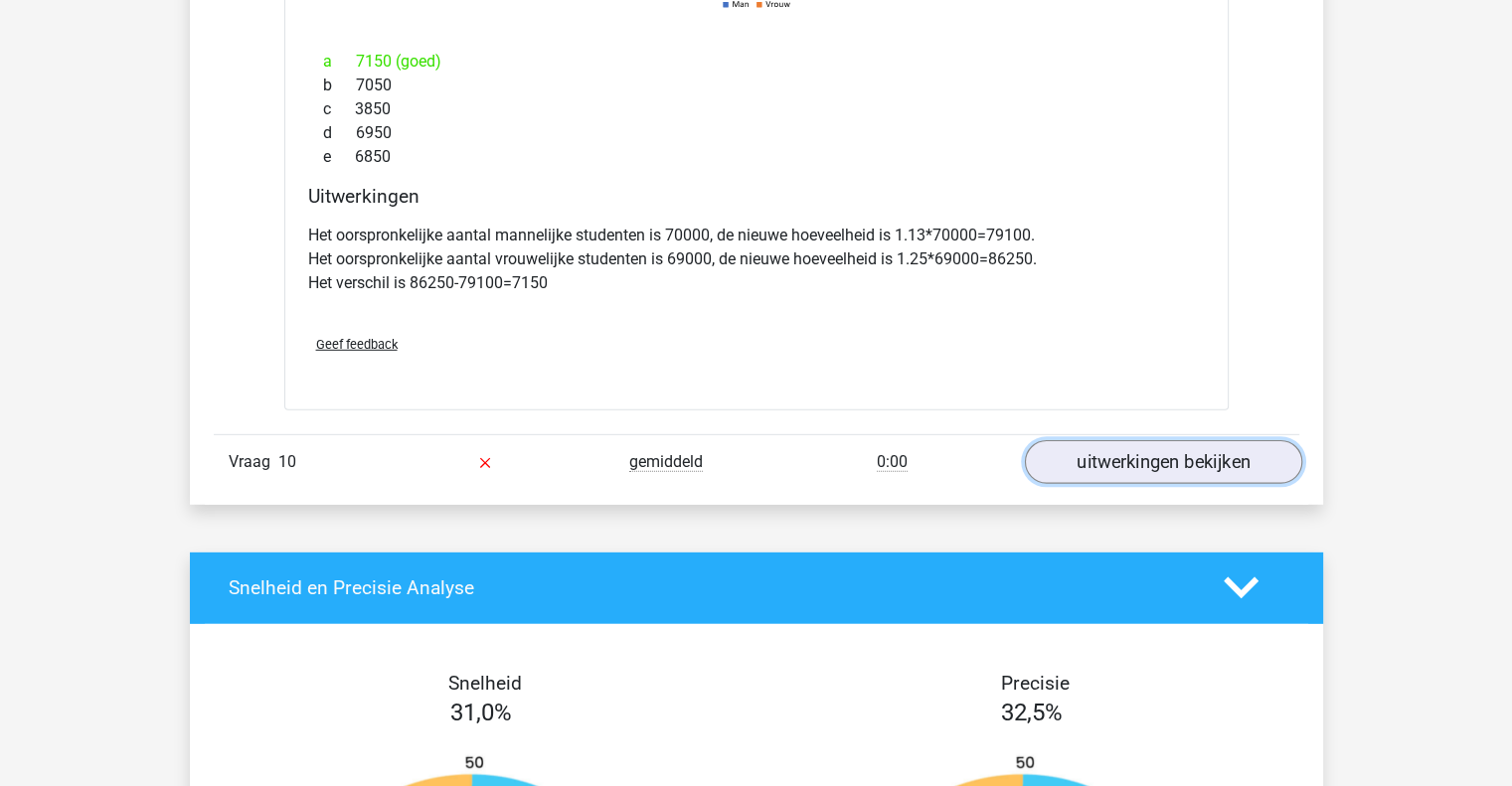 click on "uitwerkingen bekijken" at bounding box center (1162, 462) 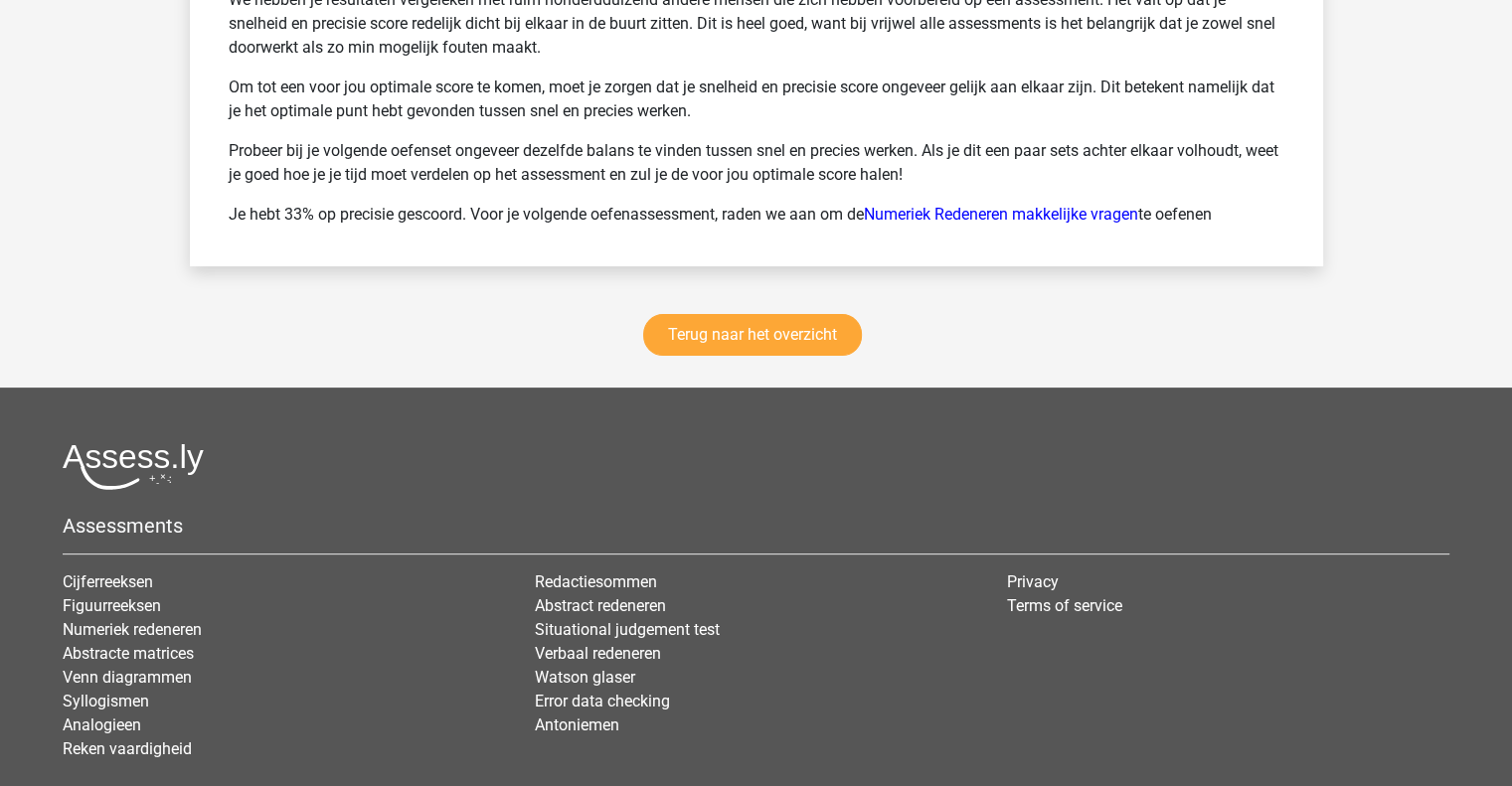 scroll, scrollTop: 7926, scrollLeft: 0, axis: vertical 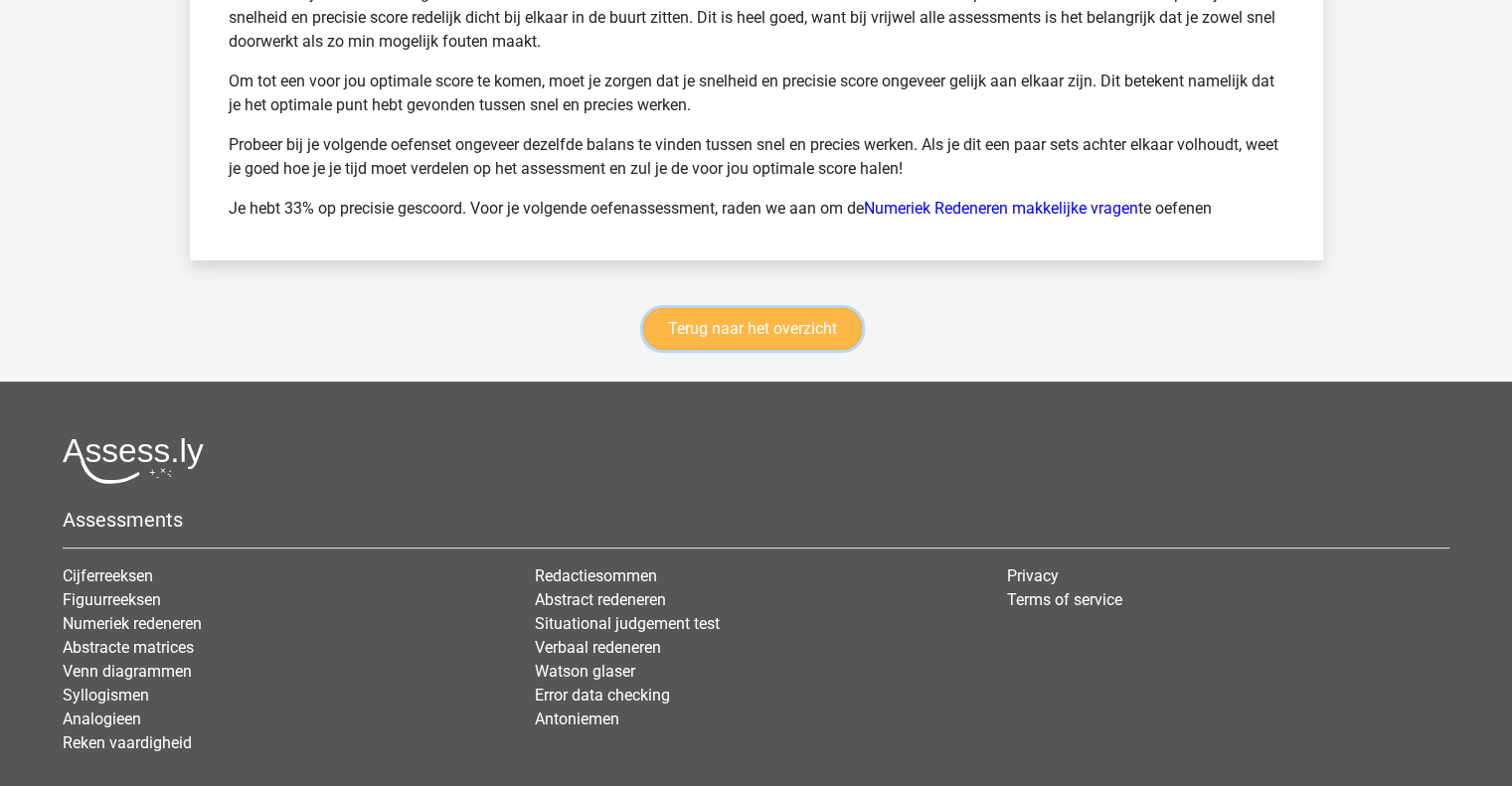 click on "Terug naar het overzicht" at bounding box center [753, 329] 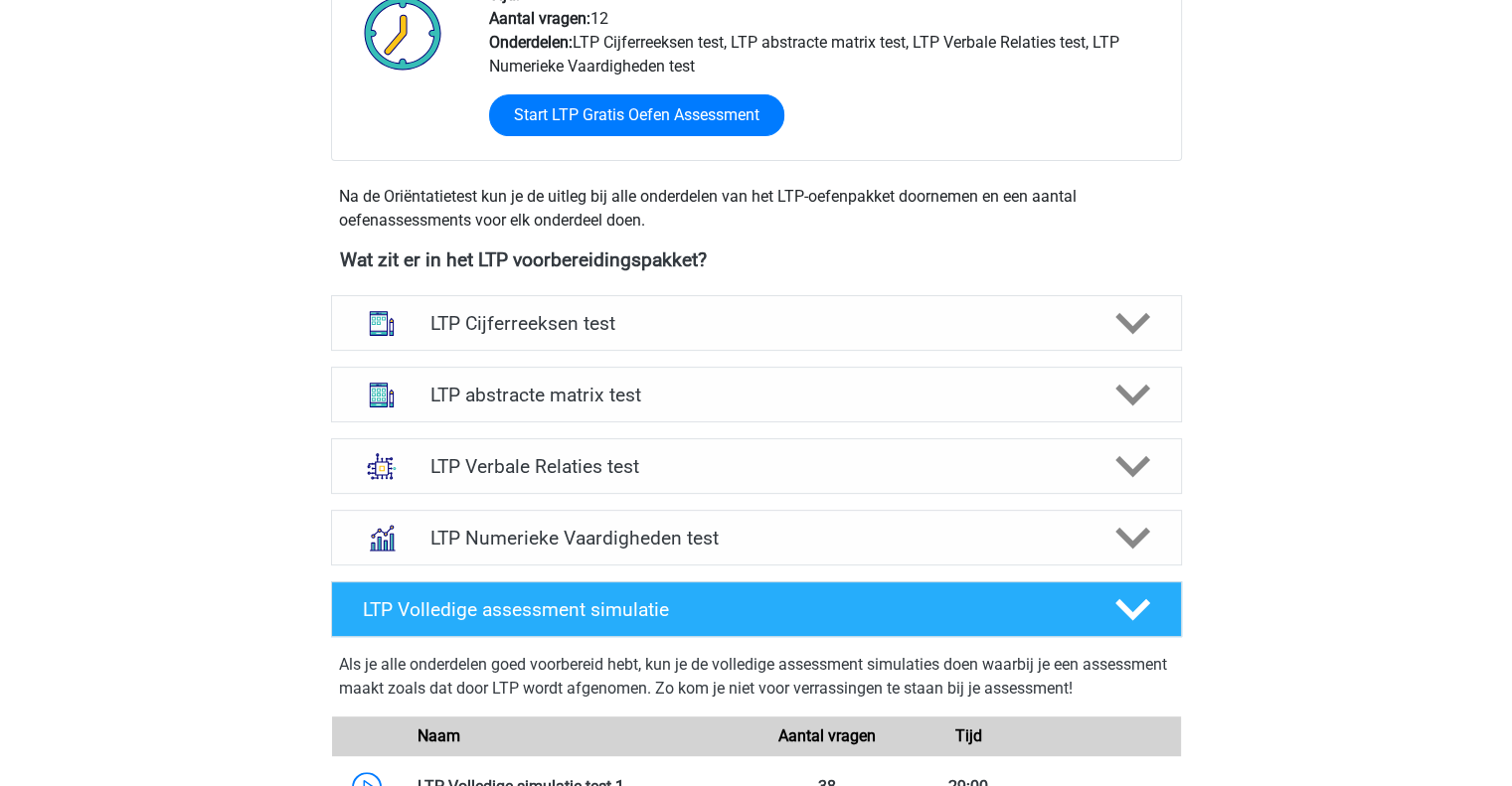 scroll, scrollTop: 552, scrollLeft: 0, axis: vertical 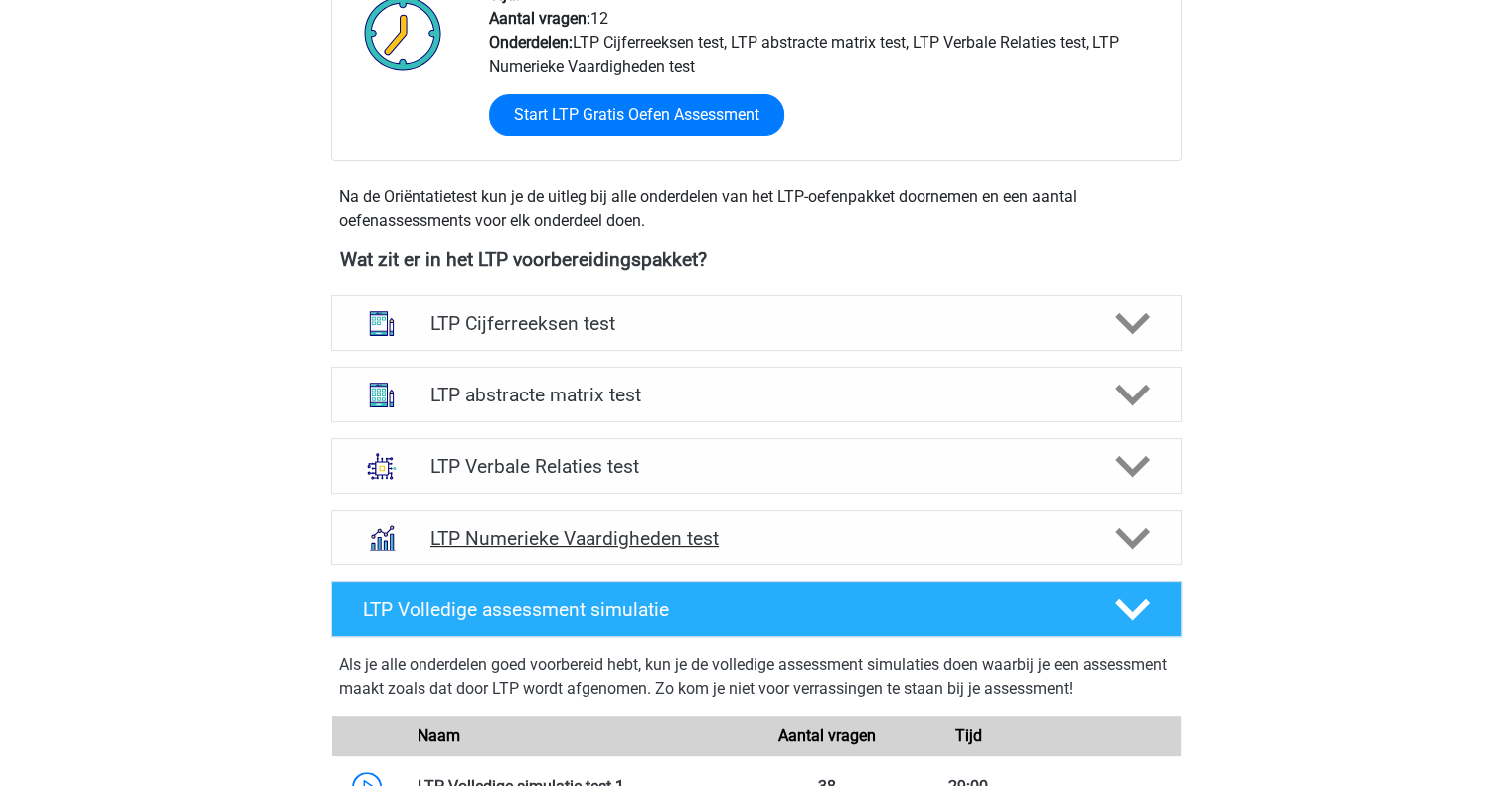 click on "LTP Numerieke Vaardigheden test" at bounding box center (756, 538) 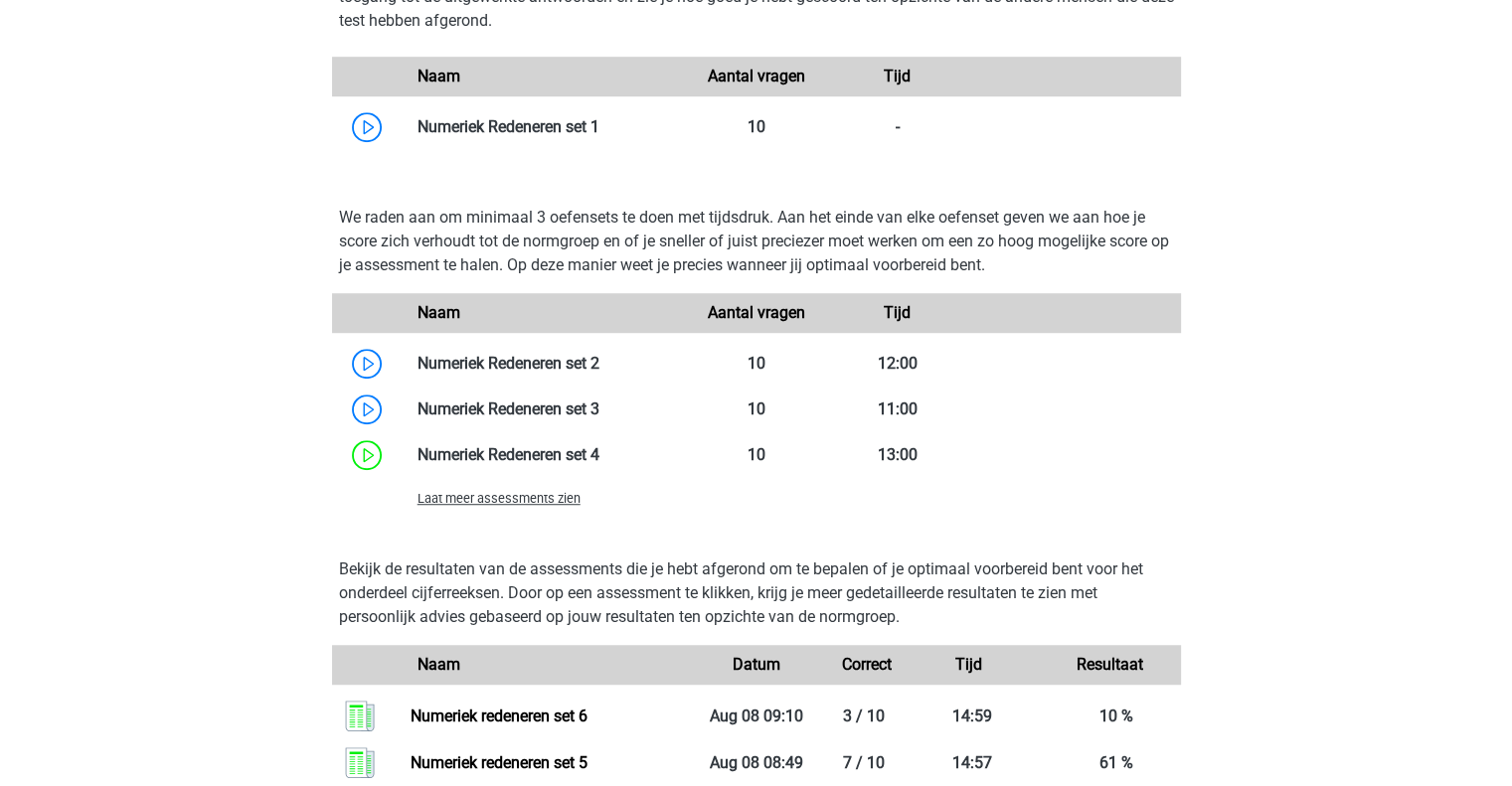 scroll, scrollTop: 1296, scrollLeft: 0, axis: vertical 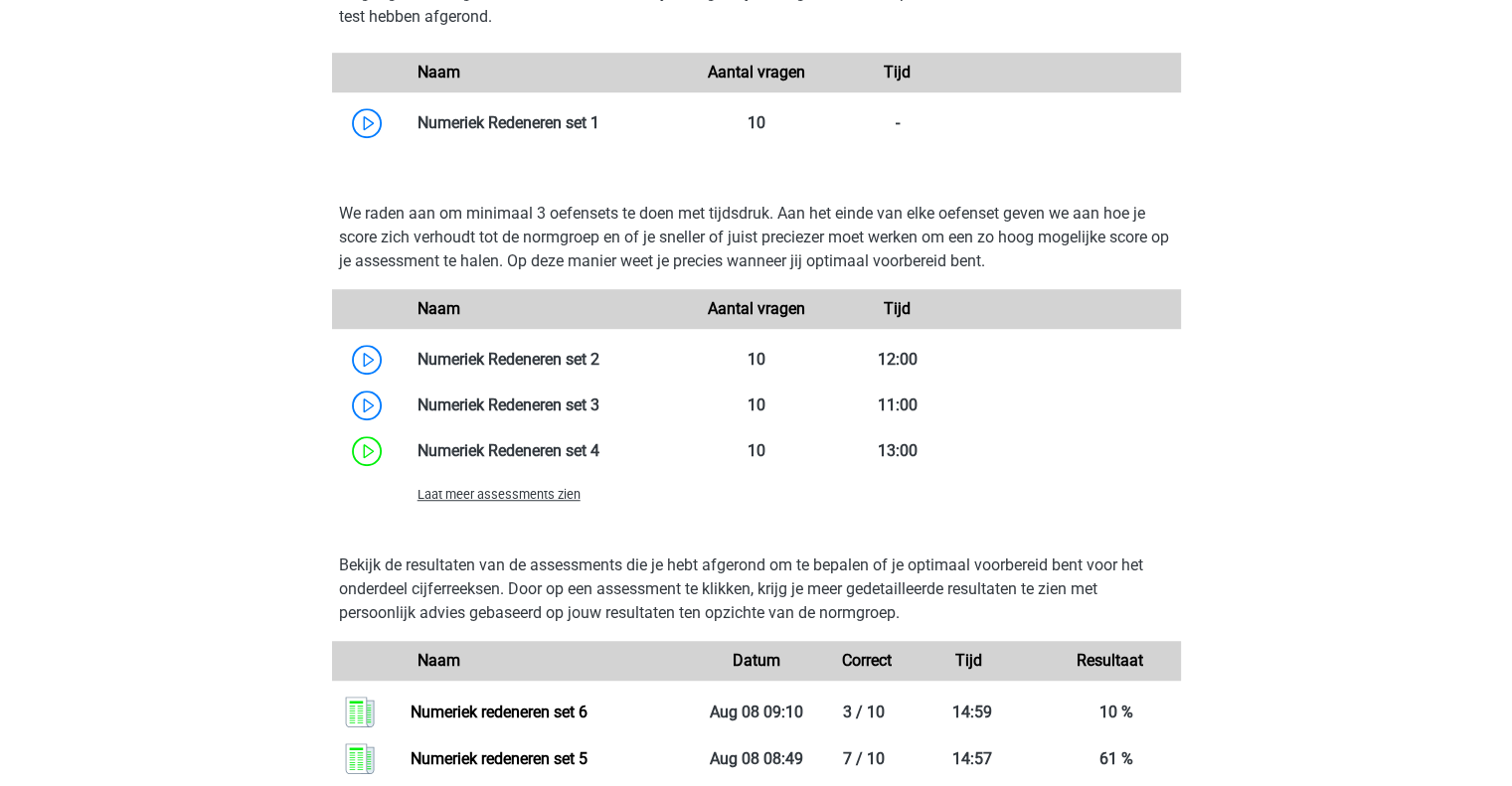 click on "Laat meer assessments zien" at bounding box center [499, 494] 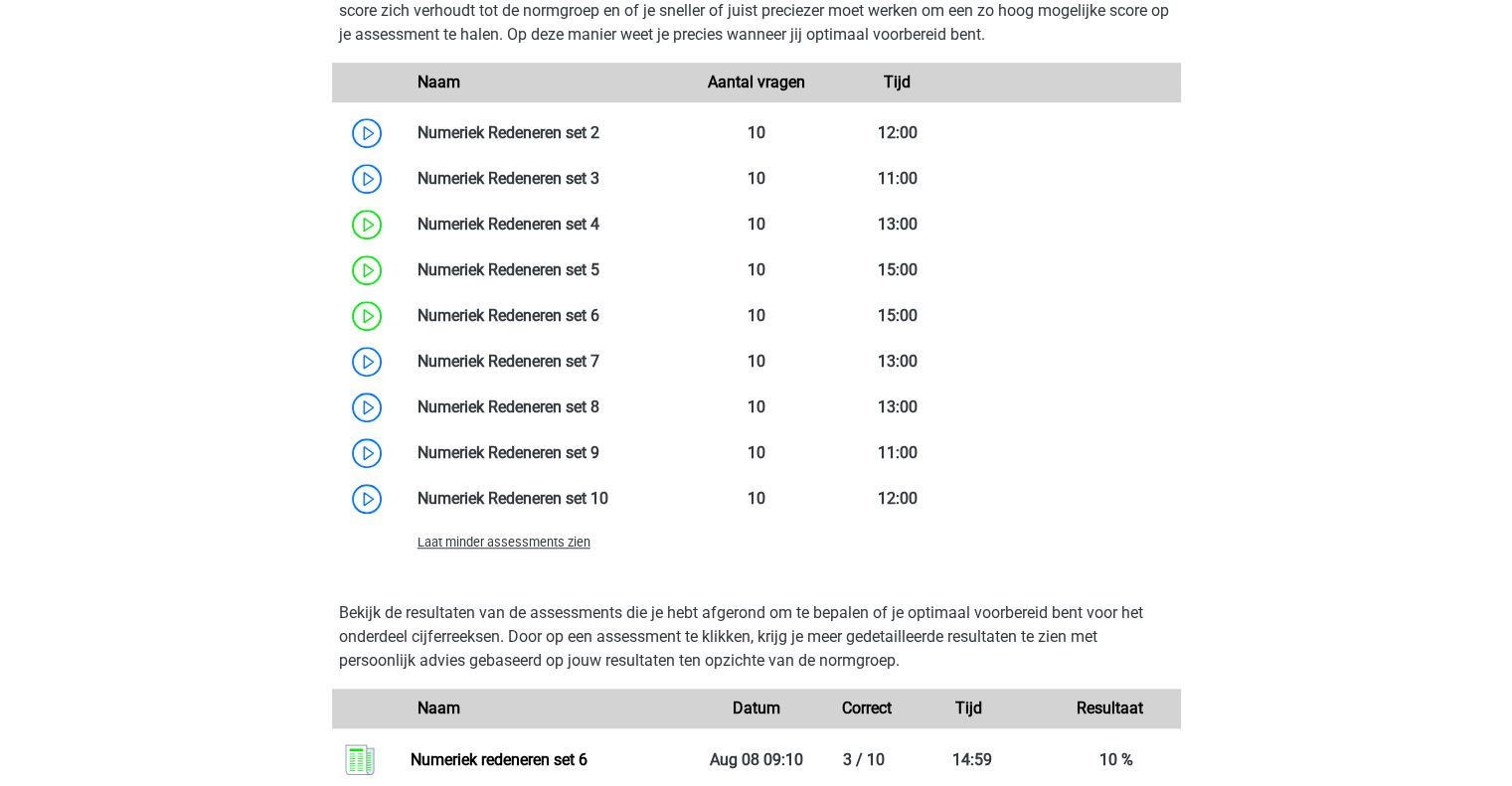 scroll, scrollTop: 1518, scrollLeft: 0, axis: vertical 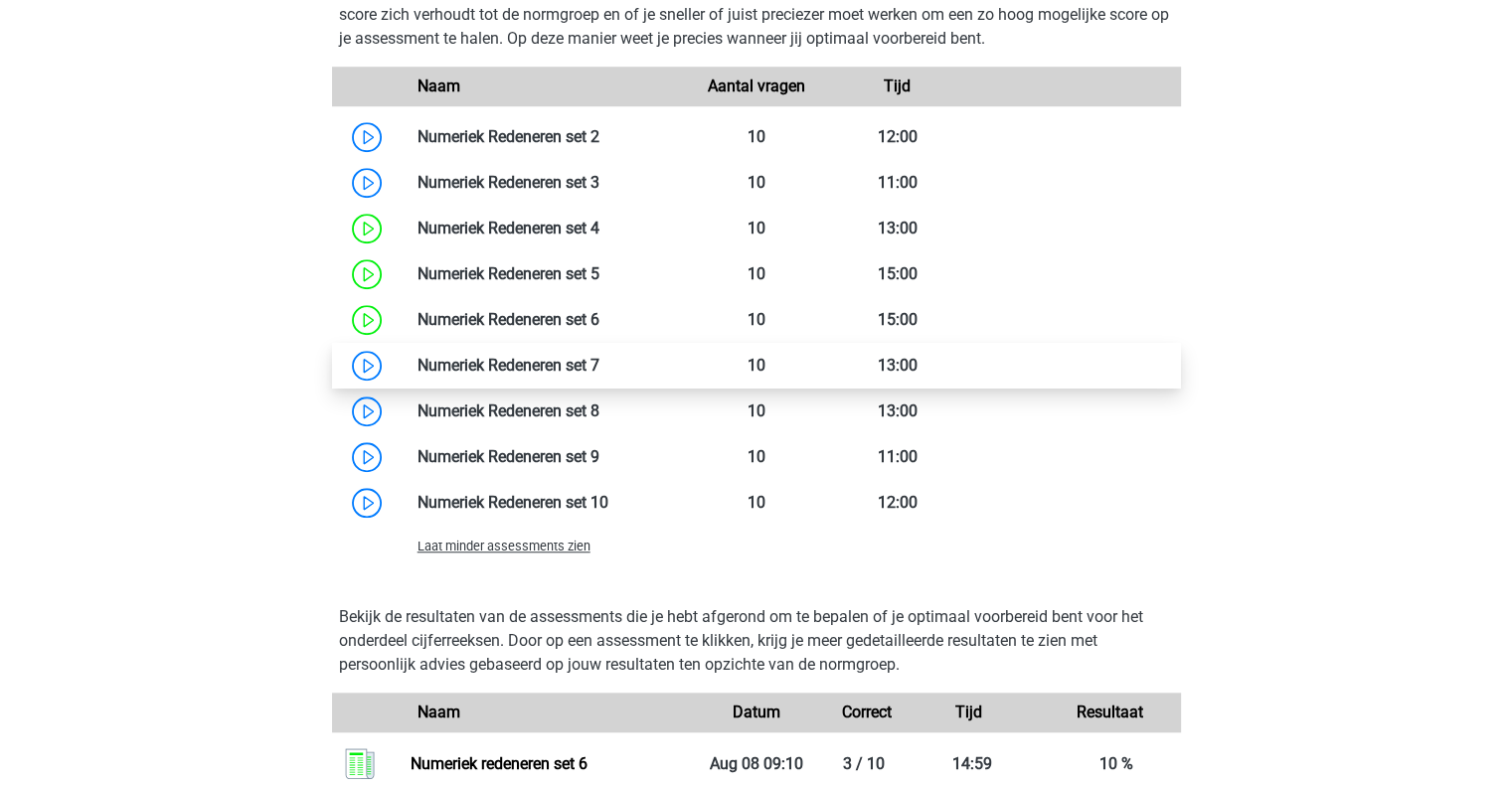 click at bounding box center (599, 365) 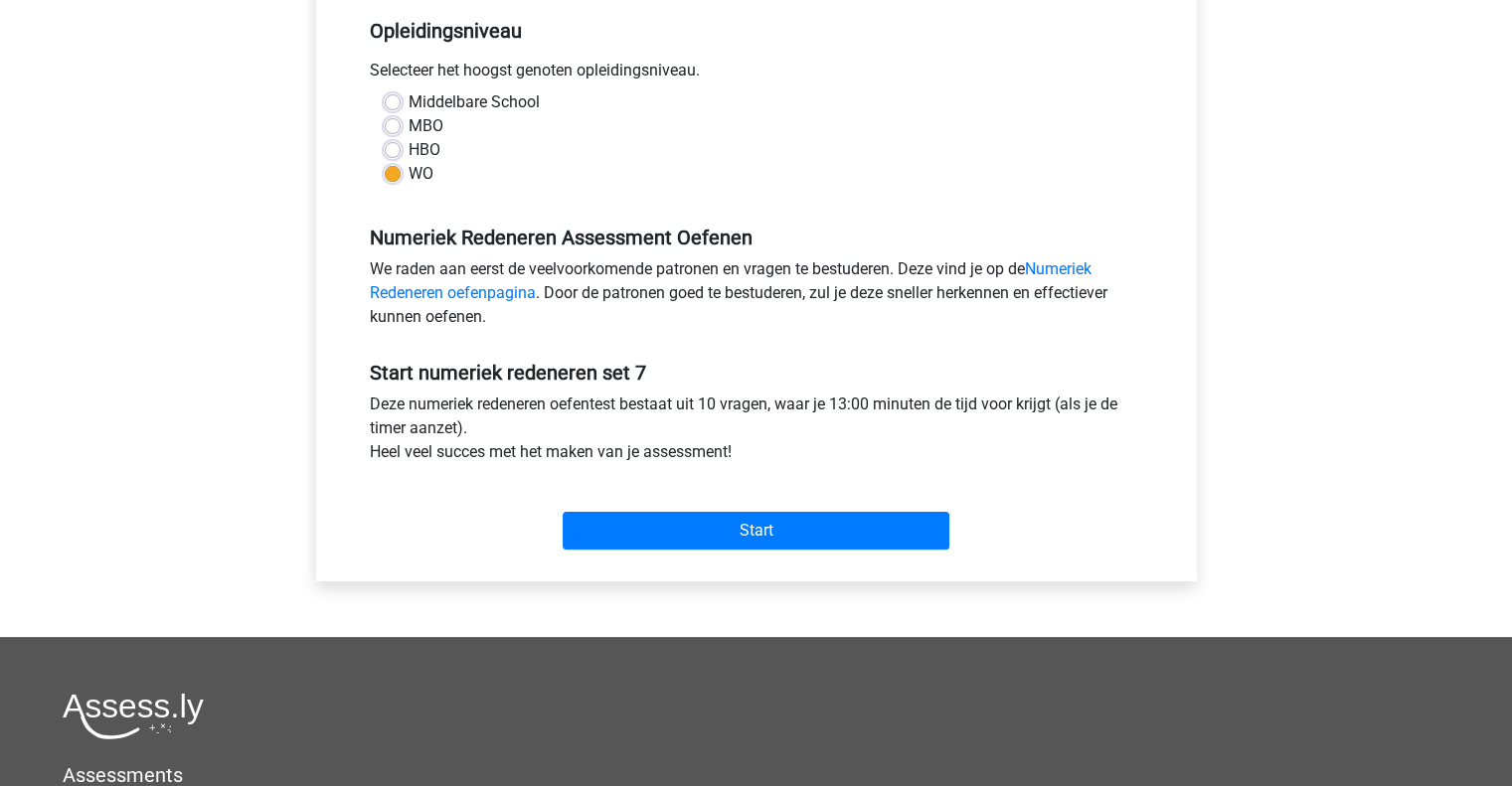 scroll, scrollTop: 675, scrollLeft: 0, axis: vertical 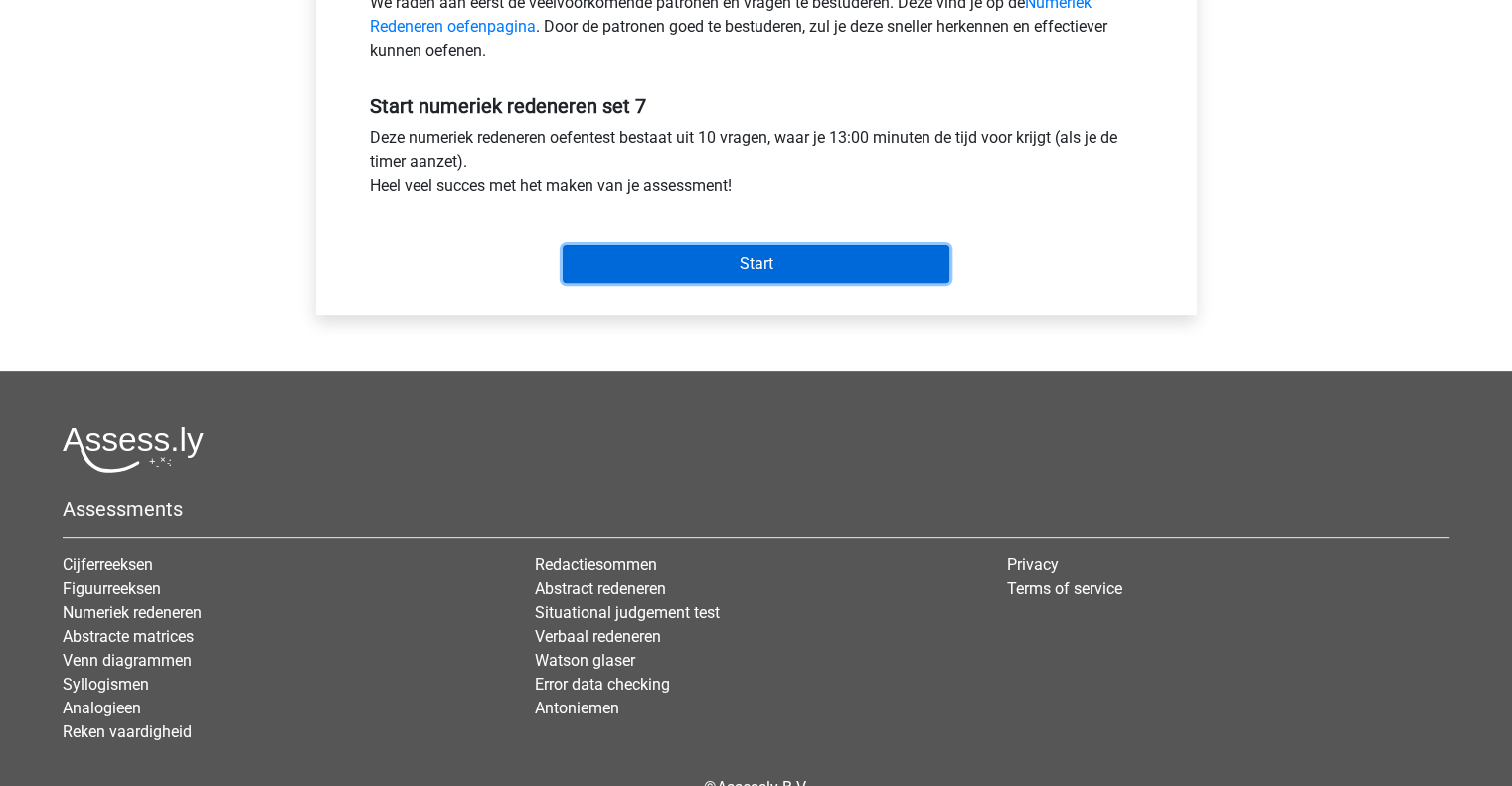click on "Start" at bounding box center [756, 264] 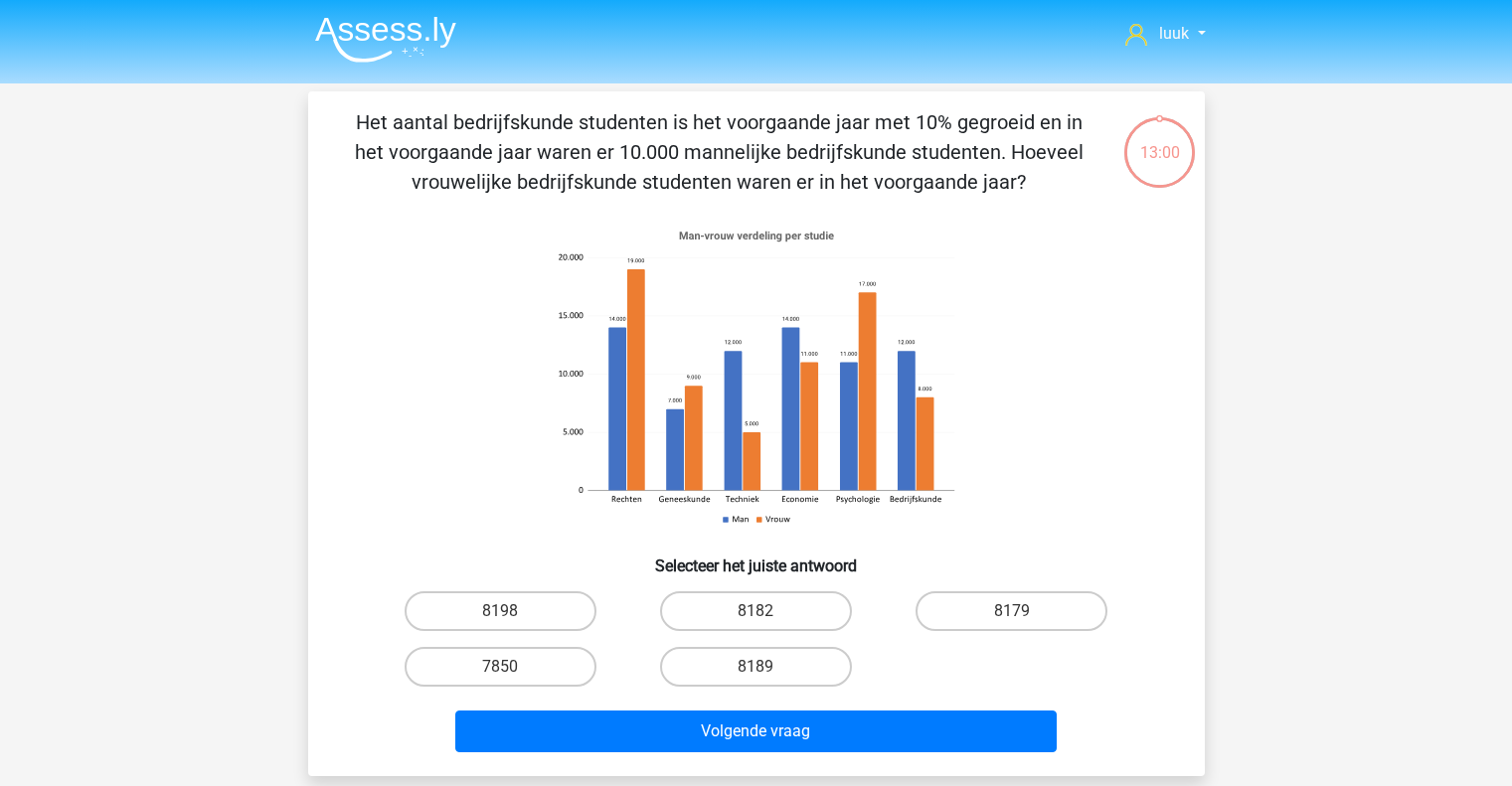 scroll, scrollTop: 0, scrollLeft: 0, axis: both 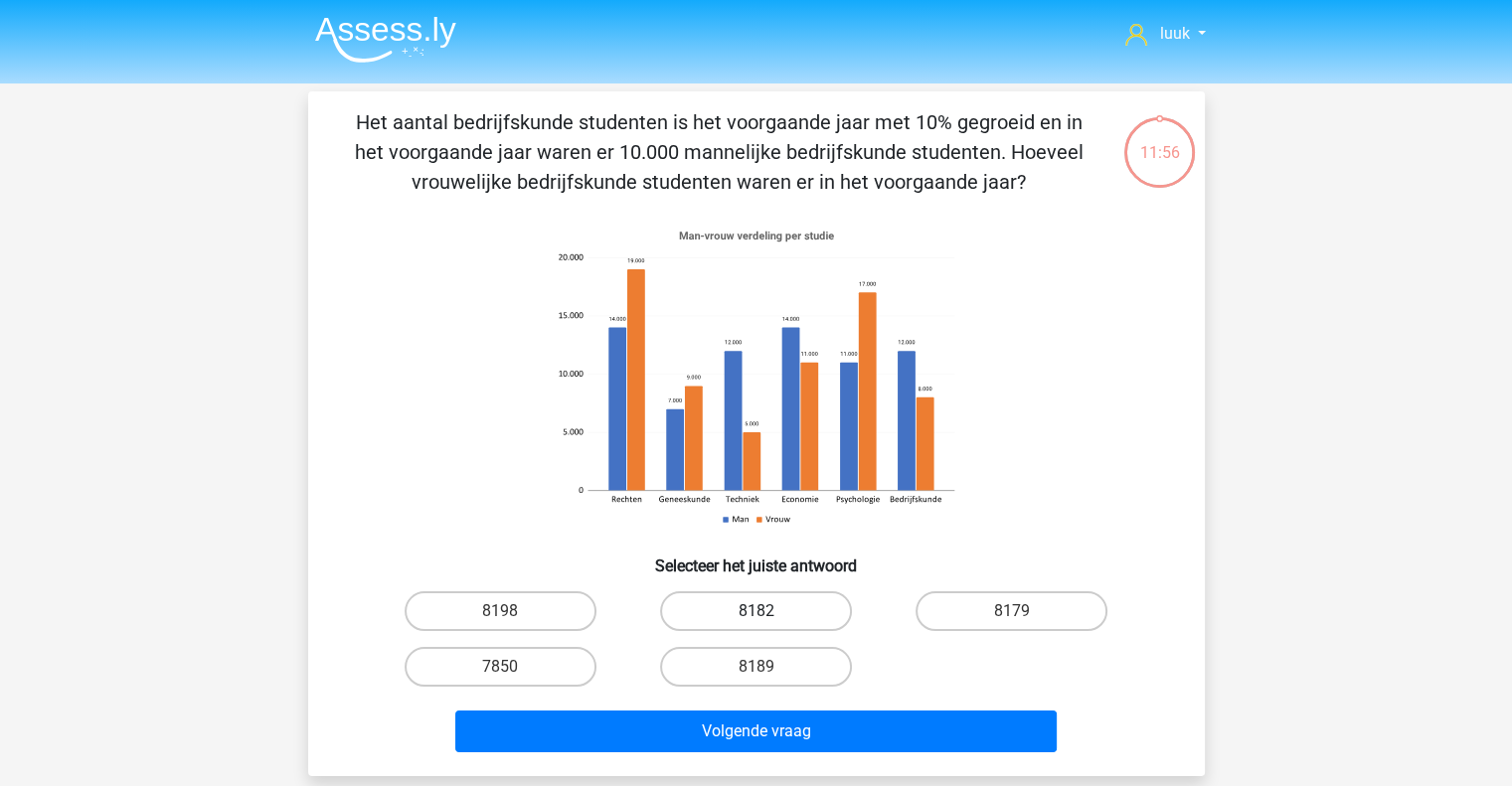 click on "8182" at bounding box center [756, 611] 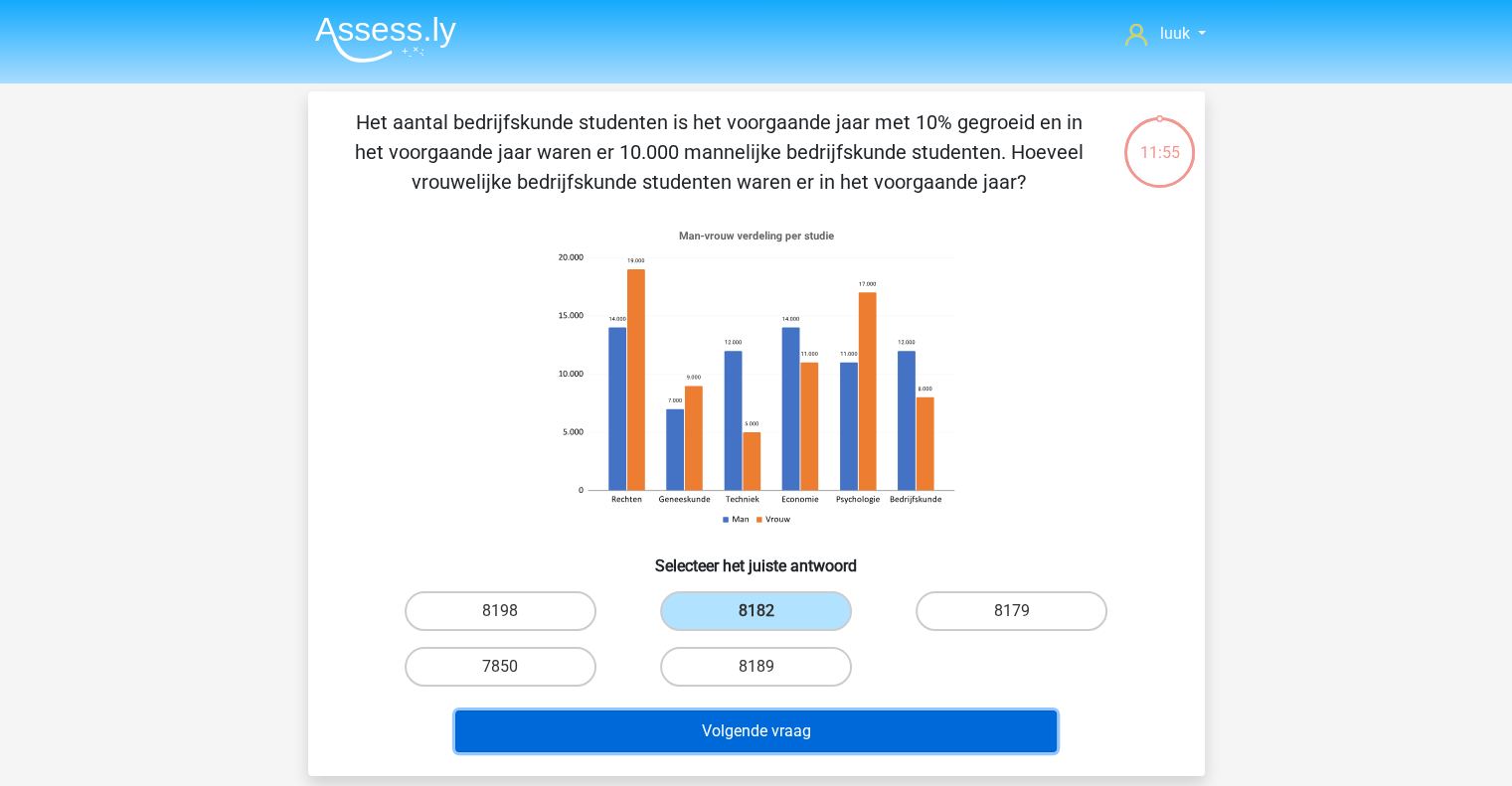 click on "Volgende vraag" at bounding box center [756, 731] 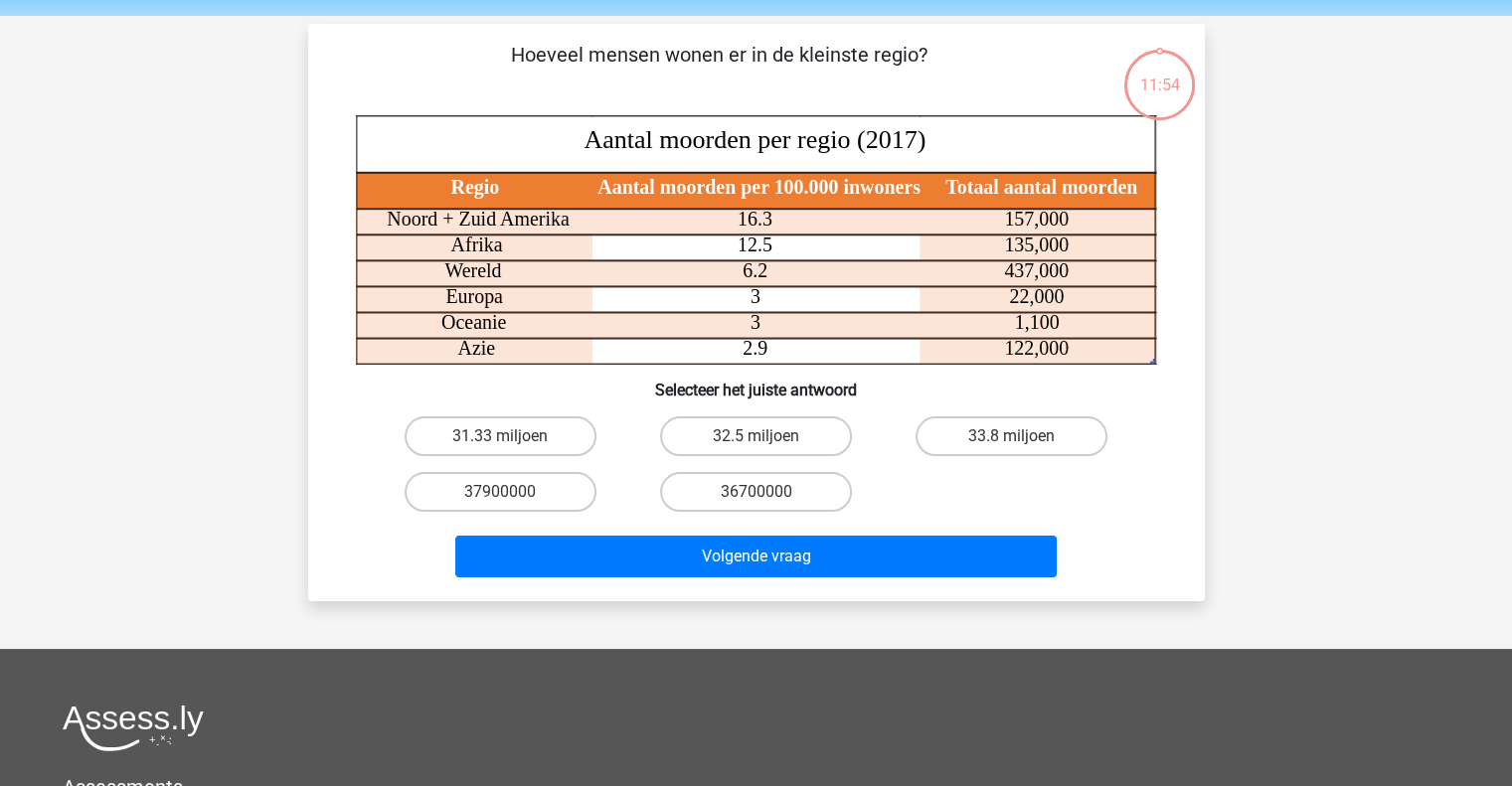 scroll, scrollTop: 91, scrollLeft: 0, axis: vertical 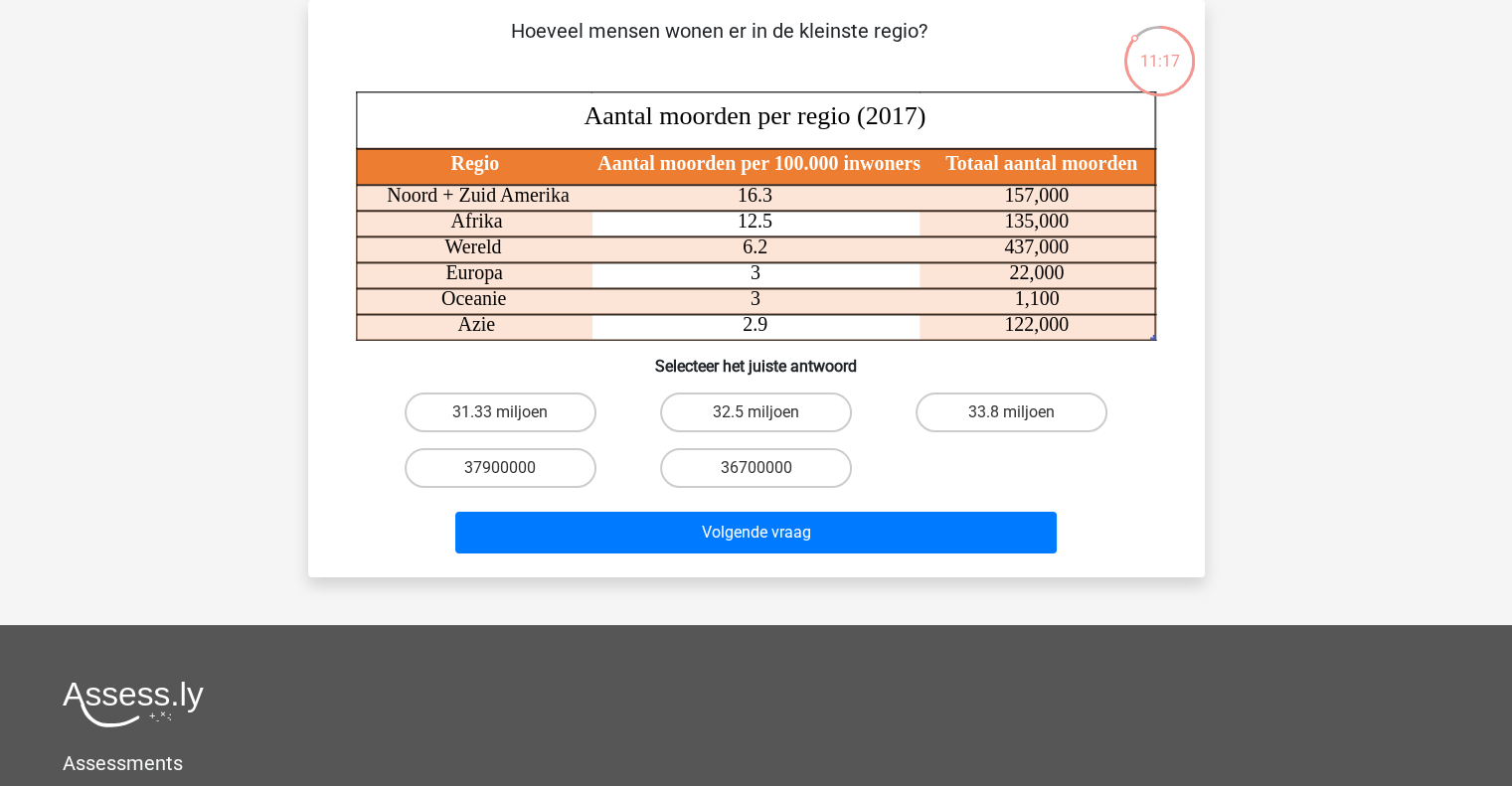 click on "Volgende vraag" at bounding box center (756, 537) 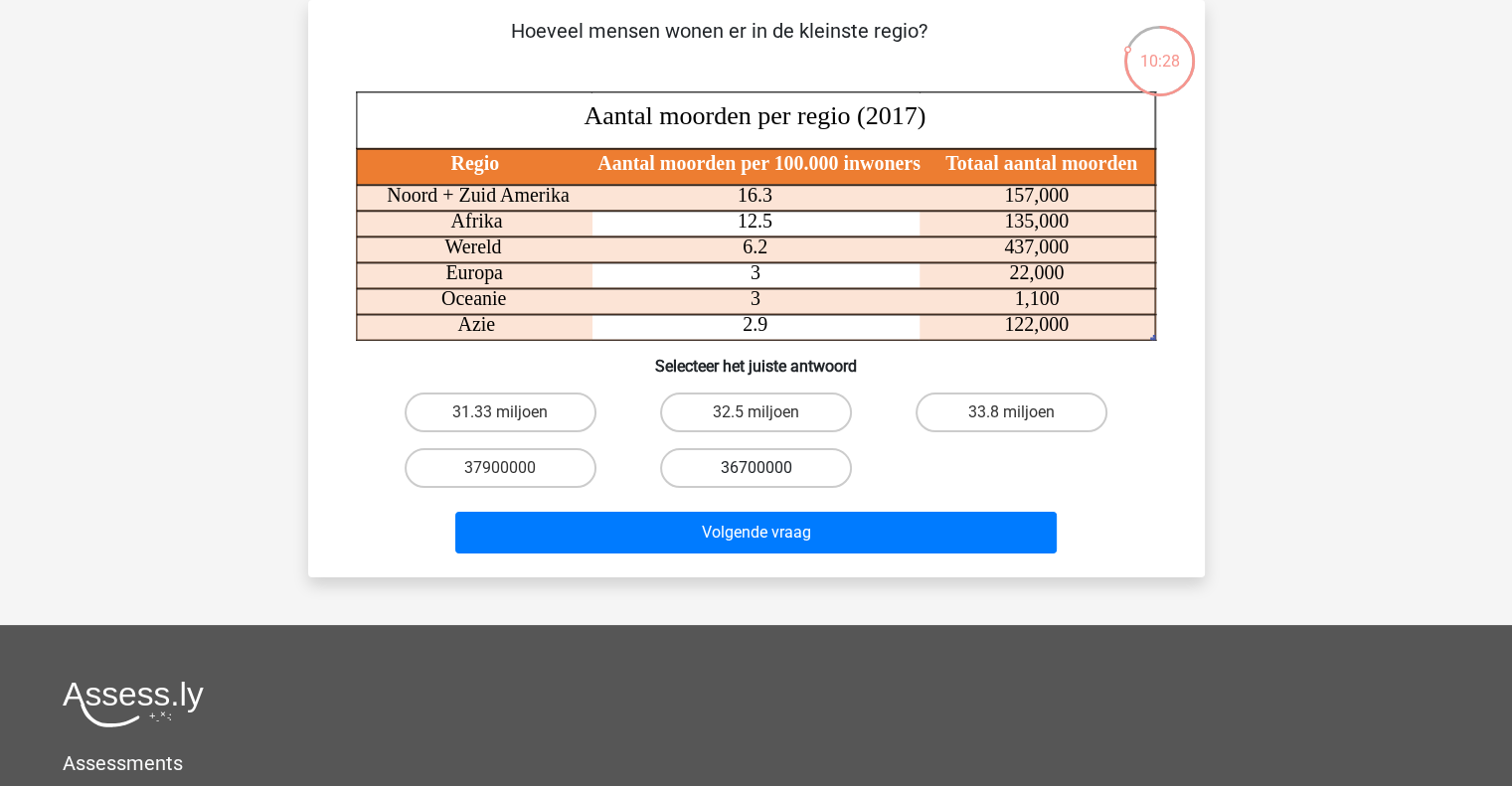 click on "36700000" at bounding box center (756, 468) 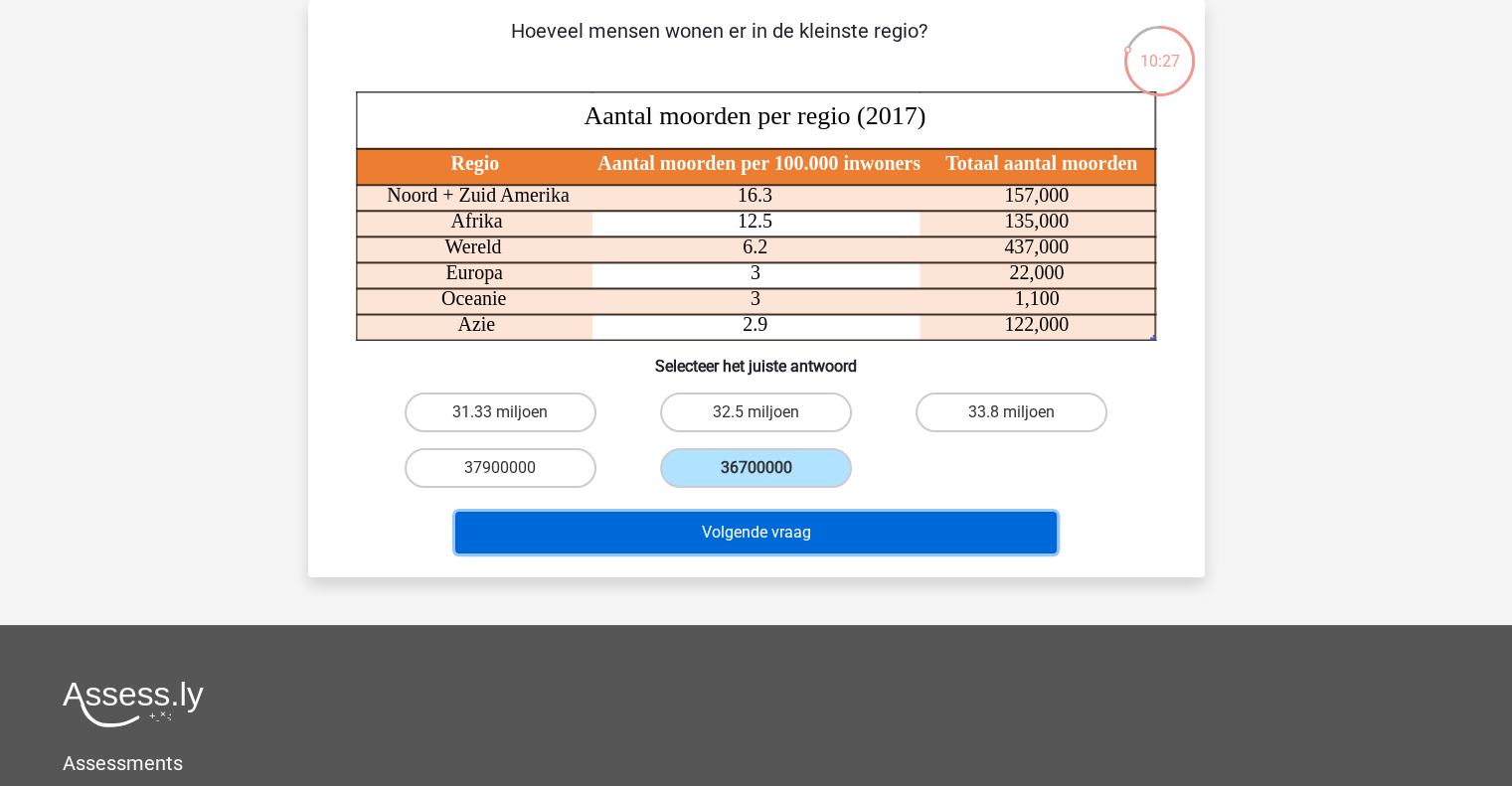 click on "Volgende vraag" at bounding box center [756, 533] 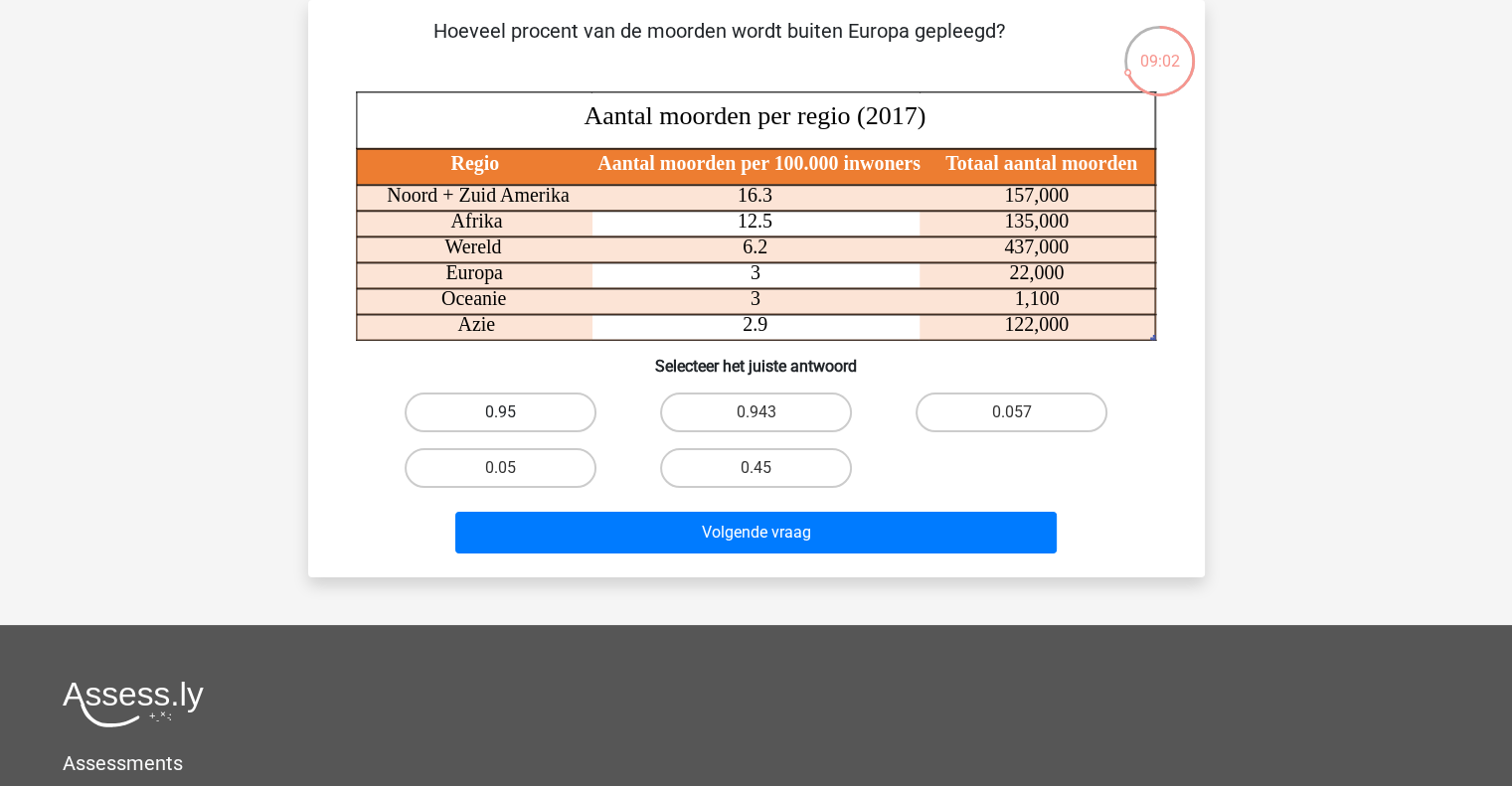 click on "0.95" at bounding box center [500, 412] 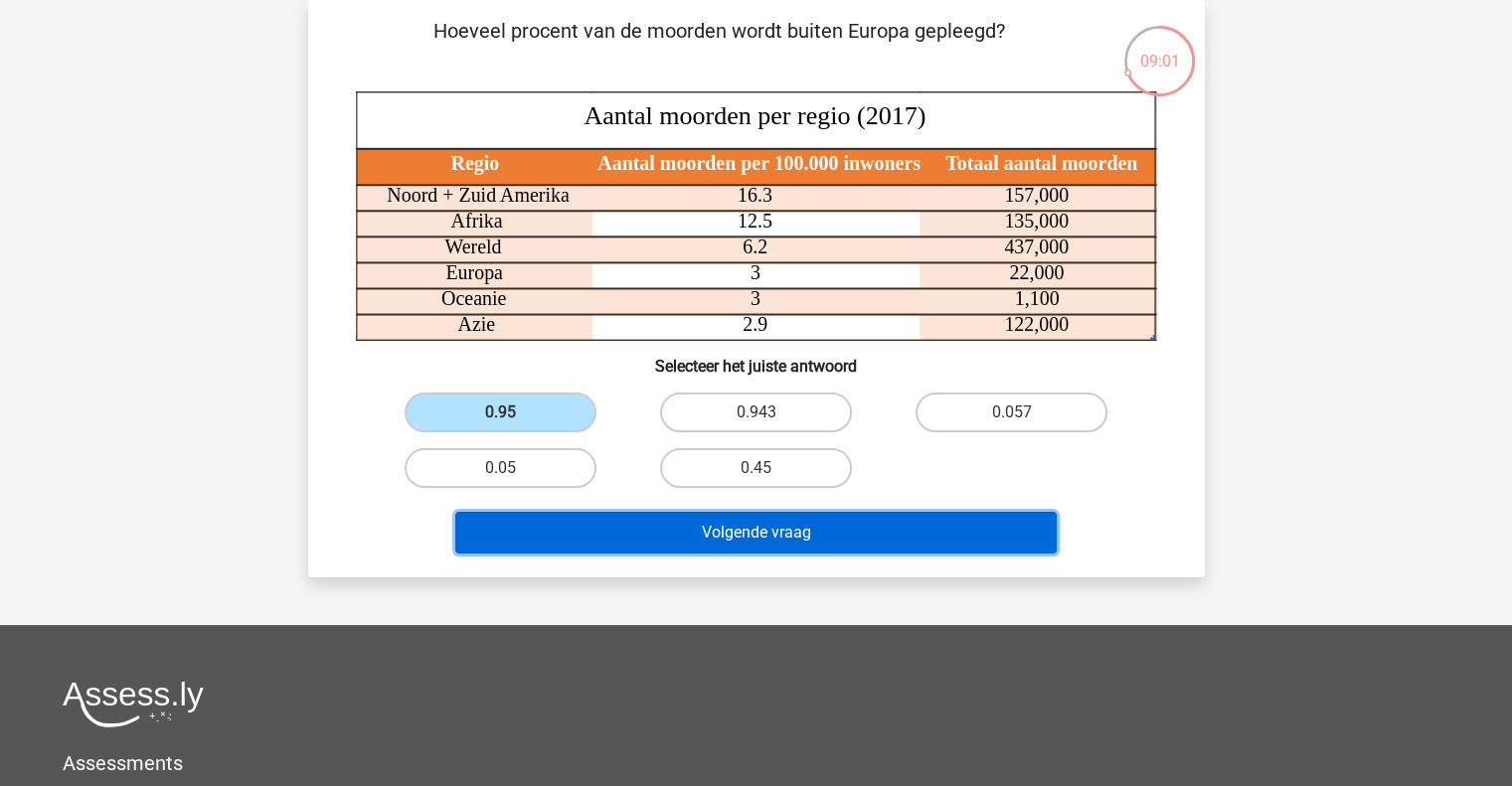 click on "Volgende vraag" at bounding box center [756, 533] 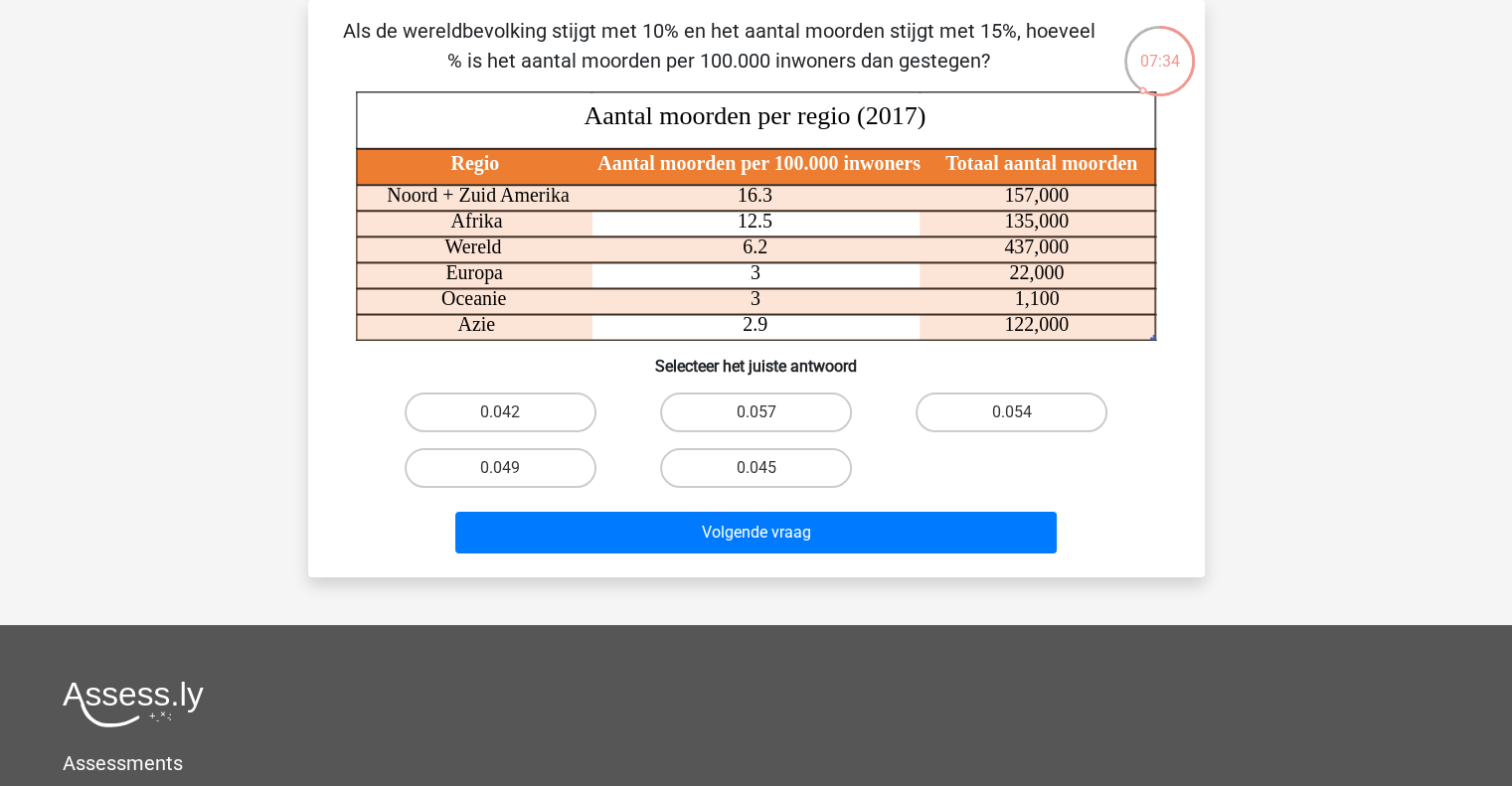 click on "luuk
ltmoonen@gmail.com
Nederlands
English" at bounding box center [756, 529] 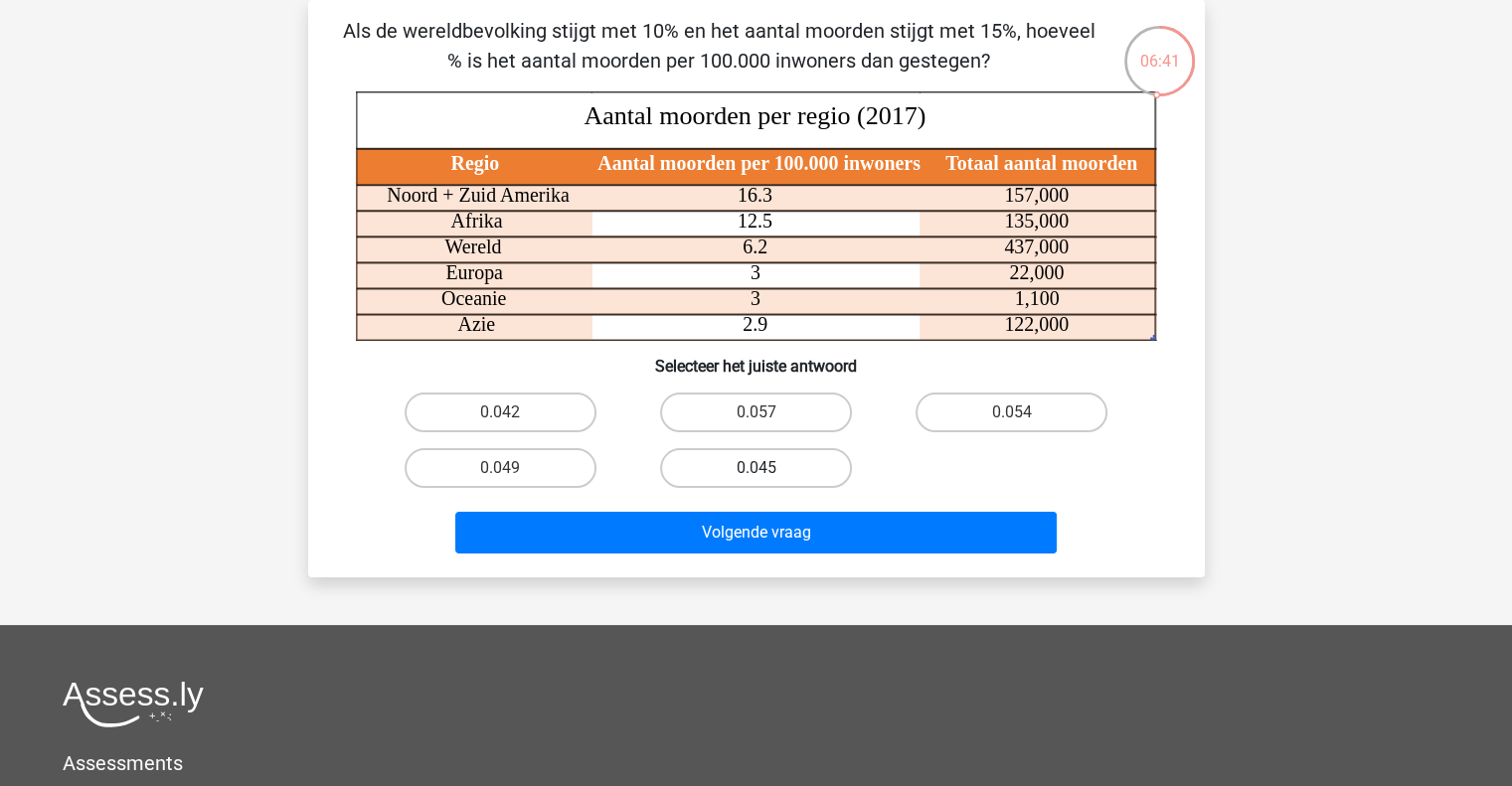 click on "0.045" at bounding box center (756, 468) 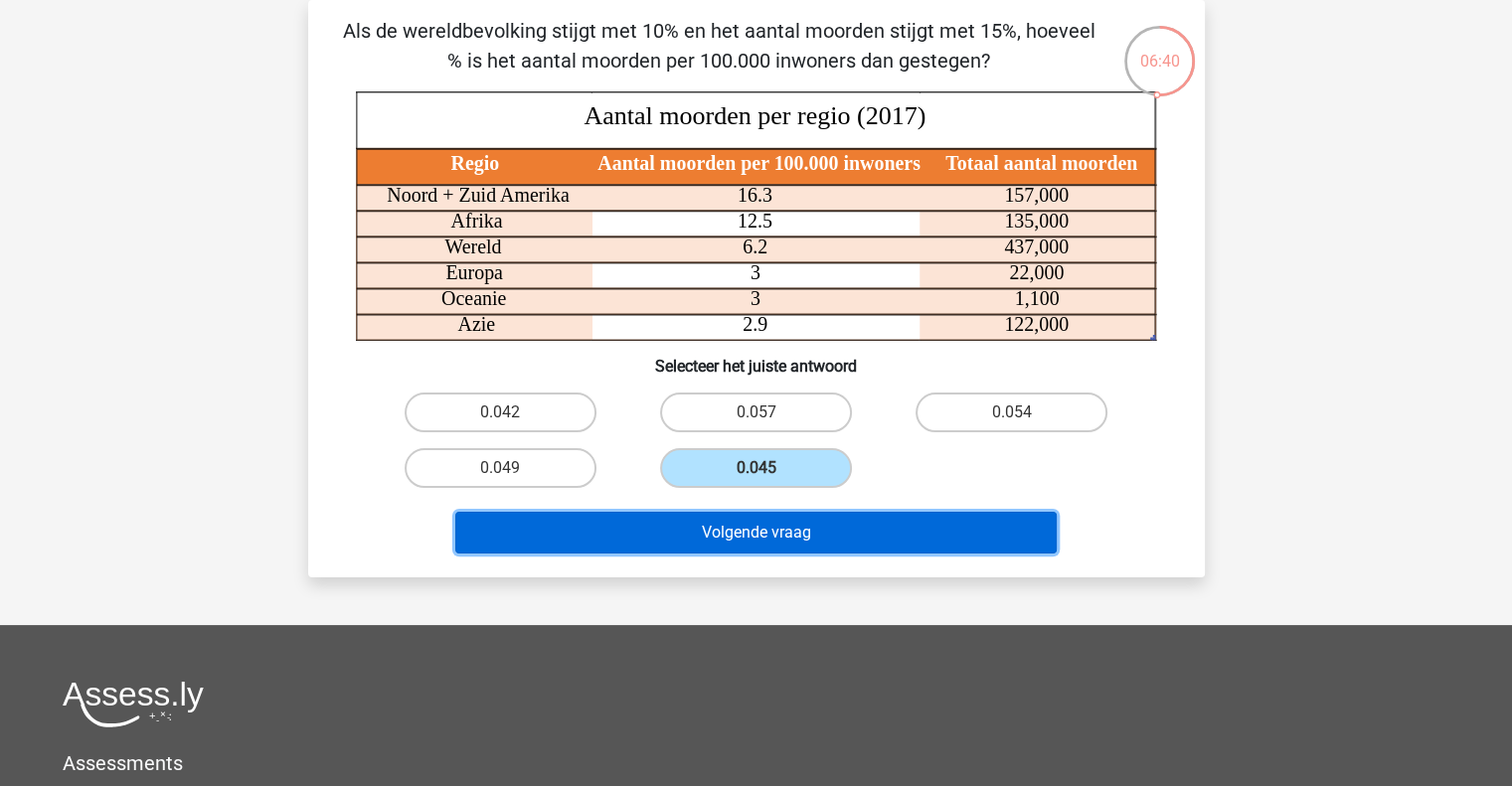 click on "Volgende vraag" at bounding box center (756, 533) 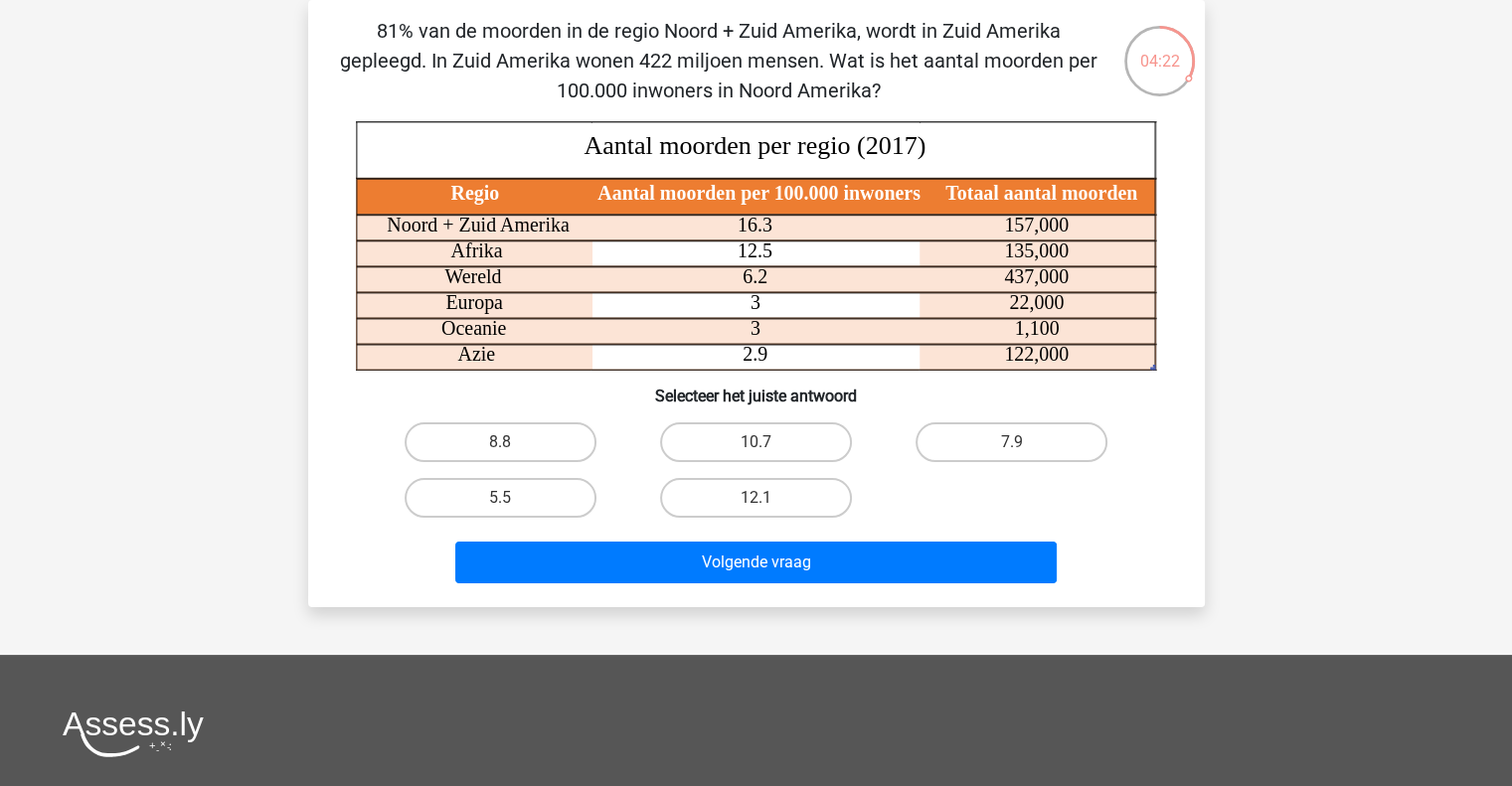 click on "12.1" at bounding box center (500, 442) 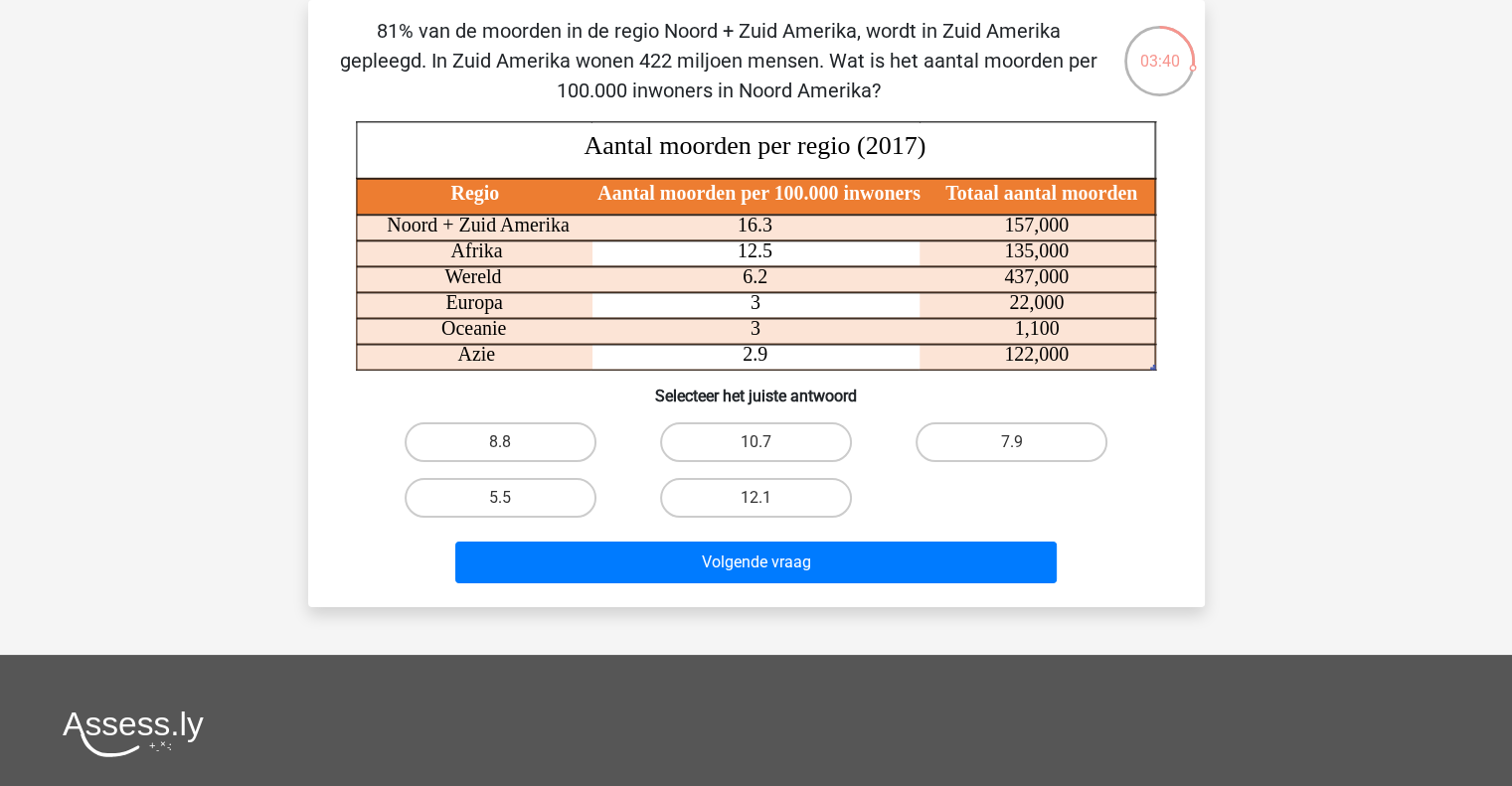 click on "luuk
ltmoonen@gmail.com
Nederlands
English" at bounding box center [756, 544] 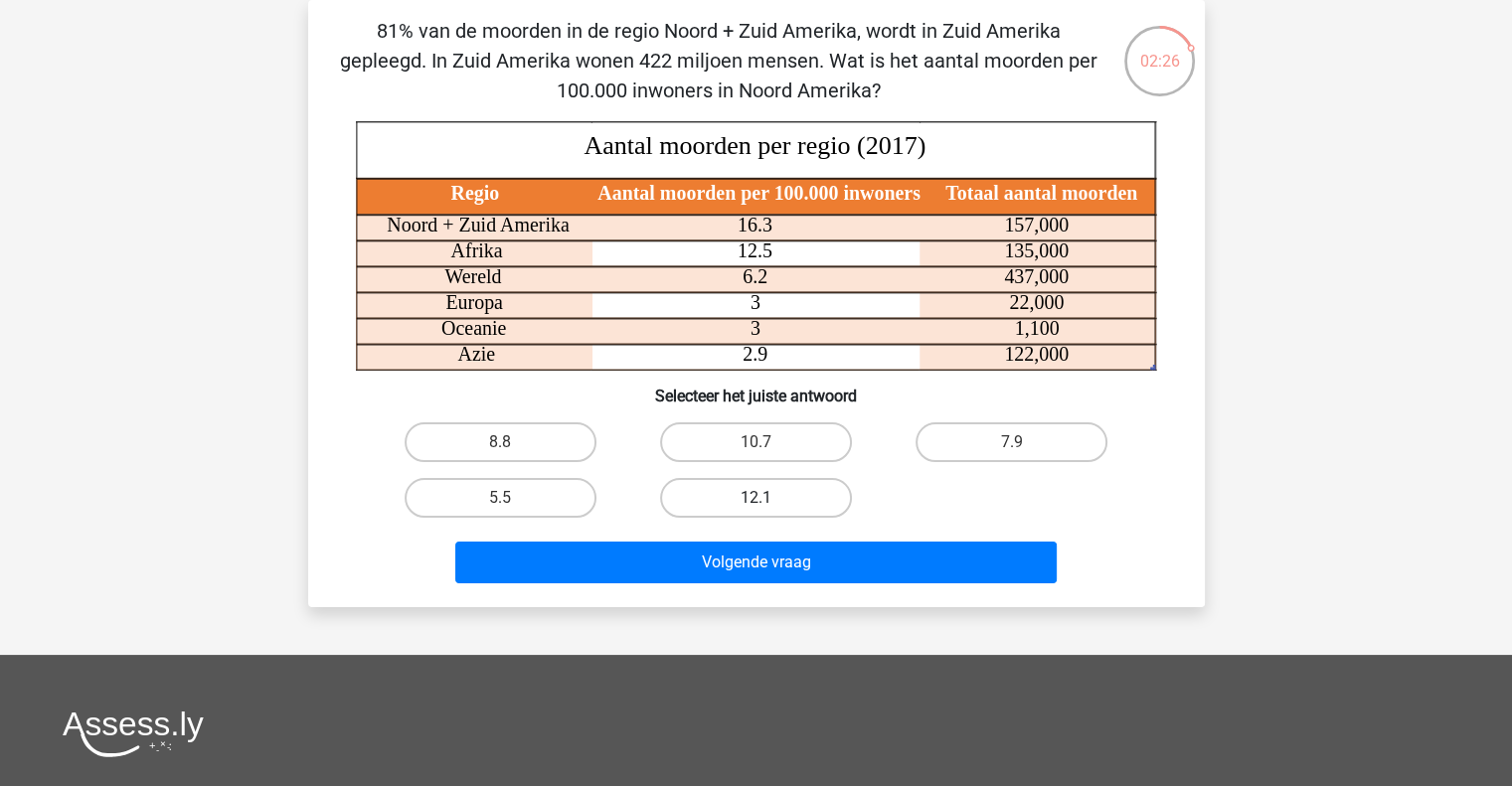 click on "12.1" at bounding box center (756, 498) 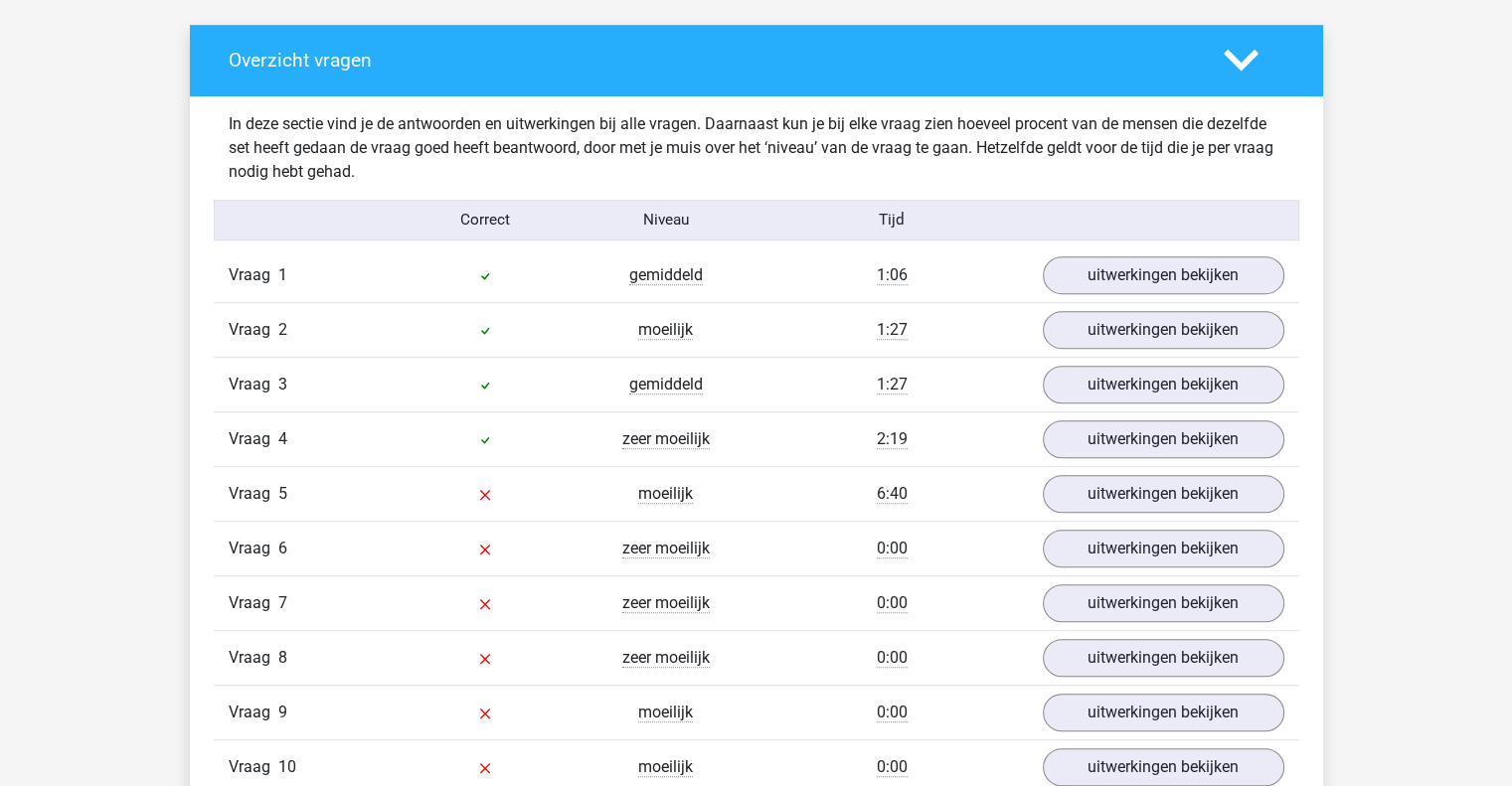 scroll, scrollTop: 1095, scrollLeft: 0, axis: vertical 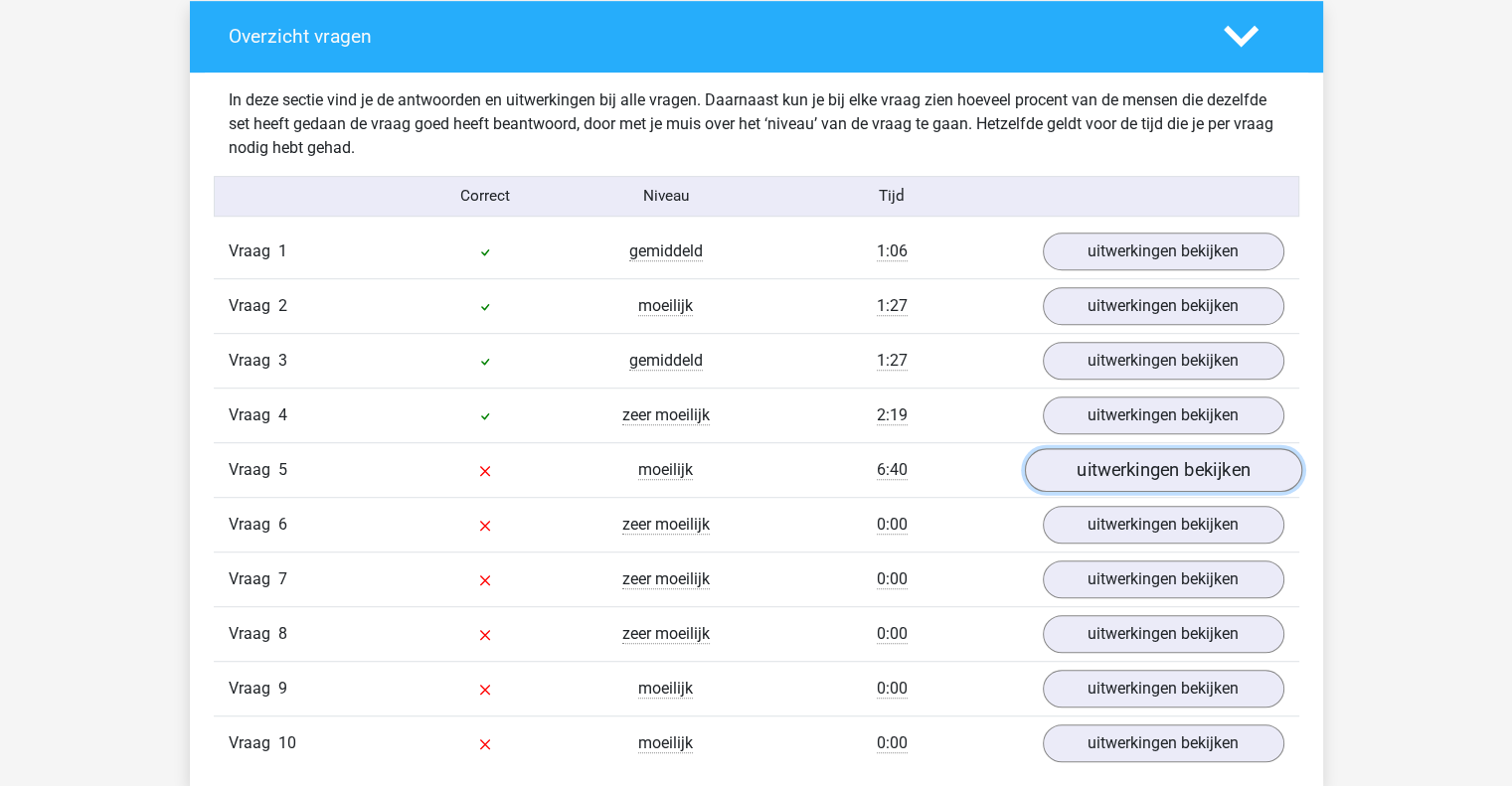 click on "uitwerkingen bekijken" at bounding box center [1162, 470] 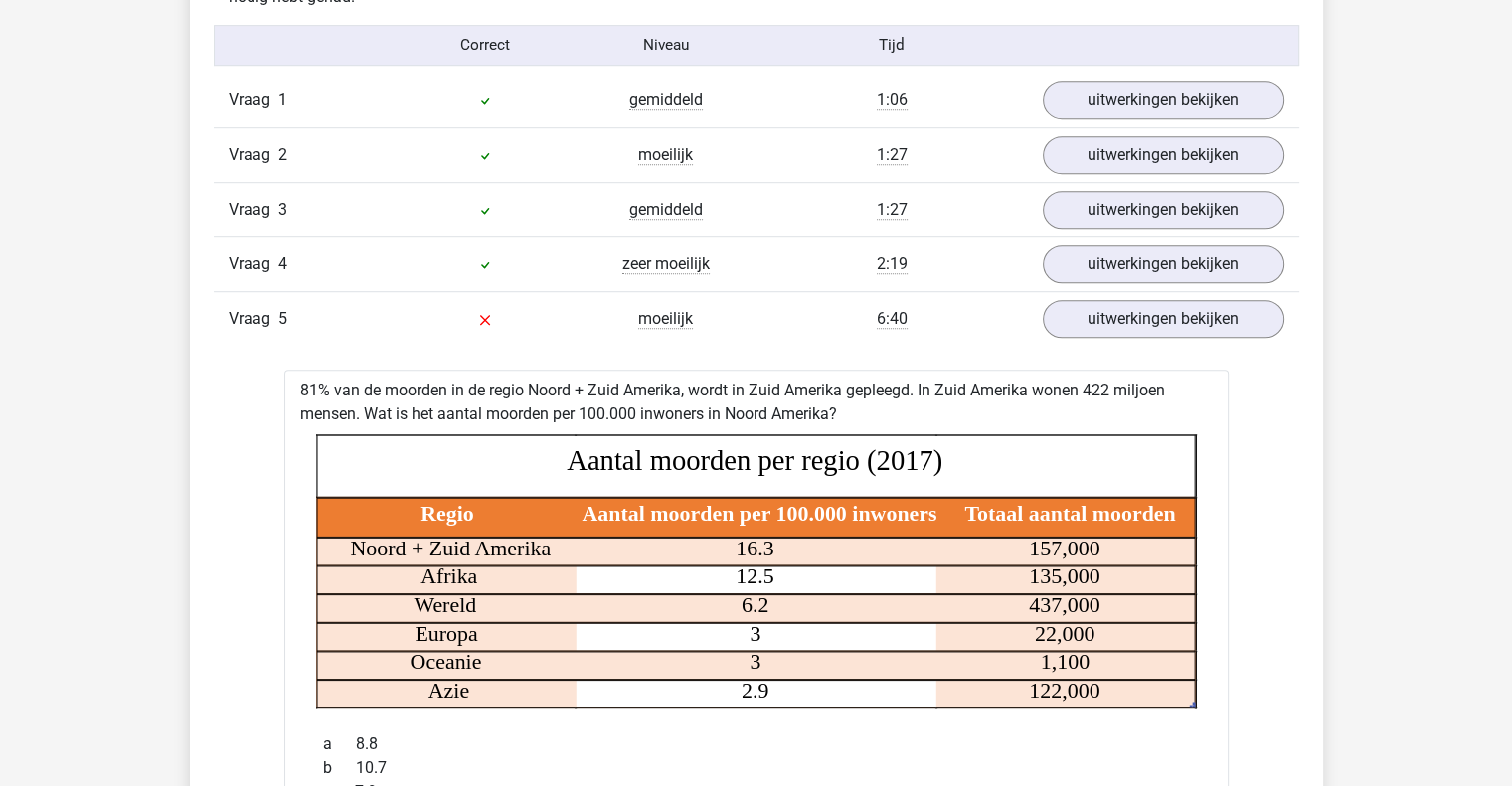 scroll, scrollTop: 1247, scrollLeft: 0, axis: vertical 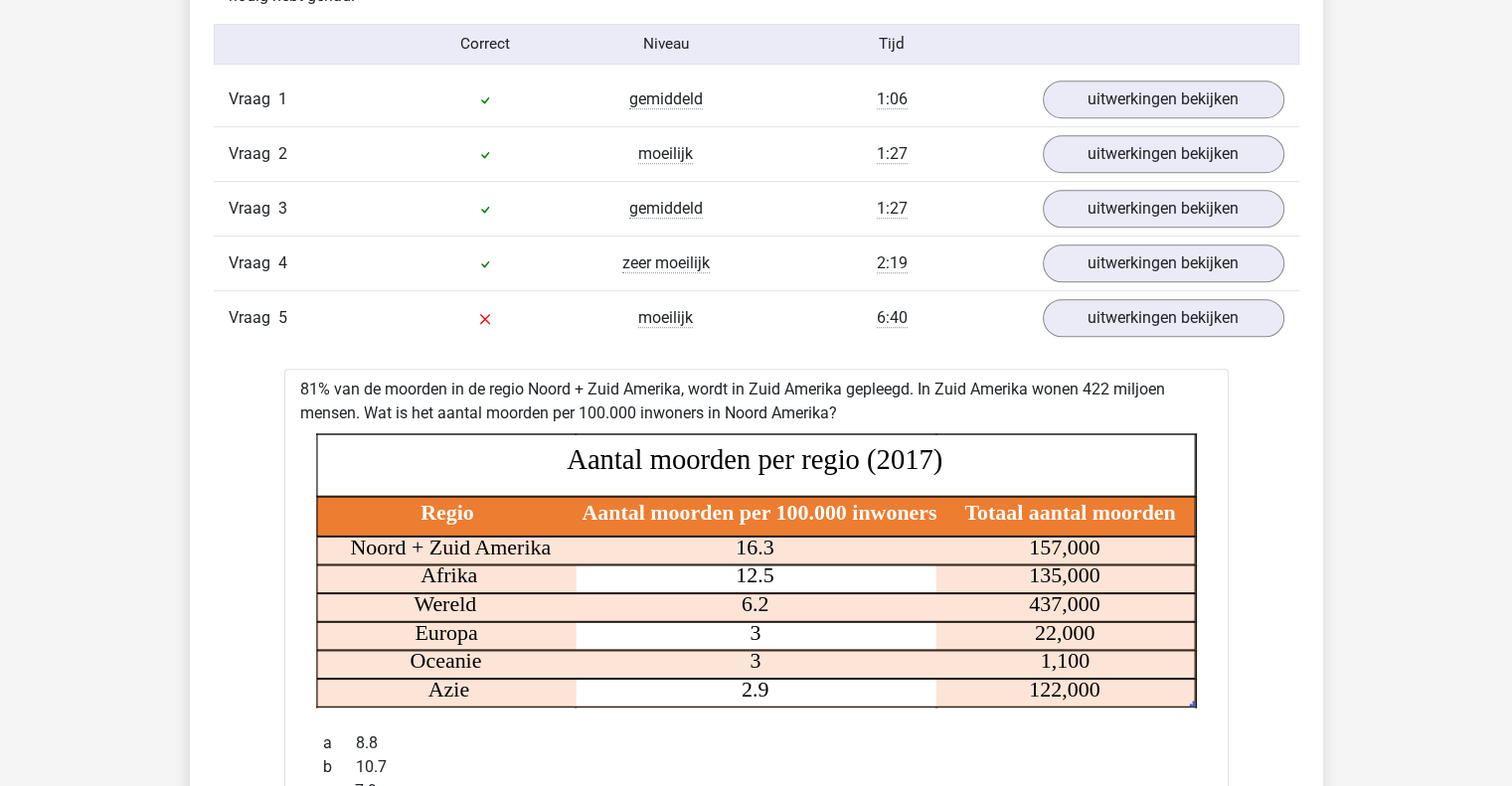 click 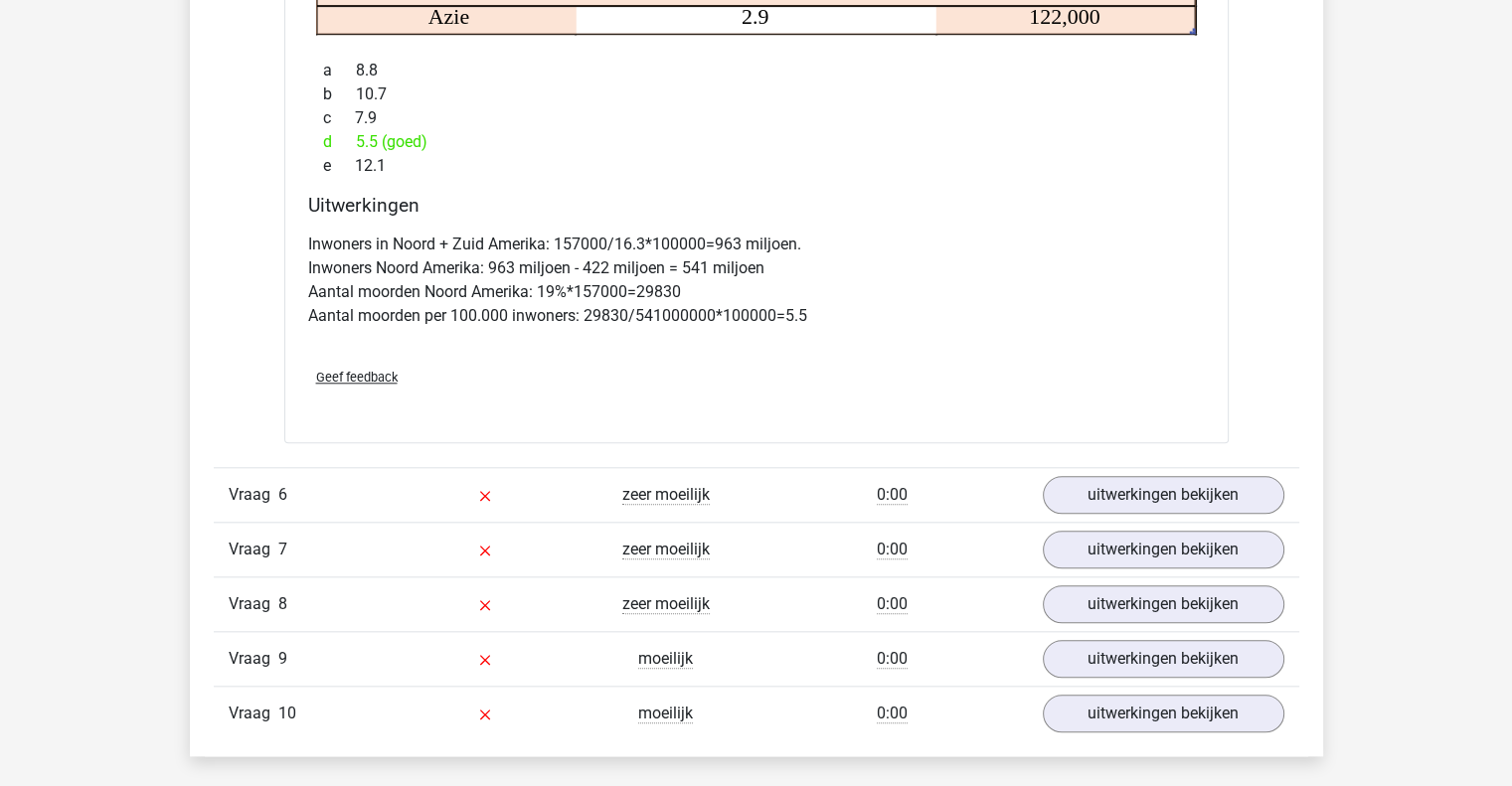 scroll, scrollTop: 1956, scrollLeft: 0, axis: vertical 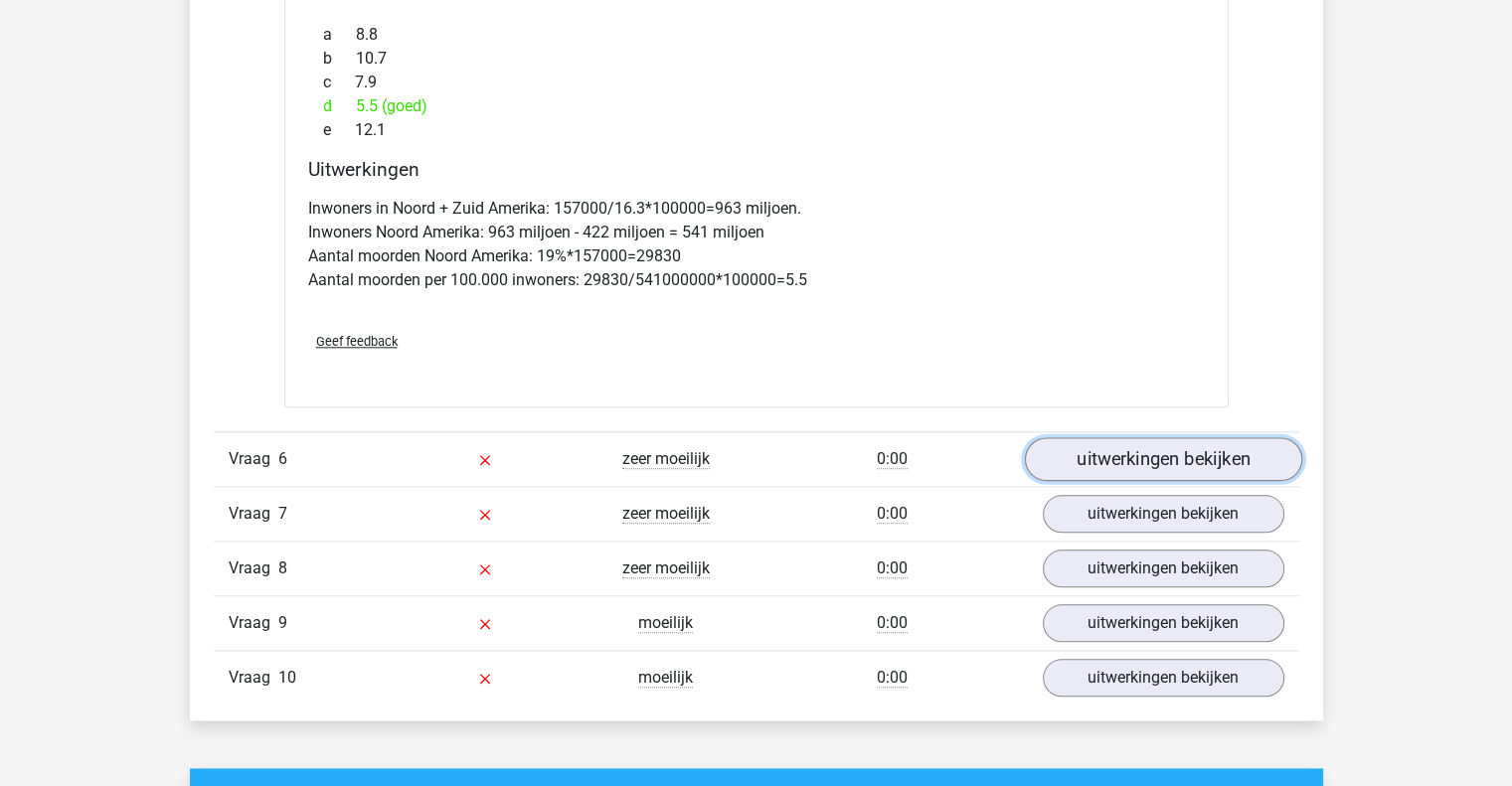 click on "uitwerkingen bekijken" at bounding box center [1162, 459] 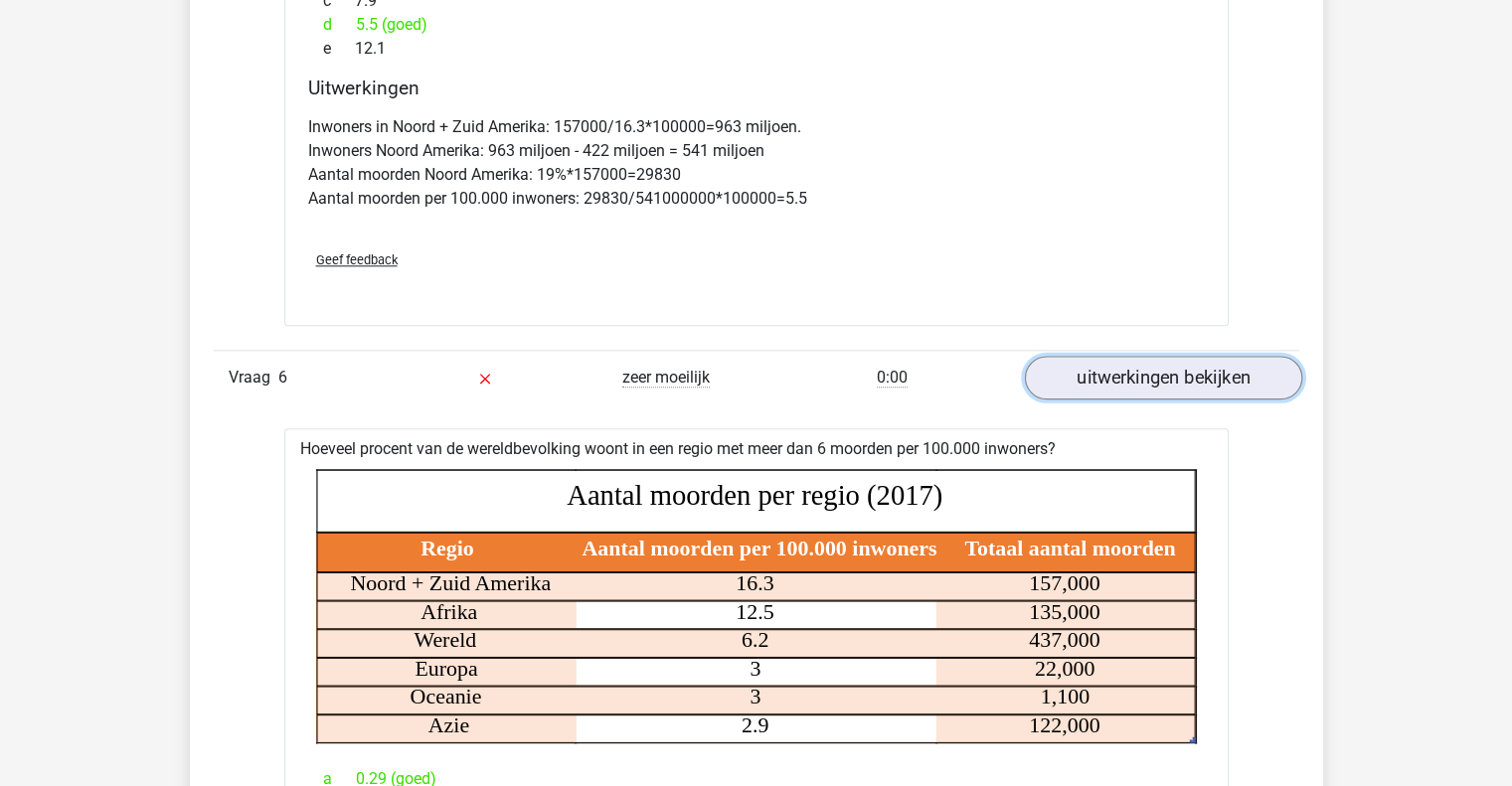 scroll, scrollTop: 2038, scrollLeft: 0, axis: vertical 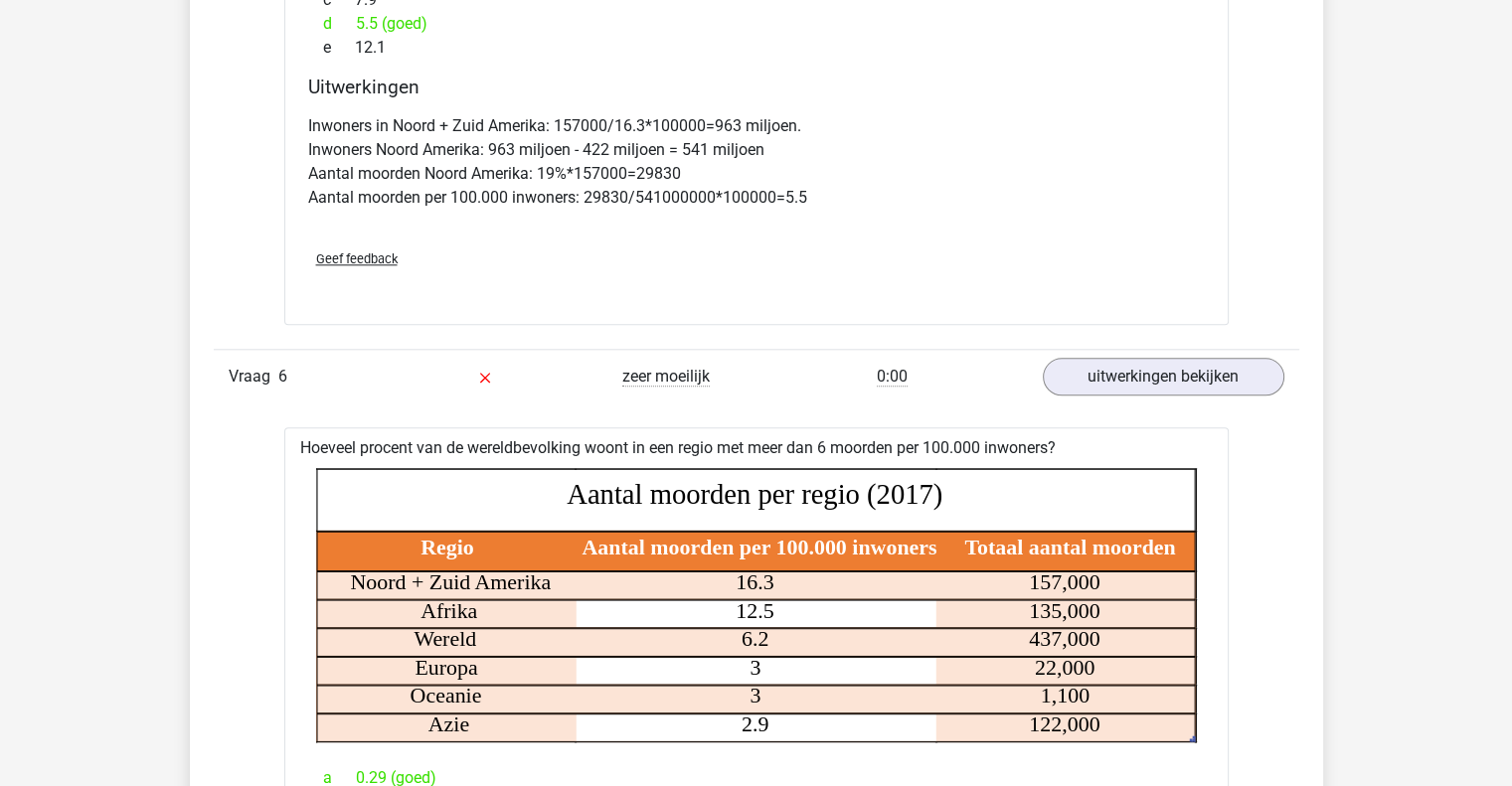 click on "Hoeveel procent van de wereldbevolking woont in een regio met meer dan 6 moorden per 100.000 inwoners?
Regio Aantal moorden per 100.000 inwoners Totaal aantal moorden Noord + Zuid Amerika 16.3 157,000 Afrika 12.5 135,000 Wereld 6.2 437,000 Europa 3 22,000 Oceanie 3 1,100 Azie 2.9 122,000 Aantal moorden per regio (2017)
a
0.29
(goed)
b
0.45
c
0.3
d
0.37
e
0.31" at bounding box center [756, 797] 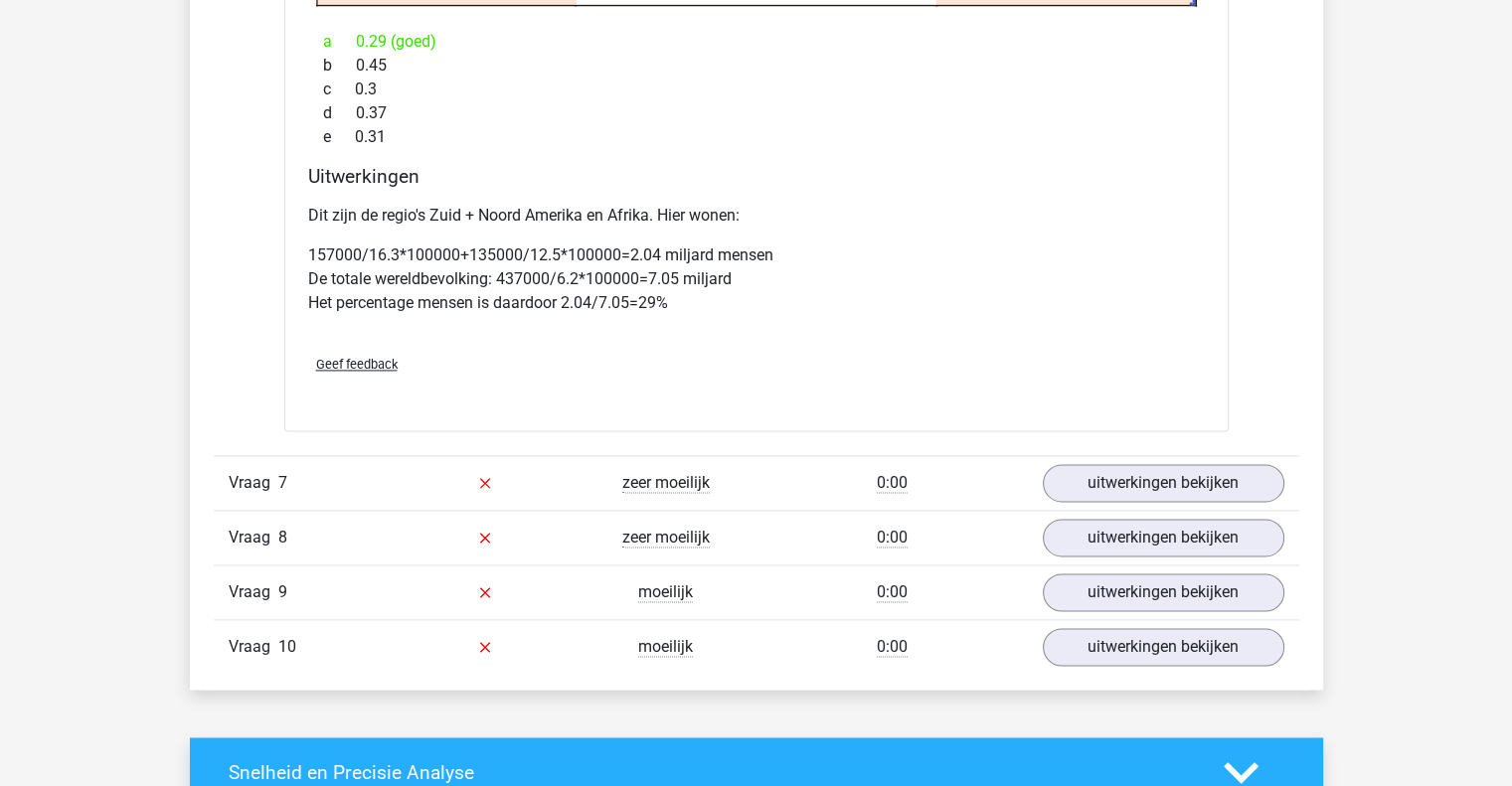 scroll, scrollTop: 2776, scrollLeft: 0, axis: vertical 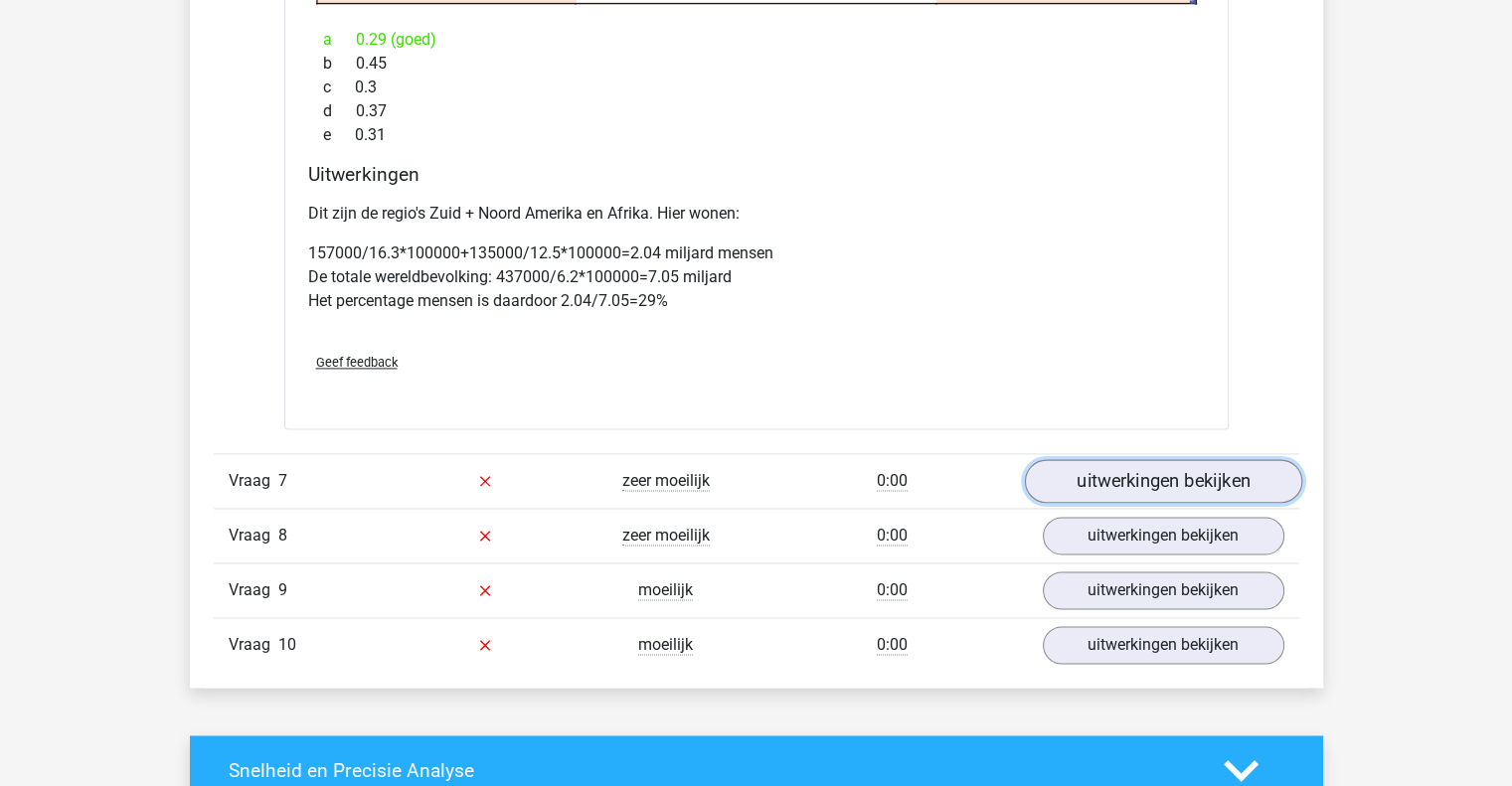 click on "uitwerkingen bekijken" at bounding box center [1162, 481] 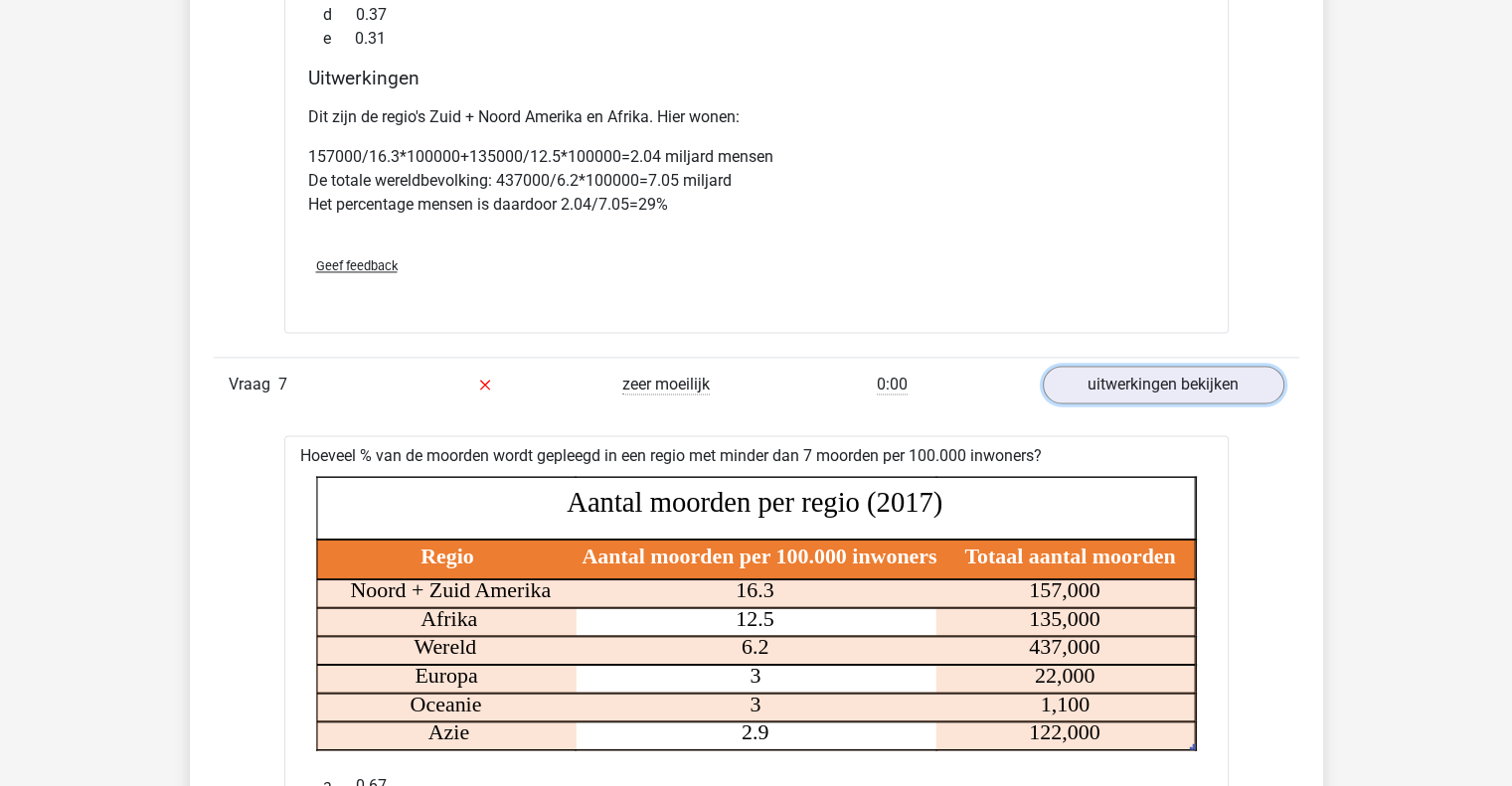 scroll, scrollTop: 2874, scrollLeft: 0, axis: vertical 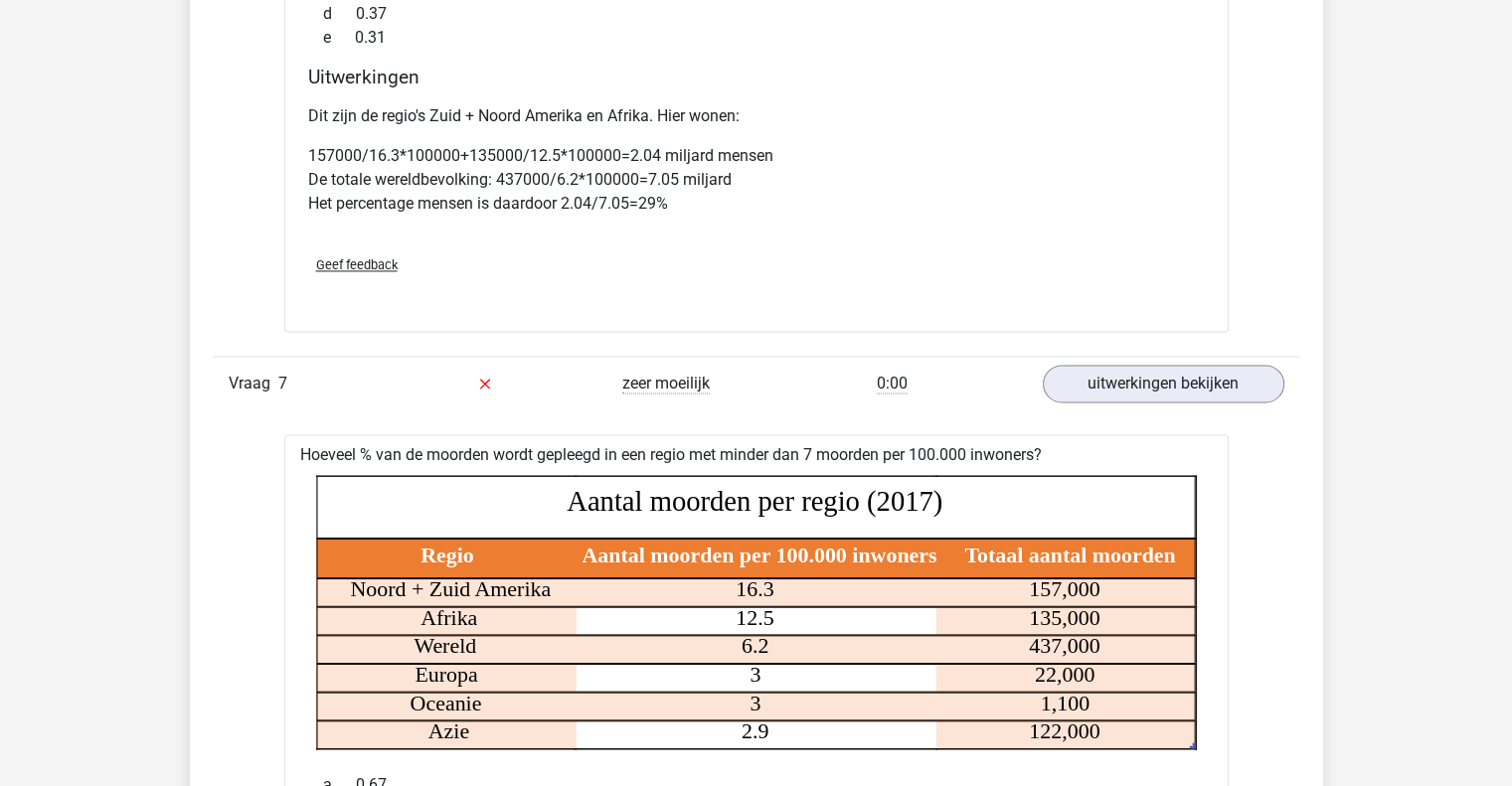 click on "Hoeveel % van de moorden wordt gepleegd in een regio met minder dan 7 moorden per 100.000 inwoners?
Regio Aantal moorden per 100.000 inwoners Totaal aantal moorden Noord + Zuid Amerika 16.3 157,000 Afrika 12.5 135,000 Wereld 6.2 437,000 Europa 3 22,000 Oceanie 3 1,100 Azie 2.9 122,000 Aantal moorden per regio (2017)
a
0.67
b
0.45
c
0.54
d
0.77
e
0.33
(goed)" at bounding box center (756, 792) 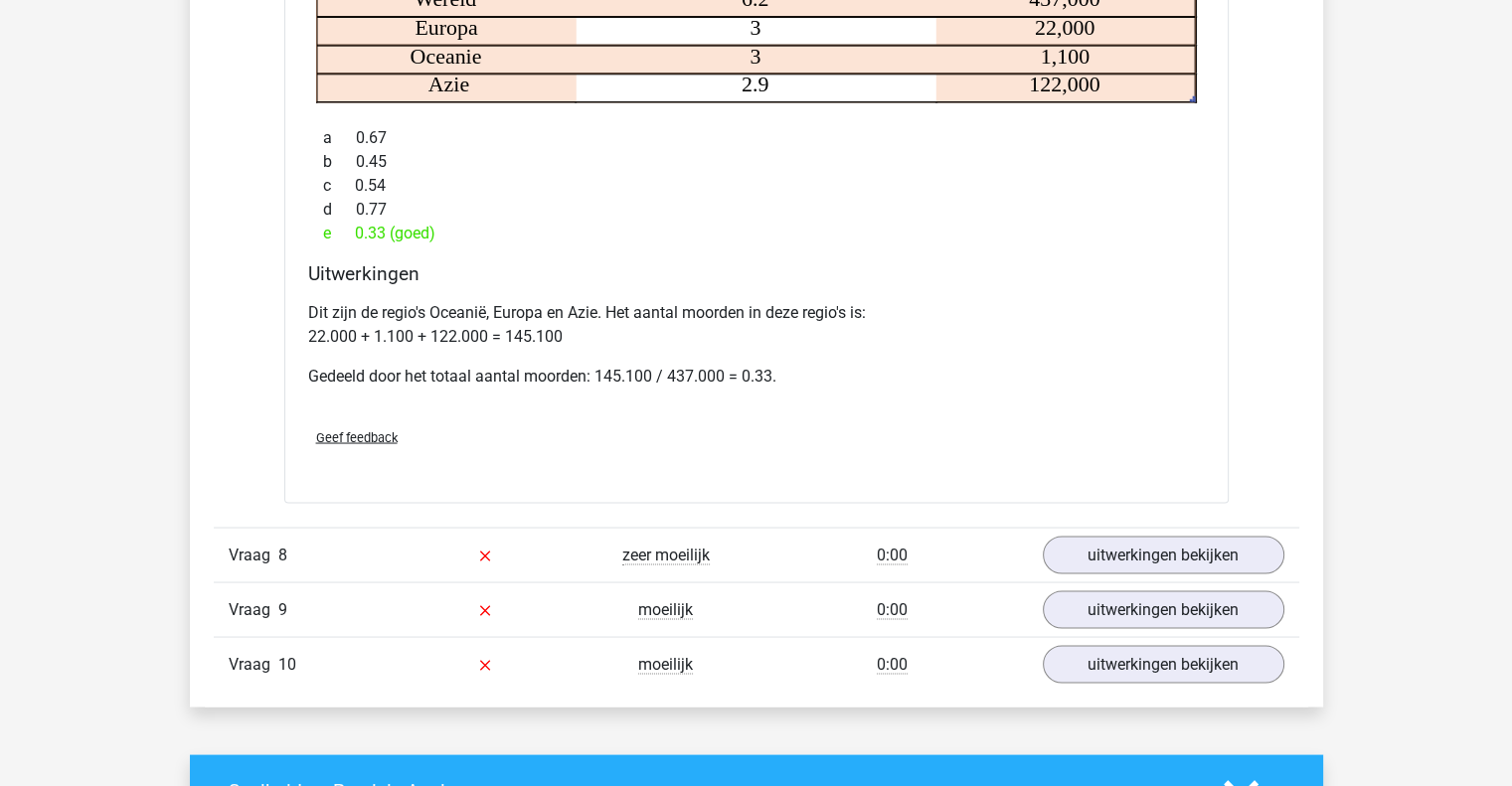 scroll, scrollTop: 3522, scrollLeft: 0, axis: vertical 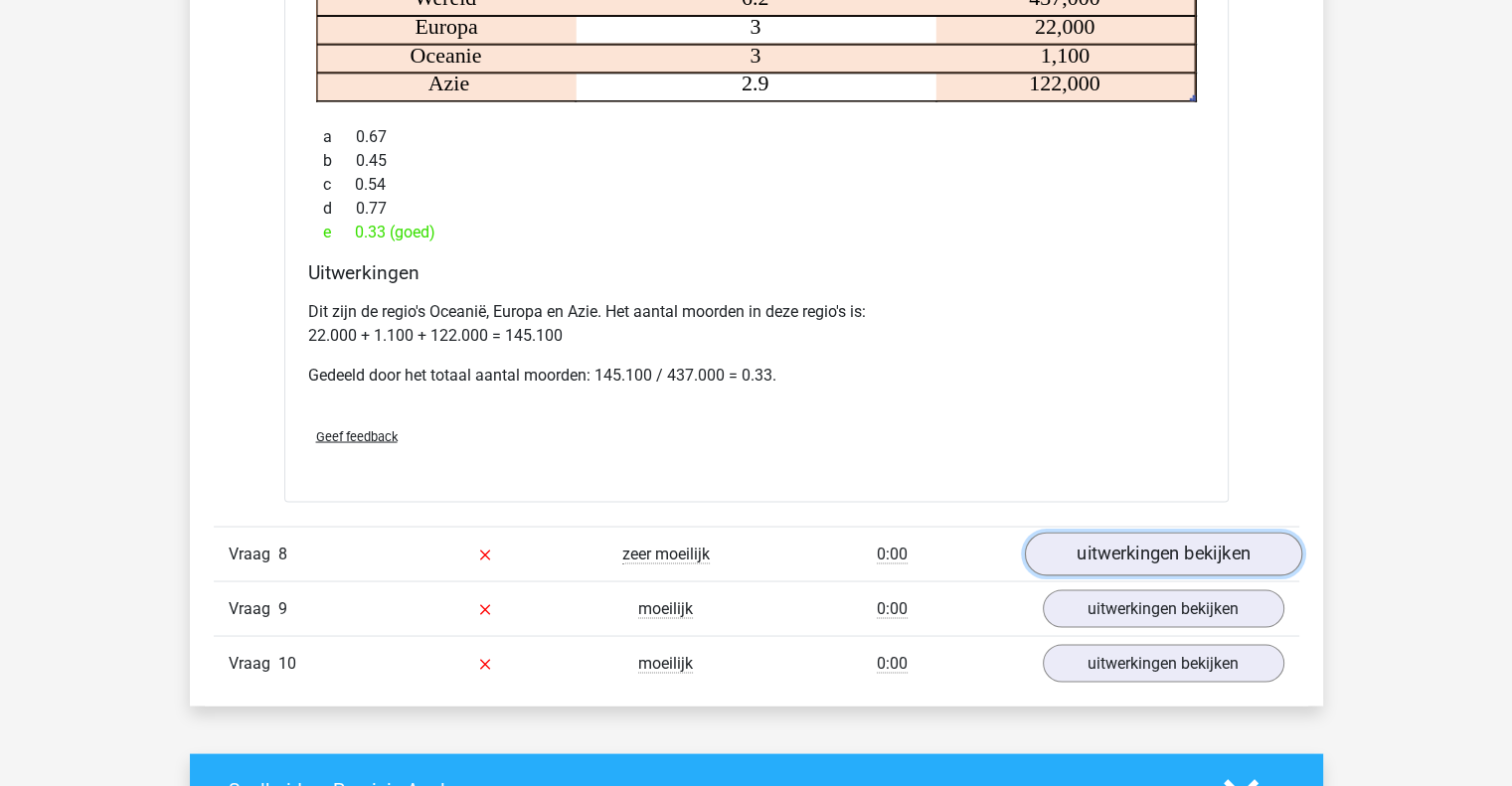 click on "uitwerkingen bekijken" at bounding box center [1162, 553] 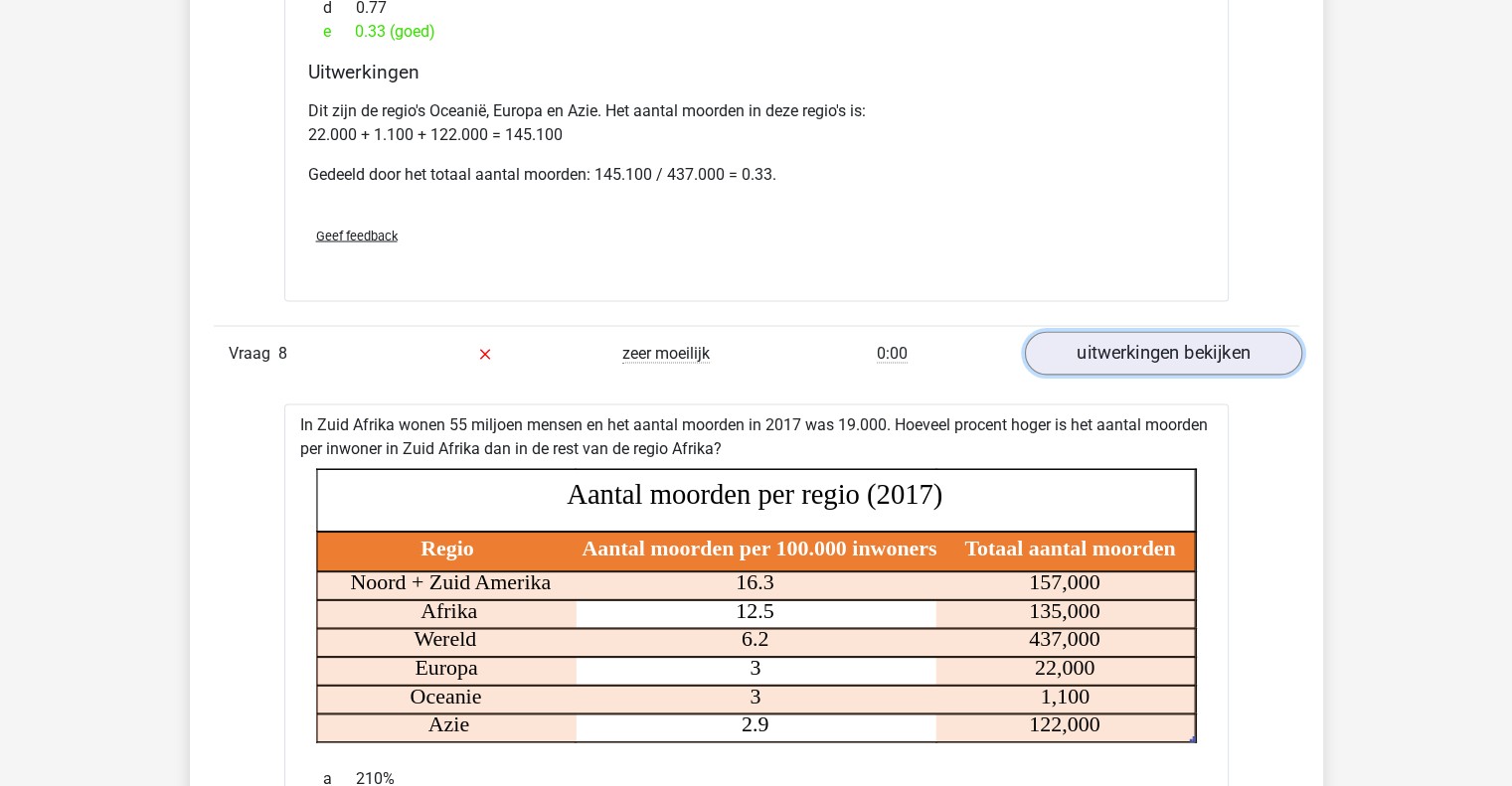 scroll, scrollTop: 3723, scrollLeft: 0, axis: vertical 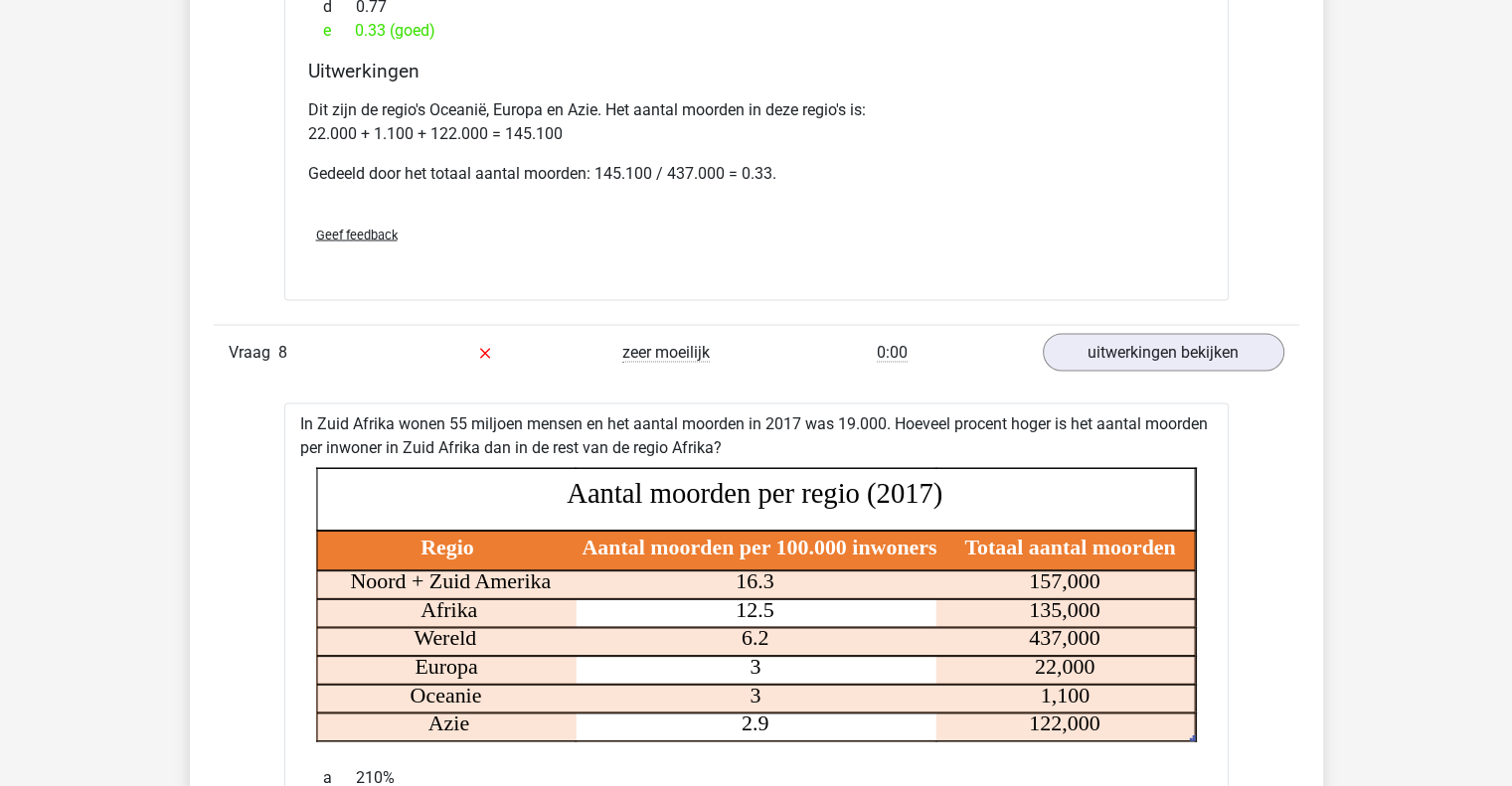 click on "In Zuid Afrika wonen 55 miljoen mensen en het aantal moorden in 2017 was 19.000. Hoeveel procent hoger is het aantal moorden per inwoner in Zuid Afrika dan in de rest van de regio Afrika?
Regio Aantal moorden per 100.000 inwoners Totaal aantal moorden Noord + Zuid Amerika 16.3 157,000 Afrika 12.5 135,000 Wereld 6.2 437,000 Europa 3 22,000 Oceanie 3 1,100 Azie 2.9 122,000 Aantal moorden per regio (2017)
a
210%
b
65%
c
84%
d
204%
(goed)
e Uitwerkingen" at bounding box center [756, 800] 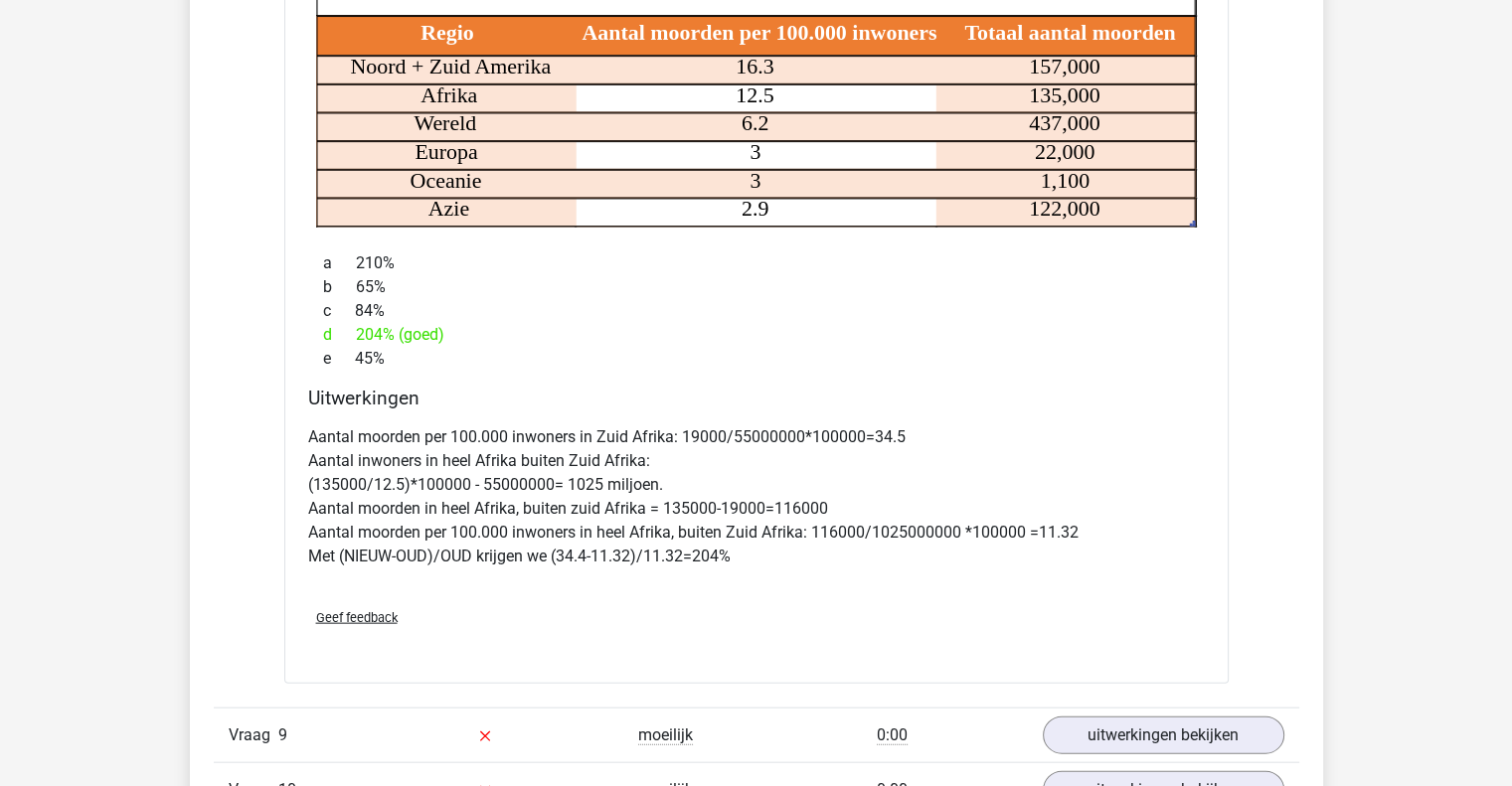 scroll, scrollTop: 4264, scrollLeft: 0, axis: vertical 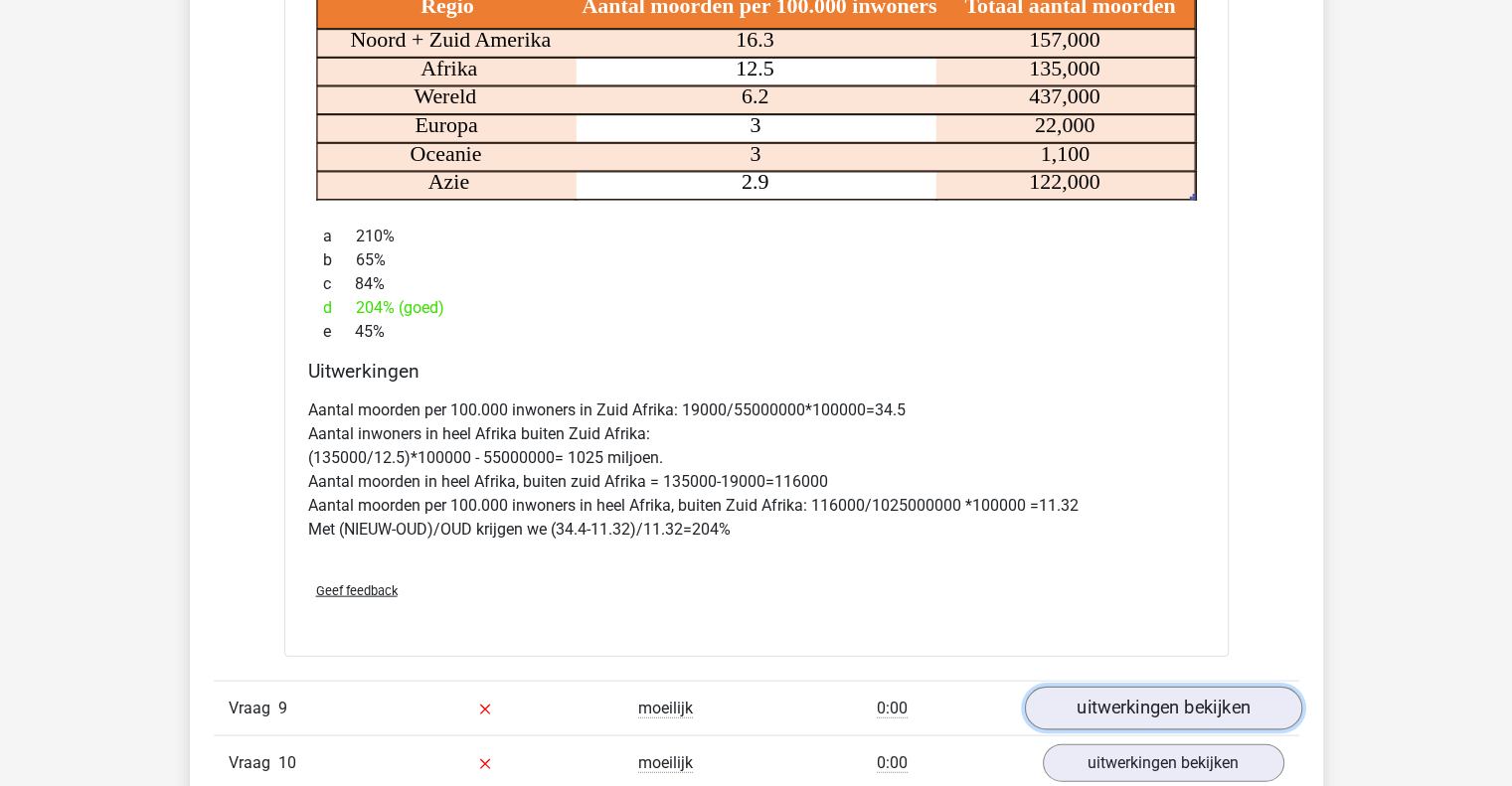 click on "uitwerkingen bekijken" at bounding box center [1162, 709] 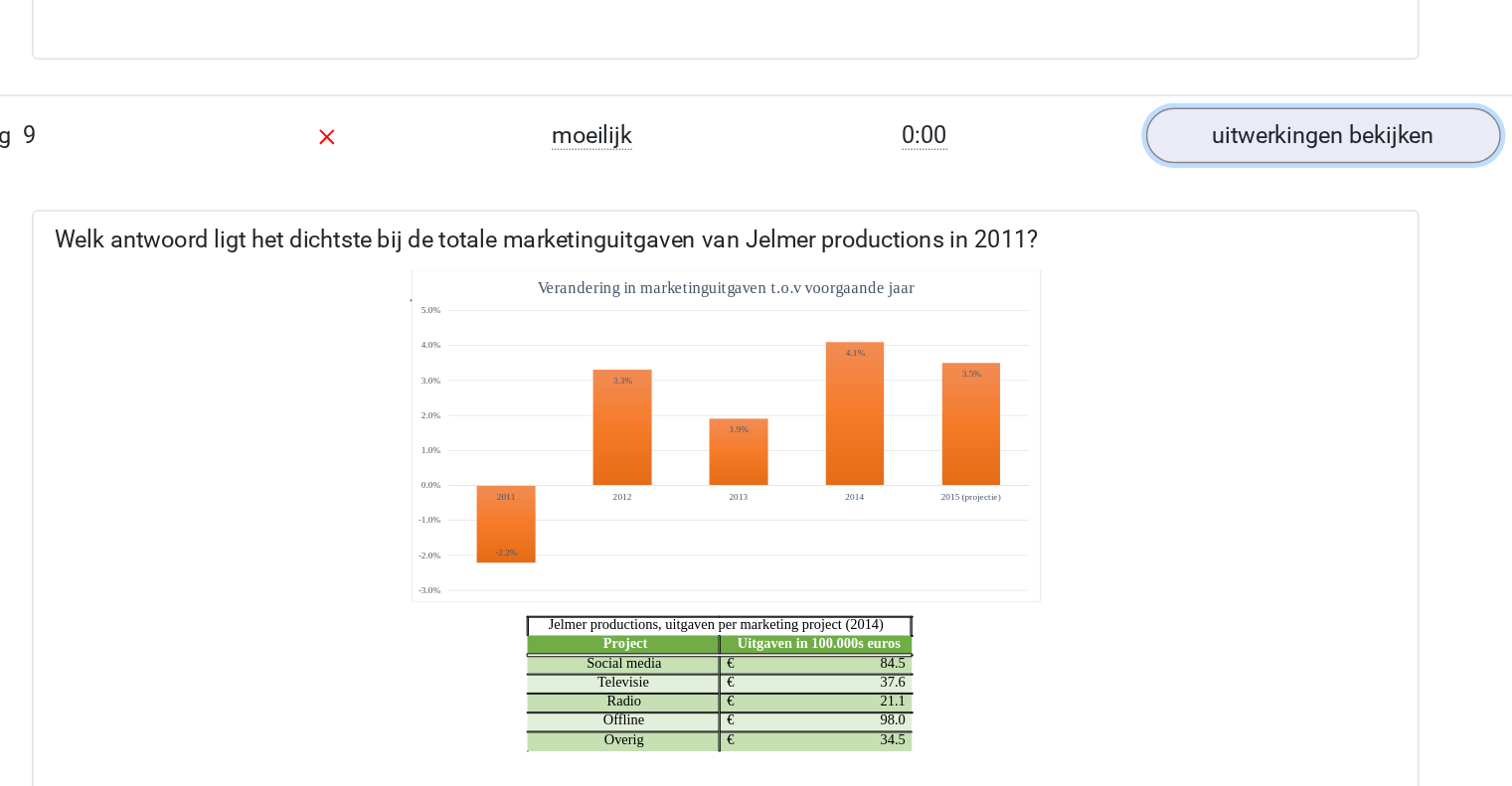 scroll, scrollTop: 4697, scrollLeft: 0, axis: vertical 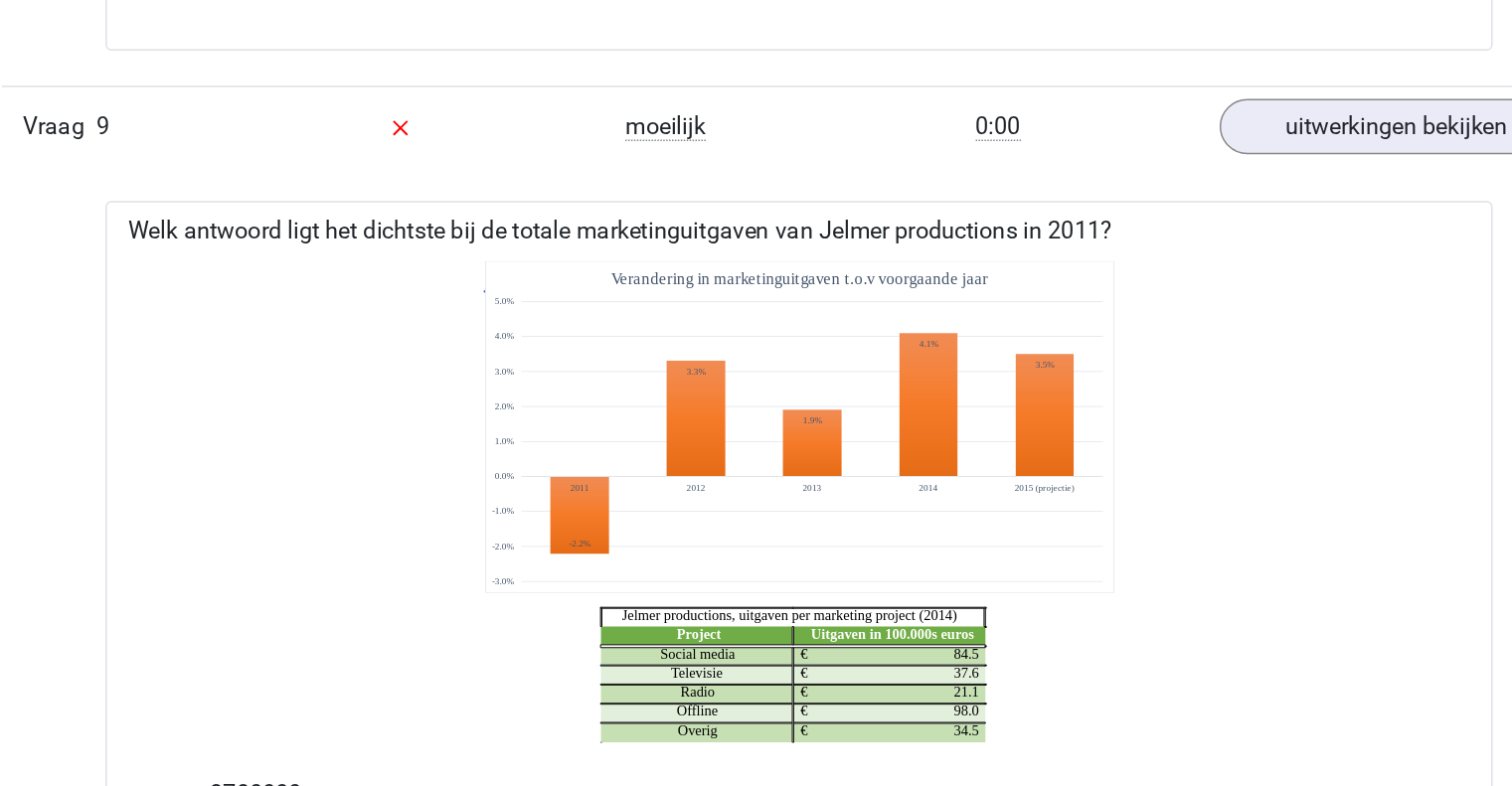 click on "Project Uitgaven in 100.000s euros Social media 84.5 € Televisie 37.6 € Radio 21.1 € Offline 98.0 € Overig 34.5 € Jelmer productions, uitgaven per marketing project (2014) -2.2% 3.3% 1.9% 4.1% 3.5% -3.0% -2.0% -1.0% 0.0% 1.0% 2.0% 3.0% 4.0% 5.0% 20112012201320142015 (projectie) Verandering in marketinguitgaven t.o.v voorgaande jaar" 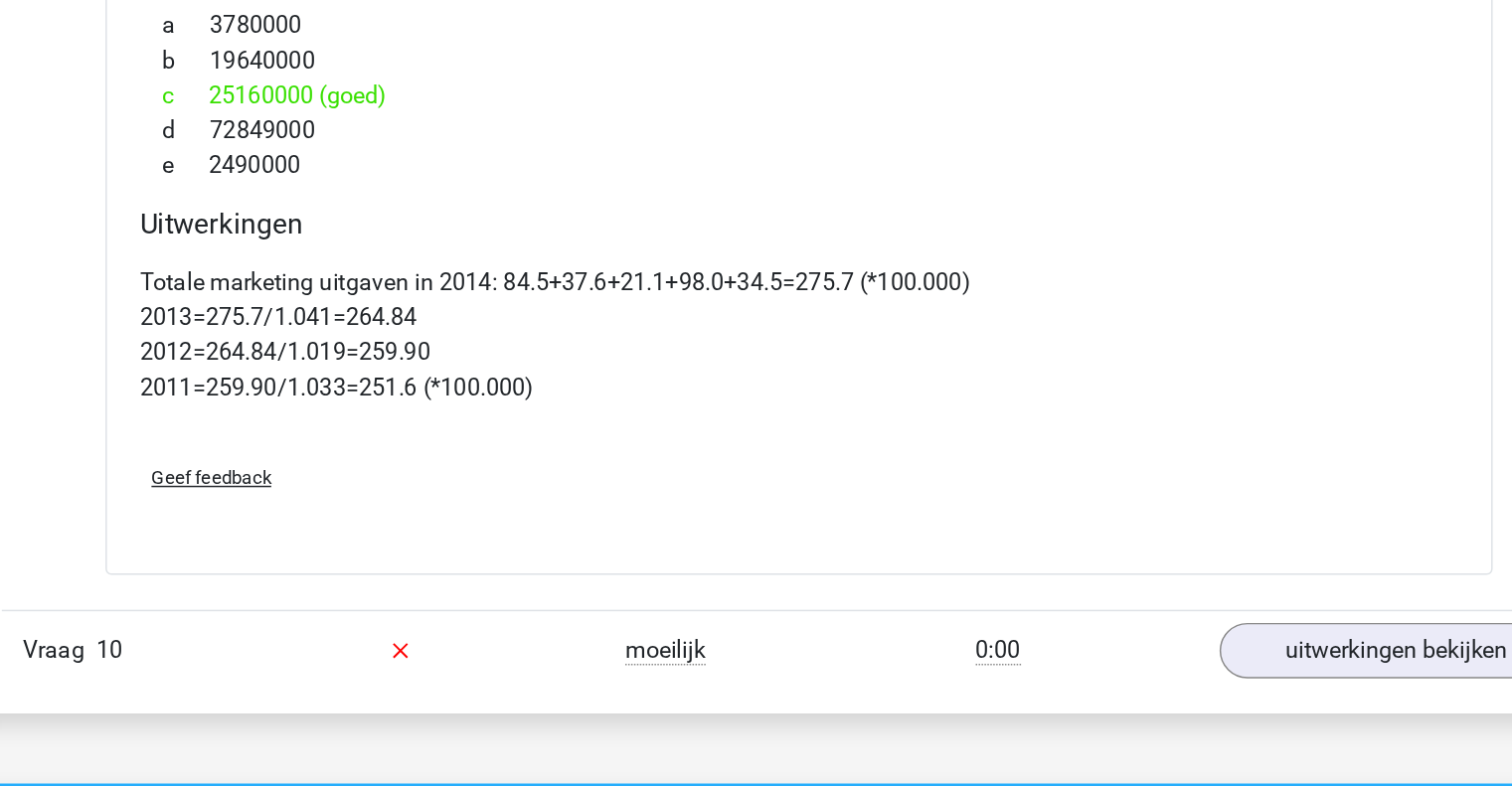 scroll, scrollTop: 5160, scrollLeft: 0, axis: vertical 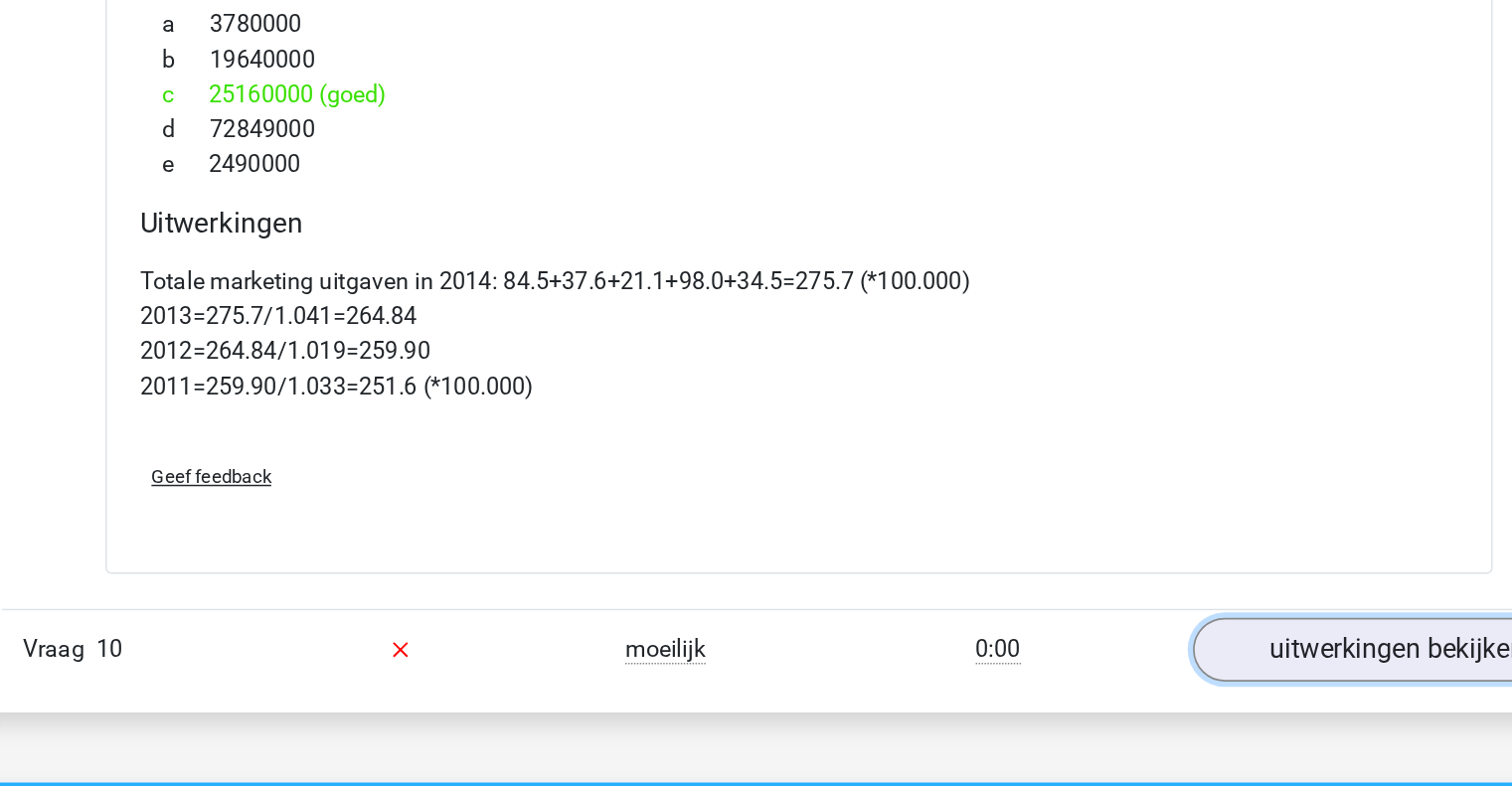 click on "uitwerkingen bekijken" at bounding box center (1162, 693) 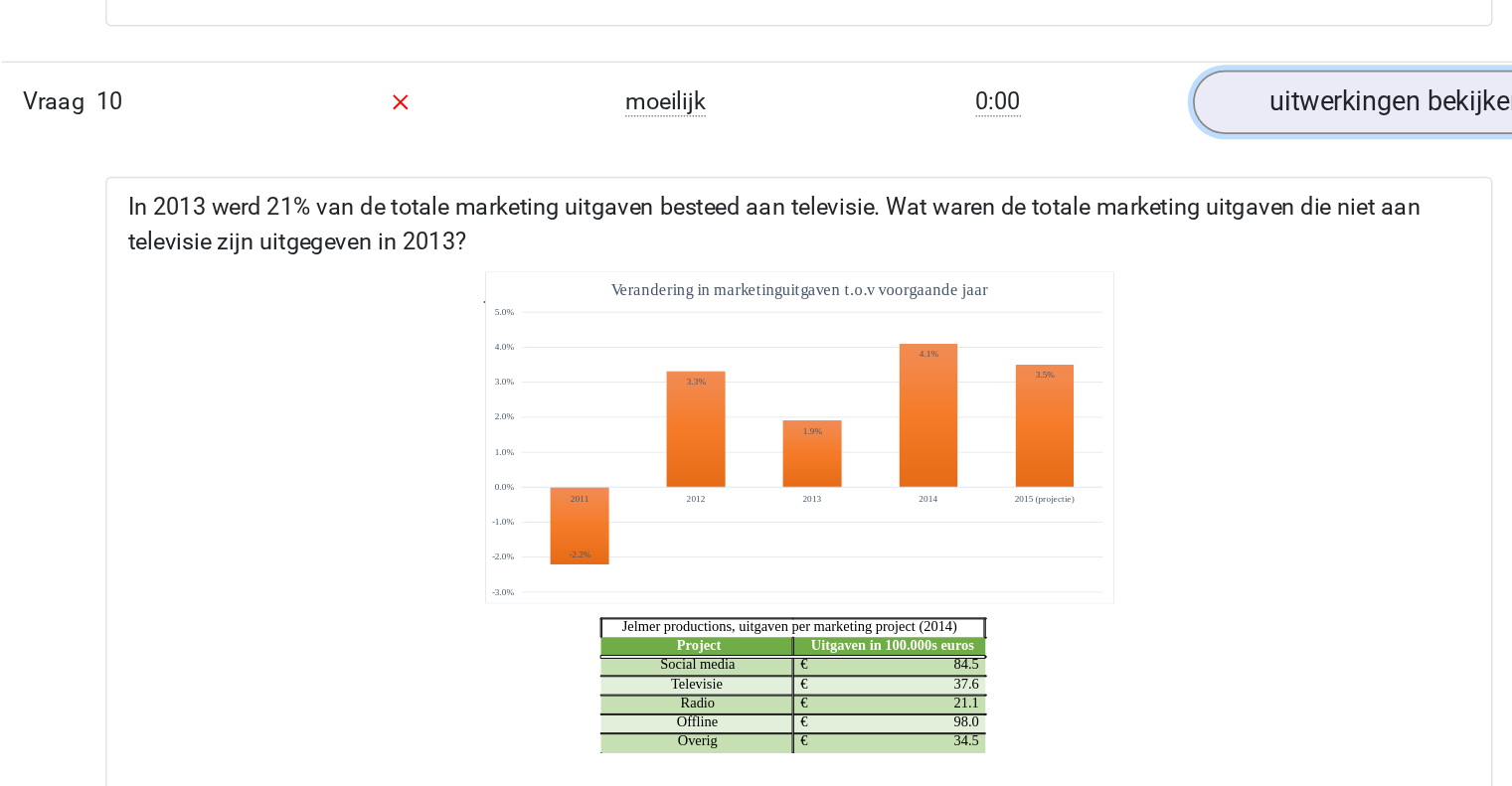 scroll, scrollTop: 5534, scrollLeft: 0, axis: vertical 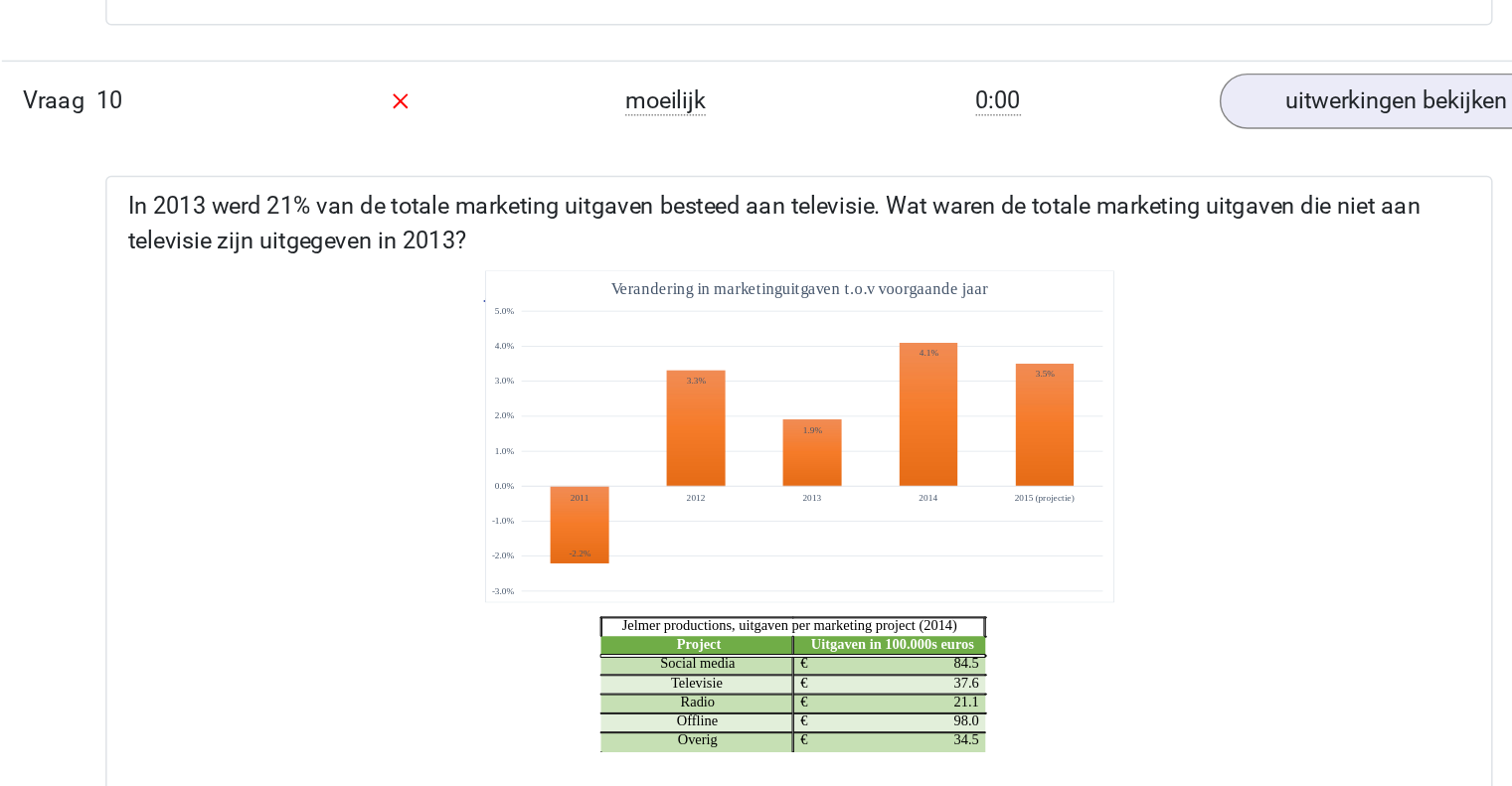 click on "Project Uitgaven in 100.000s euros Social media 84.5 € Televisie 37.6 € Radio 21.1 € Offline 98.0 € Overig 34.5 € Jelmer productions, uitgaven per marketing project (2014) -2.2% 3.3% 1.9% 4.1% 3.5% -3.0% -2.0% -1.0% 0.0% 1.0% 2.0% 3.0% 4.0% 5.0% 20112012201320142015 (projectie) Verandering in marketinguitgaven t.o.v voorgaande jaar" 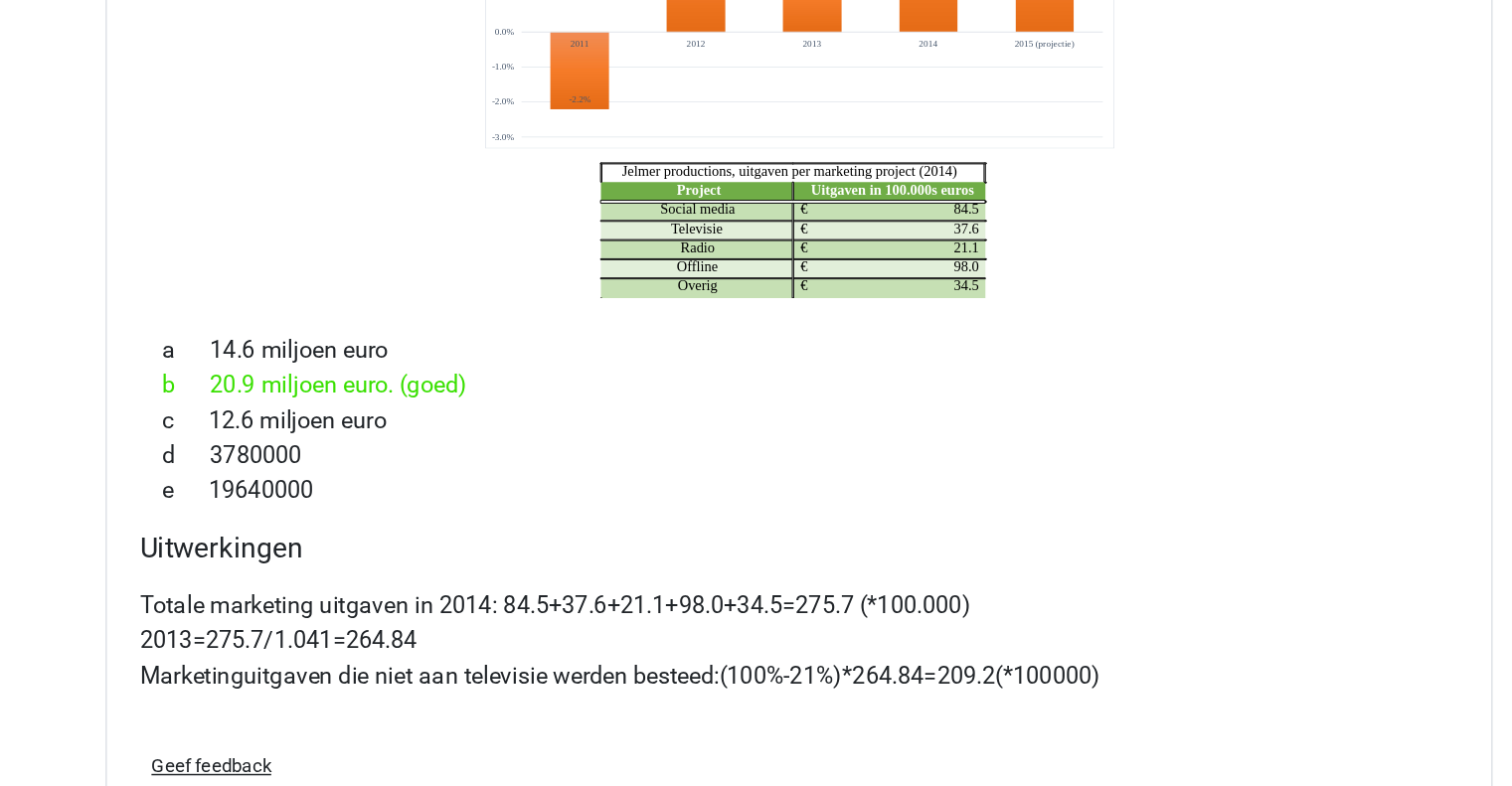 scroll, scrollTop: 6002, scrollLeft: 0, axis: vertical 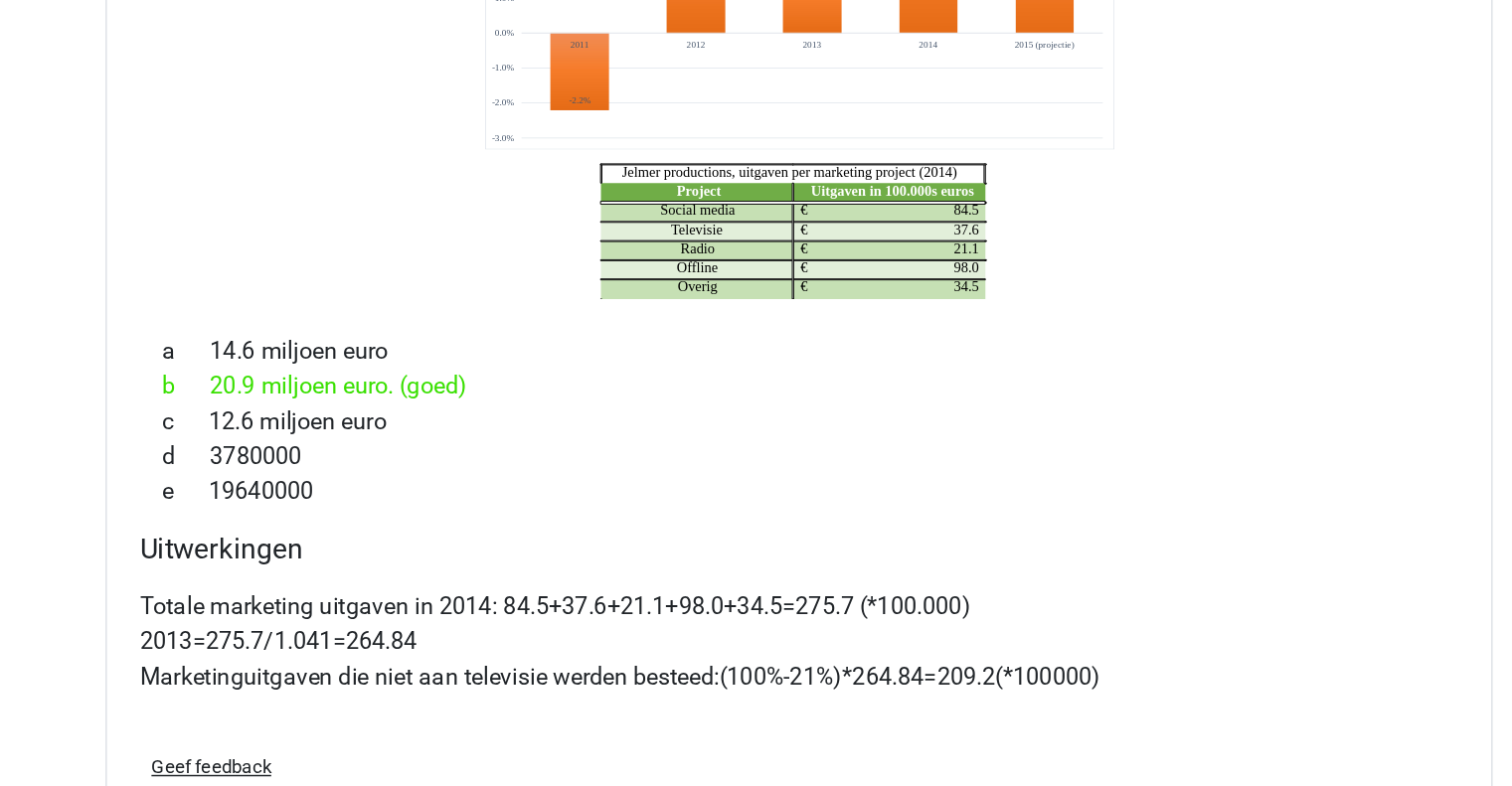 click on "d
3780000" at bounding box center (756, 401) 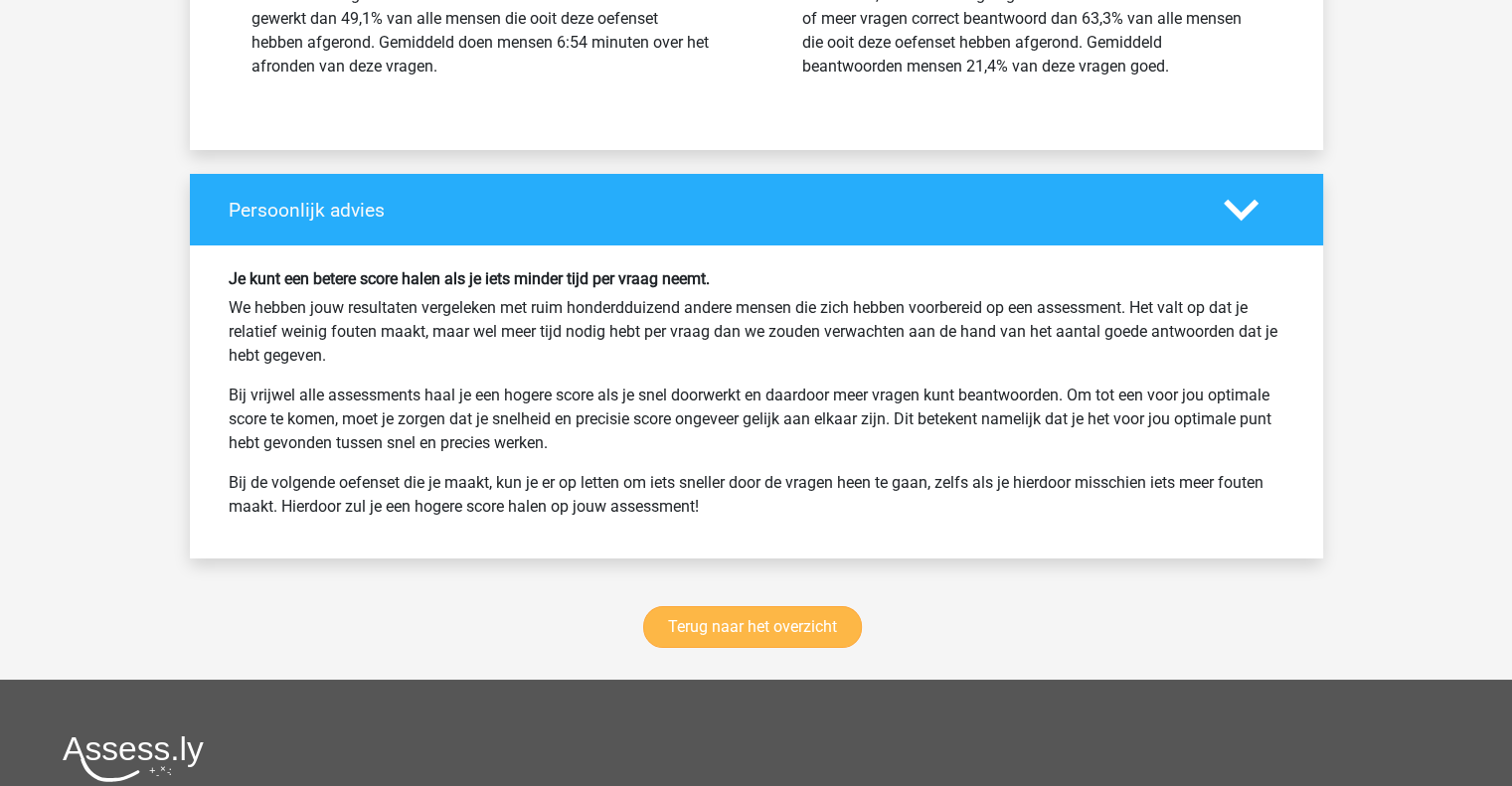 scroll, scrollTop: 7221, scrollLeft: 0, axis: vertical 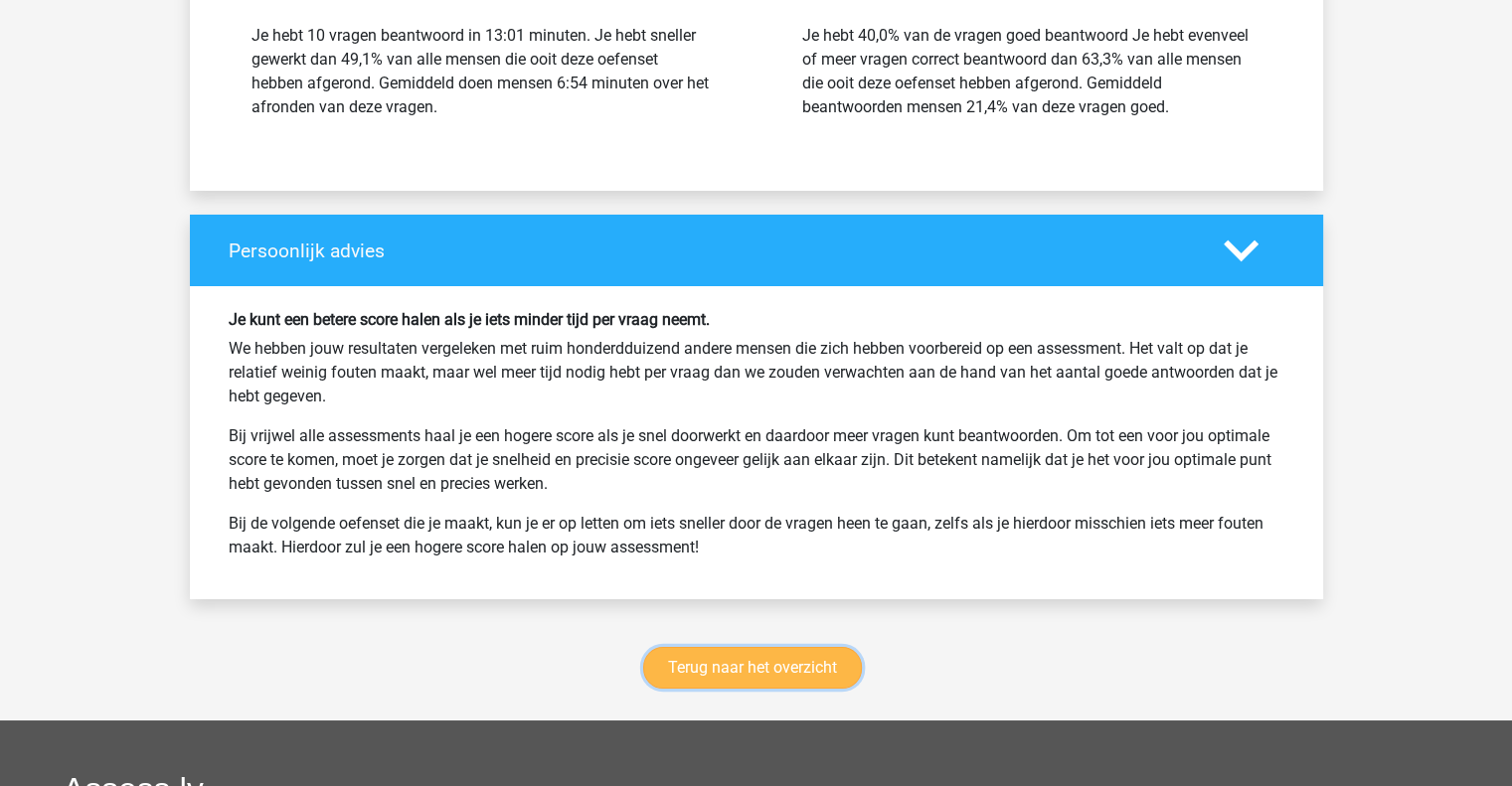 click on "Terug naar het overzicht" at bounding box center [753, 668] 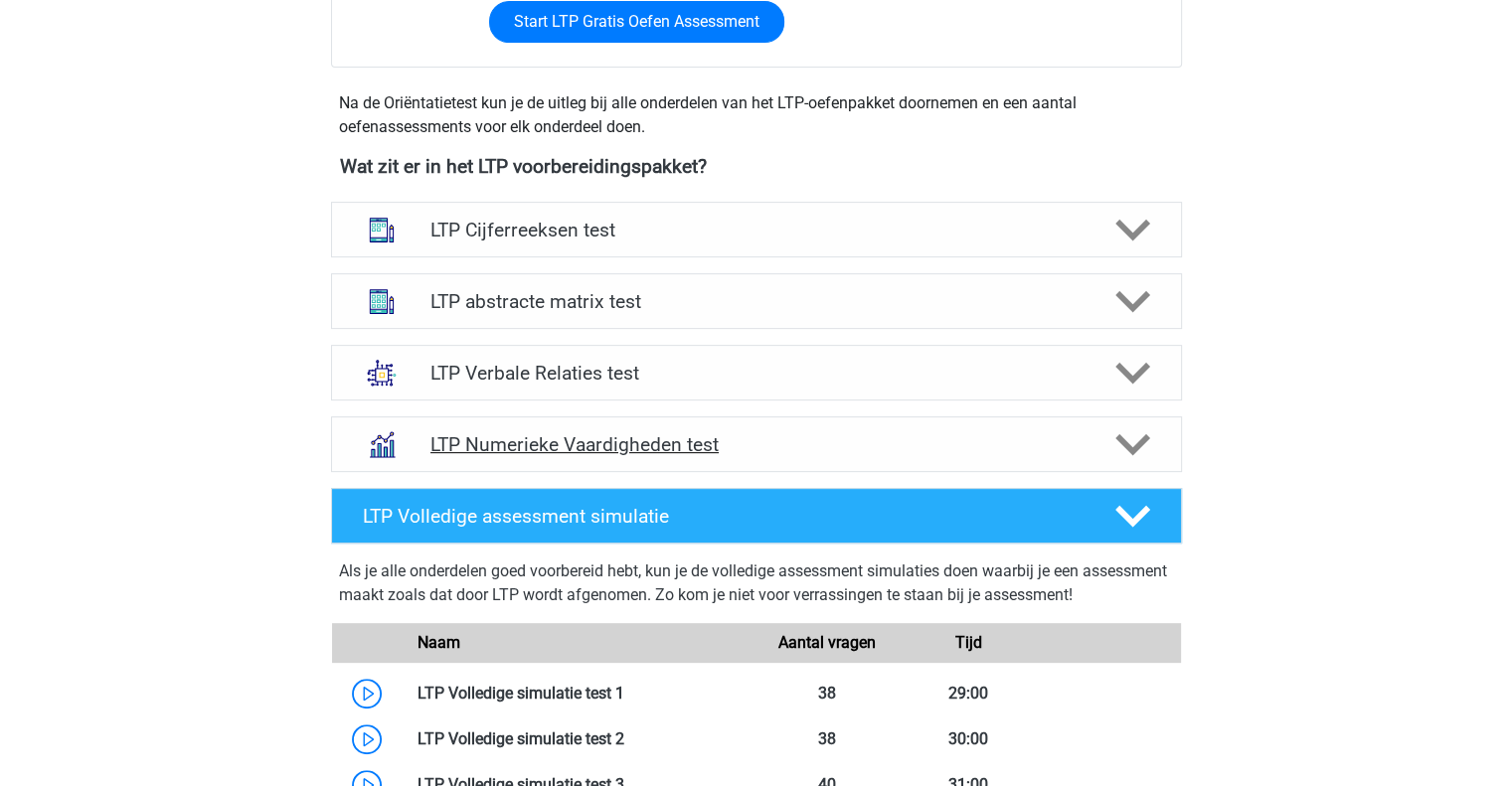 scroll, scrollTop: 644, scrollLeft: 0, axis: vertical 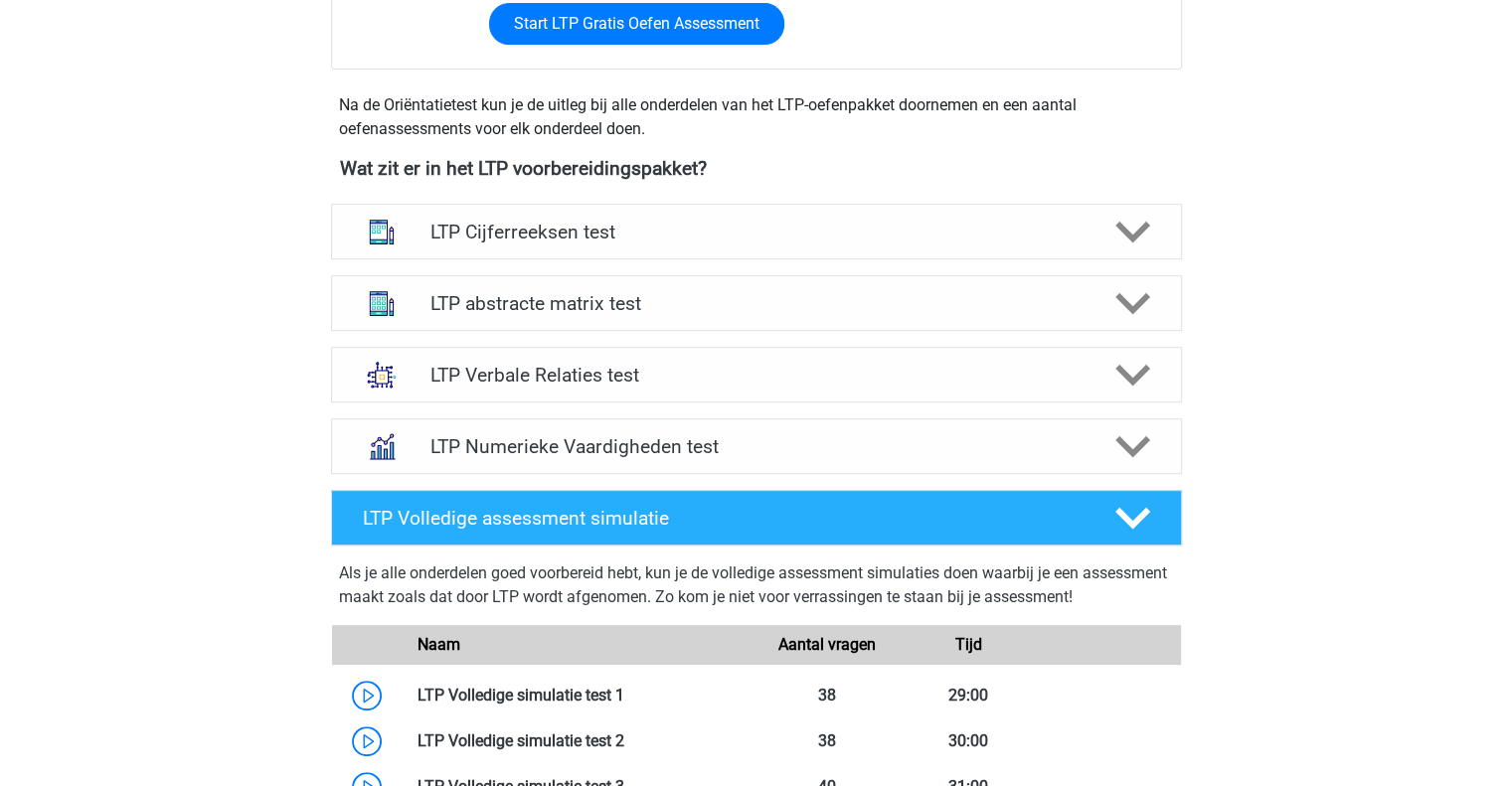click on "[FIRST]
[EMAIL]
Nederlands" at bounding box center [756, 501] 